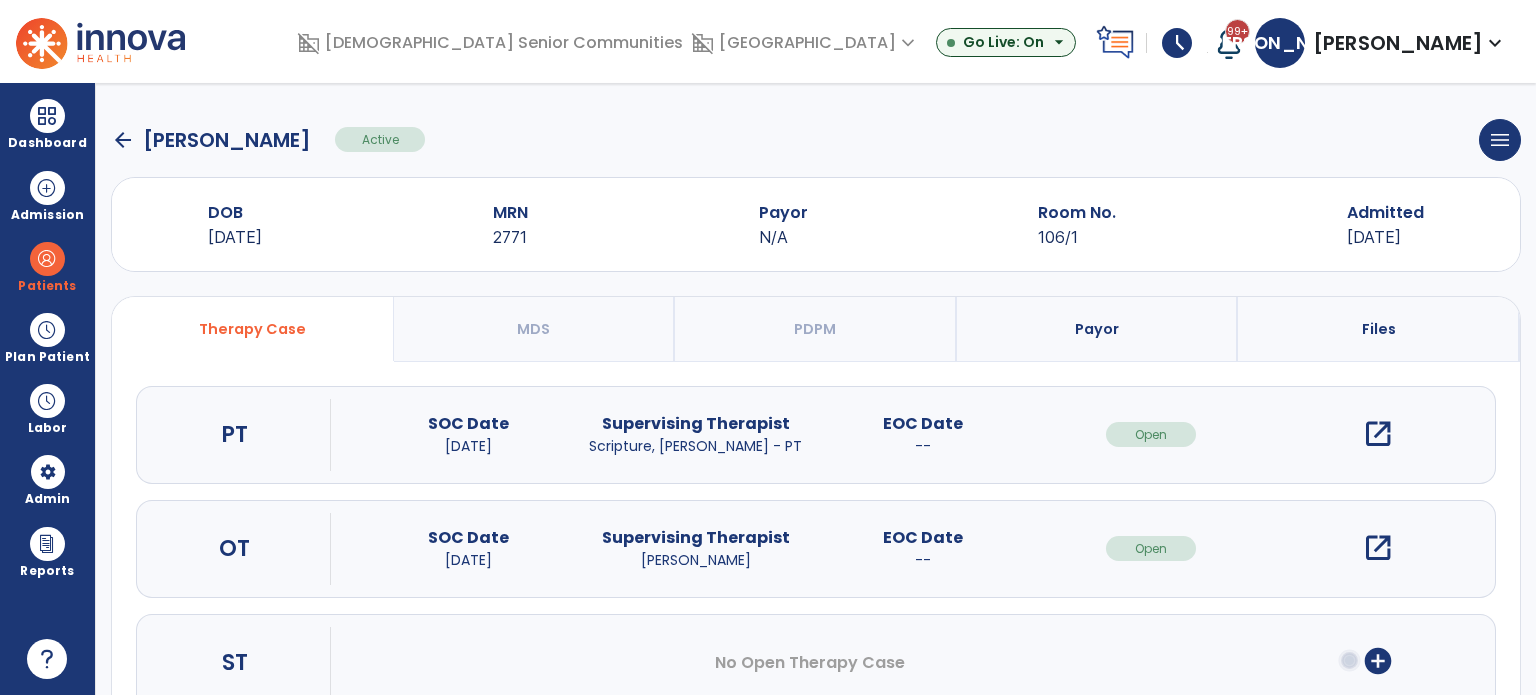 scroll, scrollTop: 0, scrollLeft: 0, axis: both 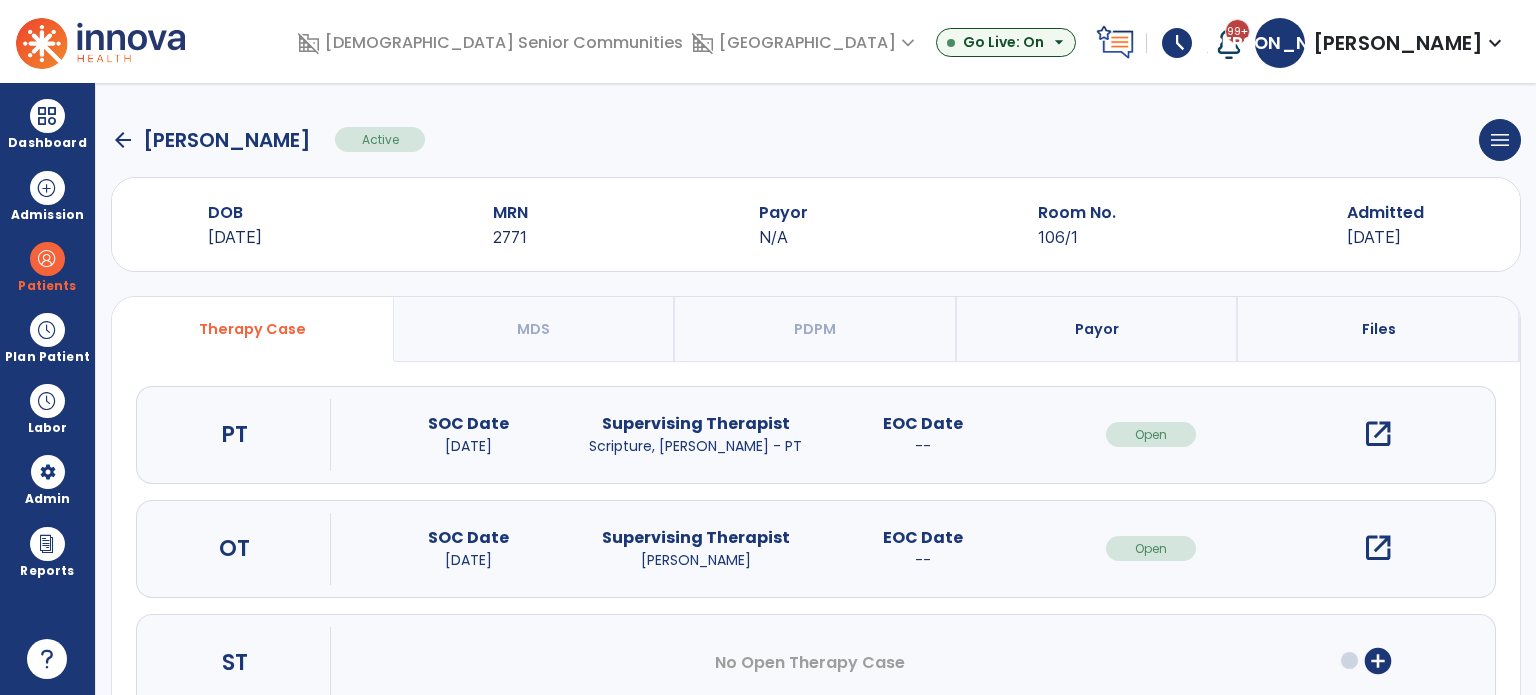 click on "arrow_back" 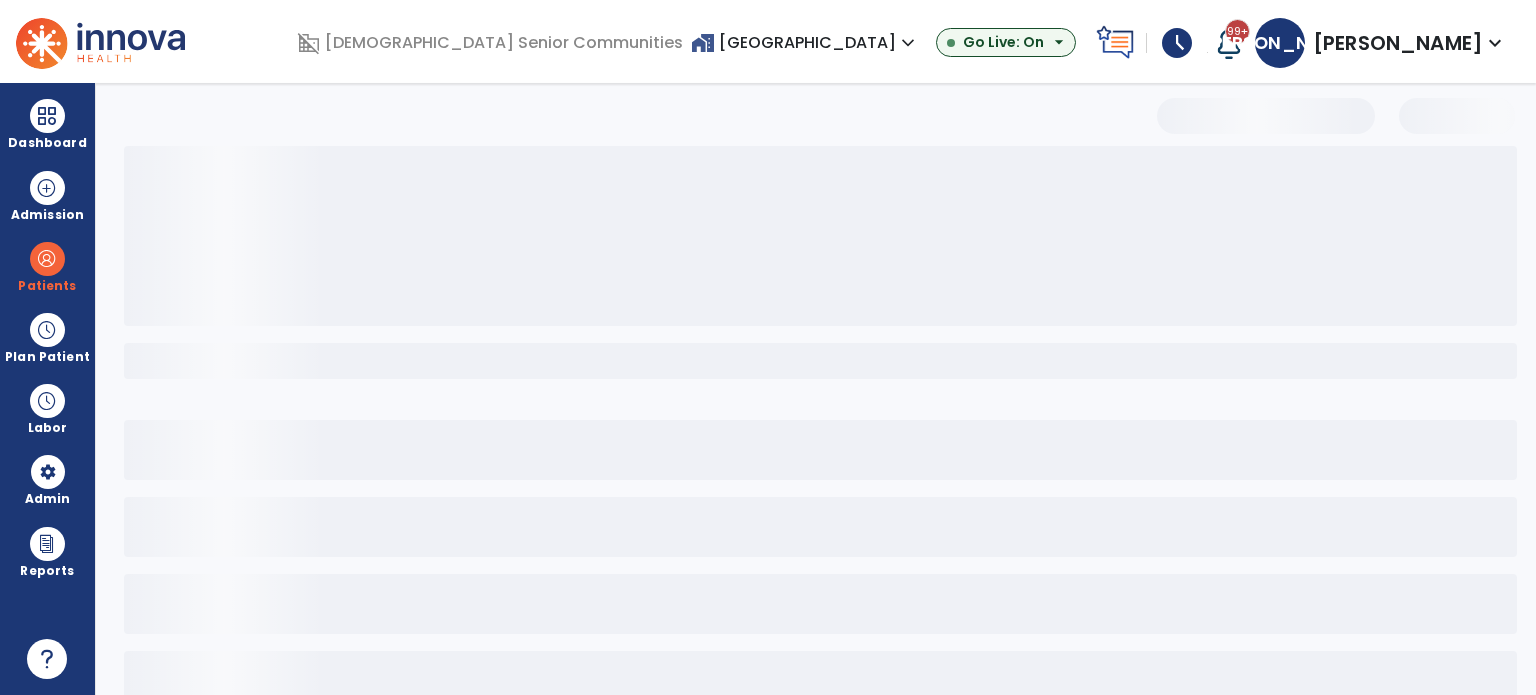 select on "***" 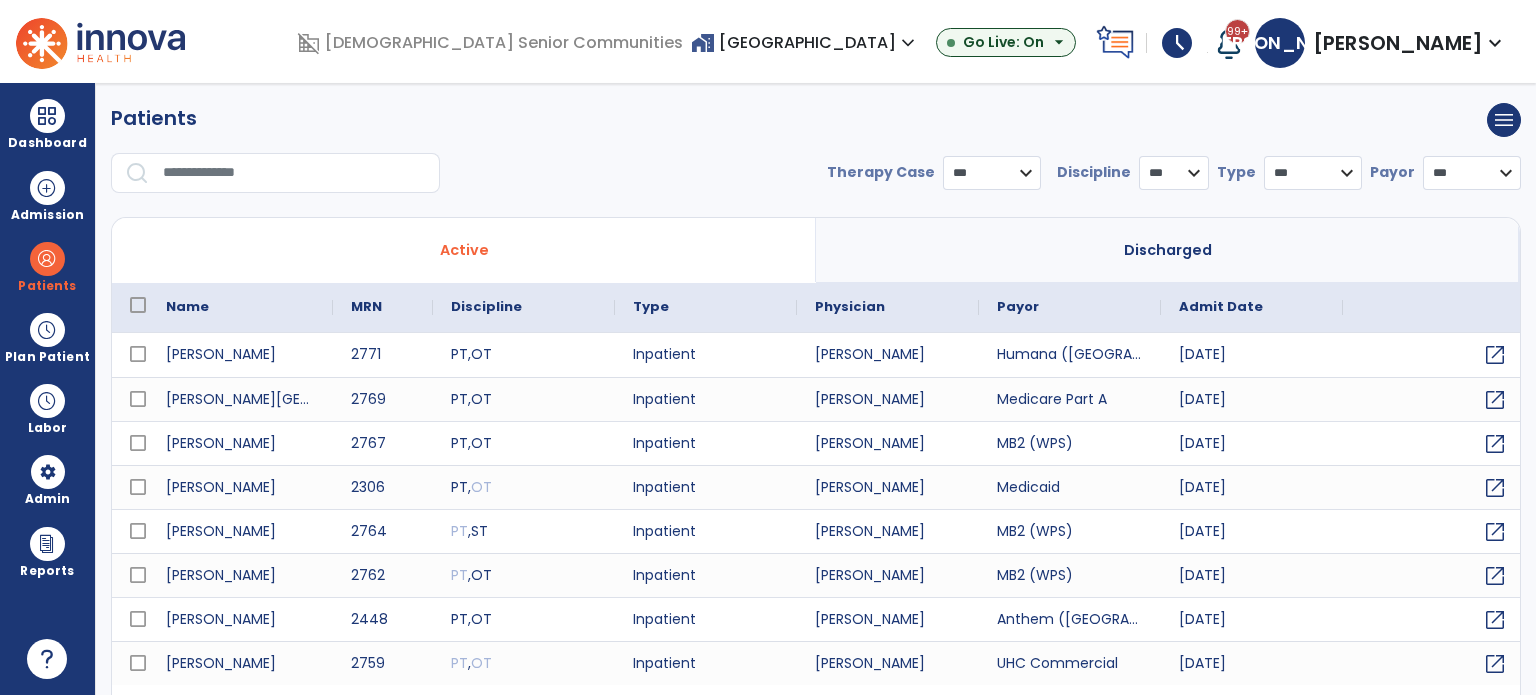 click on "home_work   [GEOGRAPHIC_DATA]   expand_more" at bounding box center (805, 42) 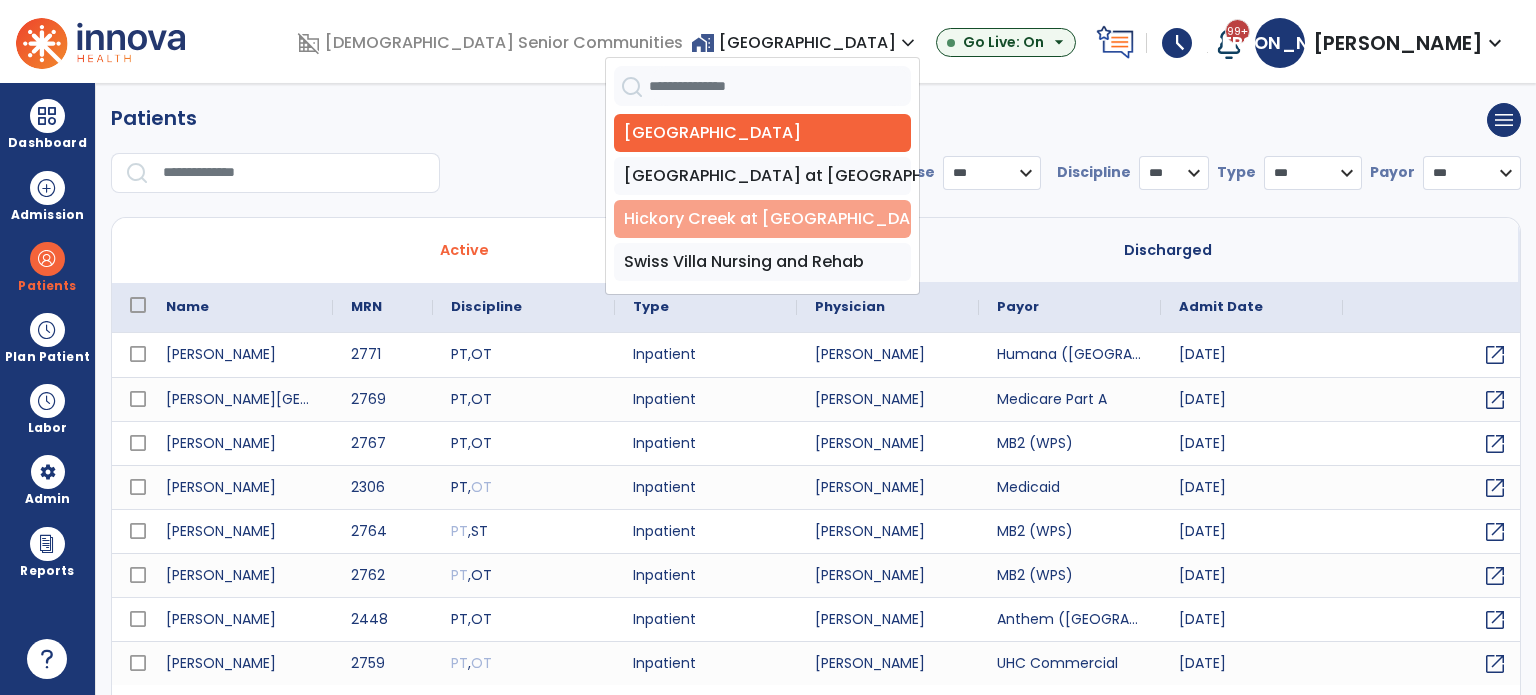 click on "Hickory Creek at [GEOGRAPHIC_DATA]" at bounding box center (762, 219) 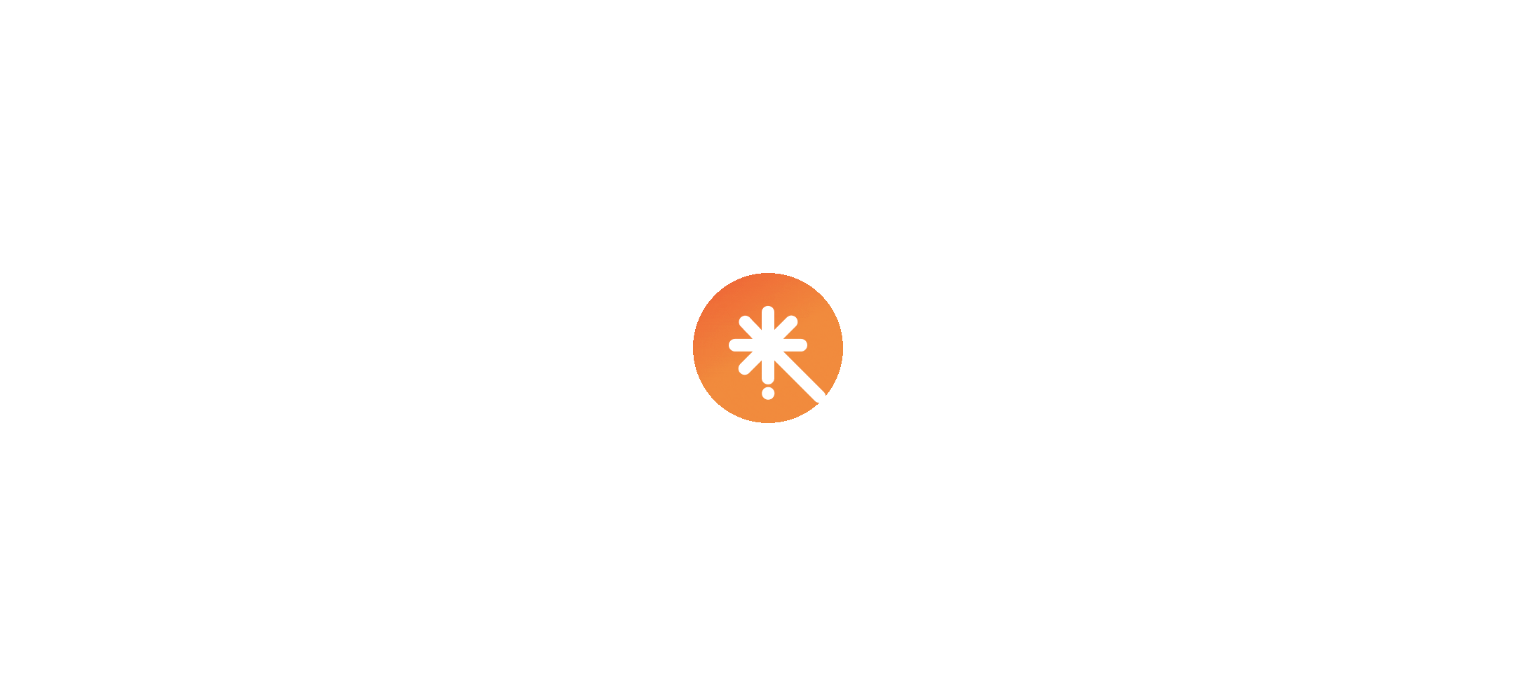scroll, scrollTop: 0, scrollLeft: 0, axis: both 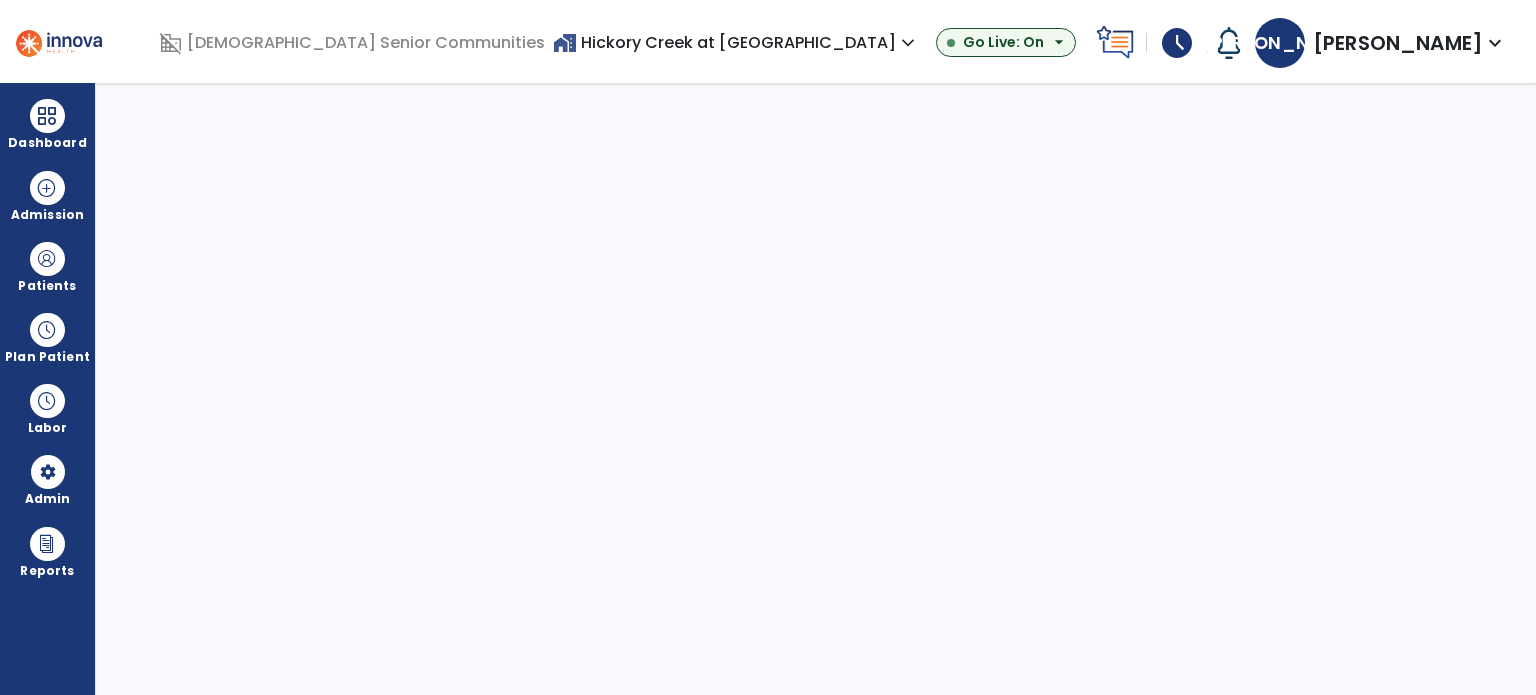 select on "***" 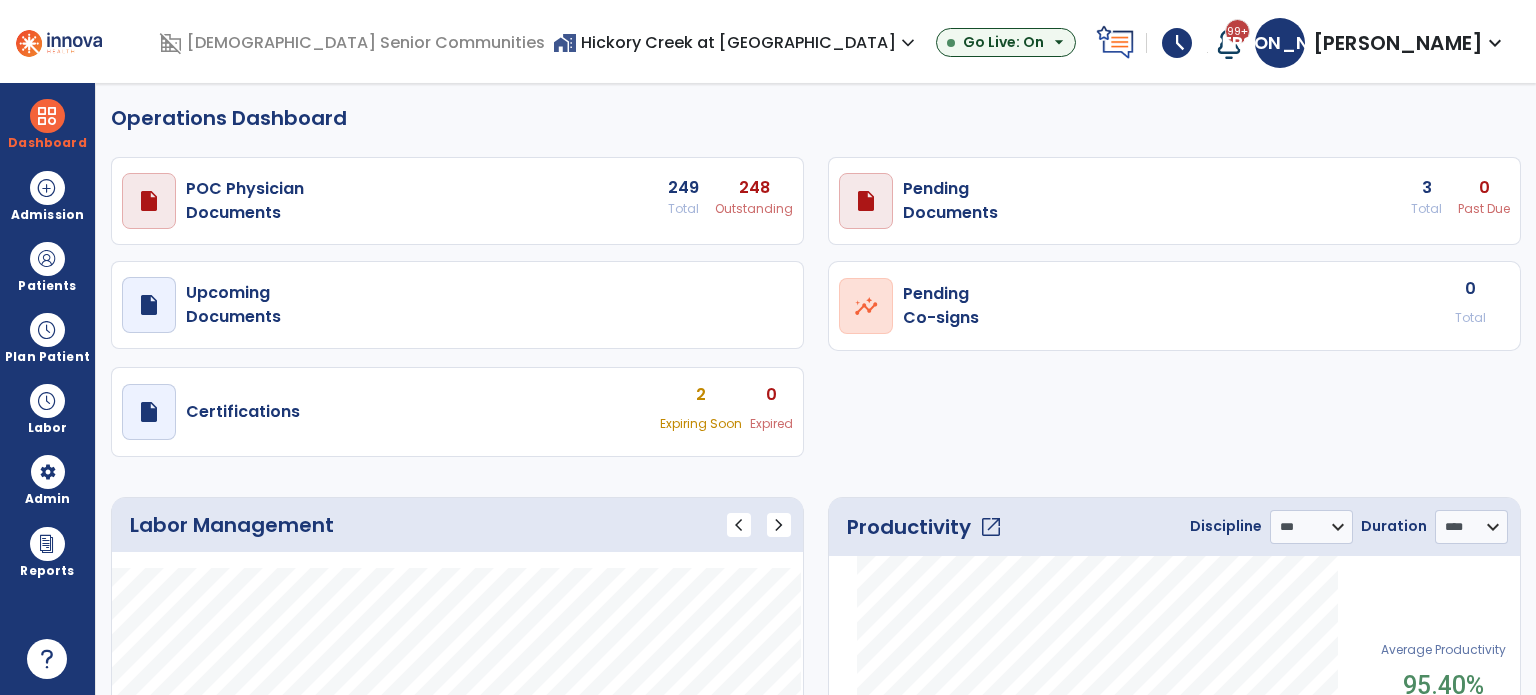 click on "home_work   Hickory Creek at Madison   expand_more" at bounding box center [736, 42] 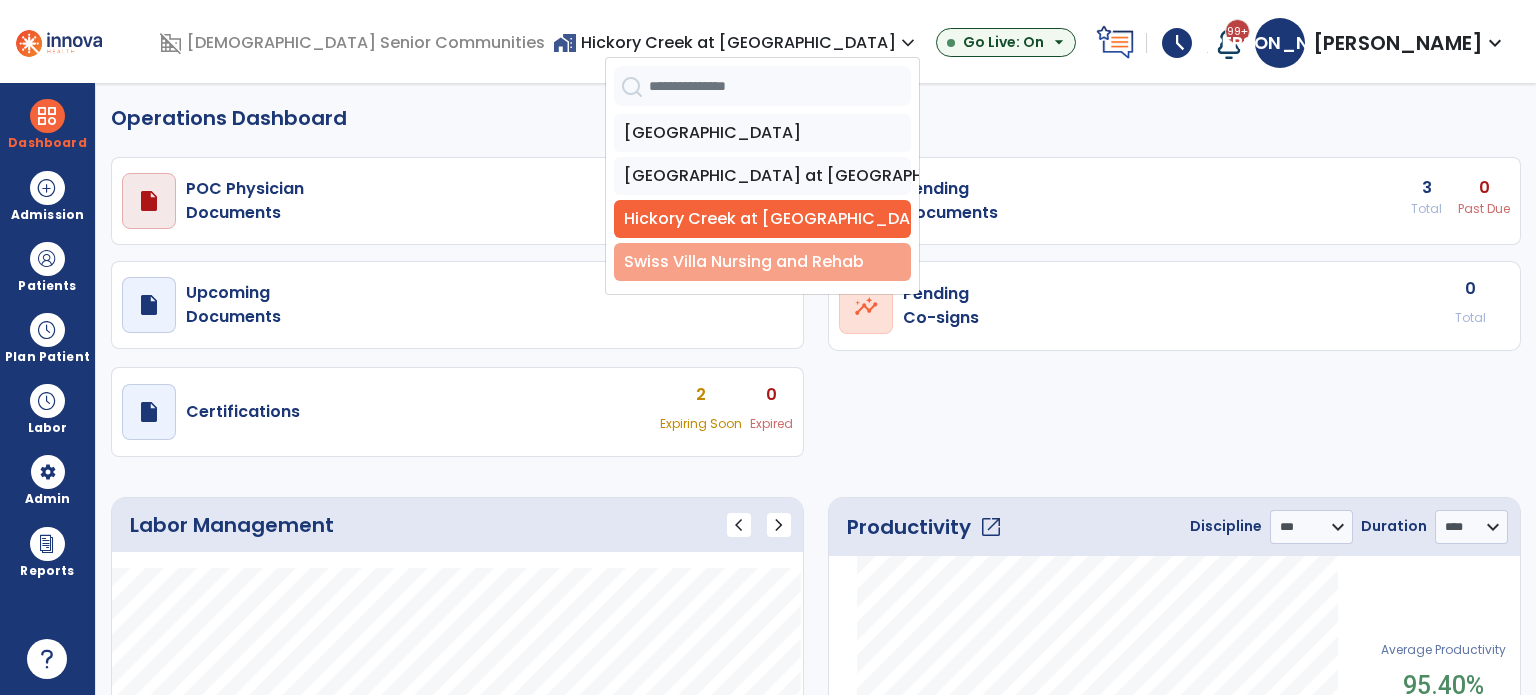 click on "Swiss Villa Nursing and Rehab" at bounding box center [762, 262] 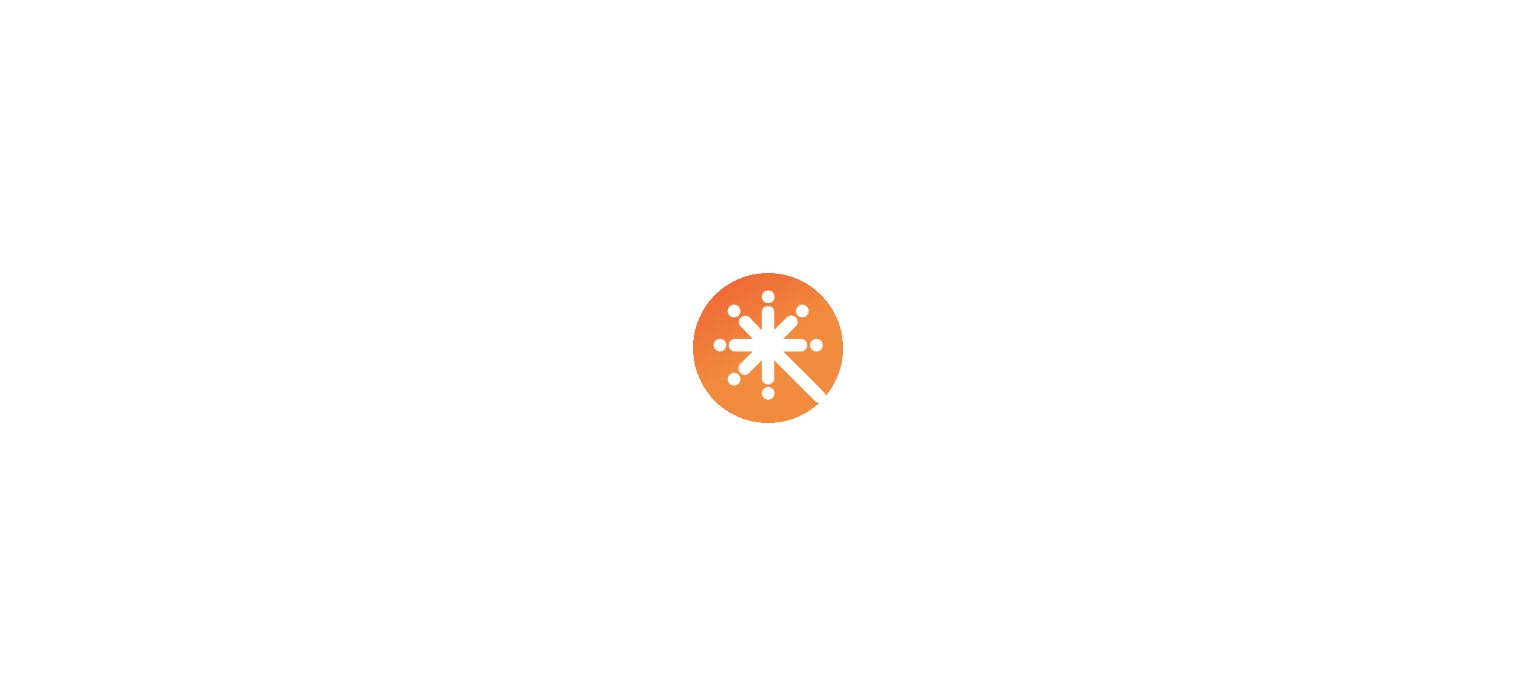 scroll, scrollTop: 0, scrollLeft: 0, axis: both 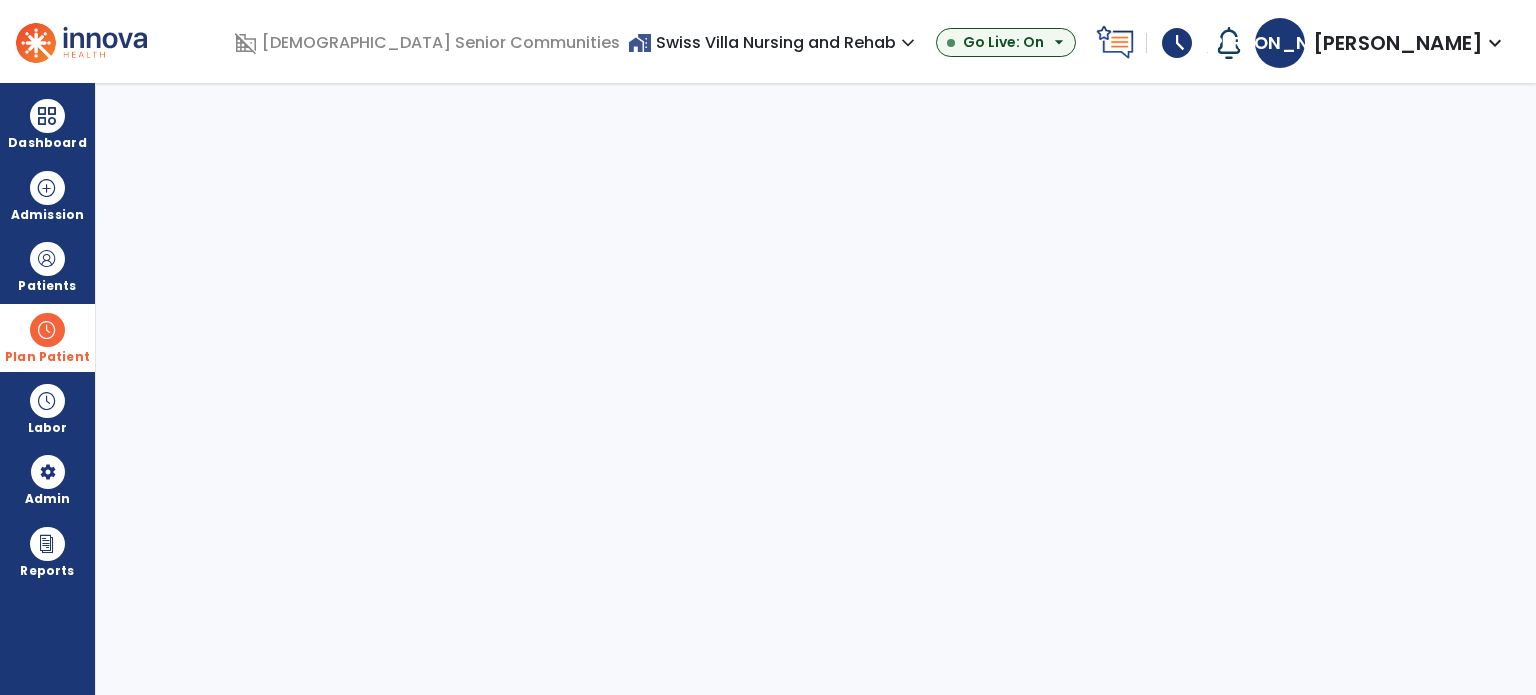 select on "***" 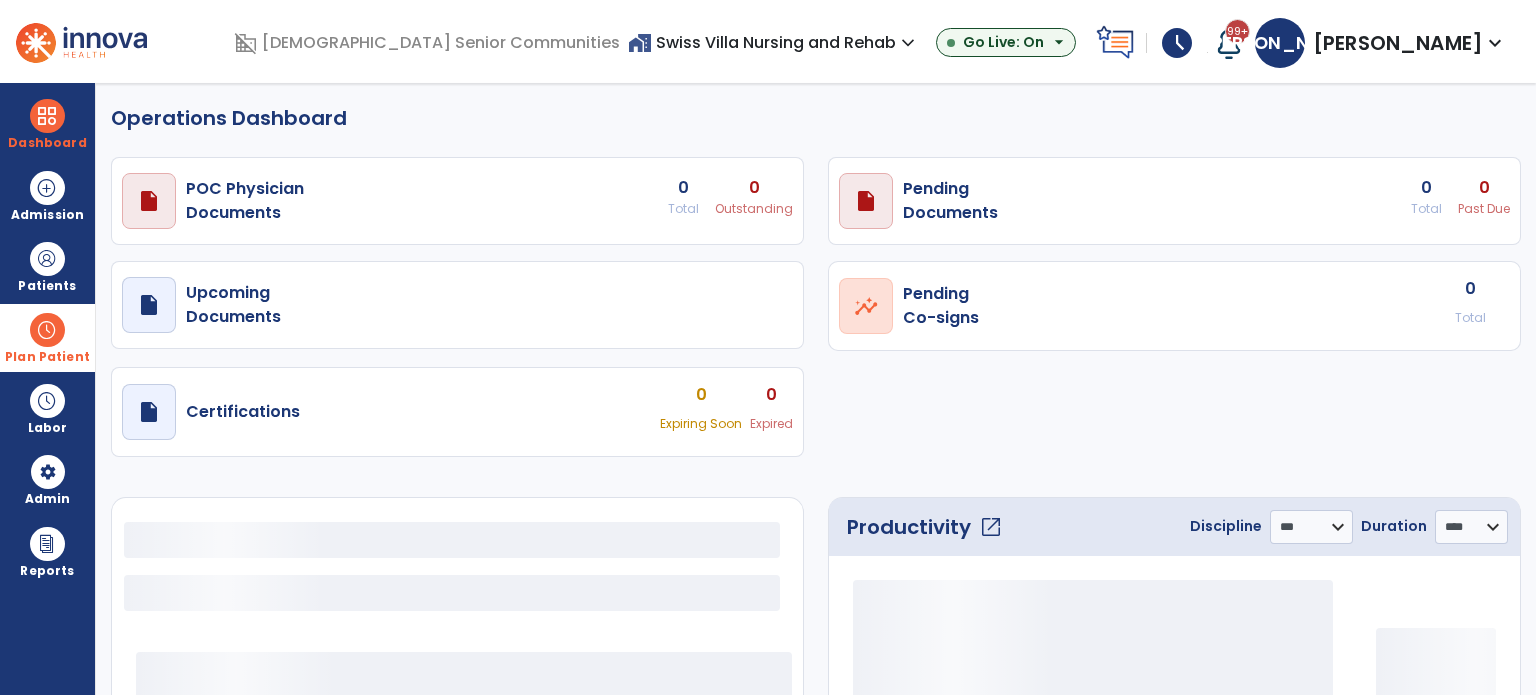 select on "***" 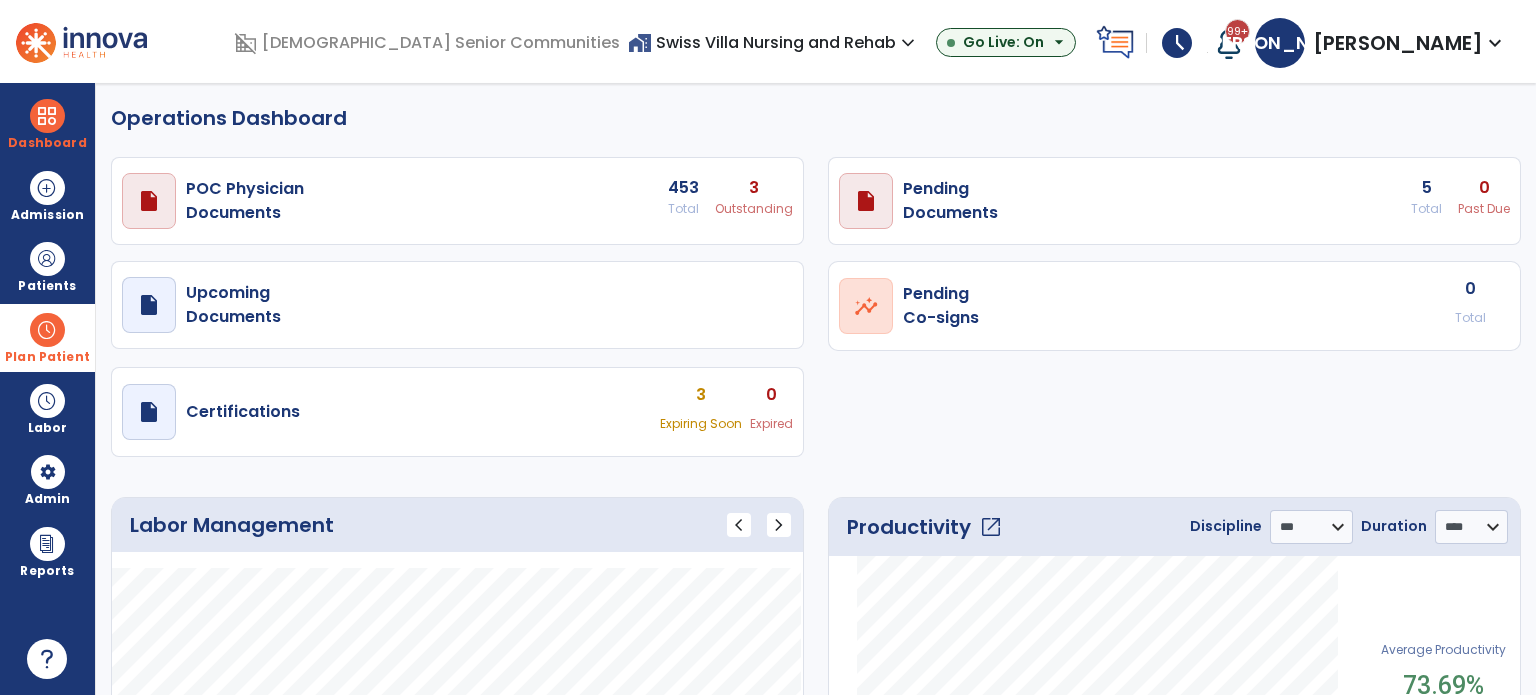 click at bounding box center (47, 330) 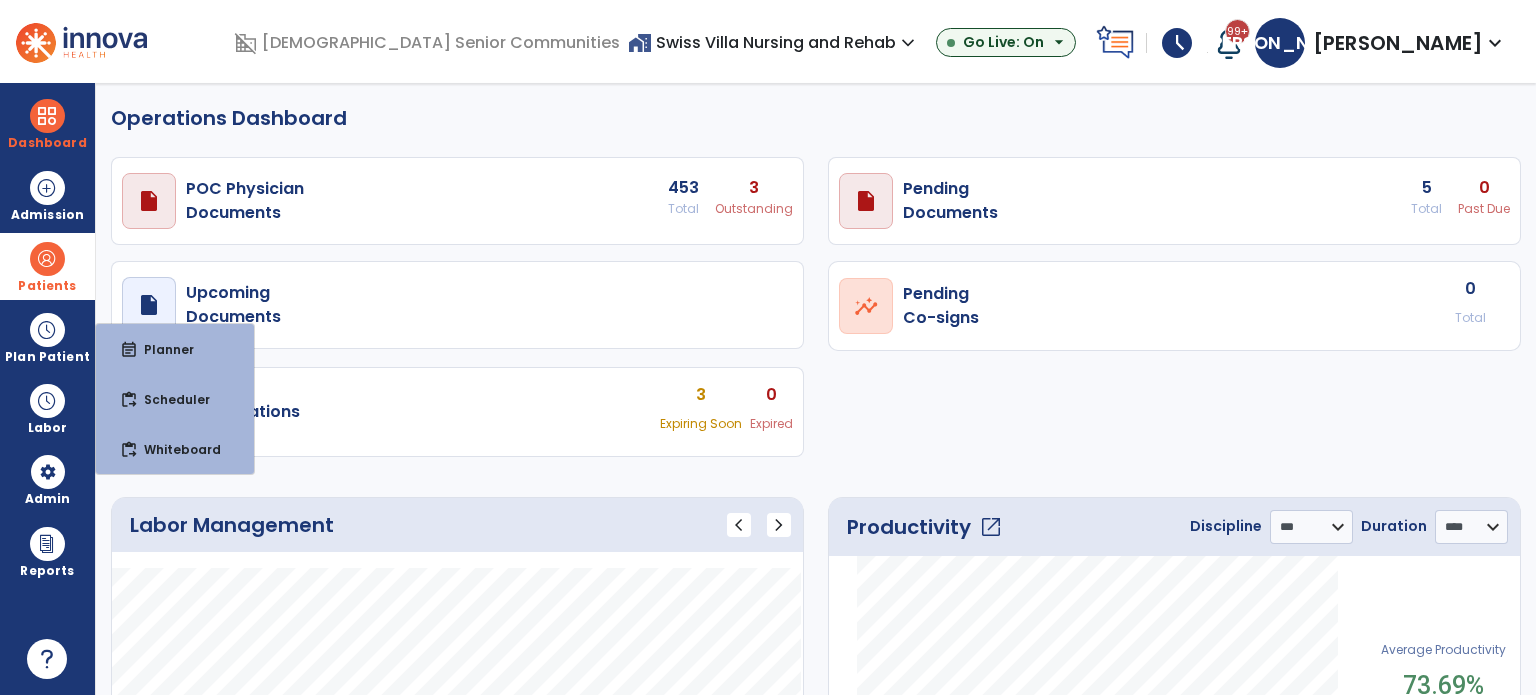 click on "Patients" at bounding box center [47, 266] 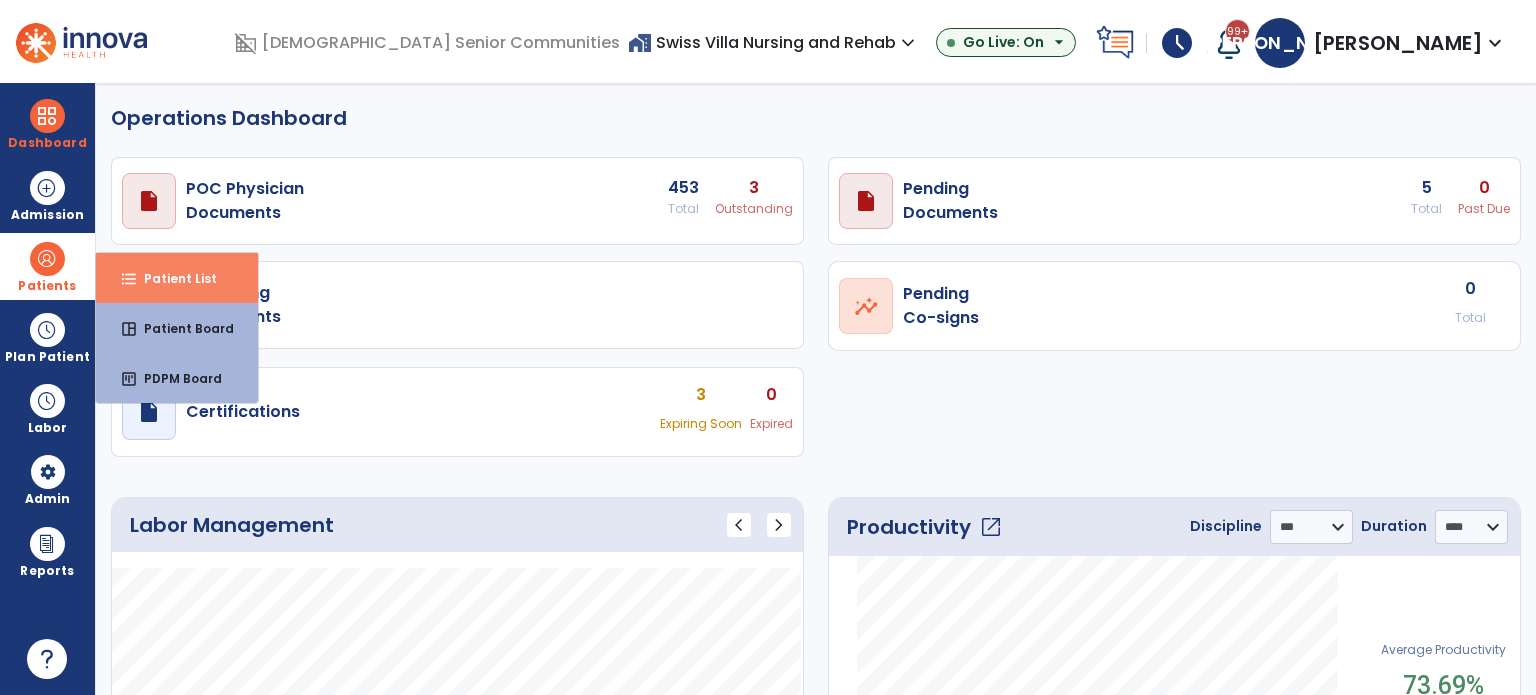 click on "Patient List" at bounding box center [172, 278] 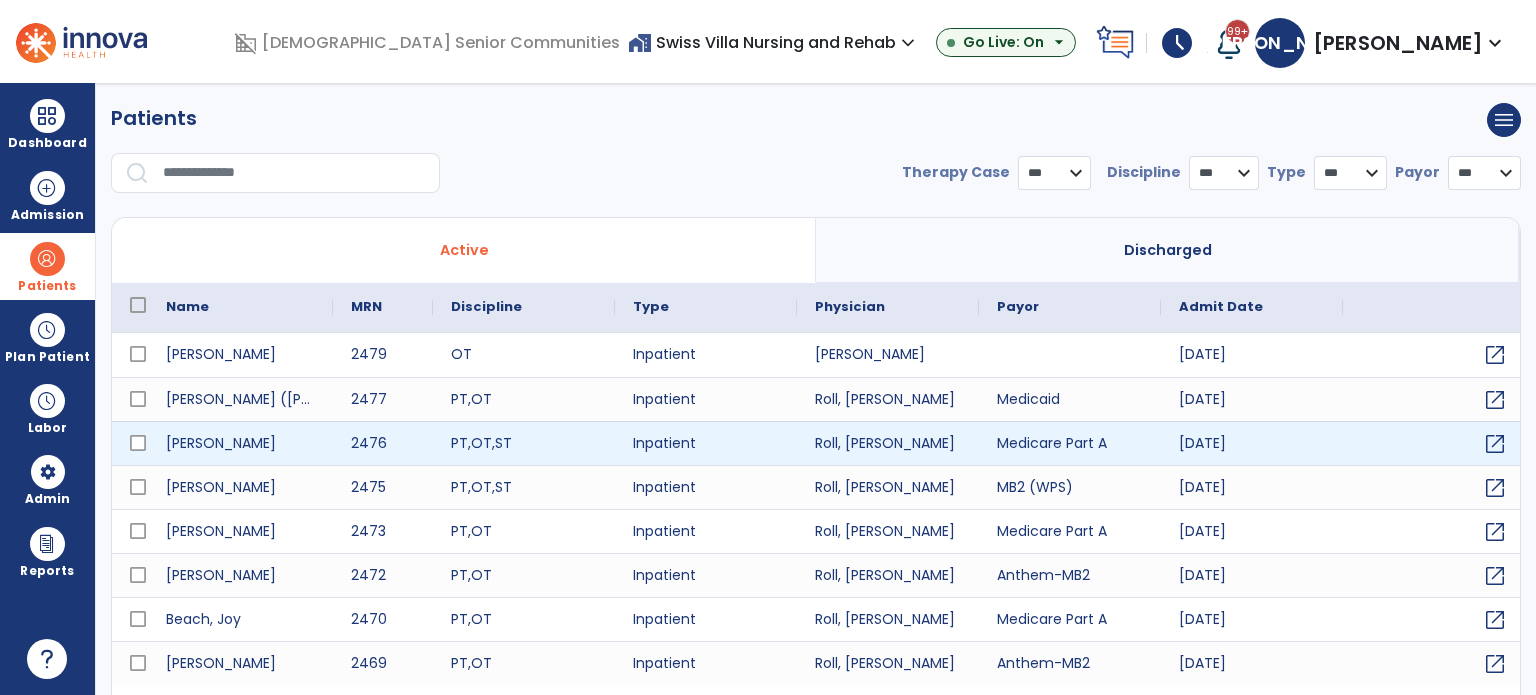 select on "***" 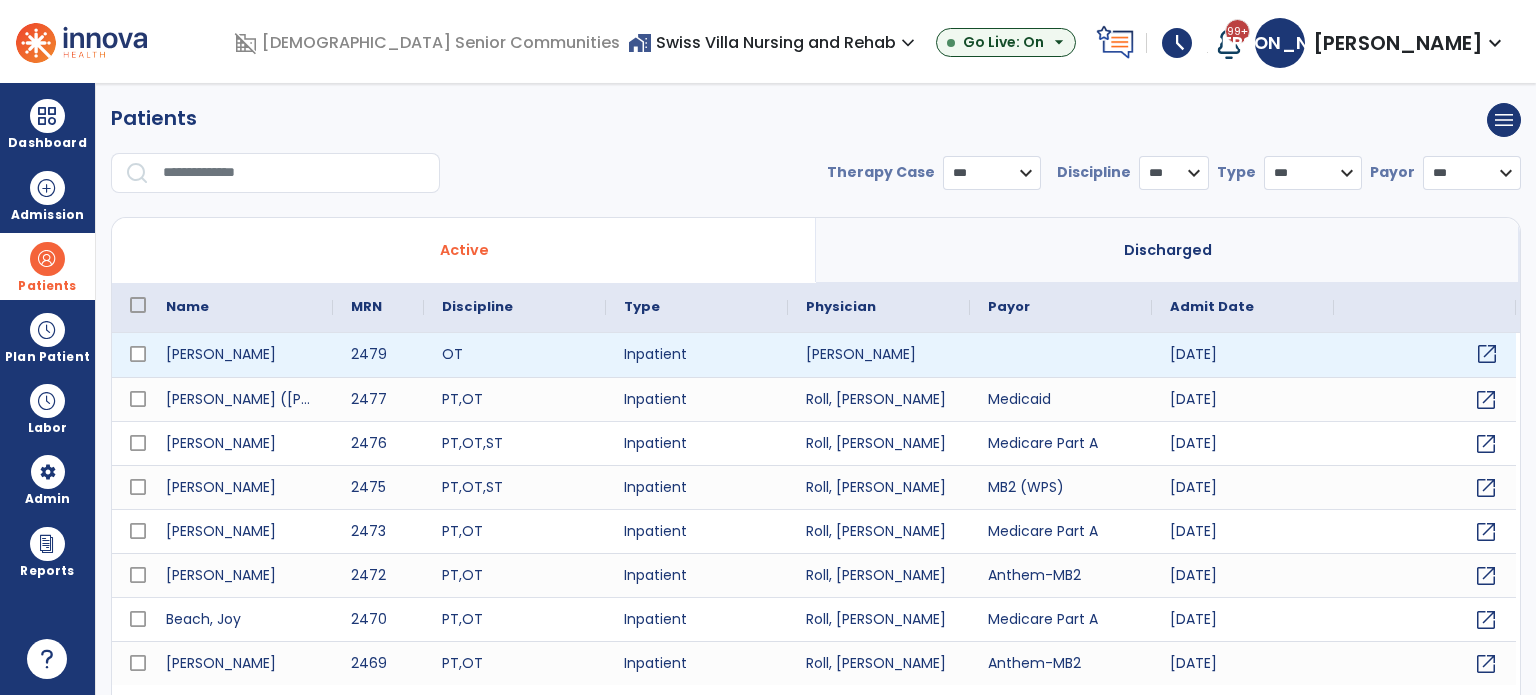 click on "open_in_new" at bounding box center [1487, 354] 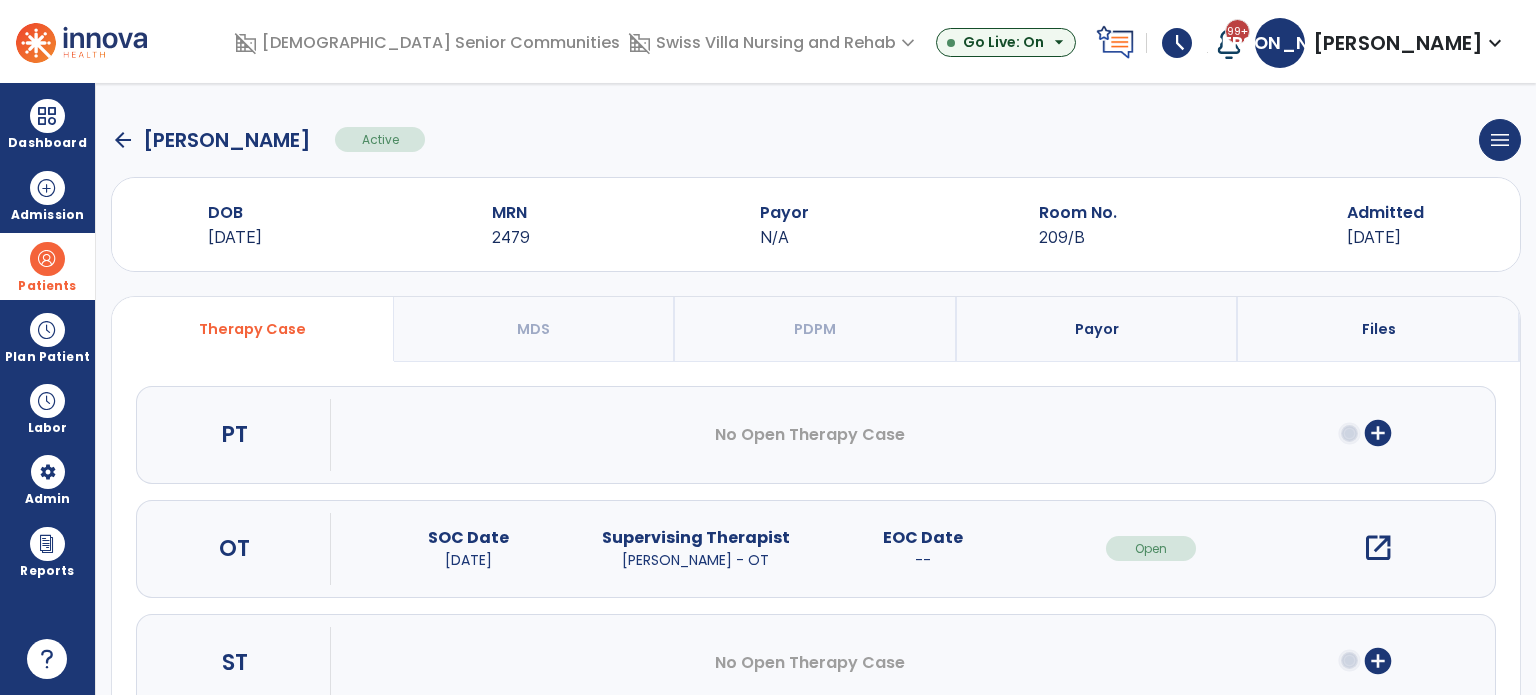 click on "open_in_new" at bounding box center [1378, 548] 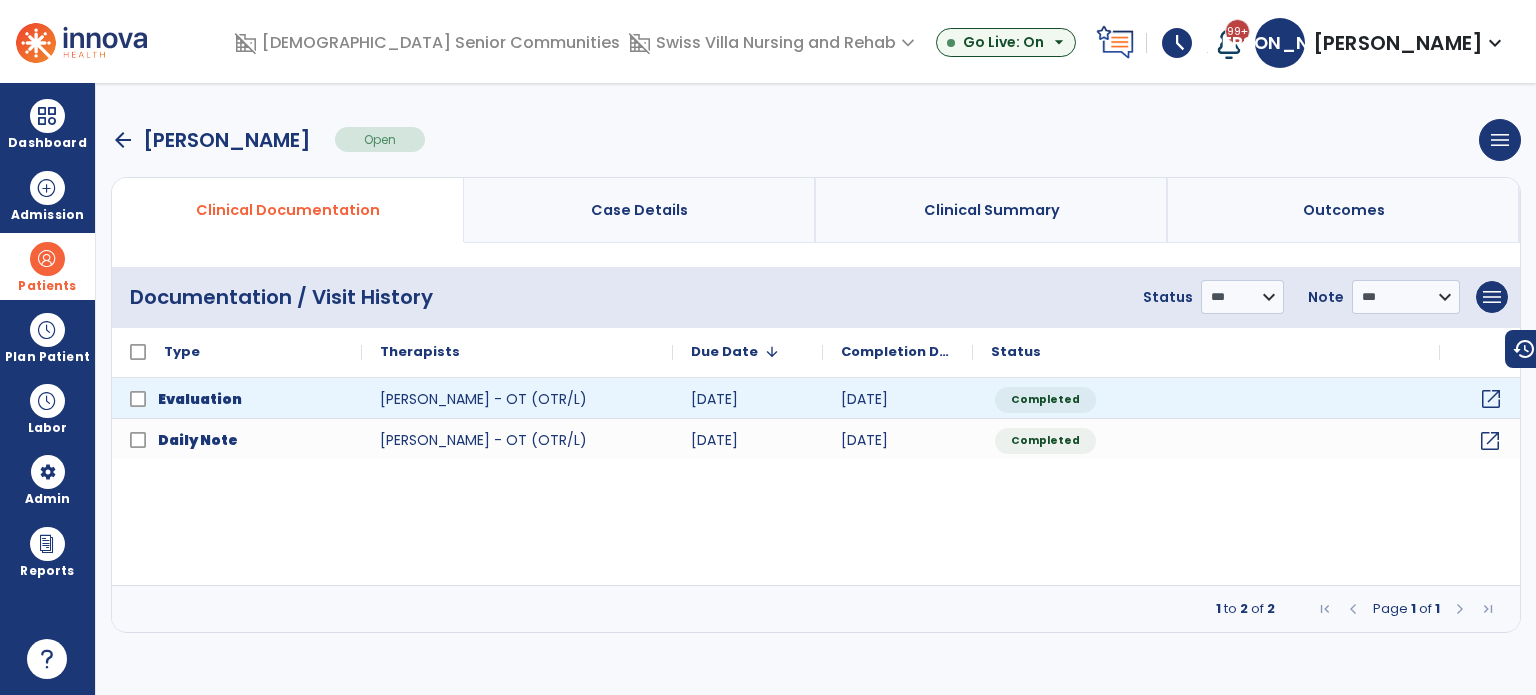 click on "open_in_new" 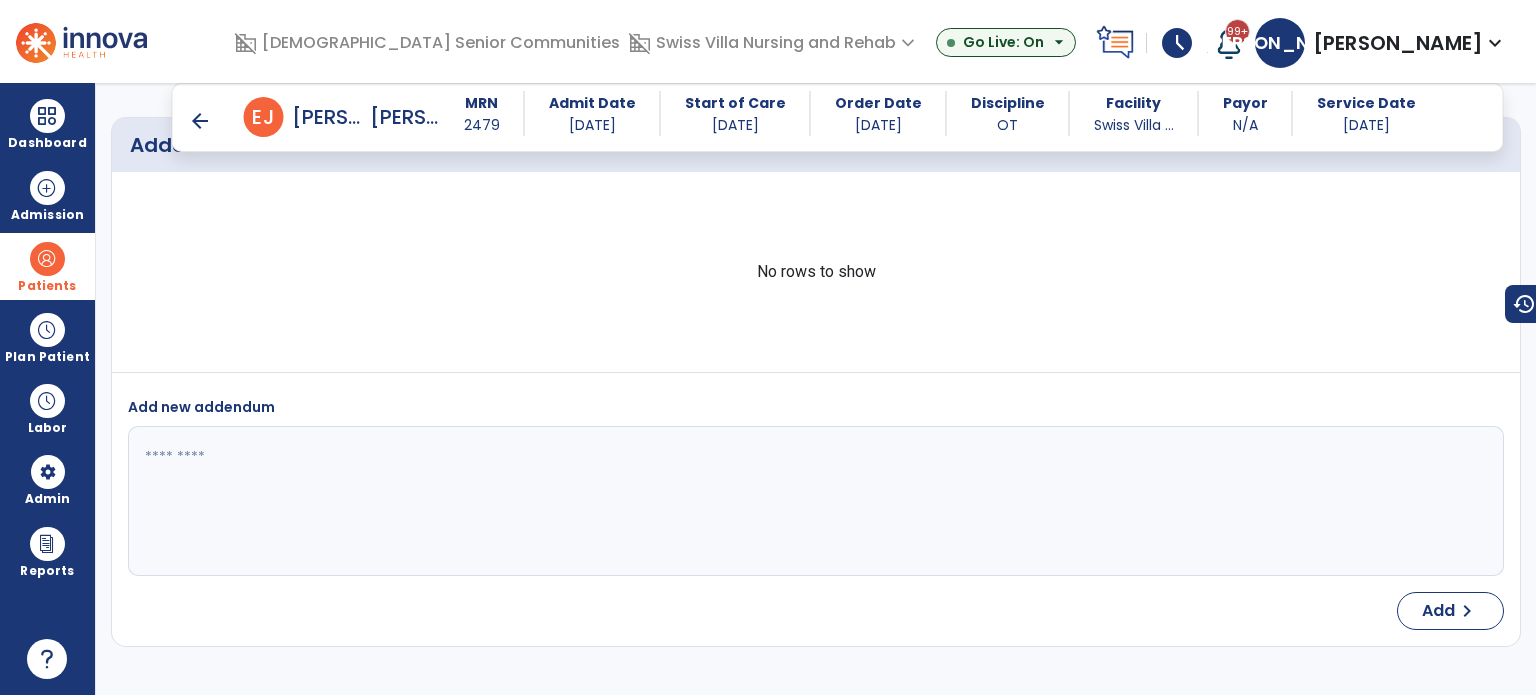scroll, scrollTop: 8338, scrollLeft: 0, axis: vertical 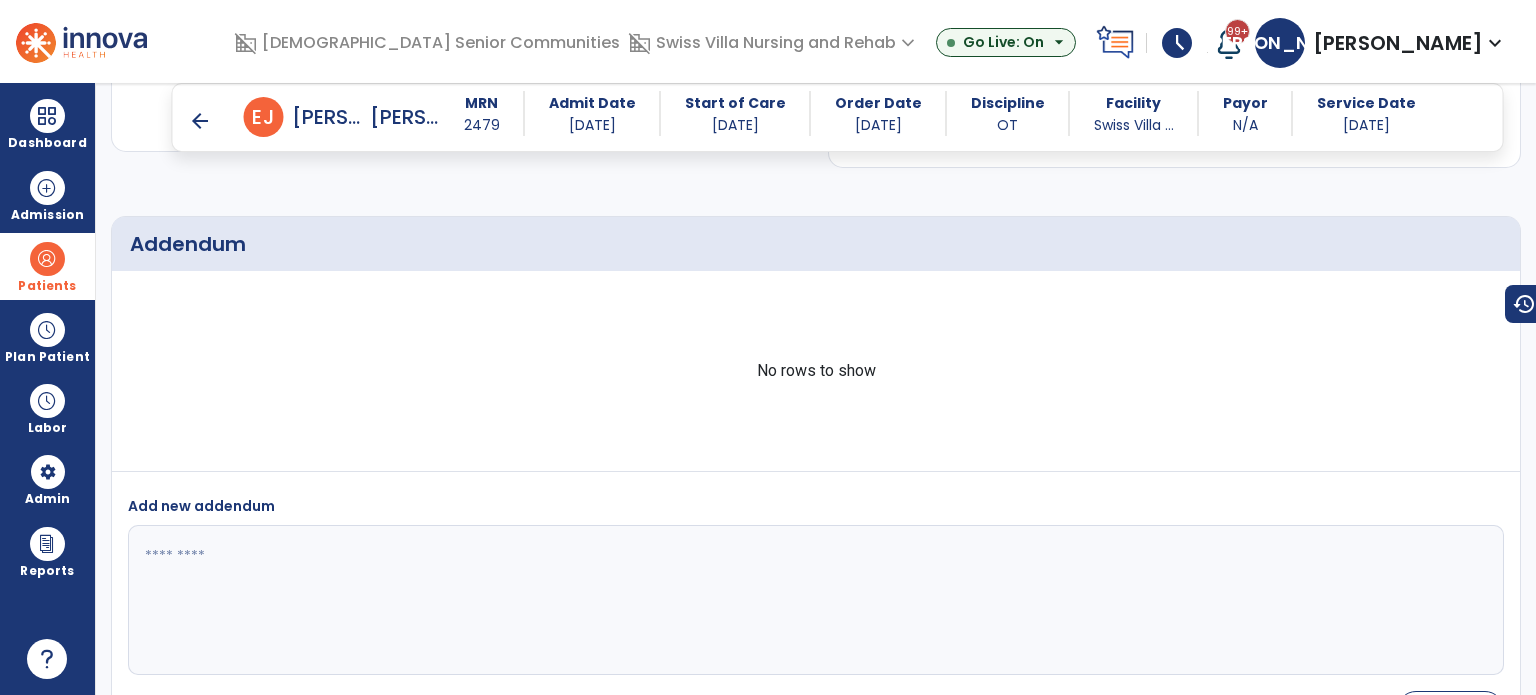 click on "arrow_back" at bounding box center [200, 121] 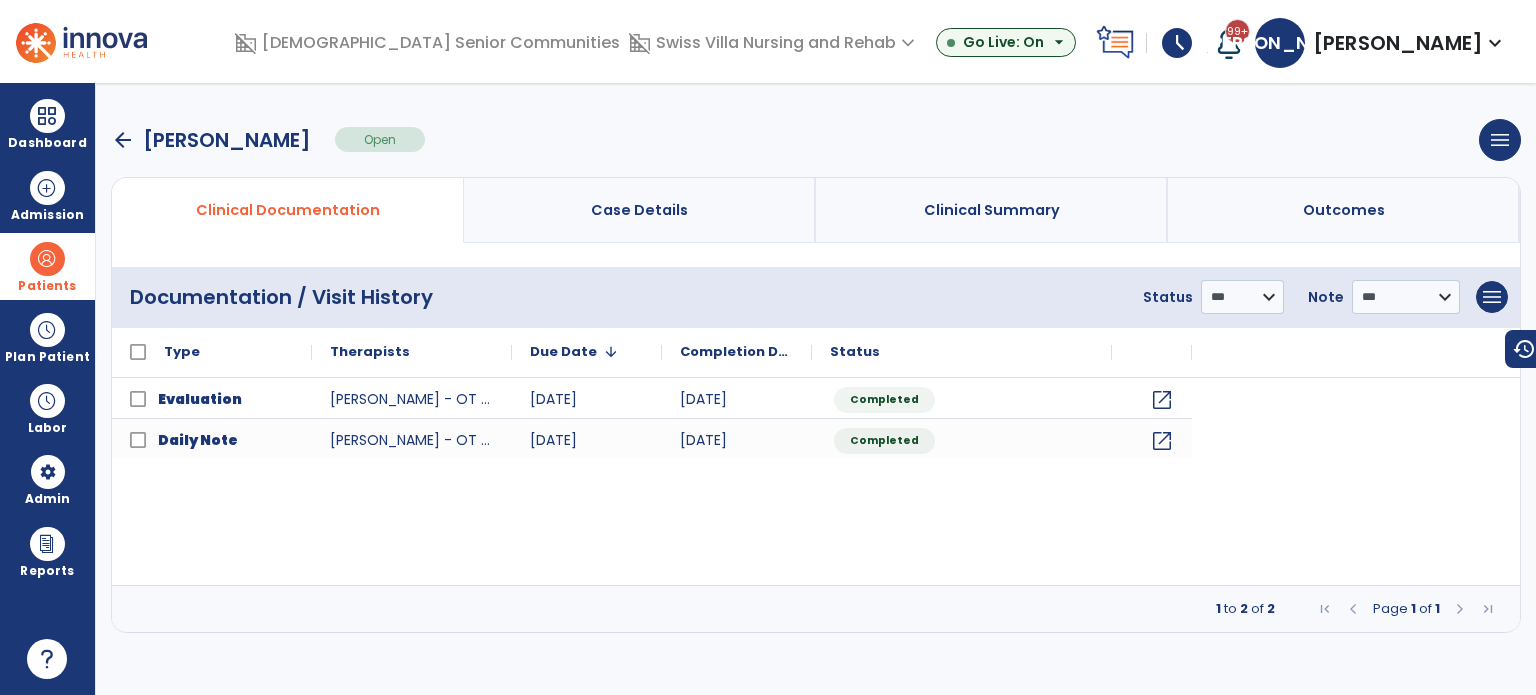 scroll, scrollTop: 0, scrollLeft: 0, axis: both 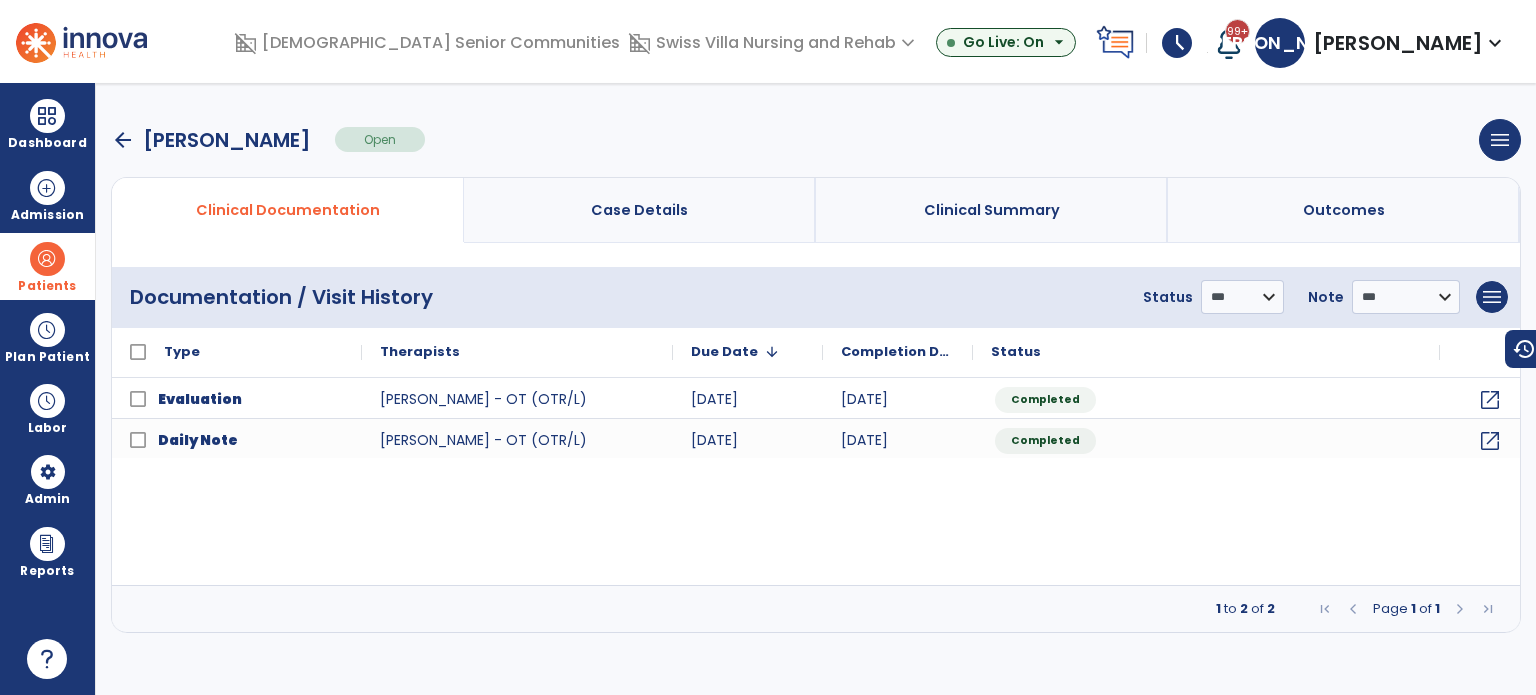click on "arrow_back" at bounding box center (123, 140) 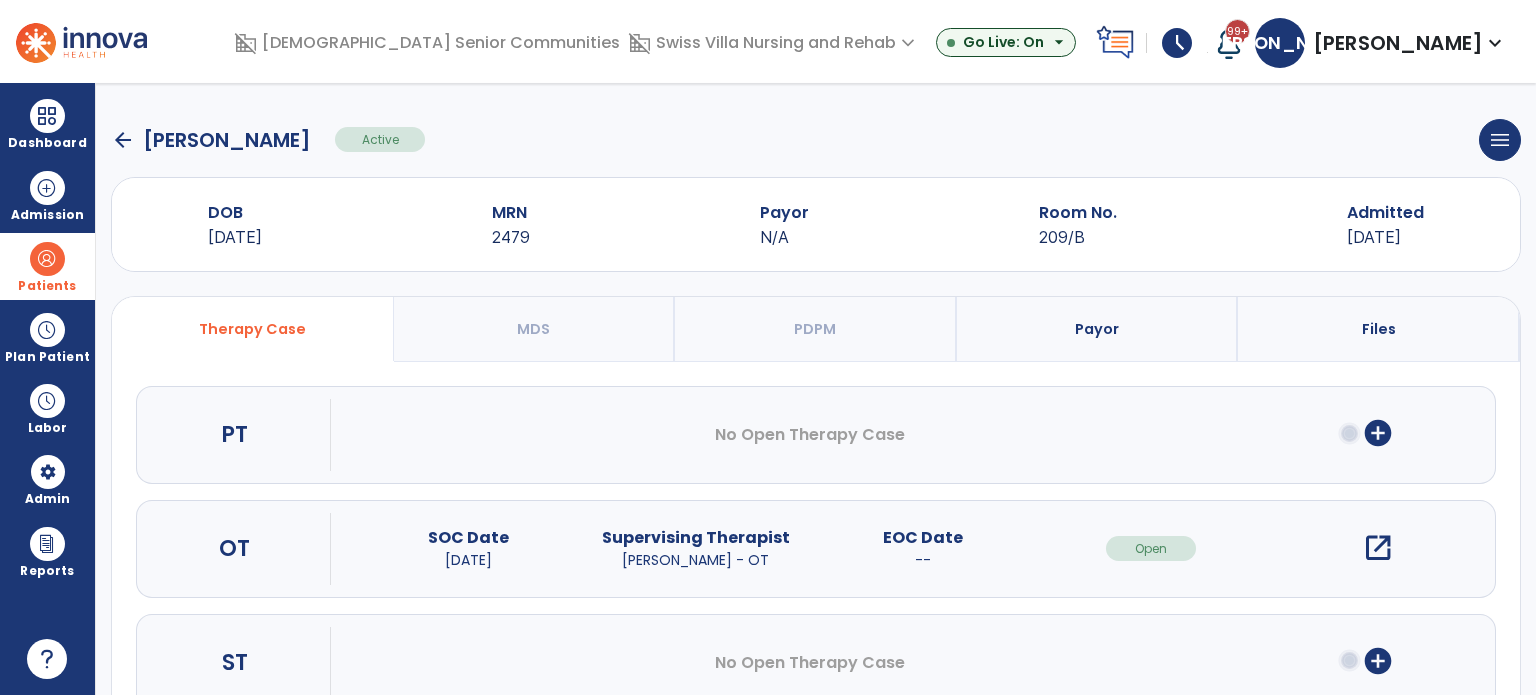 click on "arrow_back" 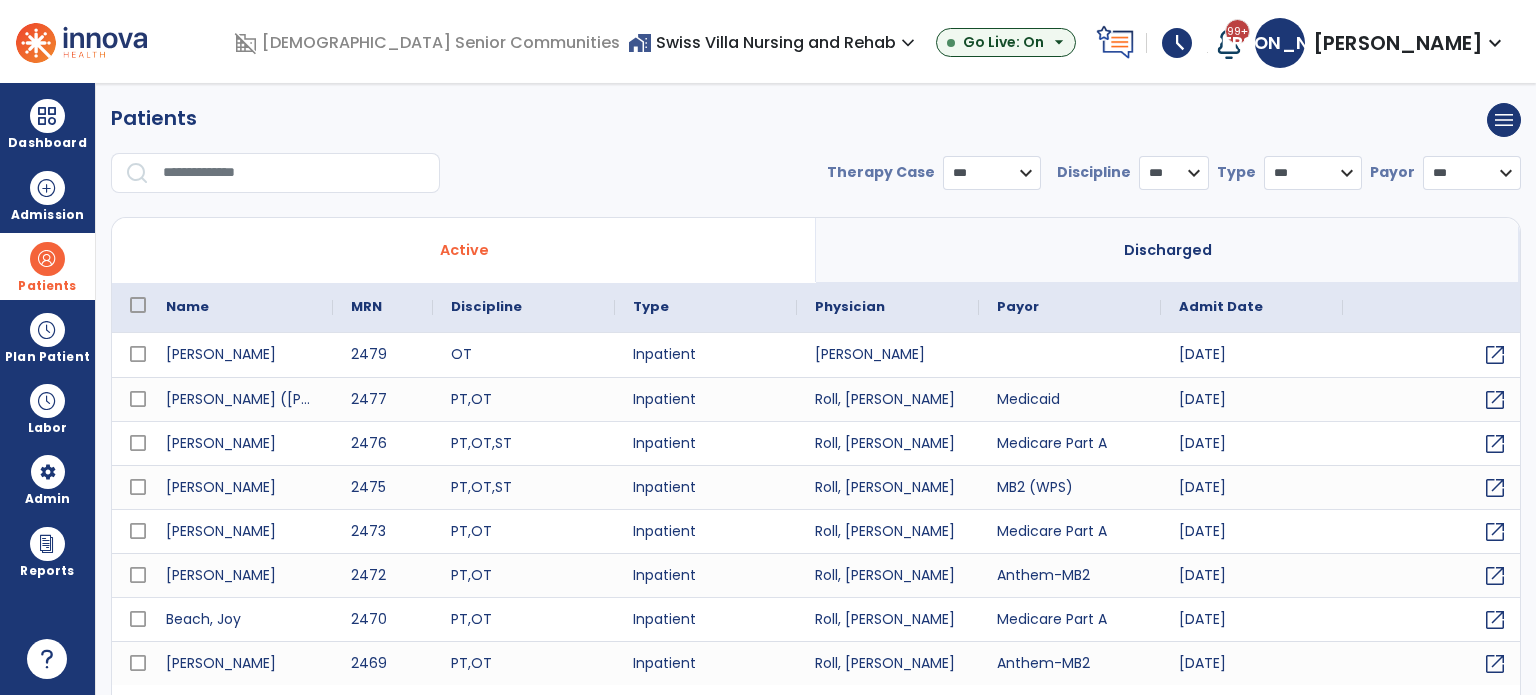 select on "***" 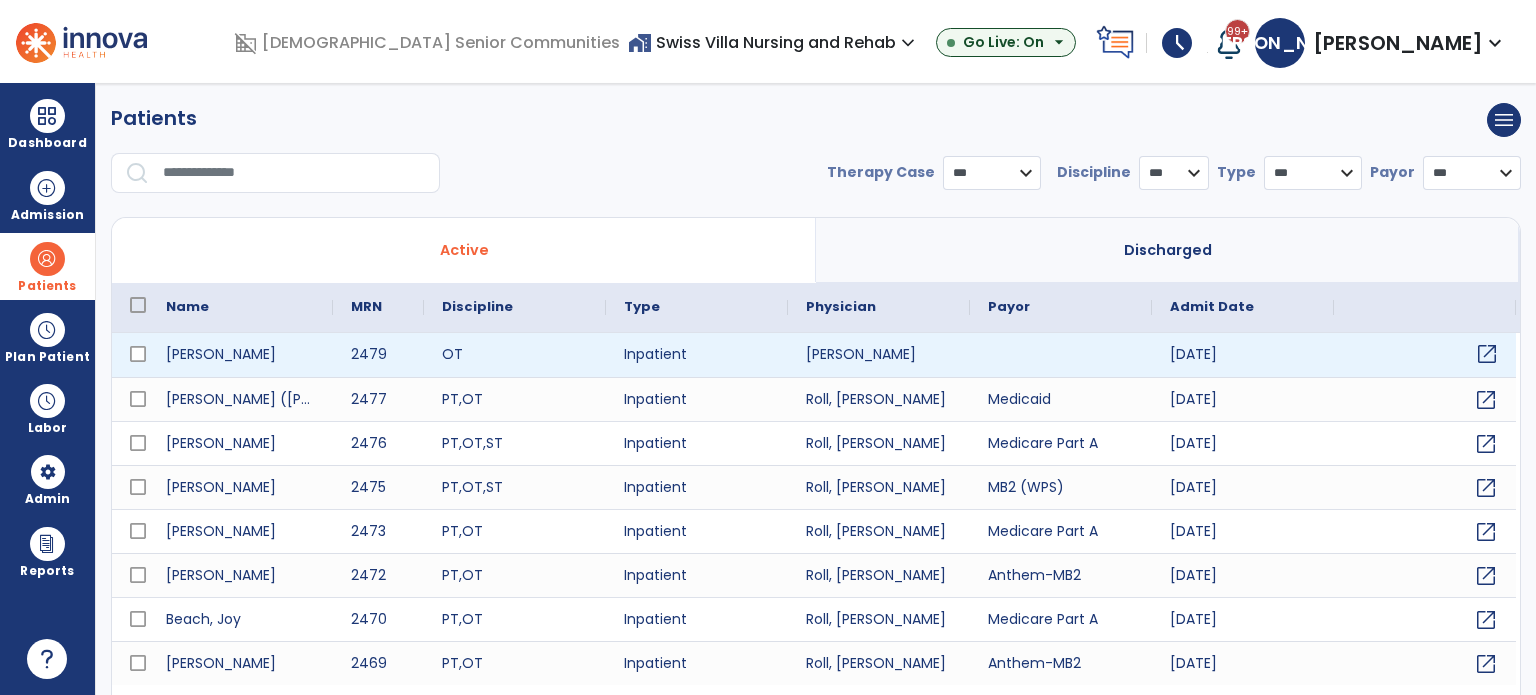click on "open_in_new" at bounding box center [1487, 354] 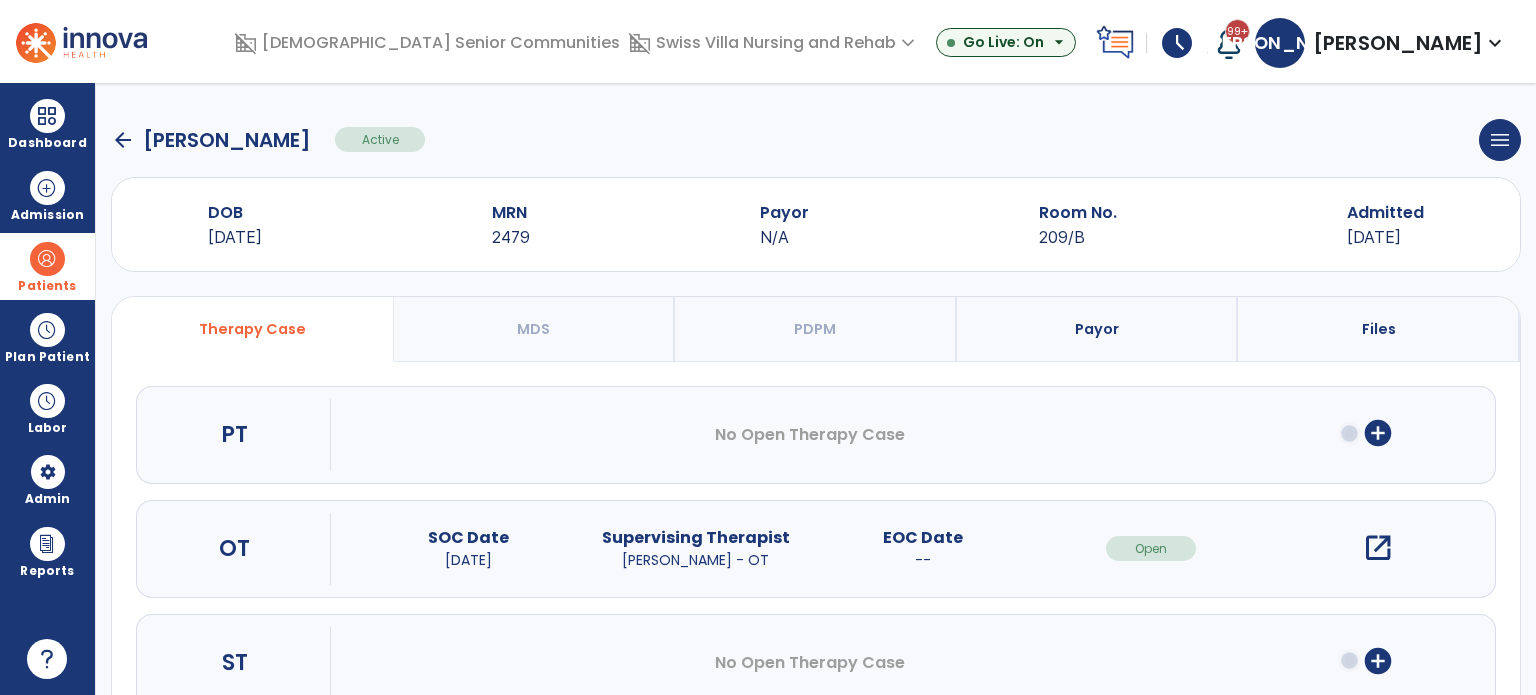 click on "open_in_new" at bounding box center [1378, 548] 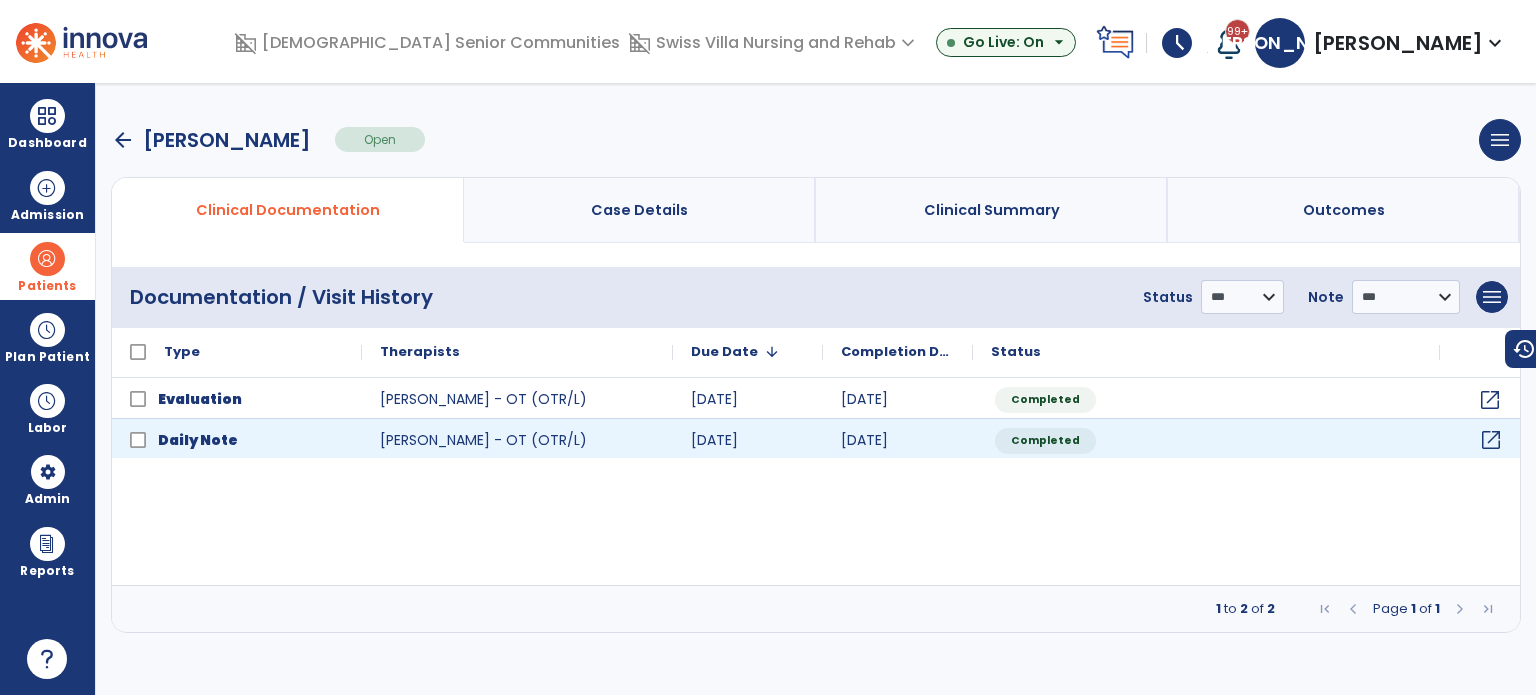 click on "open_in_new" 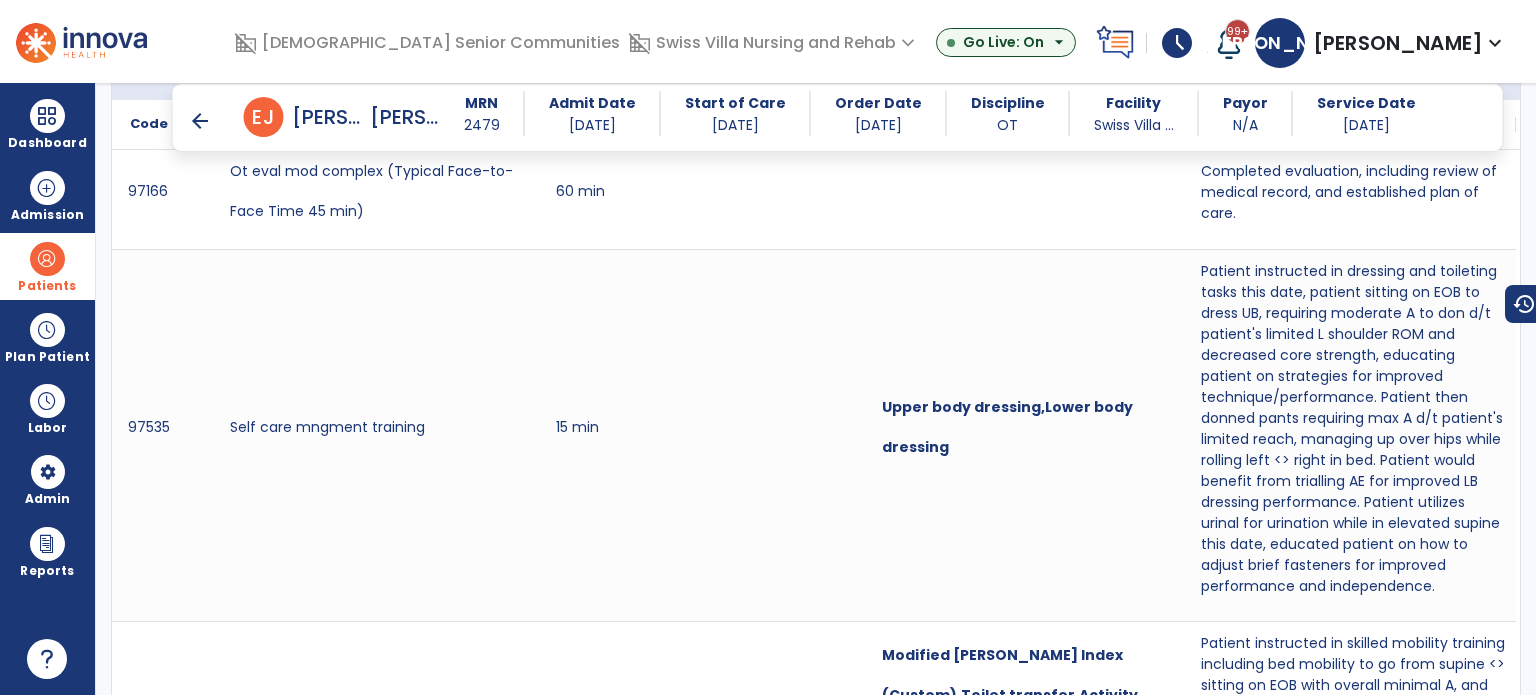scroll, scrollTop: 500, scrollLeft: 0, axis: vertical 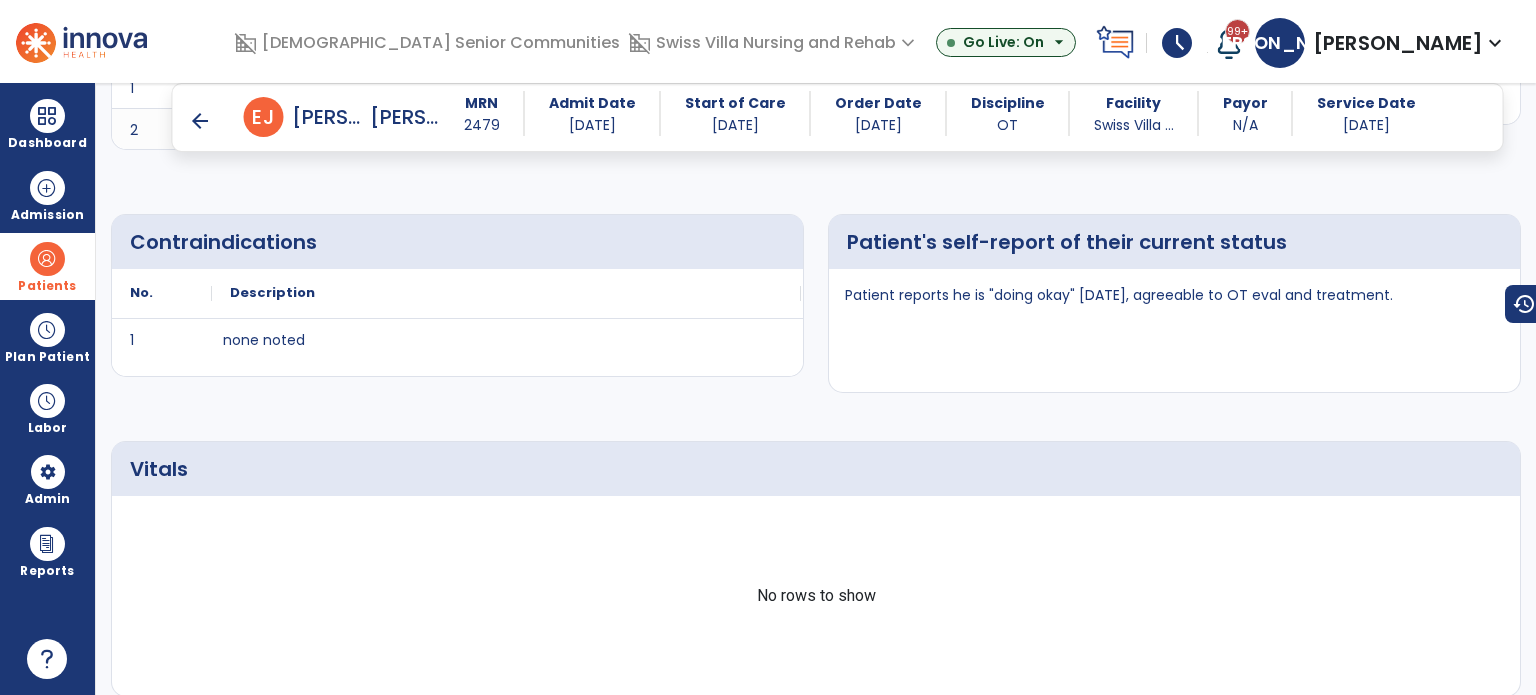 click on "arrow_back" at bounding box center [200, 121] 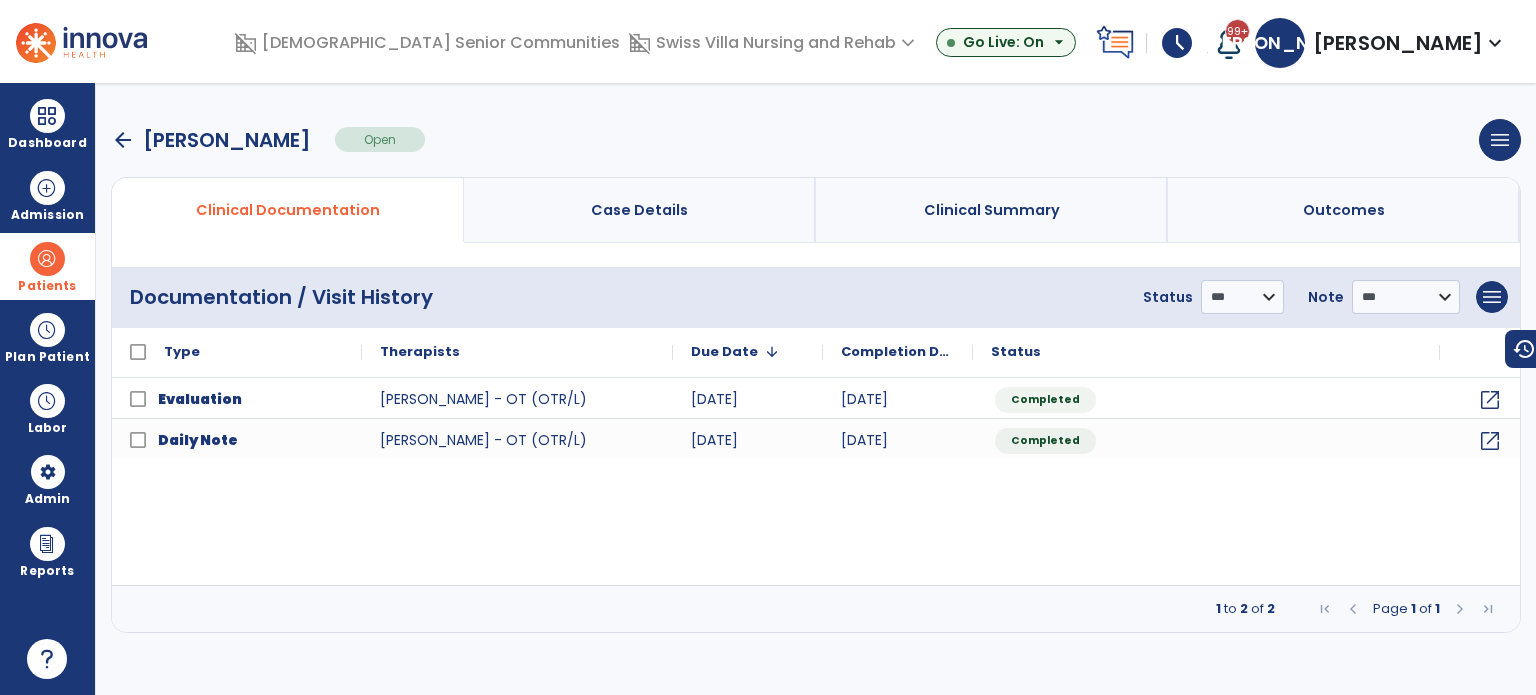scroll, scrollTop: 0, scrollLeft: 0, axis: both 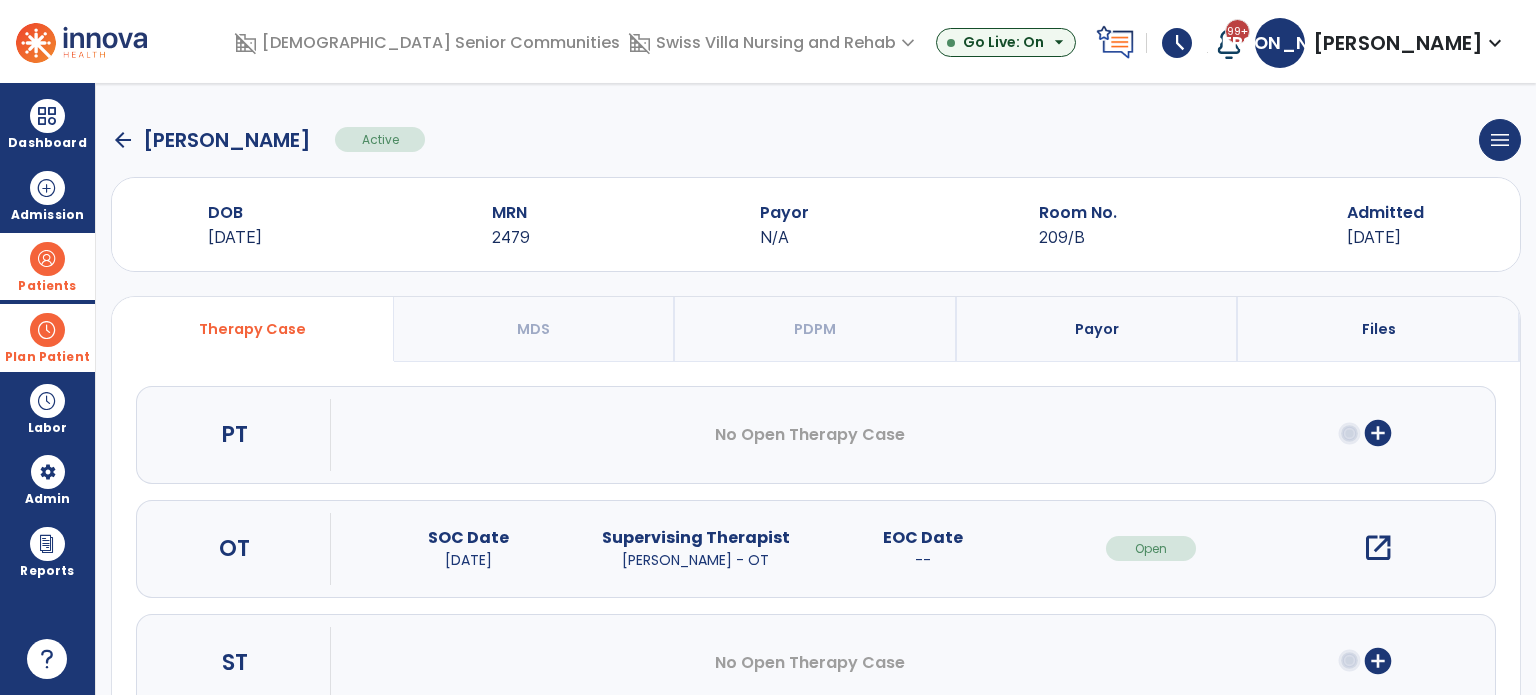 click on "Plan Patient" at bounding box center (47, 286) 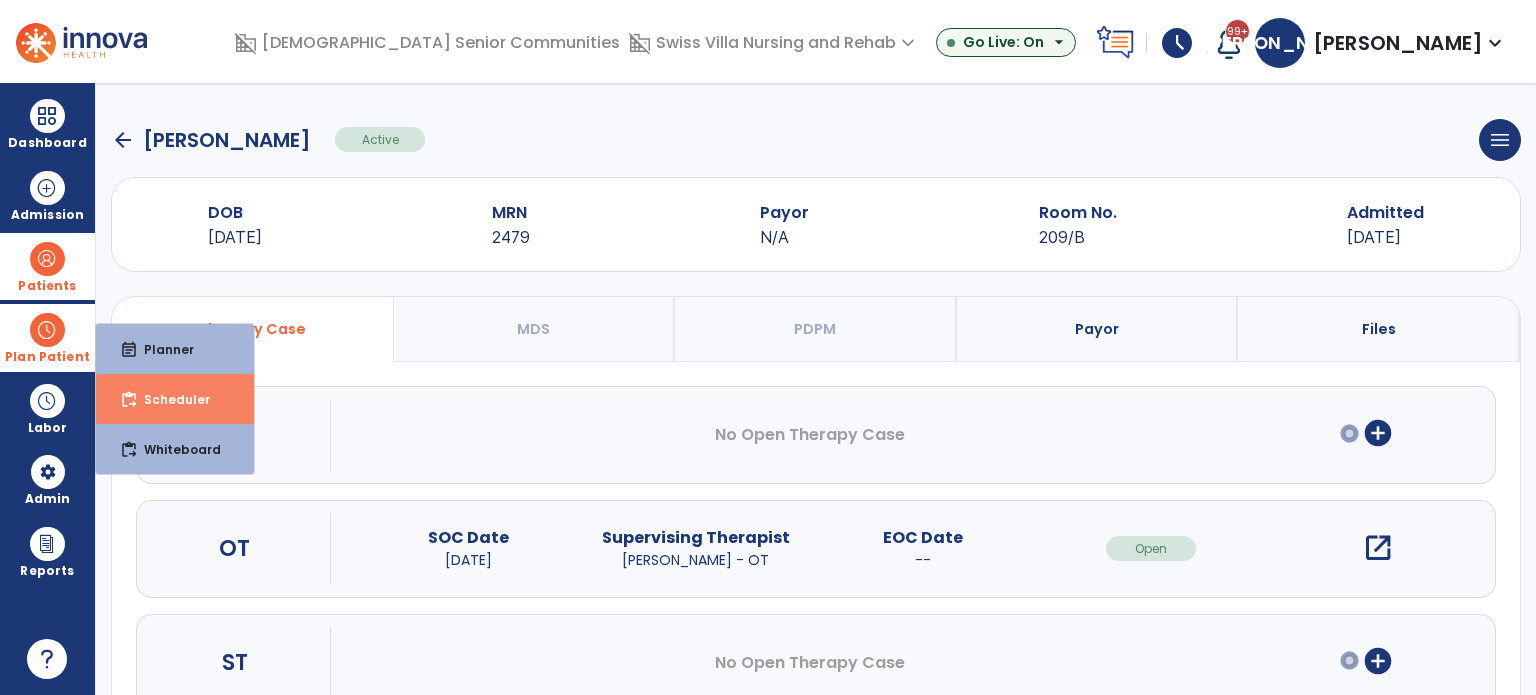 click on "Scheduler" at bounding box center (169, 399) 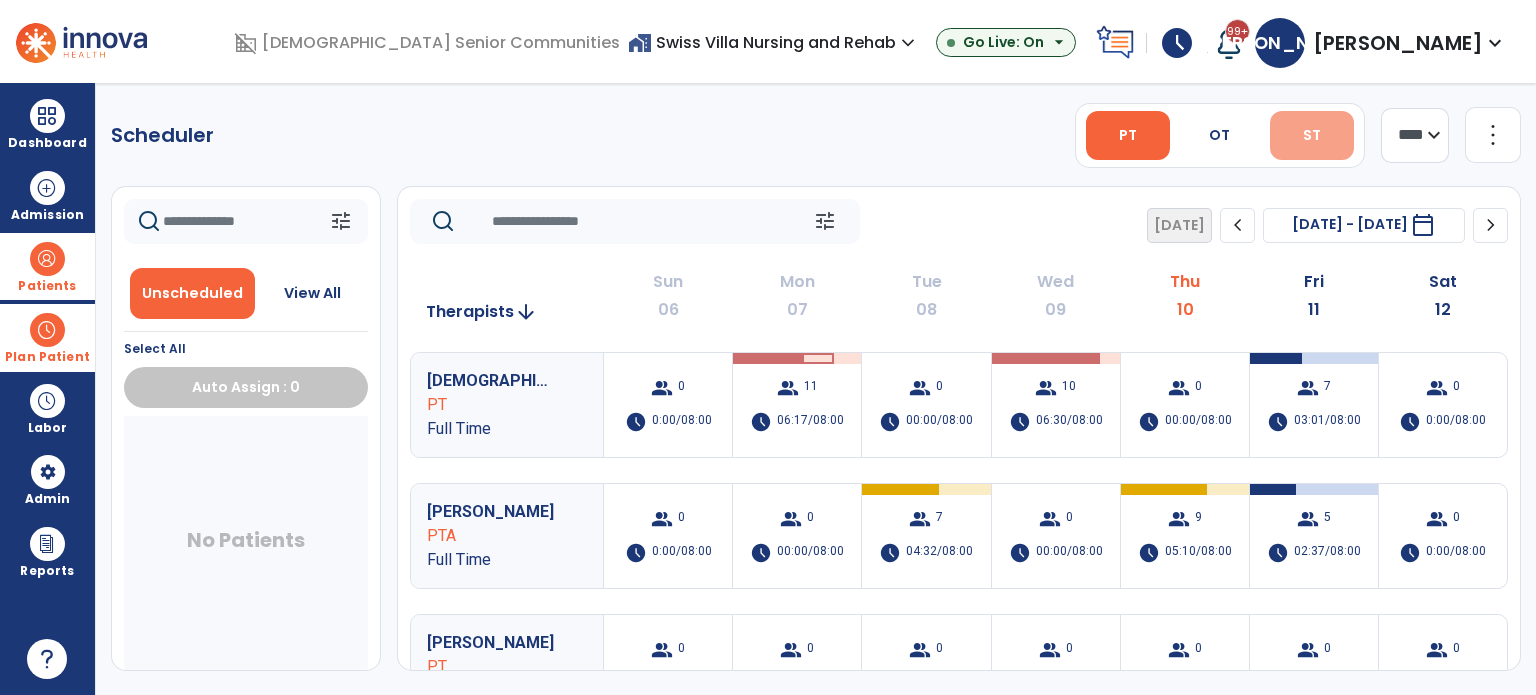 click on "ST" at bounding box center [1312, 135] 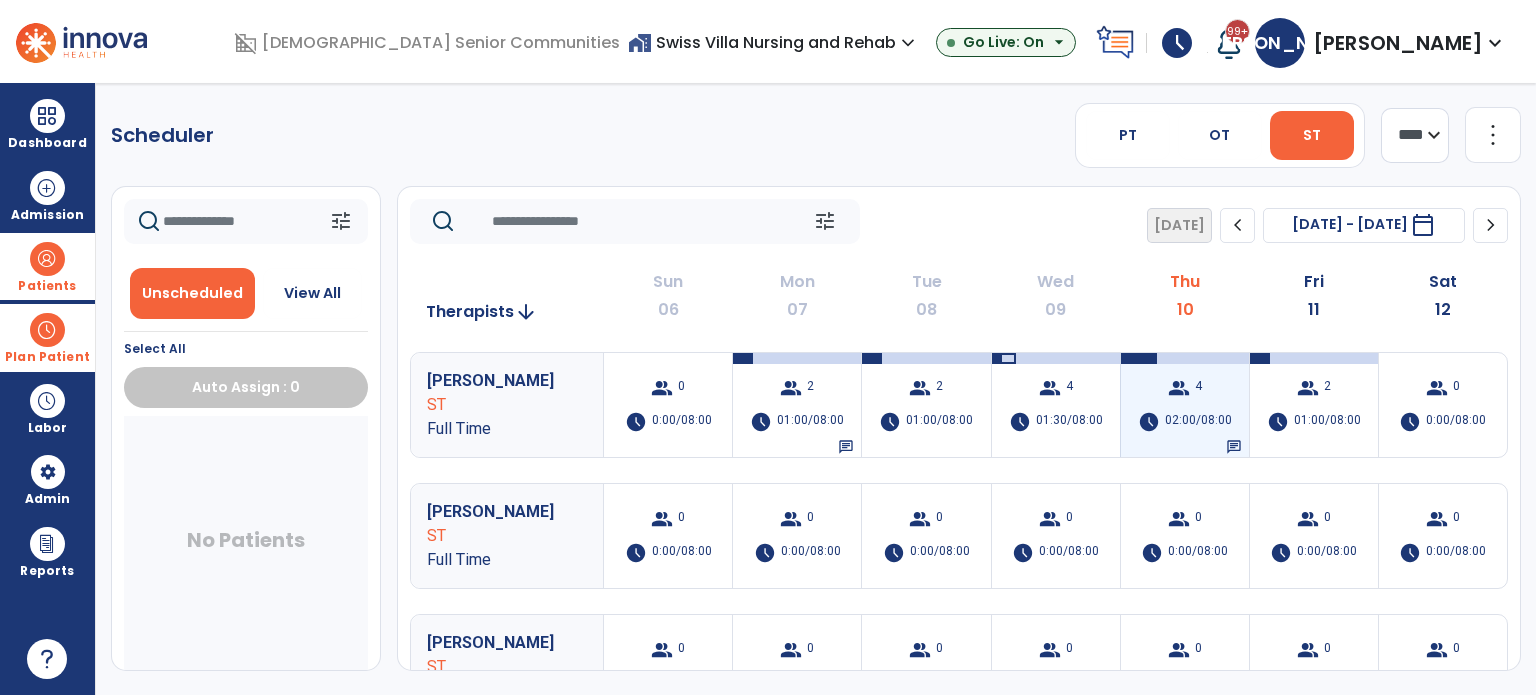 click on "02:00/08:00" at bounding box center (1198, 422) 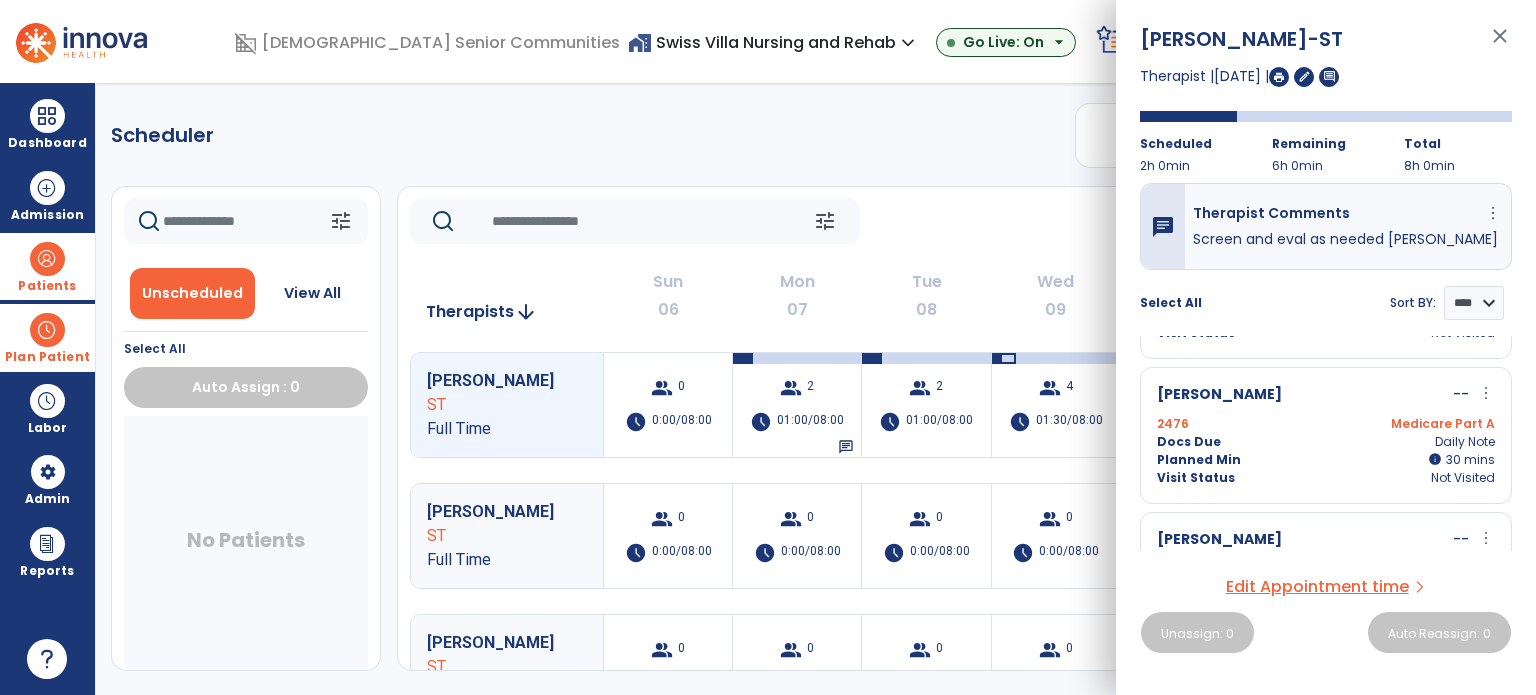 scroll, scrollTop: 300, scrollLeft: 0, axis: vertical 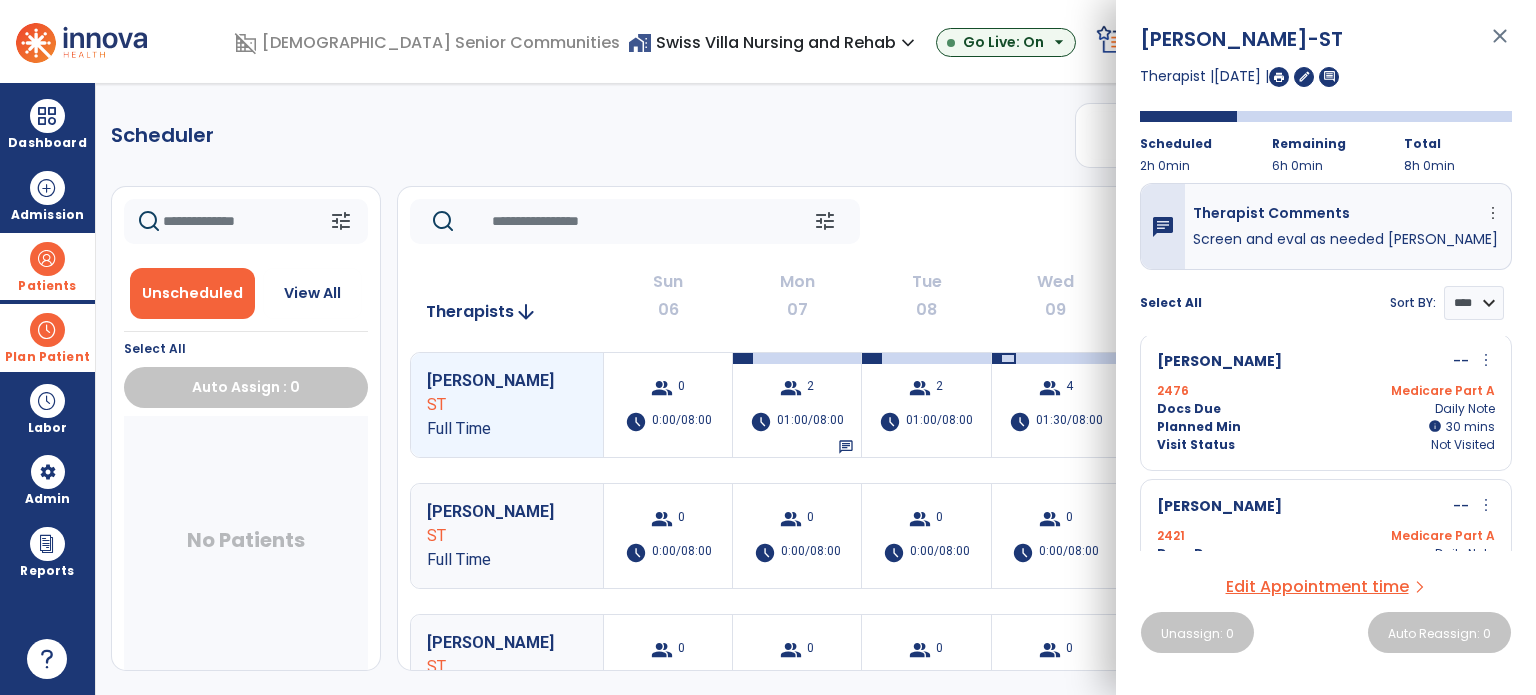 click on "close" at bounding box center [1500, 45] 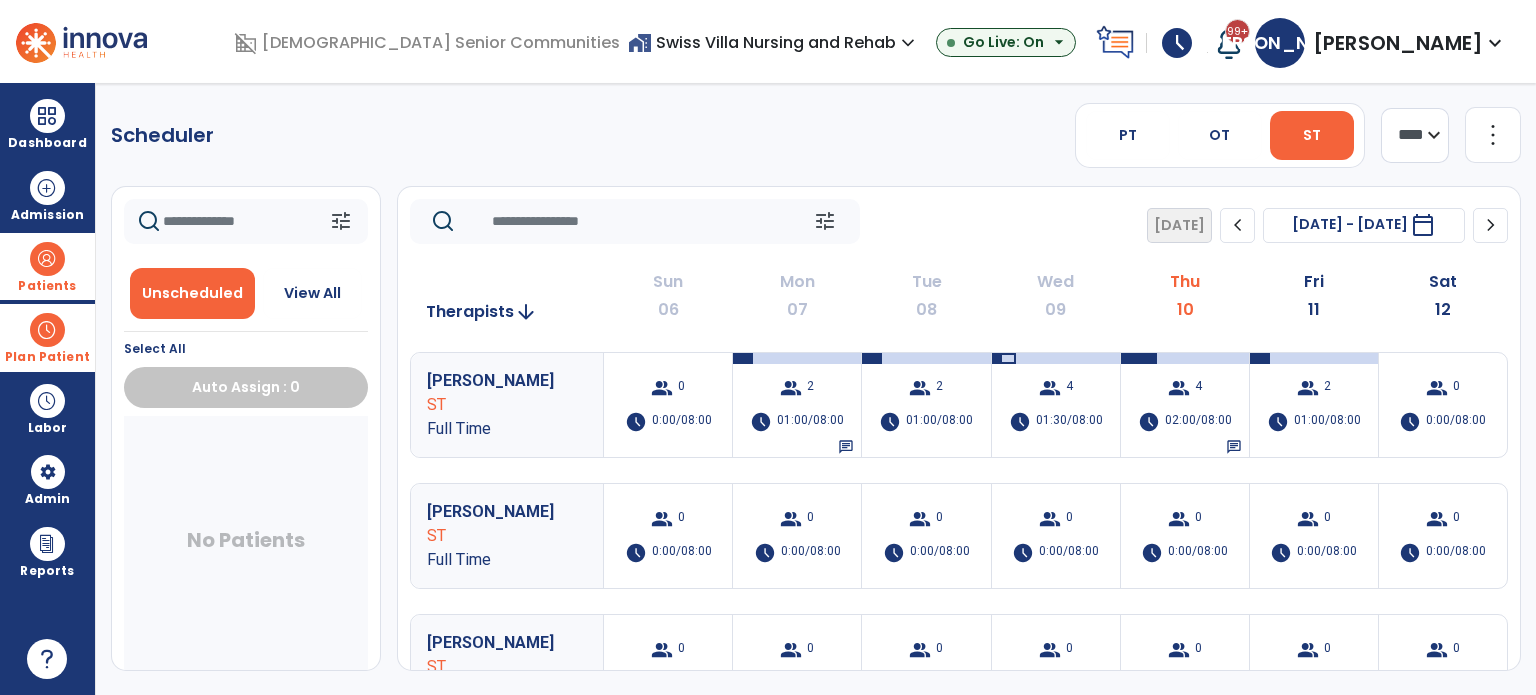 click on "Plan Patient" at bounding box center [47, 337] 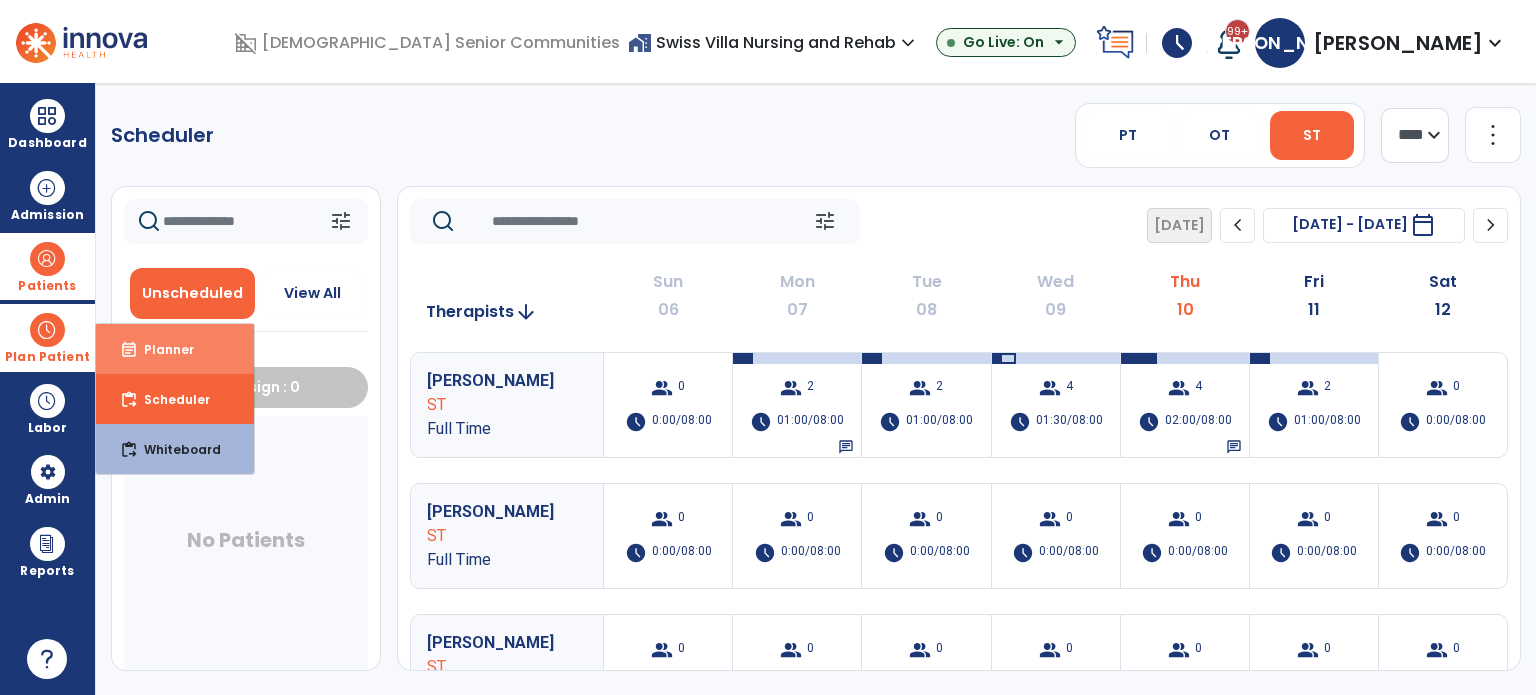 click on "event_note  Planner" at bounding box center [175, 349] 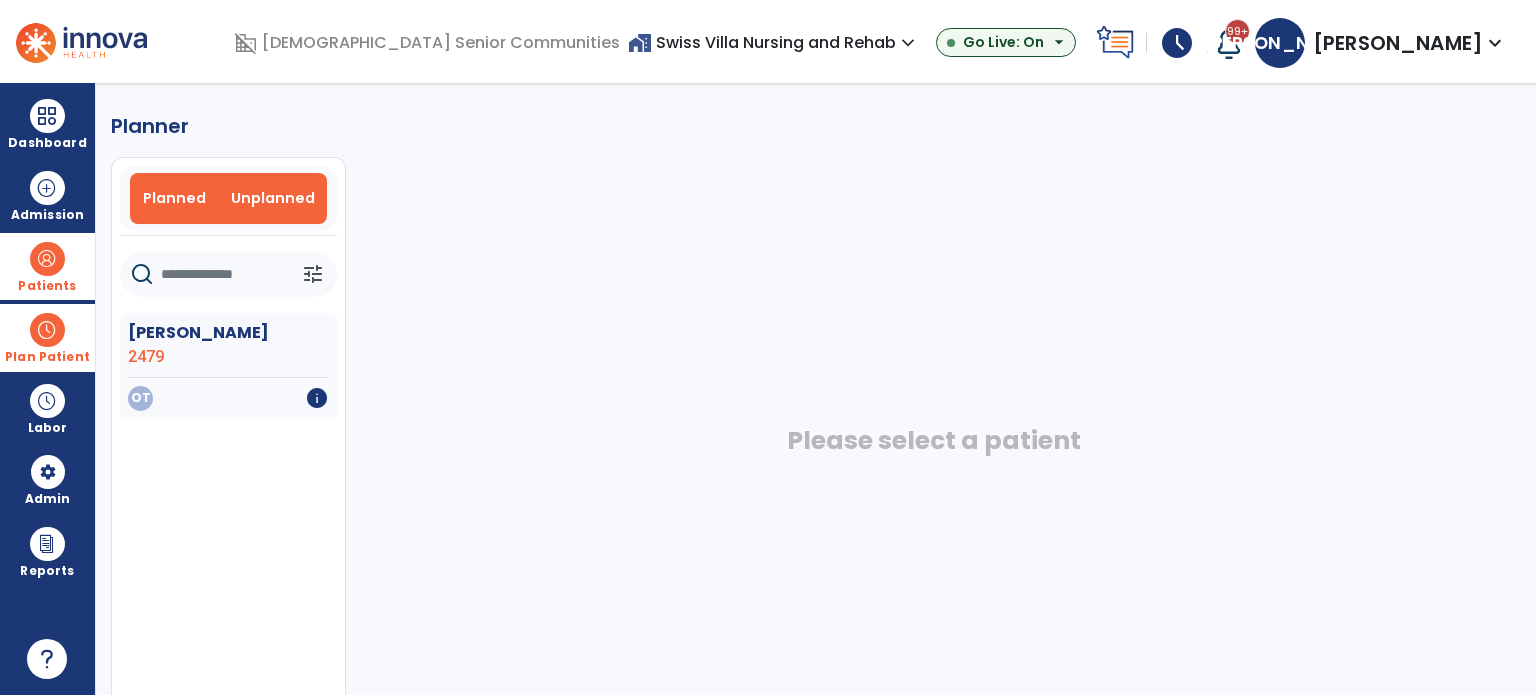 click on "Planned" at bounding box center [174, 198] 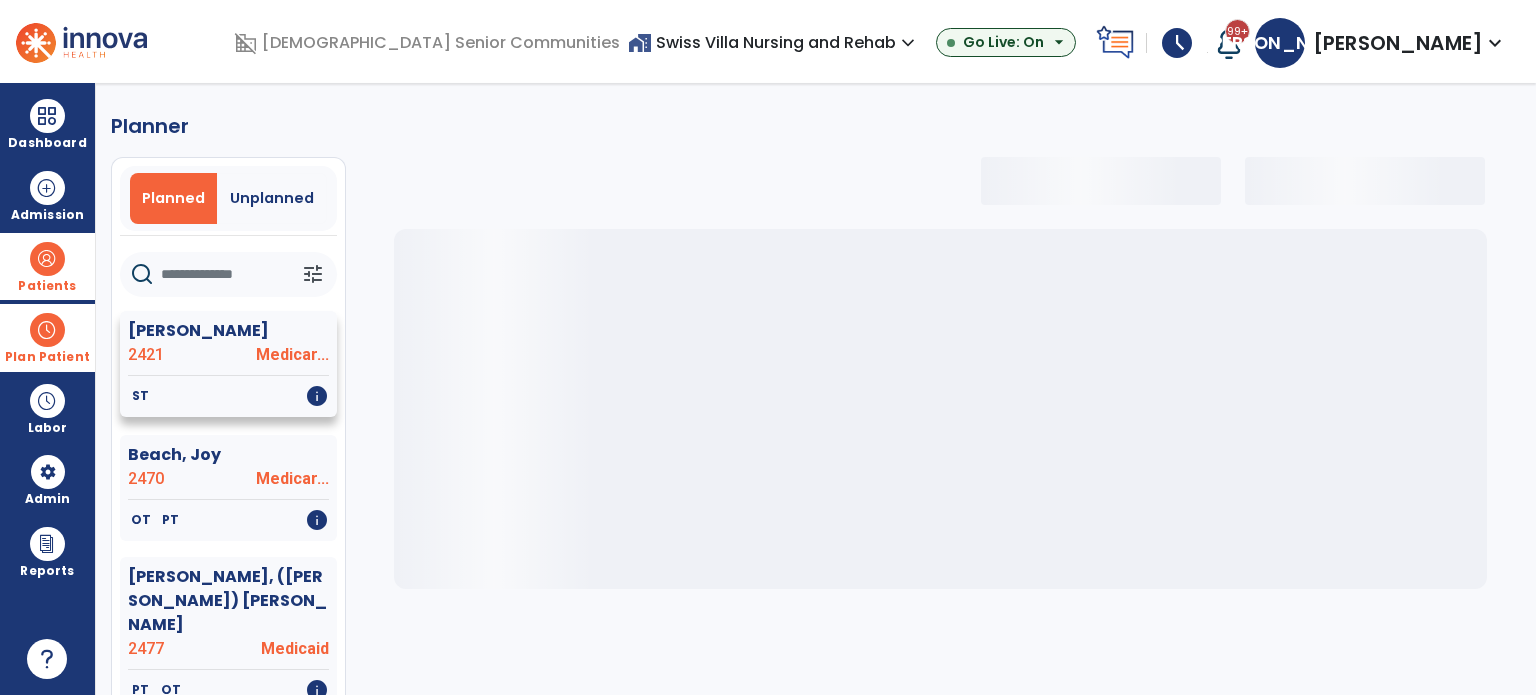 select on "***" 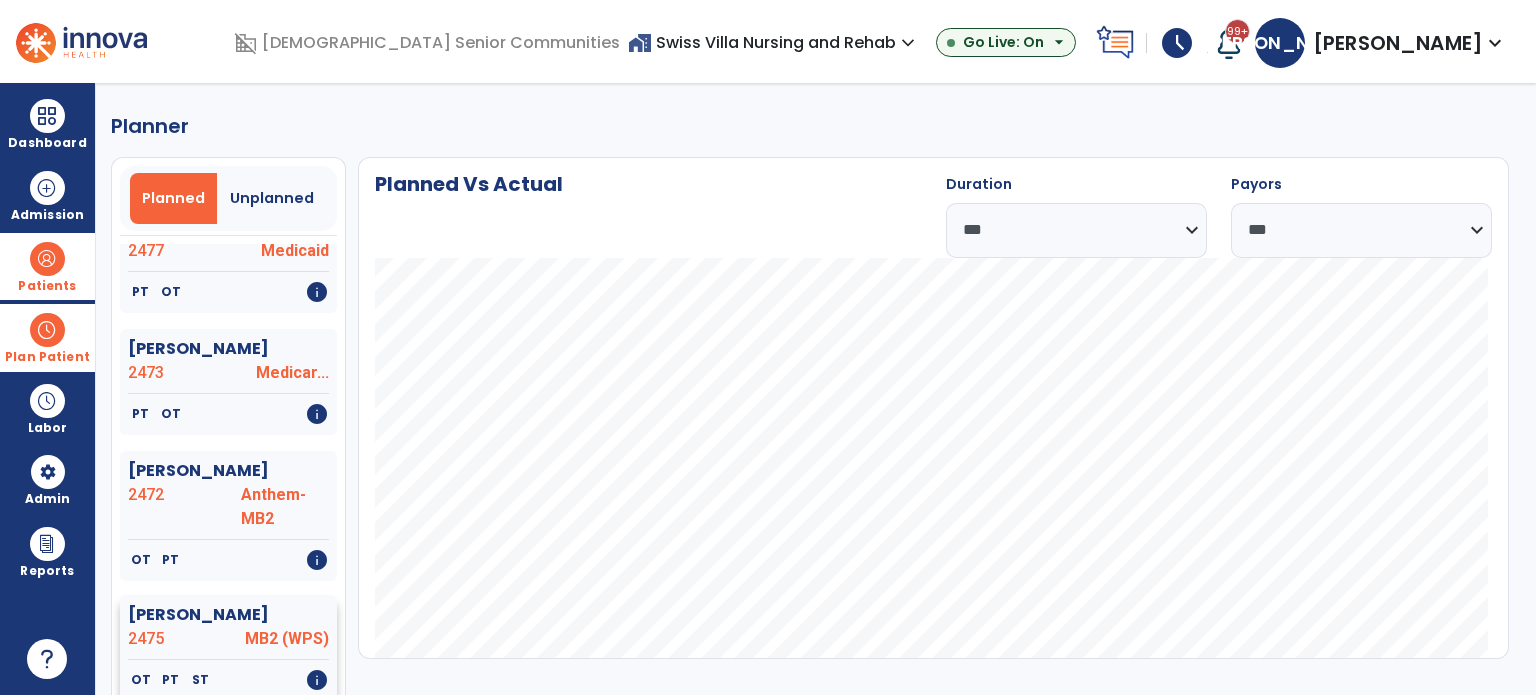 scroll, scrollTop: 400, scrollLeft: 0, axis: vertical 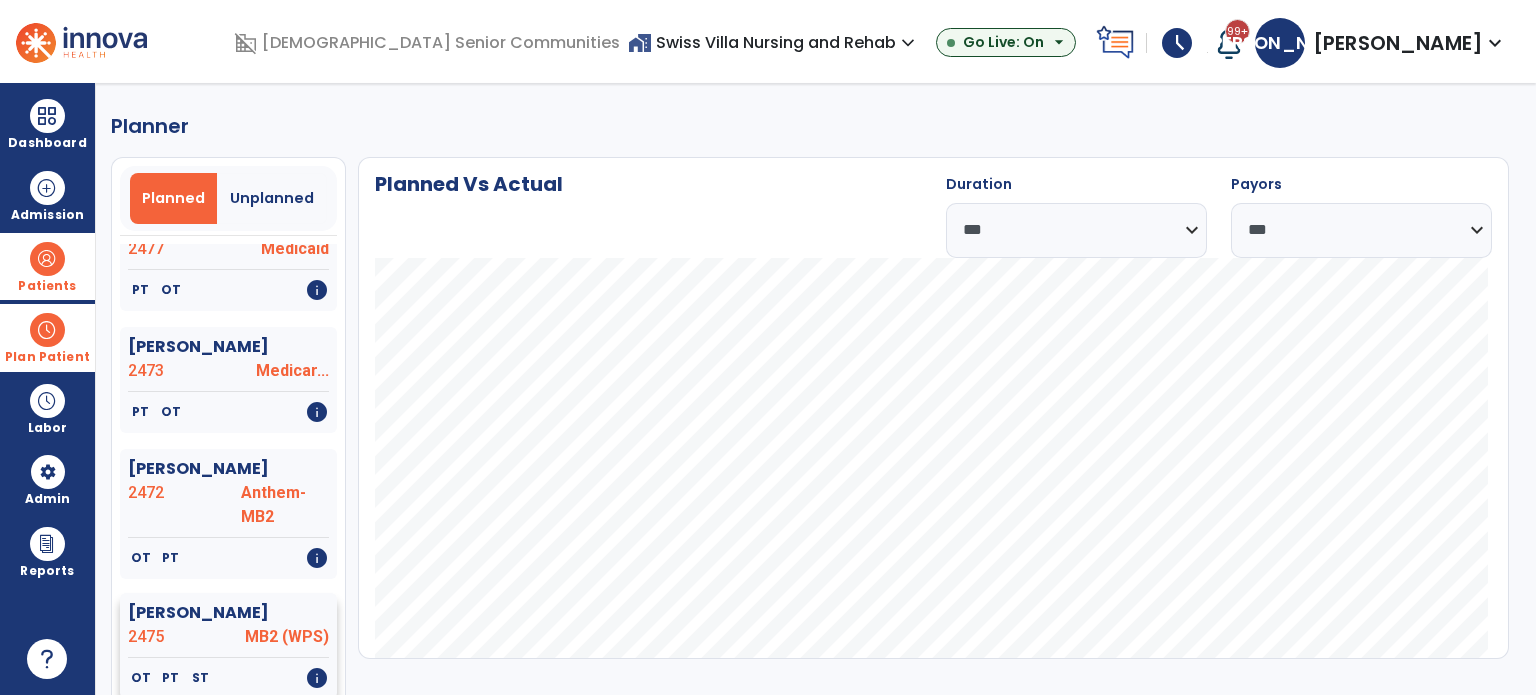 click on "Brindley, Lemuel" 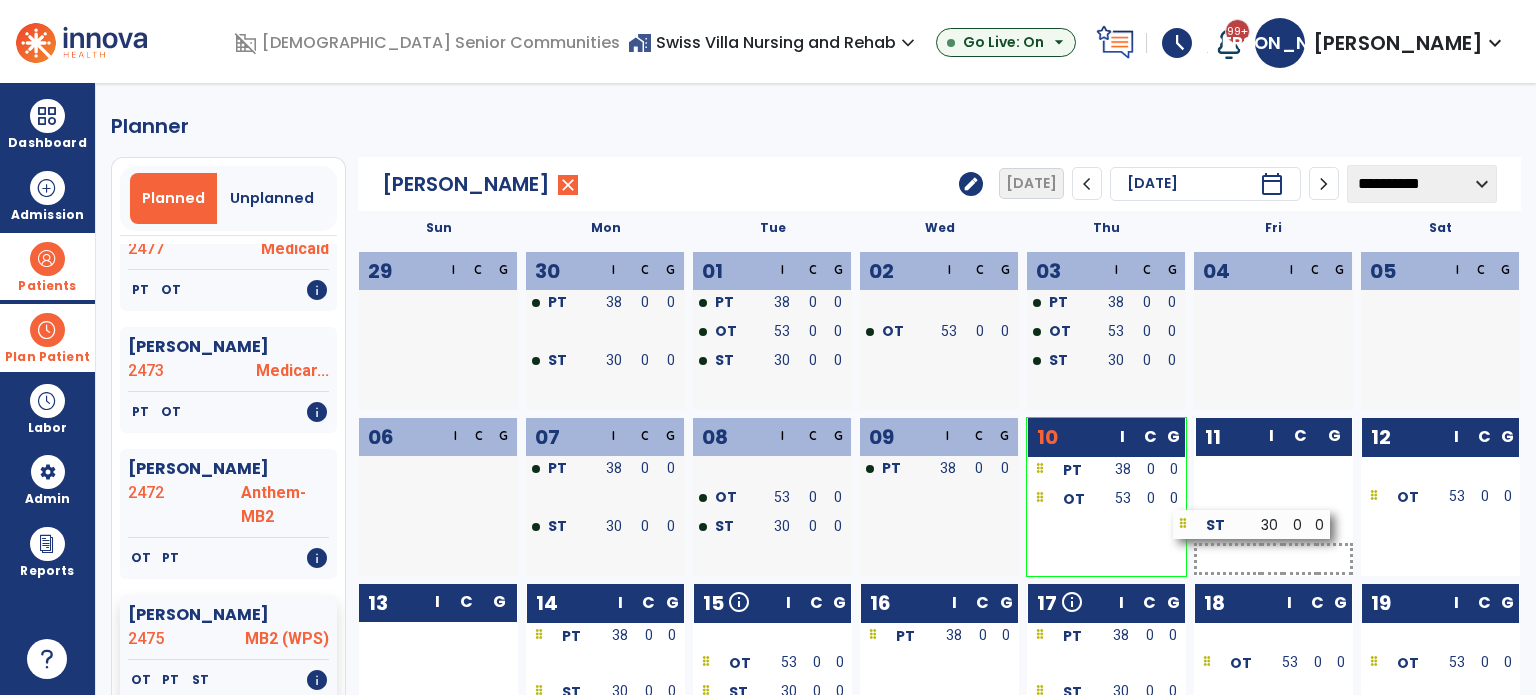 drag, startPoint x: 1121, startPoint y: 527, endPoint x: 1267, endPoint y: 523, distance: 146.05478 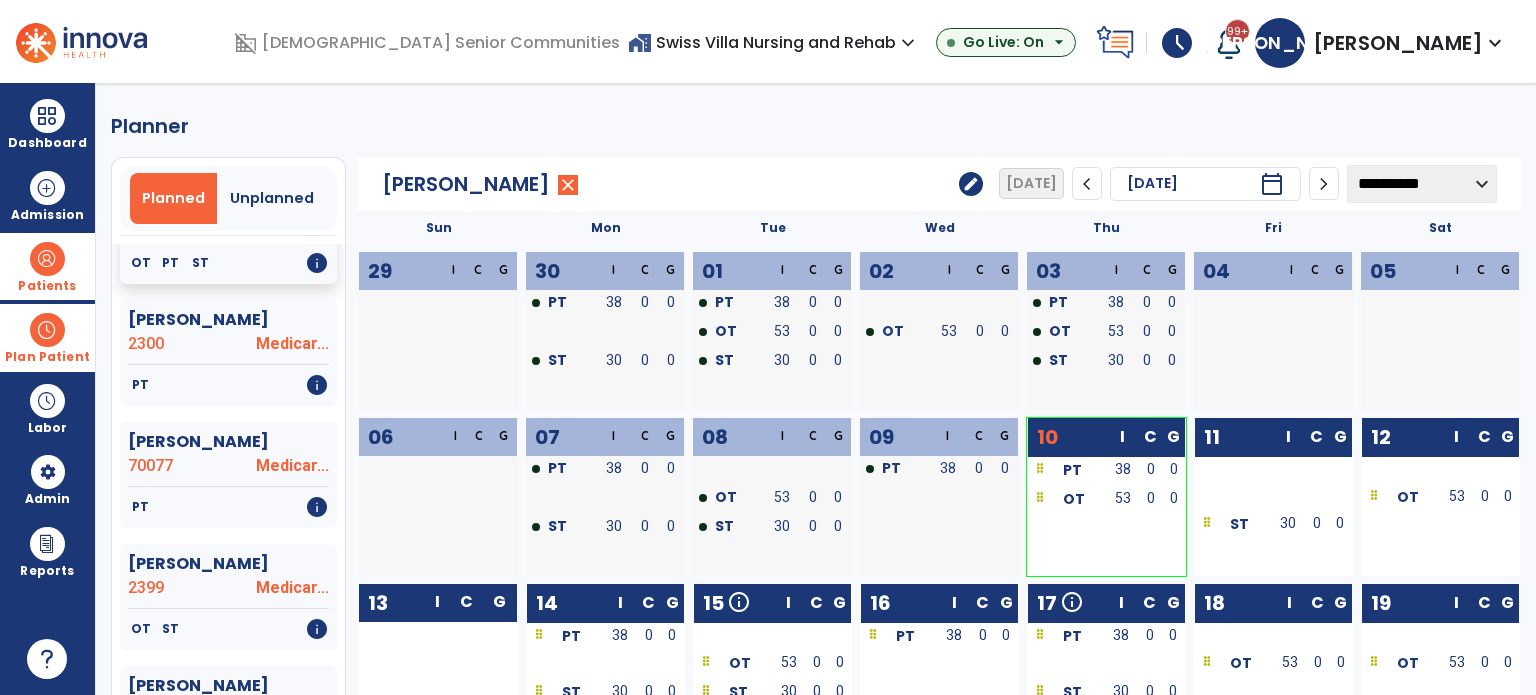 scroll, scrollTop: 900, scrollLeft: 0, axis: vertical 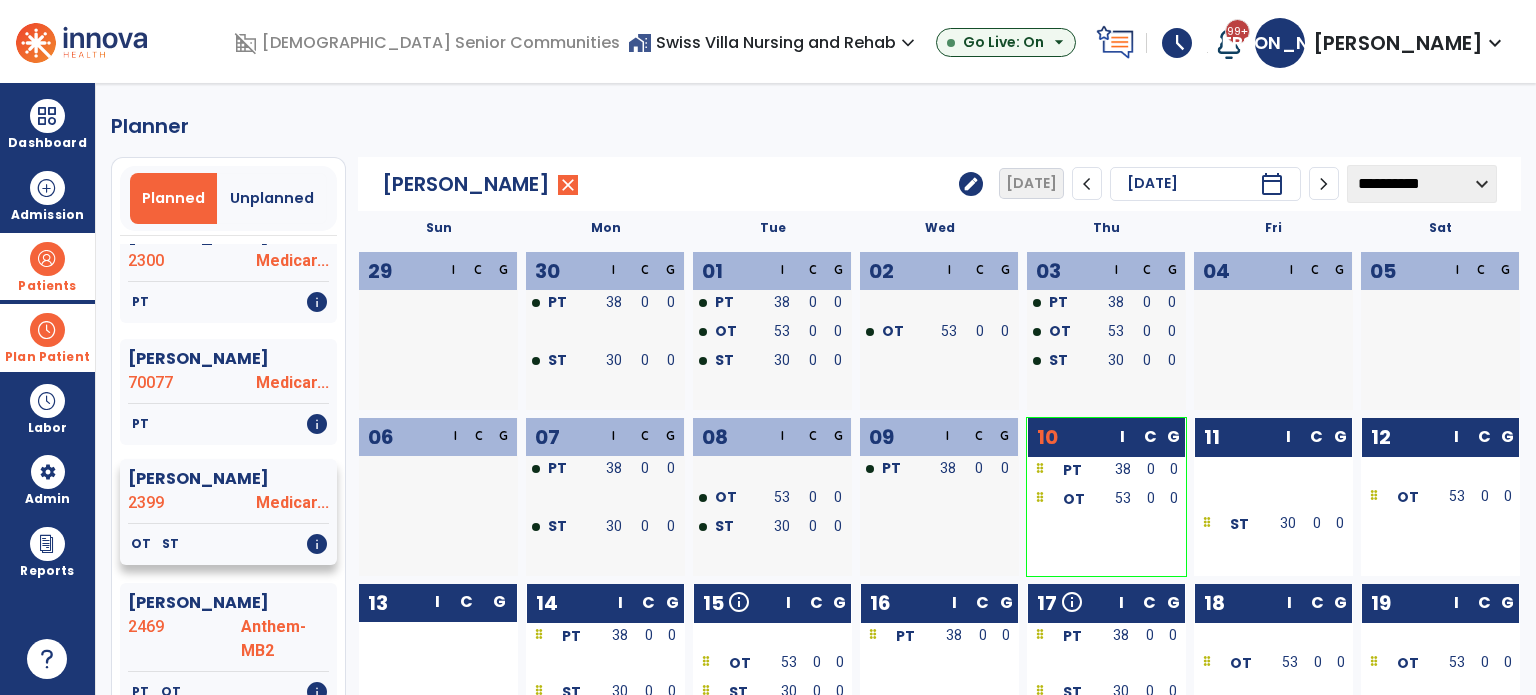 click on "Medicar..." 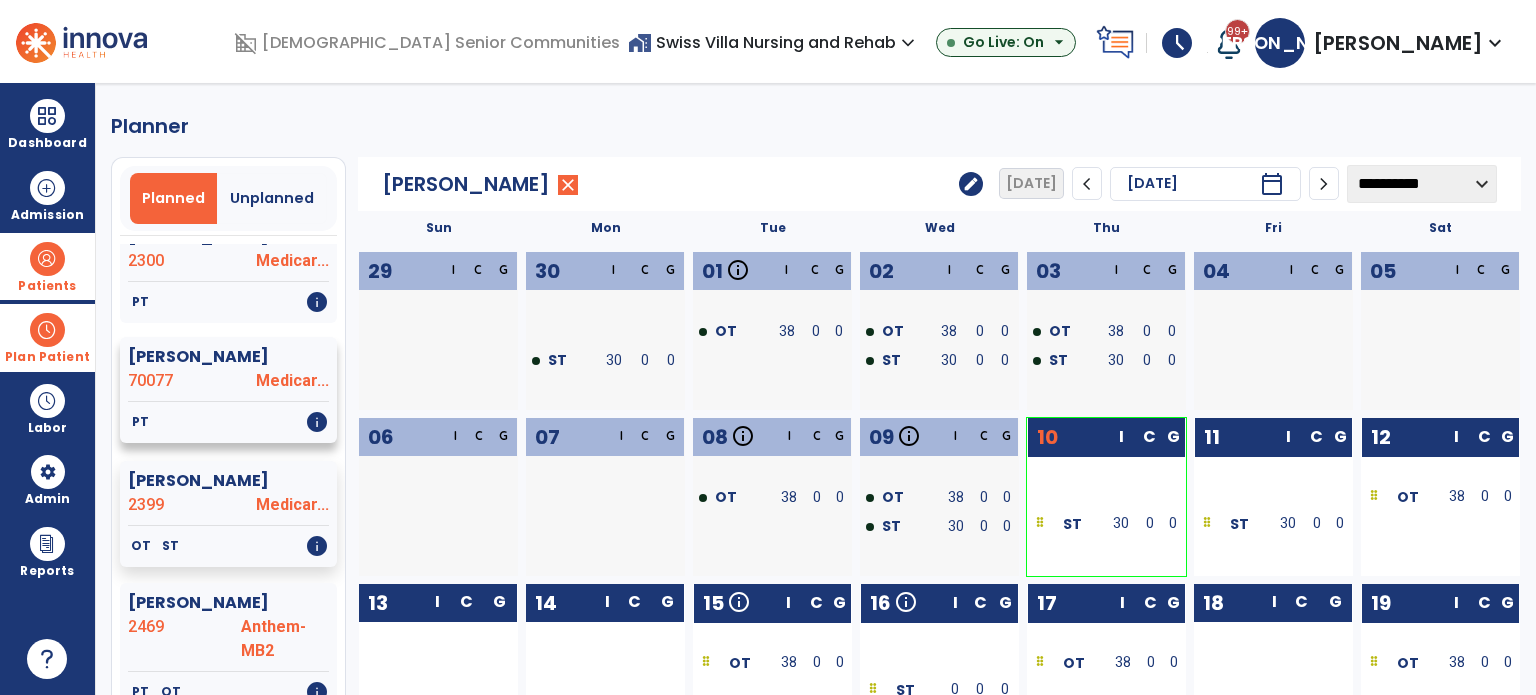 scroll, scrollTop: 800, scrollLeft: 0, axis: vertical 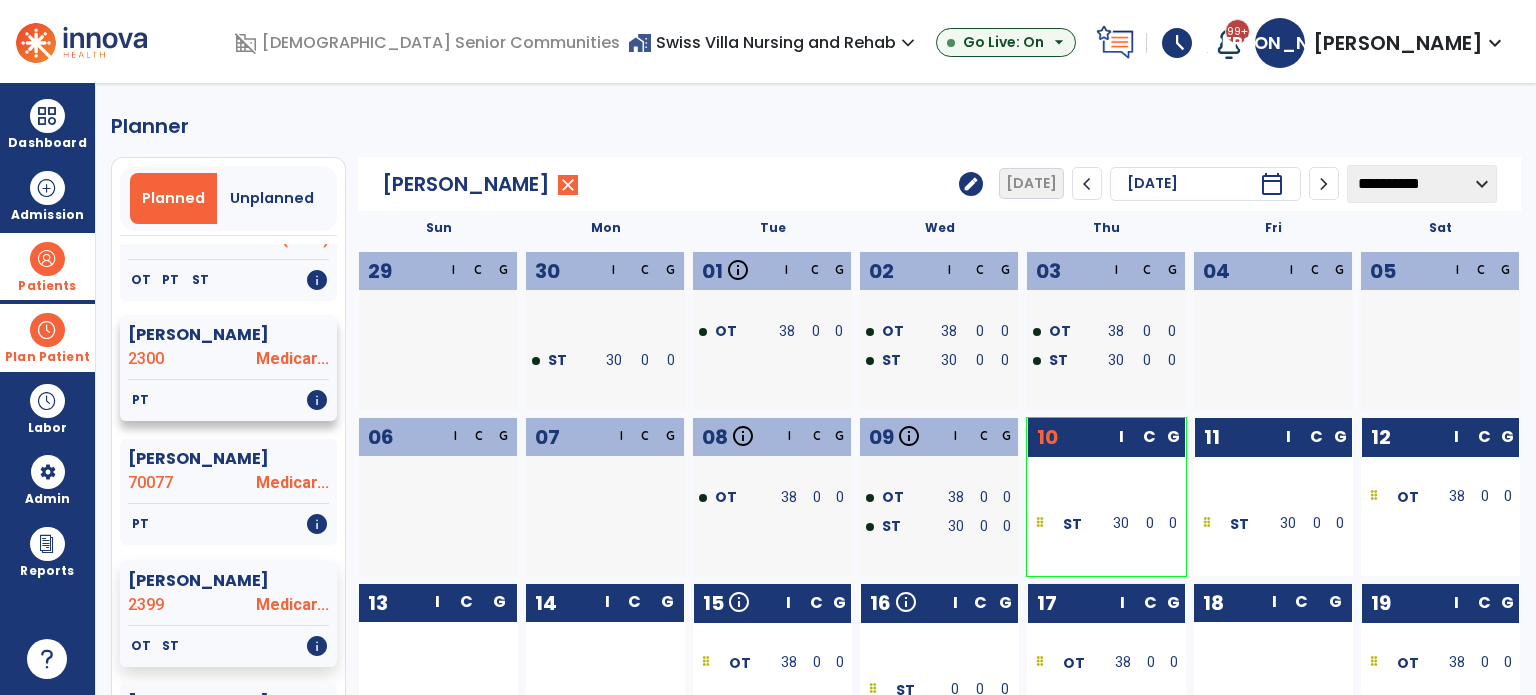 click on "2300" 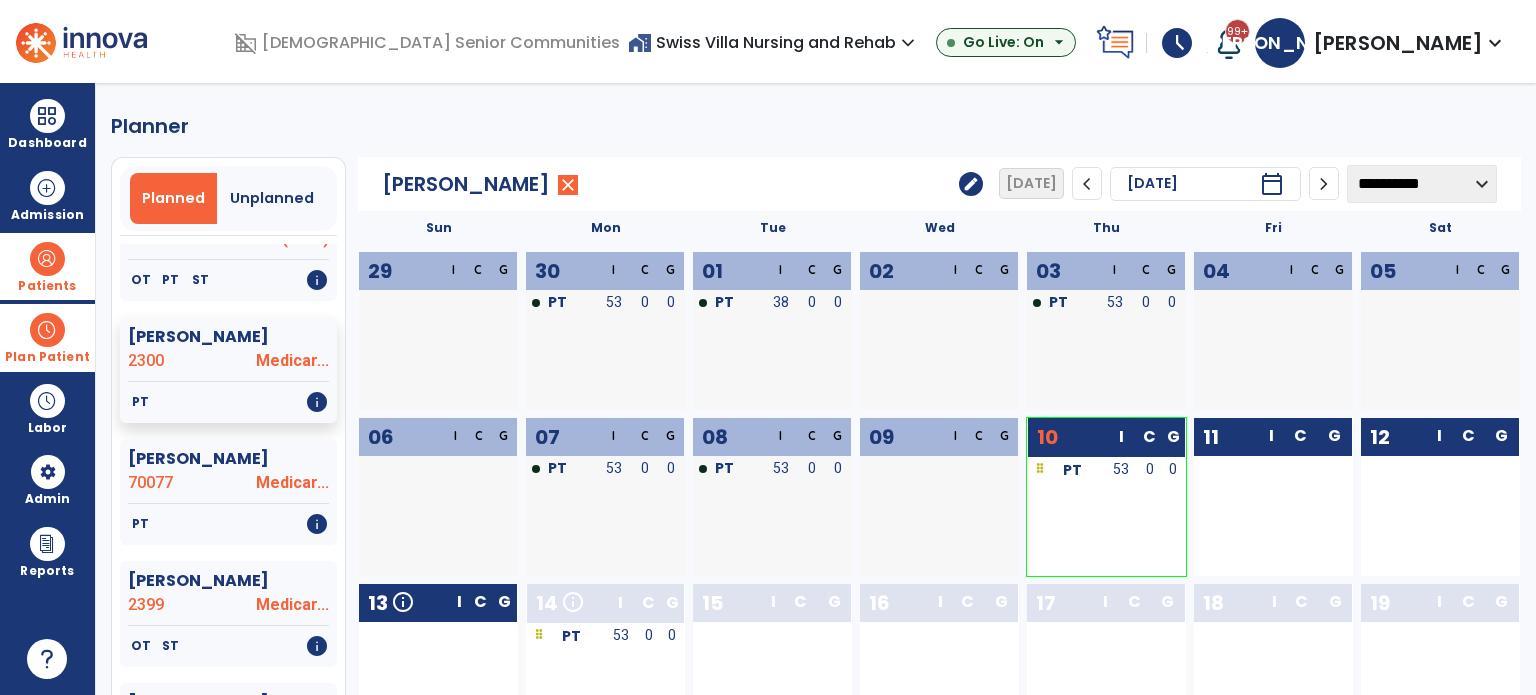 click on "edit" 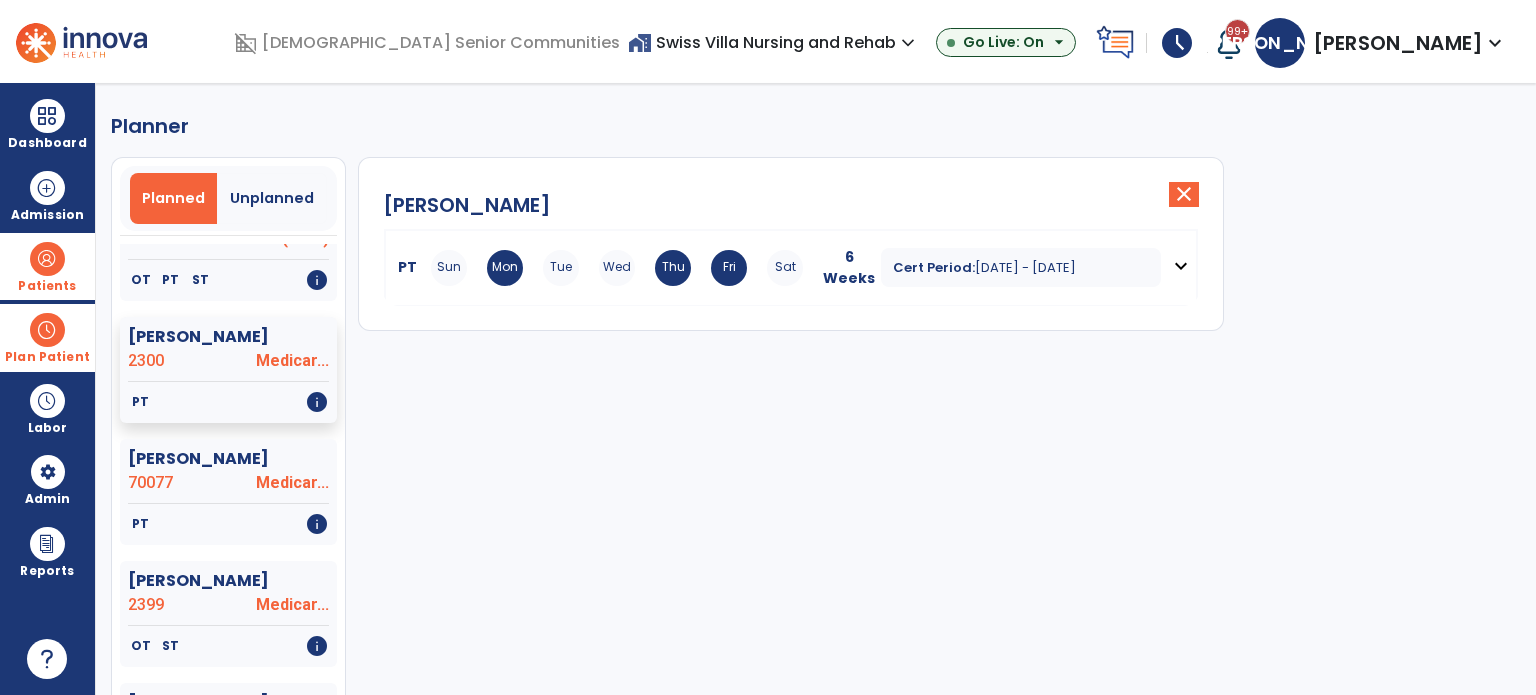 click on "expand_more" at bounding box center [1181, 266] 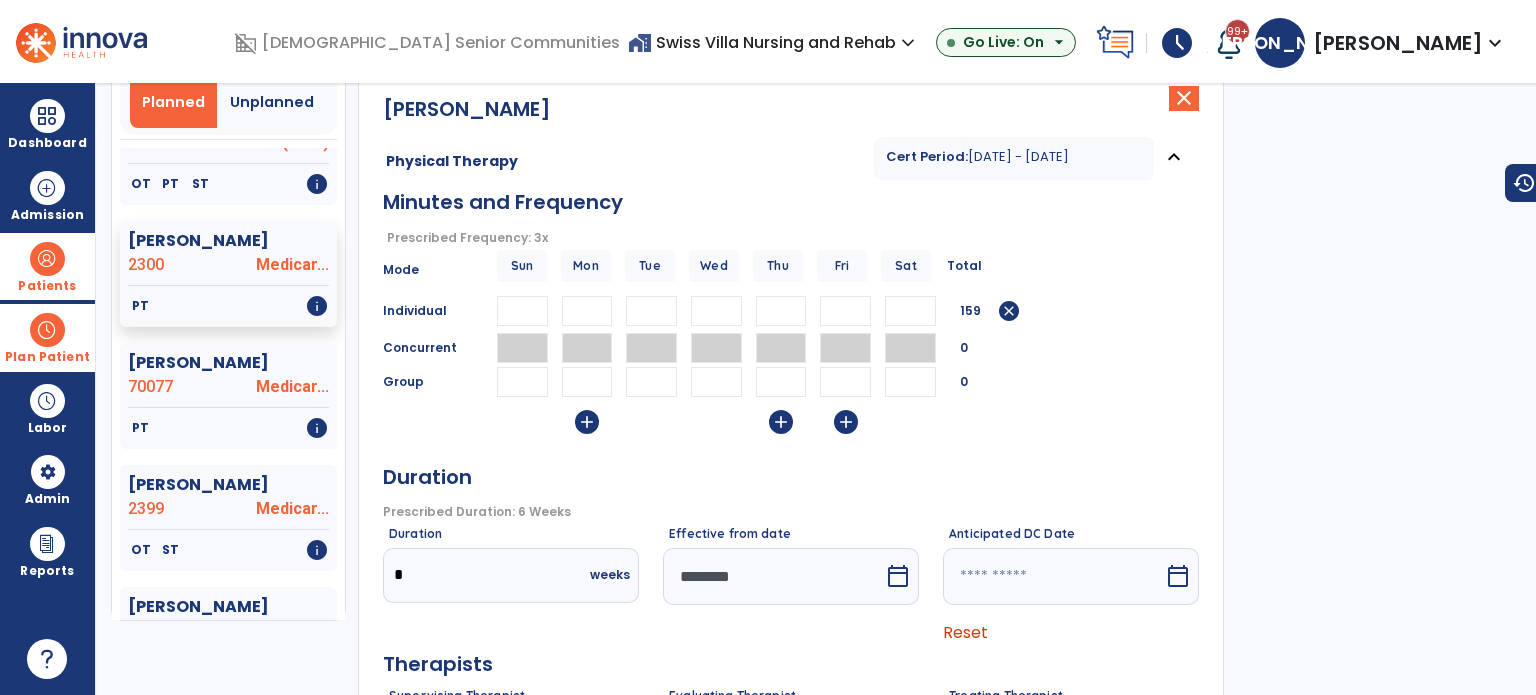 scroll, scrollTop: 200, scrollLeft: 0, axis: vertical 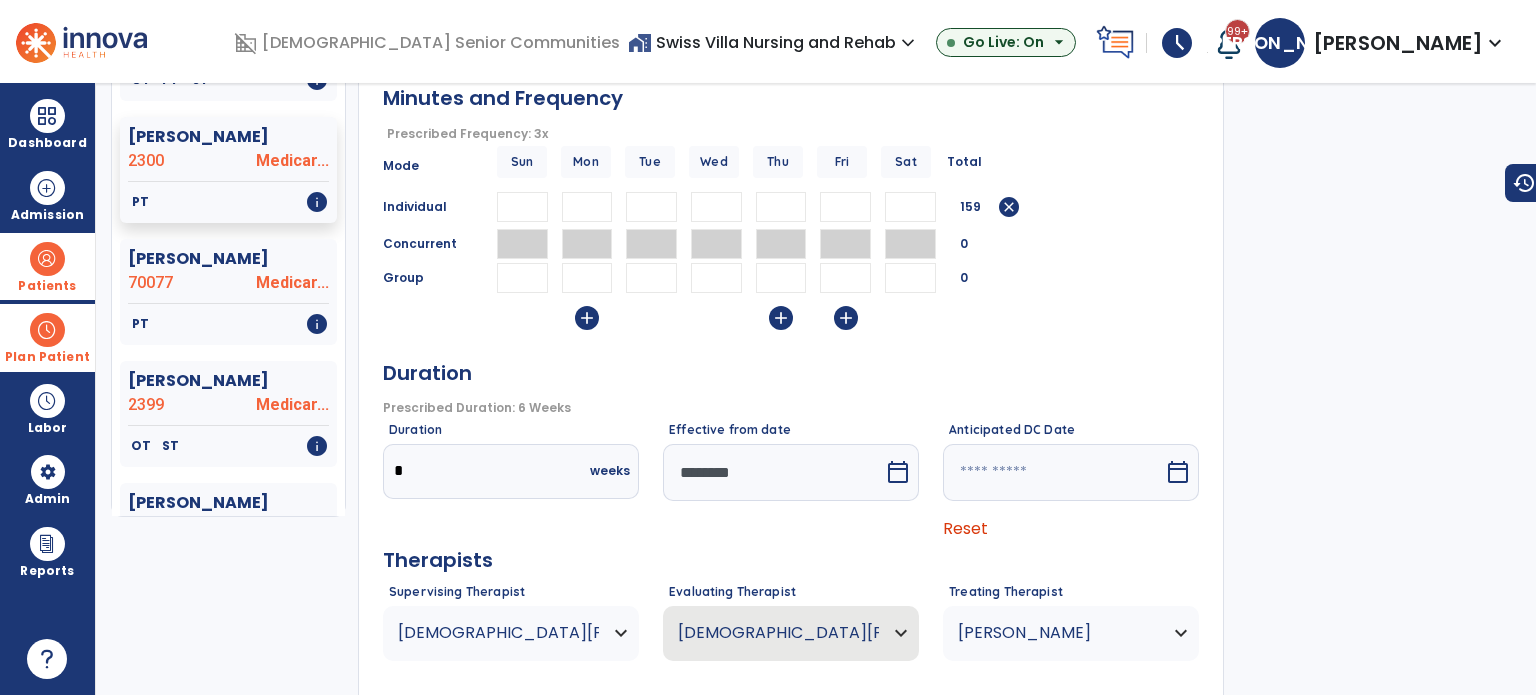 click on "calendar_today" at bounding box center (898, 472) 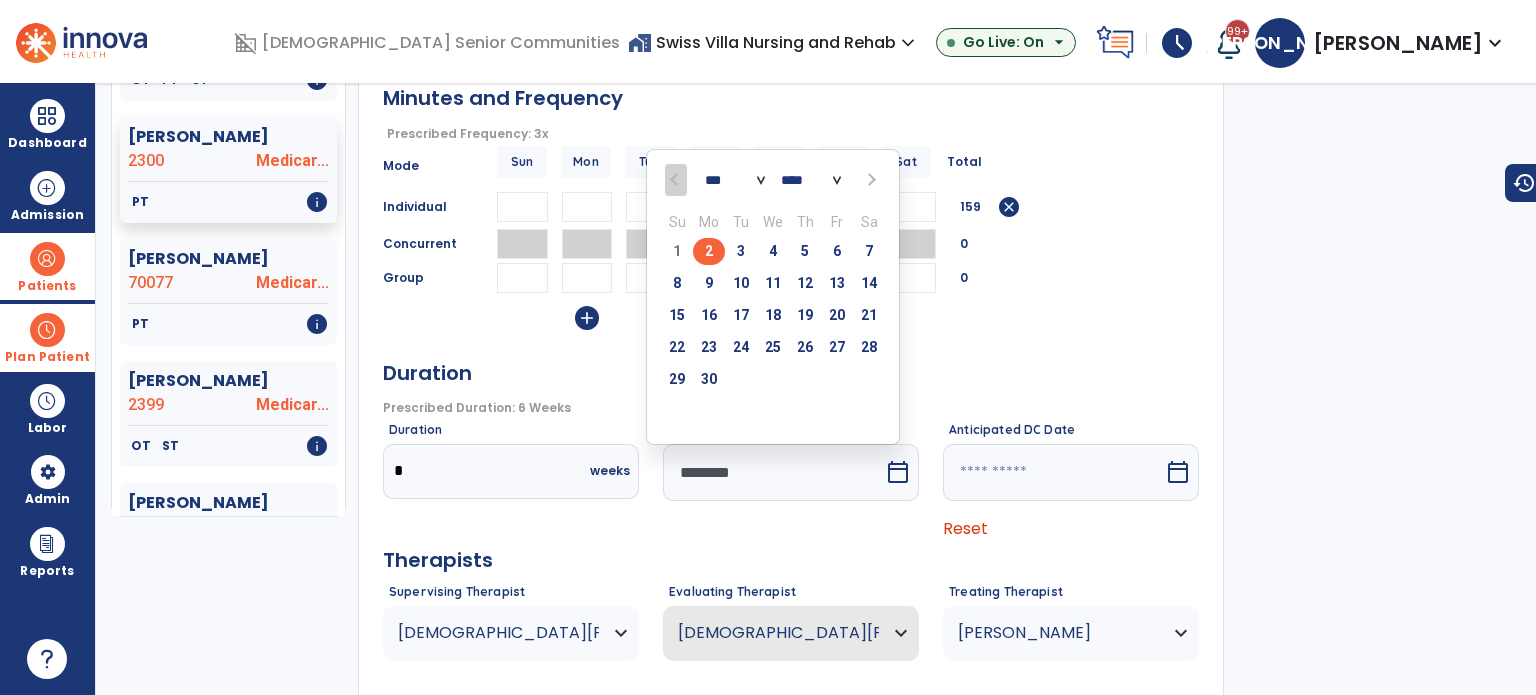 click at bounding box center (870, 180) 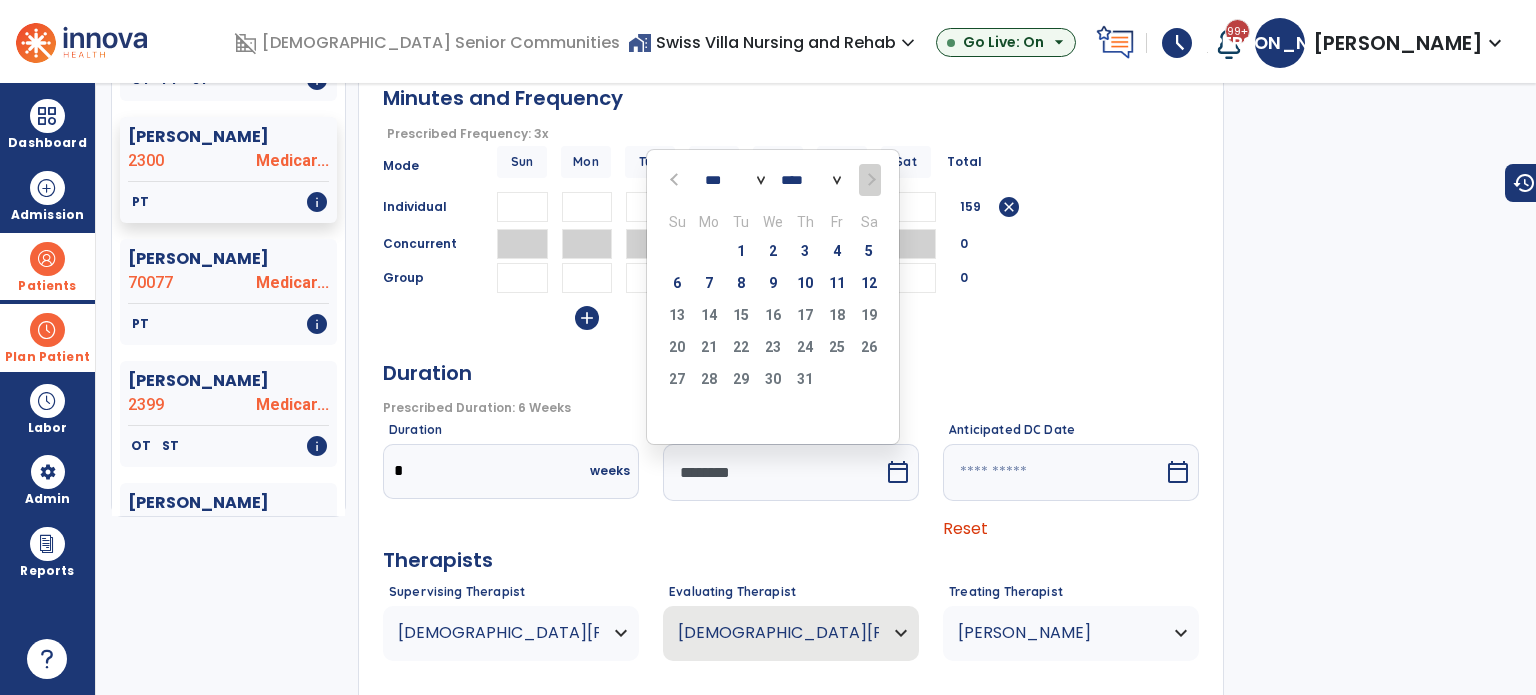 click on "13   14   15   16   17   18   19" at bounding box center [773, 318] 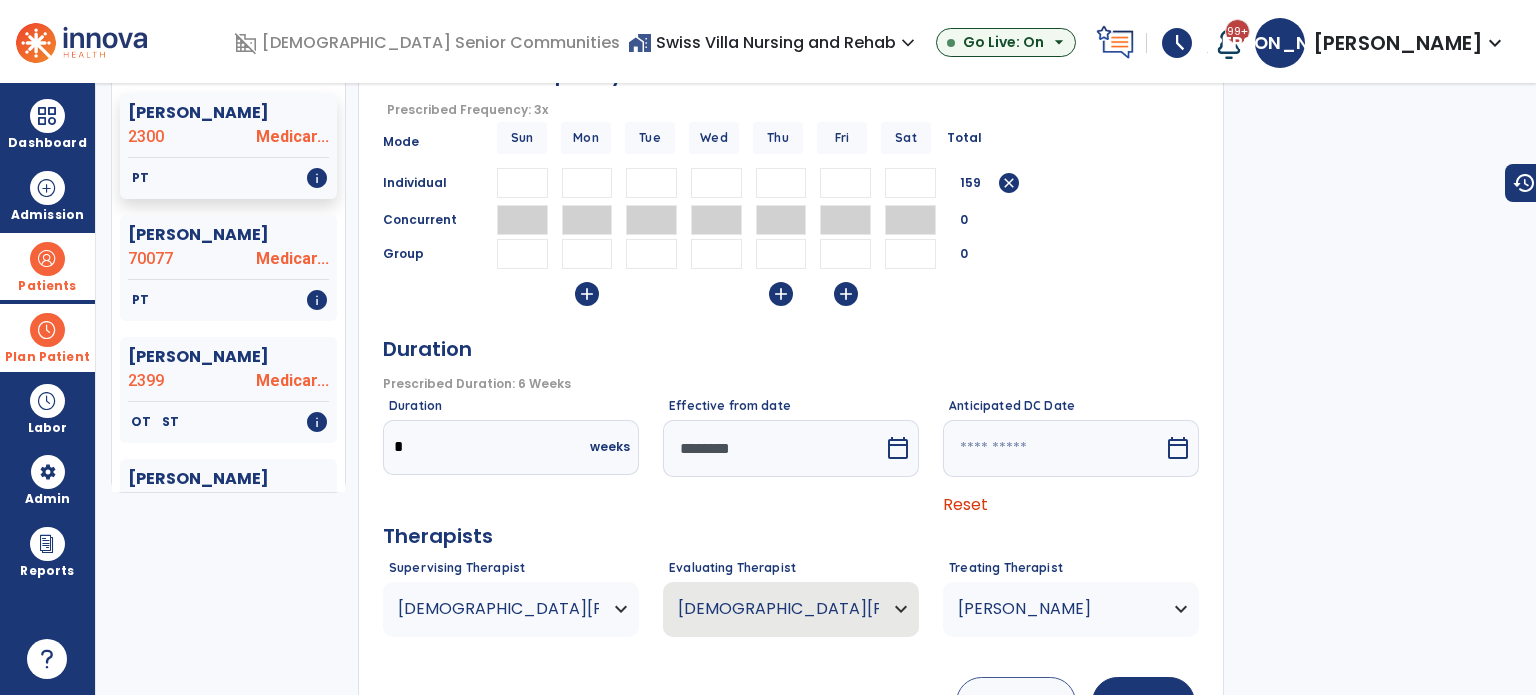 scroll, scrollTop: 300, scrollLeft: 0, axis: vertical 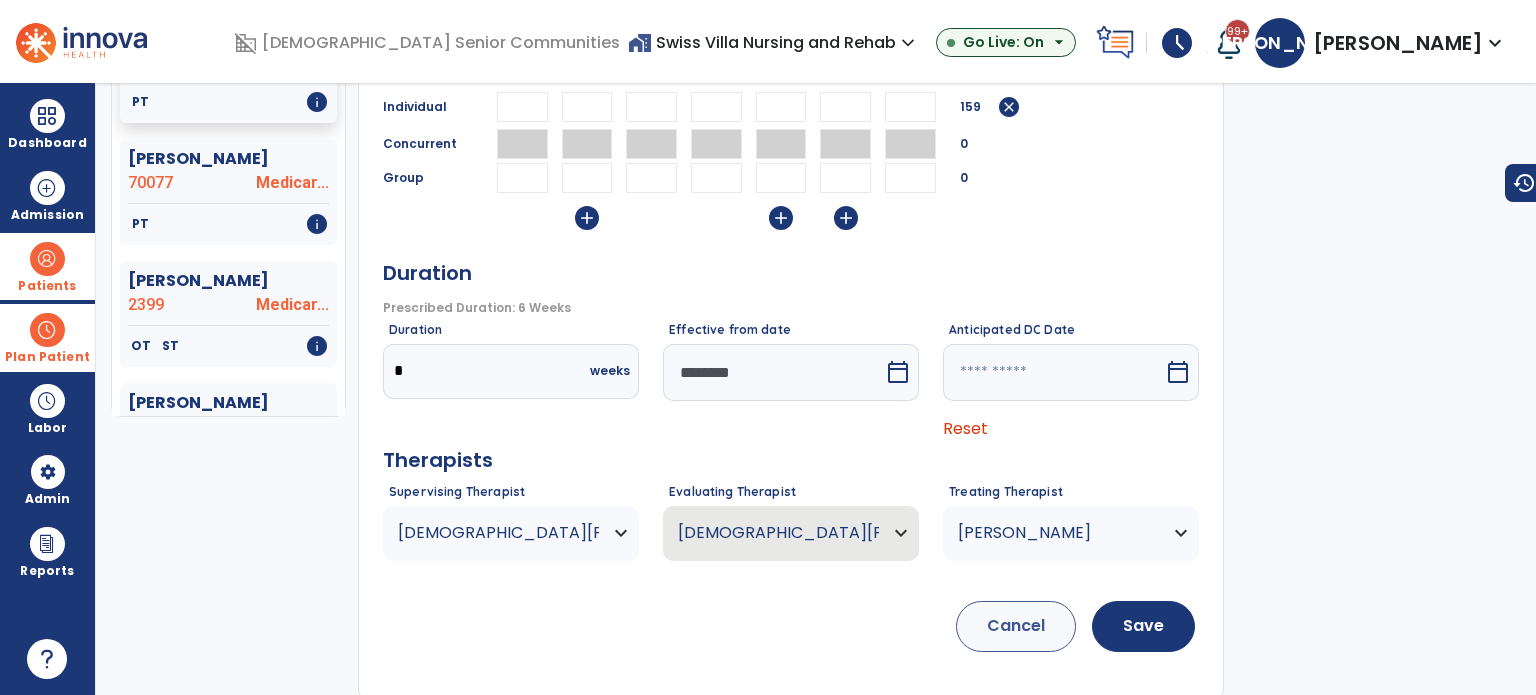 click on "calendar_today" at bounding box center (898, 372) 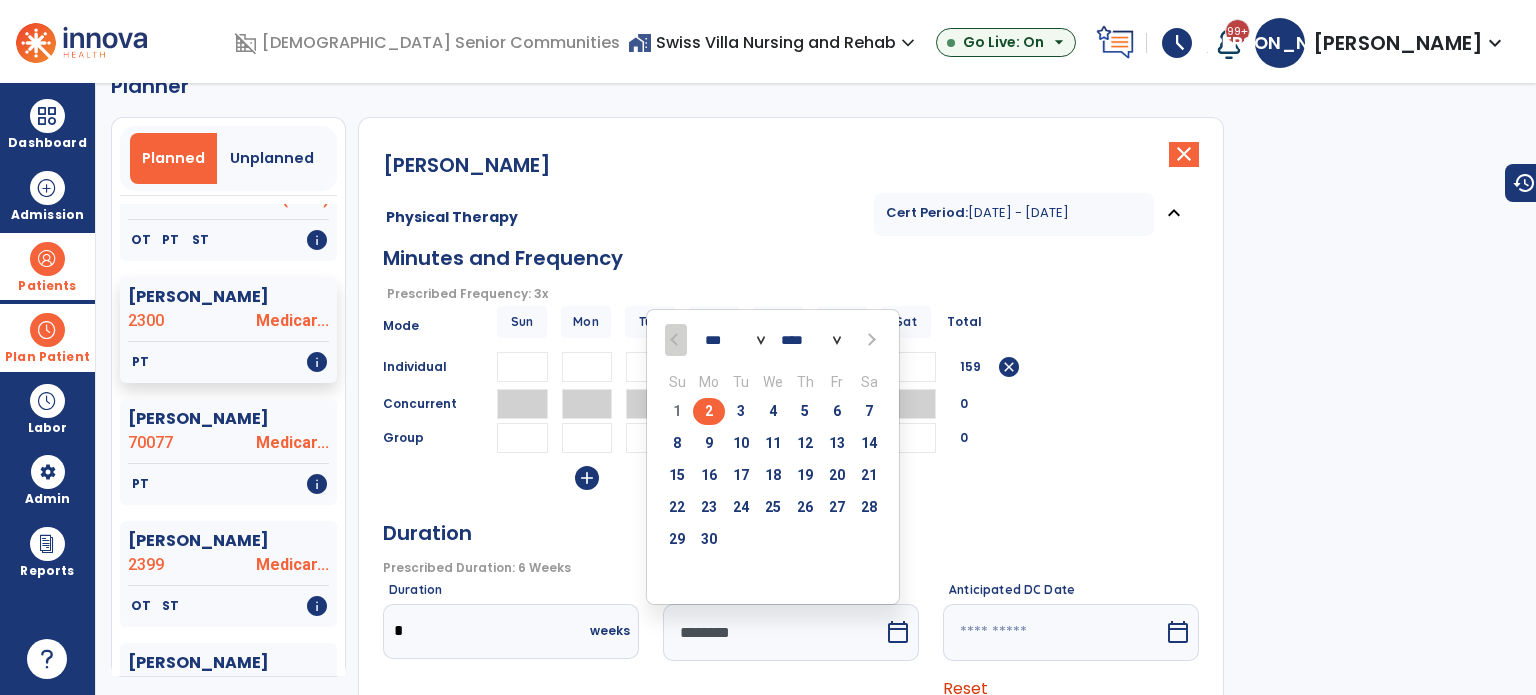 scroll, scrollTop: 0, scrollLeft: 0, axis: both 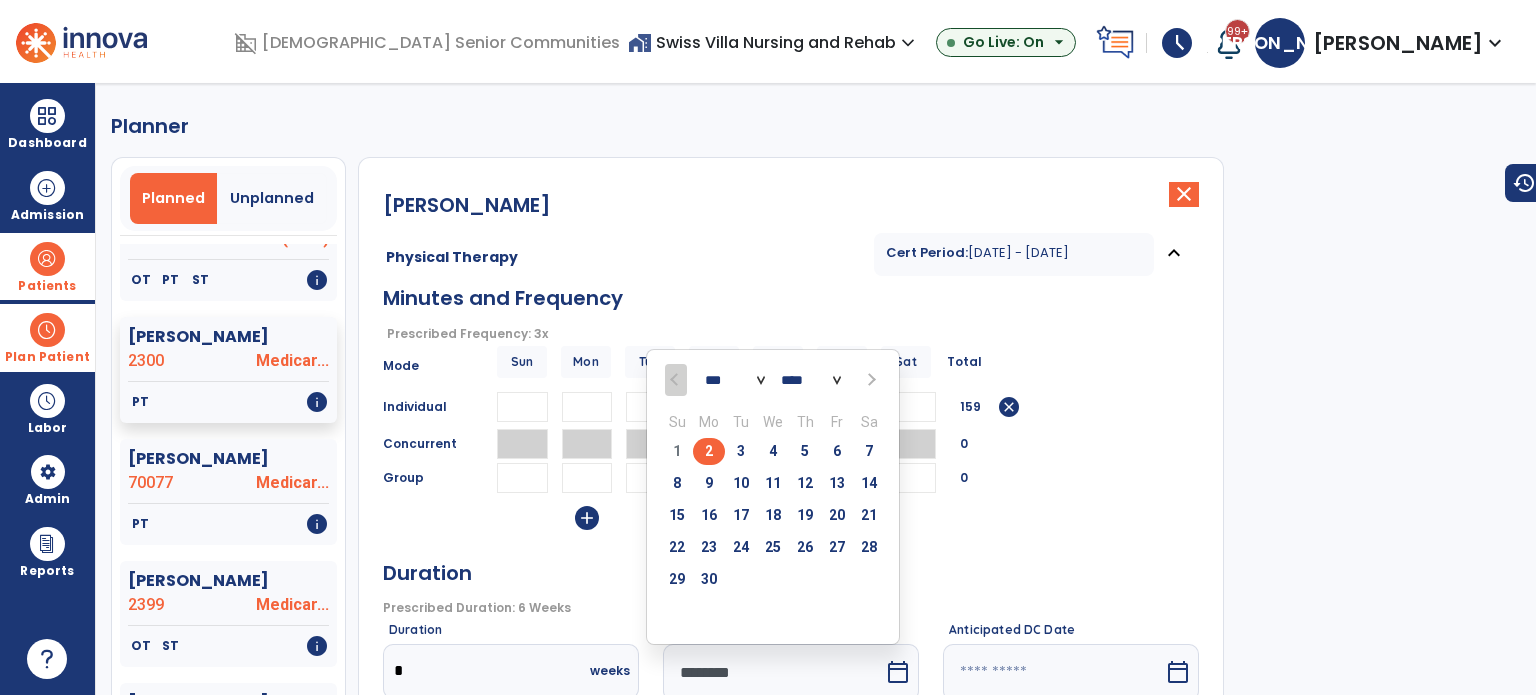 click at bounding box center [870, 380] 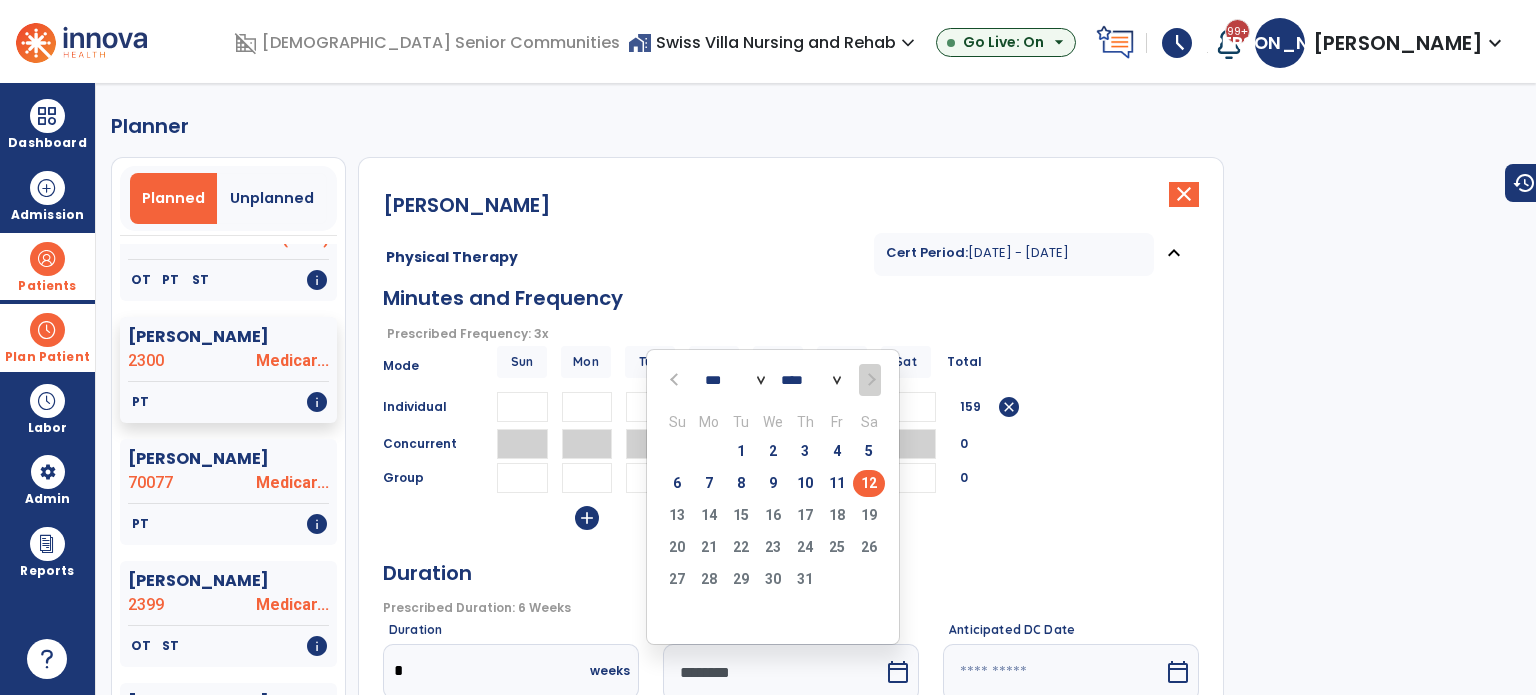 click on "12" at bounding box center [869, 483] 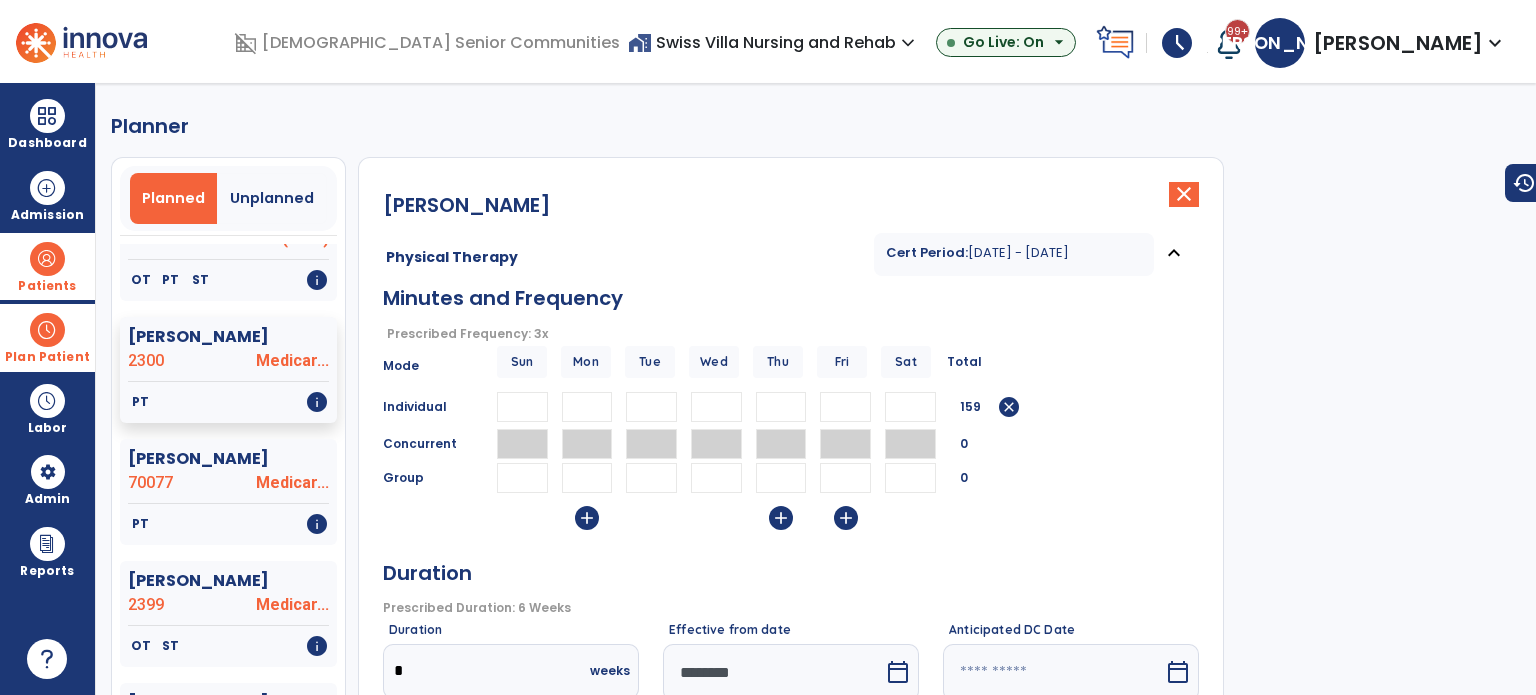 type on "*********" 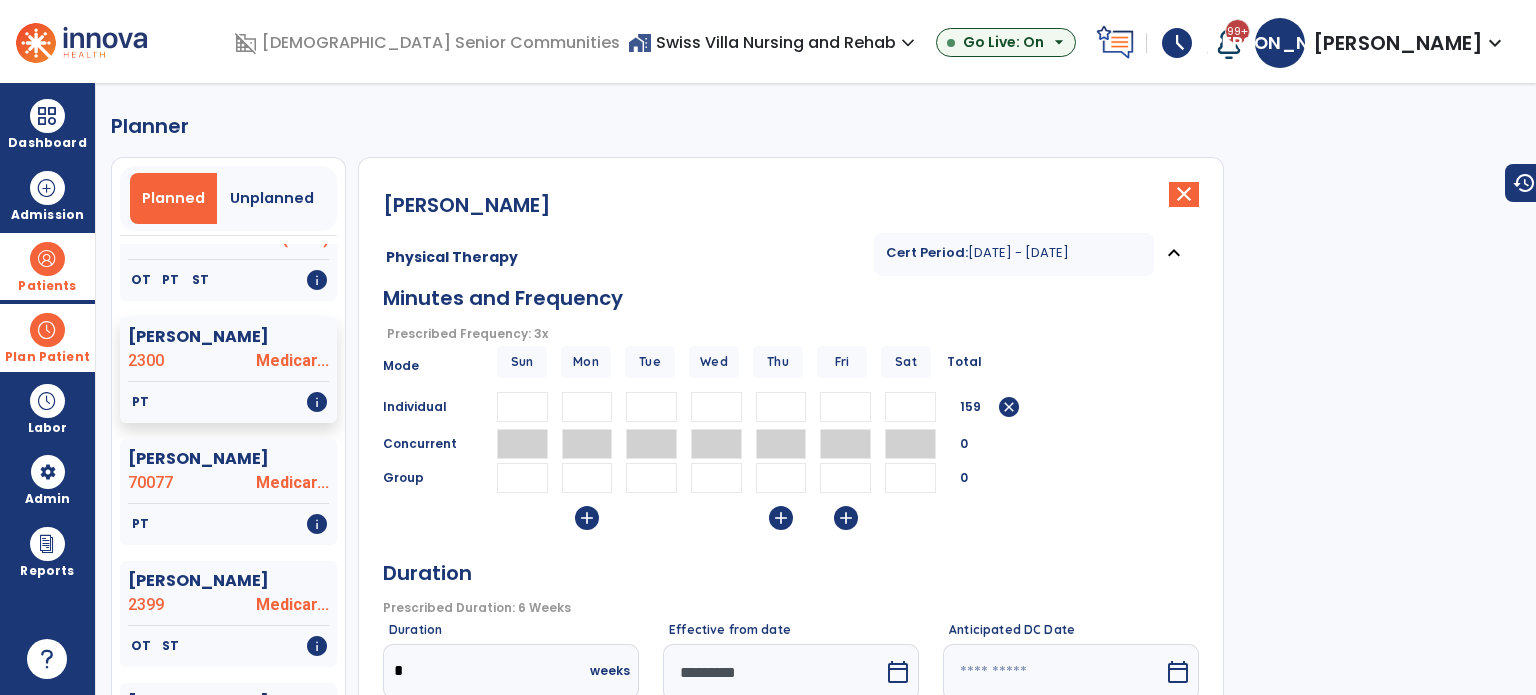 scroll, scrollTop: 300, scrollLeft: 0, axis: vertical 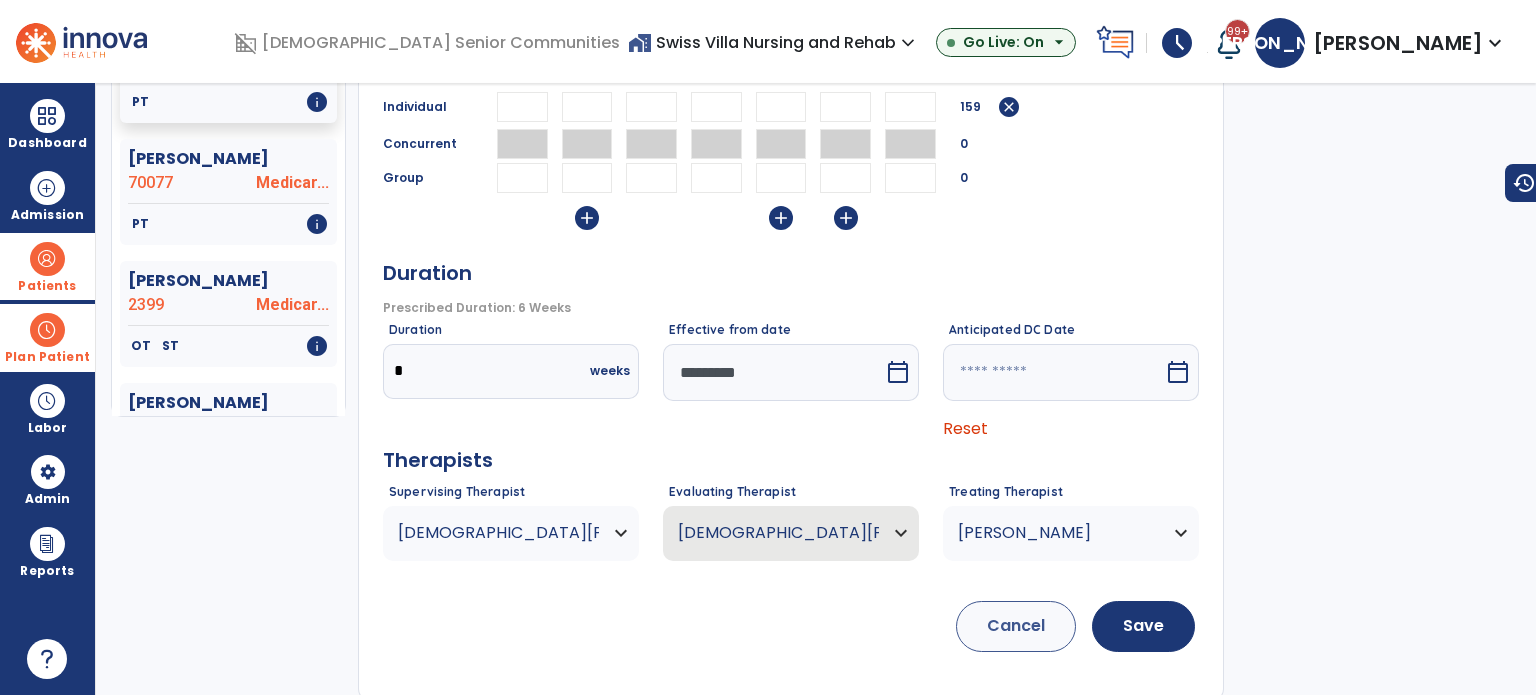 click at bounding box center [1053, 372] 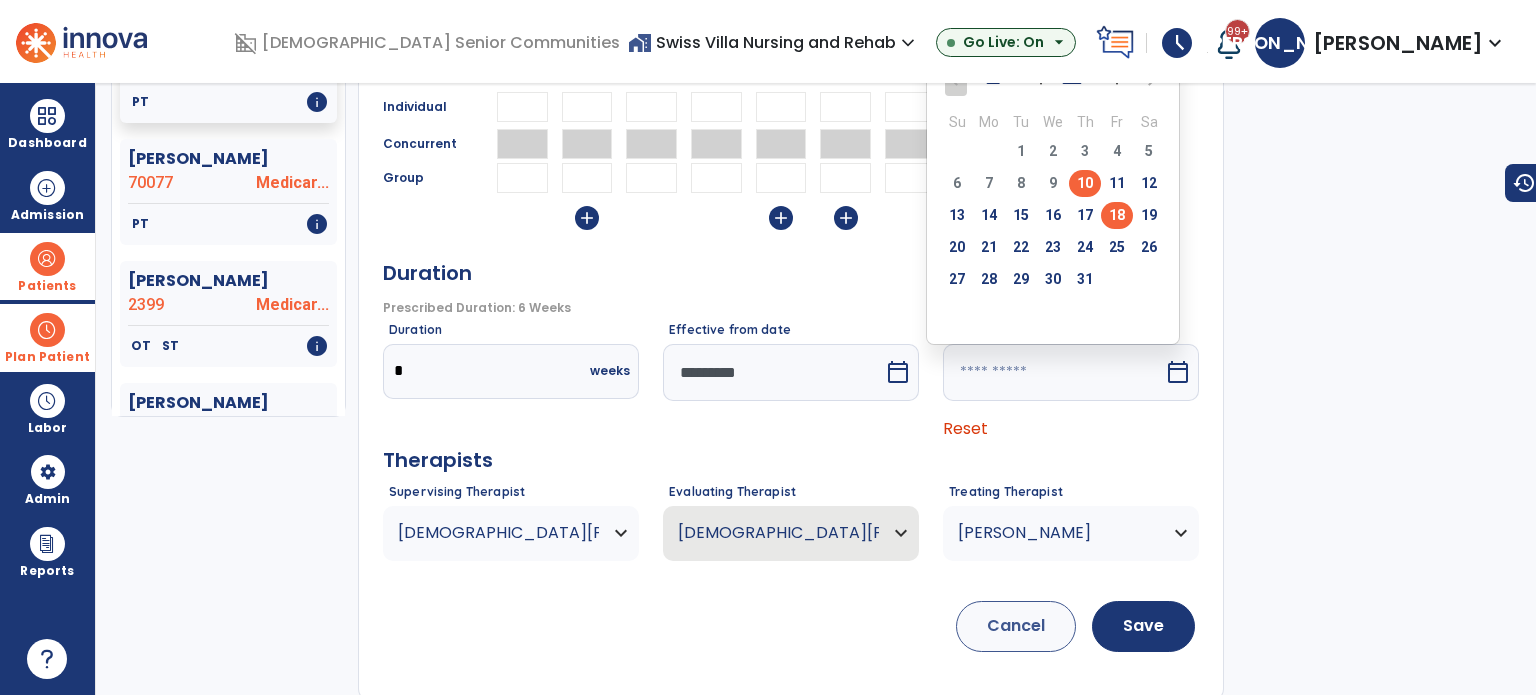 click on "18" at bounding box center (1117, 215) 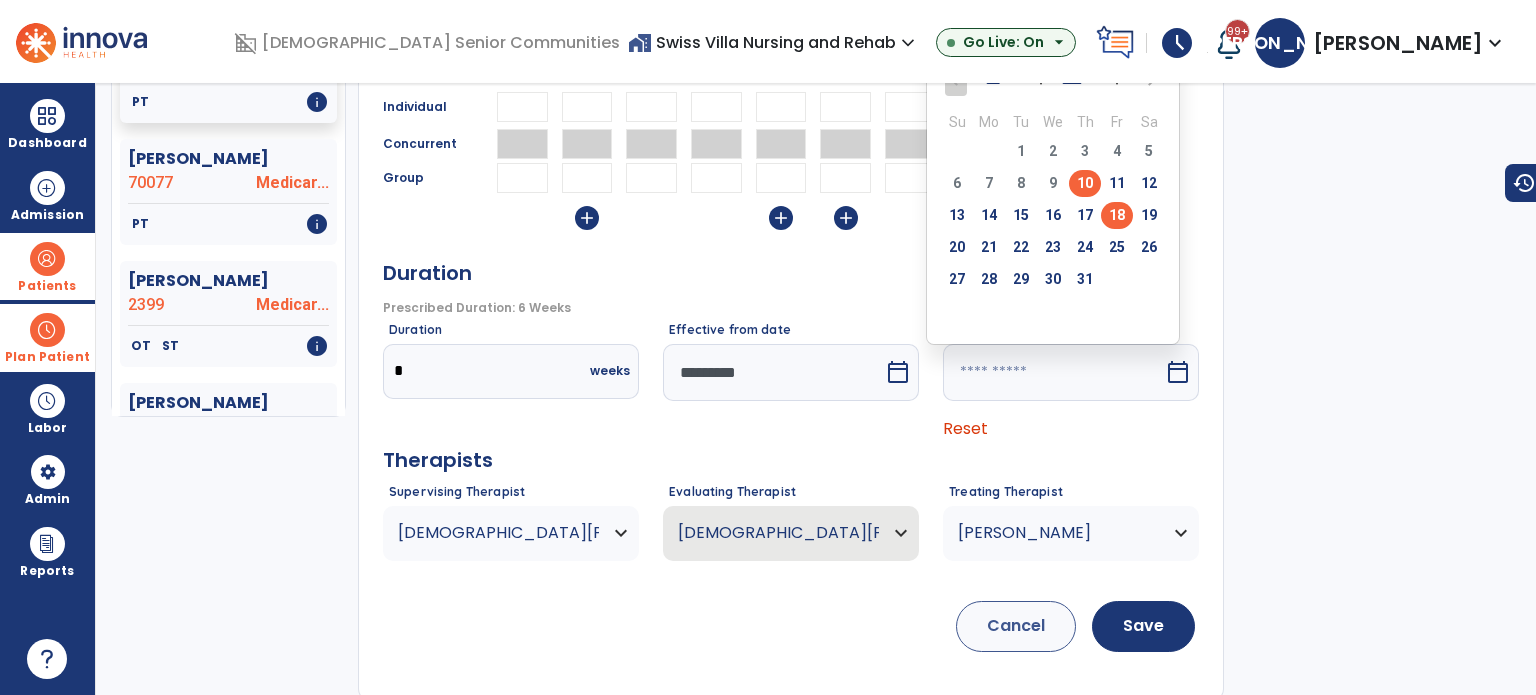 type on "*********" 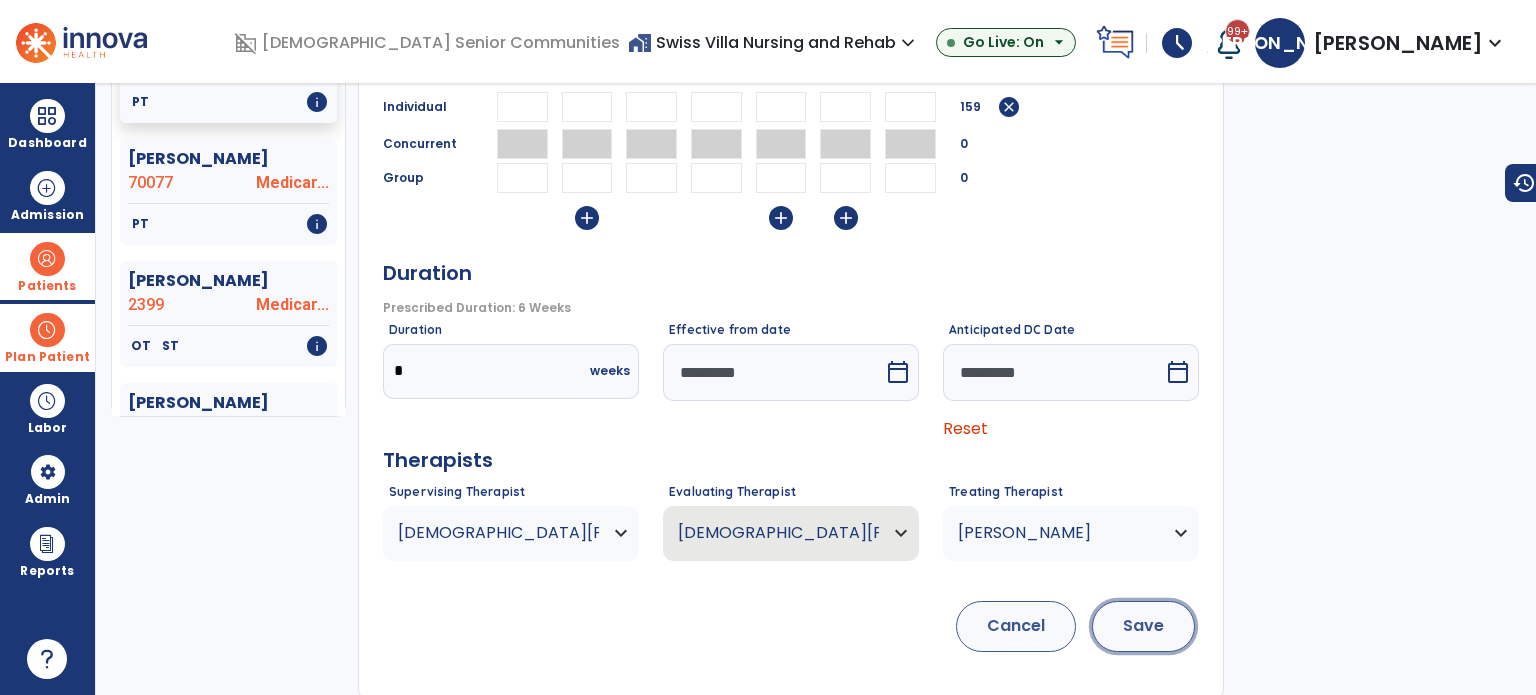 click on "Save" at bounding box center [1143, 626] 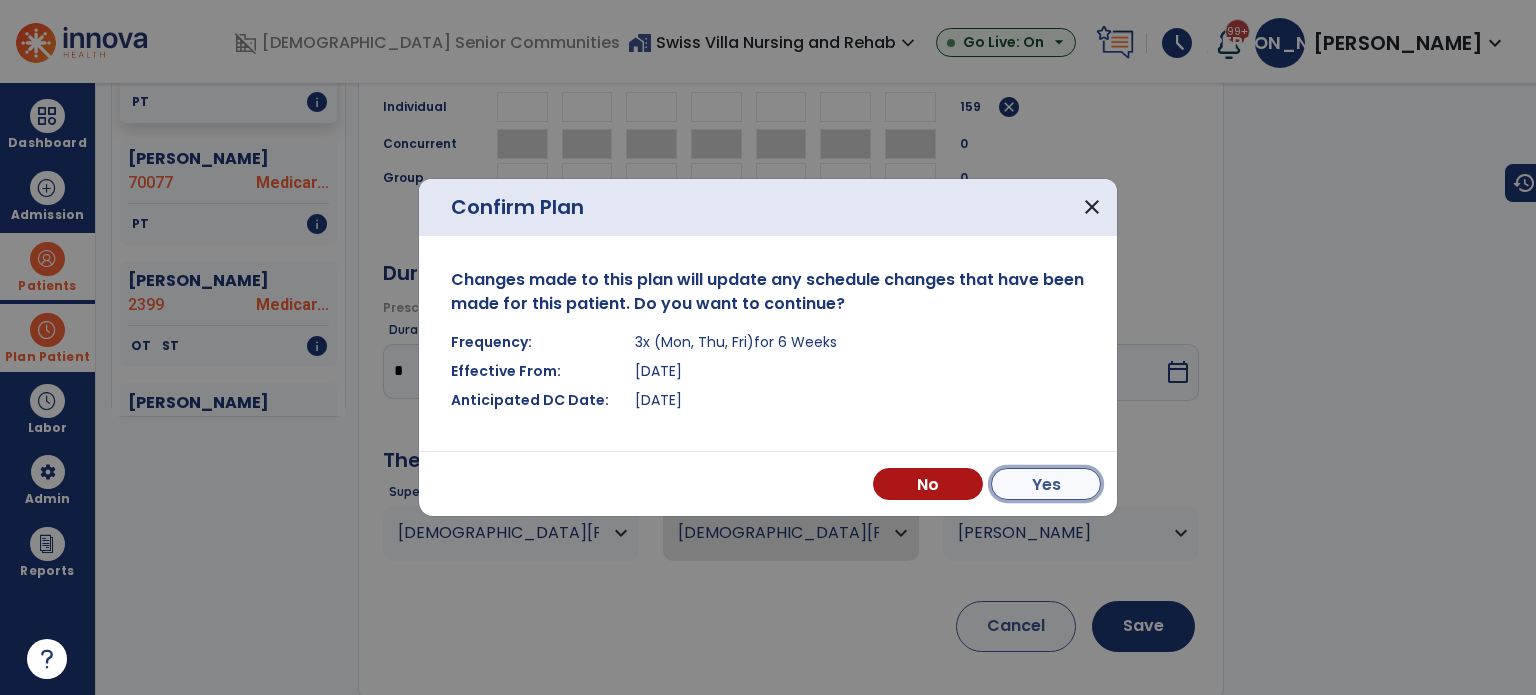 click on "Yes" at bounding box center [1046, 484] 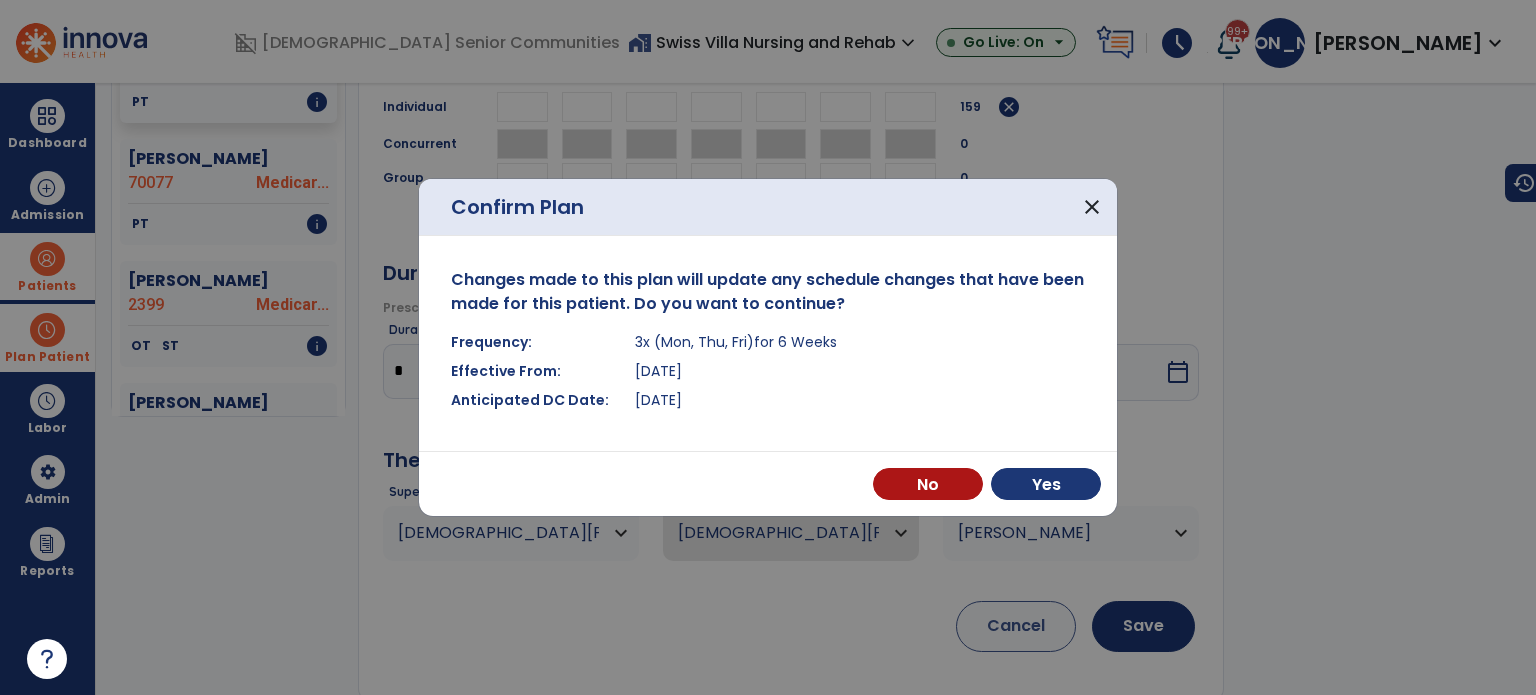 scroll, scrollTop: 721, scrollLeft: 0, axis: vertical 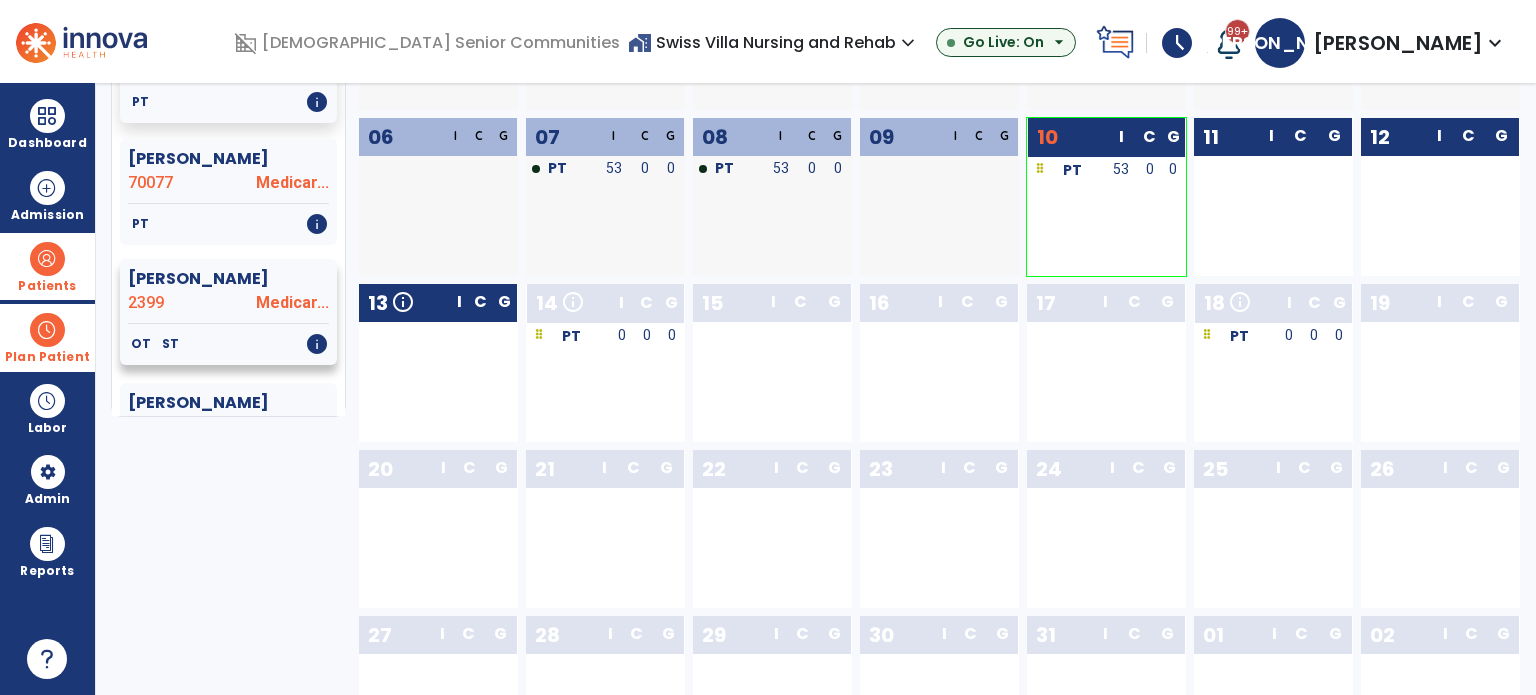 click on "Griffey, Nathan" 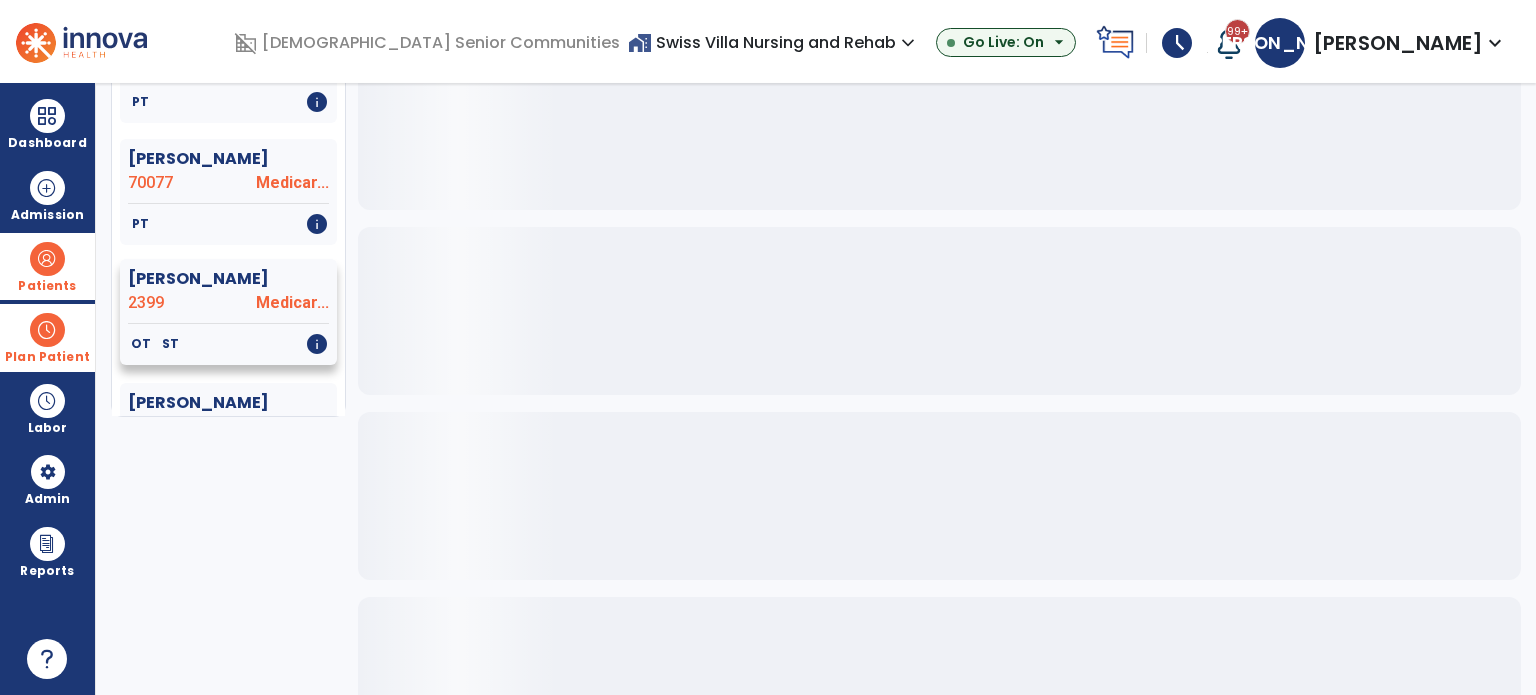 click on "Griffey, Nathan" 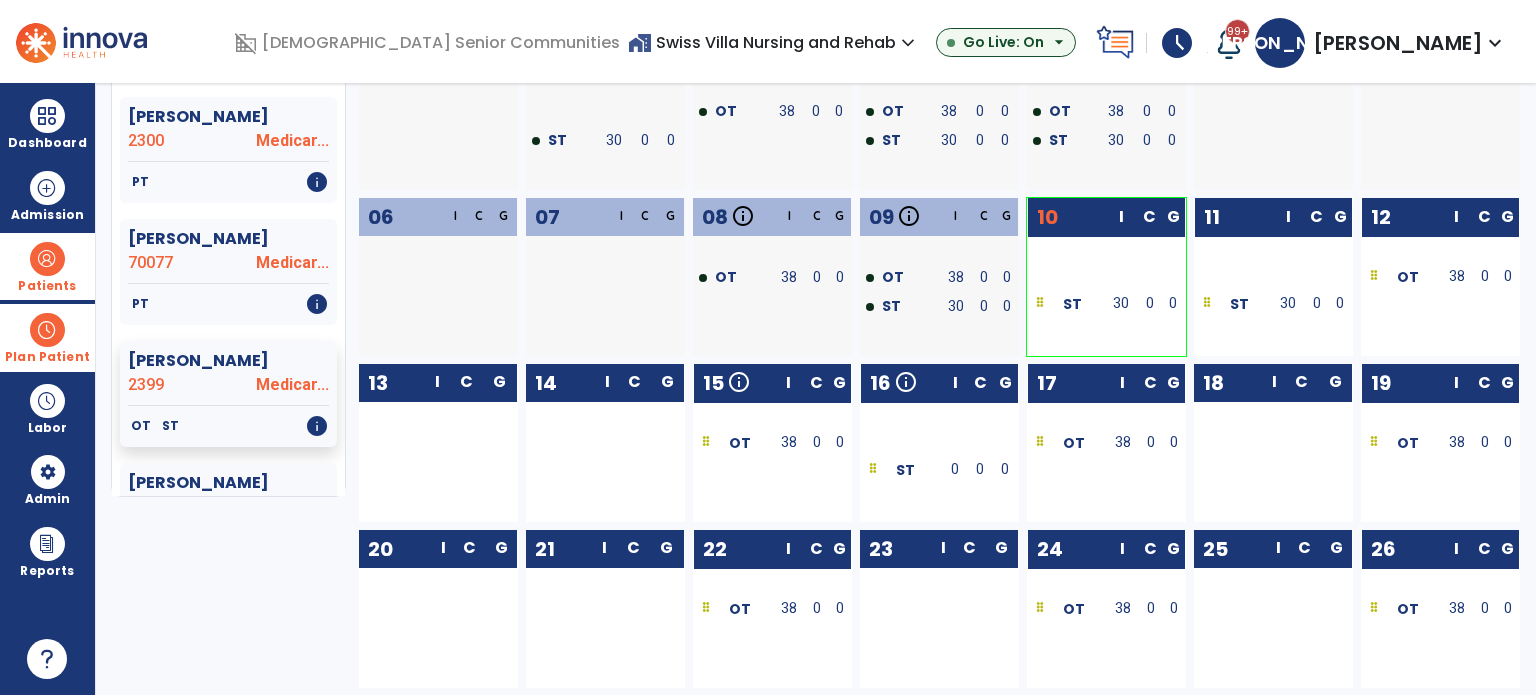 scroll, scrollTop: 100, scrollLeft: 0, axis: vertical 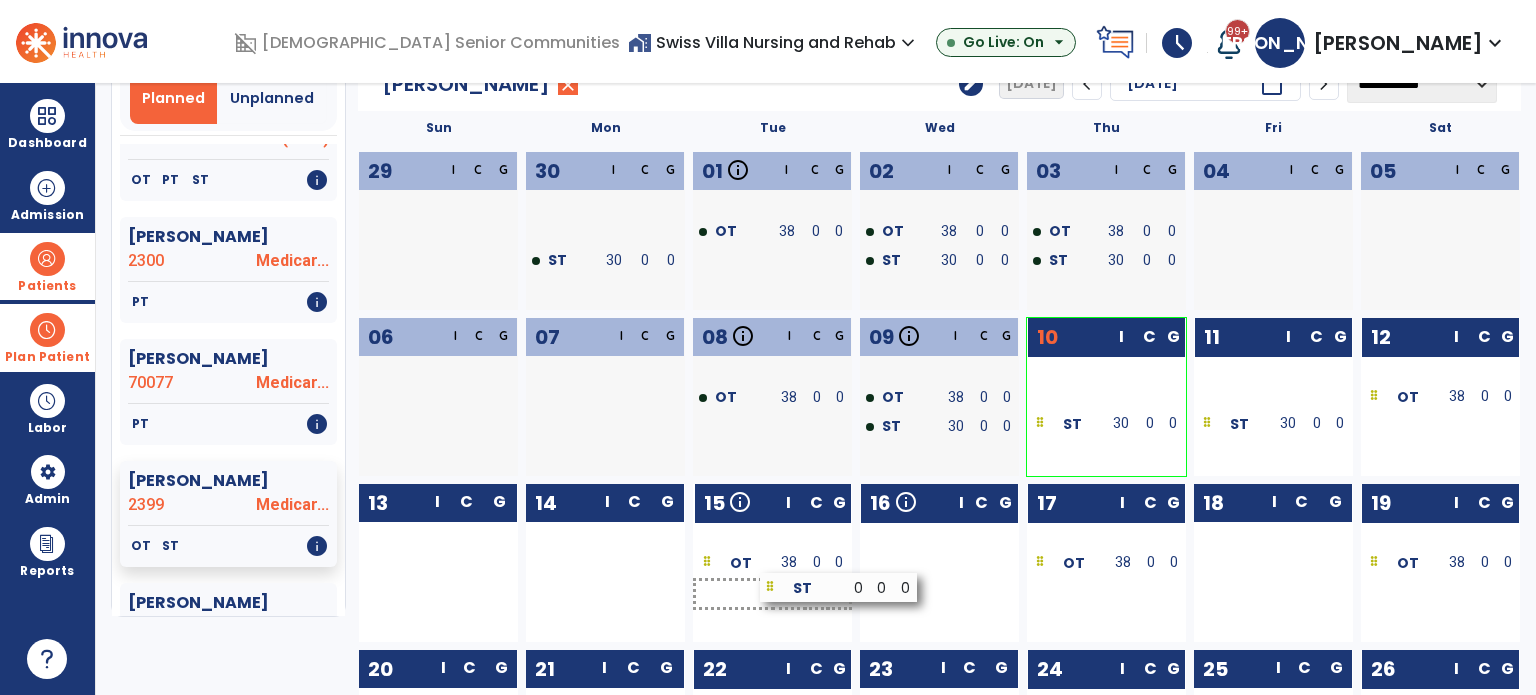 drag, startPoint x: 920, startPoint y: 593, endPoint x: 810, endPoint y: 591, distance: 110.01818 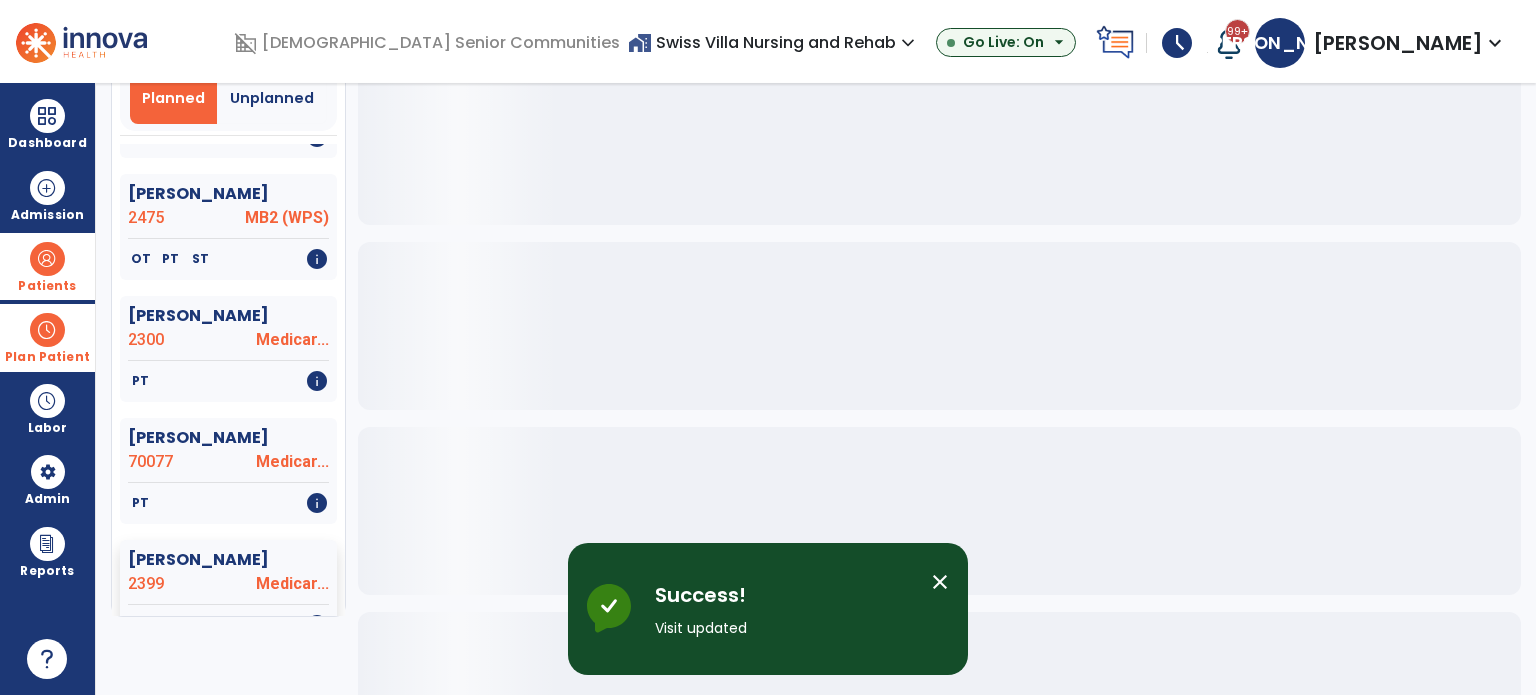 scroll, scrollTop: 800, scrollLeft: 0, axis: vertical 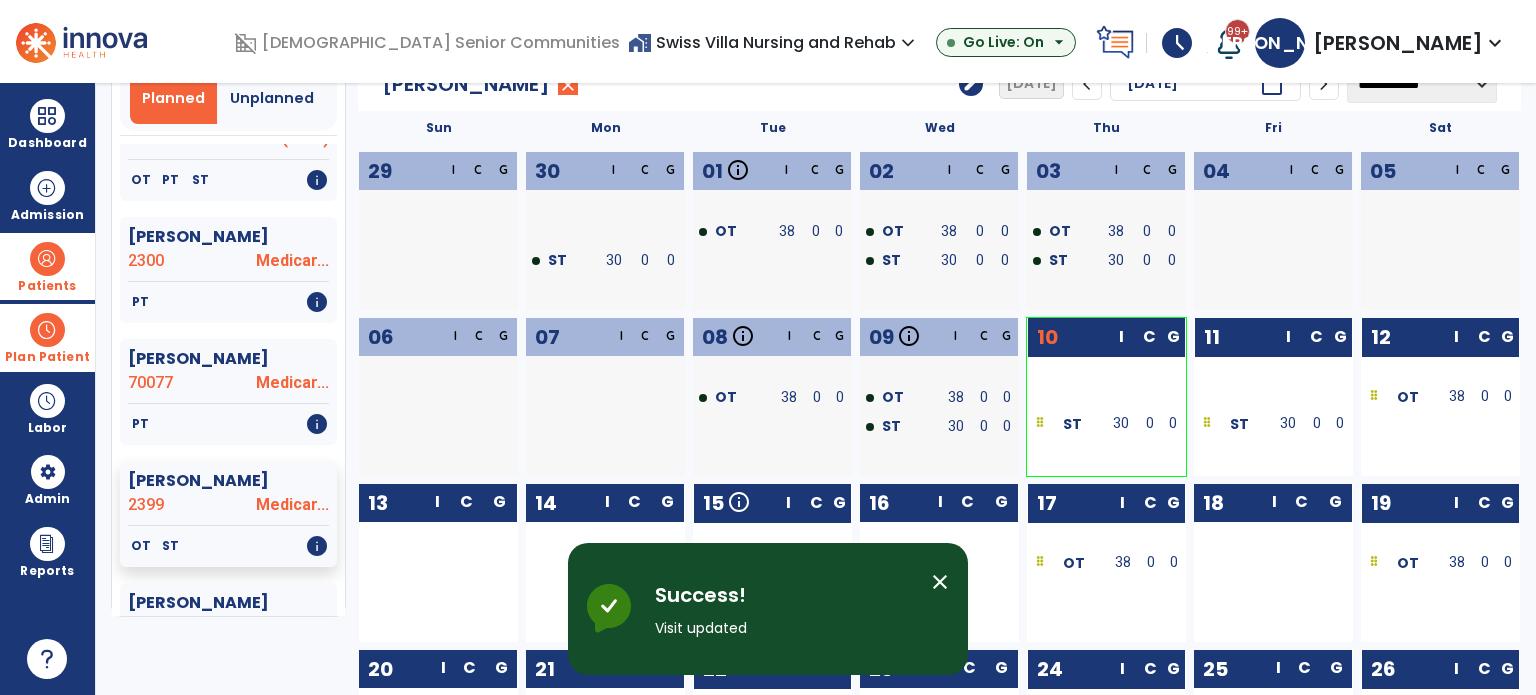click on "close" at bounding box center (940, 582) 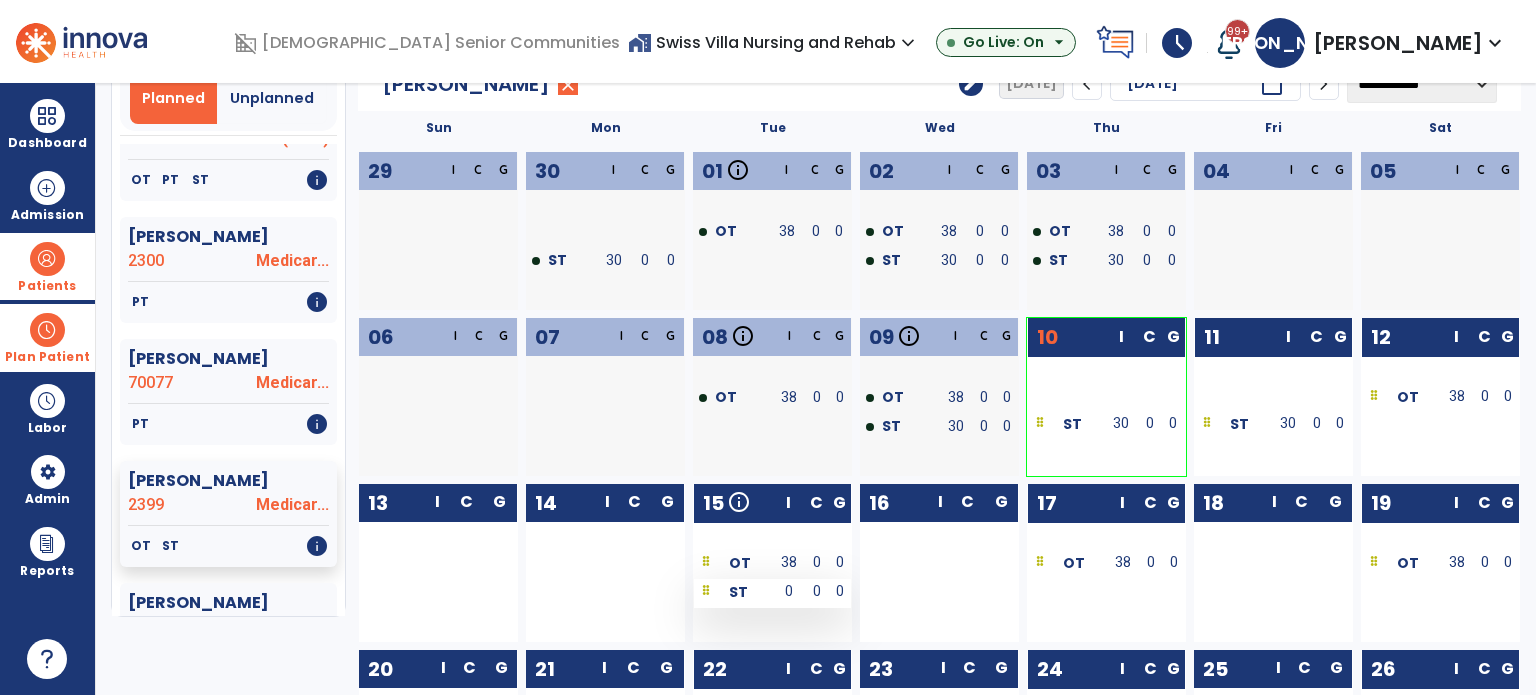click on "0" at bounding box center (789, 591) 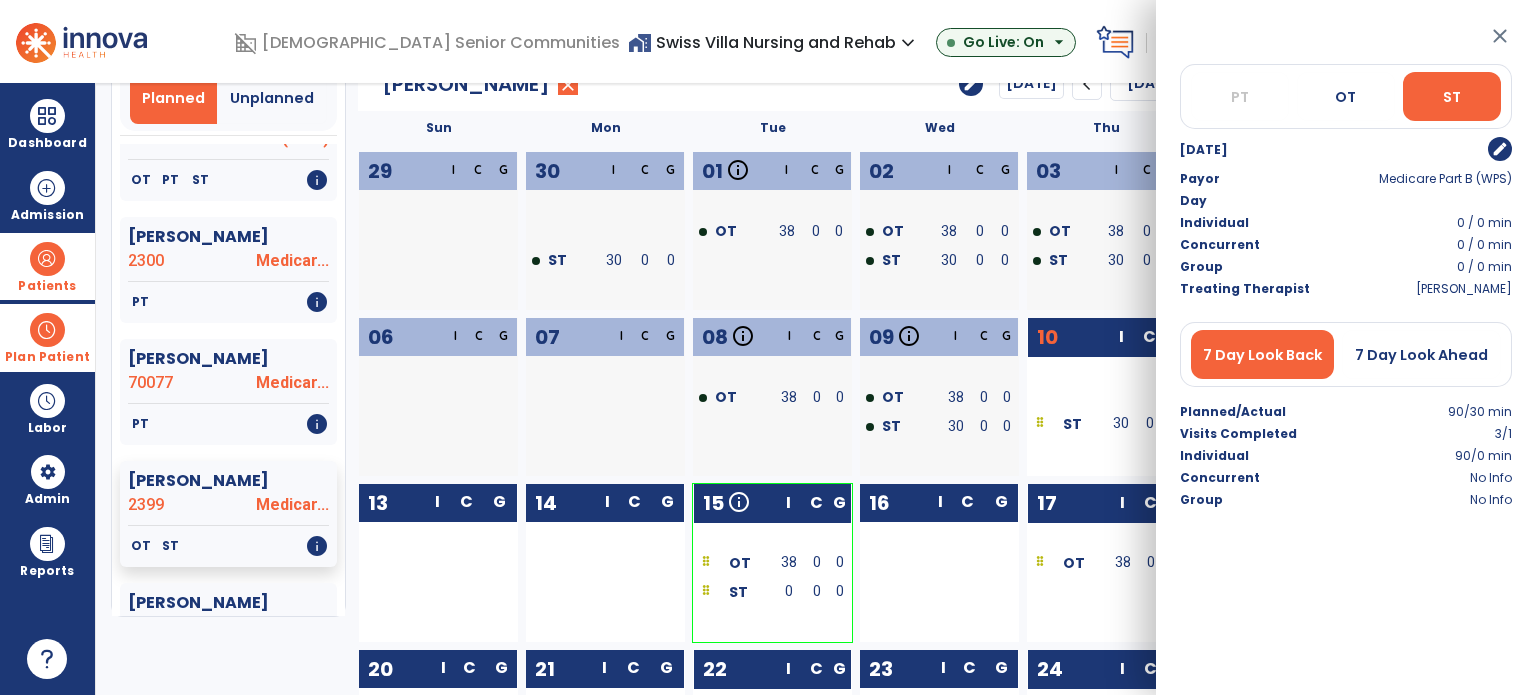 click on "close" at bounding box center (1500, 36) 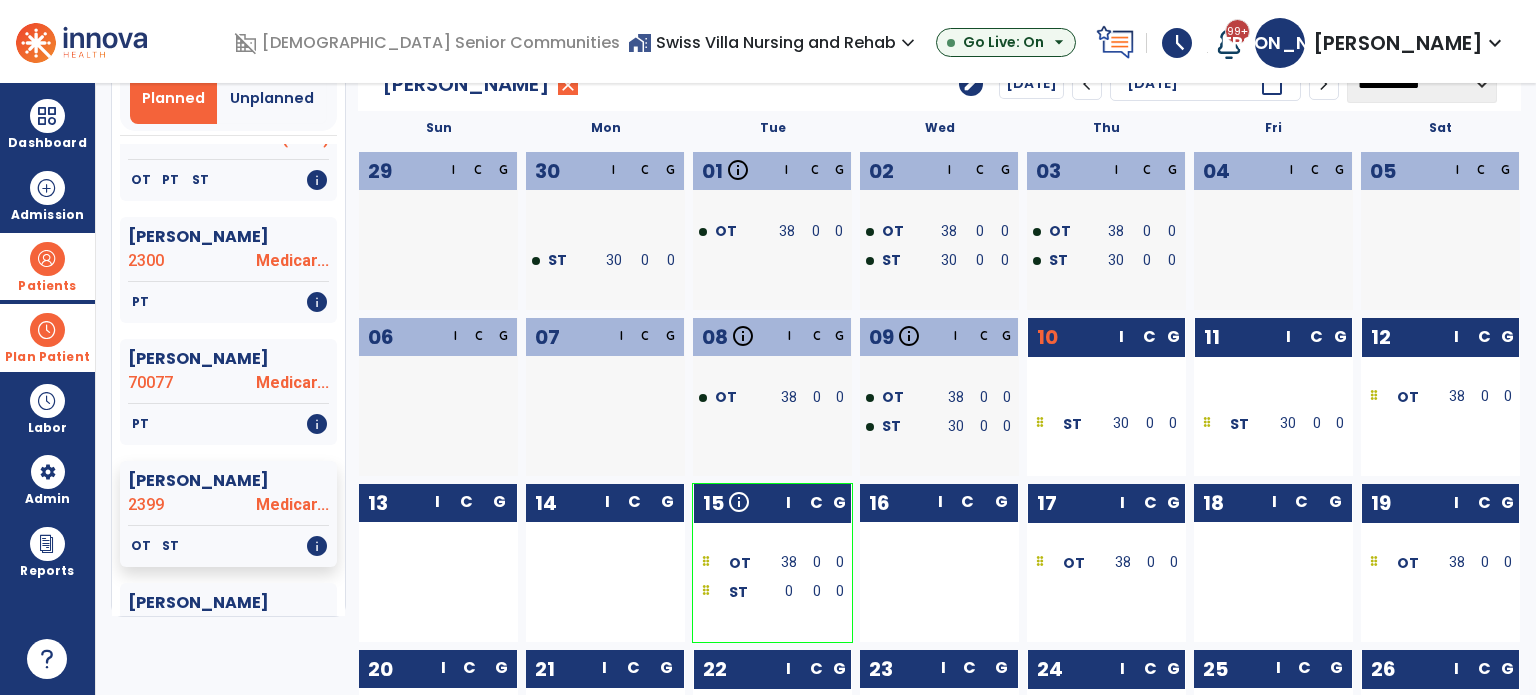 scroll, scrollTop: 0, scrollLeft: 0, axis: both 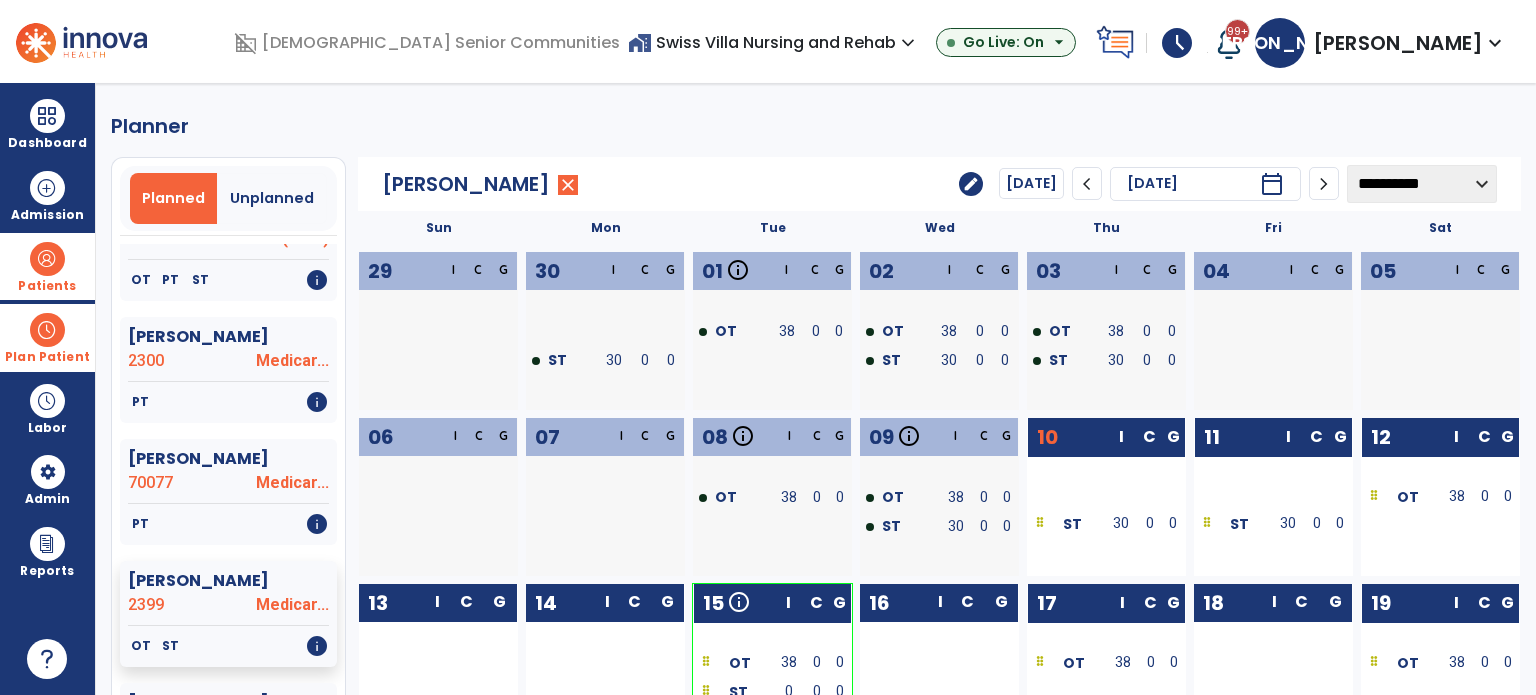 click on "edit" 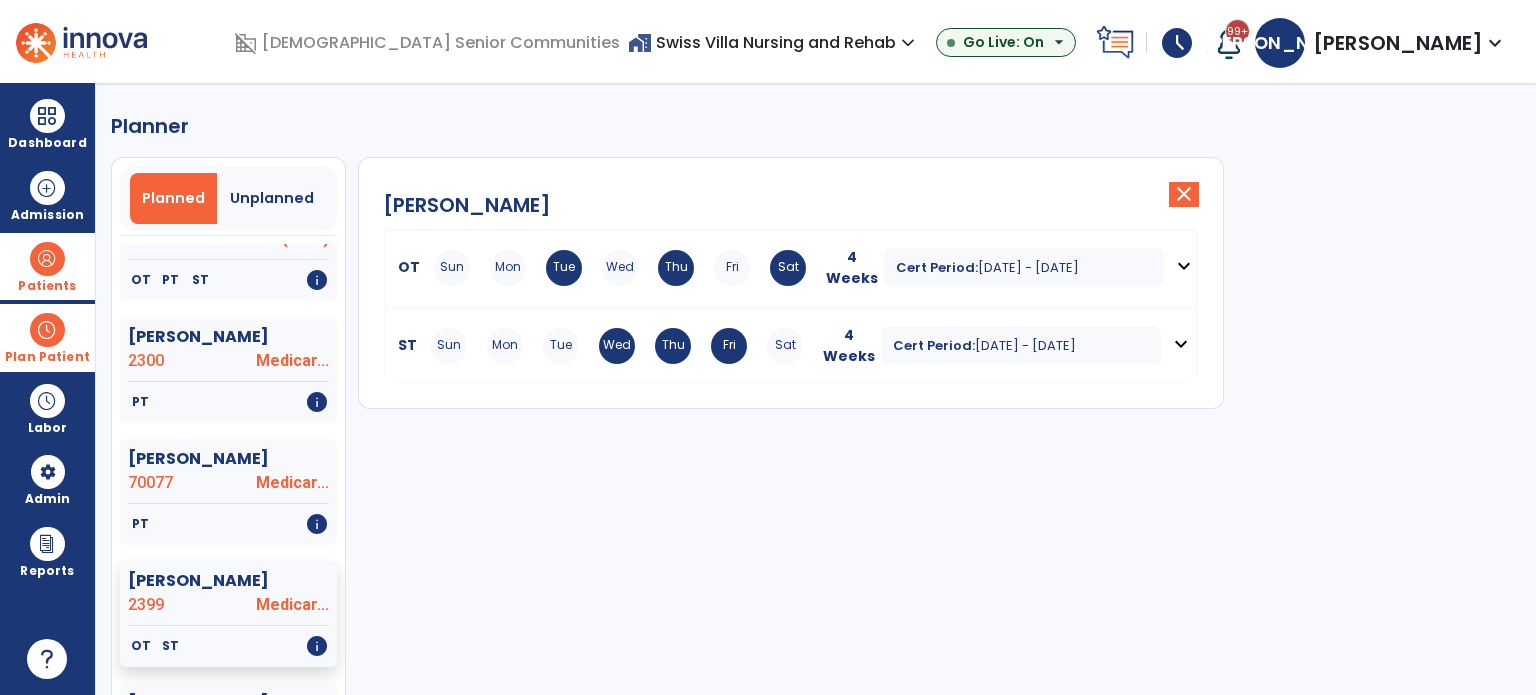 click on "expand_more" at bounding box center (1181, 344) 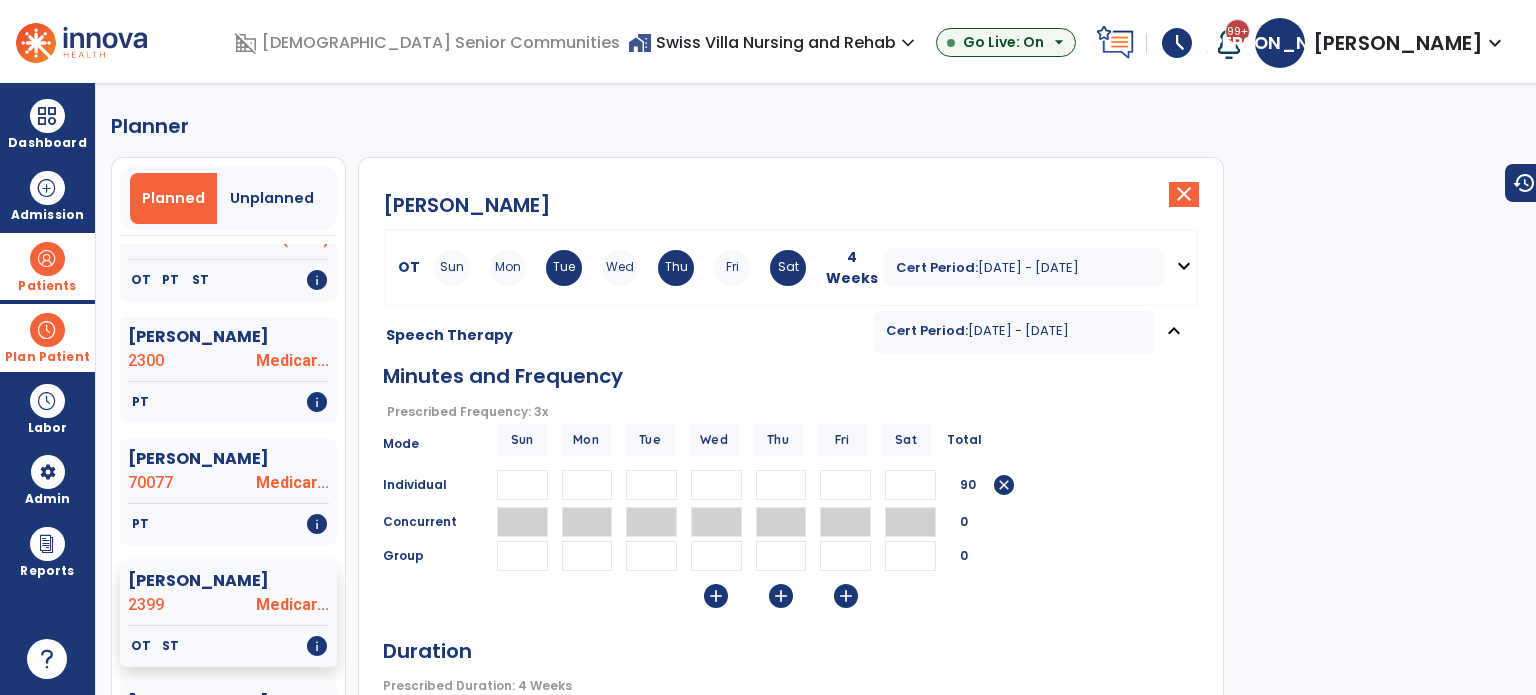scroll, scrollTop: 380, scrollLeft: 0, axis: vertical 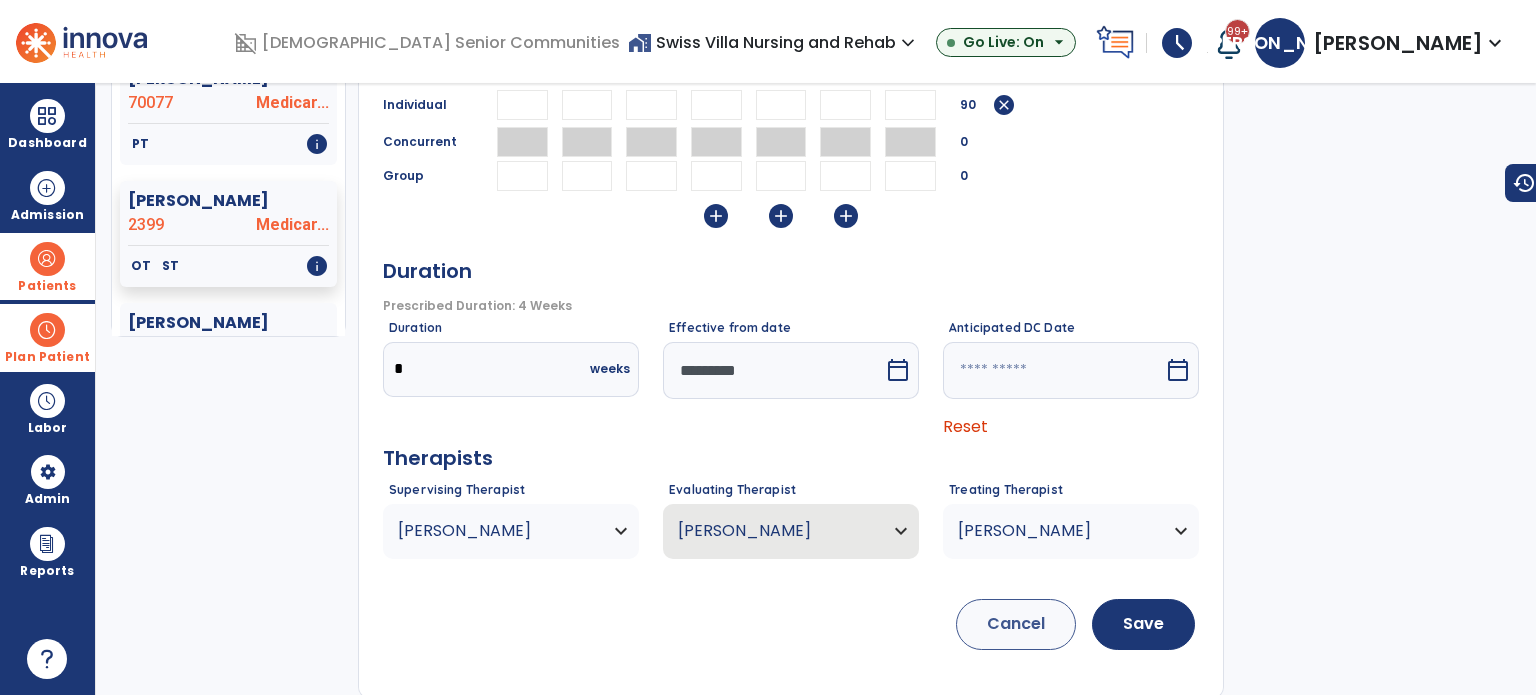click on "calendar_today" at bounding box center (898, 370) 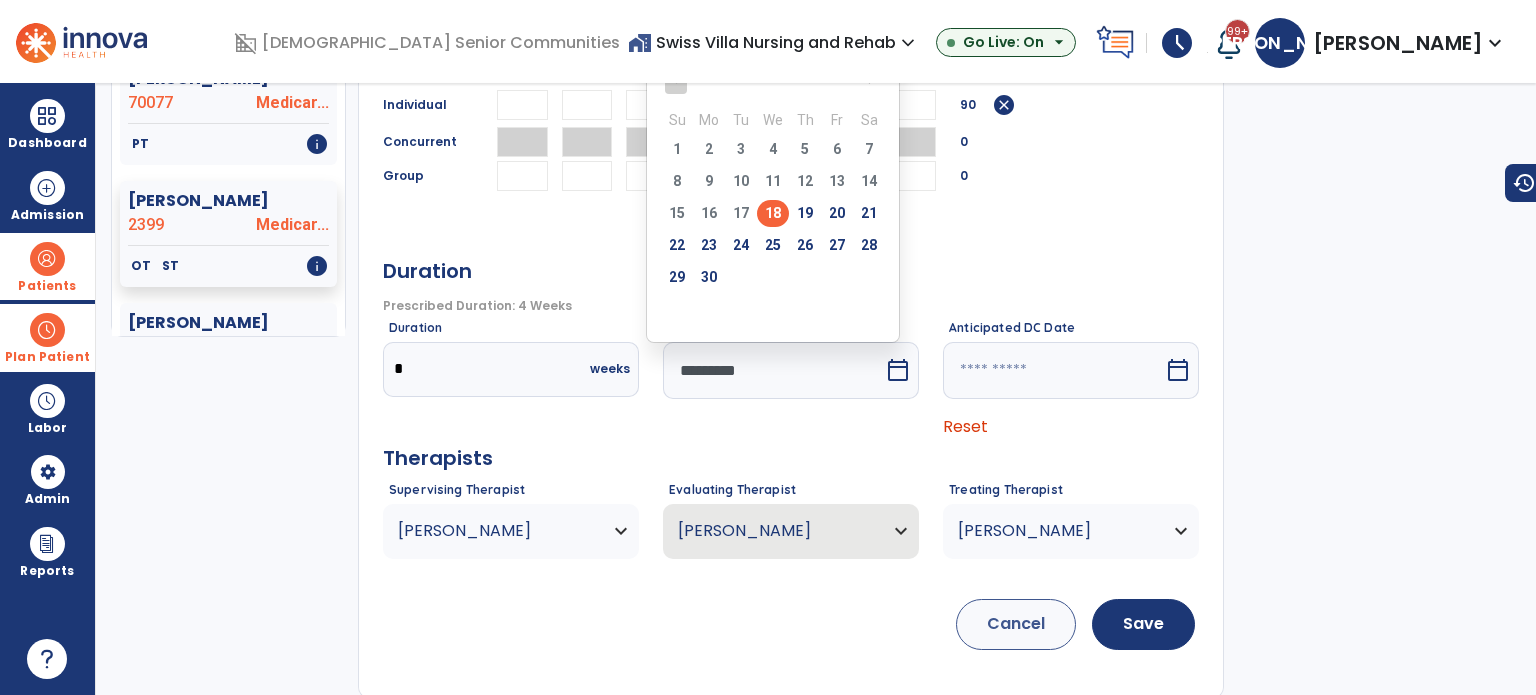 scroll, scrollTop: 180, scrollLeft: 0, axis: vertical 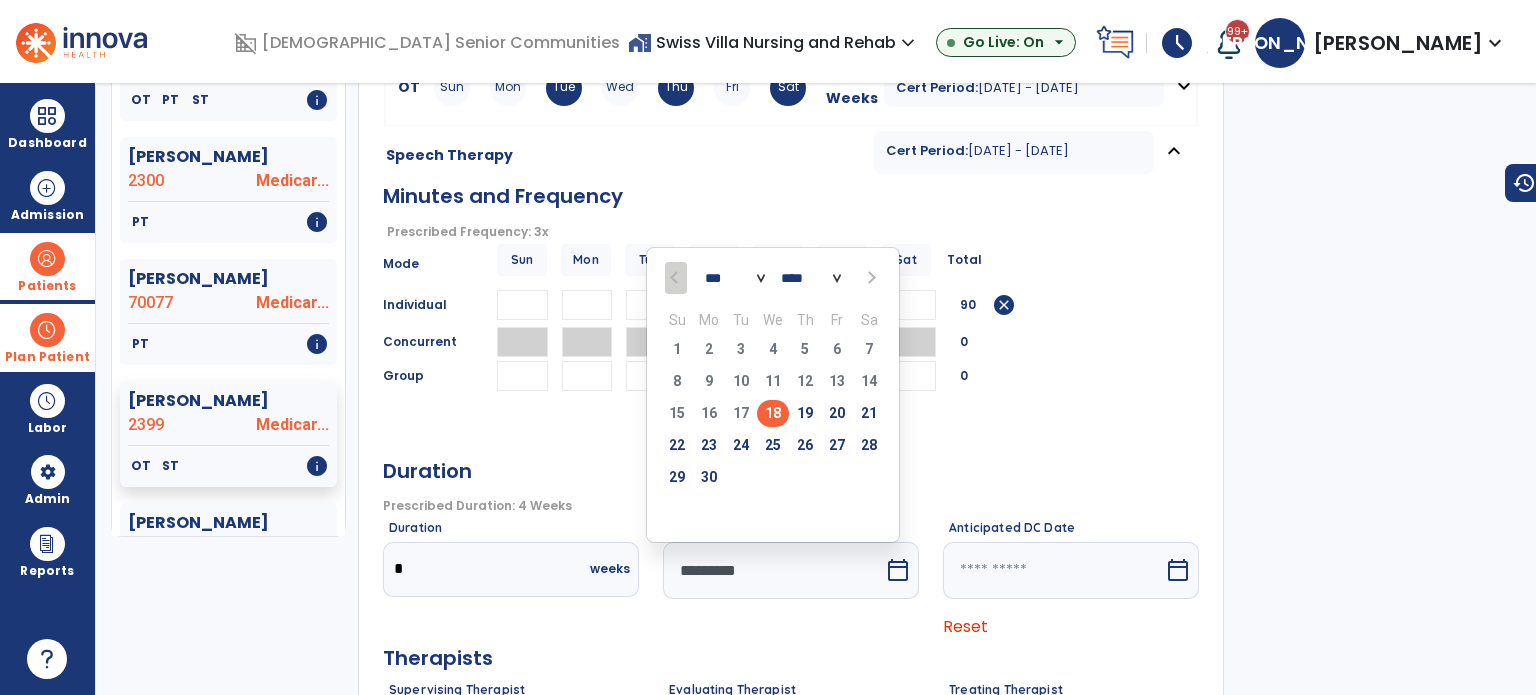 click at bounding box center [869, 277] 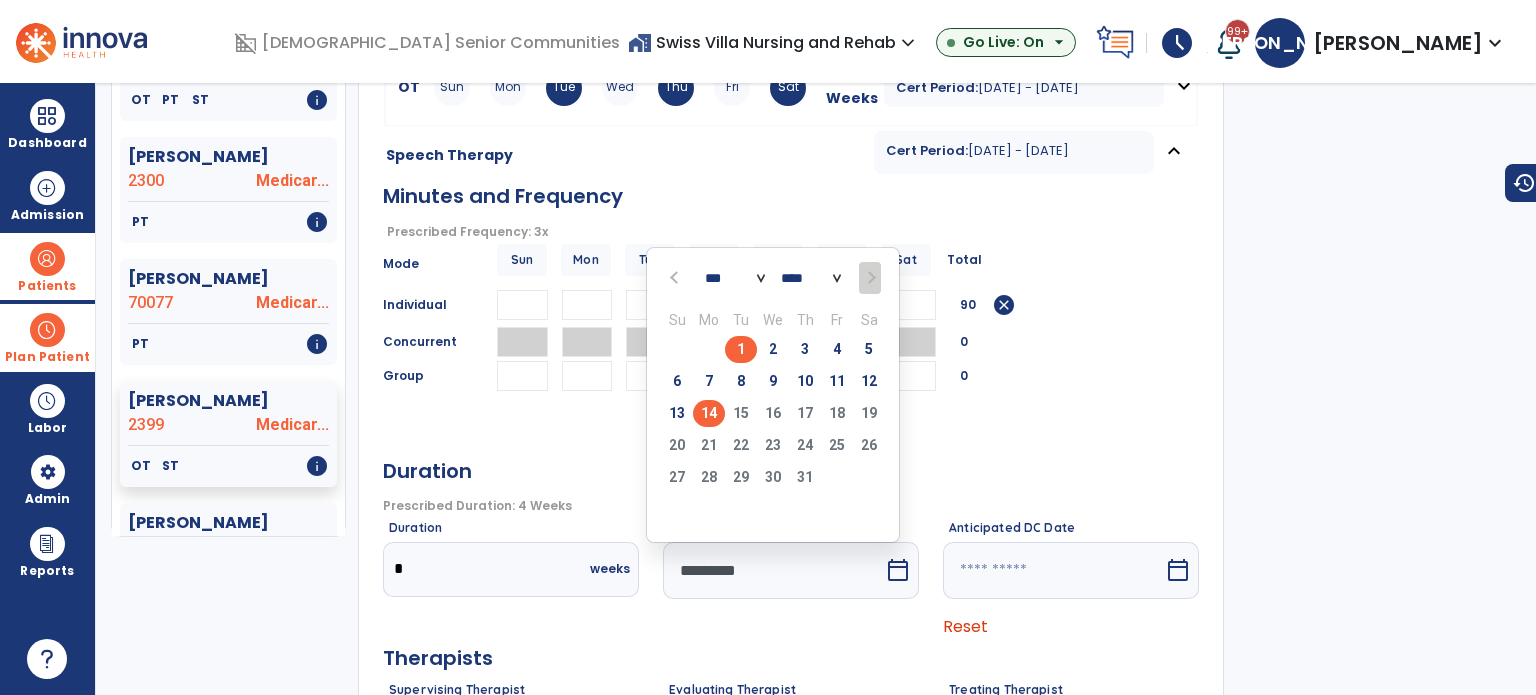 click on "14" at bounding box center [709, 413] 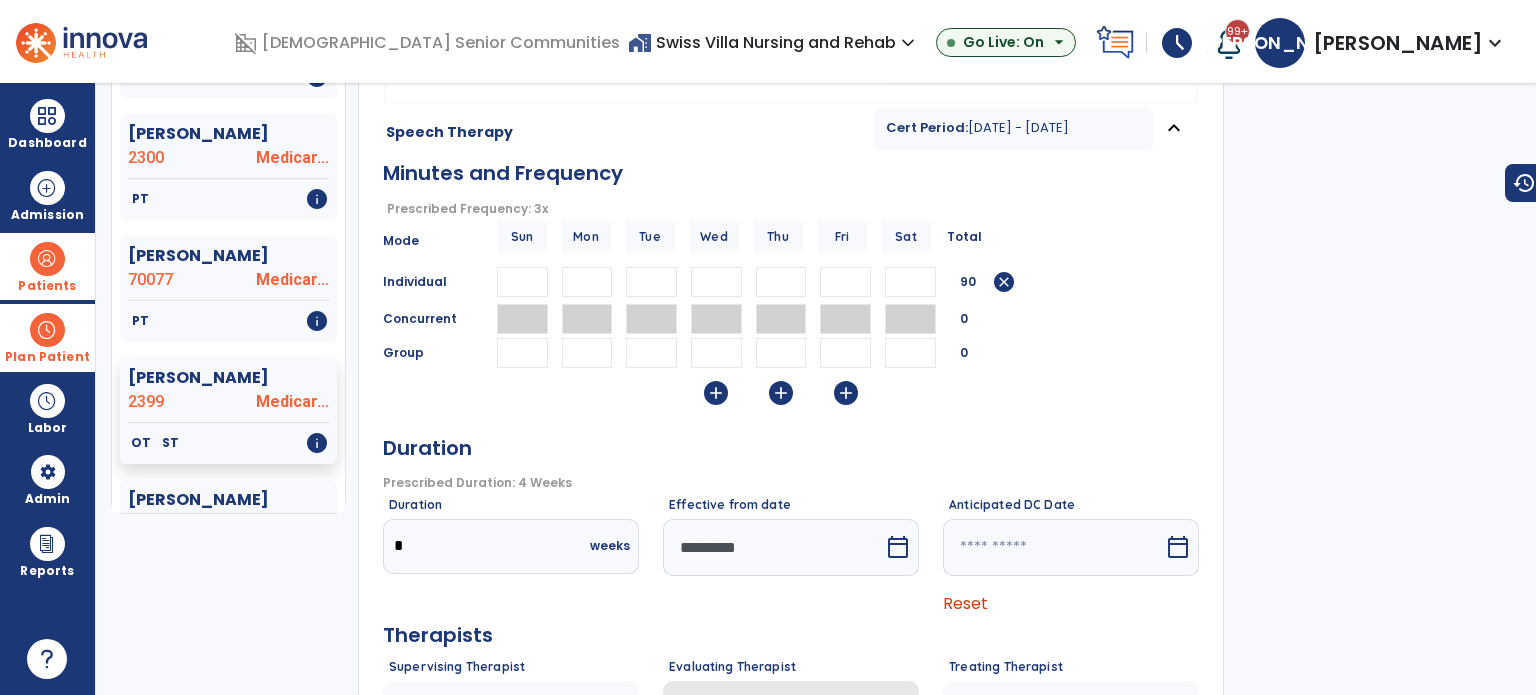 scroll, scrollTop: 180, scrollLeft: 0, axis: vertical 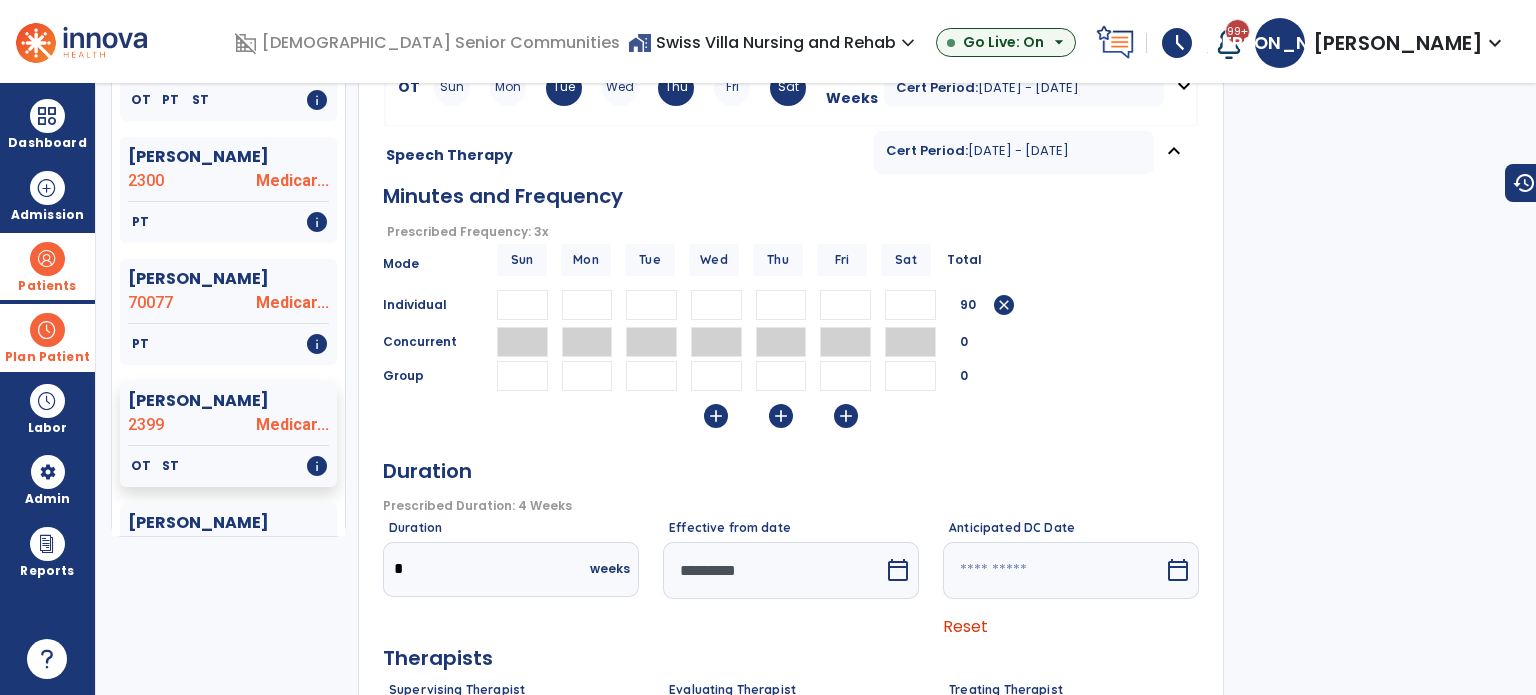 click on "calendar_today" at bounding box center (1178, 570) 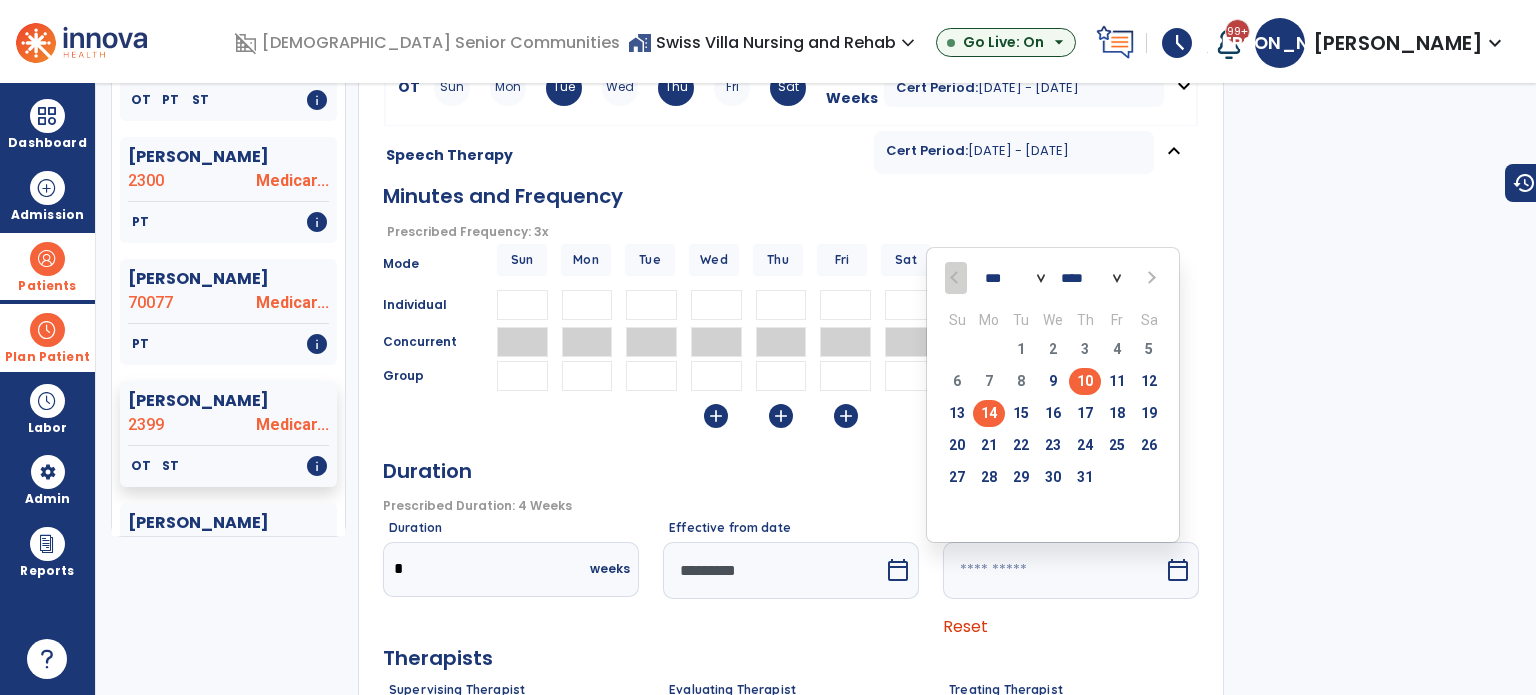 click on "14" at bounding box center (989, 413) 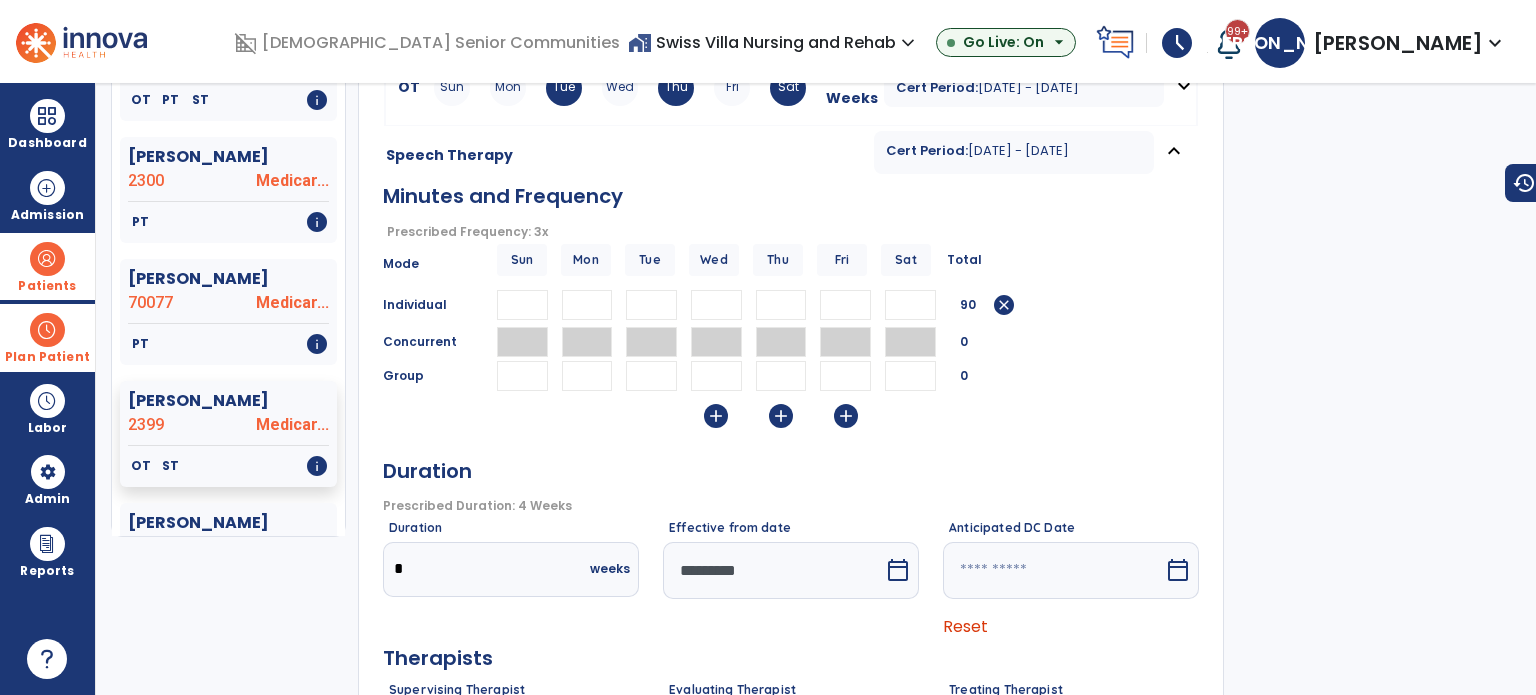type on "*********" 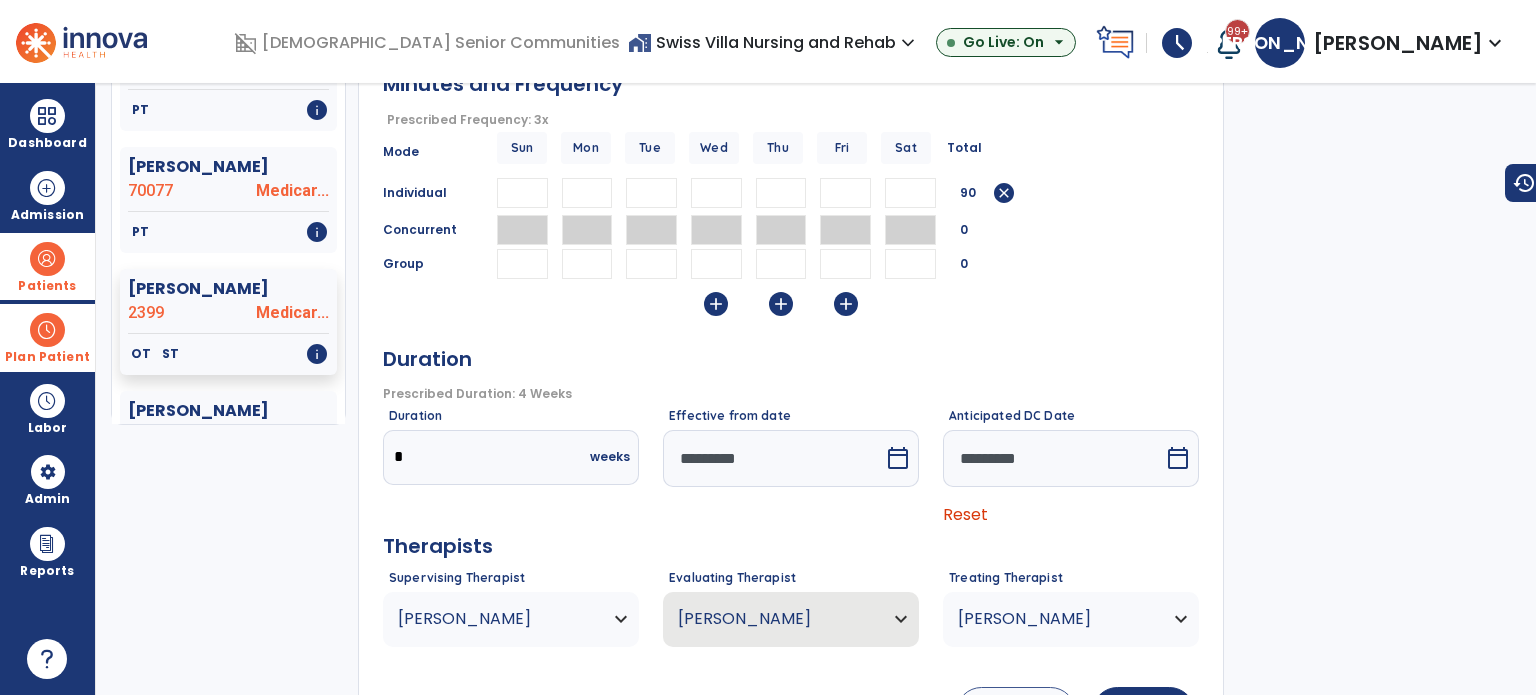 scroll, scrollTop: 380, scrollLeft: 0, axis: vertical 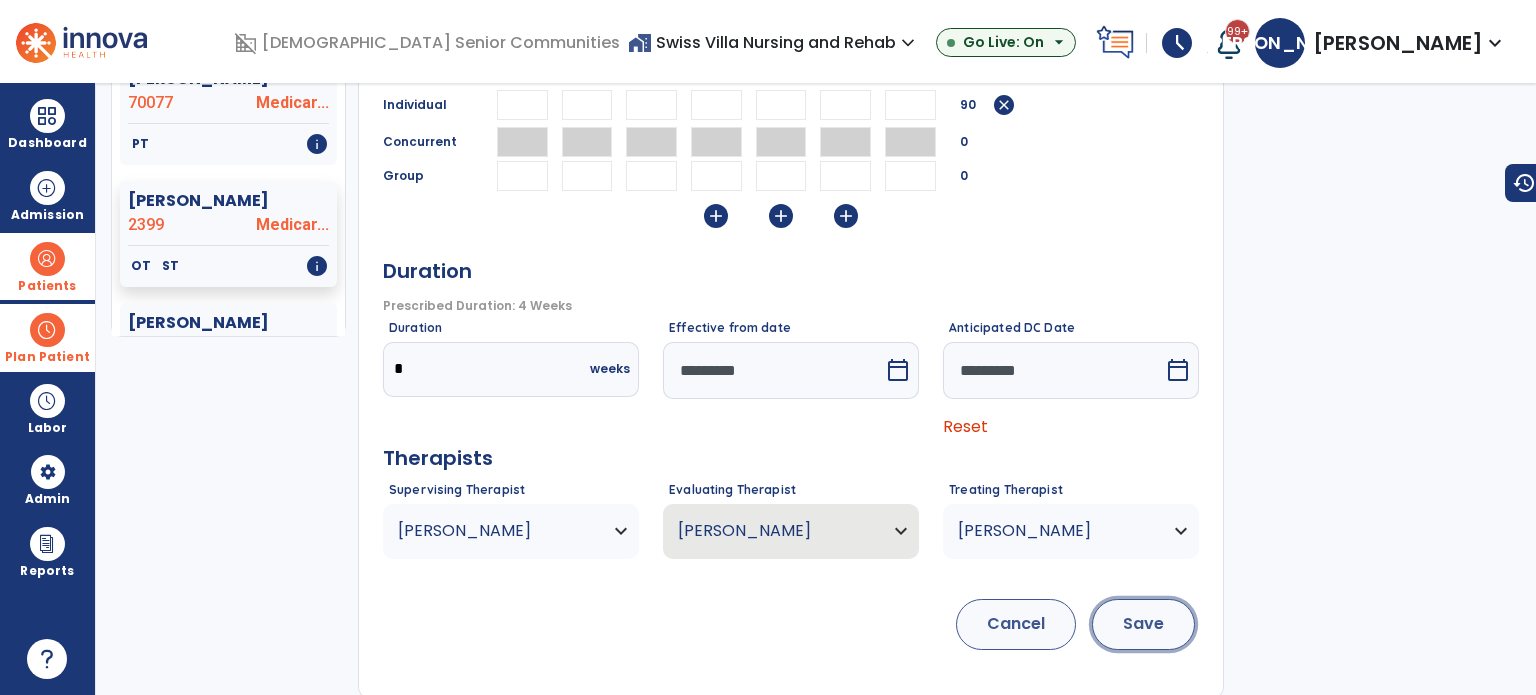 click on "Save" at bounding box center [1143, 624] 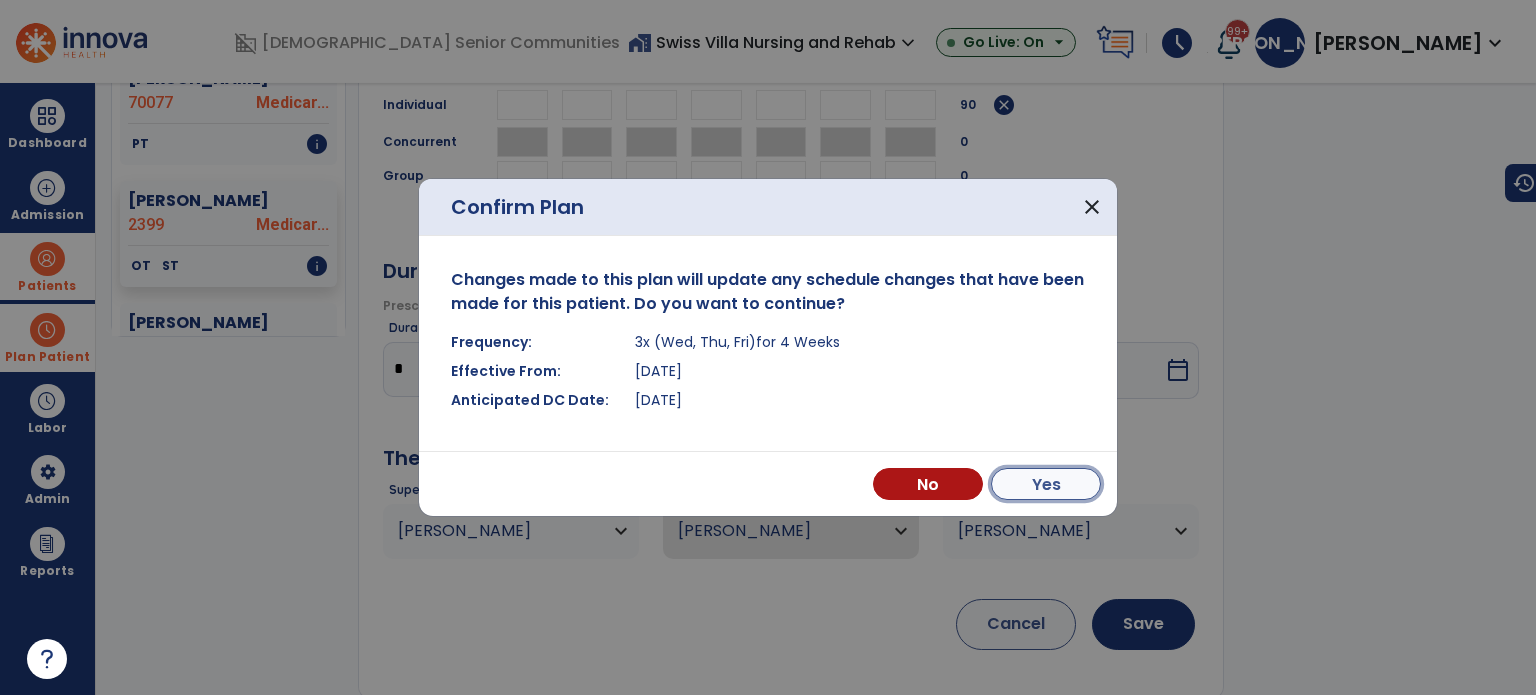 click on "Yes" at bounding box center (1046, 484) 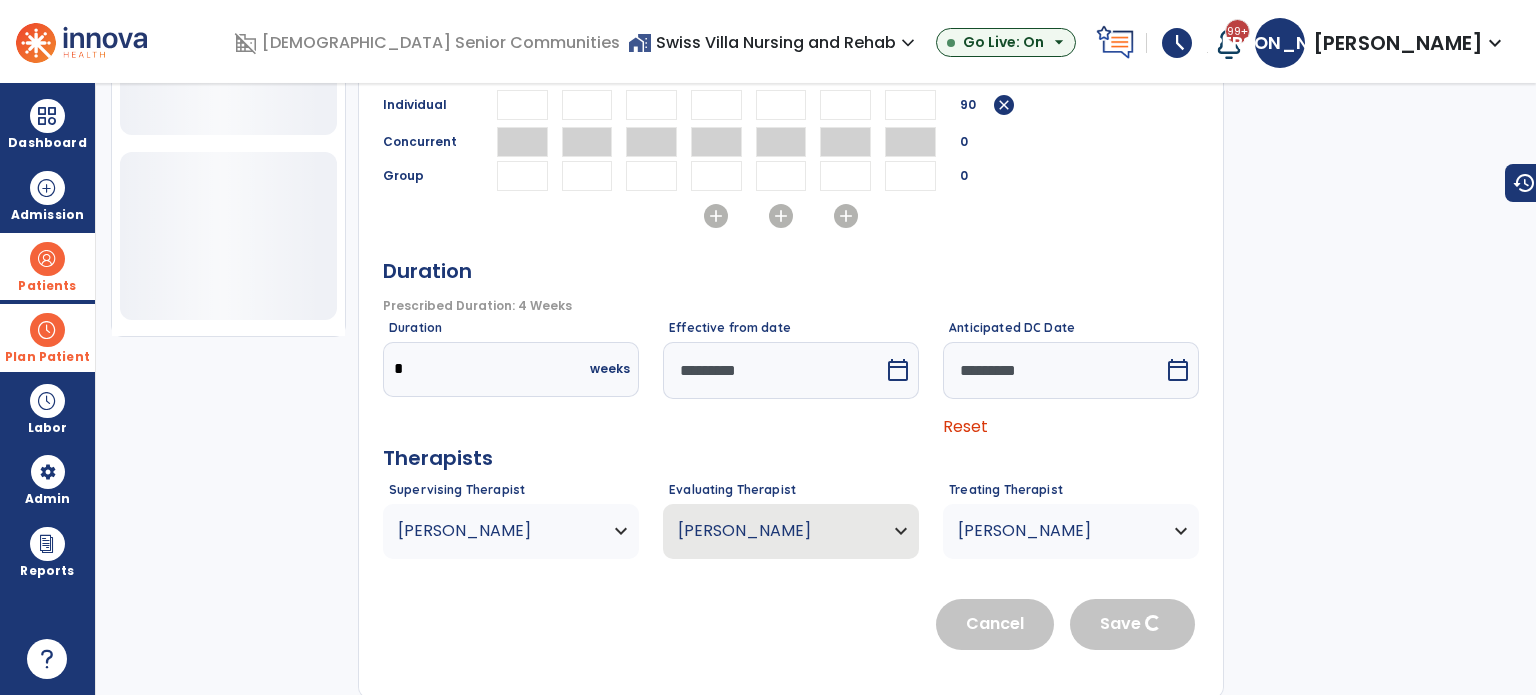 scroll, scrollTop: 721, scrollLeft: 0, axis: vertical 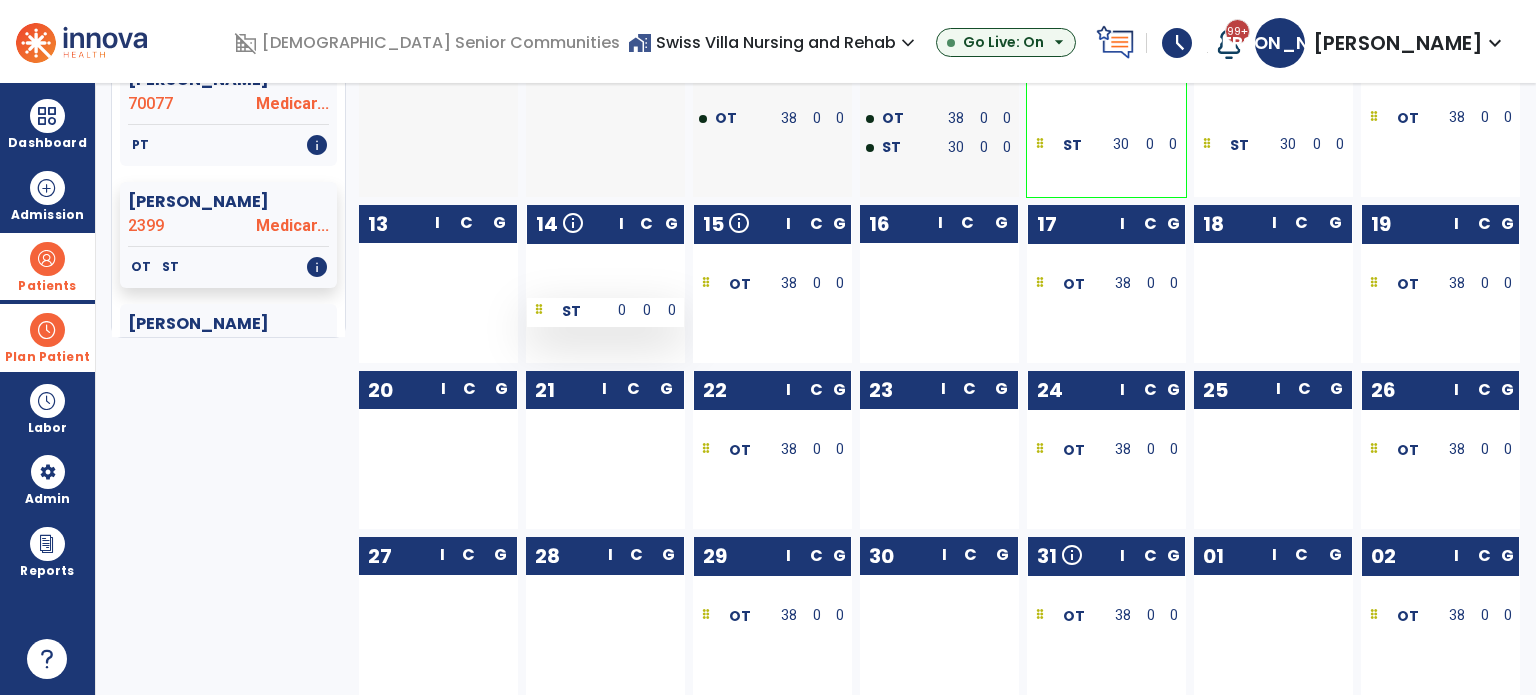 click on "0" at bounding box center [621, 312] 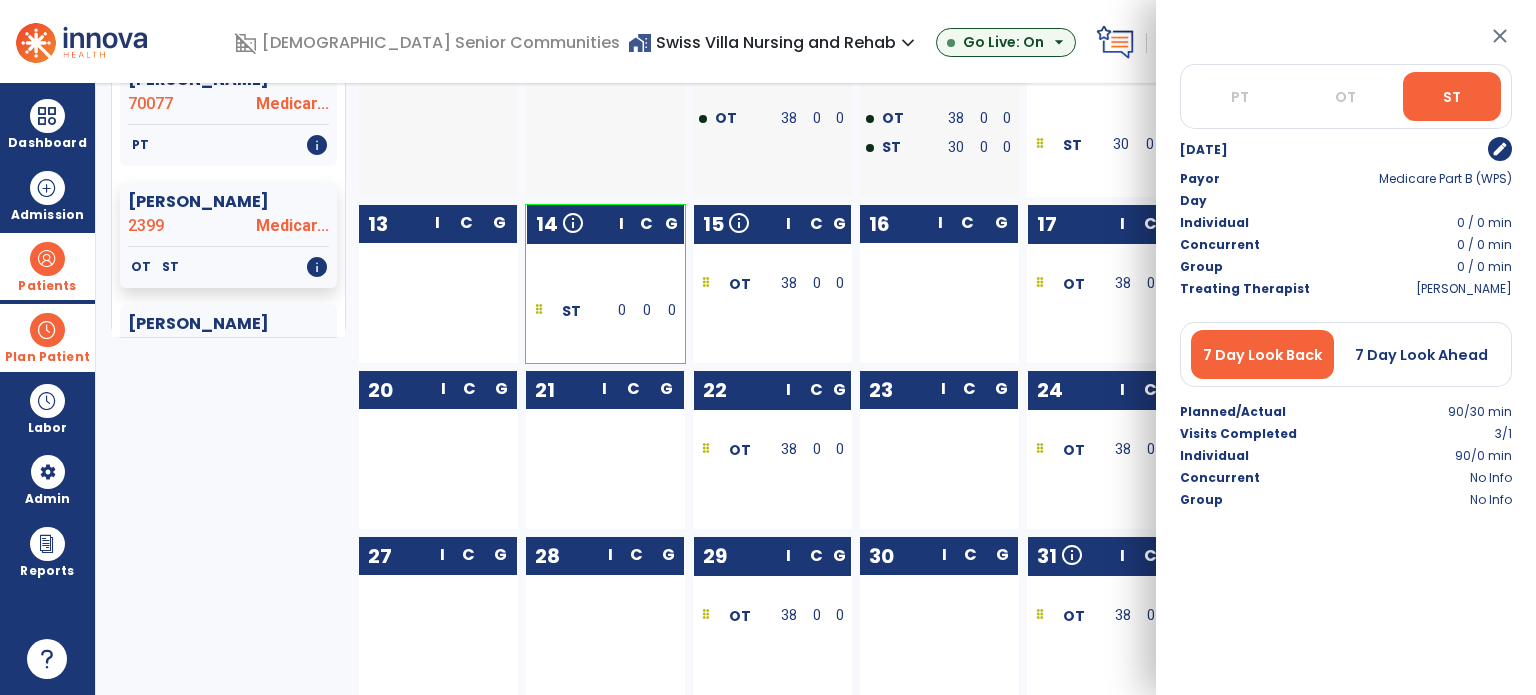 click on "edit" at bounding box center (1500, 149) 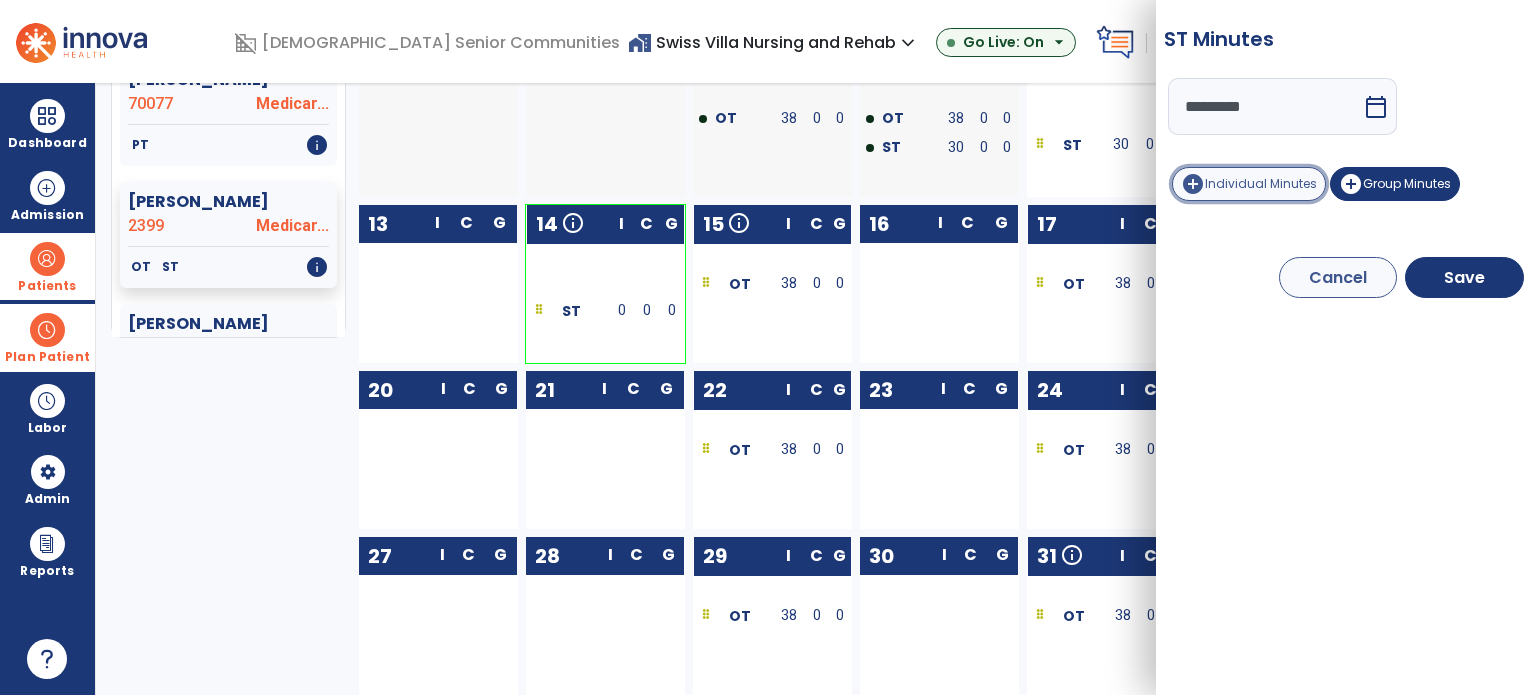 click on "Individual Minutes" at bounding box center (1261, 183) 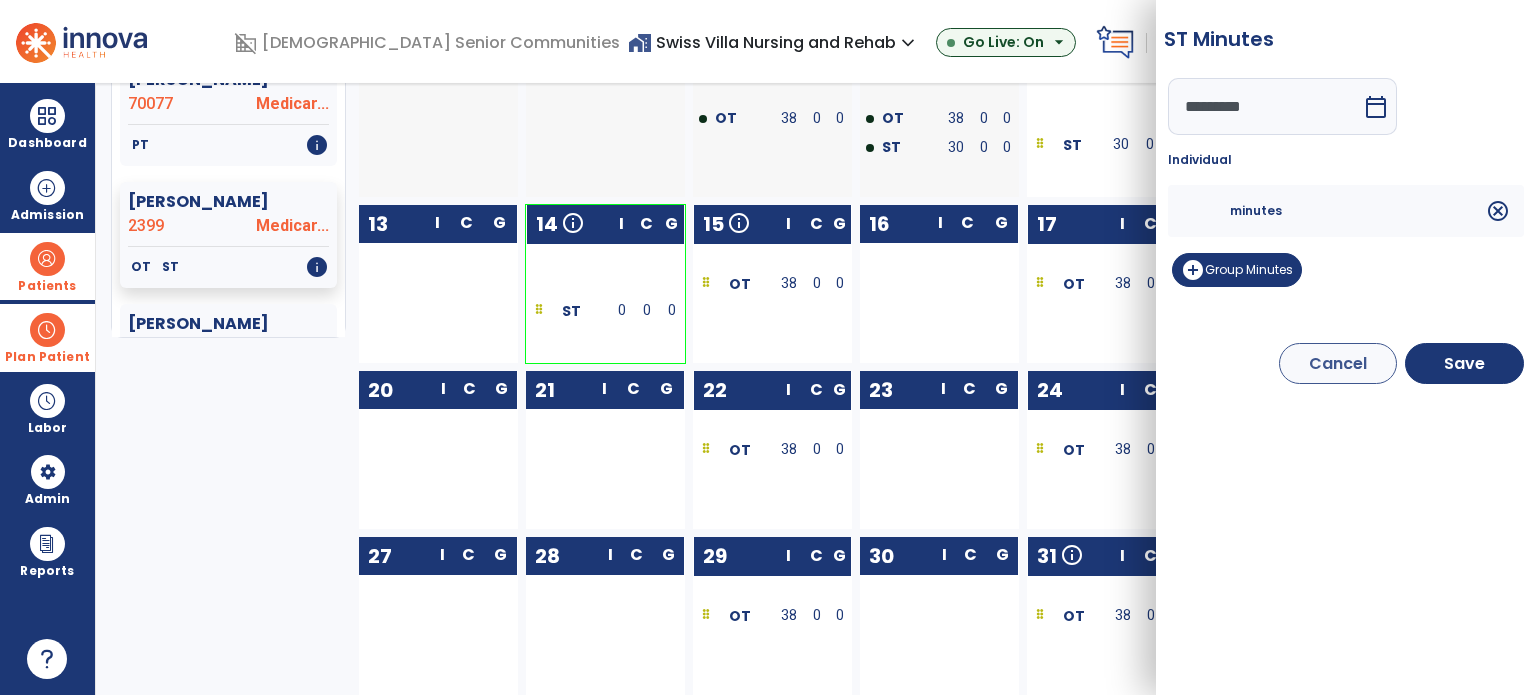 click at bounding box center [1206, 211] 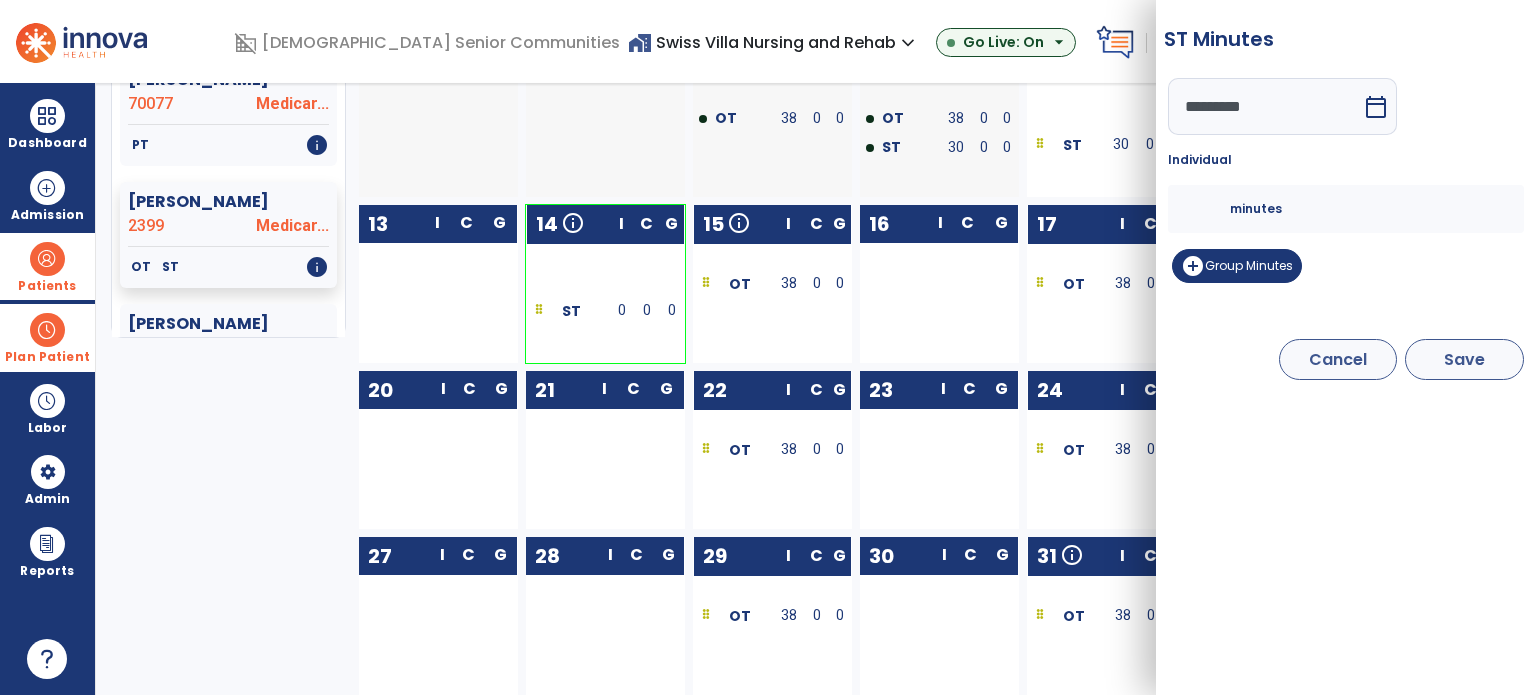 type on "**" 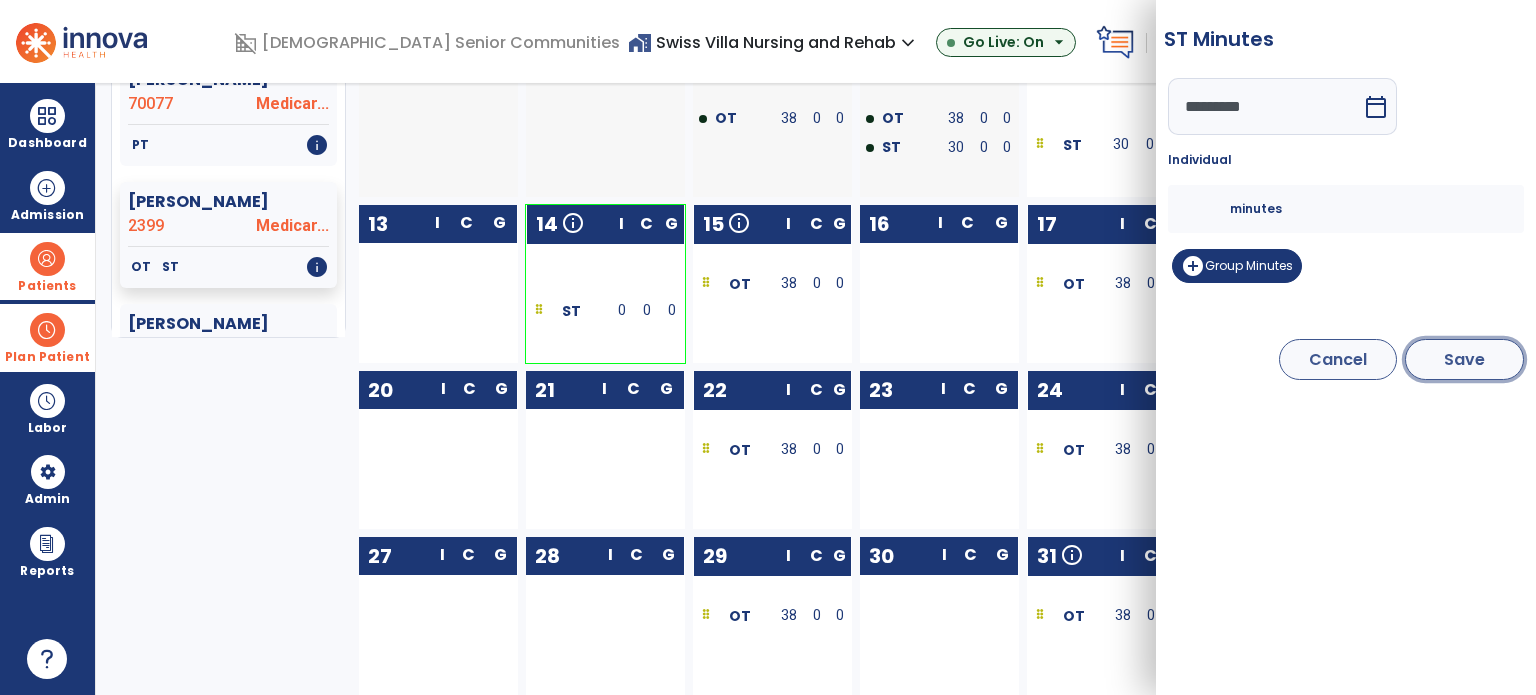 click on "Save" at bounding box center [1464, 359] 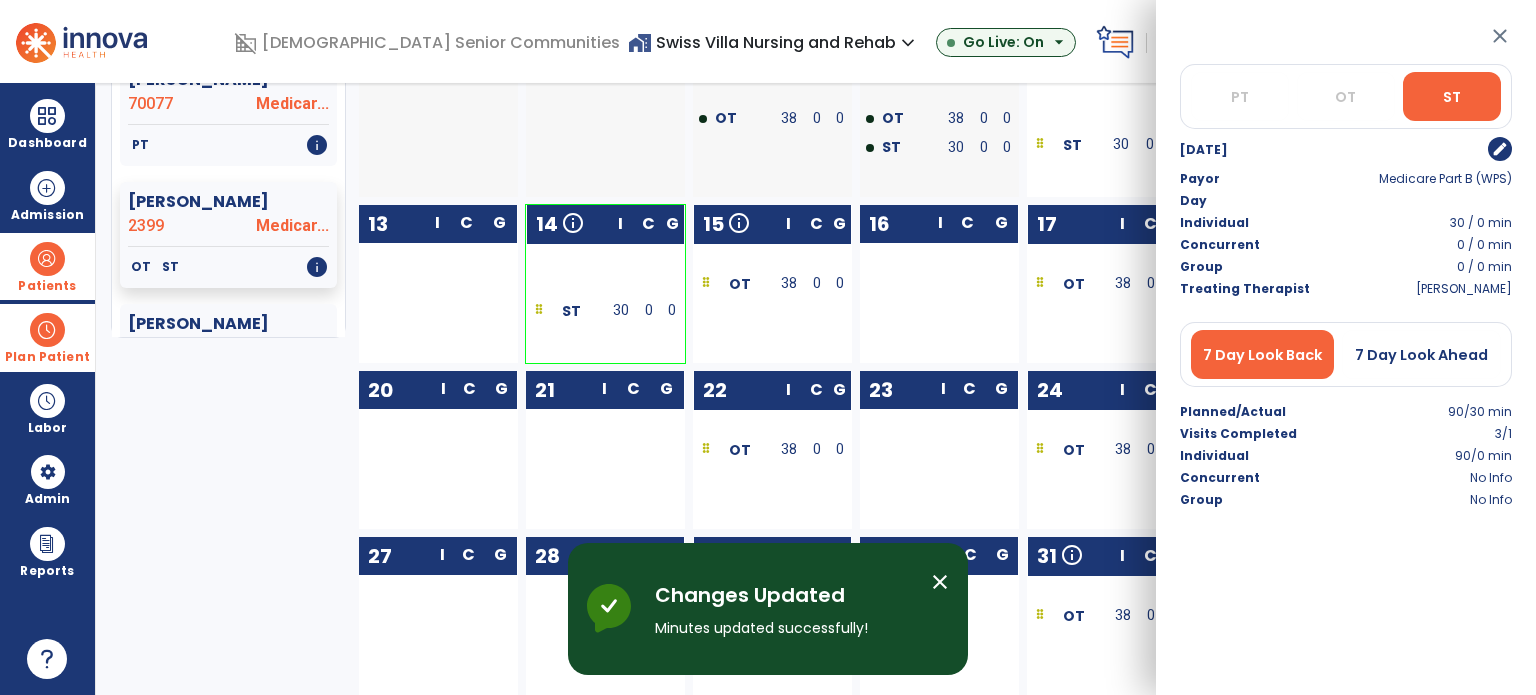 click on "close" at bounding box center (1500, 36) 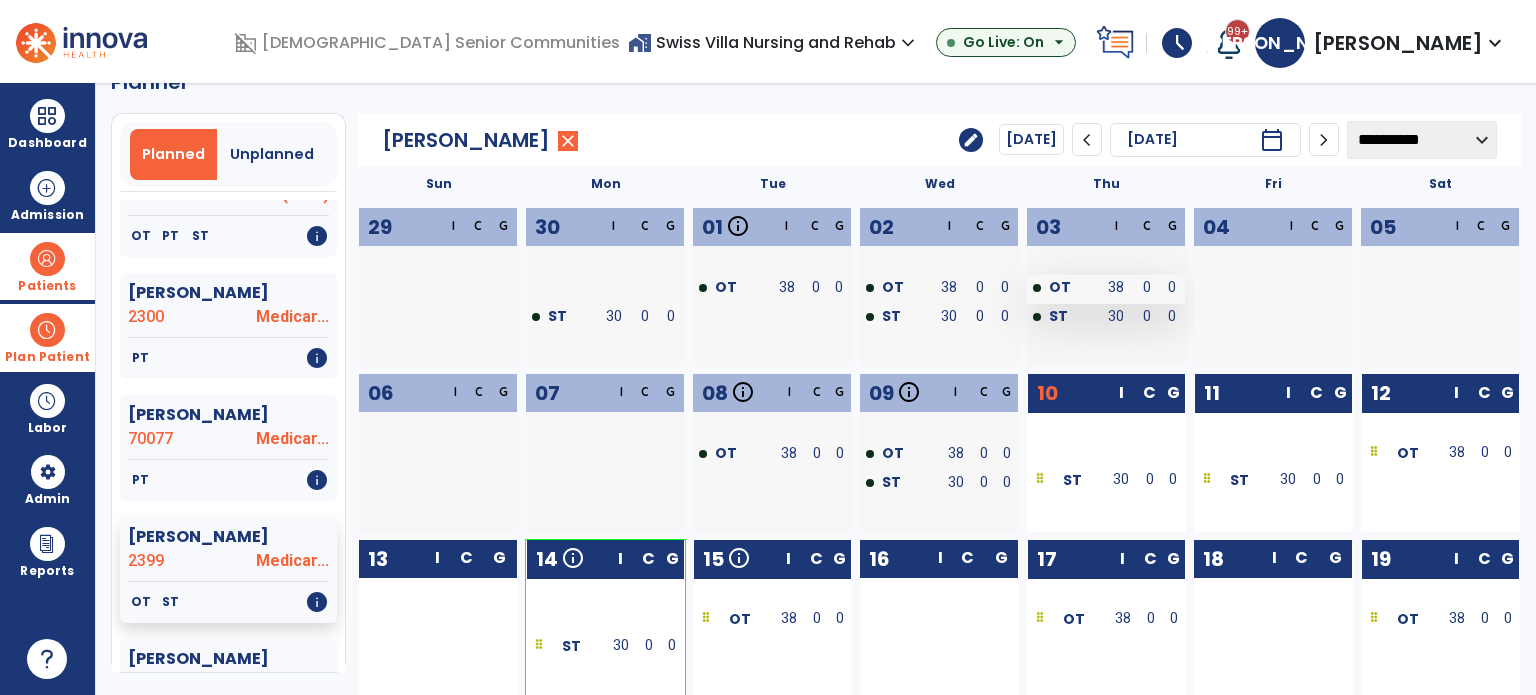 scroll, scrollTop: 0, scrollLeft: 0, axis: both 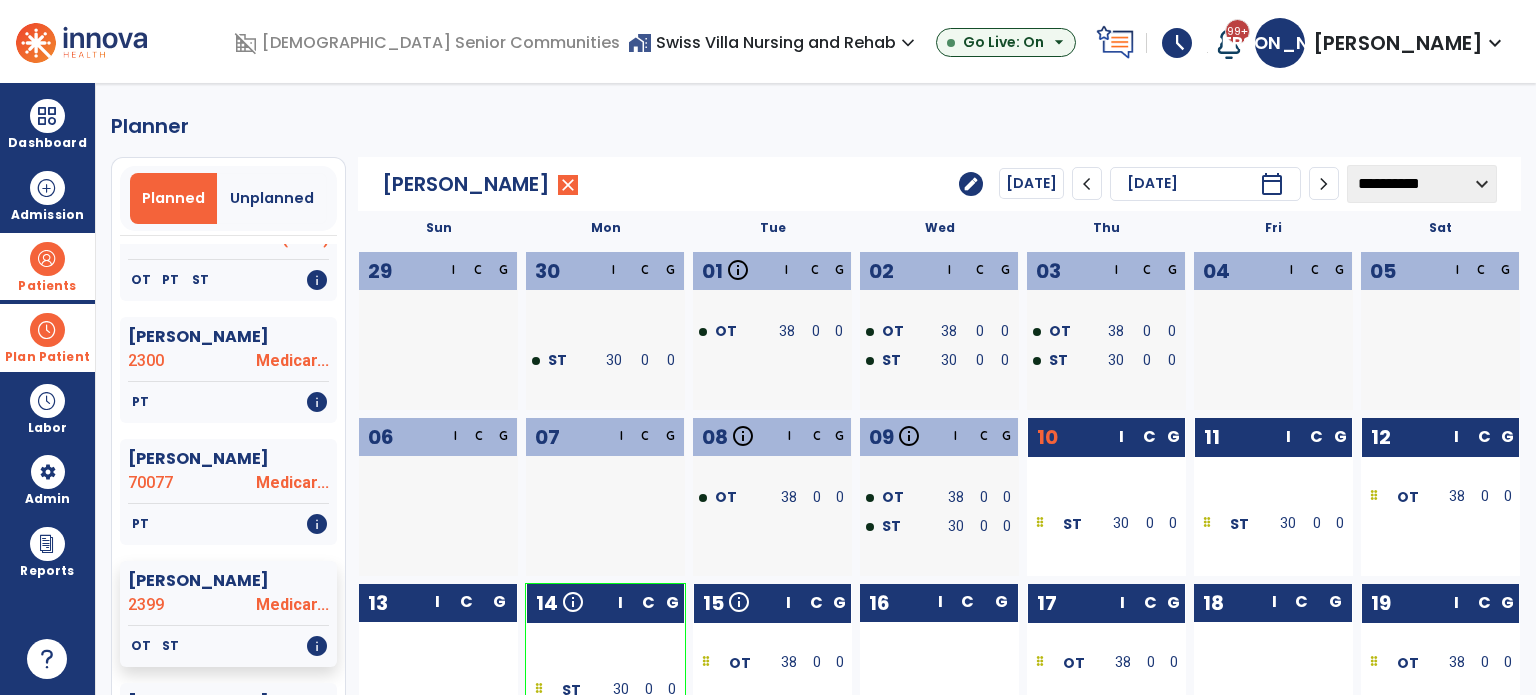 click on "edit" 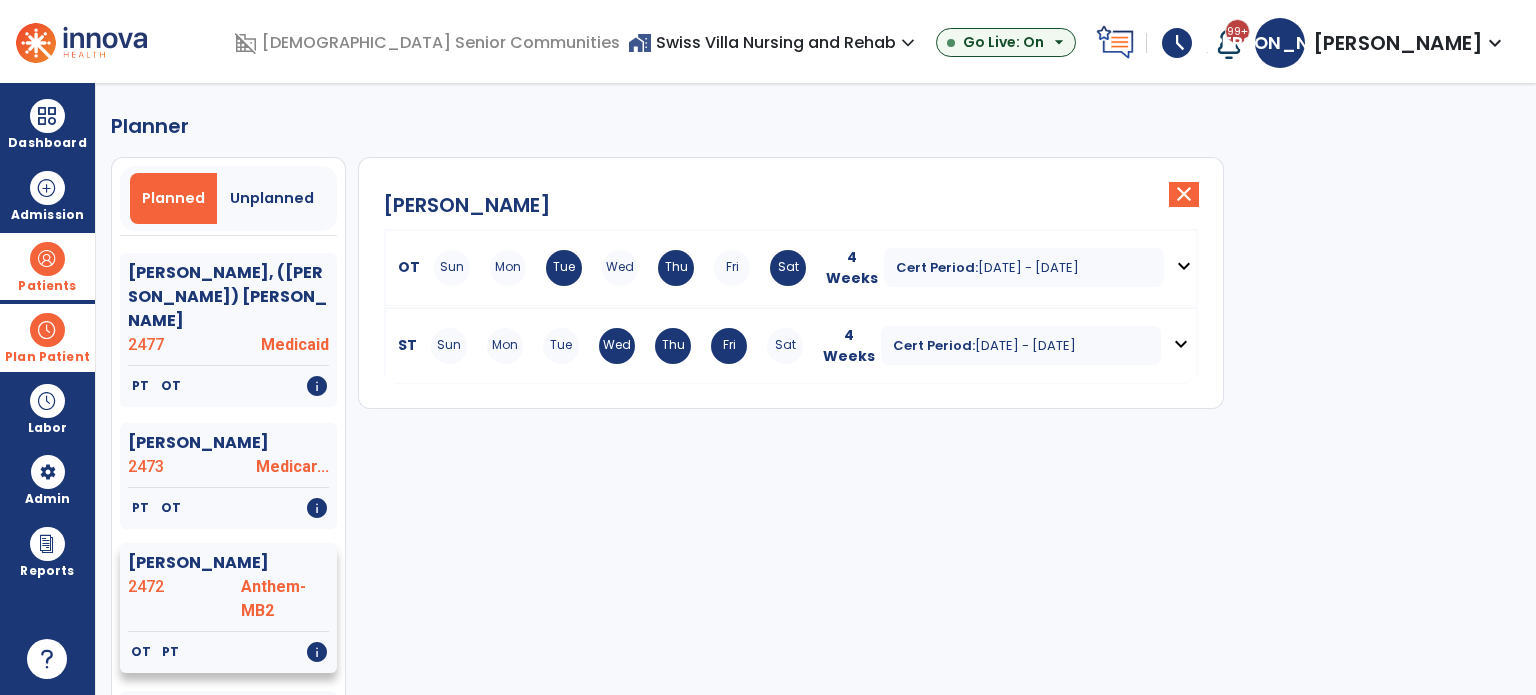 scroll, scrollTop: 0, scrollLeft: 0, axis: both 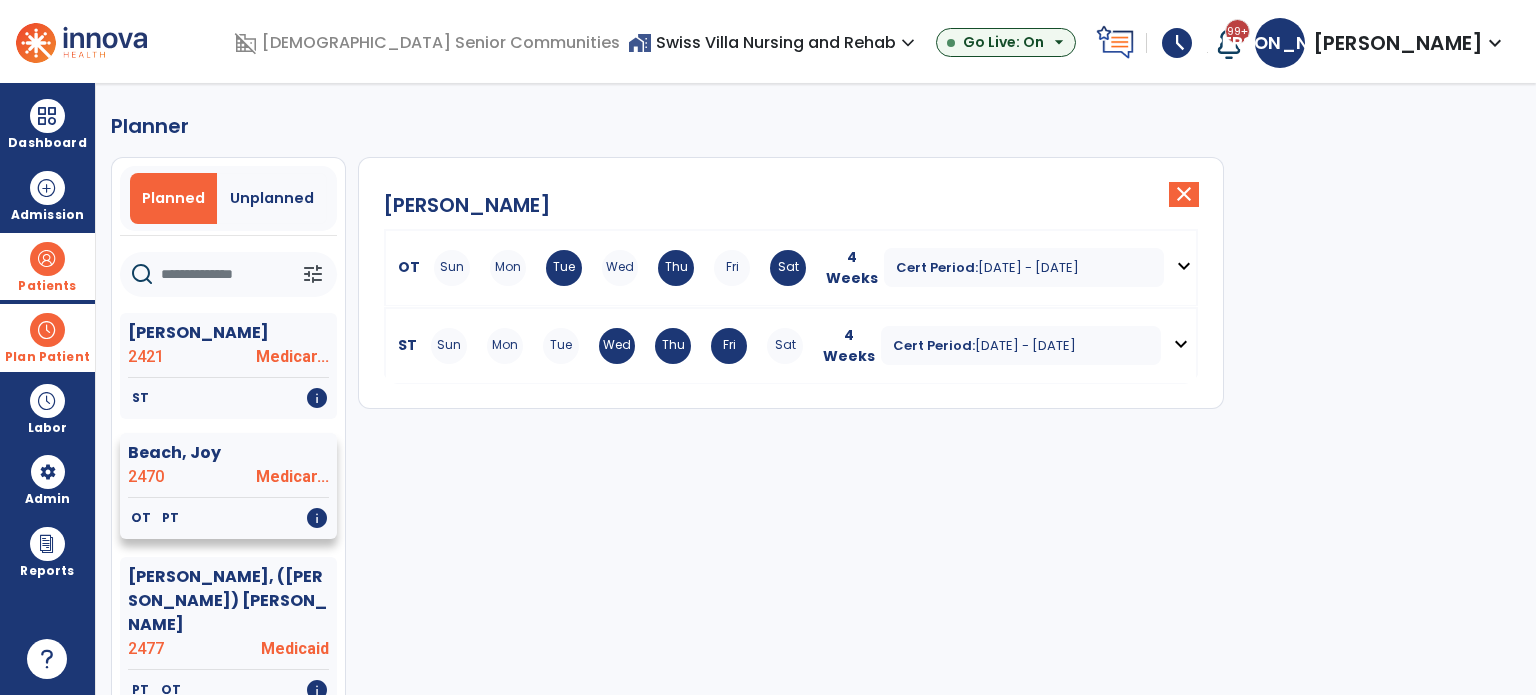 click on "Beach, Joy" 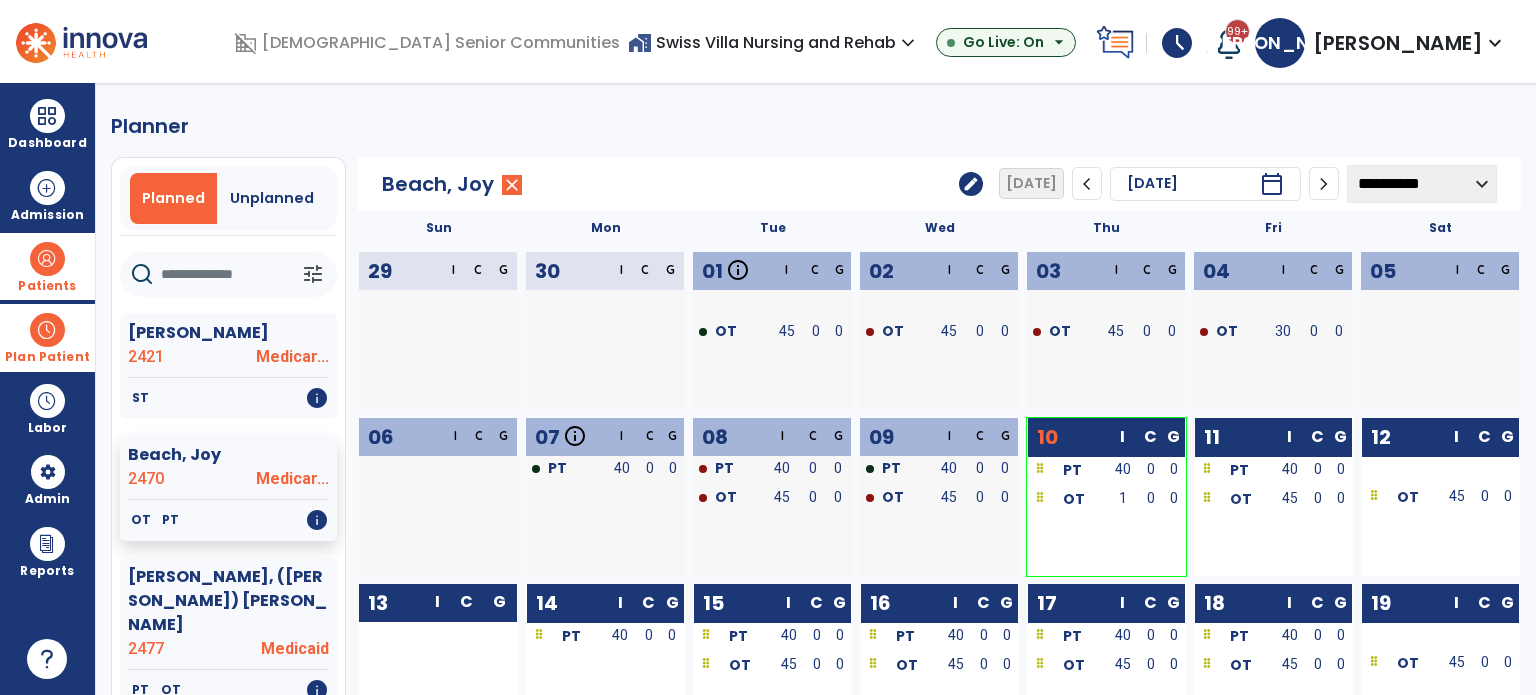 click on "edit" 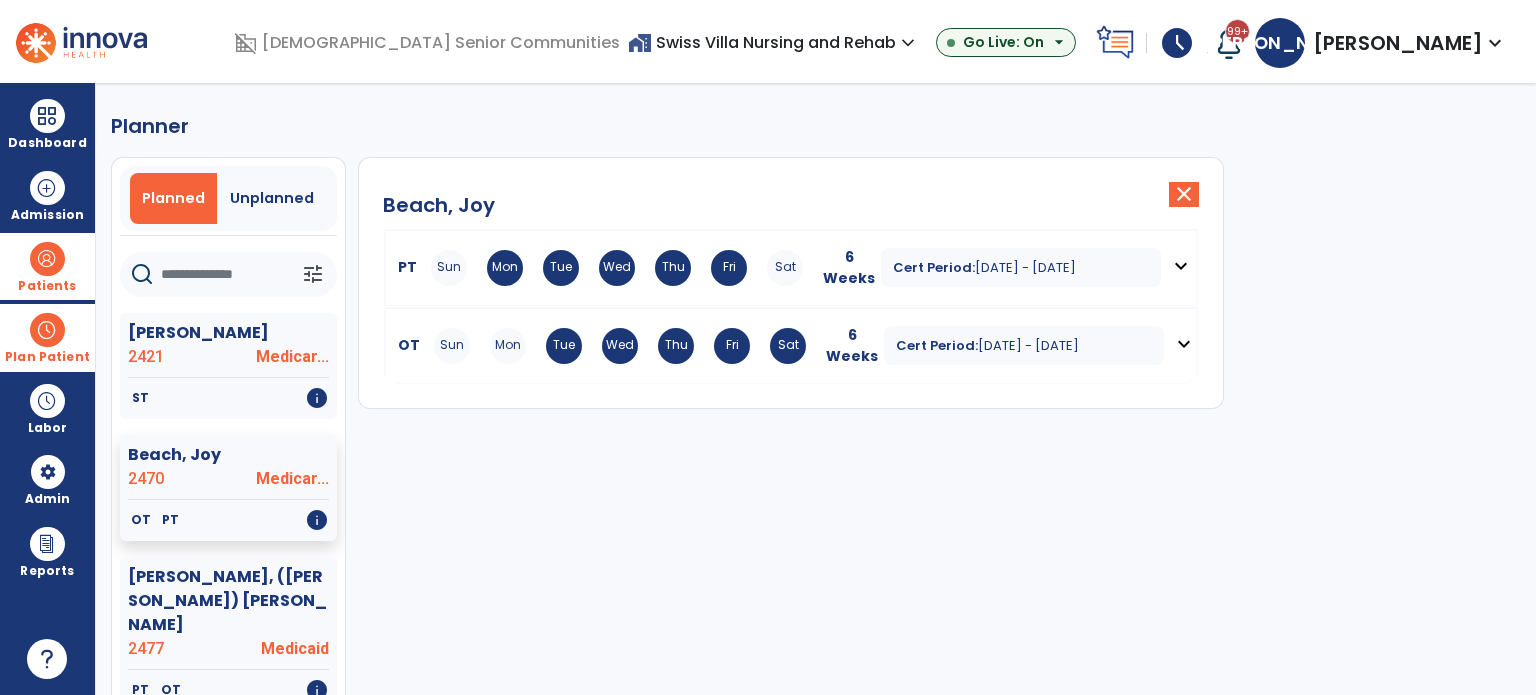 click on "expand_more" at bounding box center (1181, 266) 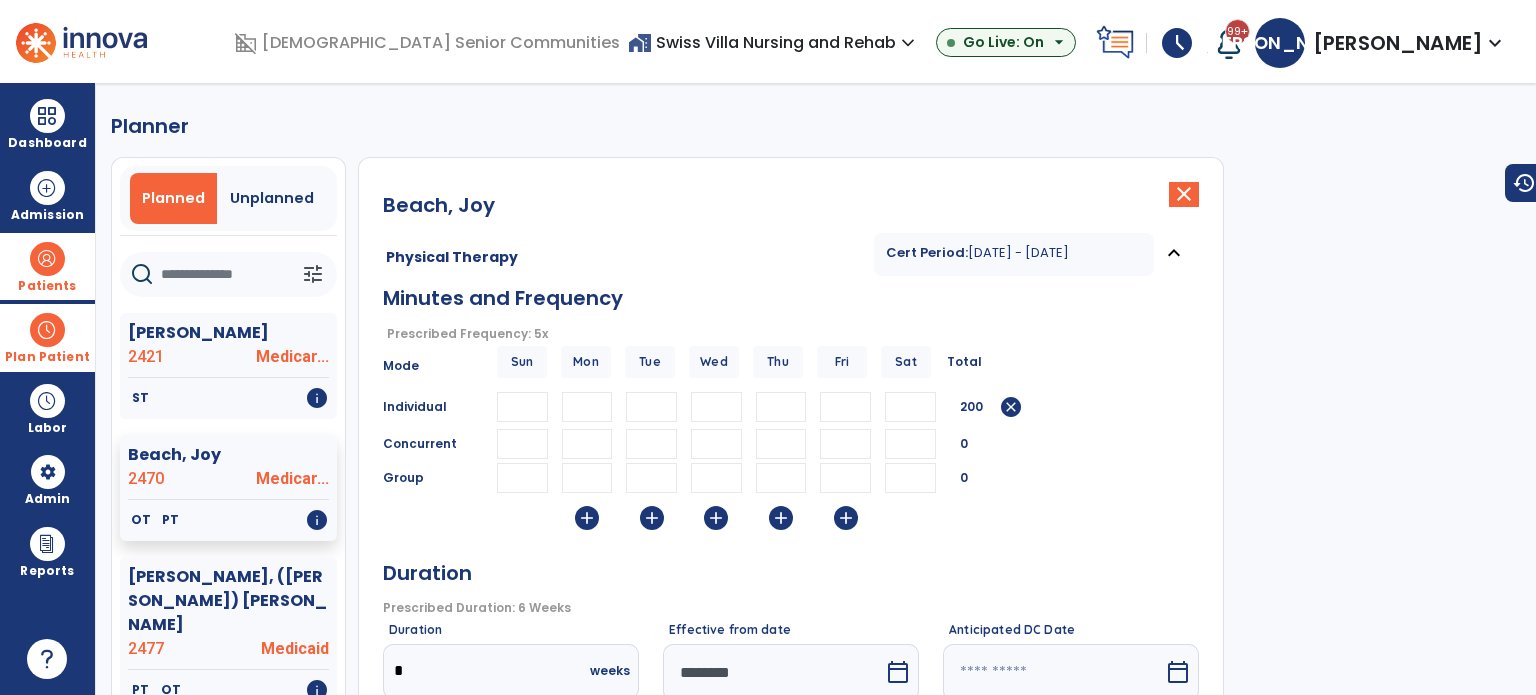 scroll, scrollTop: 100, scrollLeft: 0, axis: vertical 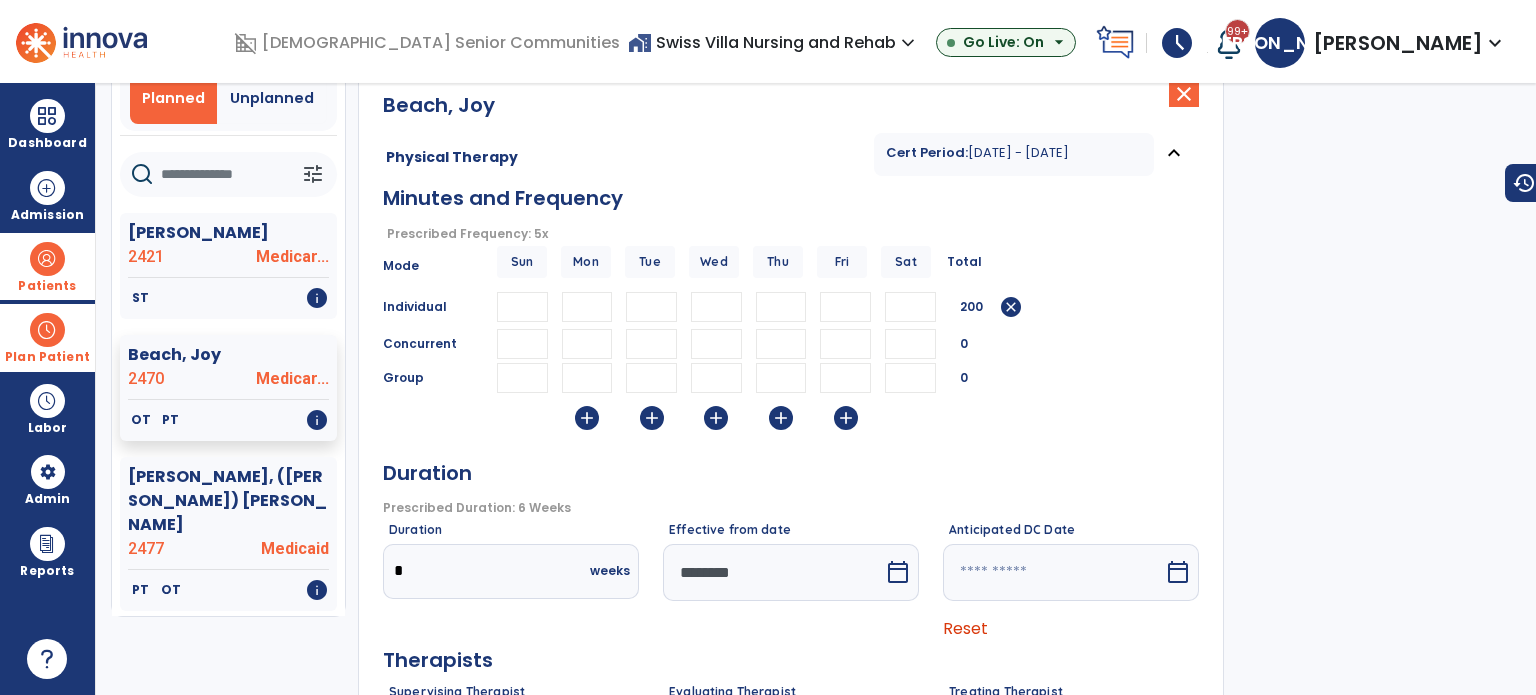 click on "calendar_today" at bounding box center [898, 572] 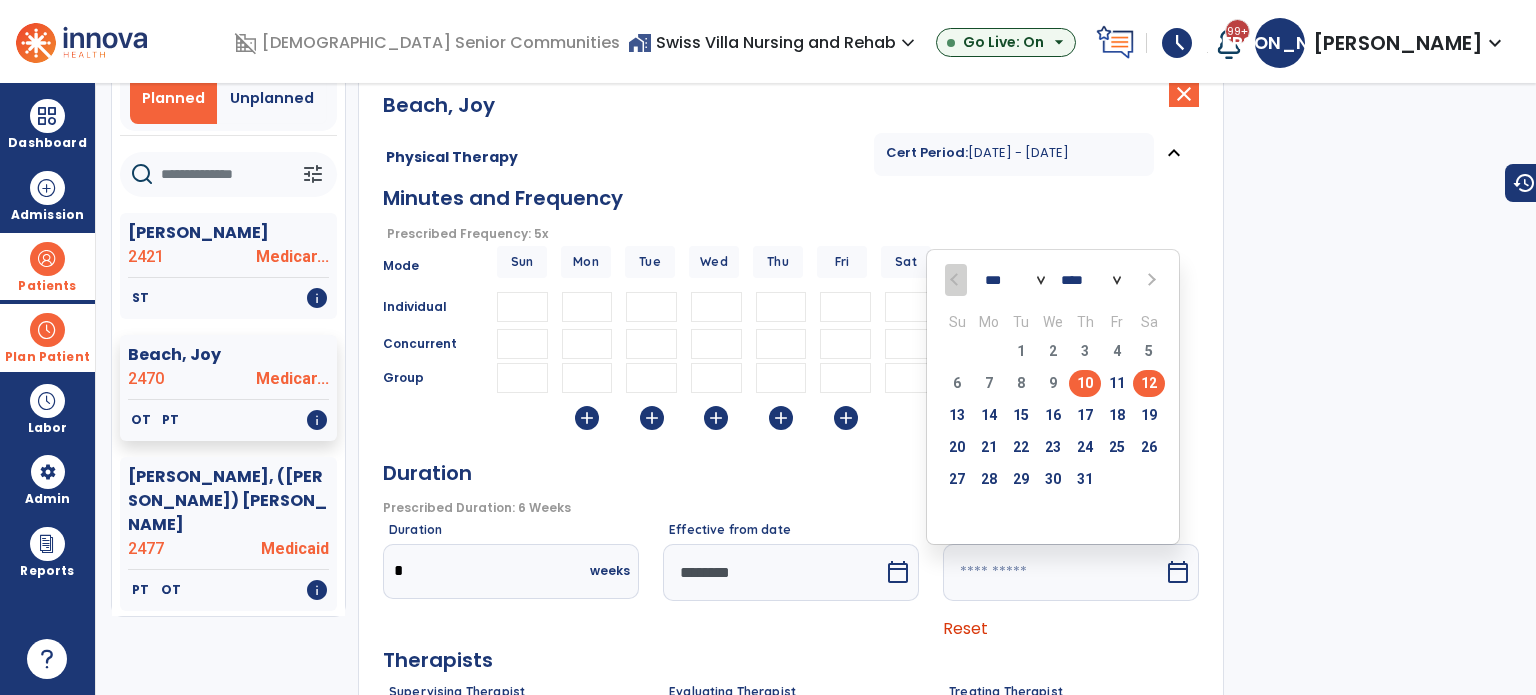 click on "12" at bounding box center (1149, 383) 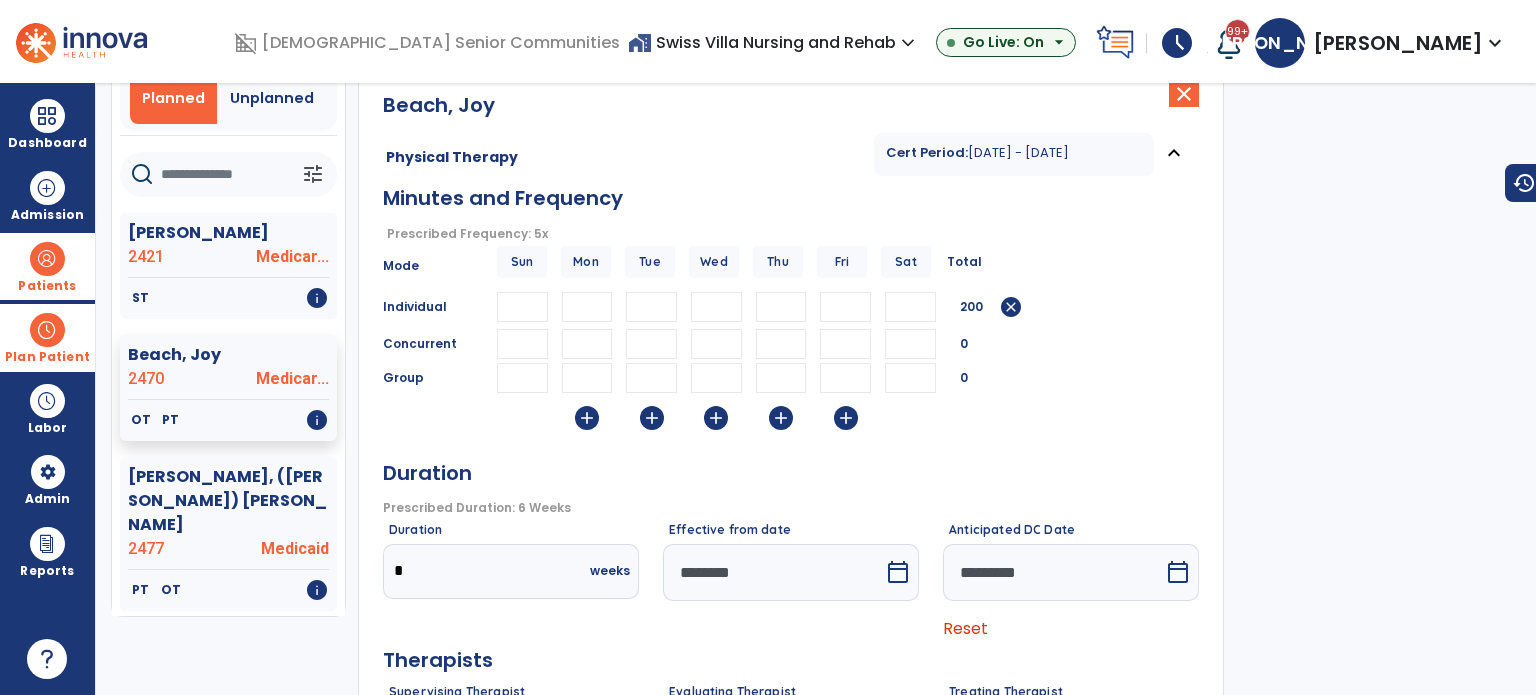 click on "calendar_today" at bounding box center [898, 572] 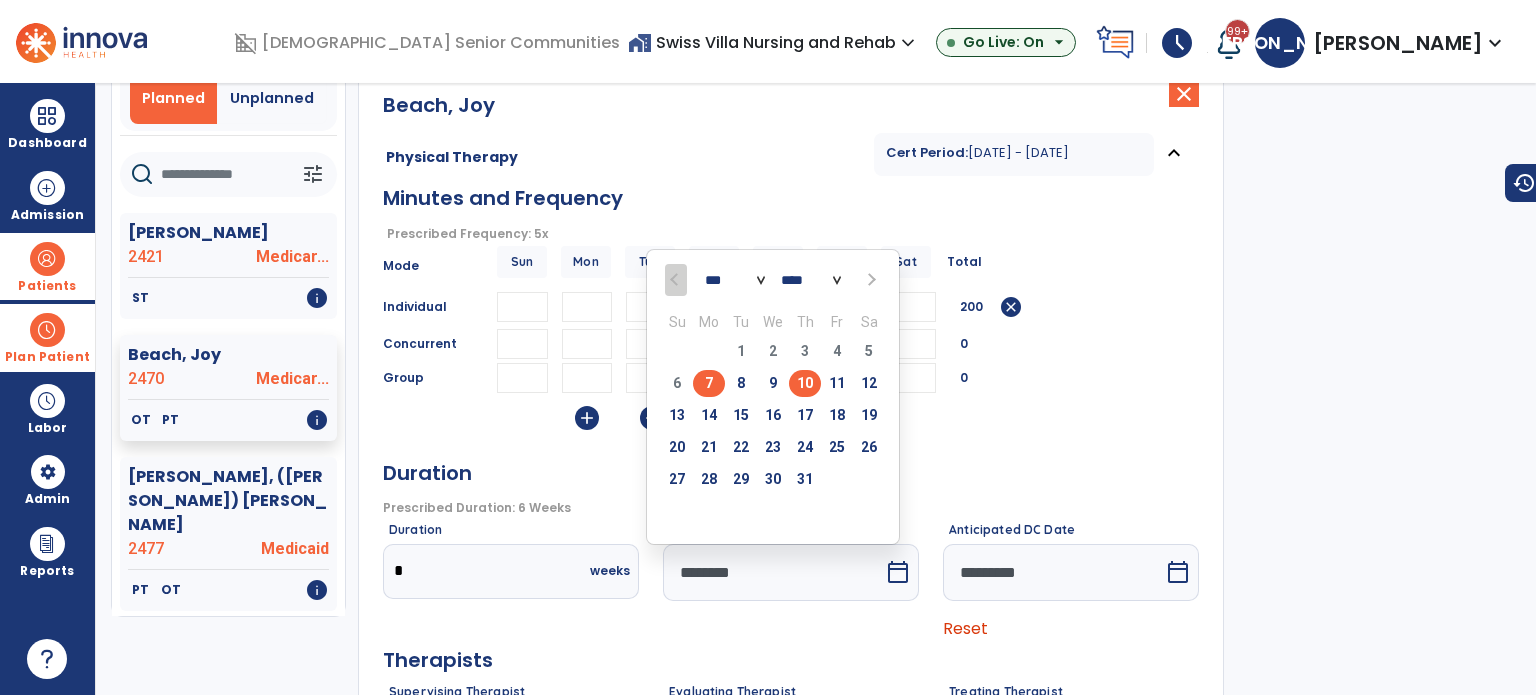 click on "10" at bounding box center [805, 383] 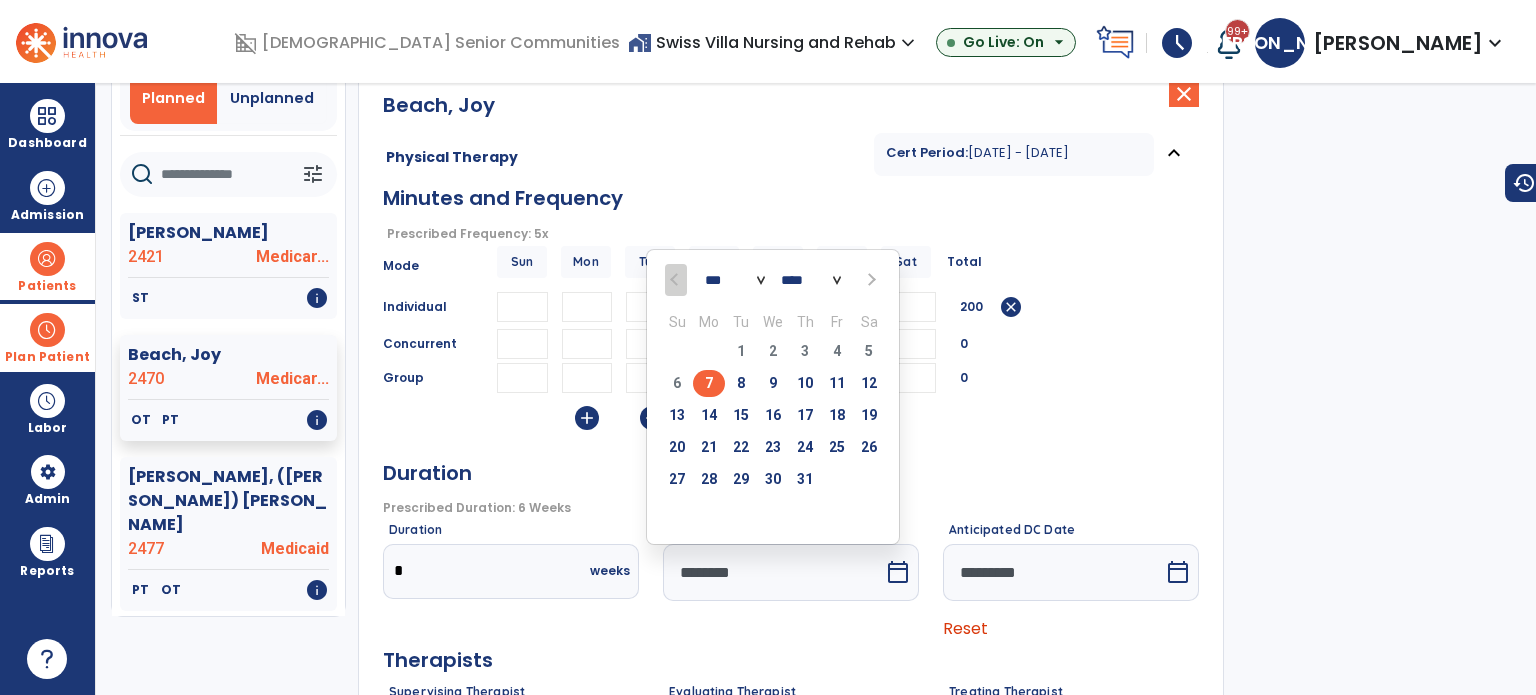 type on "*********" 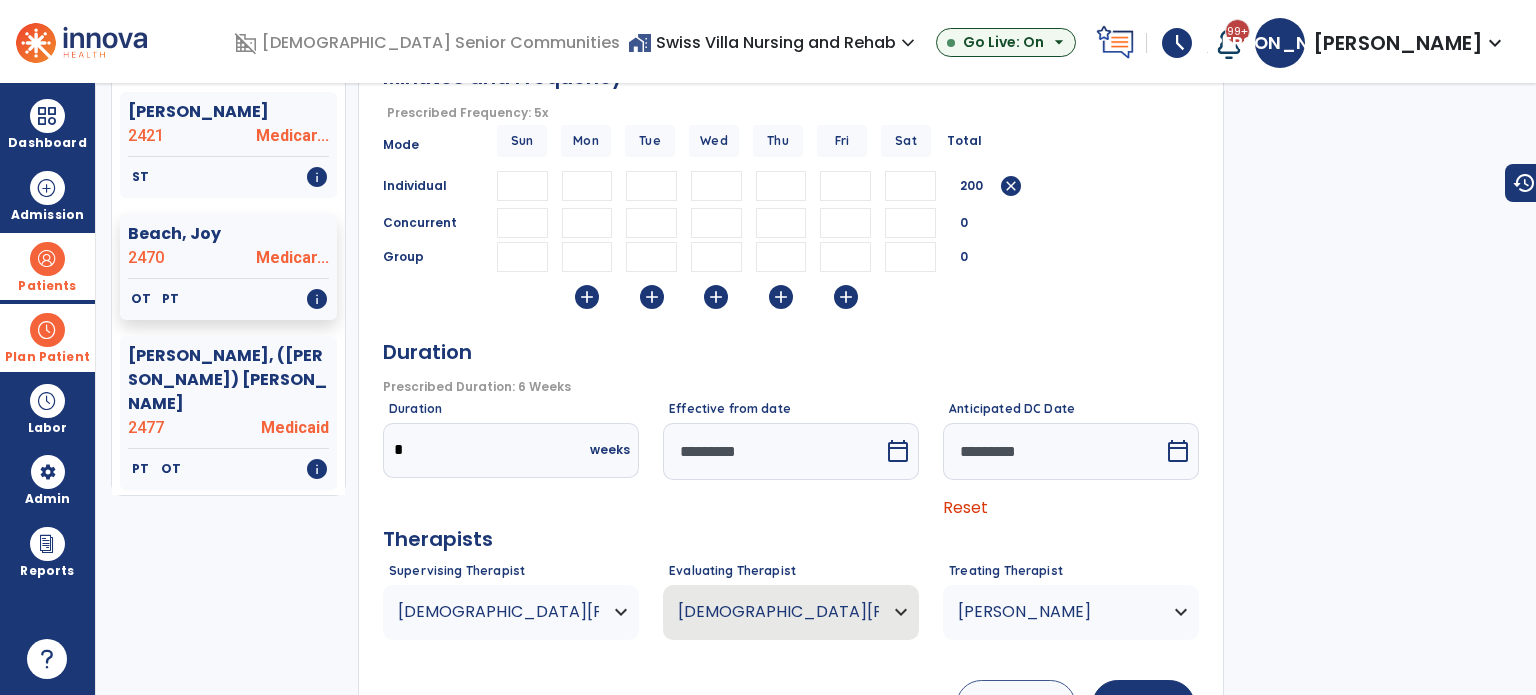 scroll, scrollTop: 380, scrollLeft: 0, axis: vertical 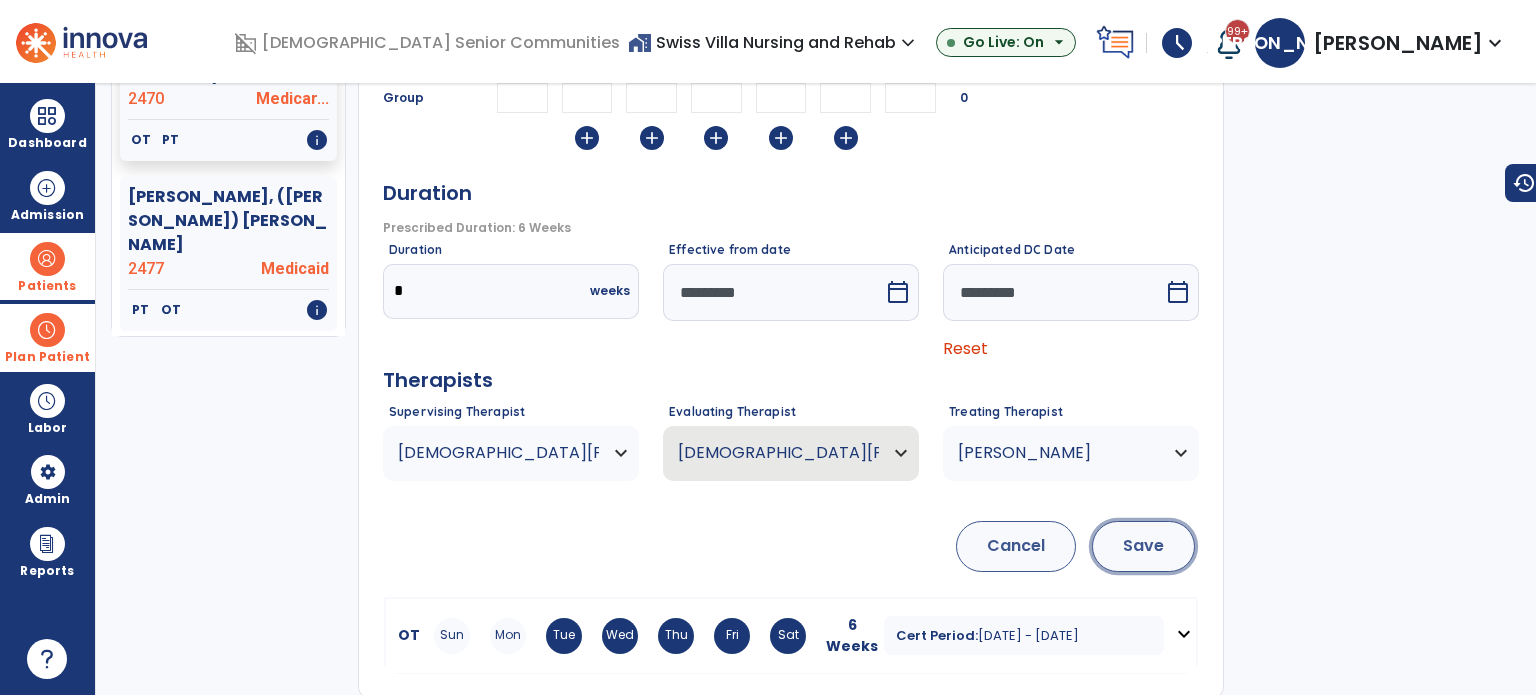 click on "Save" at bounding box center (1143, 546) 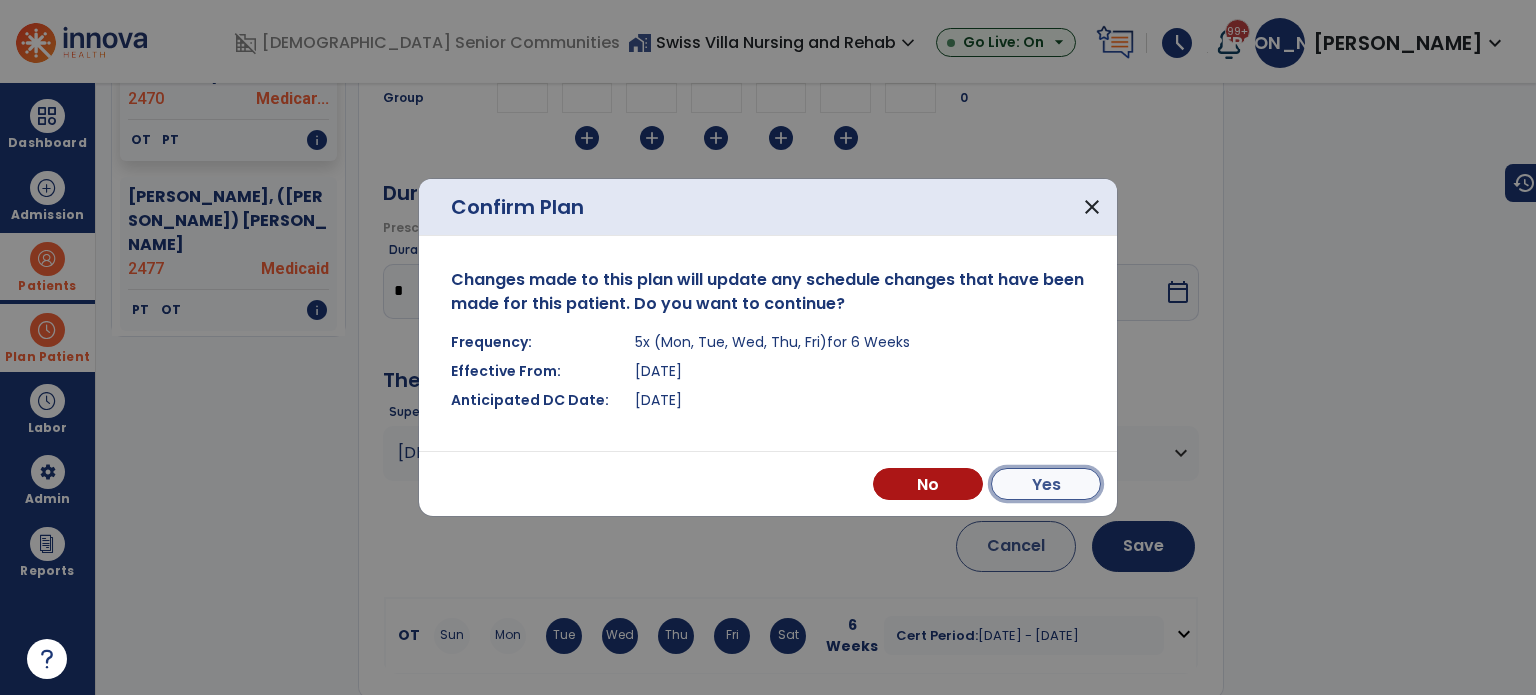 click on "Yes" at bounding box center (1046, 484) 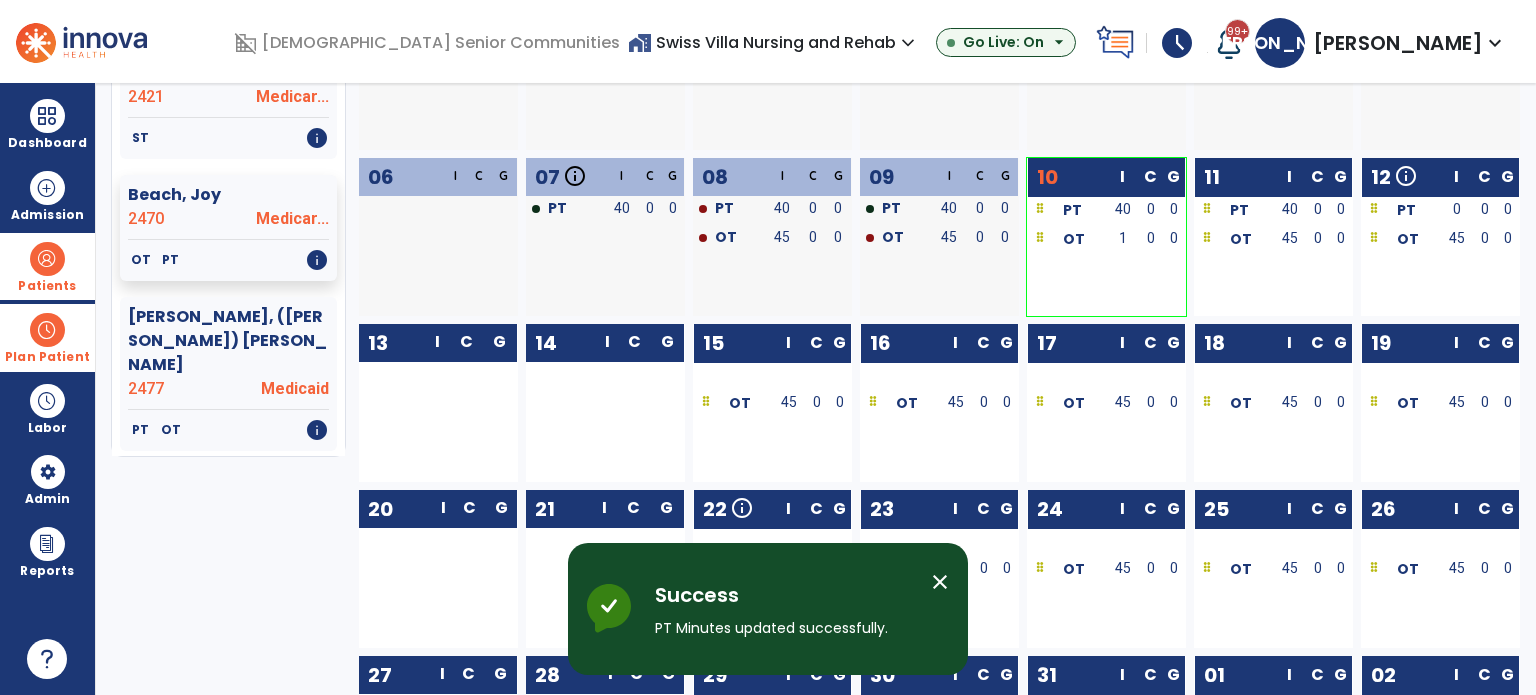 scroll, scrollTop: 79, scrollLeft: 0, axis: vertical 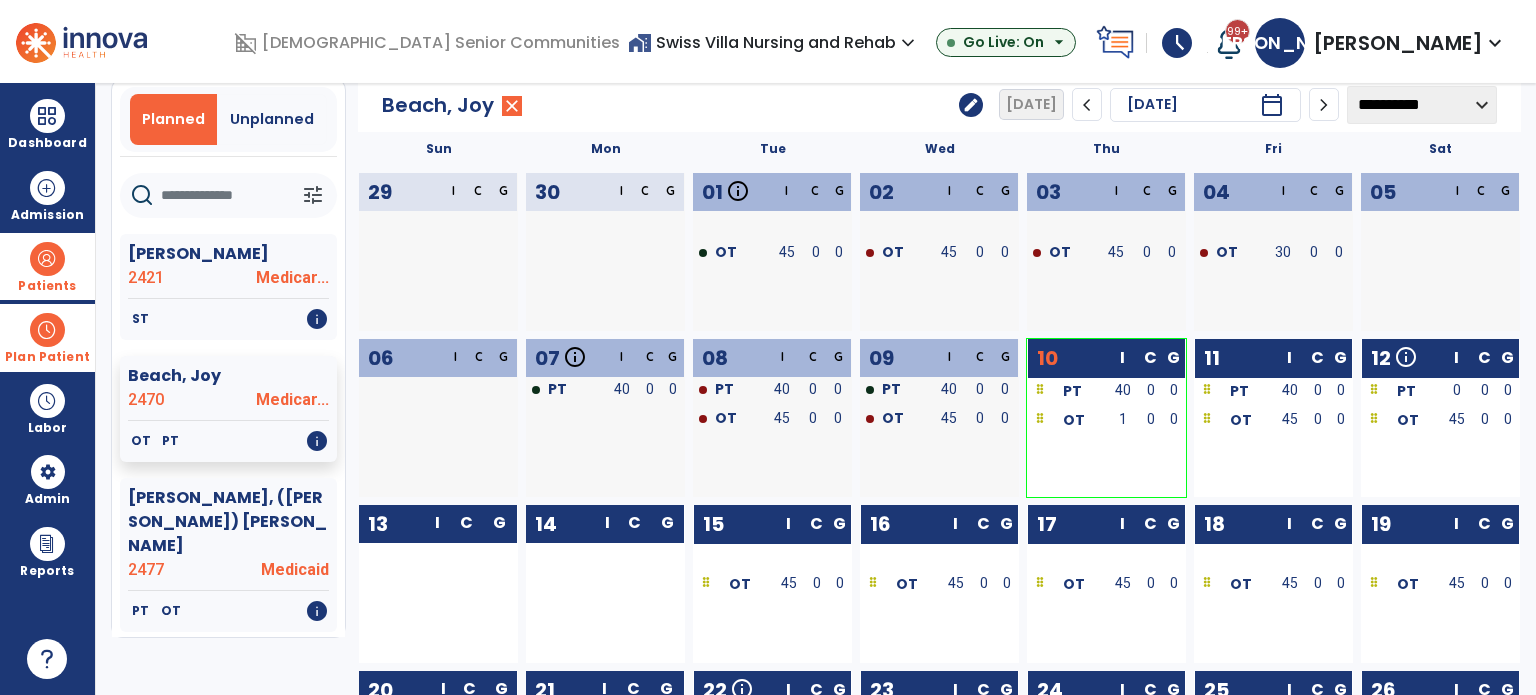 click on "edit" 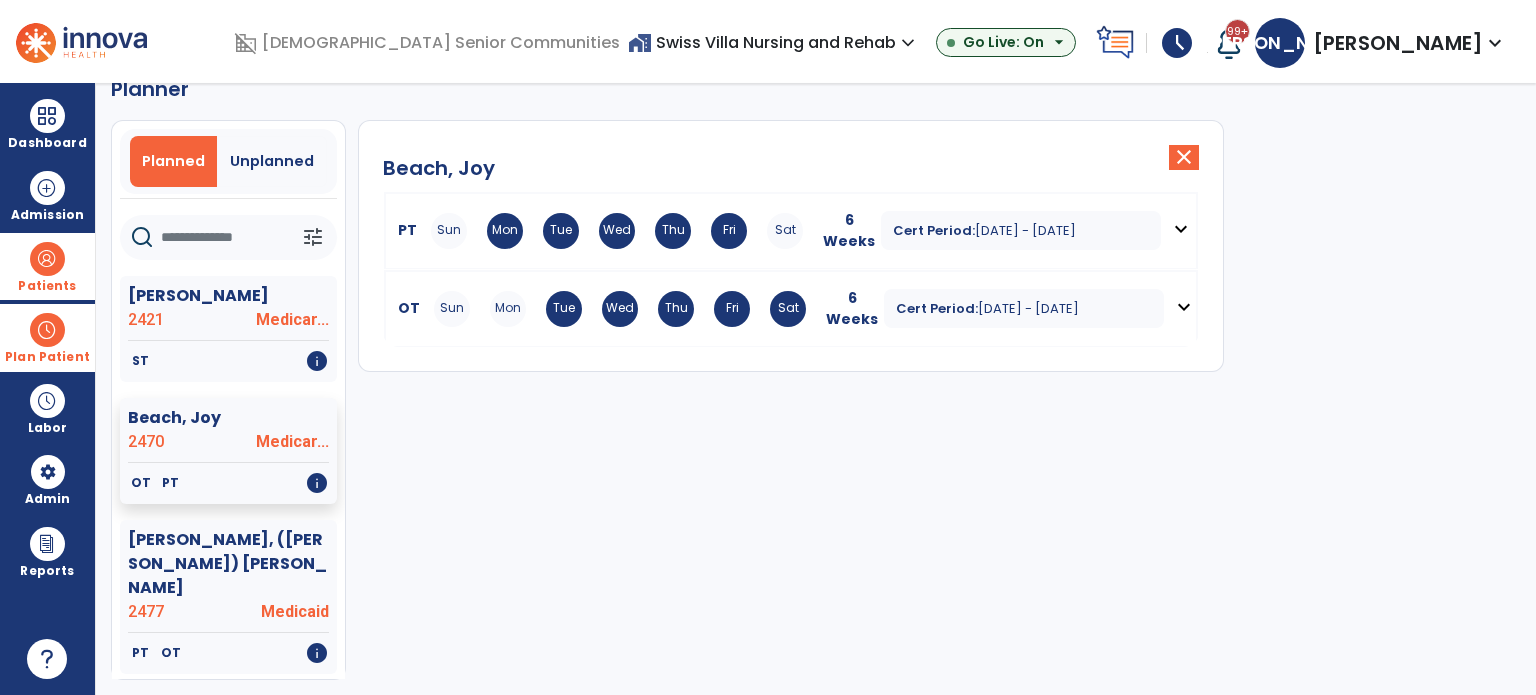 scroll, scrollTop: 36, scrollLeft: 0, axis: vertical 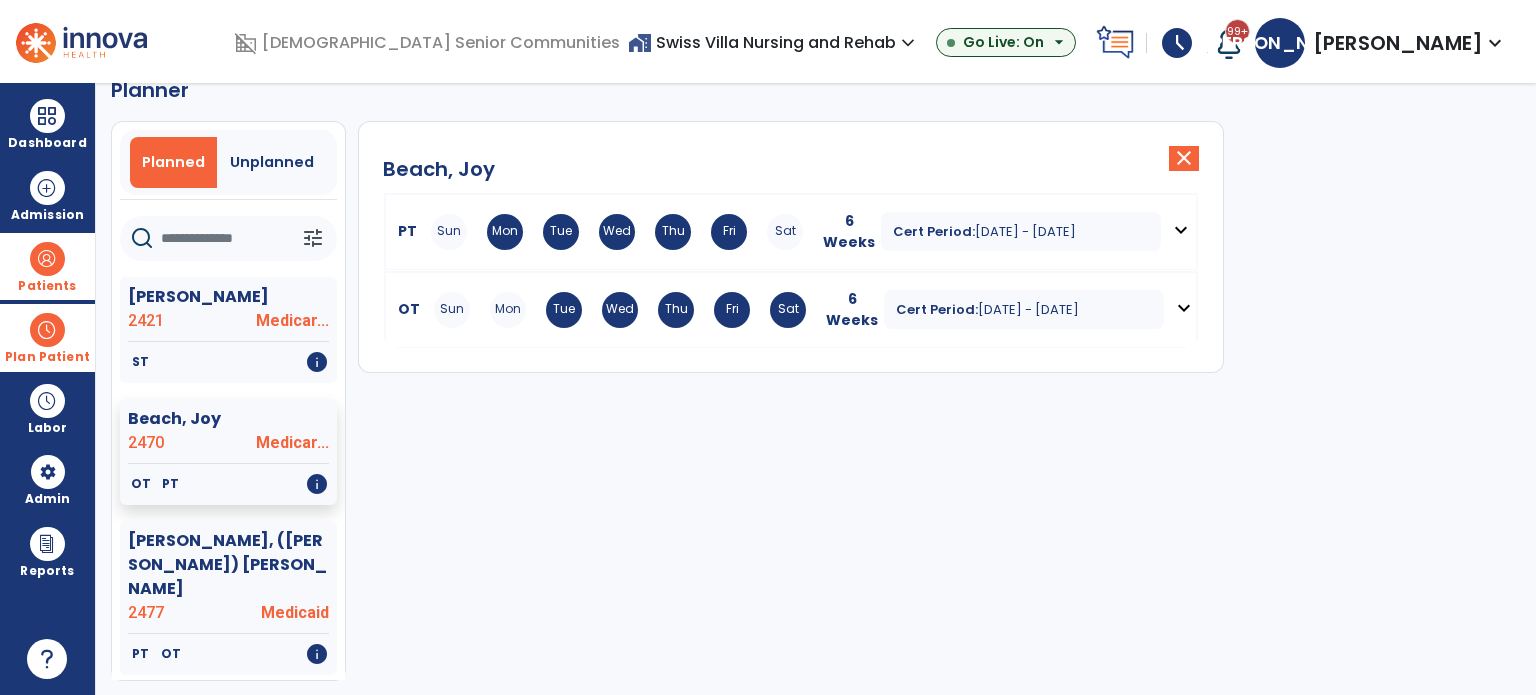 click on "expand_more" at bounding box center [1184, 308] 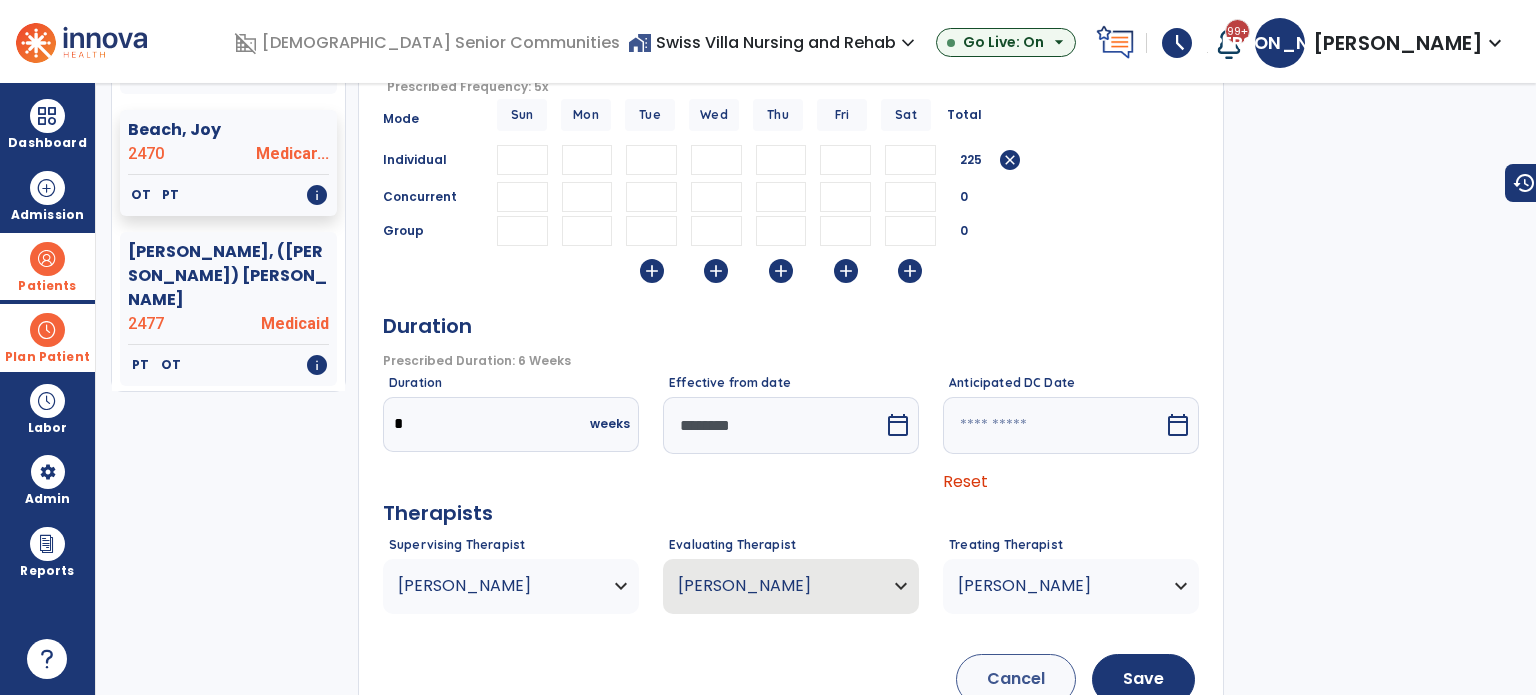 scroll, scrollTop: 336, scrollLeft: 0, axis: vertical 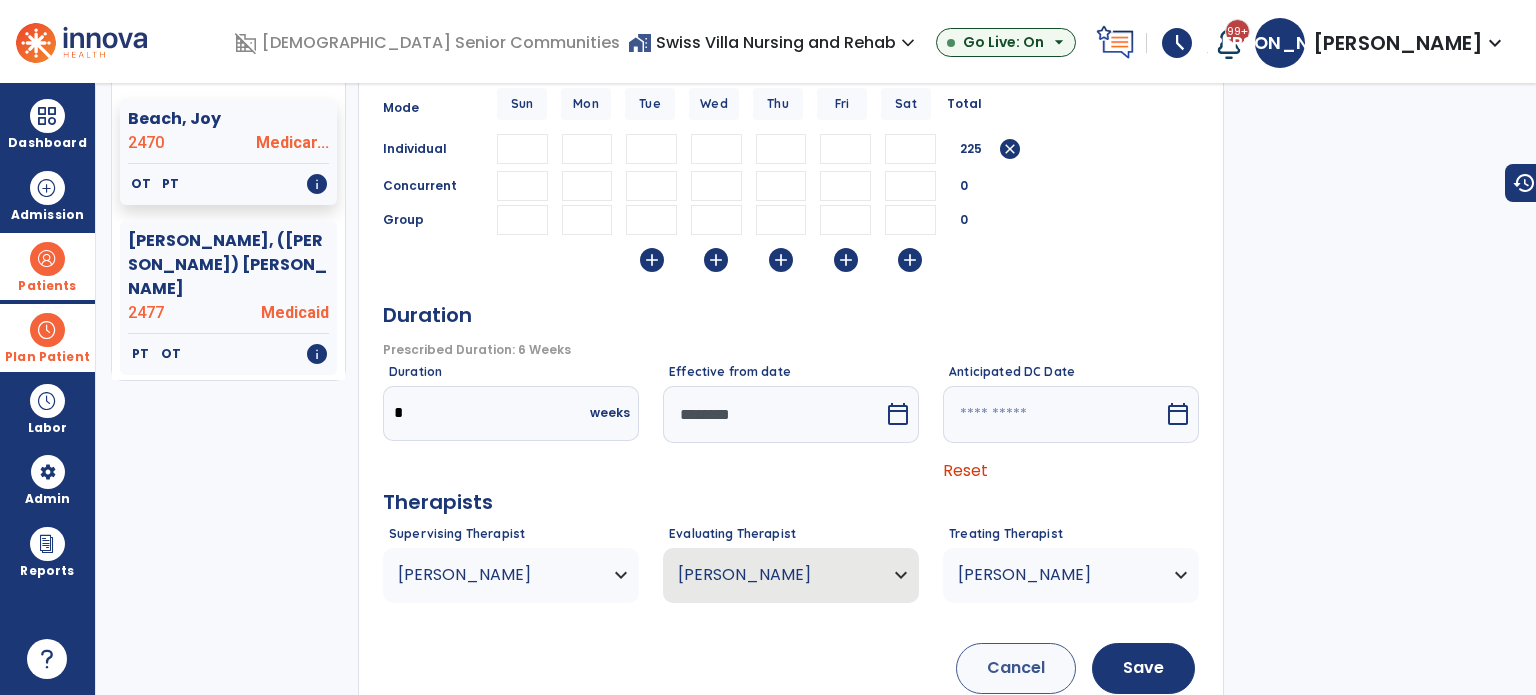 click at bounding box center [773, 414] 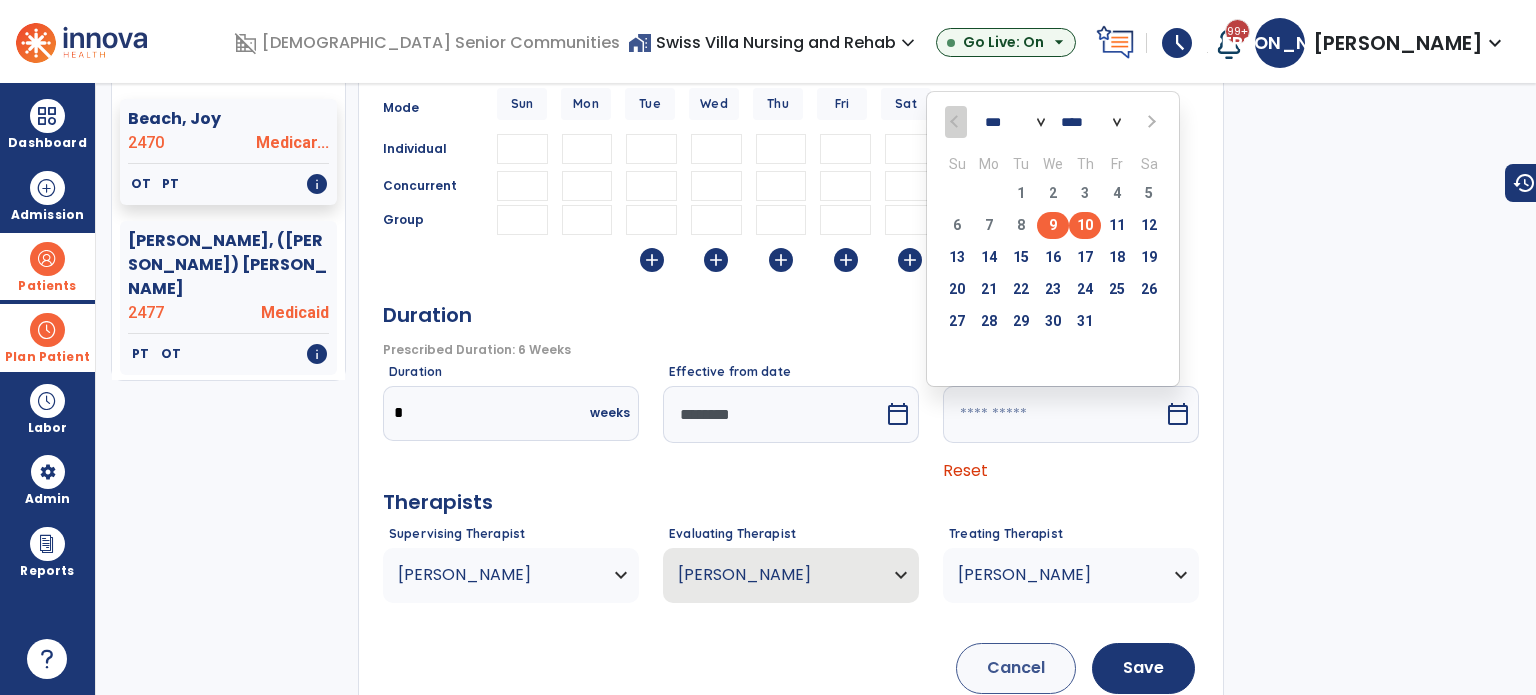 click on "9" at bounding box center (1053, 225) 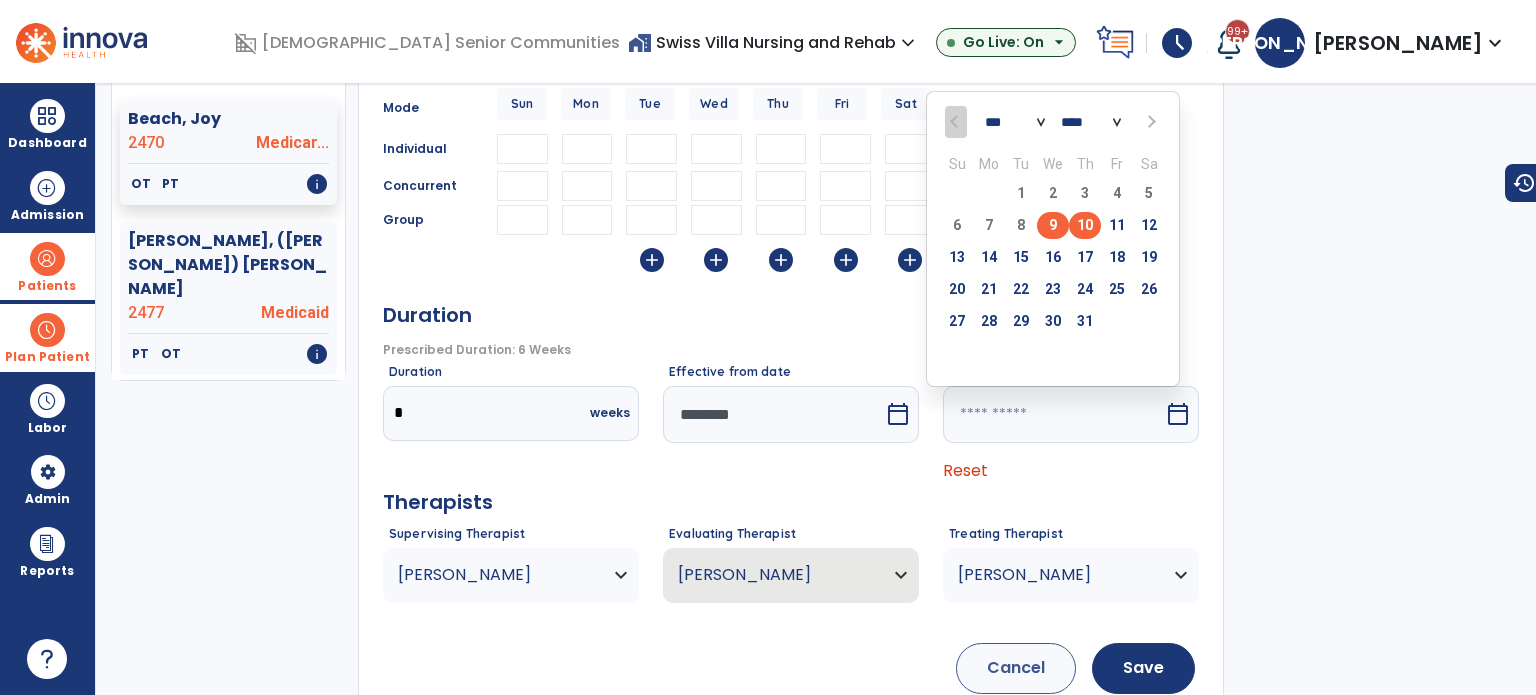 type on "********" 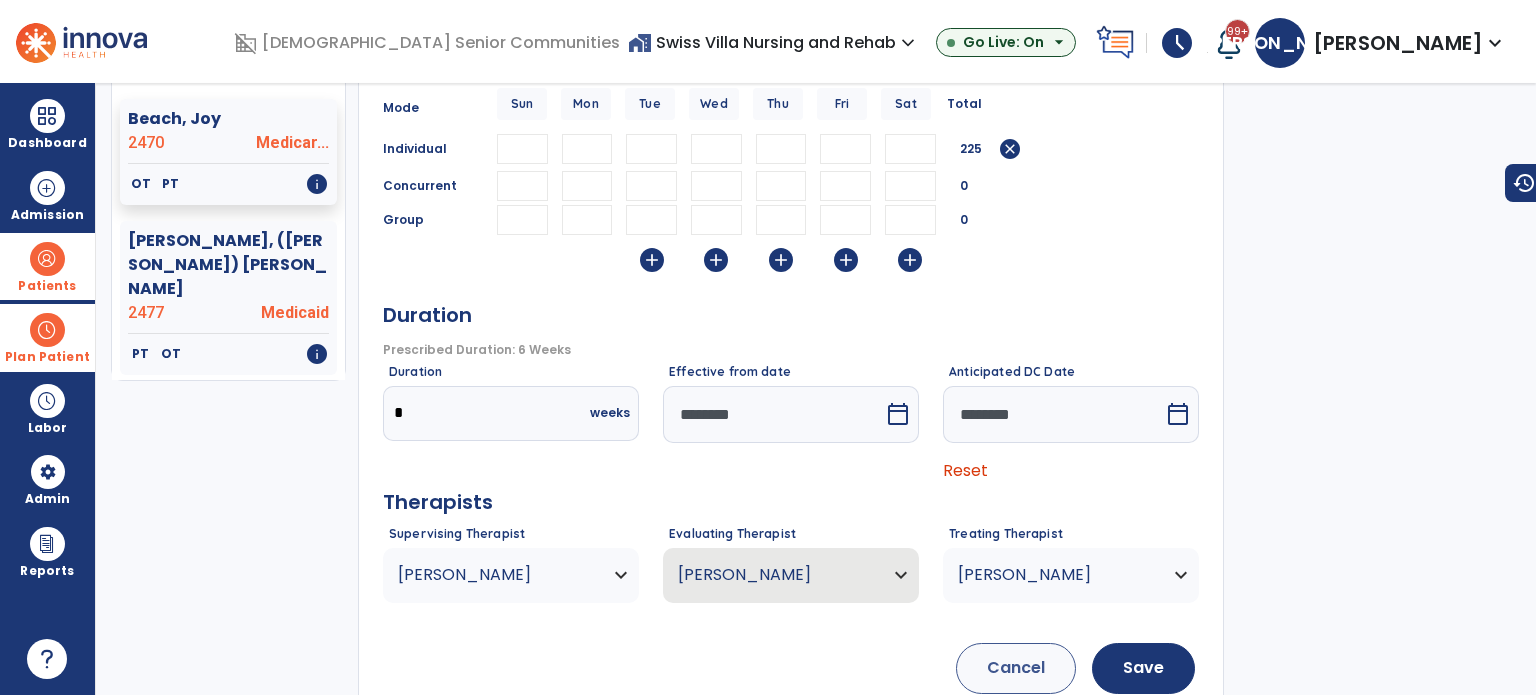 click on "calendar_today" at bounding box center [898, 414] 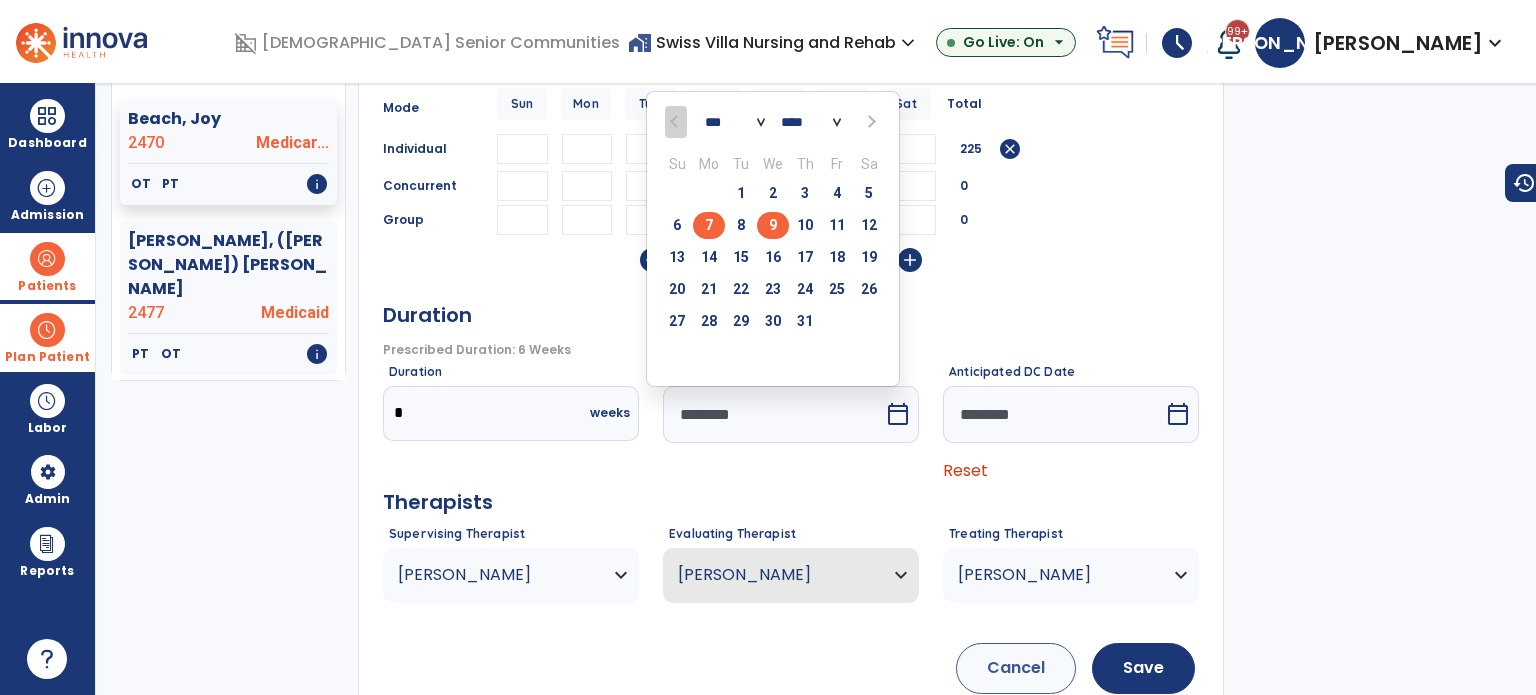 click on "9" at bounding box center (773, 225) 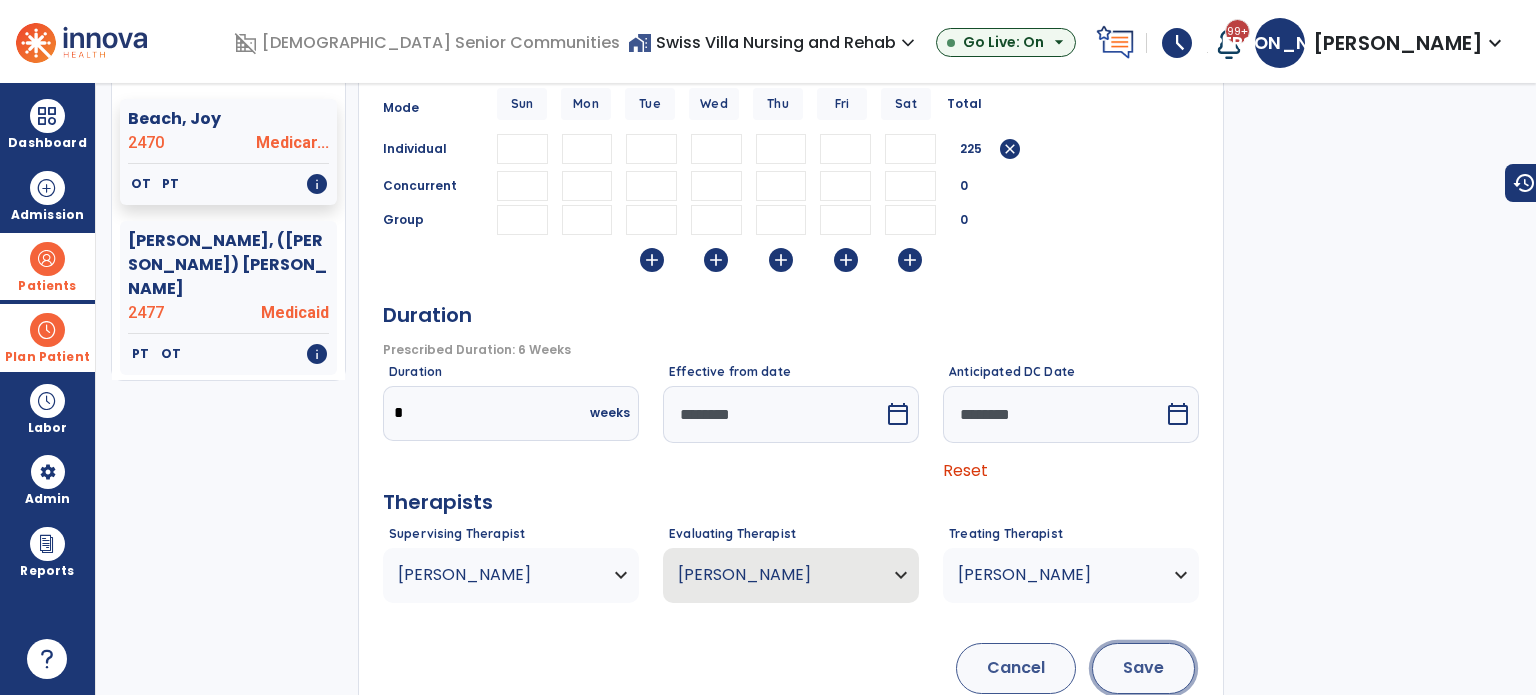 click on "Save" at bounding box center [1143, 668] 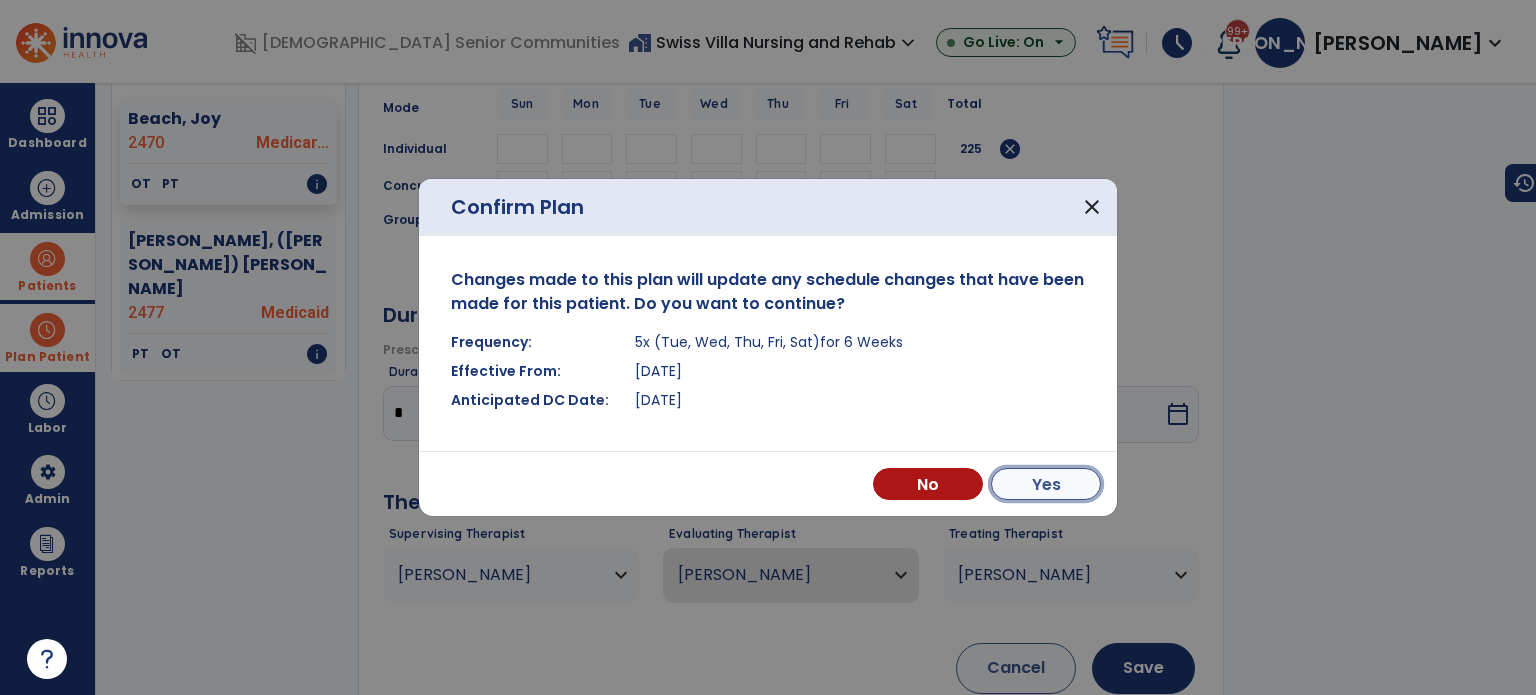 click on "Yes" at bounding box center [1046, 484] 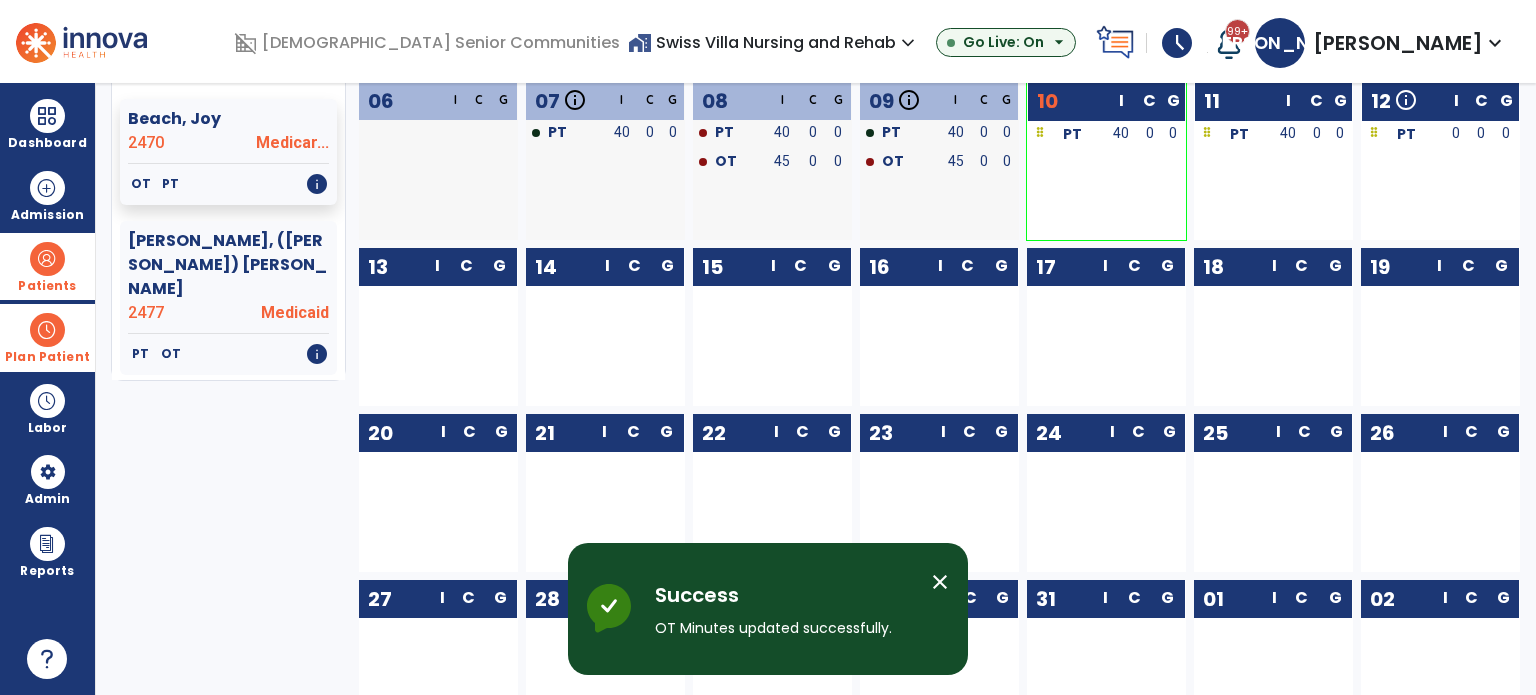 click on "close" at bounding box center (940, 582) 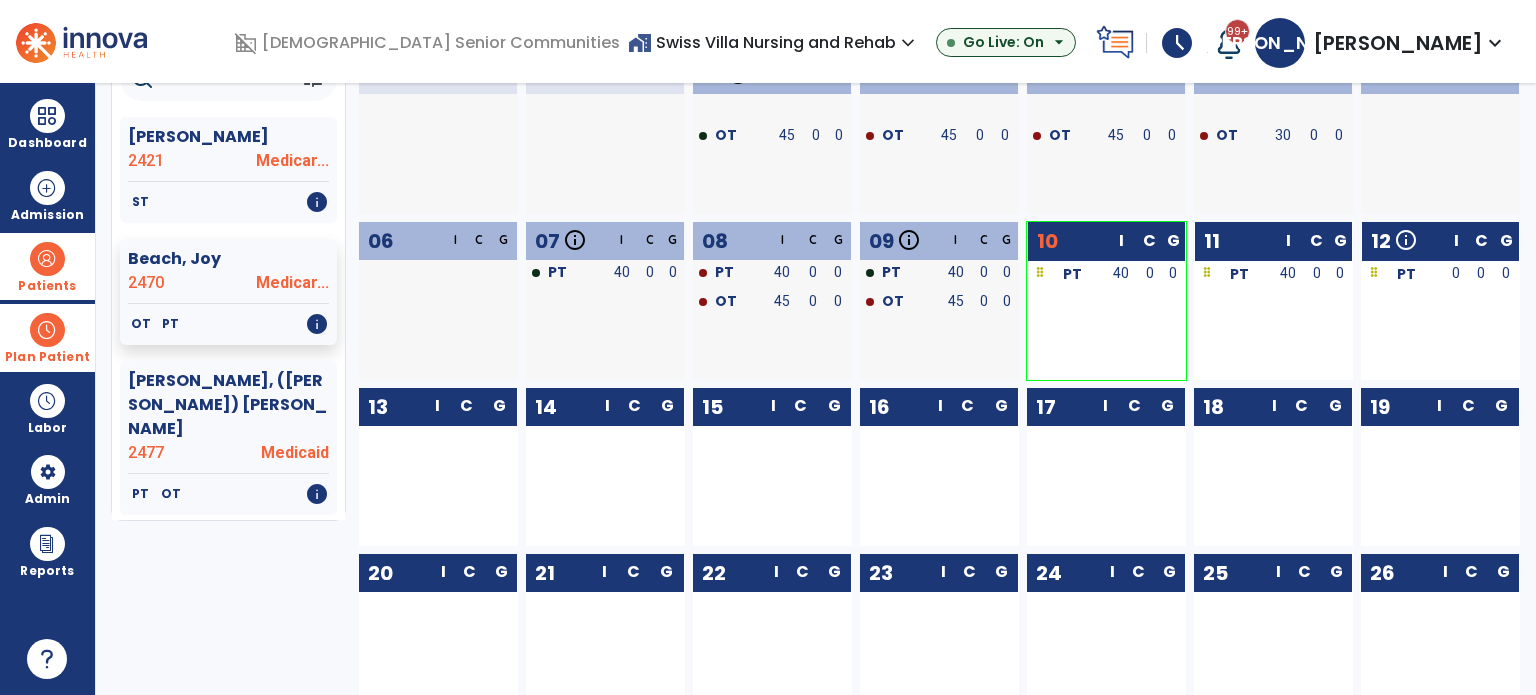 scroll, scrollTop: 36, scrollLeft: 0, axis: vertical 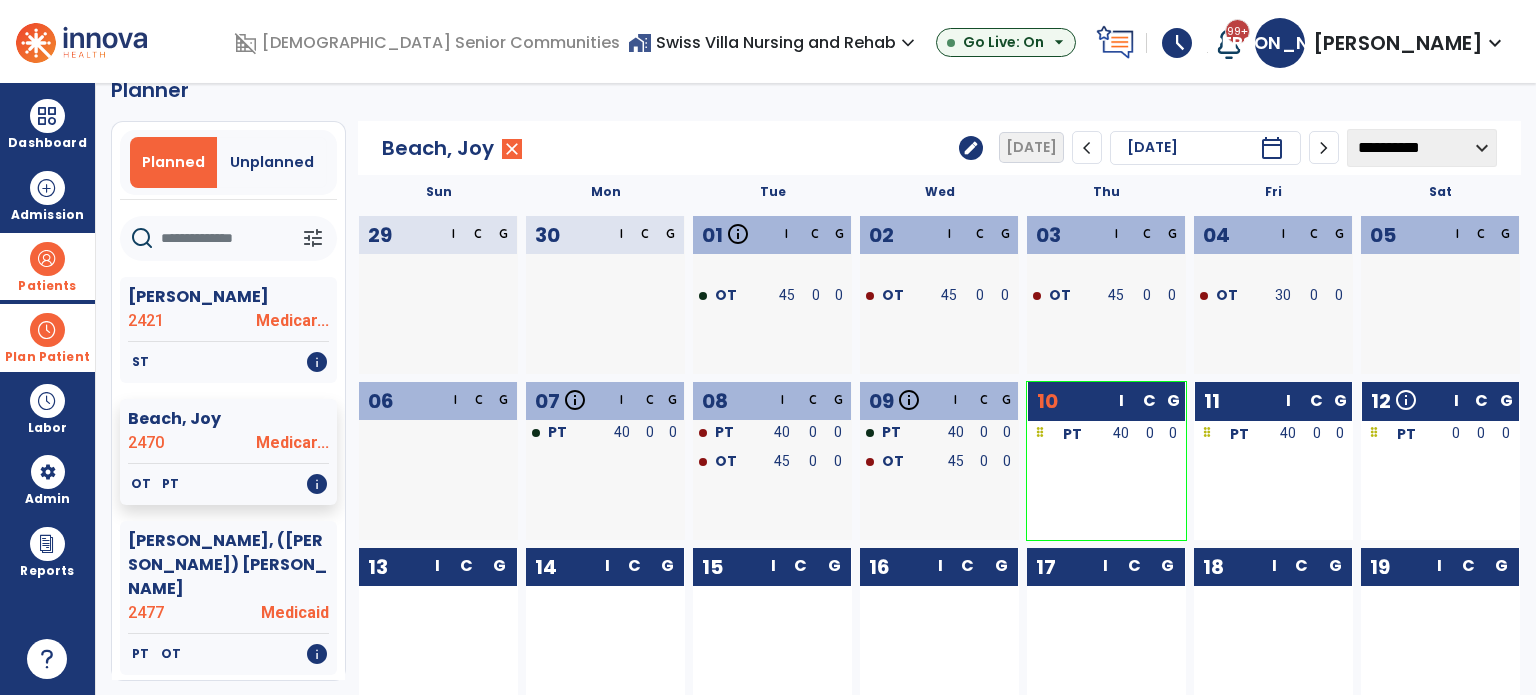 click on "home_work   Swiss Villa Nursing and Rehab   expand_more" at bounding box center [774, 42] 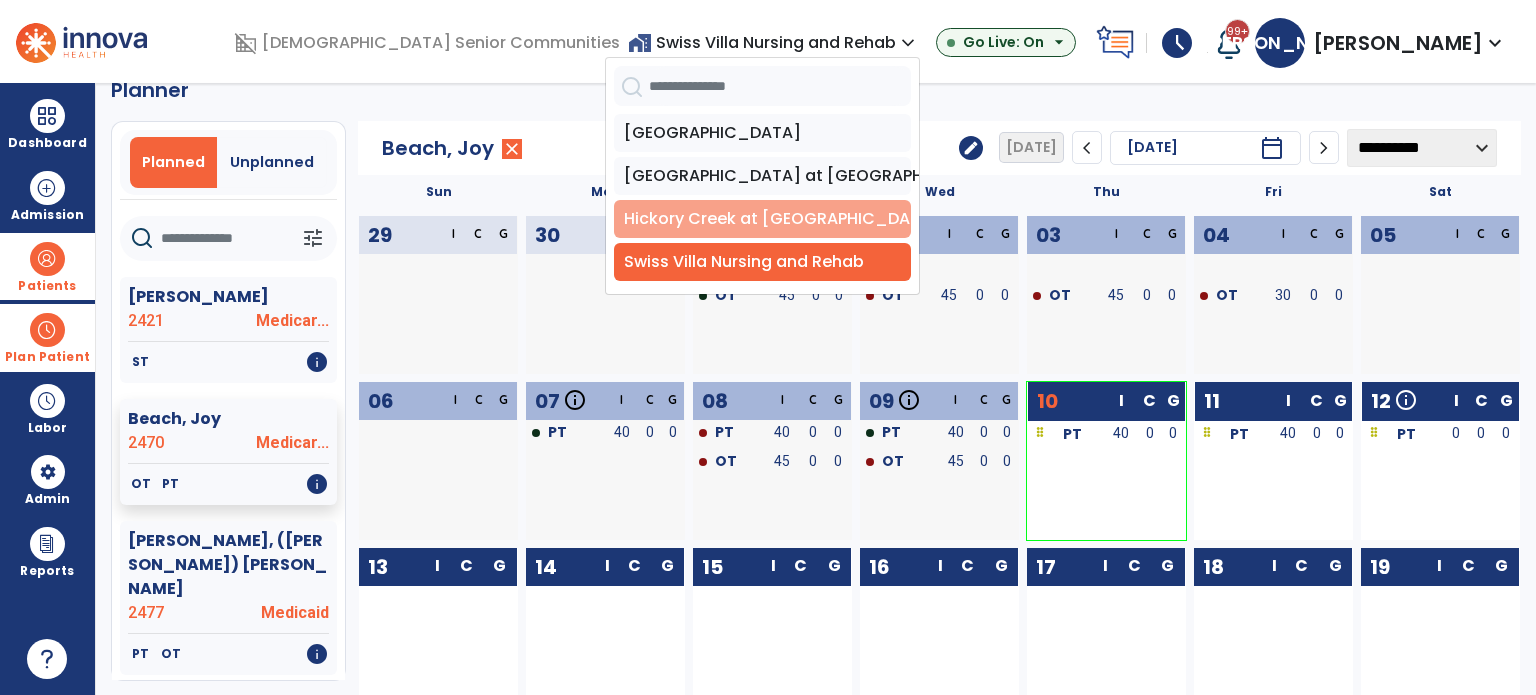 click on "Hickory Creek at [GEOGRAPHIC_DATA]" at bounding box center (762, 219) 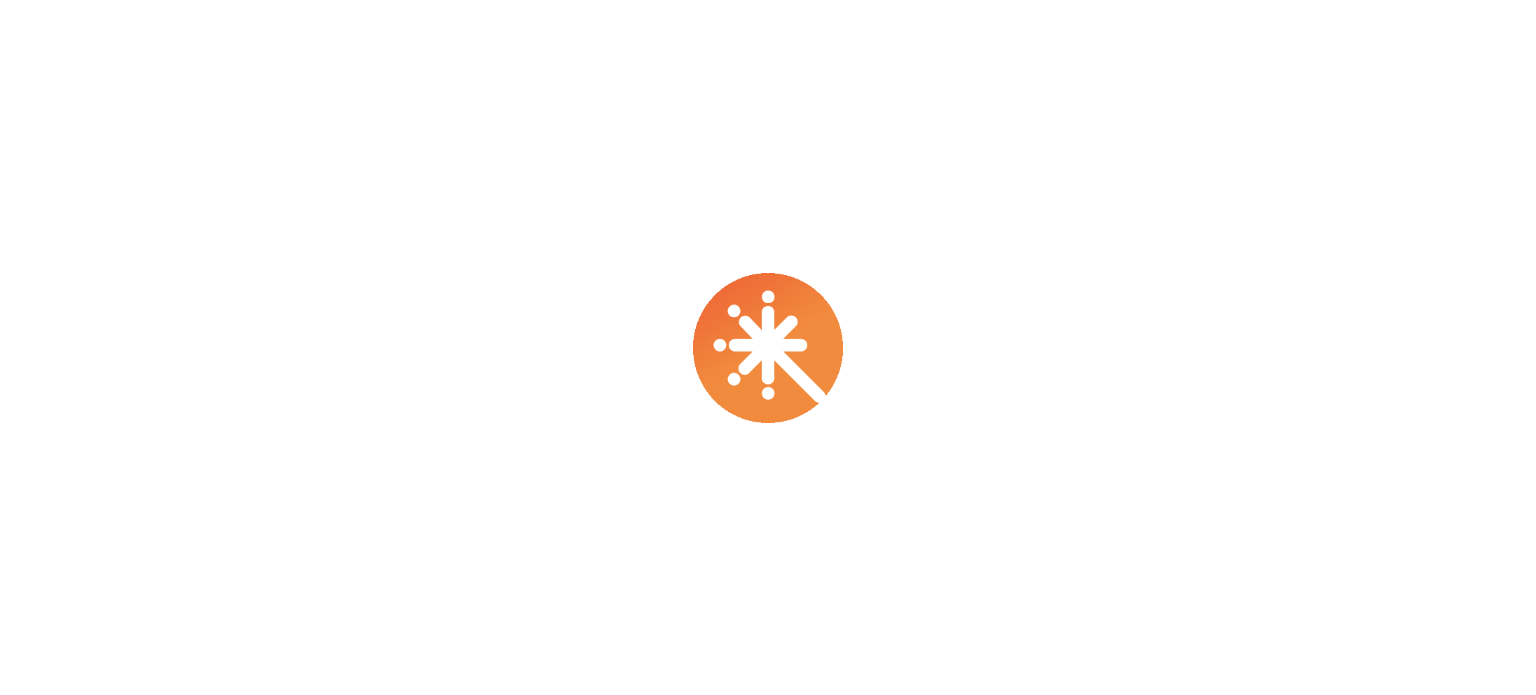 scroll, scrollTop: 0, scrollLeft: 0, axis: both 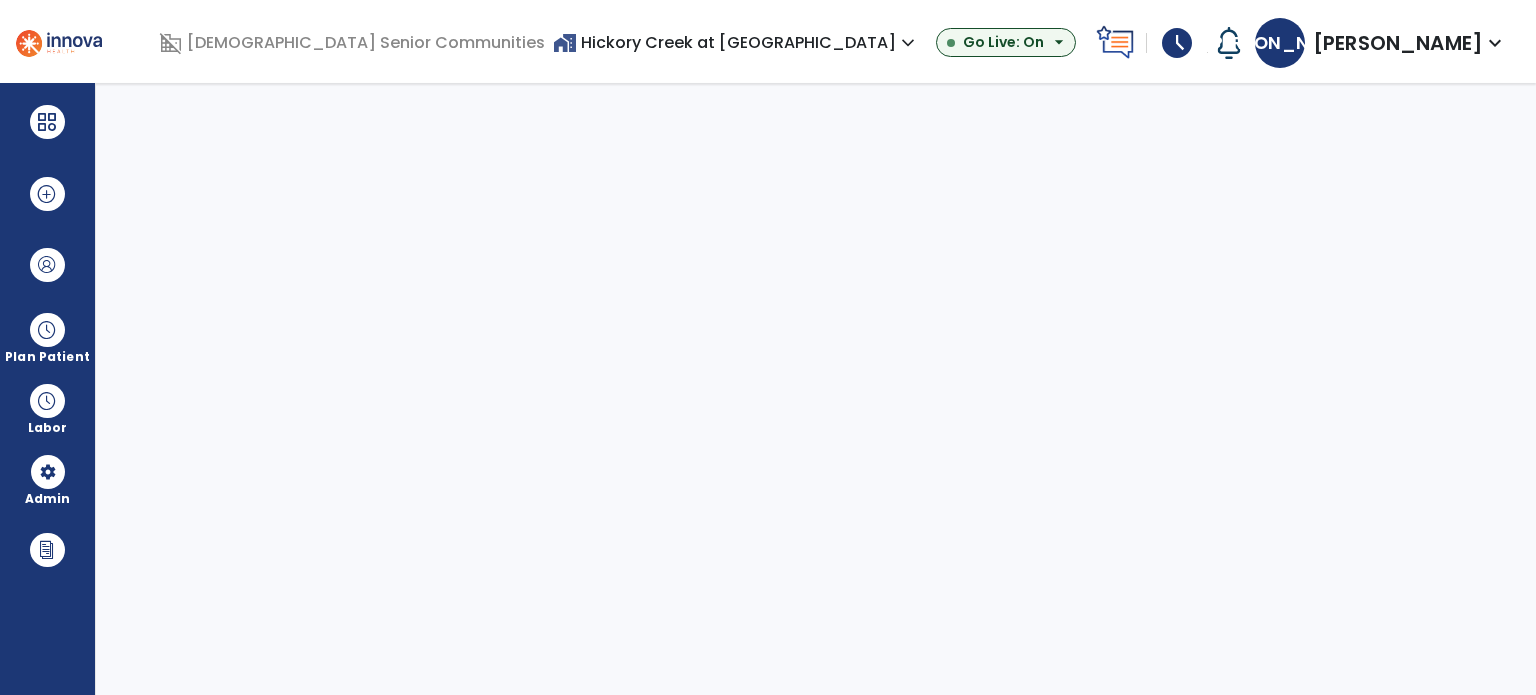 select on "***" 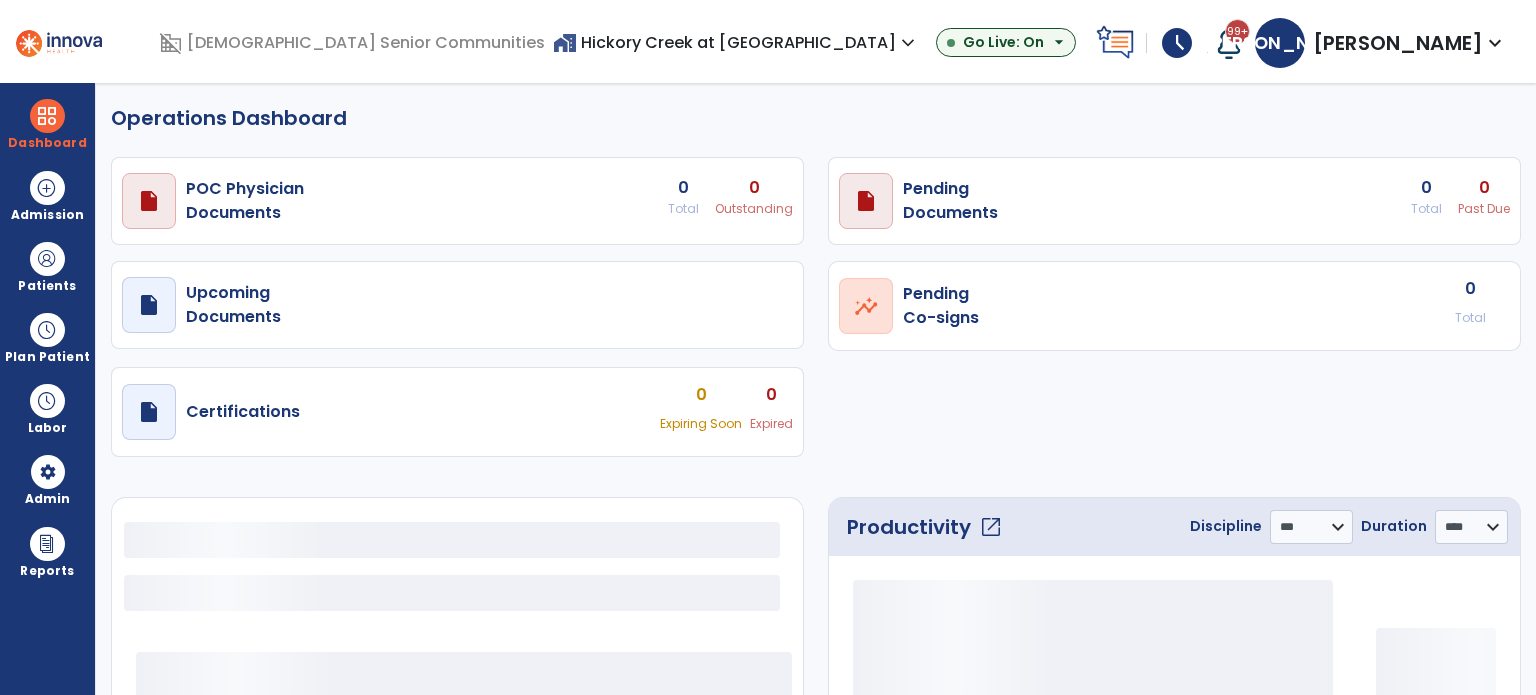 select on "***" 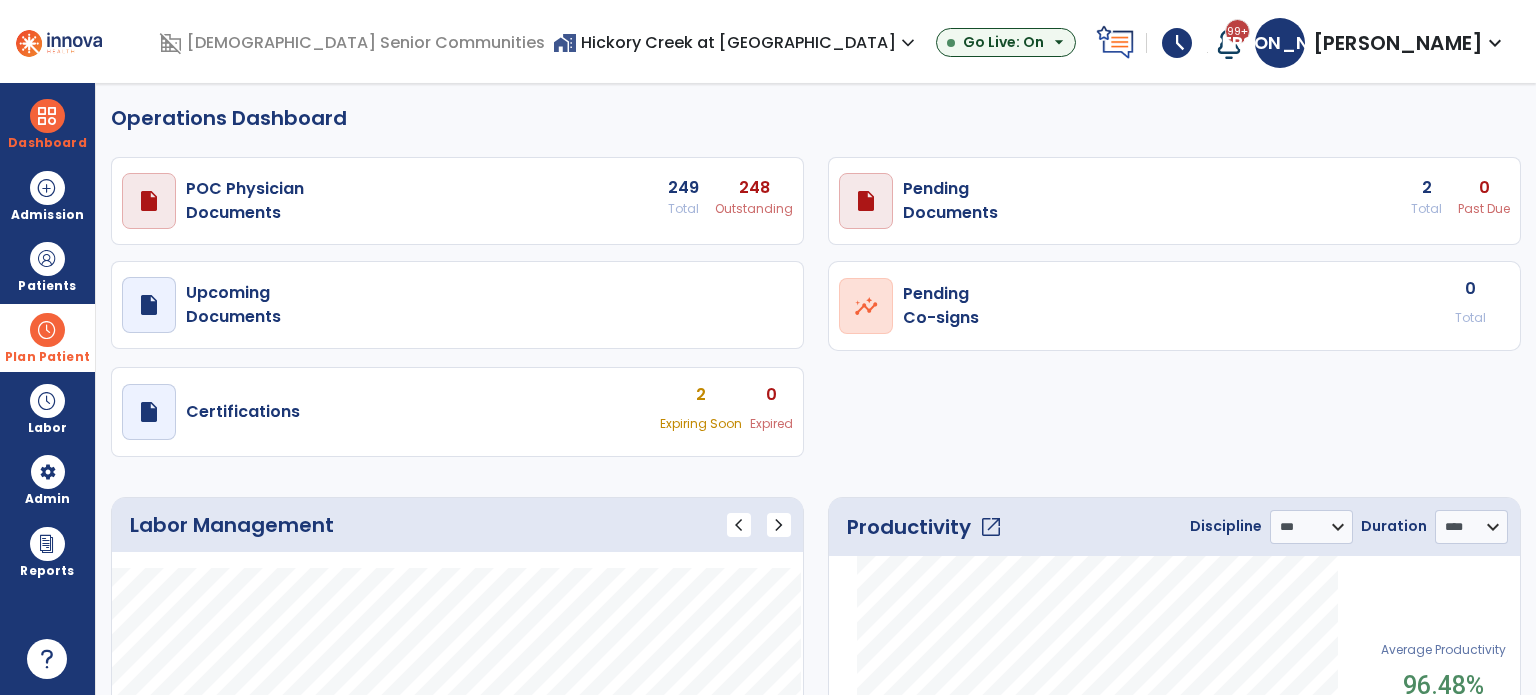 click on "Plan Patient" at bounding box center (47, 266) 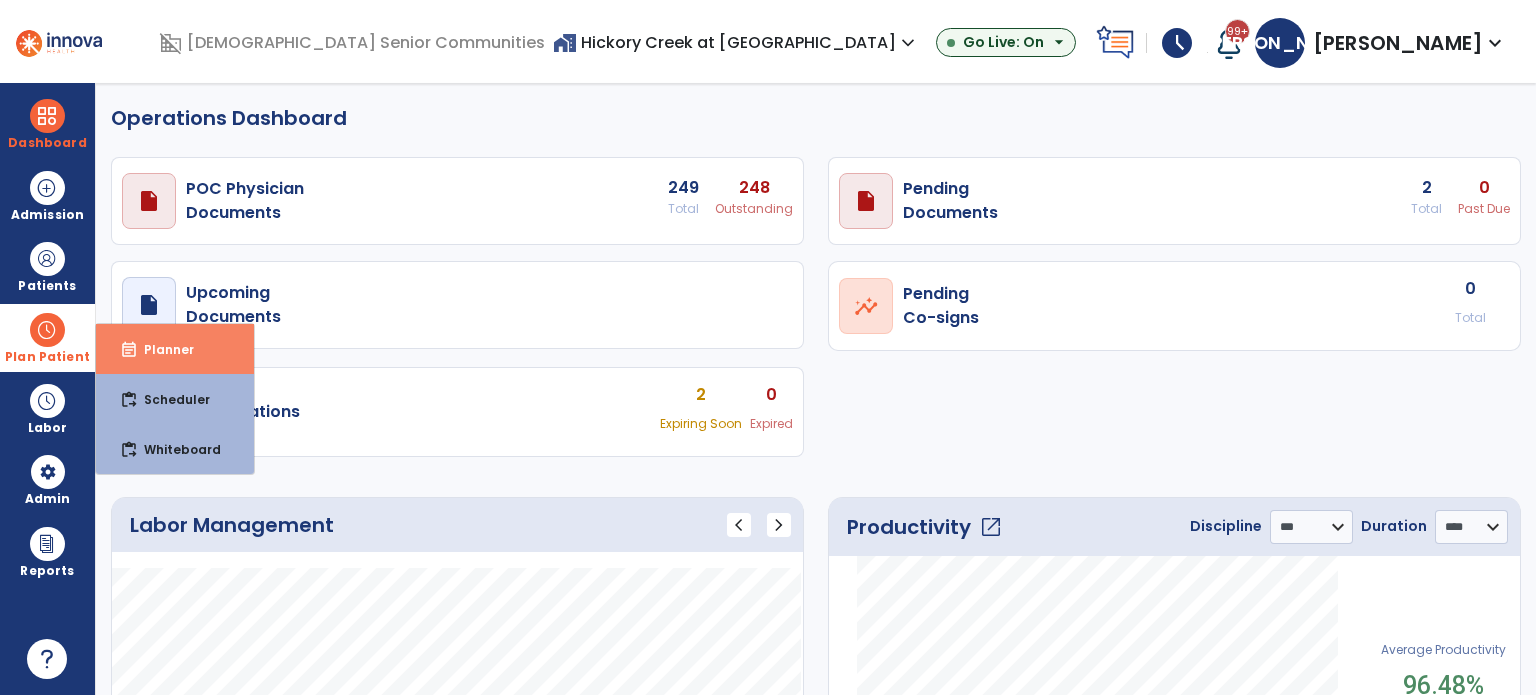 click on "Planner" at bounding box center [161, 349] 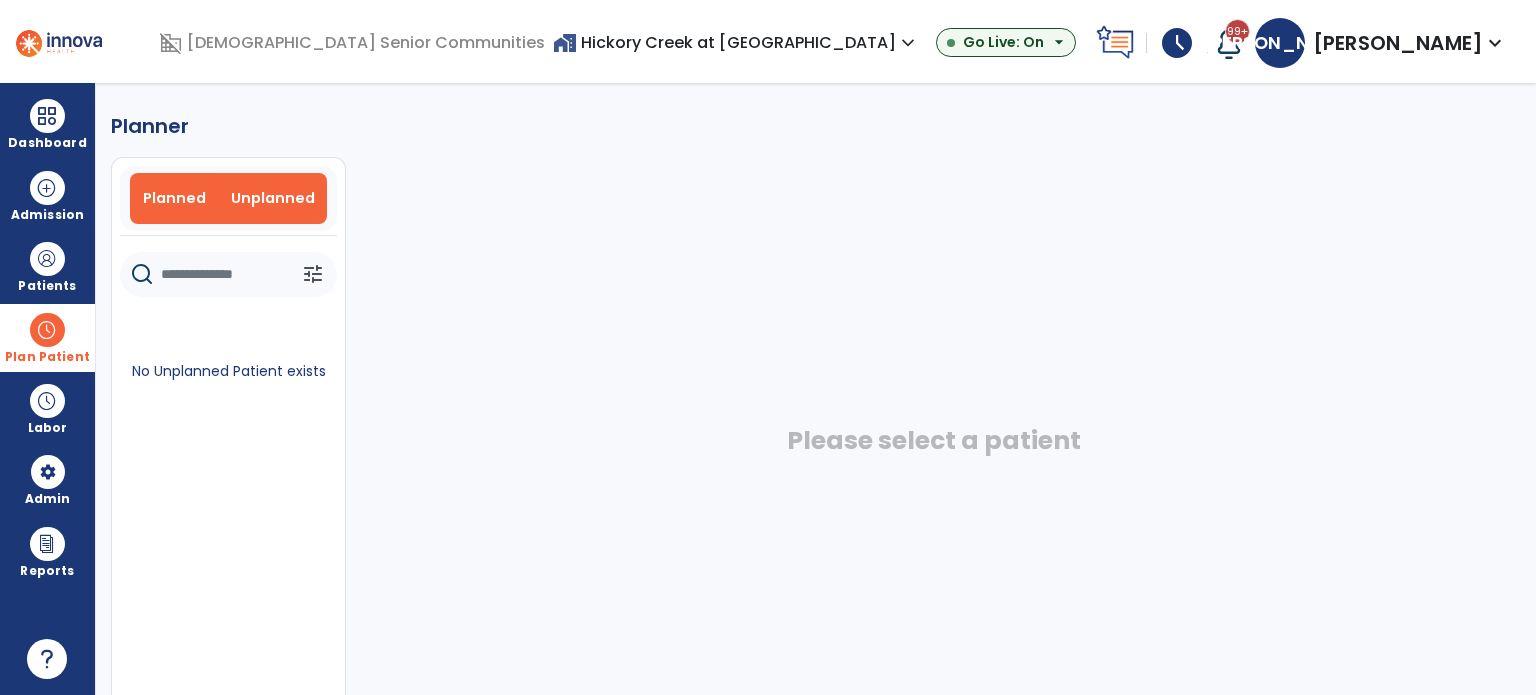 click on "Planned" at bounding box center (174, 198) 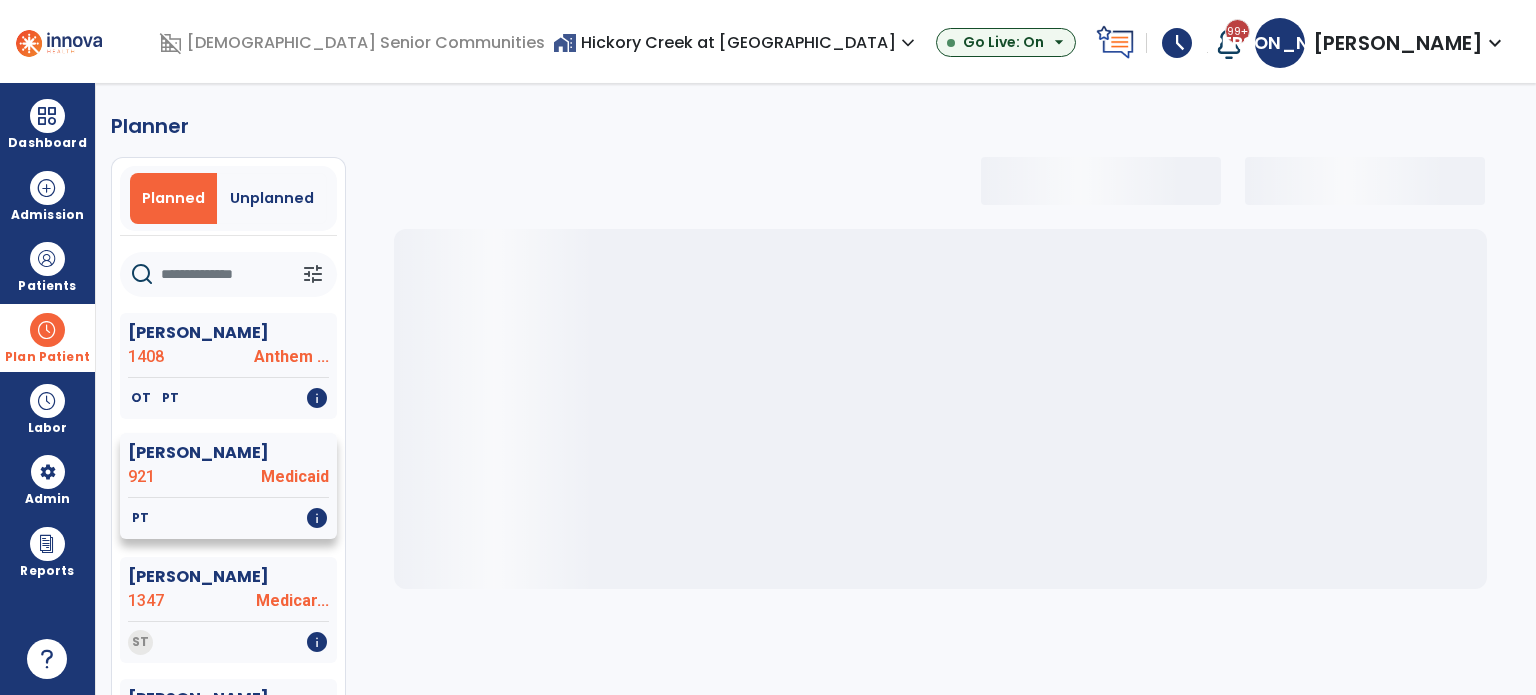select on "***" 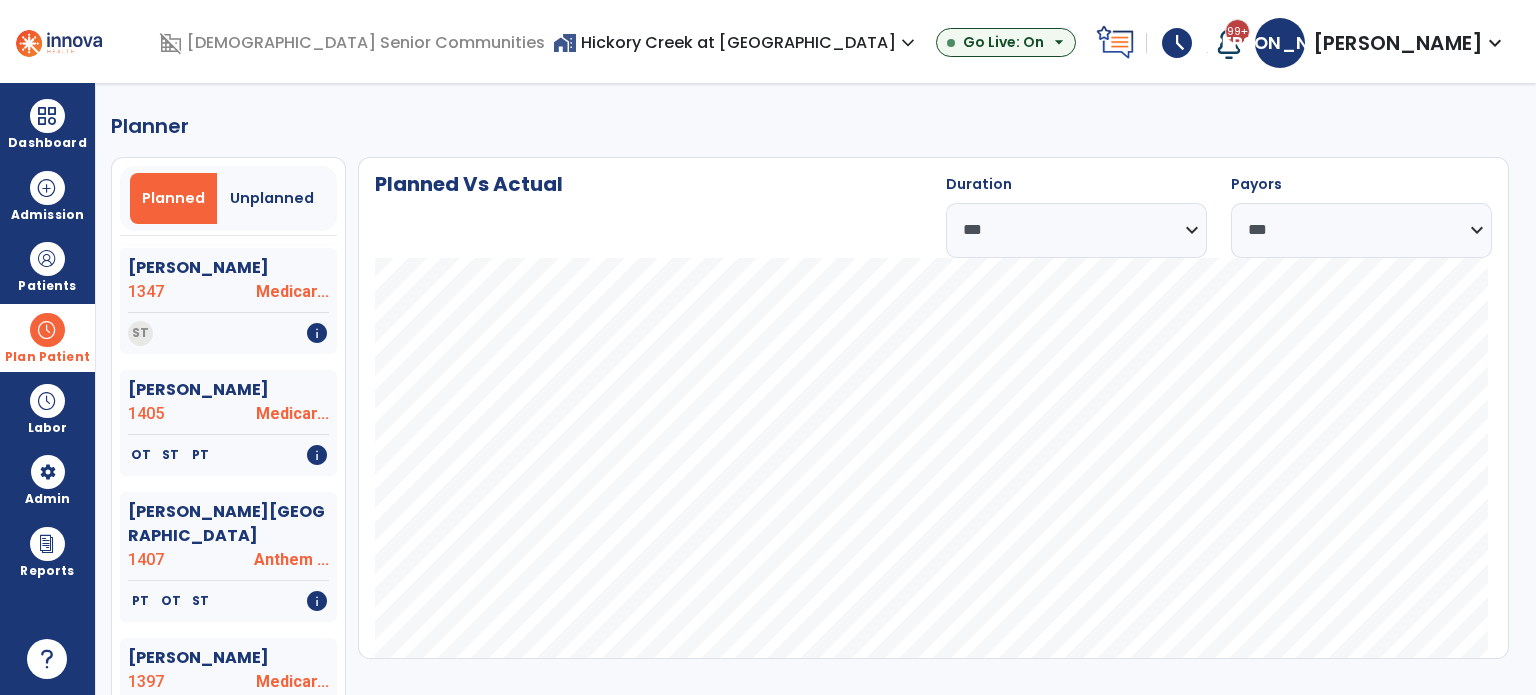 scroll, scrollTop: 300, scrollLeft: 0, axis: vertical 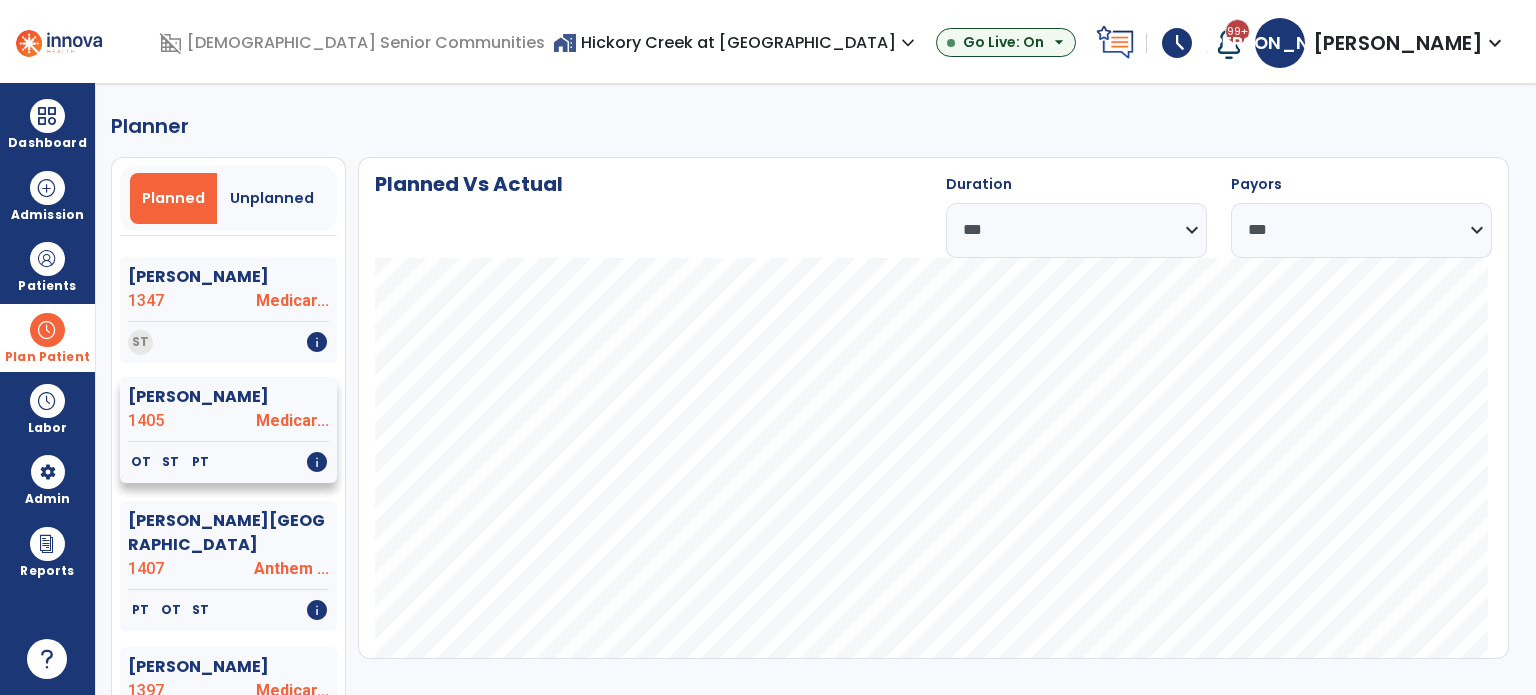 click on "Medicar..." 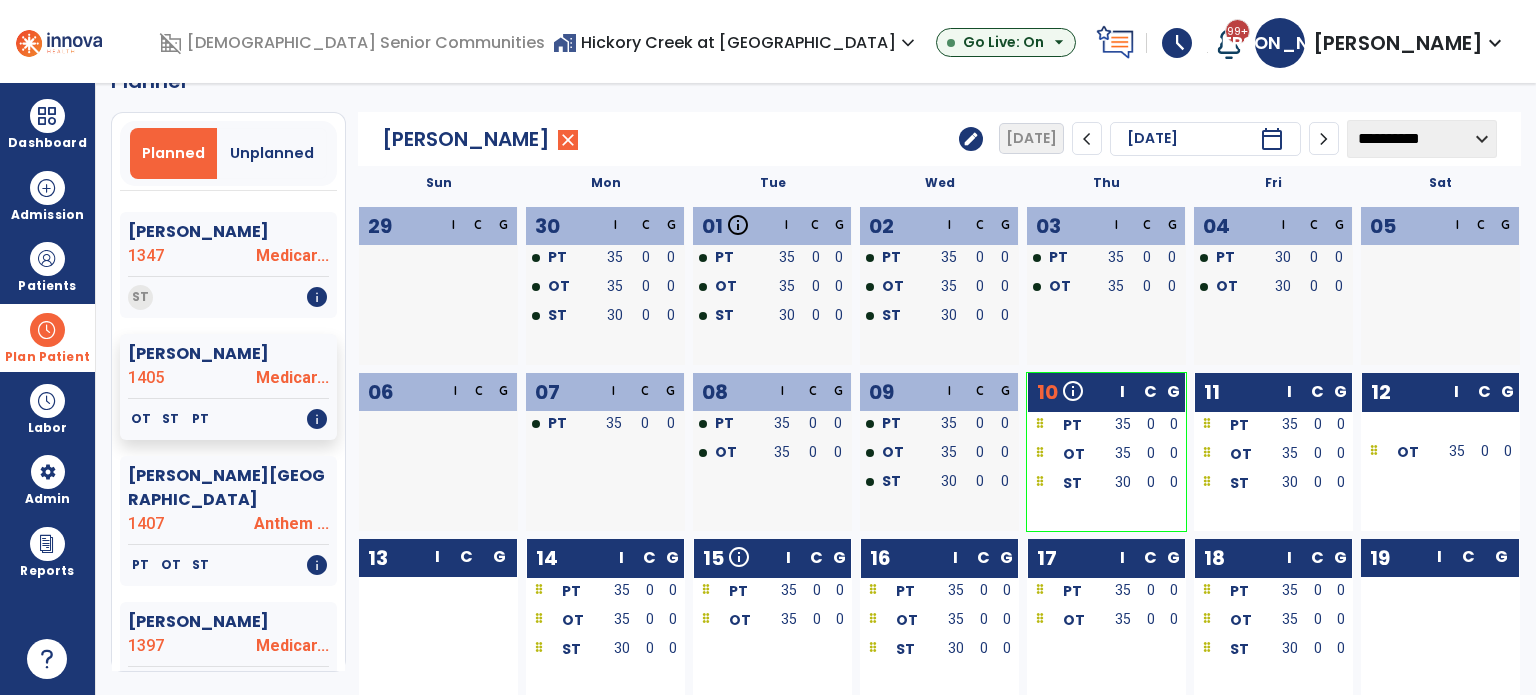 scroll, scrollTop: 0, scrollLeft: 0, axis: both 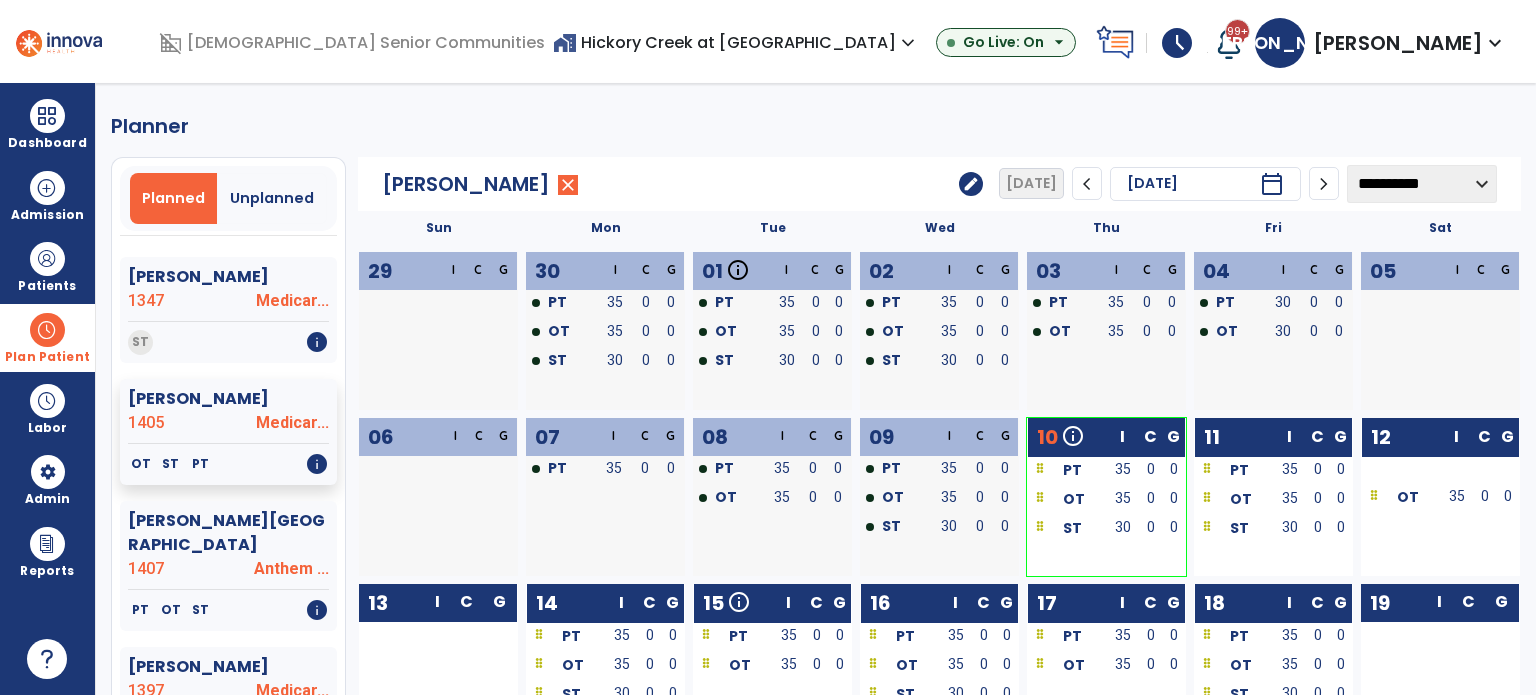 click on "edit" 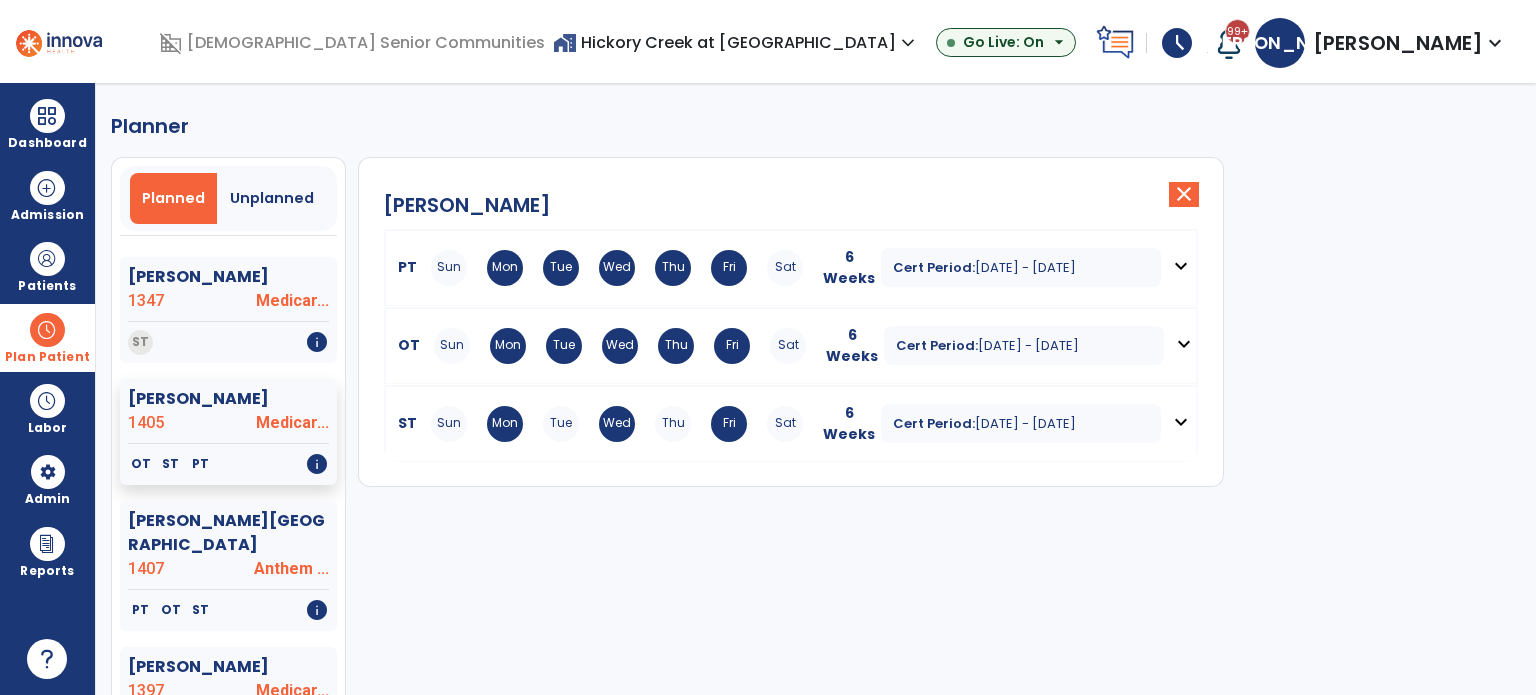 click on "expand_more" at bounding box center [1181, 422] 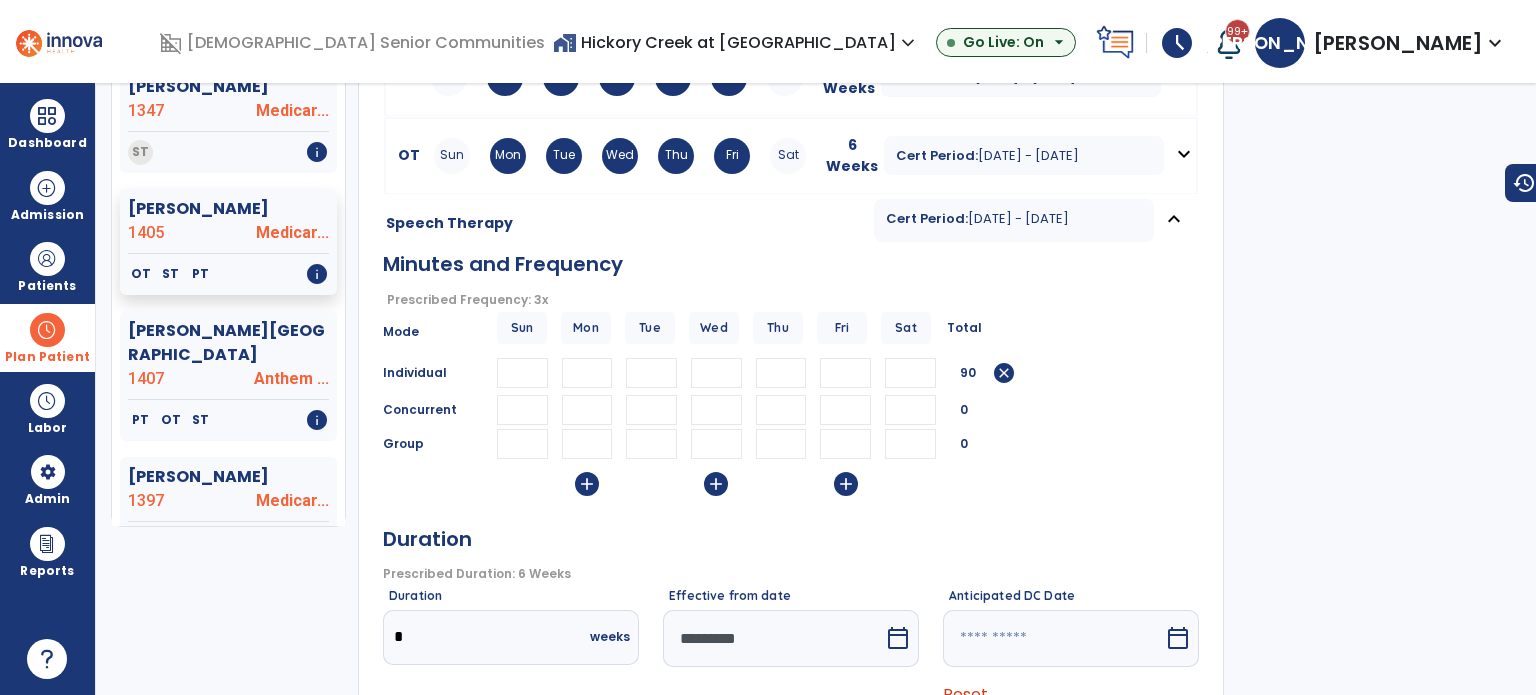scroll, scrollTop: 300, scrollLeft: 0, axis: vertical 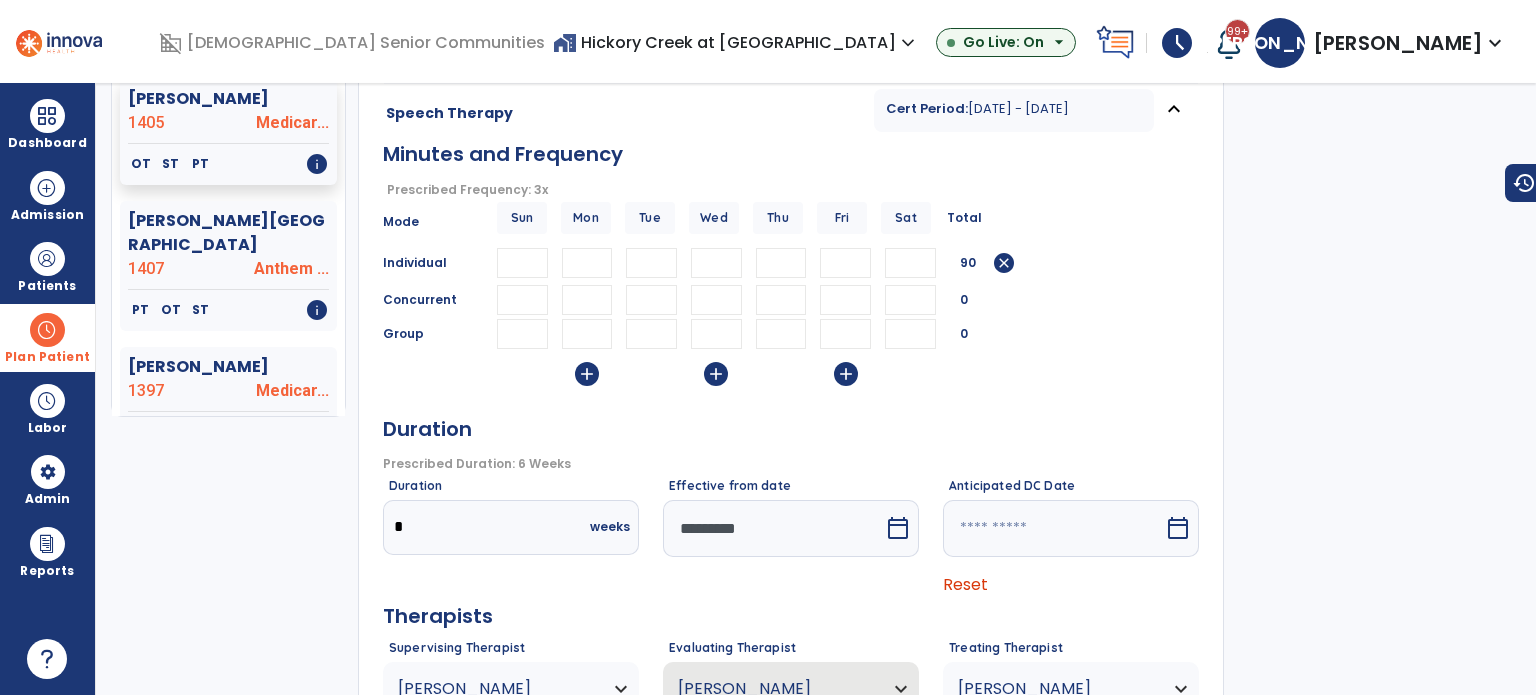 click on "calendar_today" at bounding box center (898, 528) 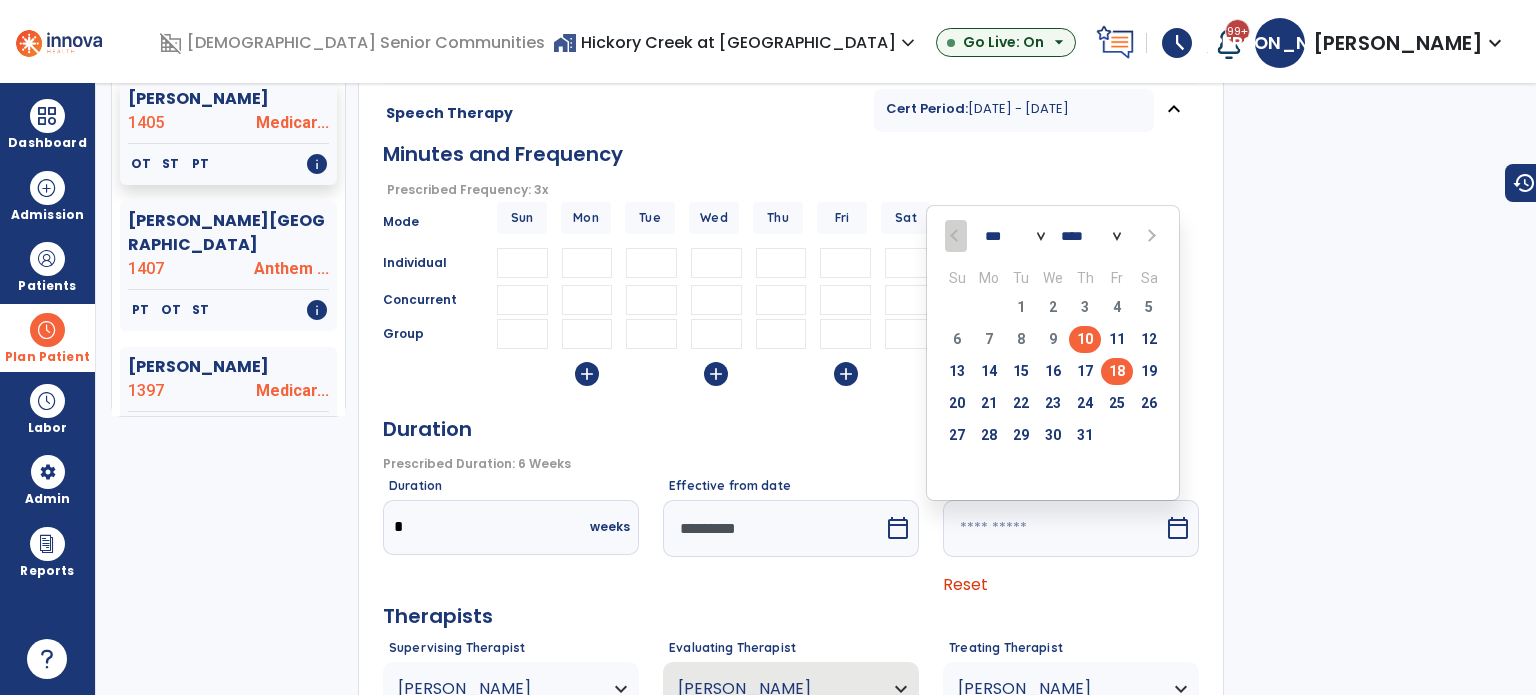 click on "18" at bounding box center [1117, 371] 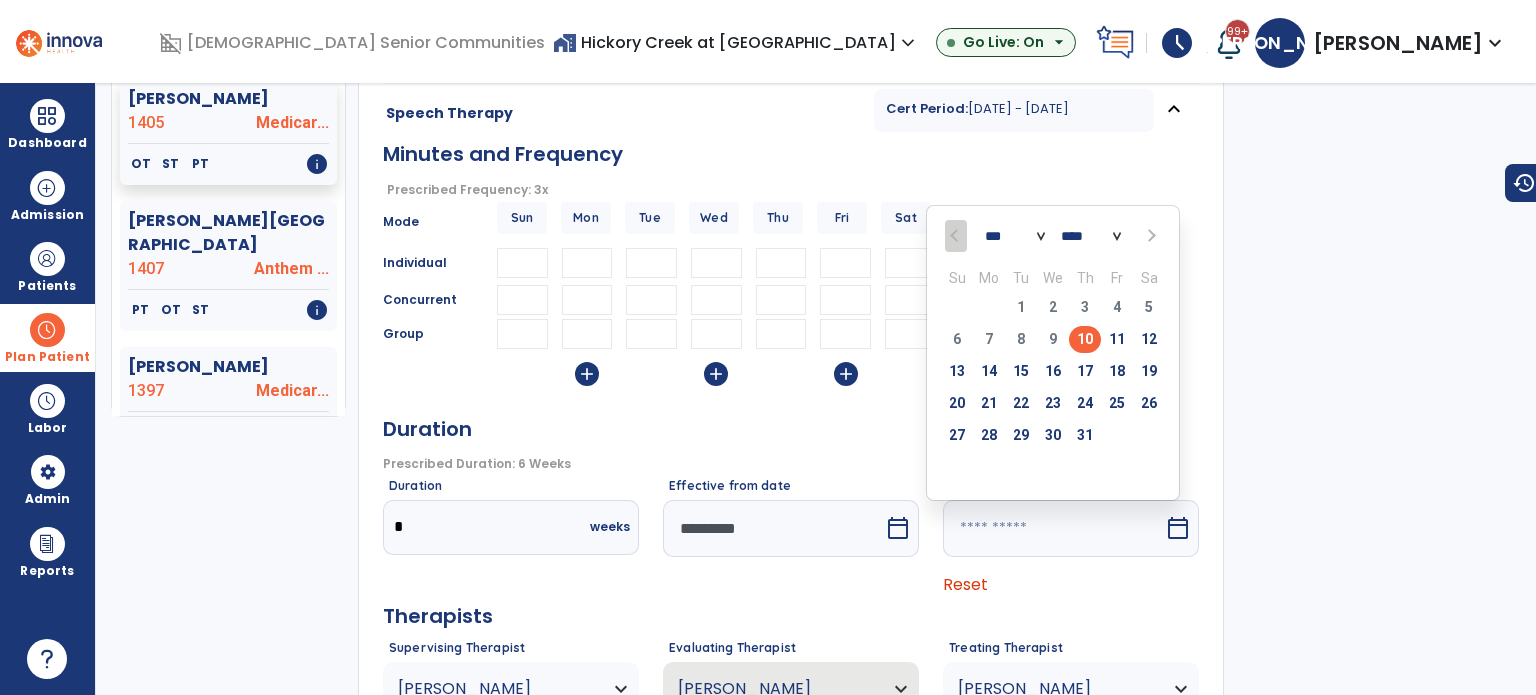 type on "*********" 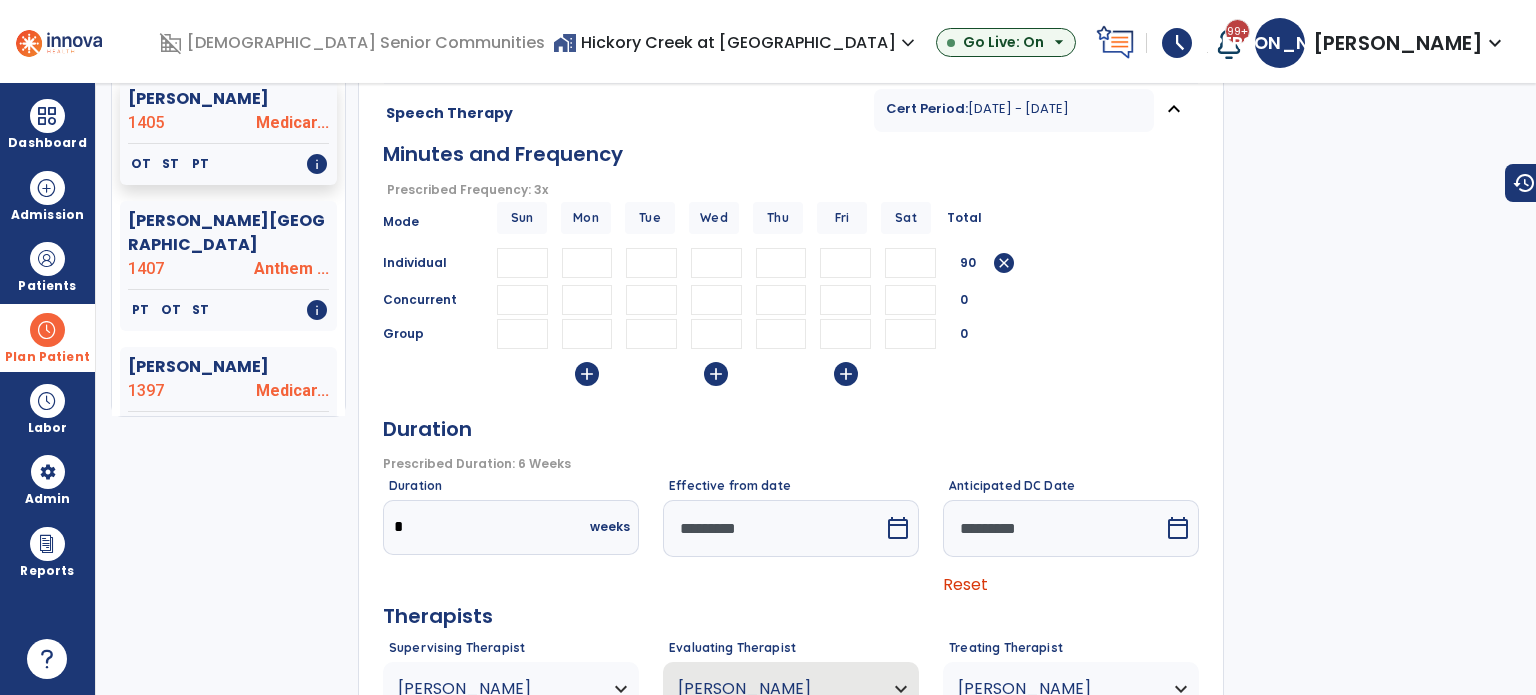 scroll, scrollTop: 457, scrollLeft: 0, axis: vertical 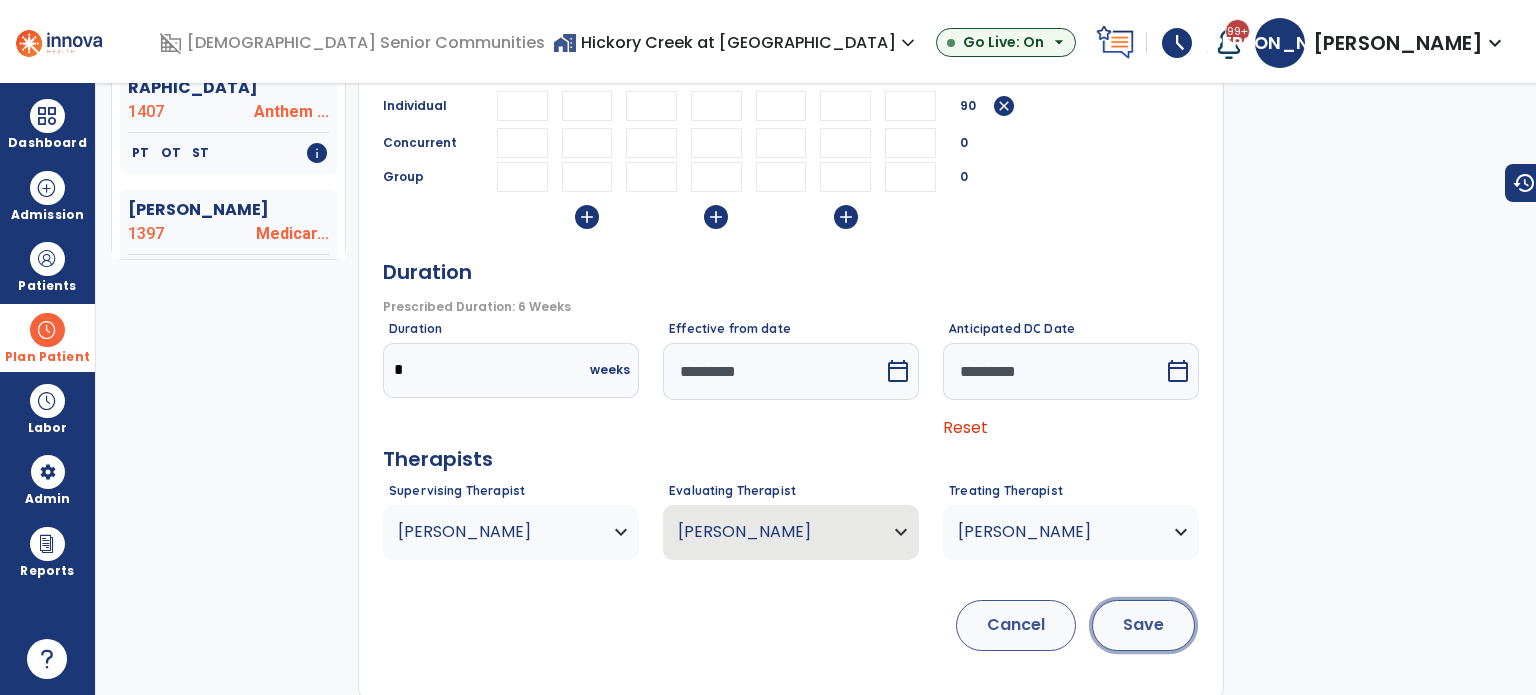 click on "Save" at bounding box center (1143, 625) 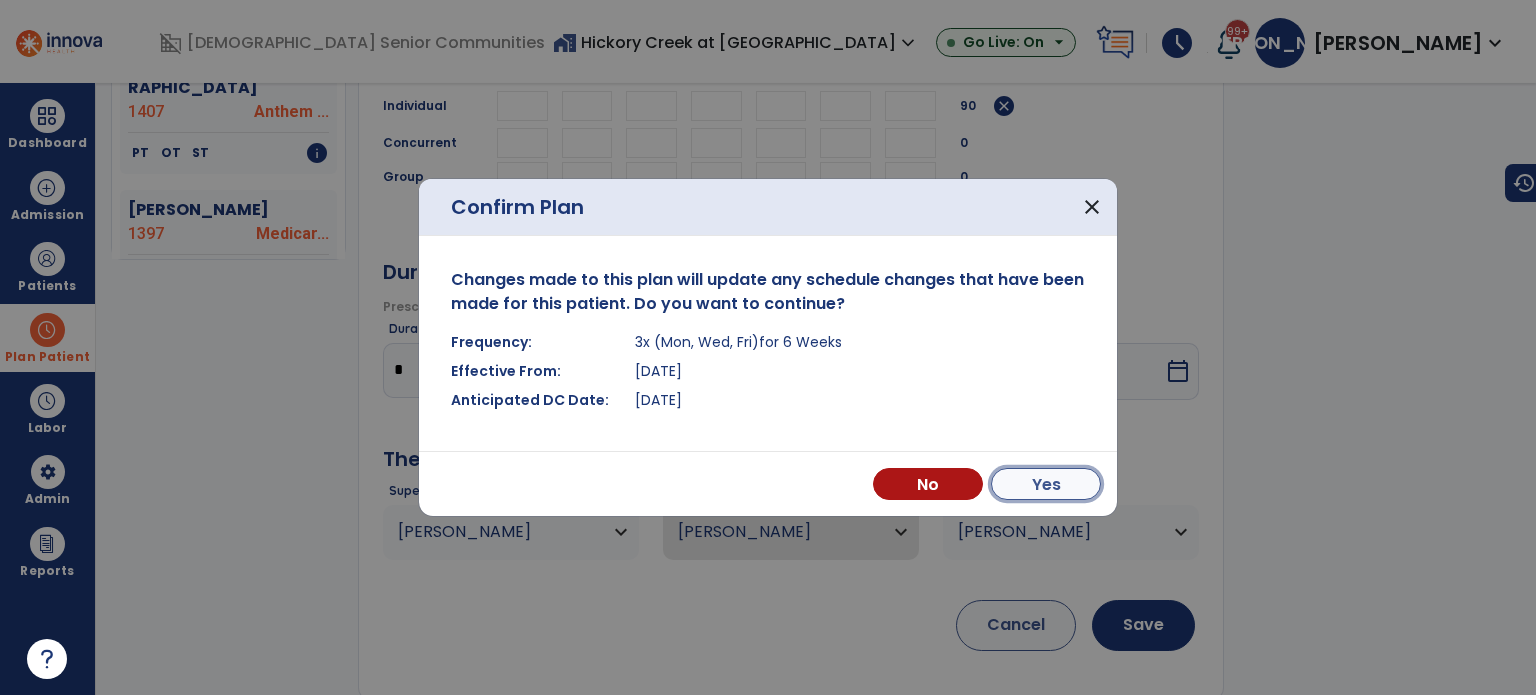 click on "Yes" at bounding box center [1046, 484] 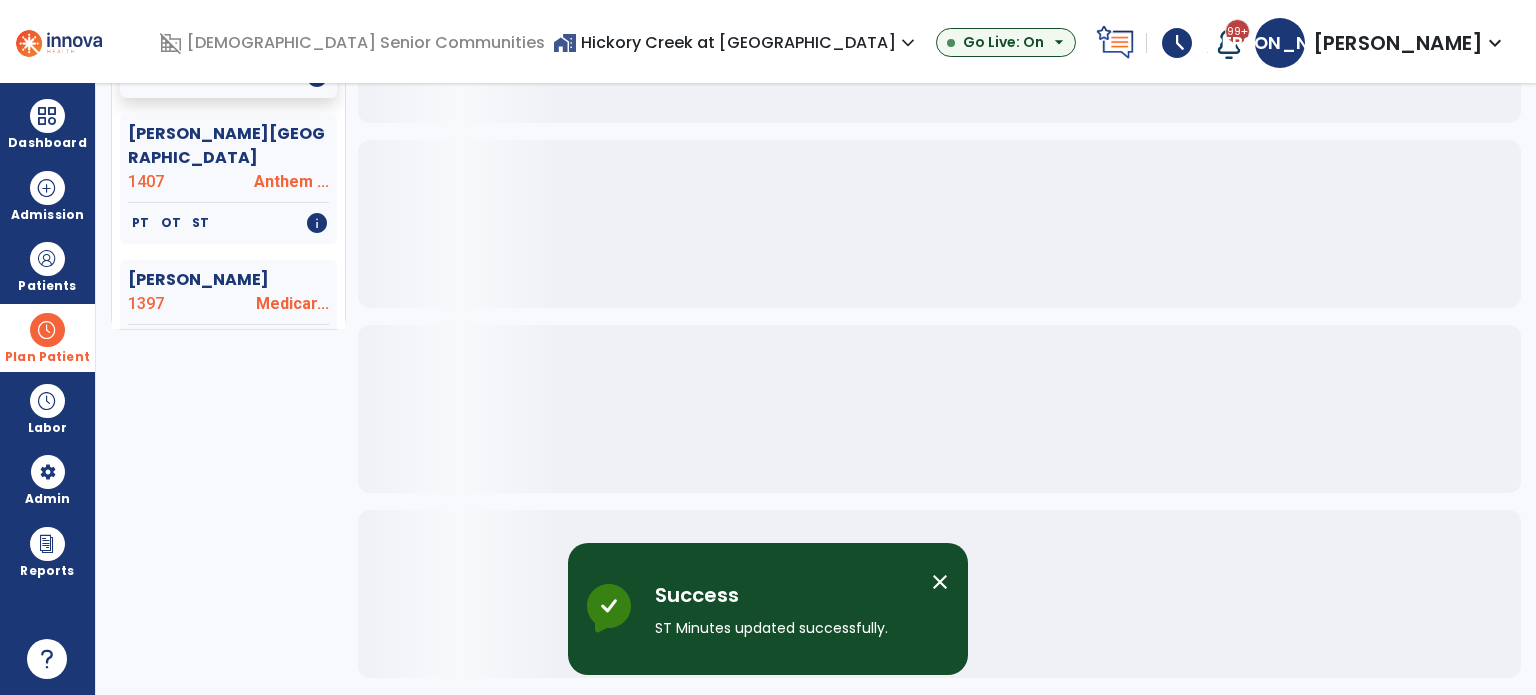 scroll, scrollTop: 379, scrollLeft: 0, axis: vertical 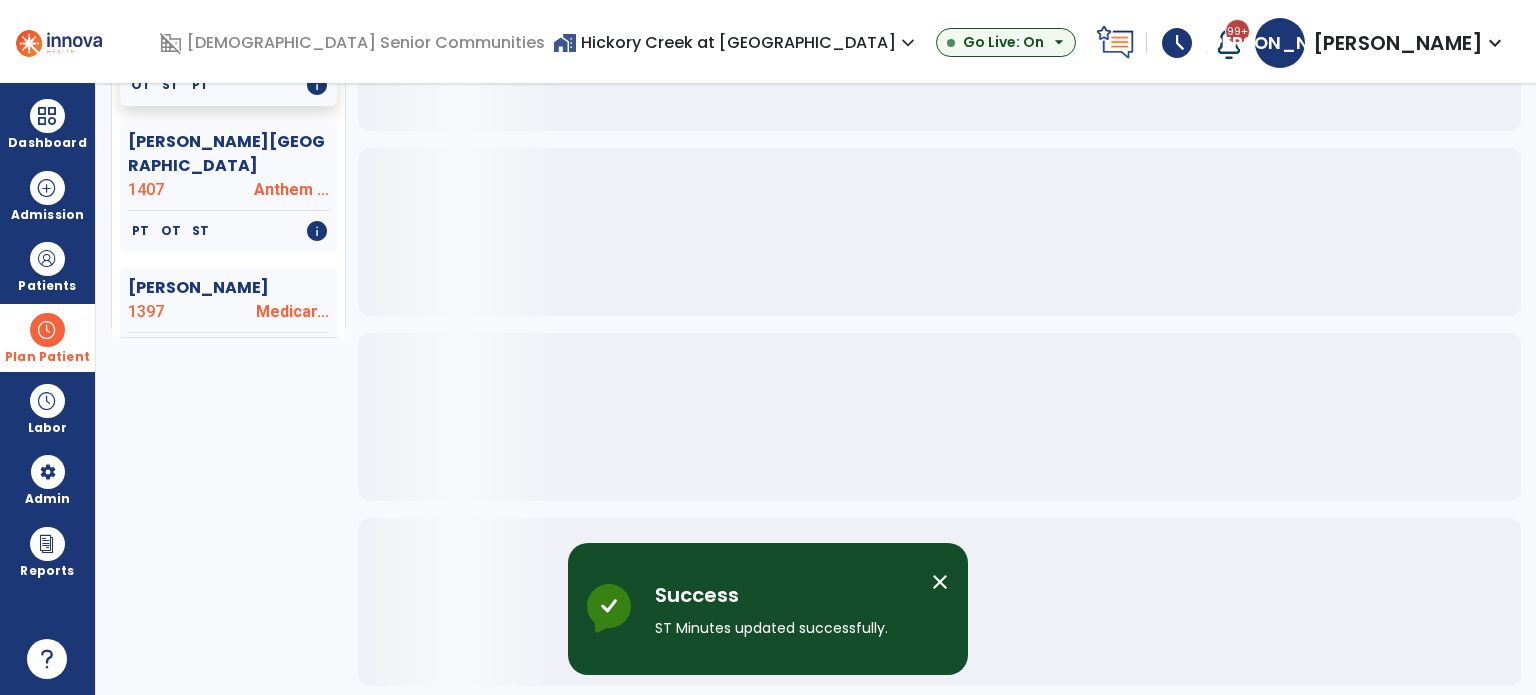 click on "close" at bounding box center (940, 582) 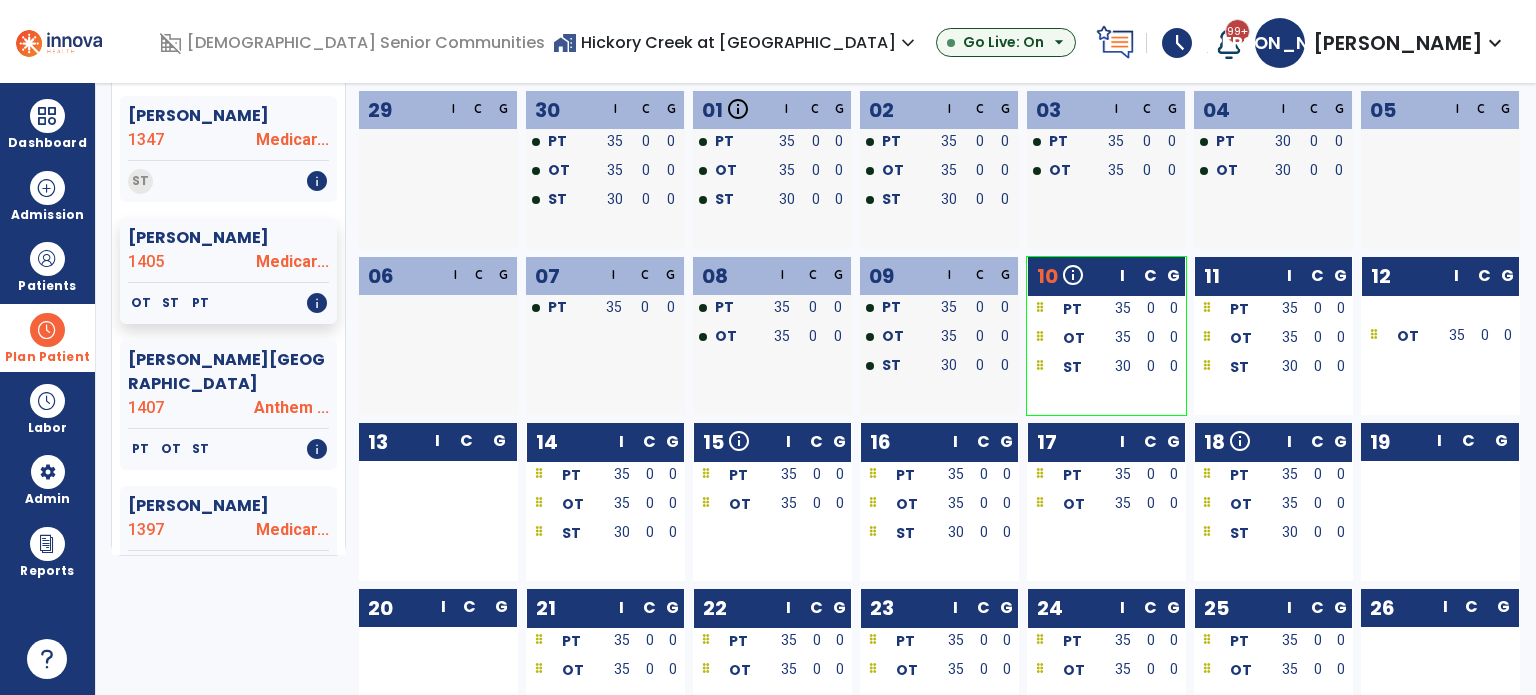 scroll, scrollTop: 300, scrollLeft: 0, axis: vertical 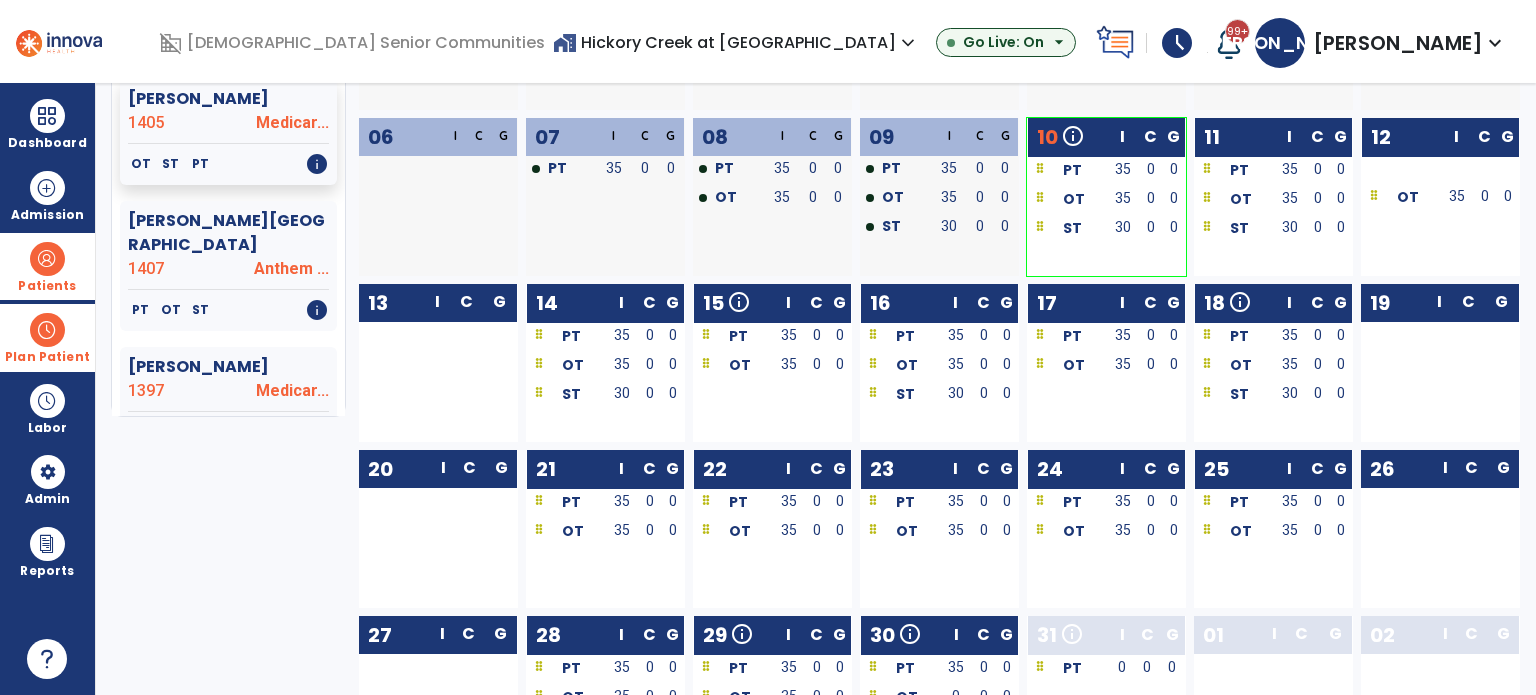 click at bounding box center (47, 259) 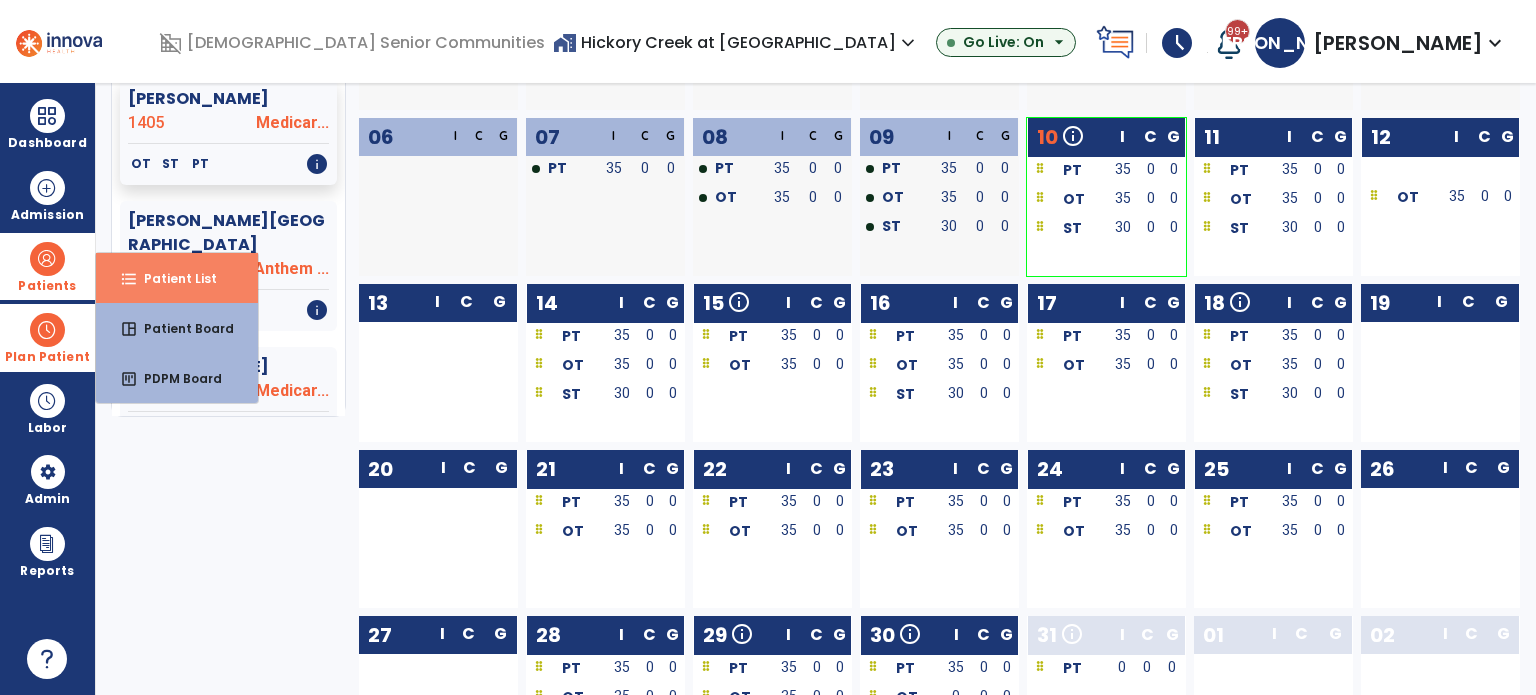 click on "Patient List" at bounding box center (172, 278) 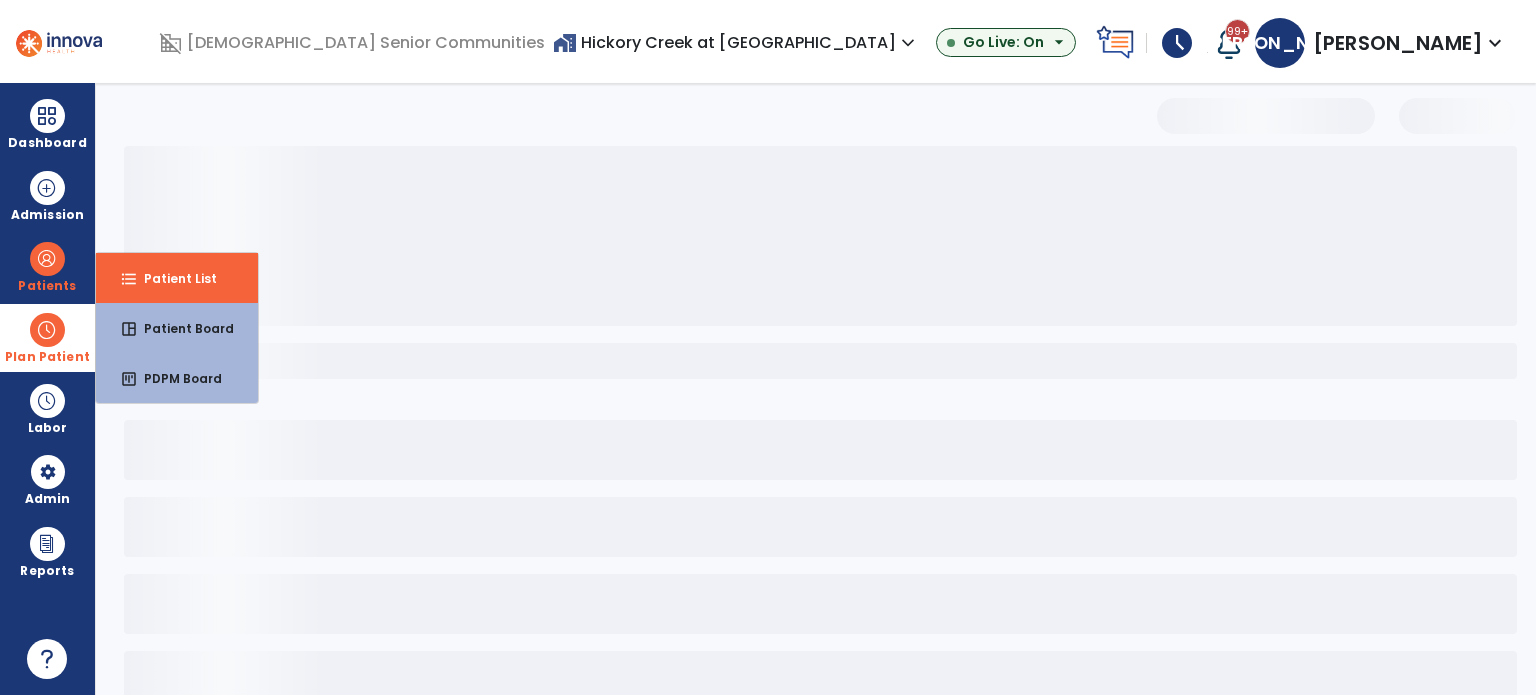 scroll, scrollTop: 0, scrollLeft: 0, axis: both 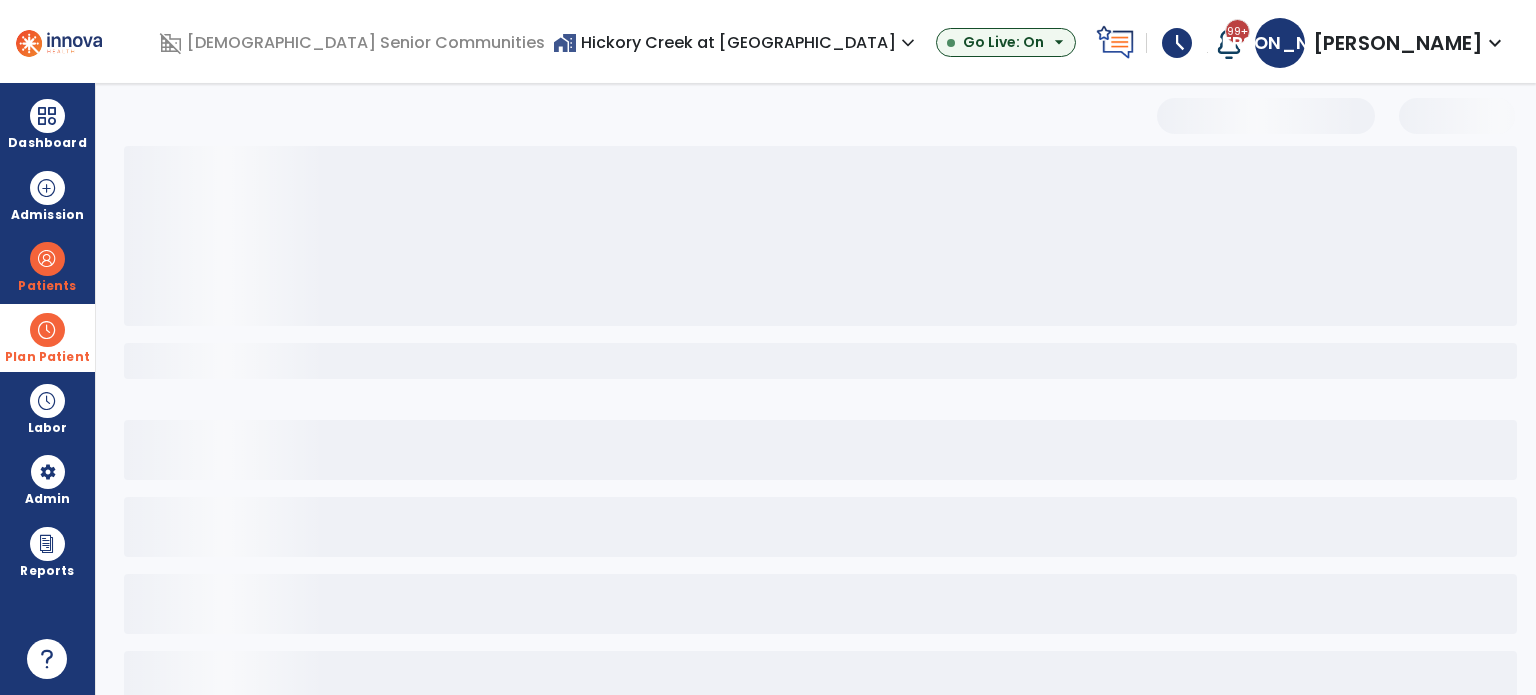 select on "***" 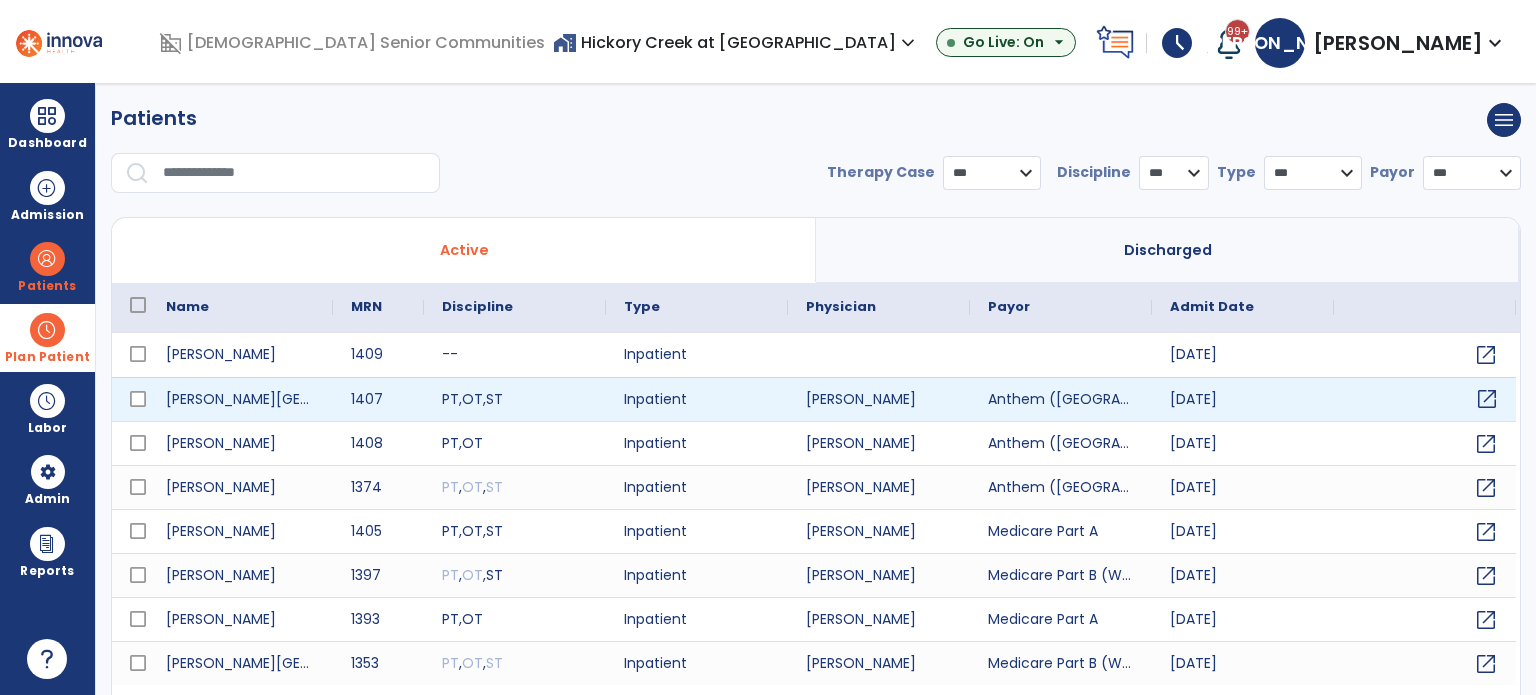 click on "open_in_new" at bounding box center (1487, 399) 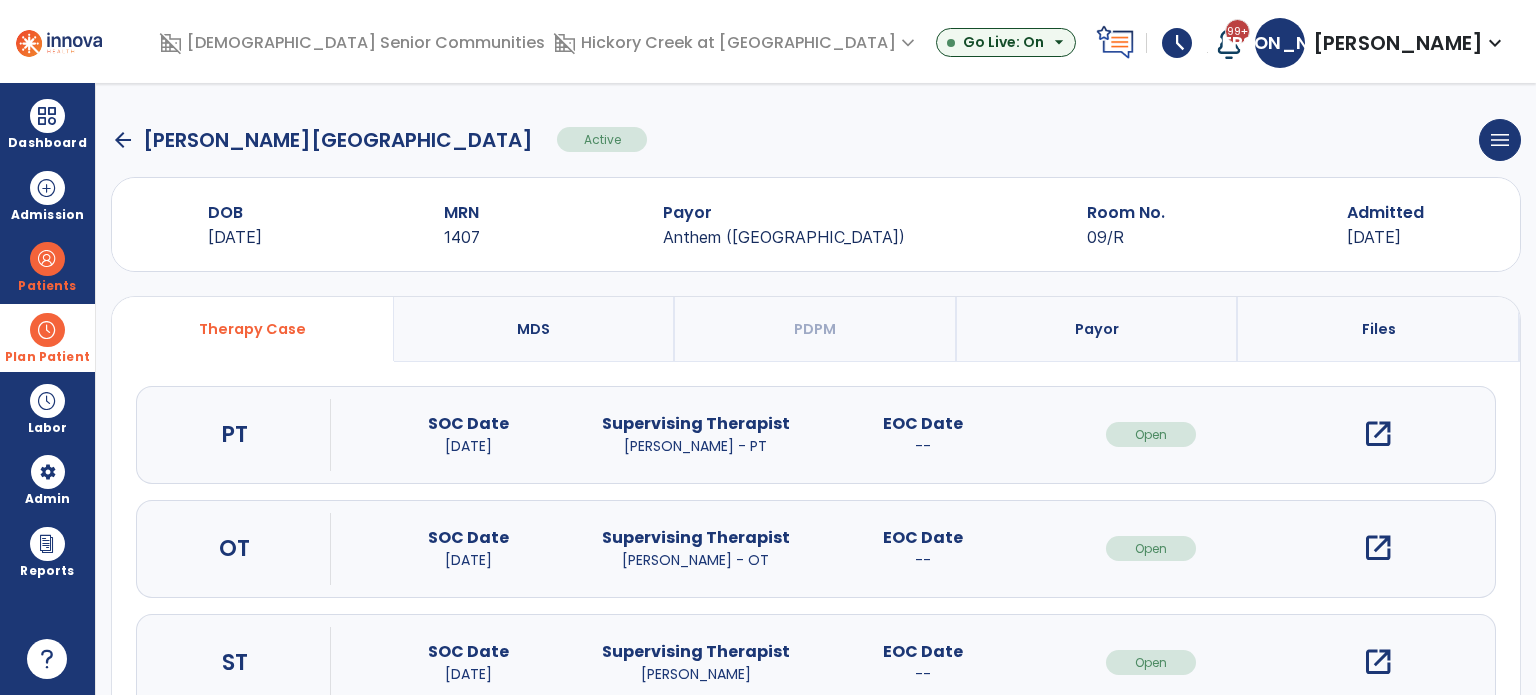 click on "open_in_new" at bounding box center [1378, 434] 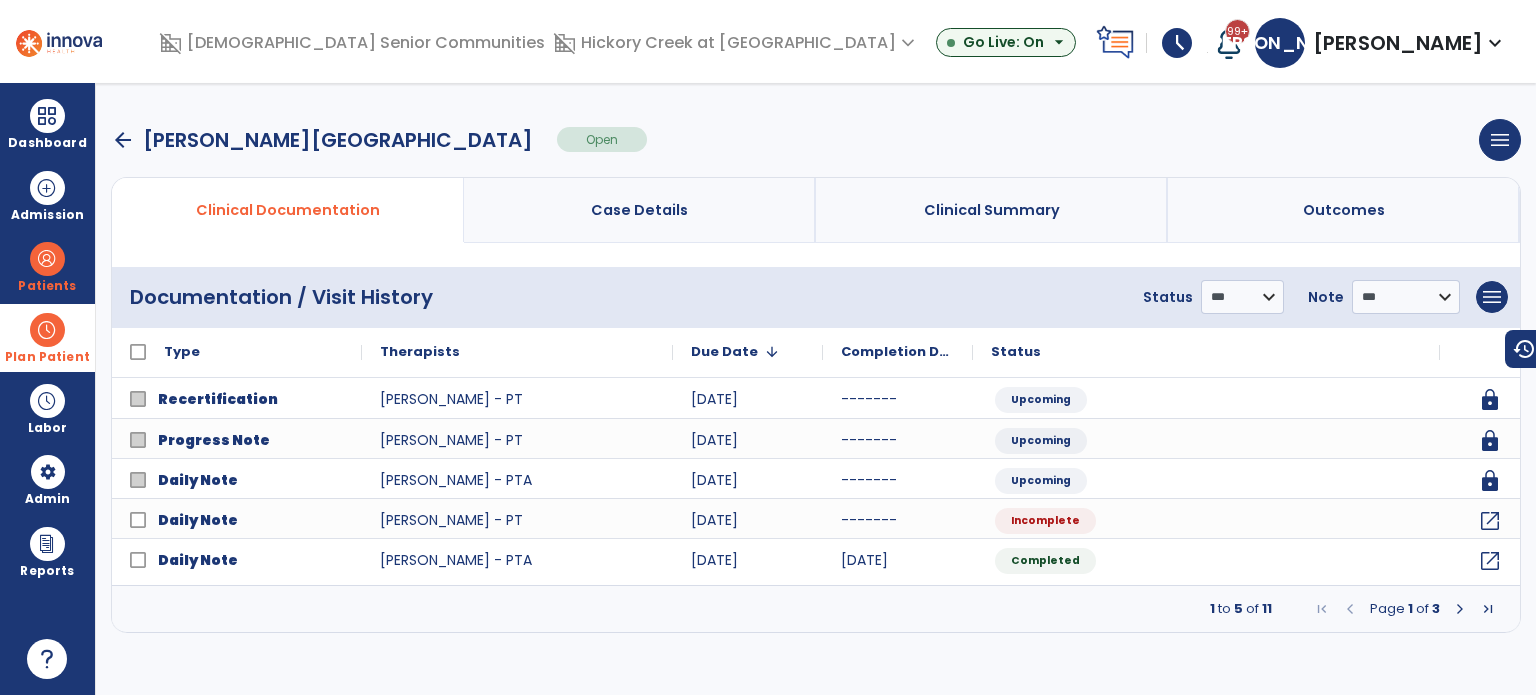click on "arrow_back" at bounding box center (123, 140) 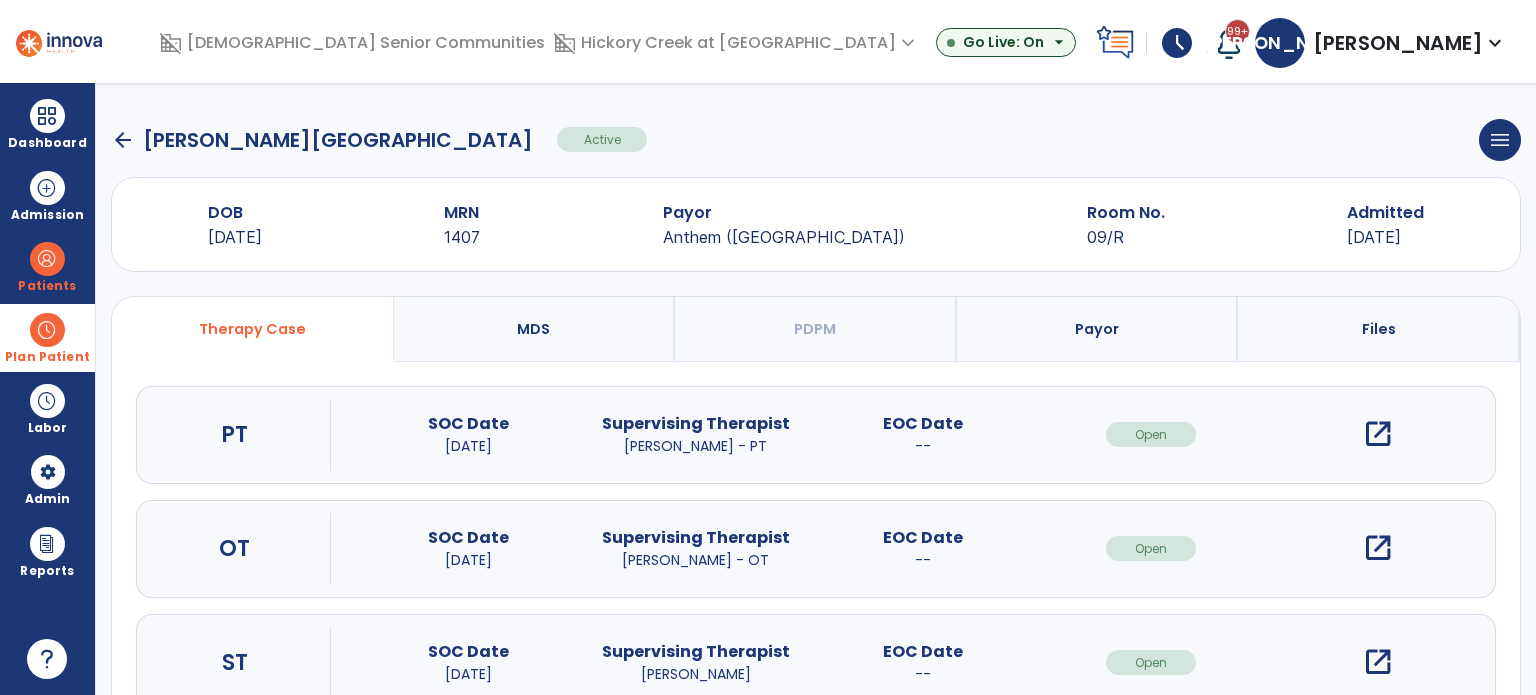 click on "arrow_back" 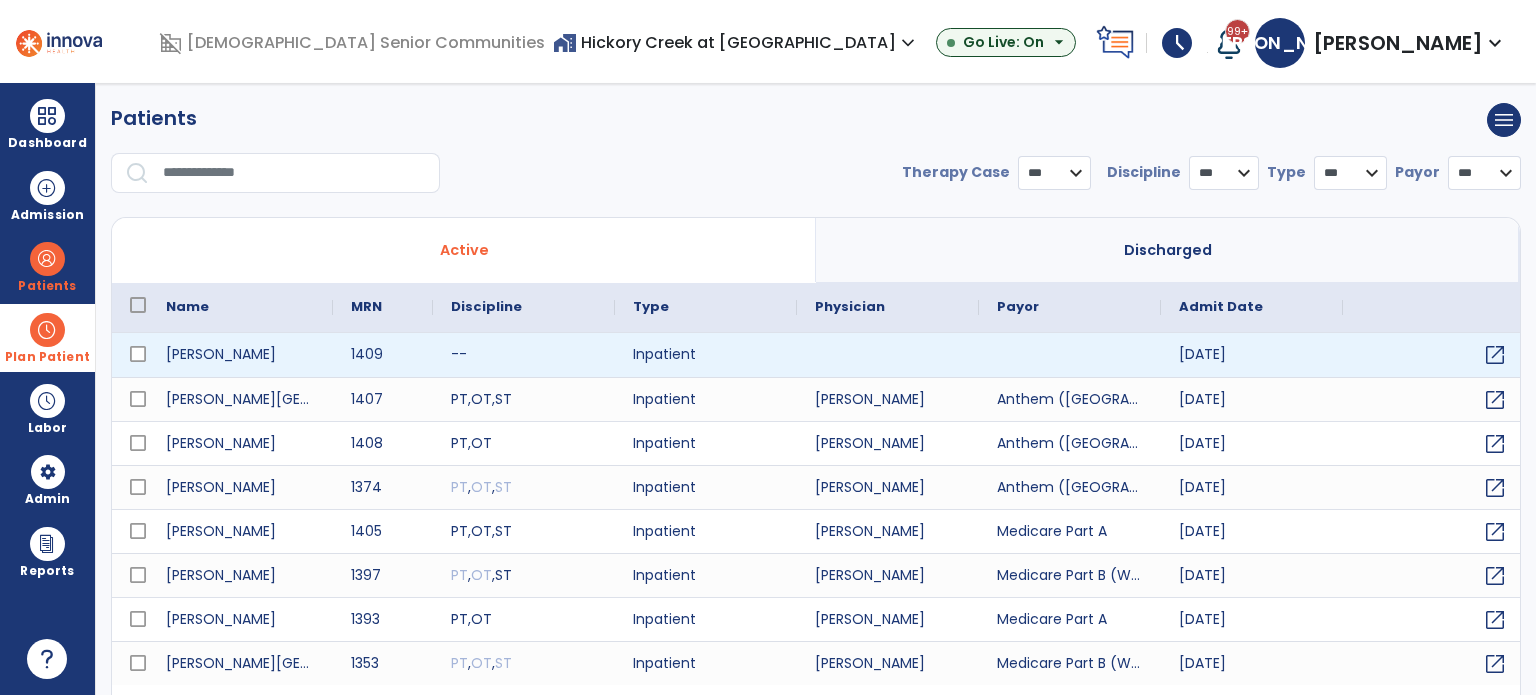 select on "***" 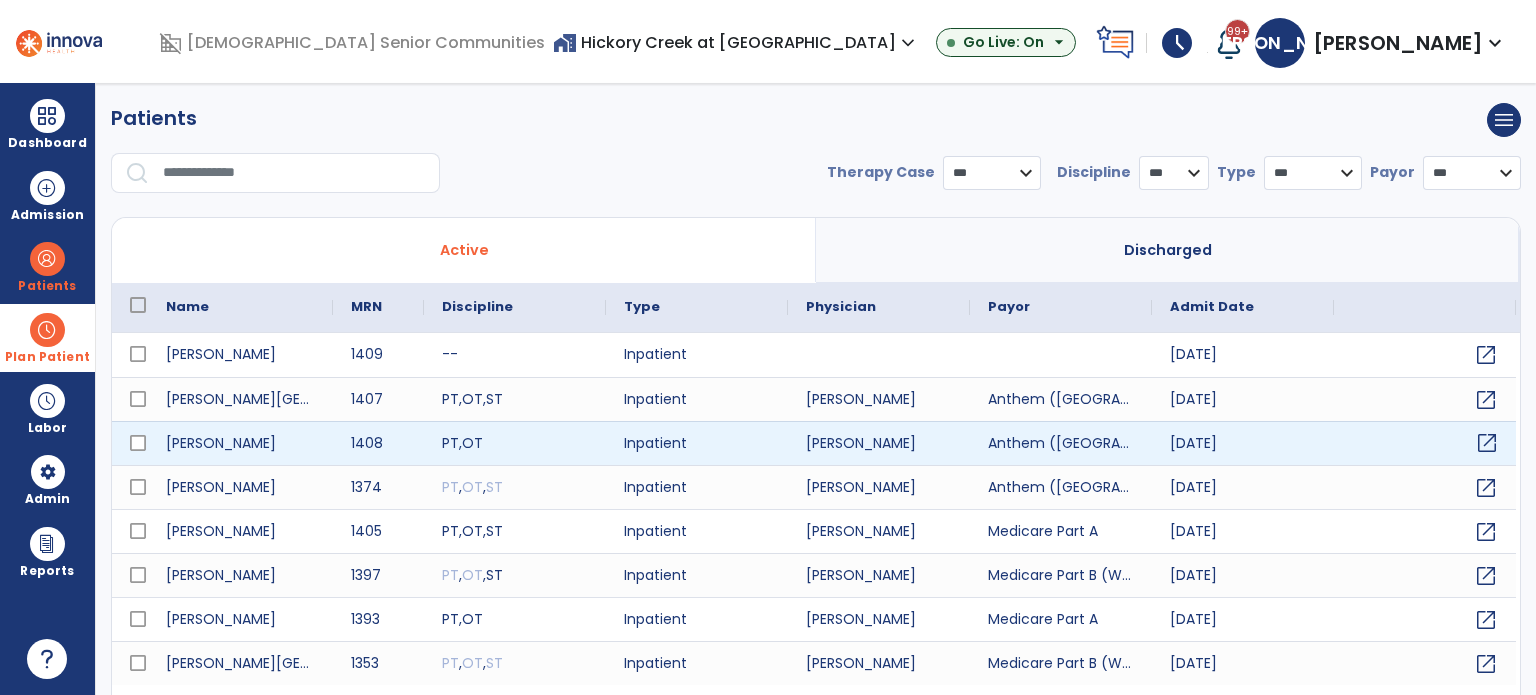 click on "open_in_new" at bounding box center [1487, 443] 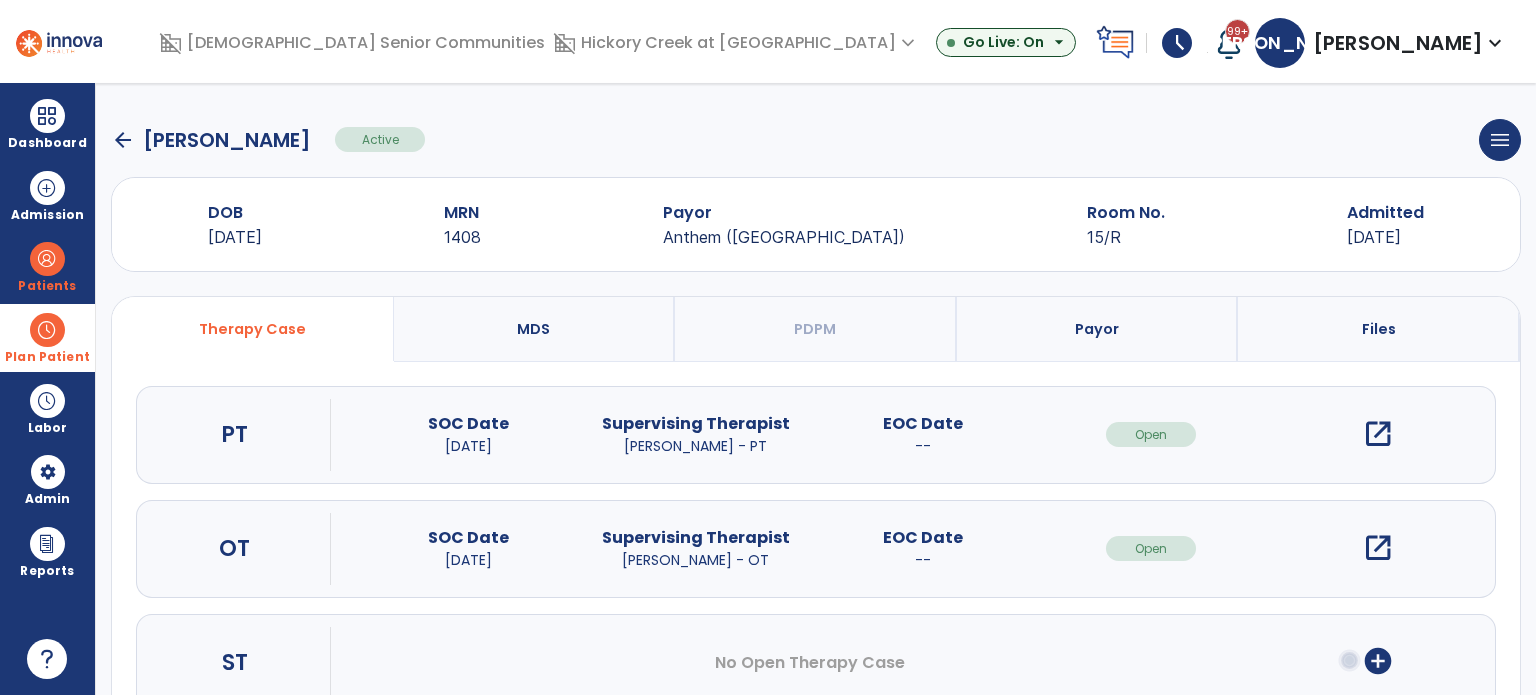 click on "open_in_new" at bounding box center [1378, 434] 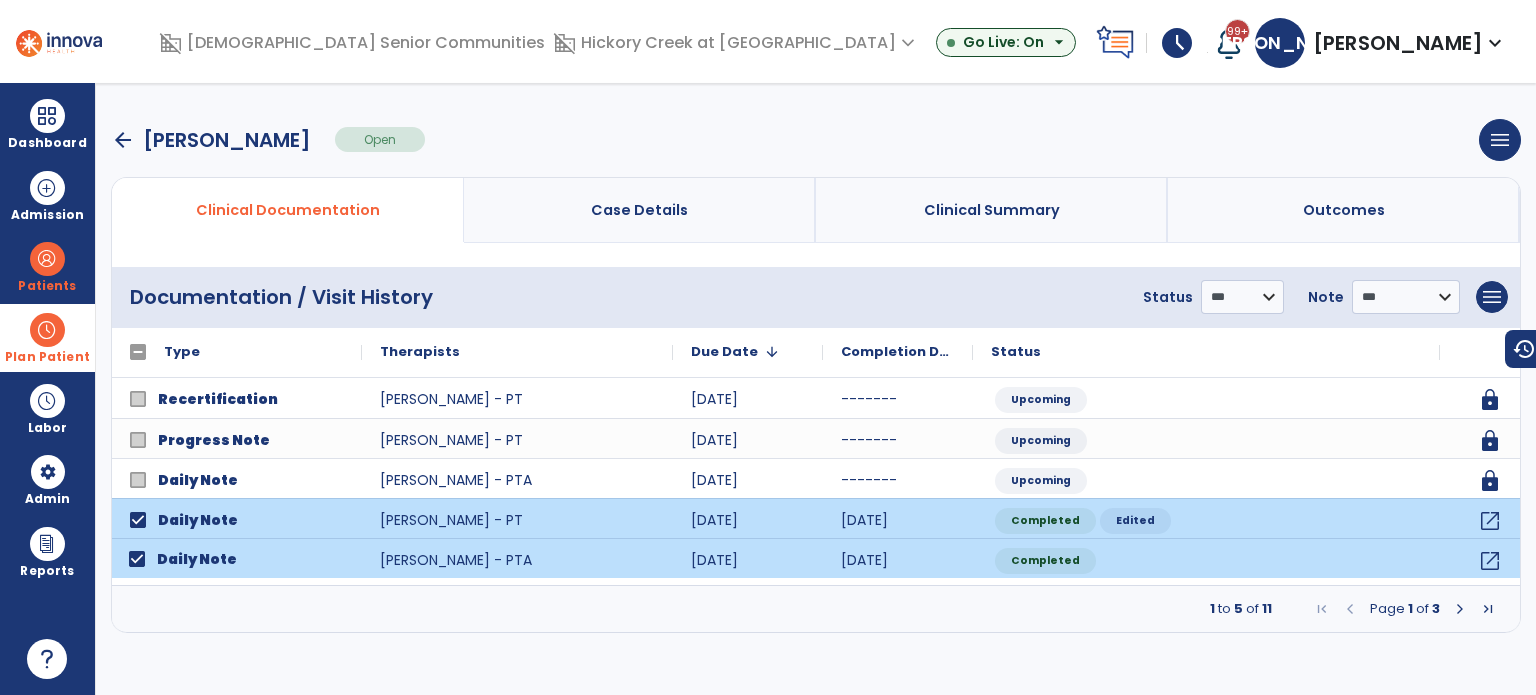 click at bounding box center (1460, 609) 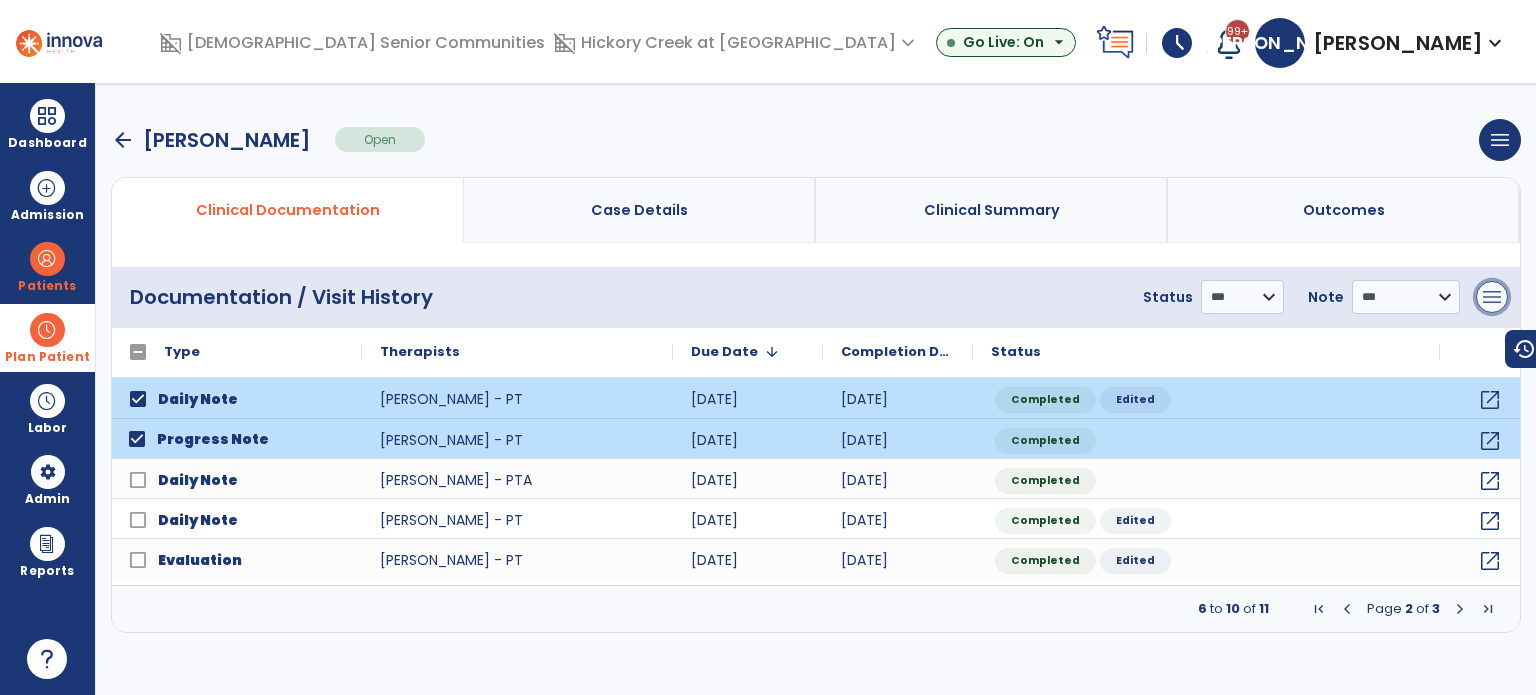 click on "menu" at bounding box center [1492, 297] 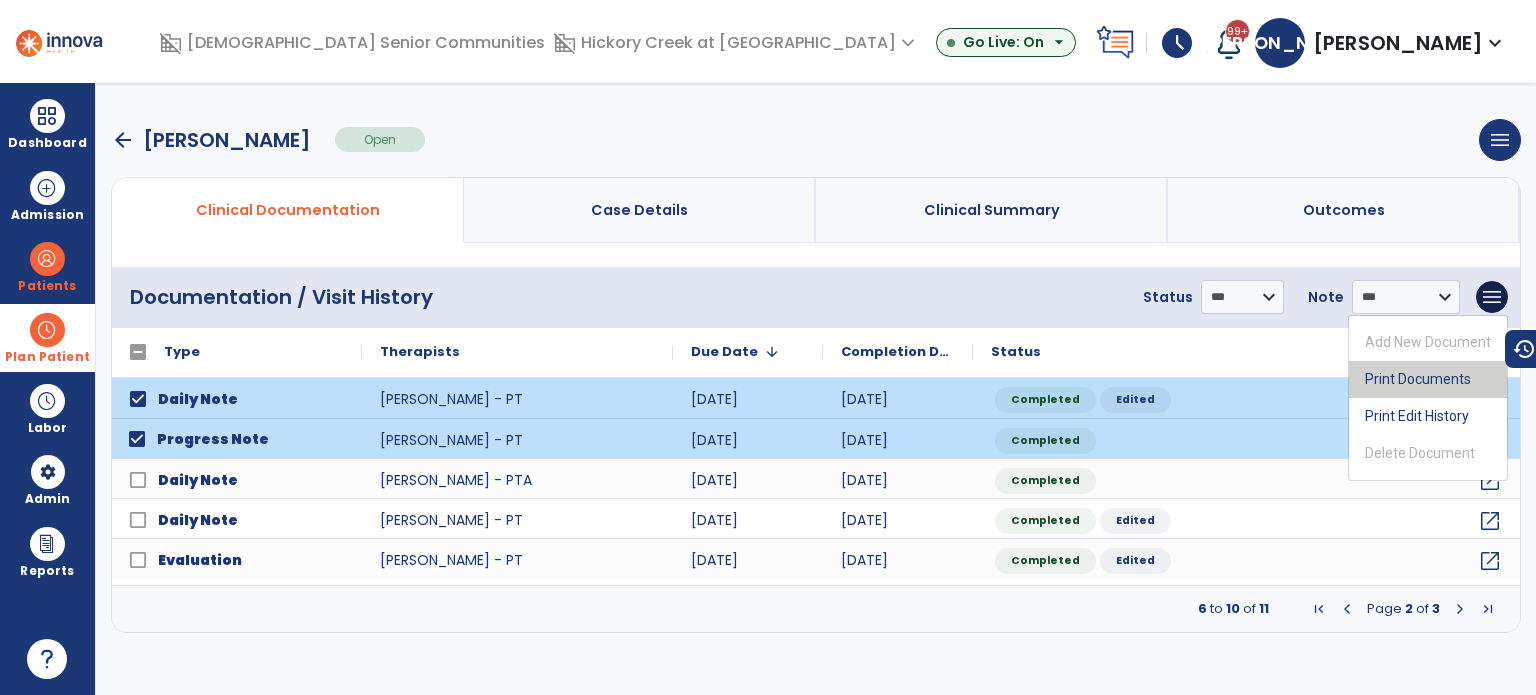 click on "Print Documents" at bounding box center [1428, 379] 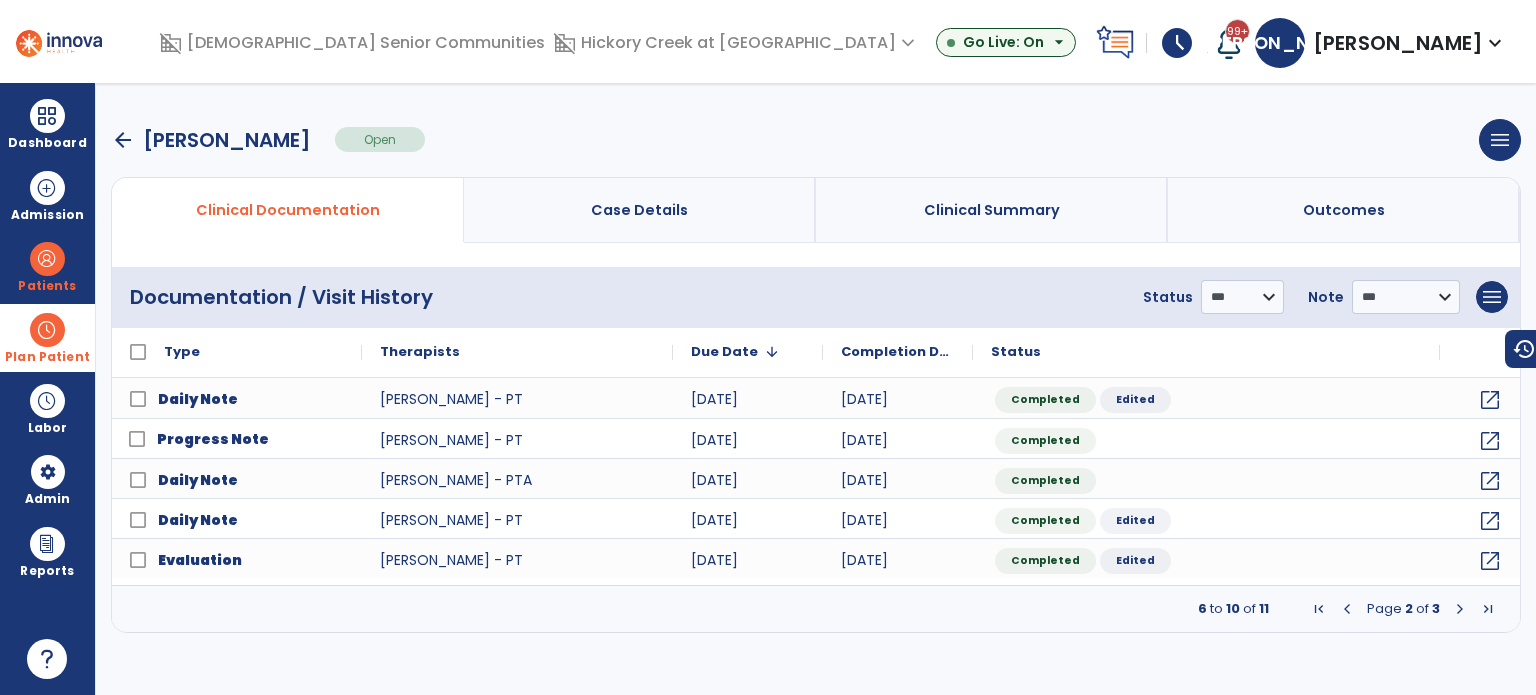 click on "arrow_back" at bounding box center (123, 140) 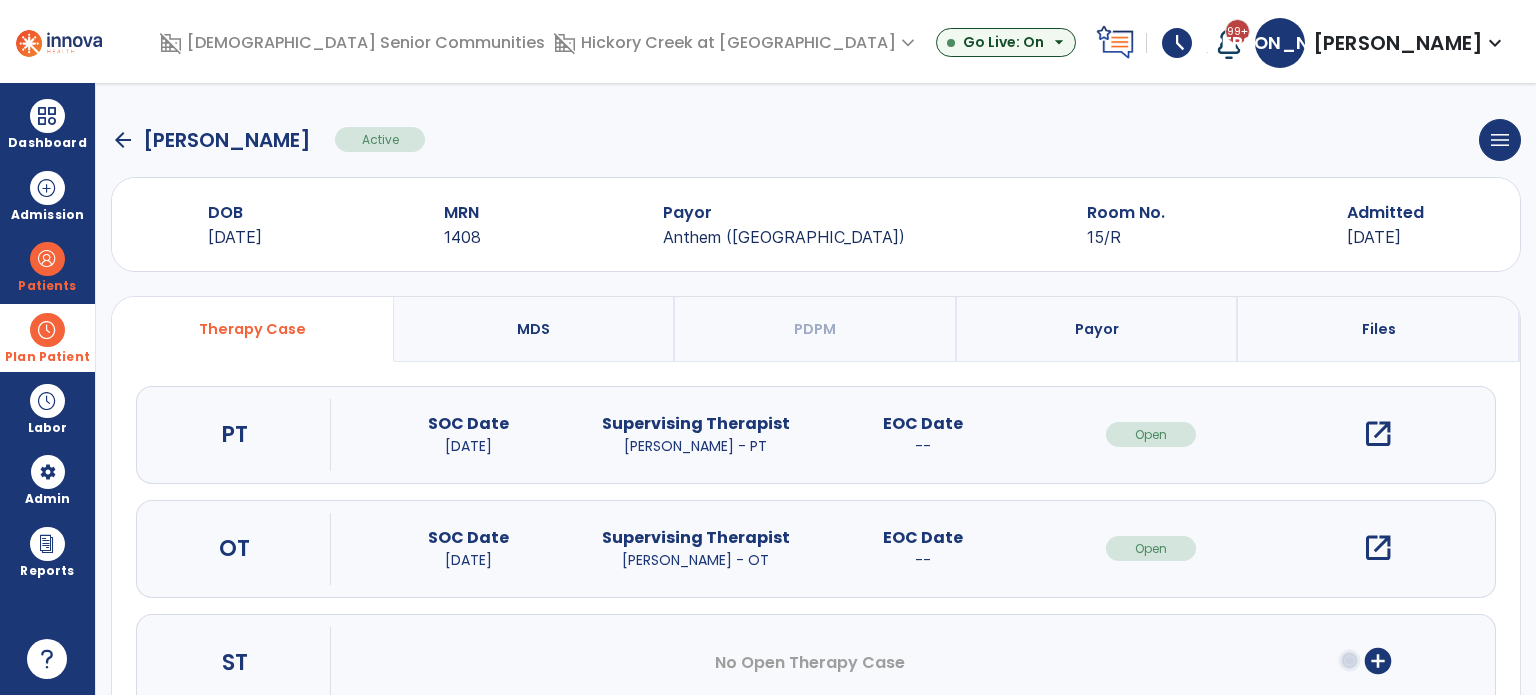 click on "open_in_new" at bounding box center (1378, 548) 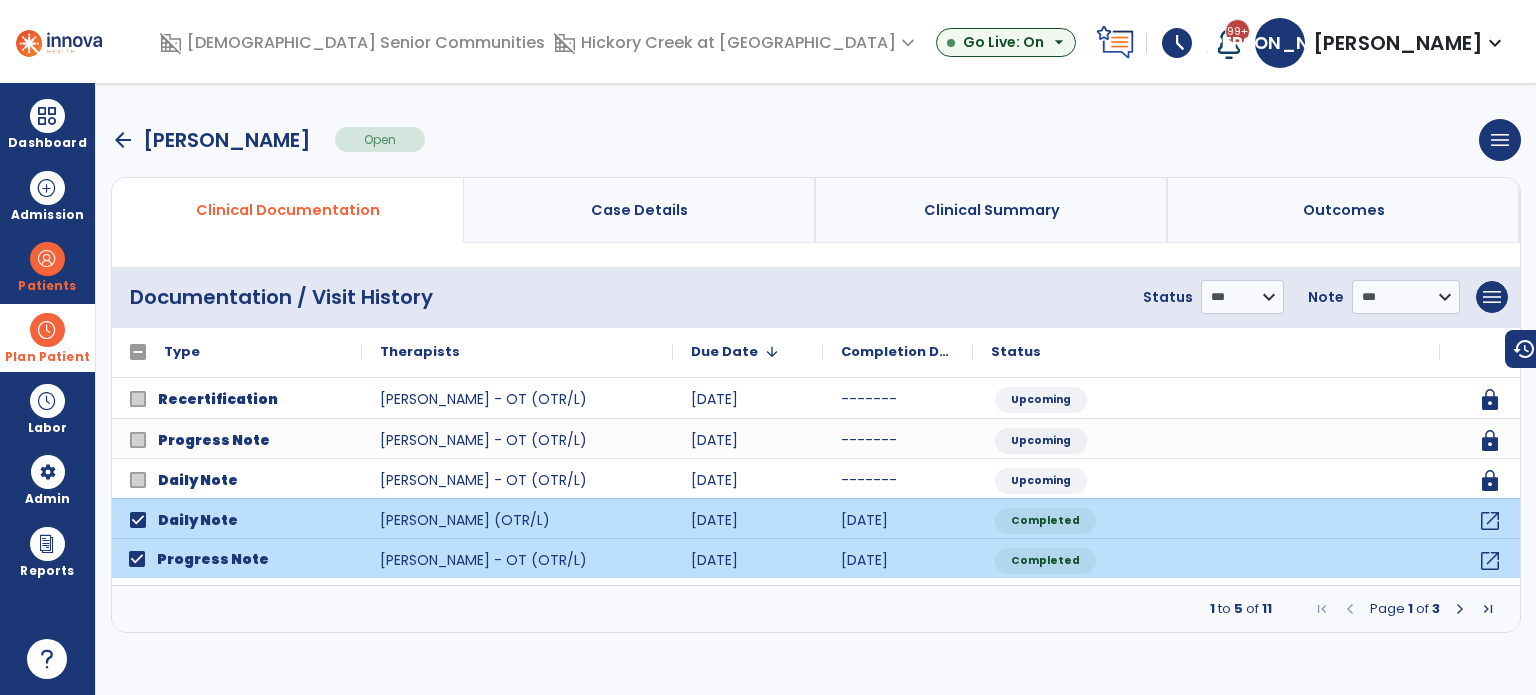 click at bounding box center (1460, 609) 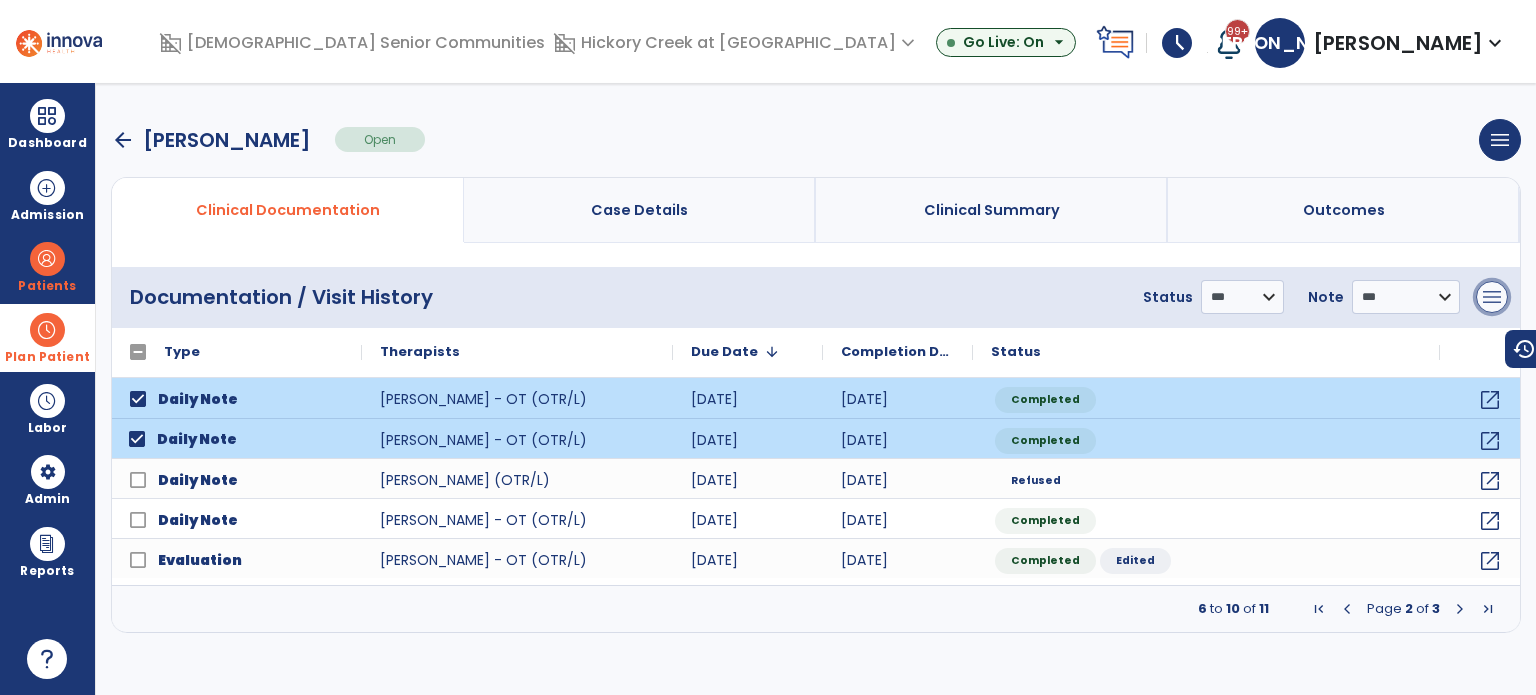 click on "menu" at bounding box center [1492, 297] 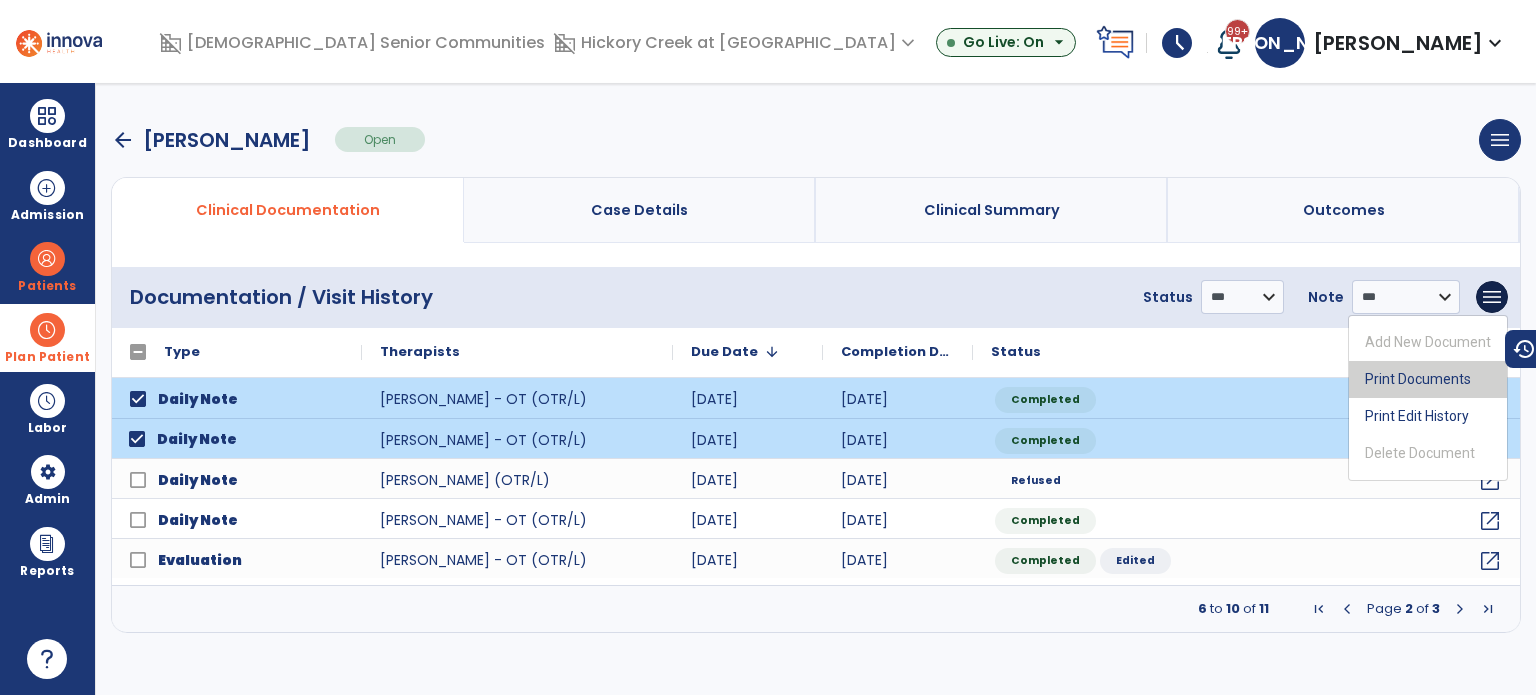 click on "Print Documents" at bounding box center [1428, 379] 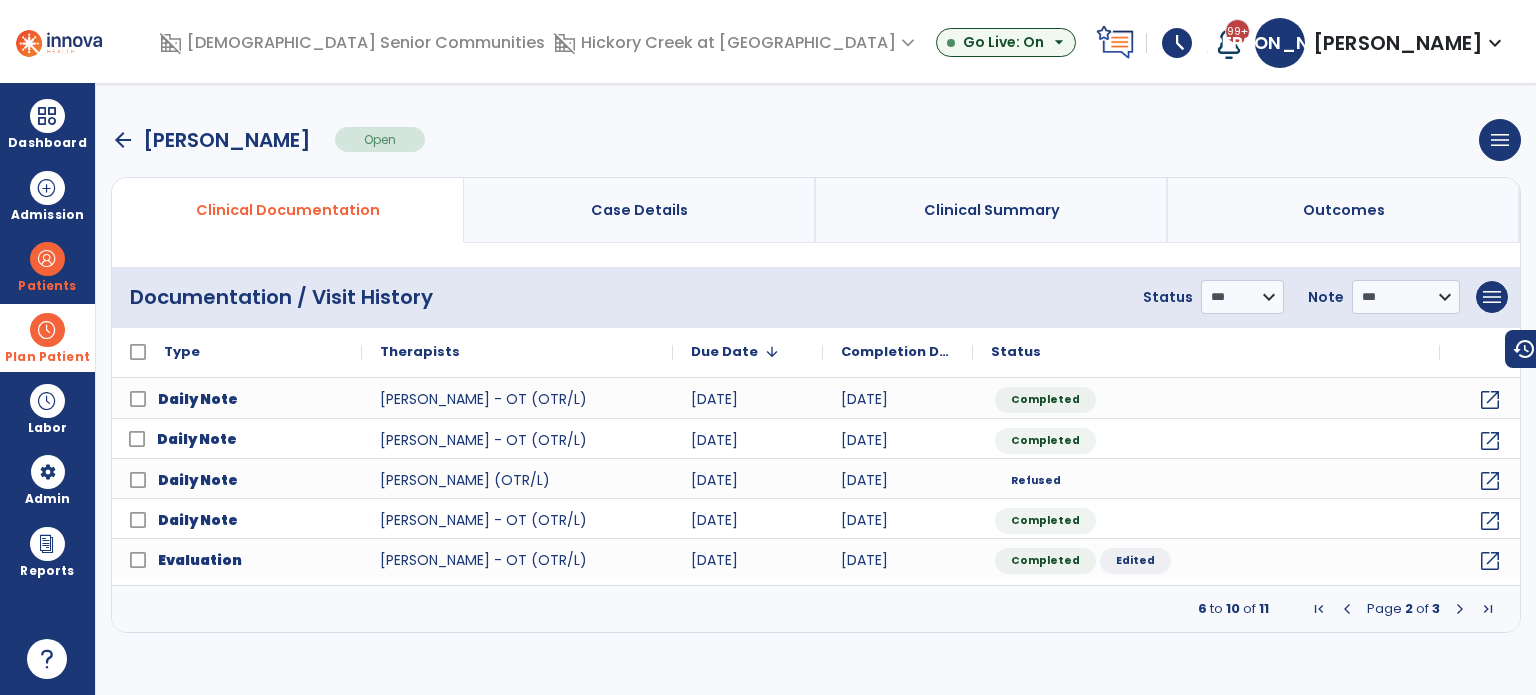 click on "arrow_back" at bounding box center (123, 140) 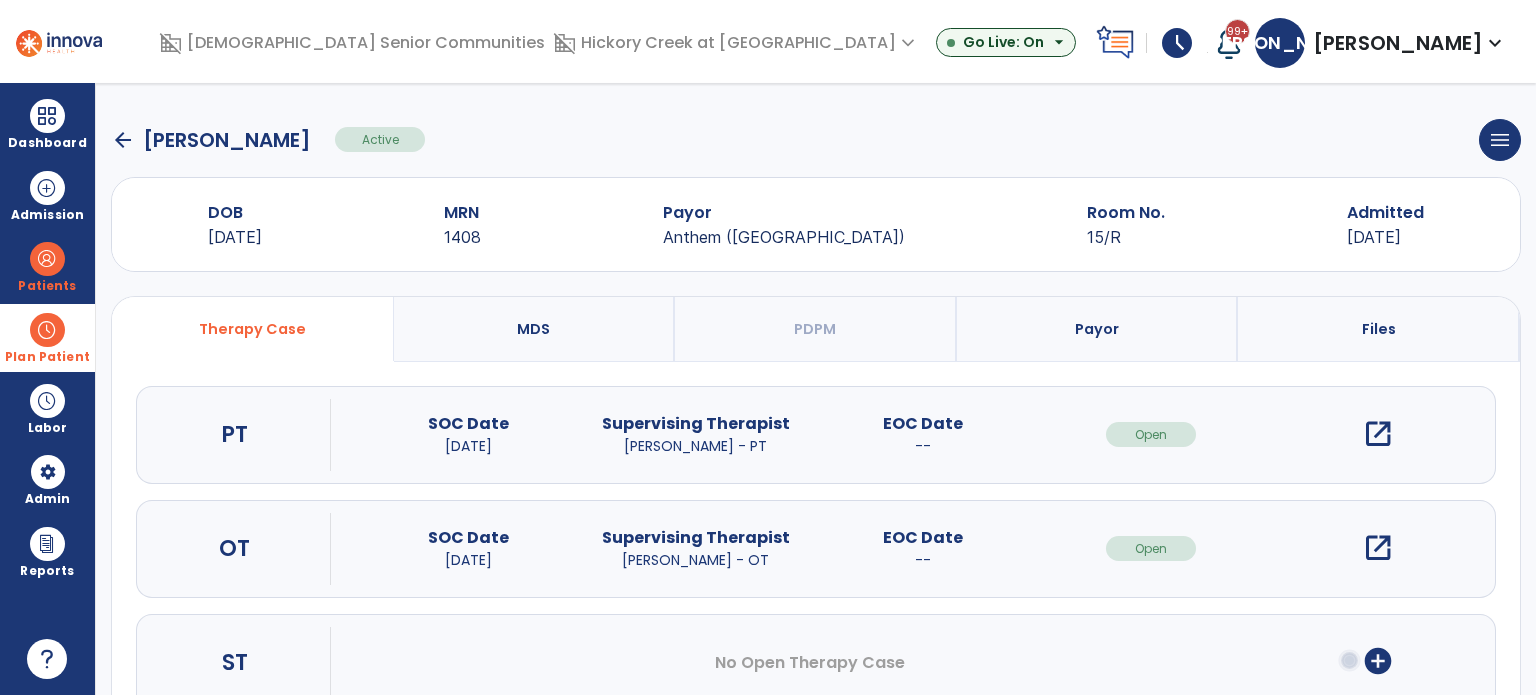 click on "arrow_back" 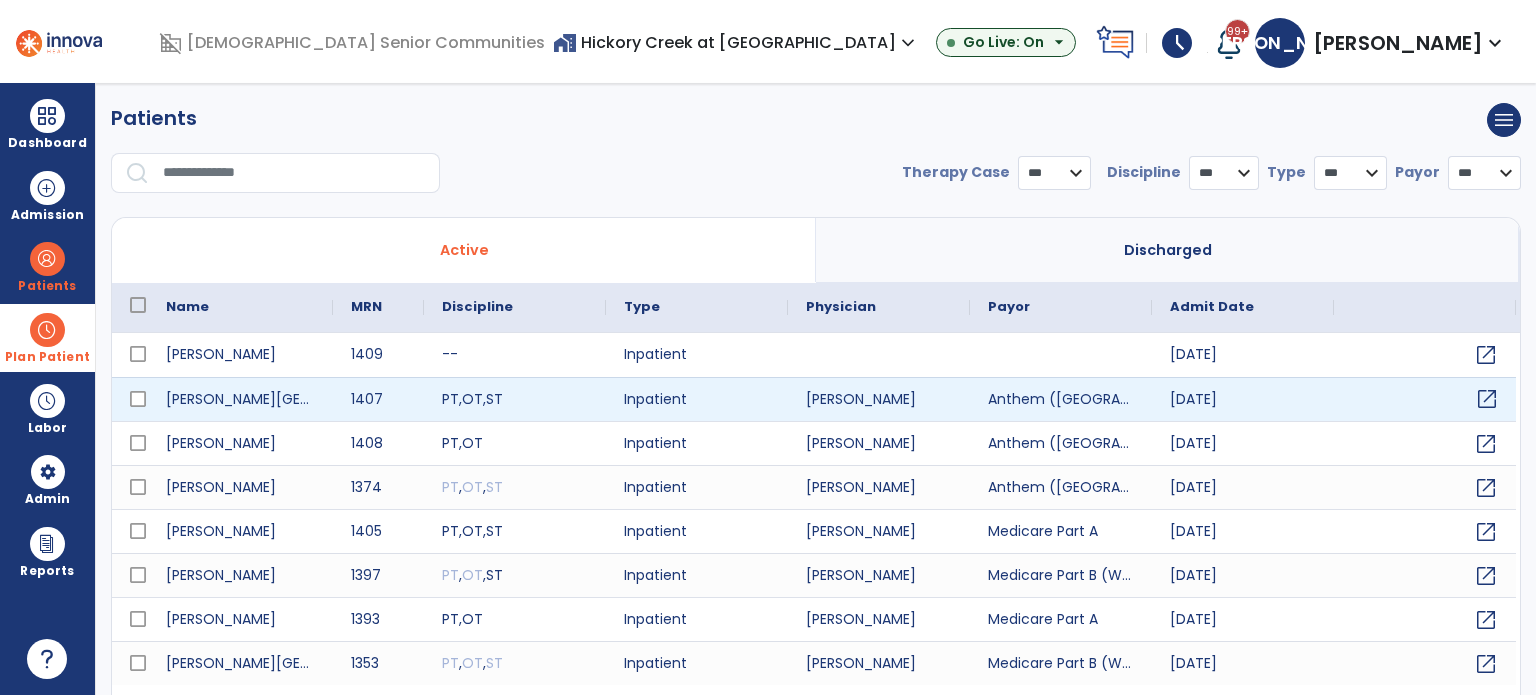 click on "open_in_new" at bounding box center [1487, 399] 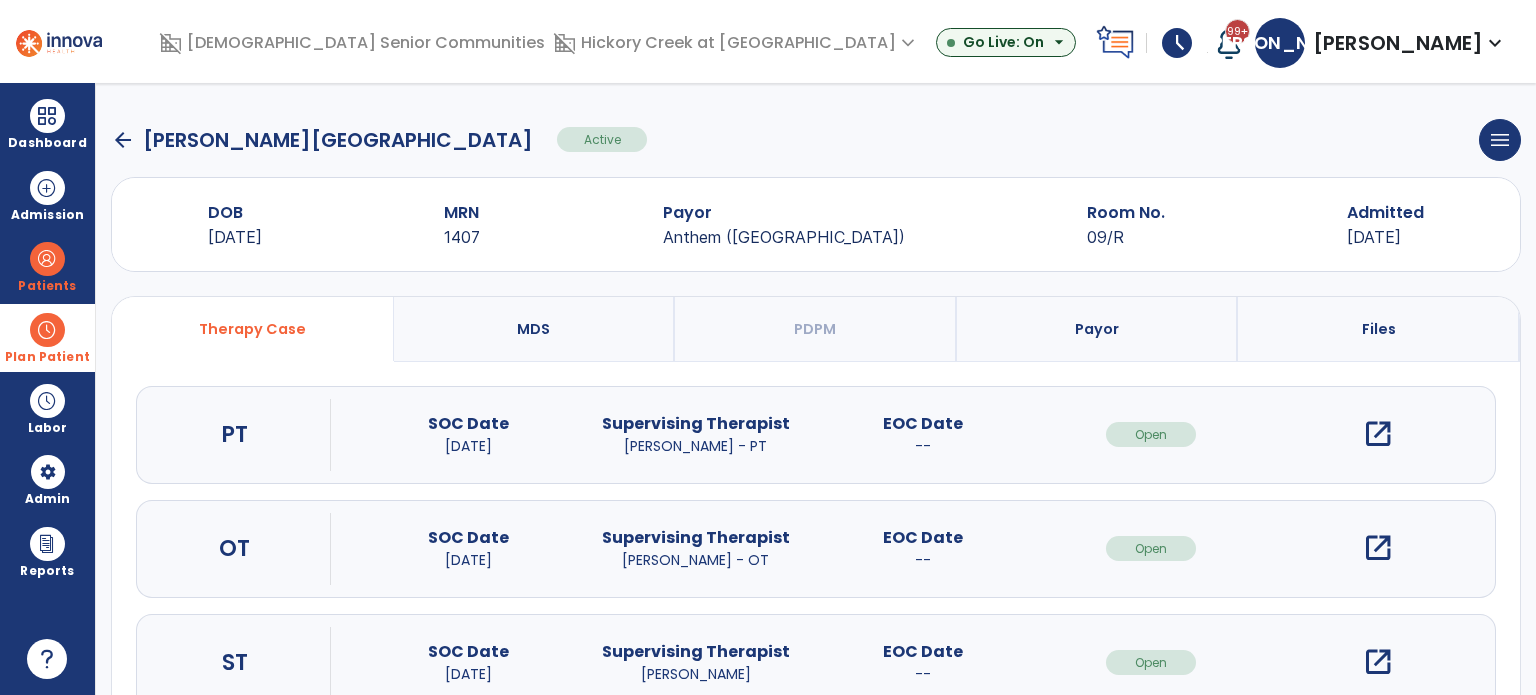 click on "open_in_new" at bounding box center [1378, 434] 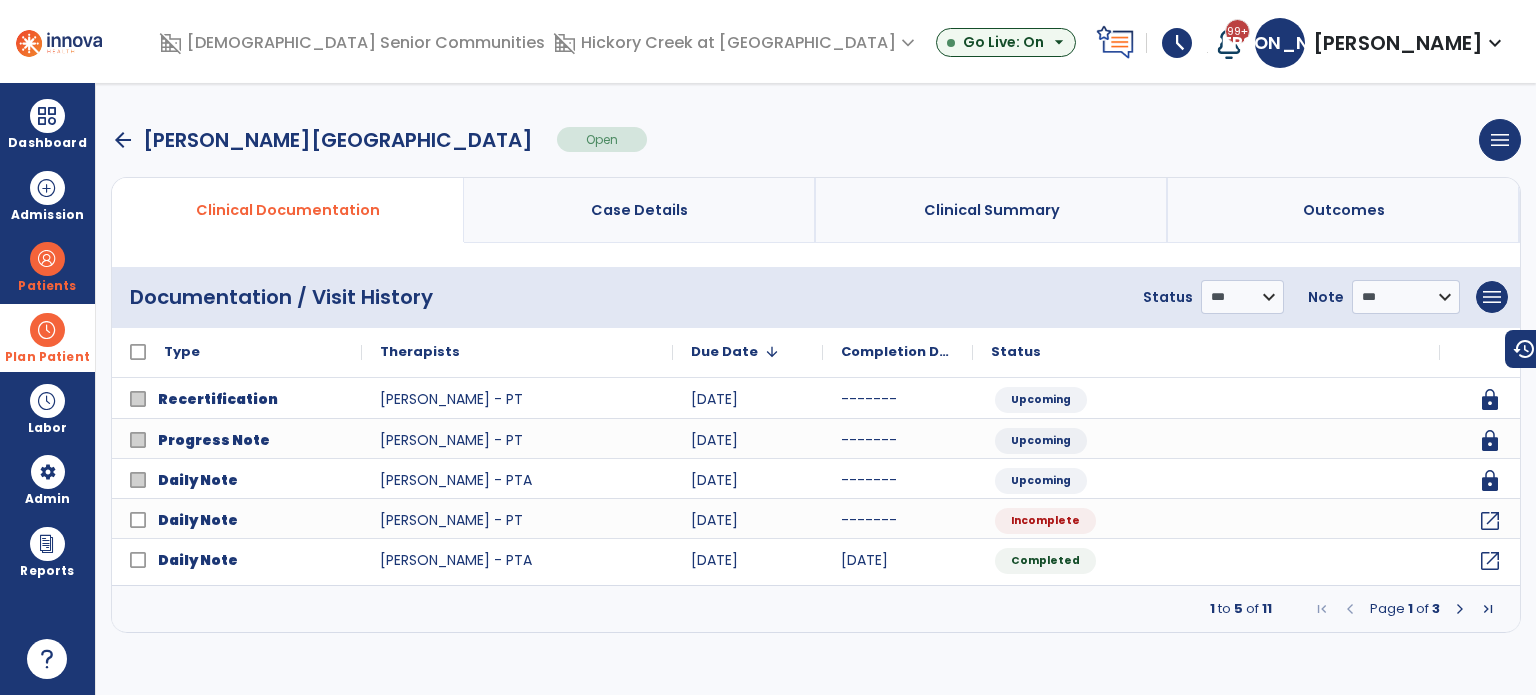 click on "arrow_back" at bounding box center (123, 140) 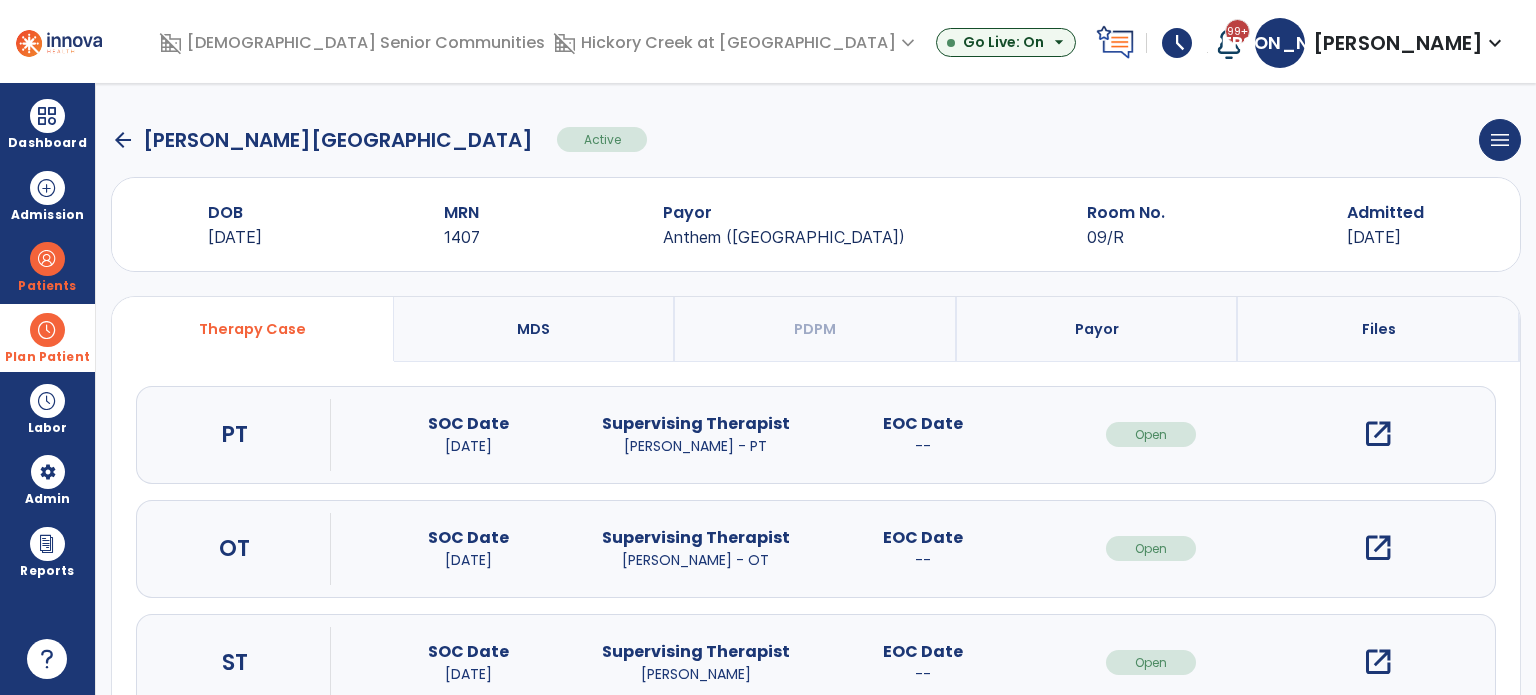 click on "arrow_back" 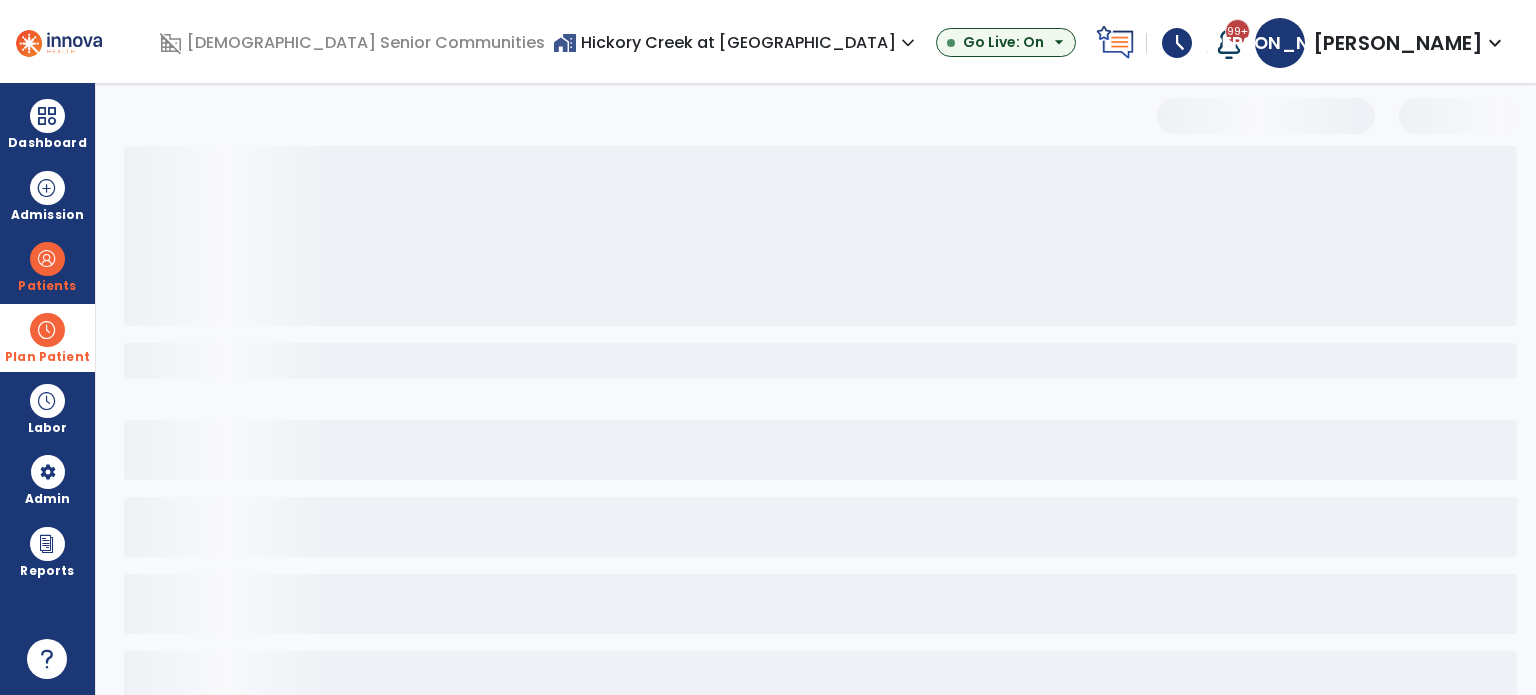 select on "***" 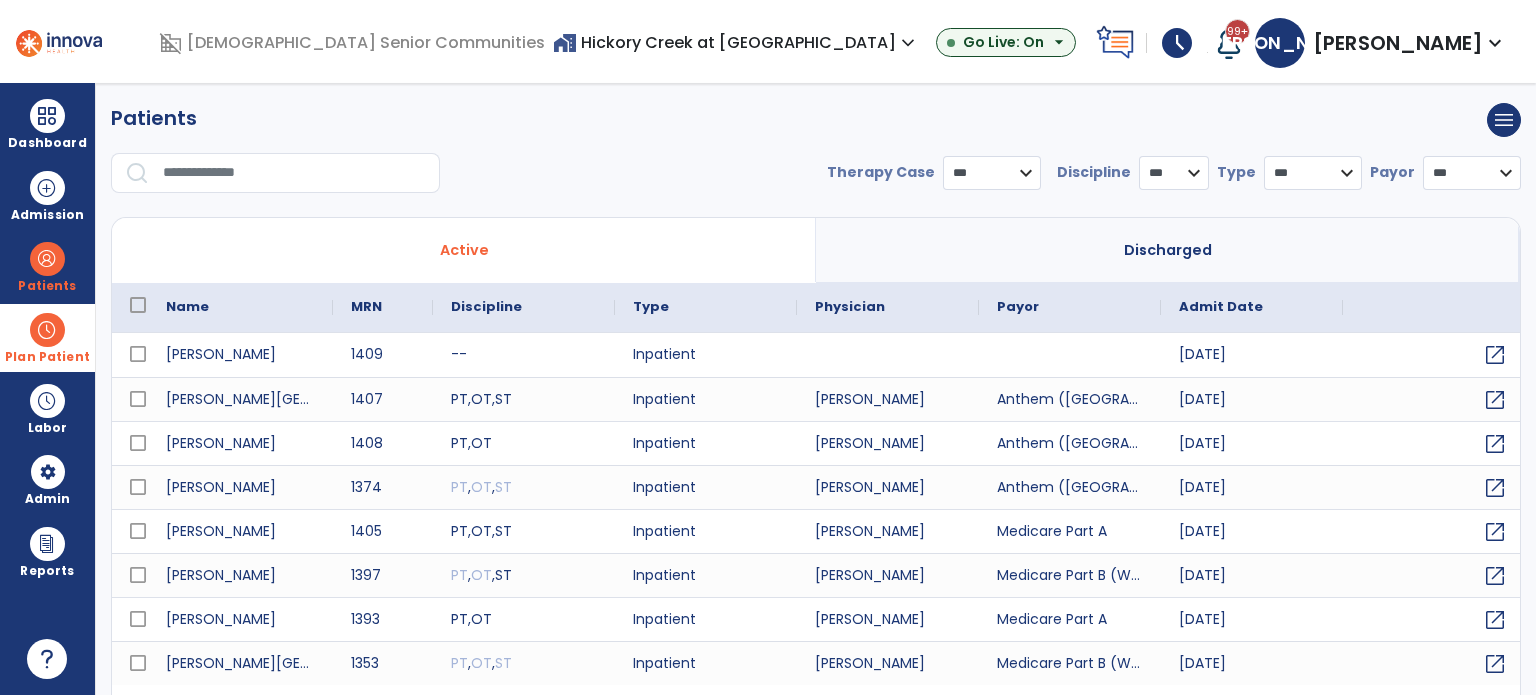 drag, startPoint x: 714, startPoint y: 34, endPoint x: 728, endPoint y: 48, distance: 19.79899 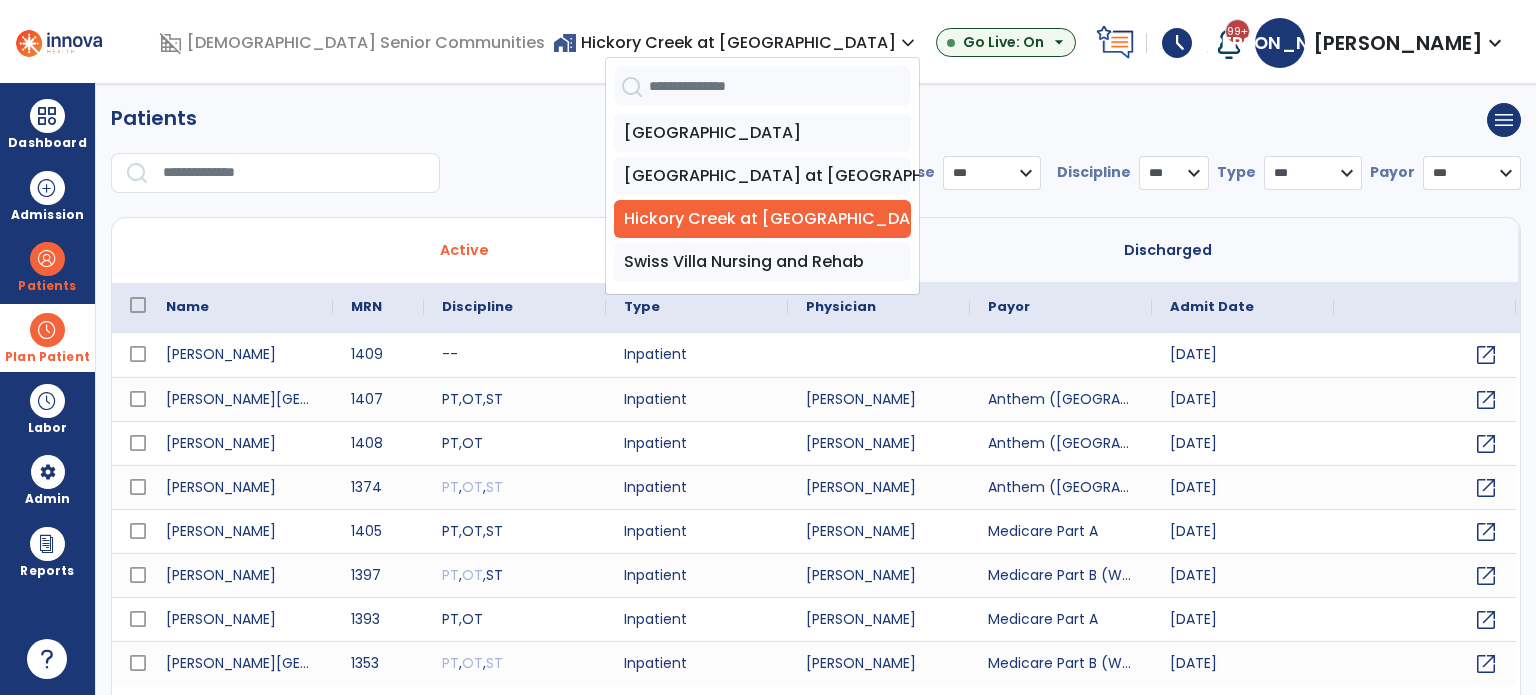 click on "[GEOGRAPHIC_DATA]" at bounding box center [762, 133] 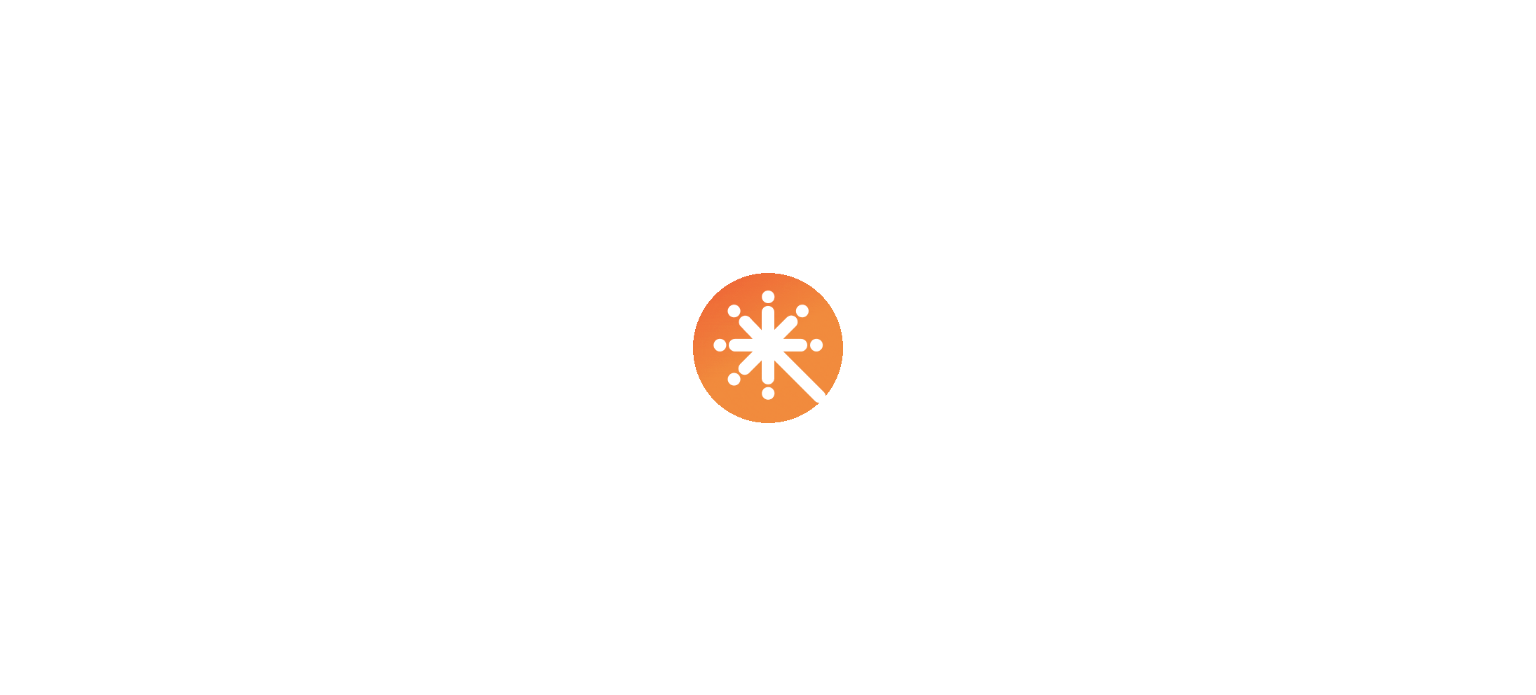 scroll, scrollTop: 0, scrollLeft: 0, axis: both 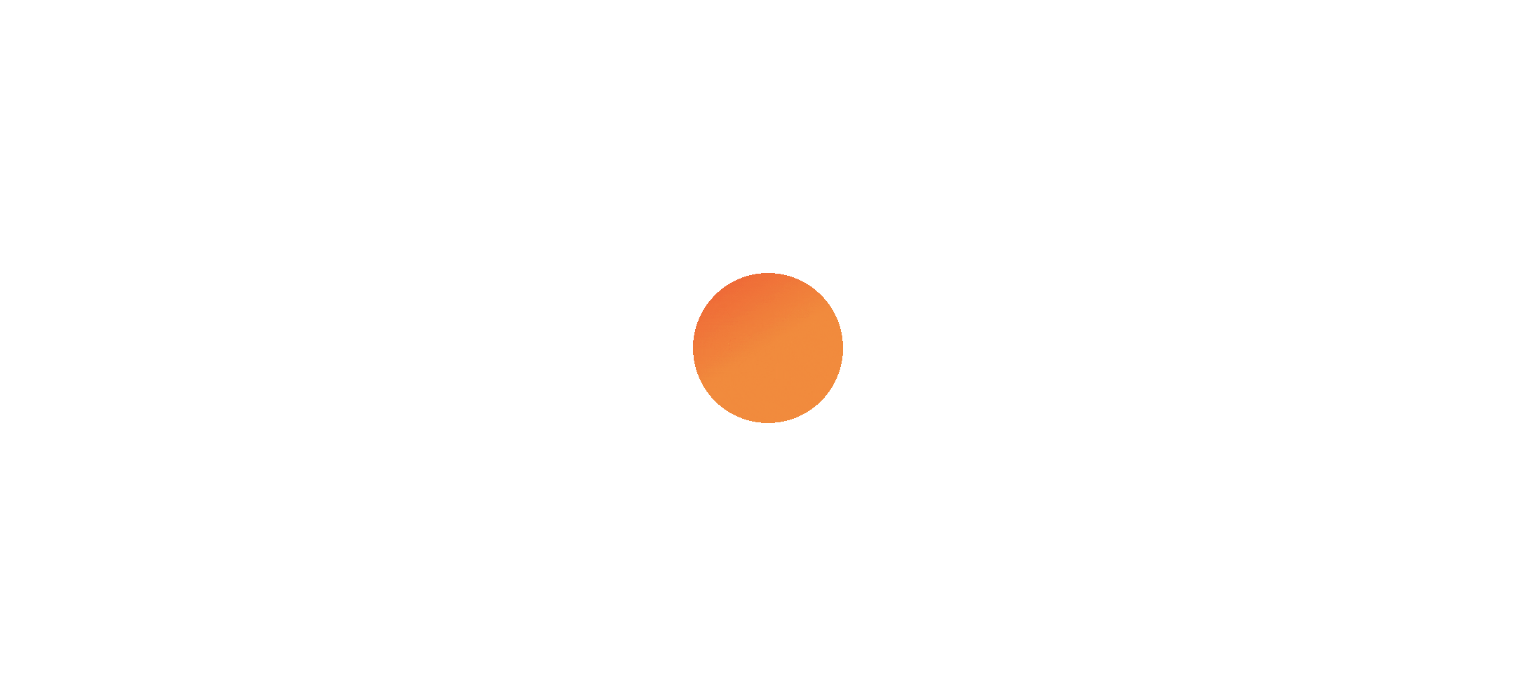 select on "***" 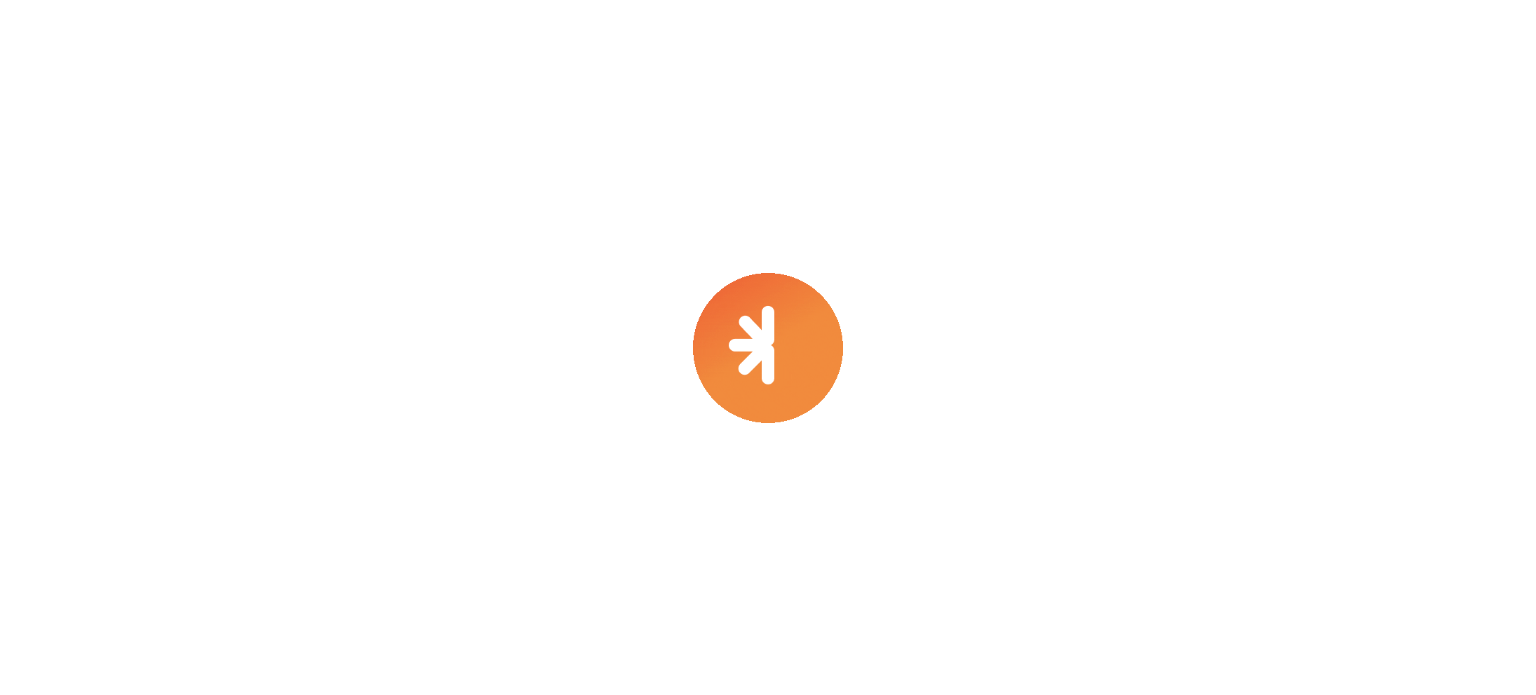 select on "****" 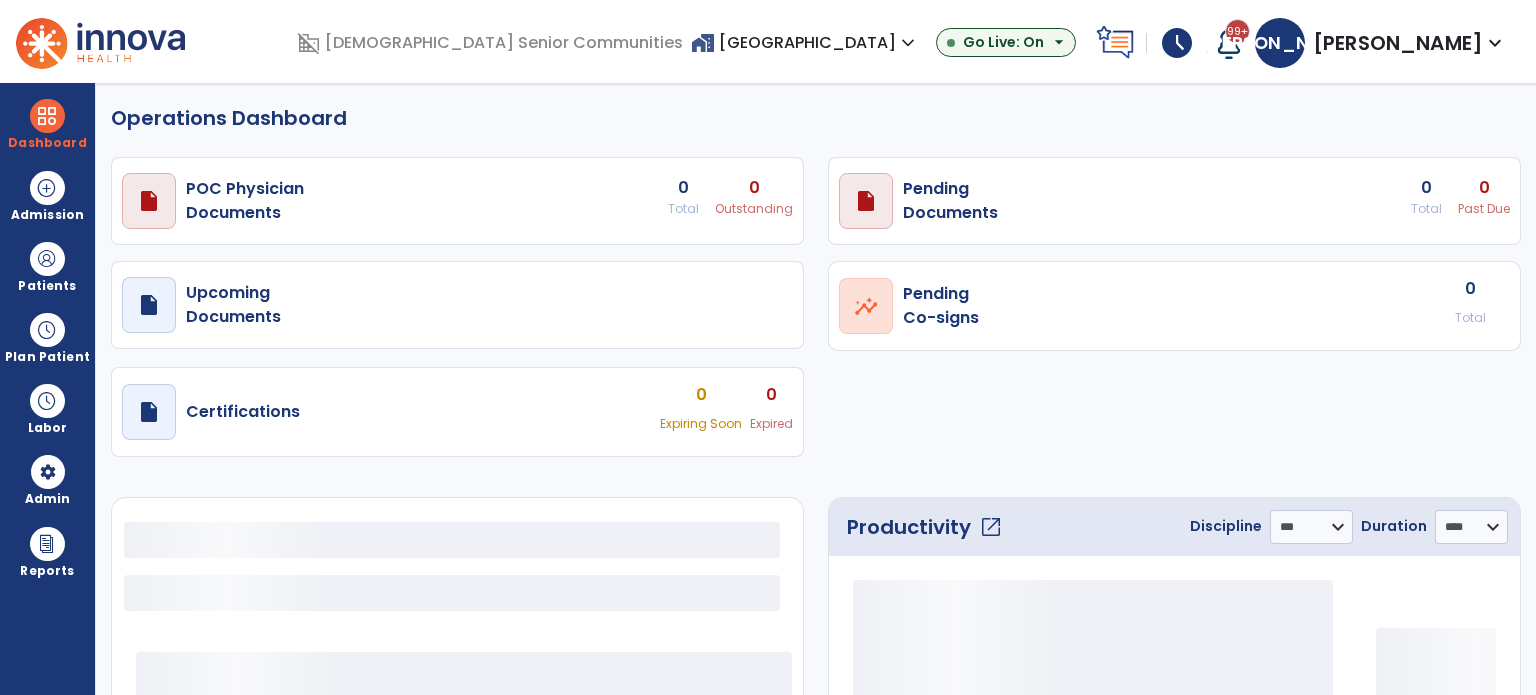 select on "***" 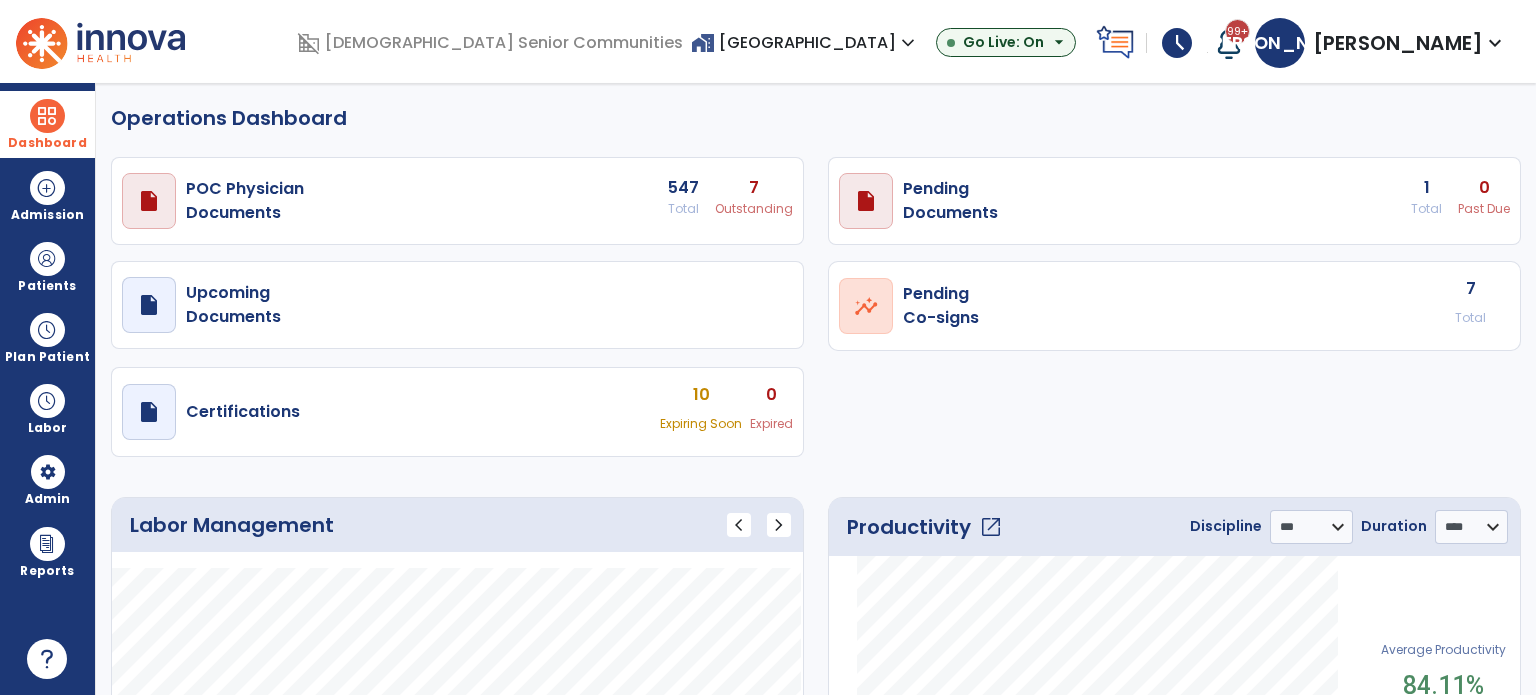 click at bounding box center [47, 116] 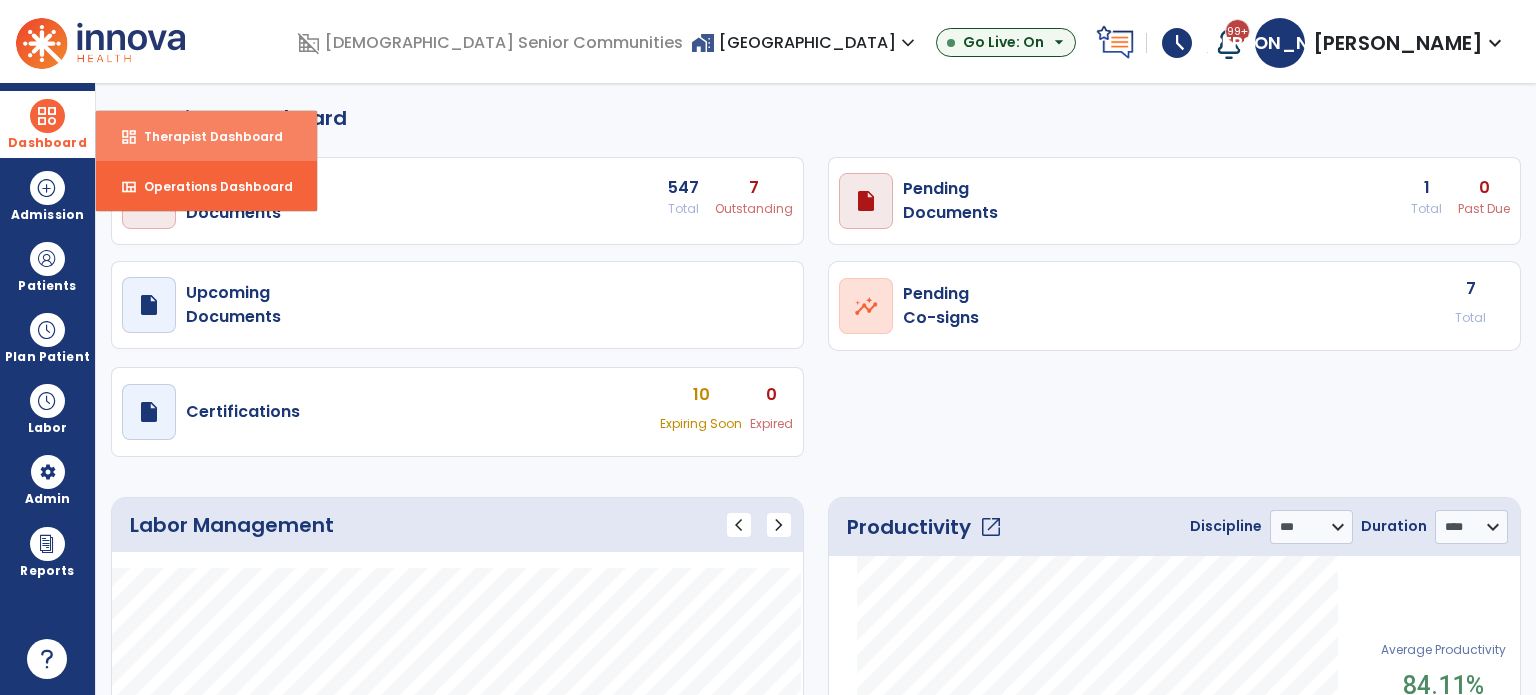click on "Therapist Dashboard" at bounding box center (205, 136) 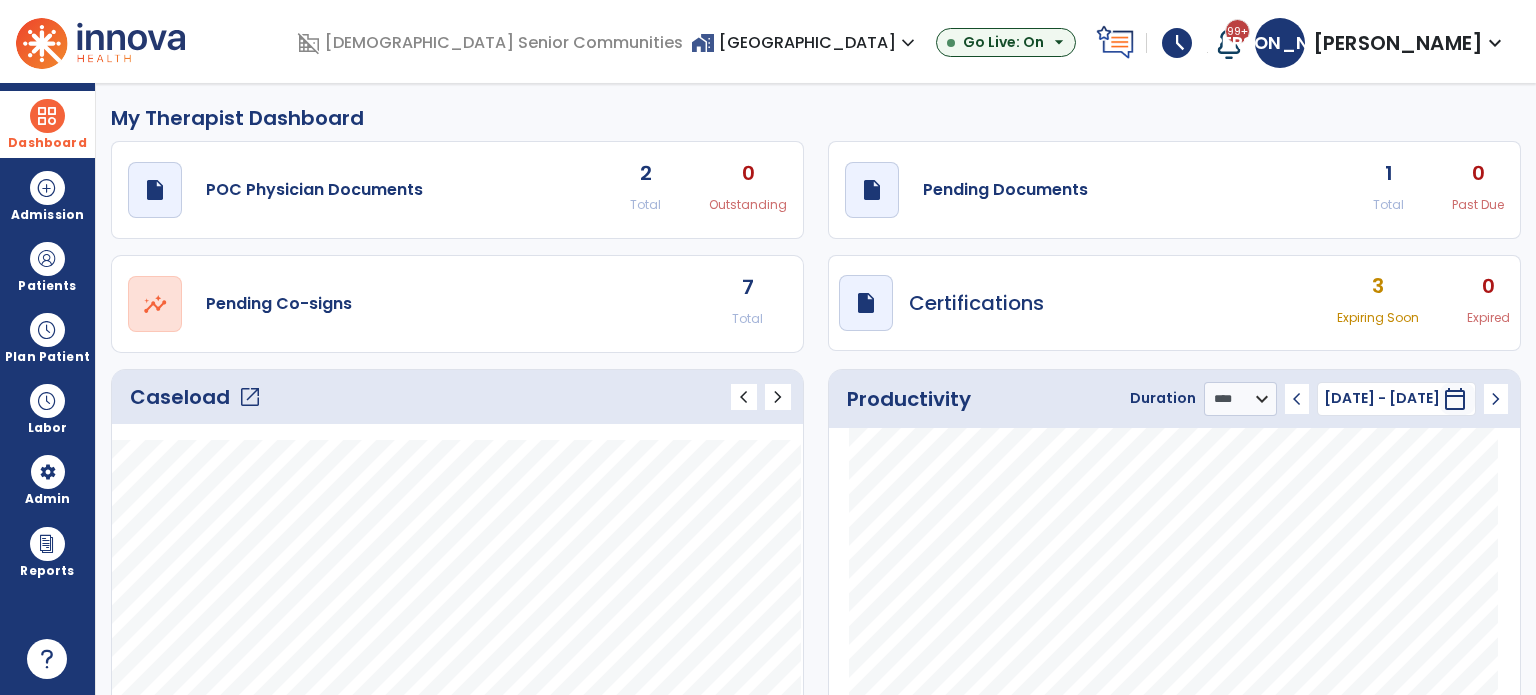 click on "open_in_new" 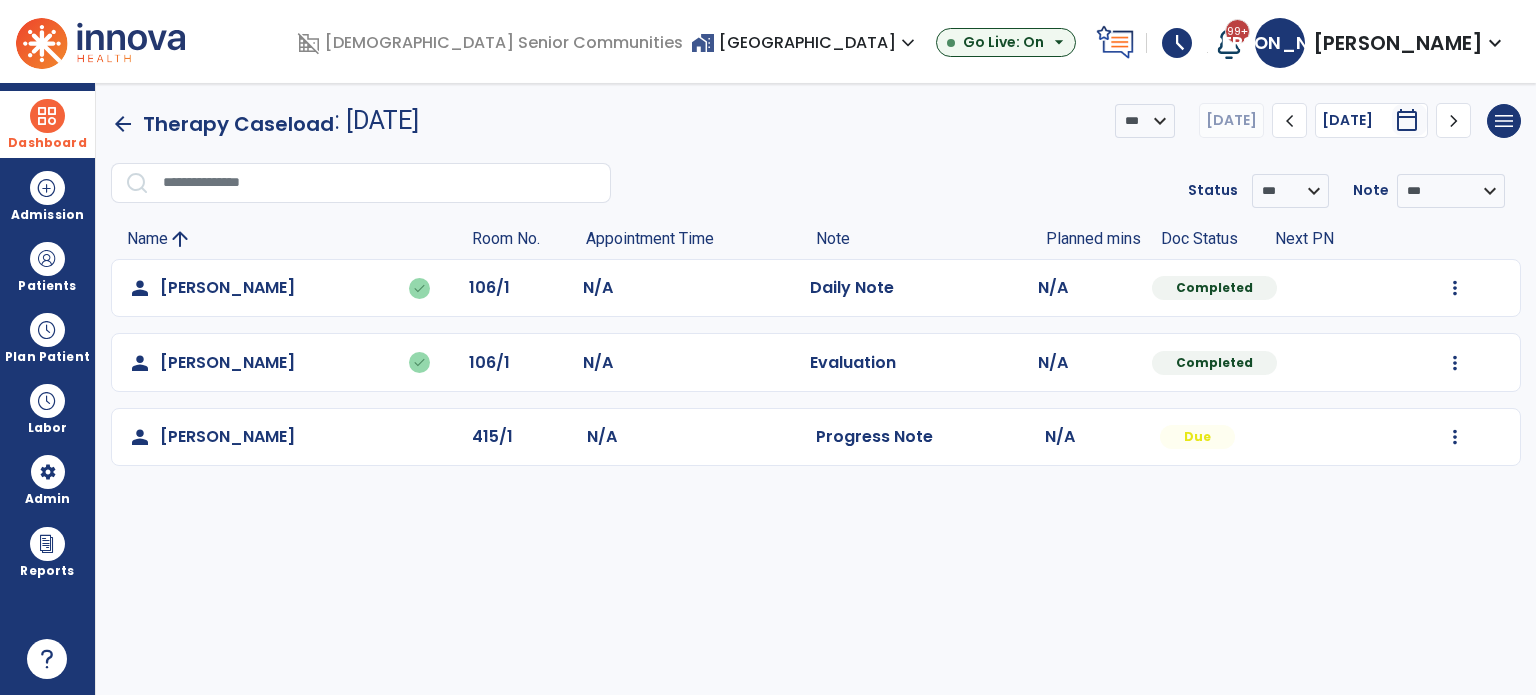 click on "Mark Visit As Complete   Reset Note   Open Document   G + C Mins" 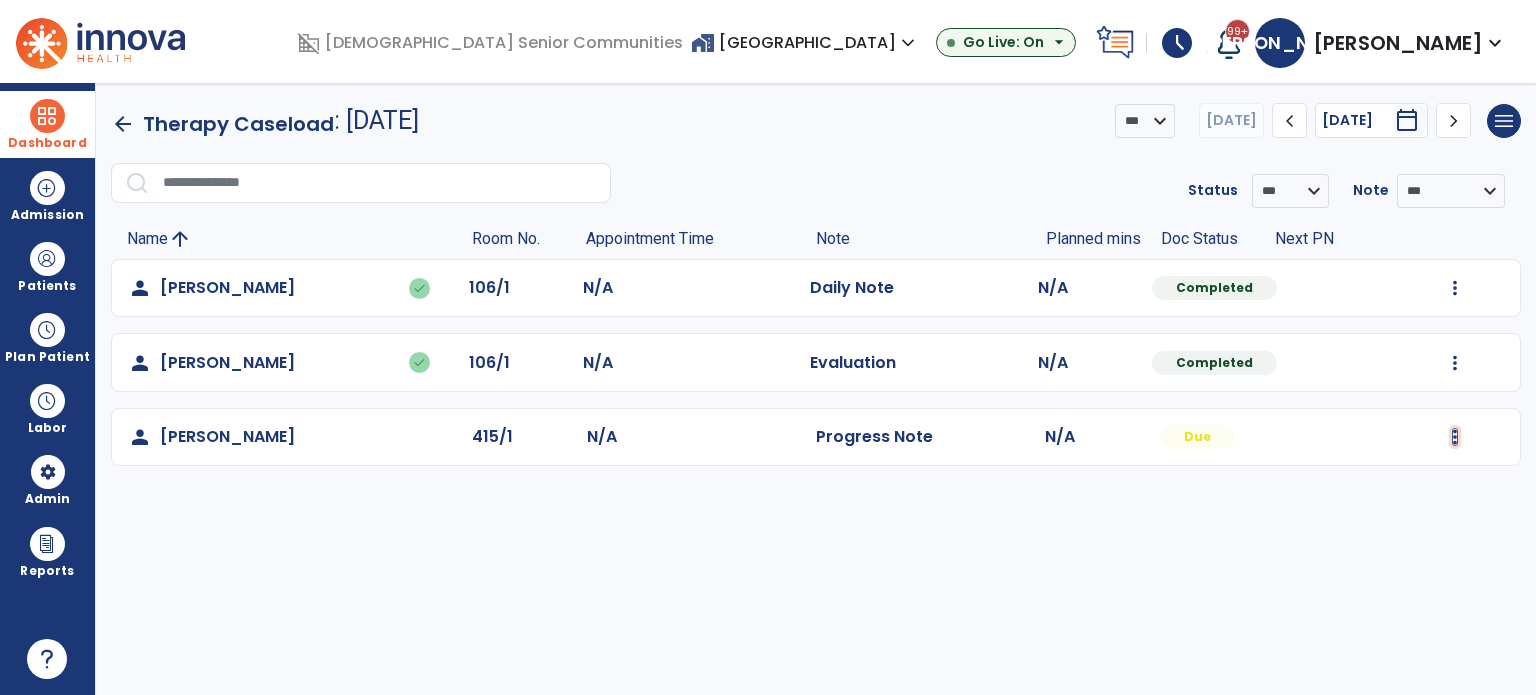 click at bounding box center [1455, 288] 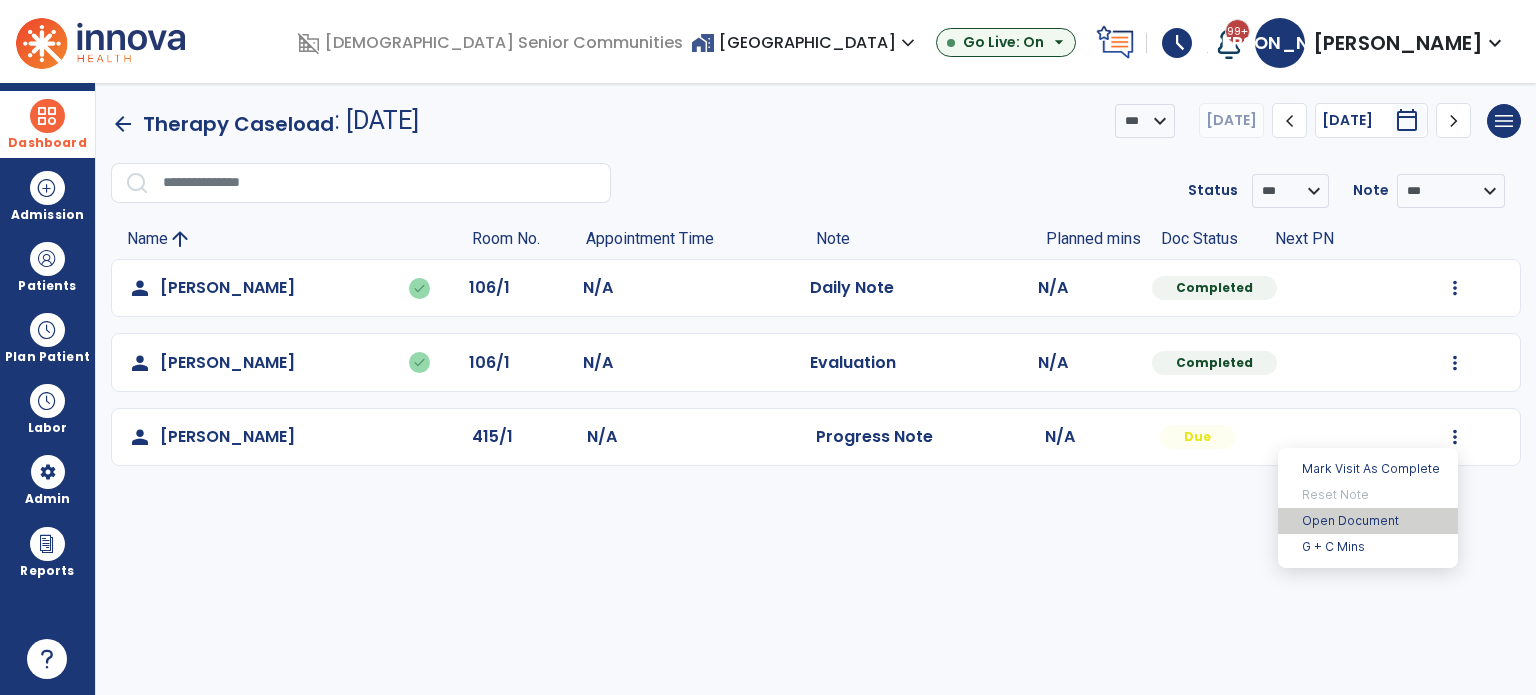 click on "Open Document" at bounding box center [1368, 521] 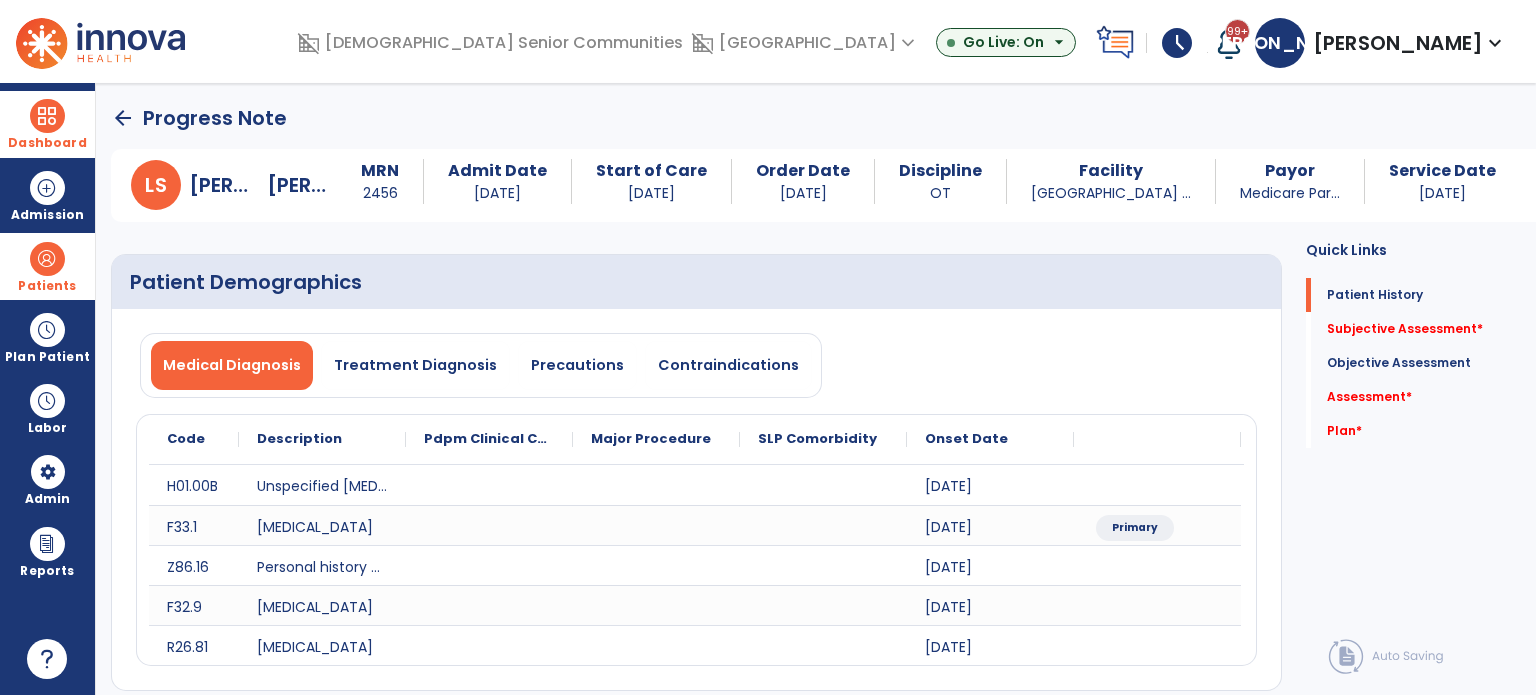 click at bounding box center (47, 259) 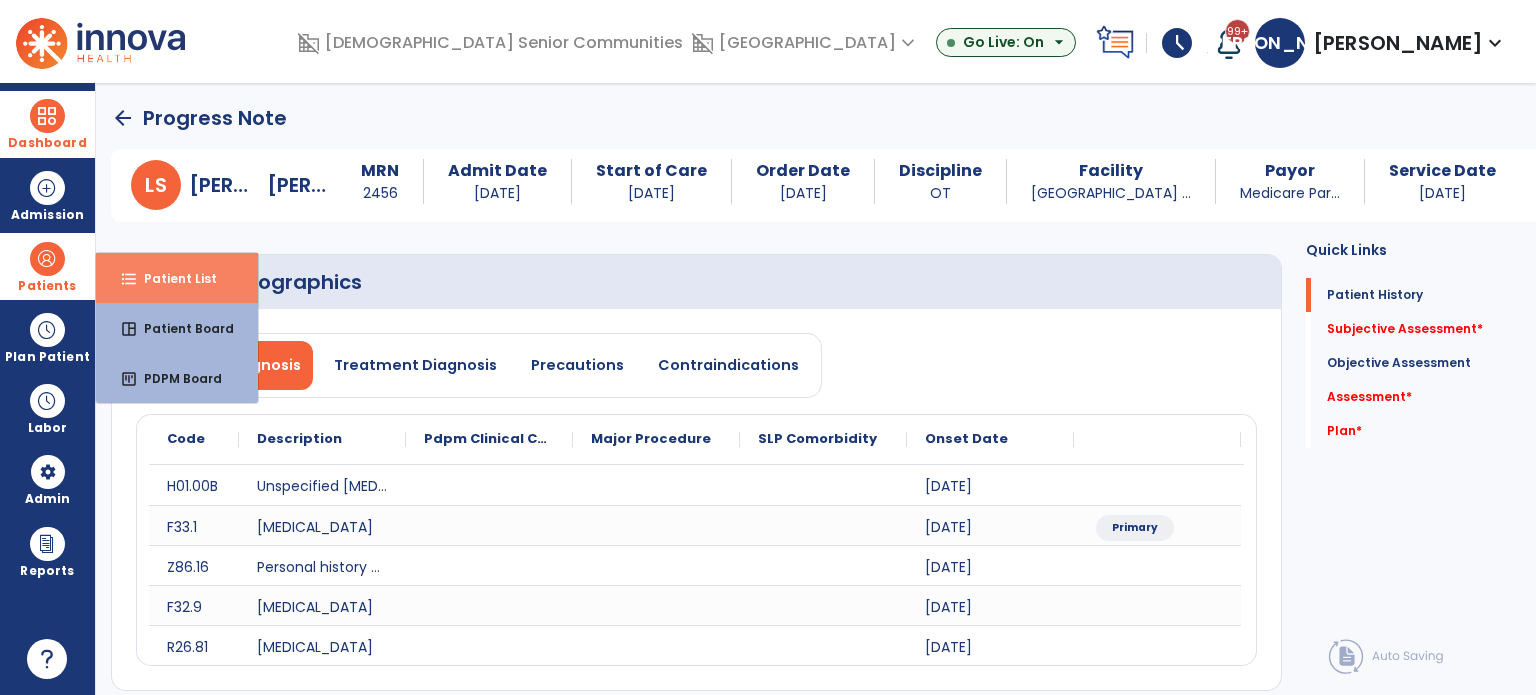 click on "Patient List" at bounding box center [172, 278] 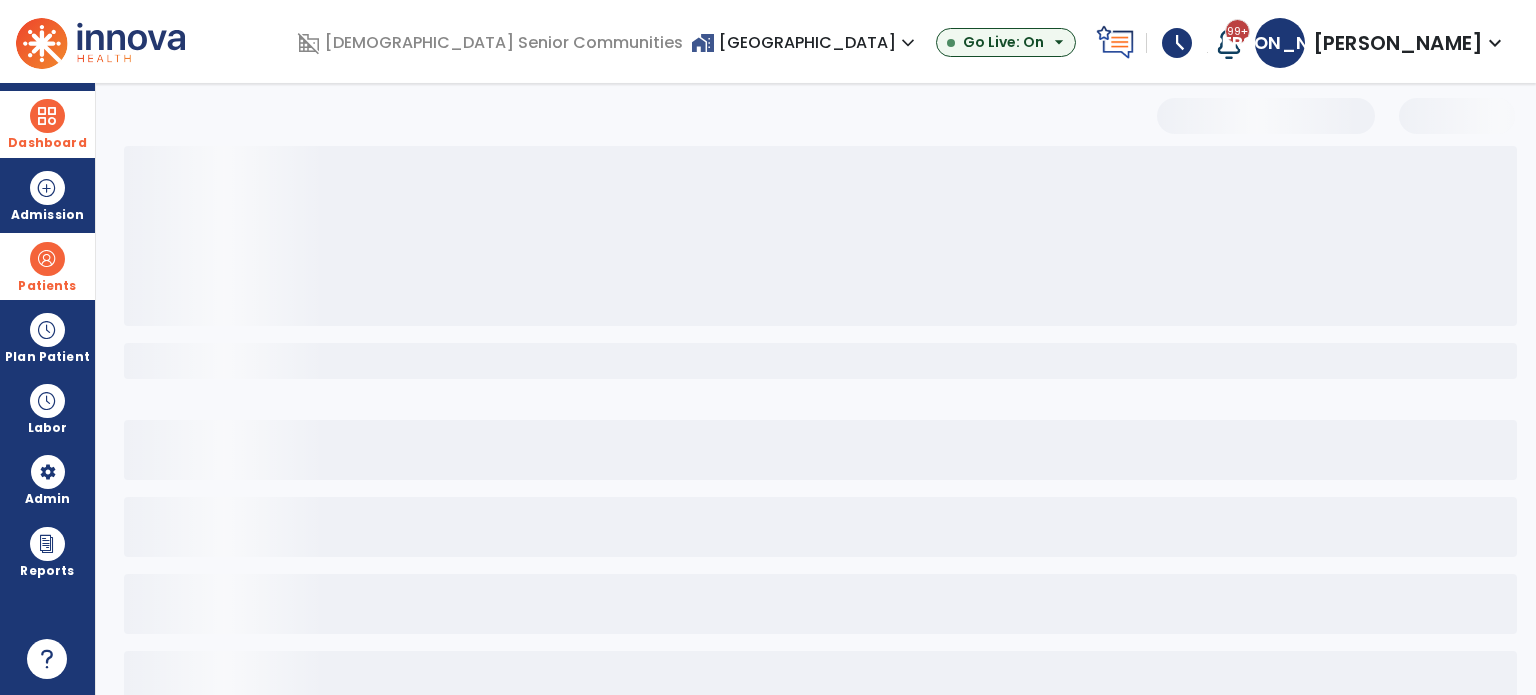 select on "***" 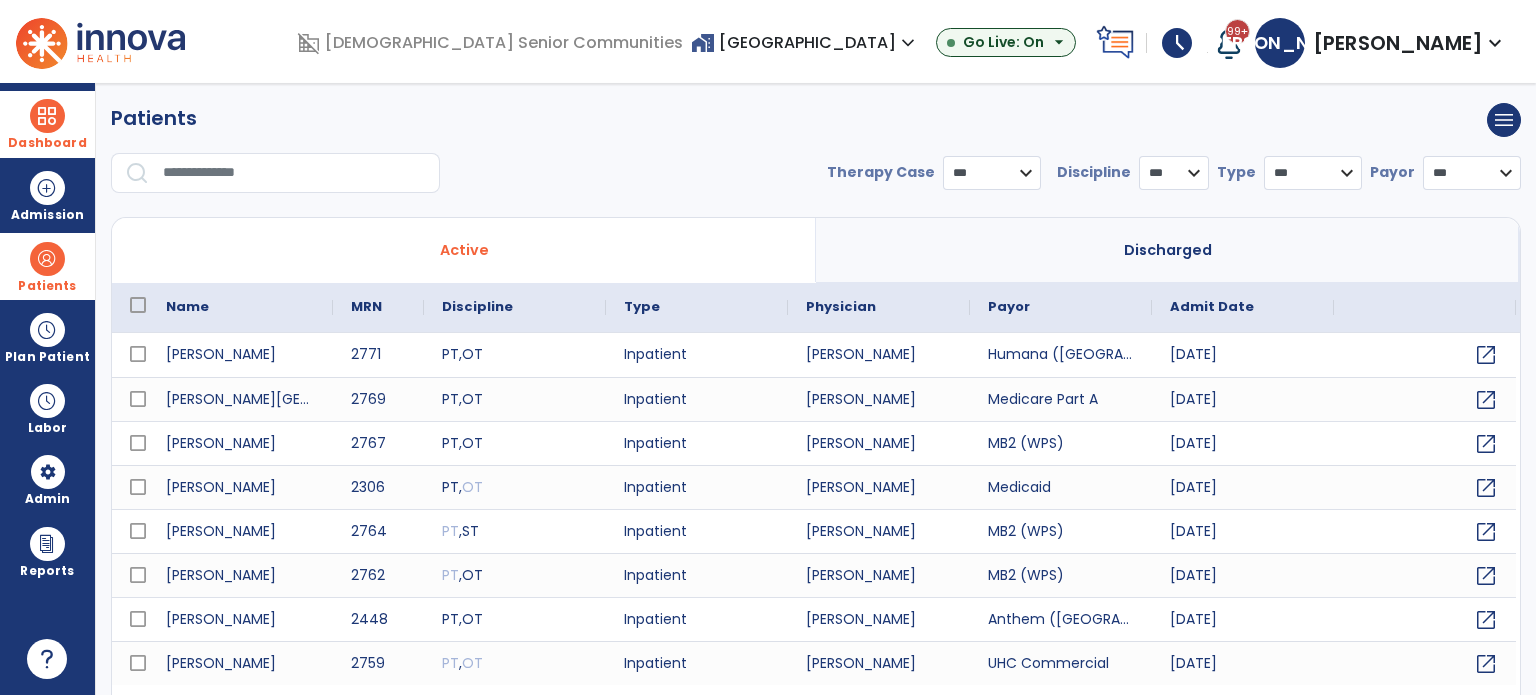 click at bounding box center [294, 173] 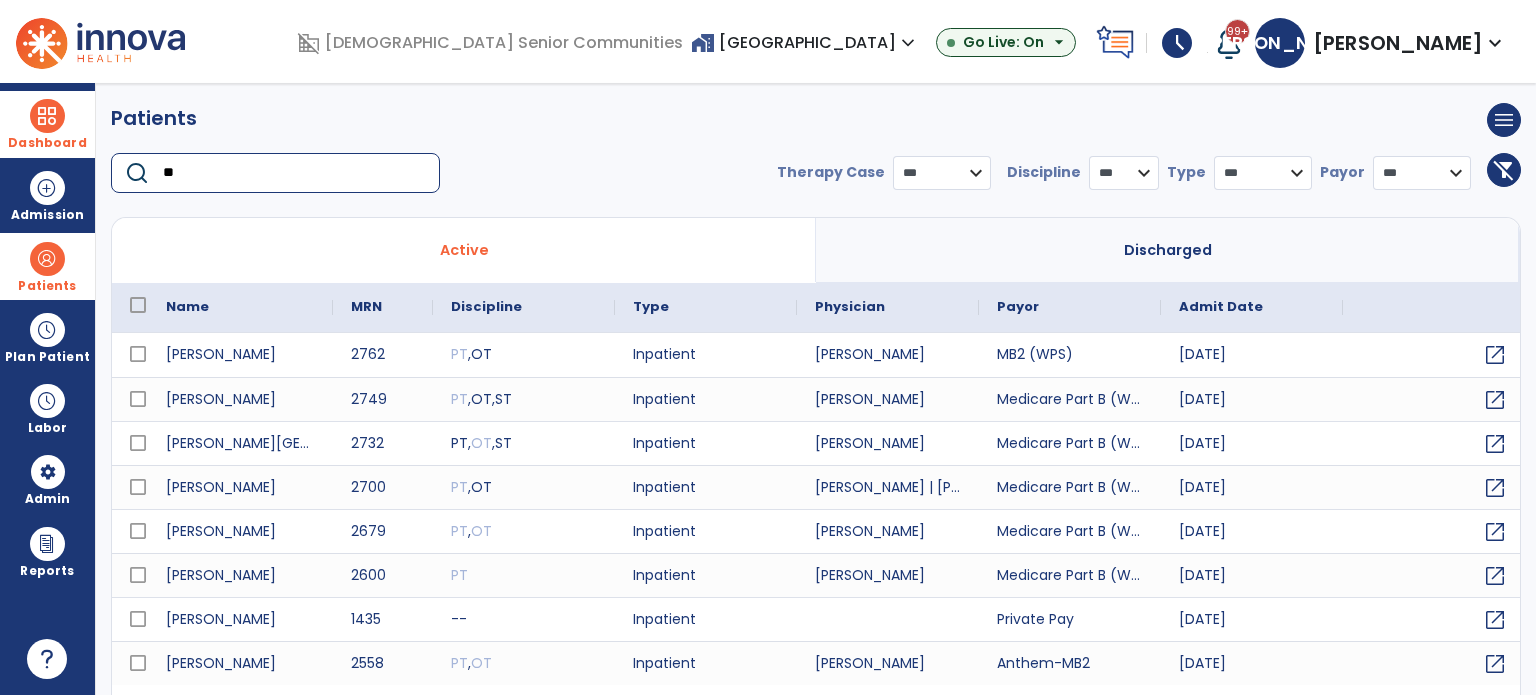 type on "*" 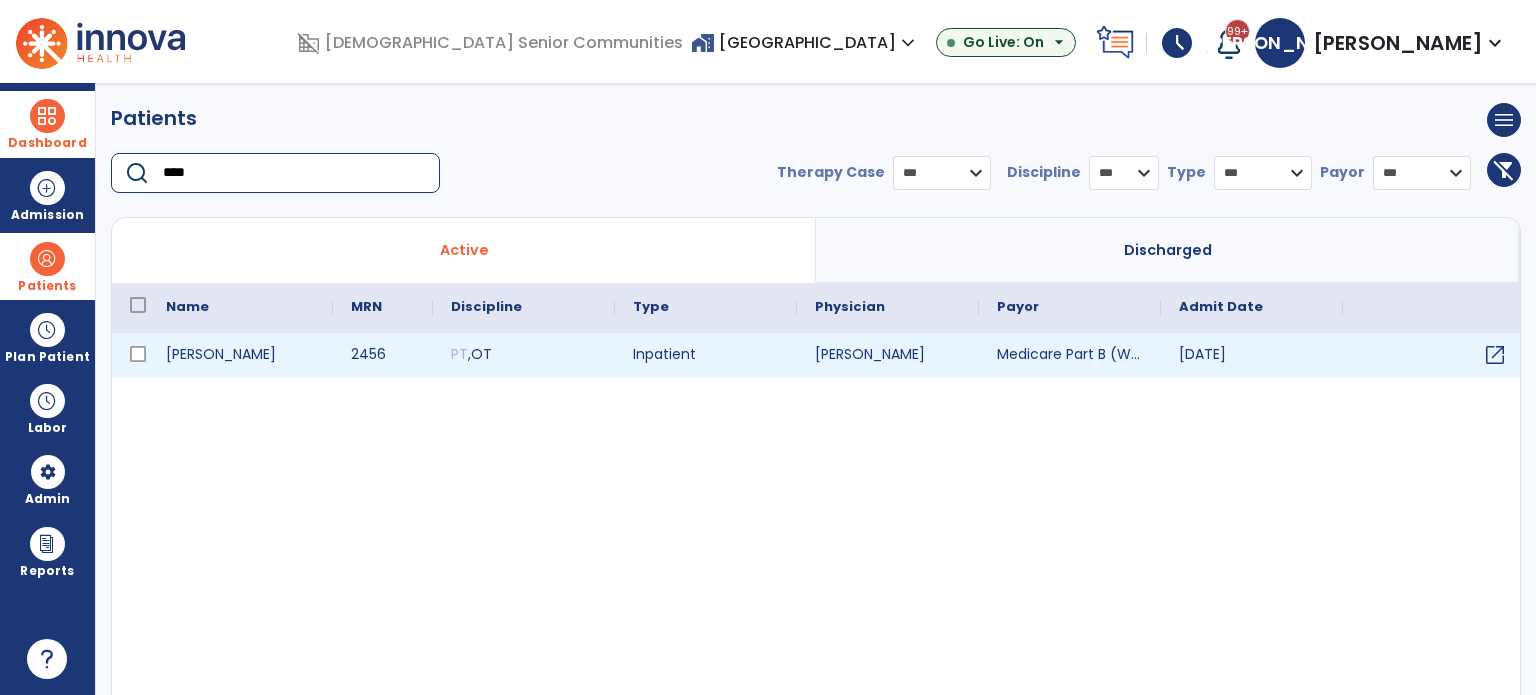 type on "****" 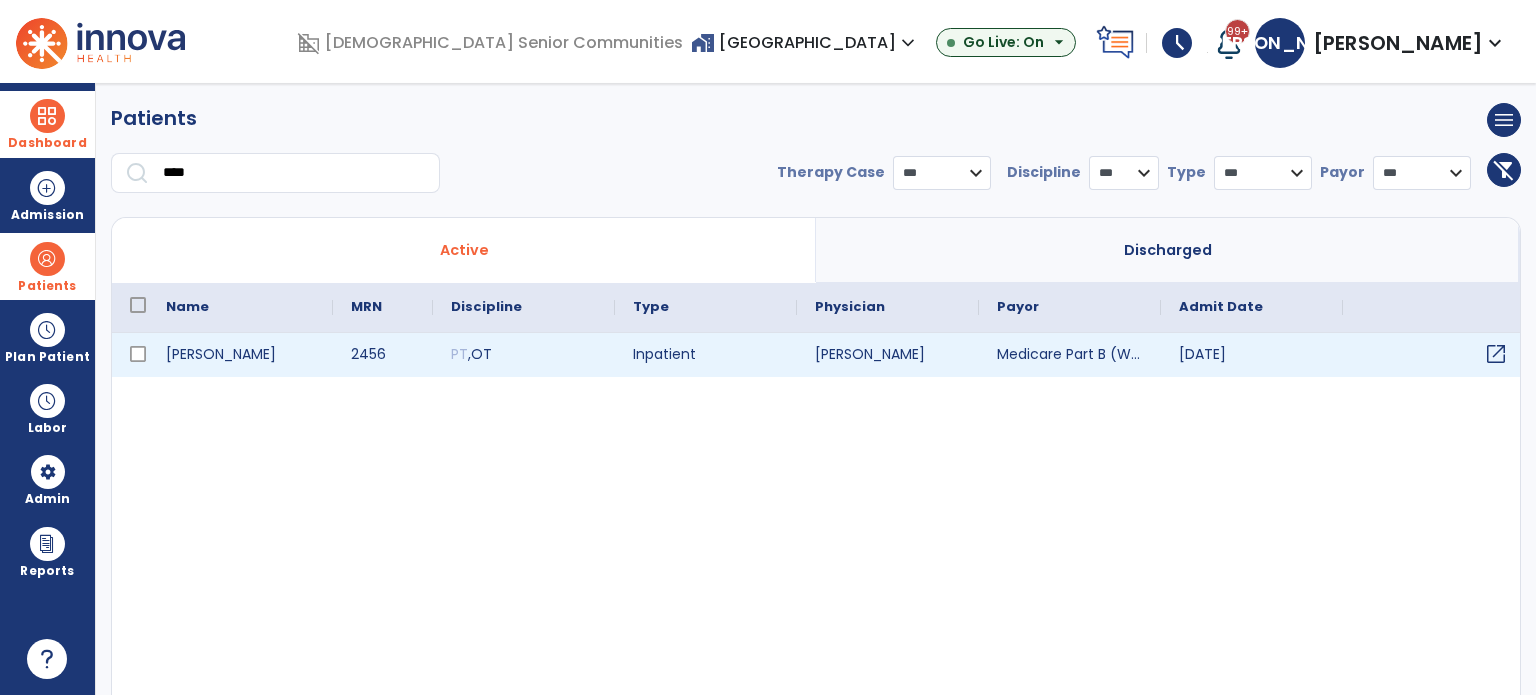 click on "open_in_new" at bounding box center (1496, 354) 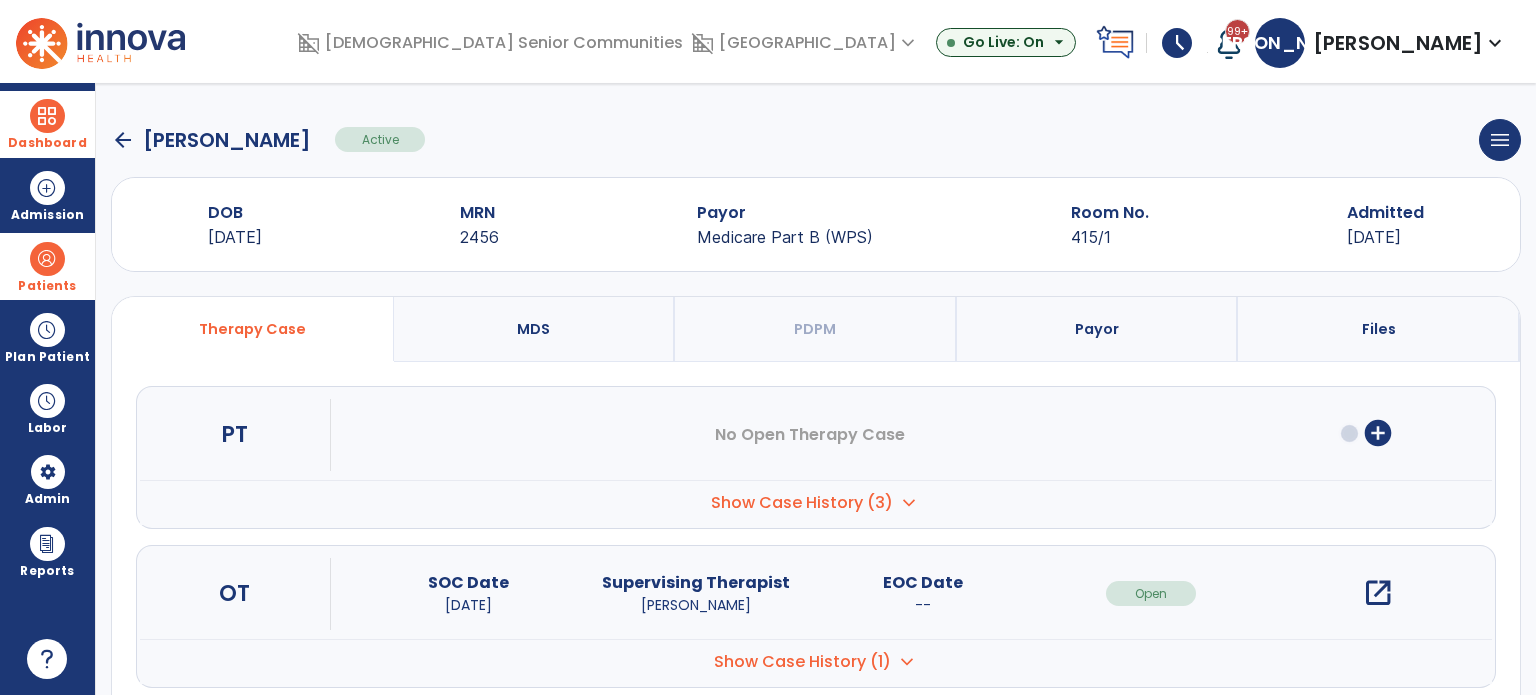 click on "open_in_new" at bounding box center [1378, 593] 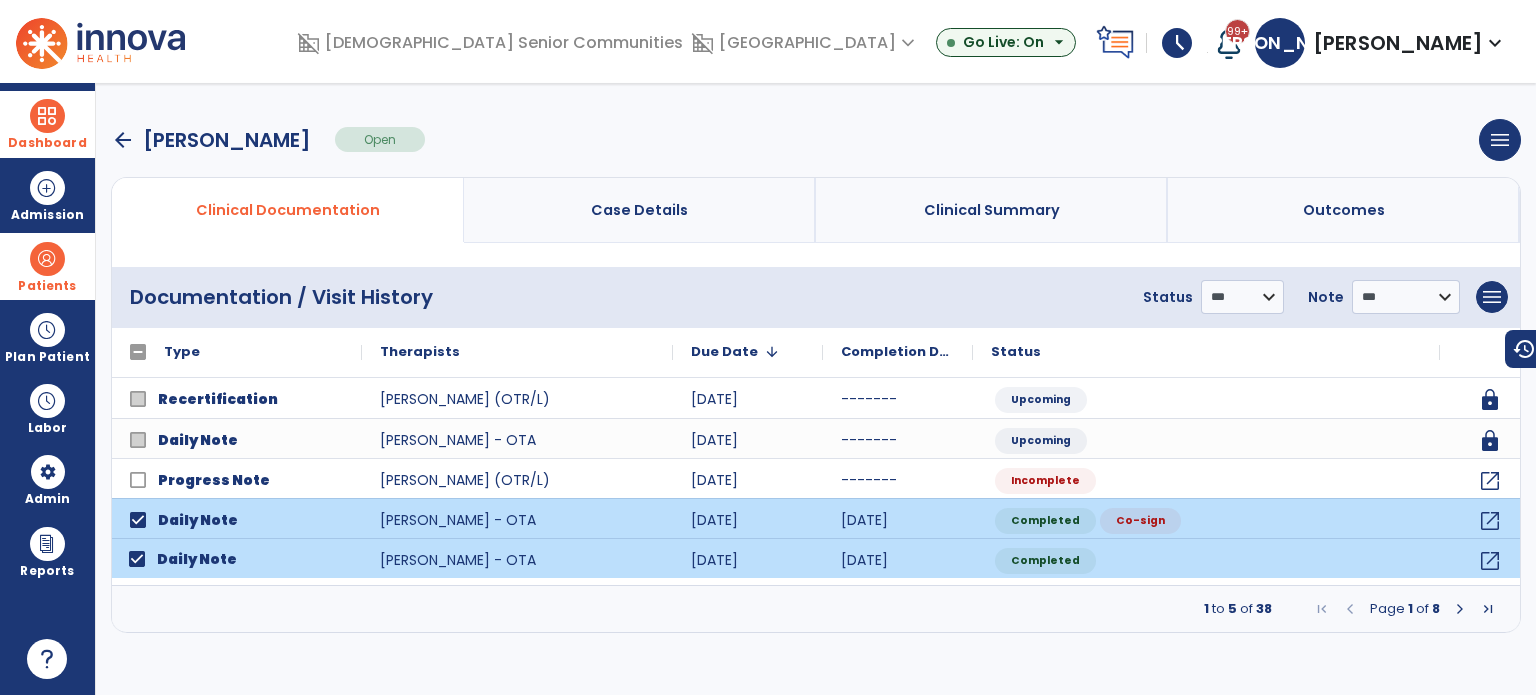 click at bounding box center [1460, 609] 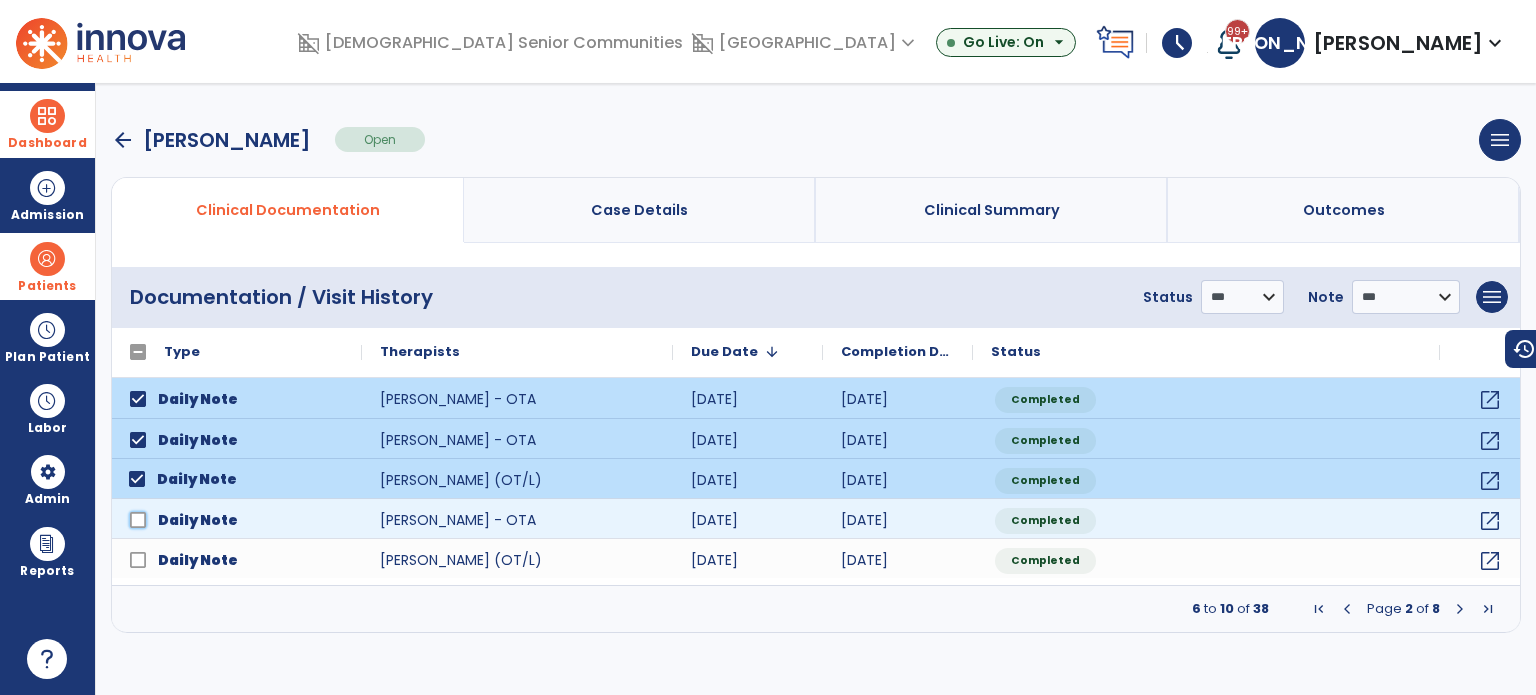 click 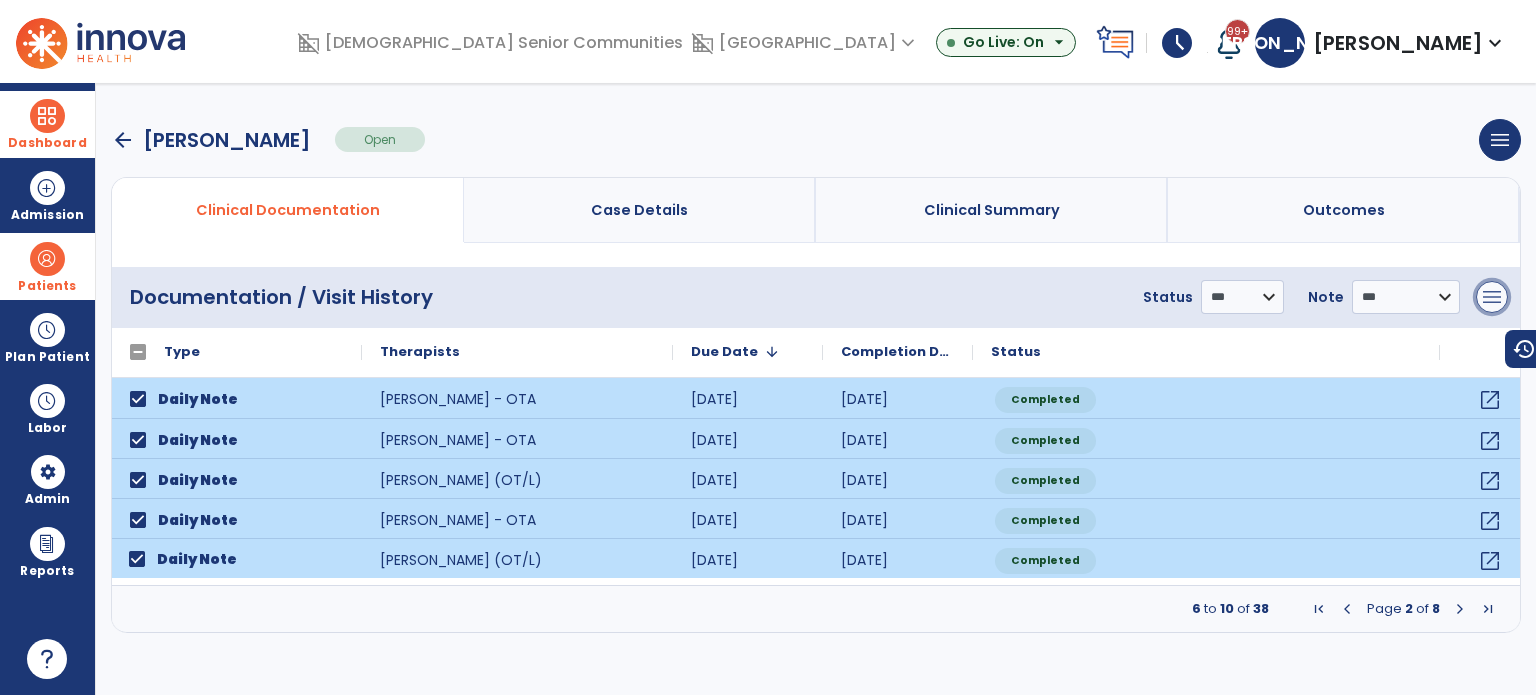 click on "menu" at bounding box center (1492, 297) 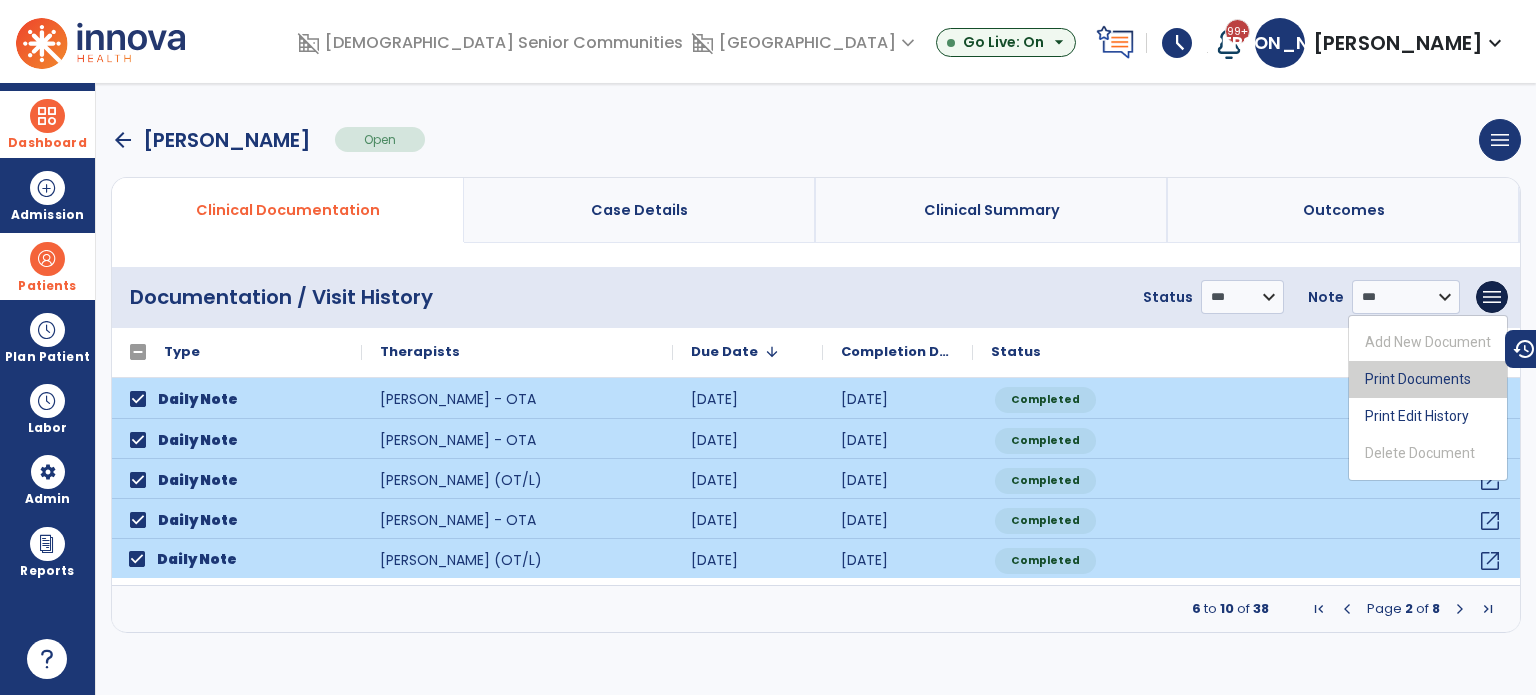 click on "Print Documents" at bounding box center [1428, 379] 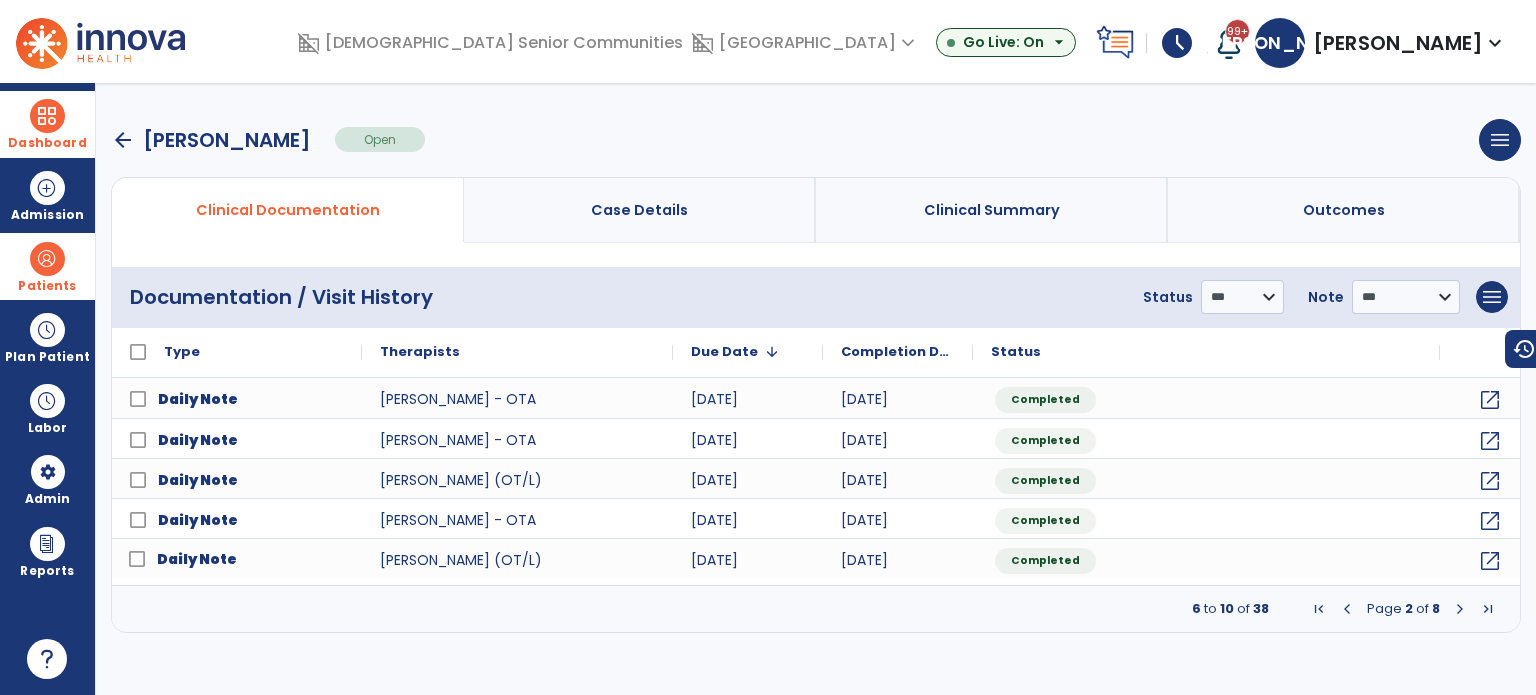 click at bounding box center [1347, 609] 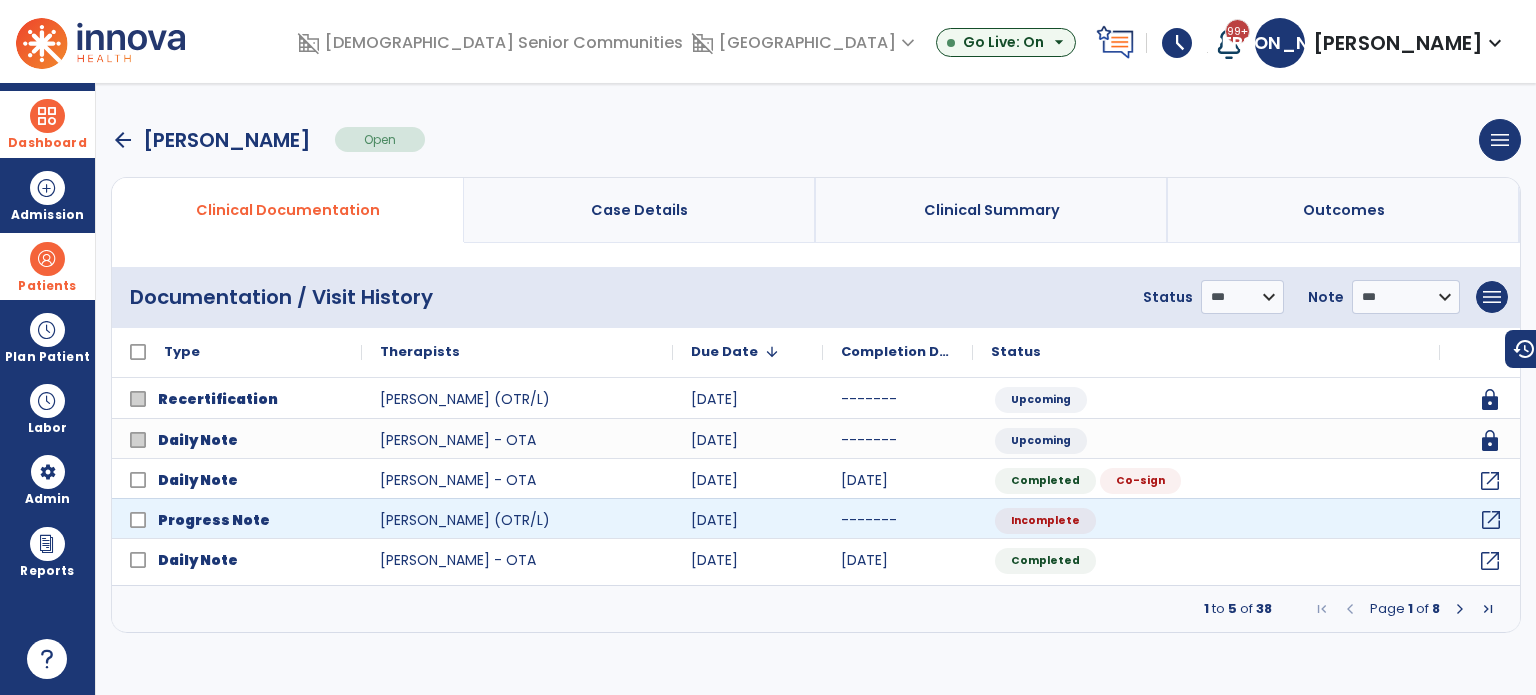 click on "open_in_new" 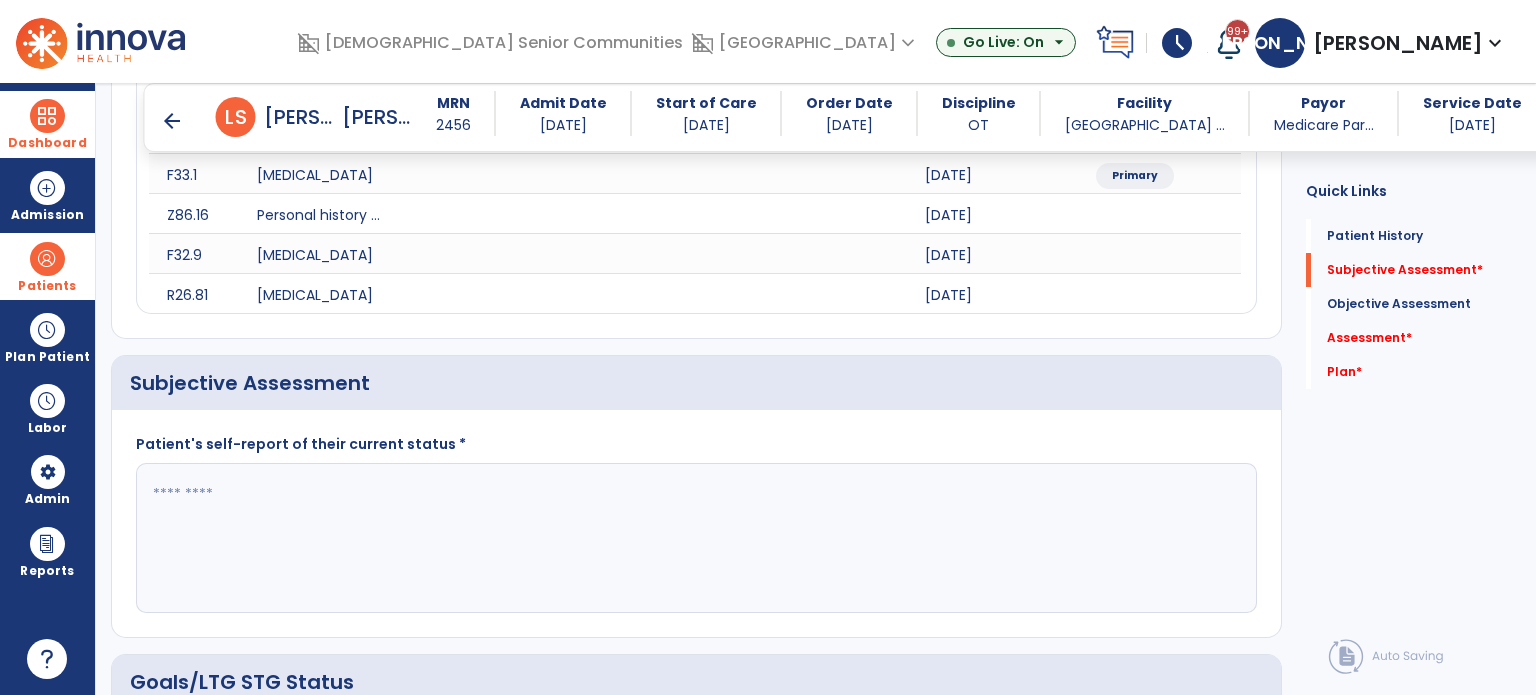 scroll, scrollTop: 300, scrollLeft: 0, axis: vertical 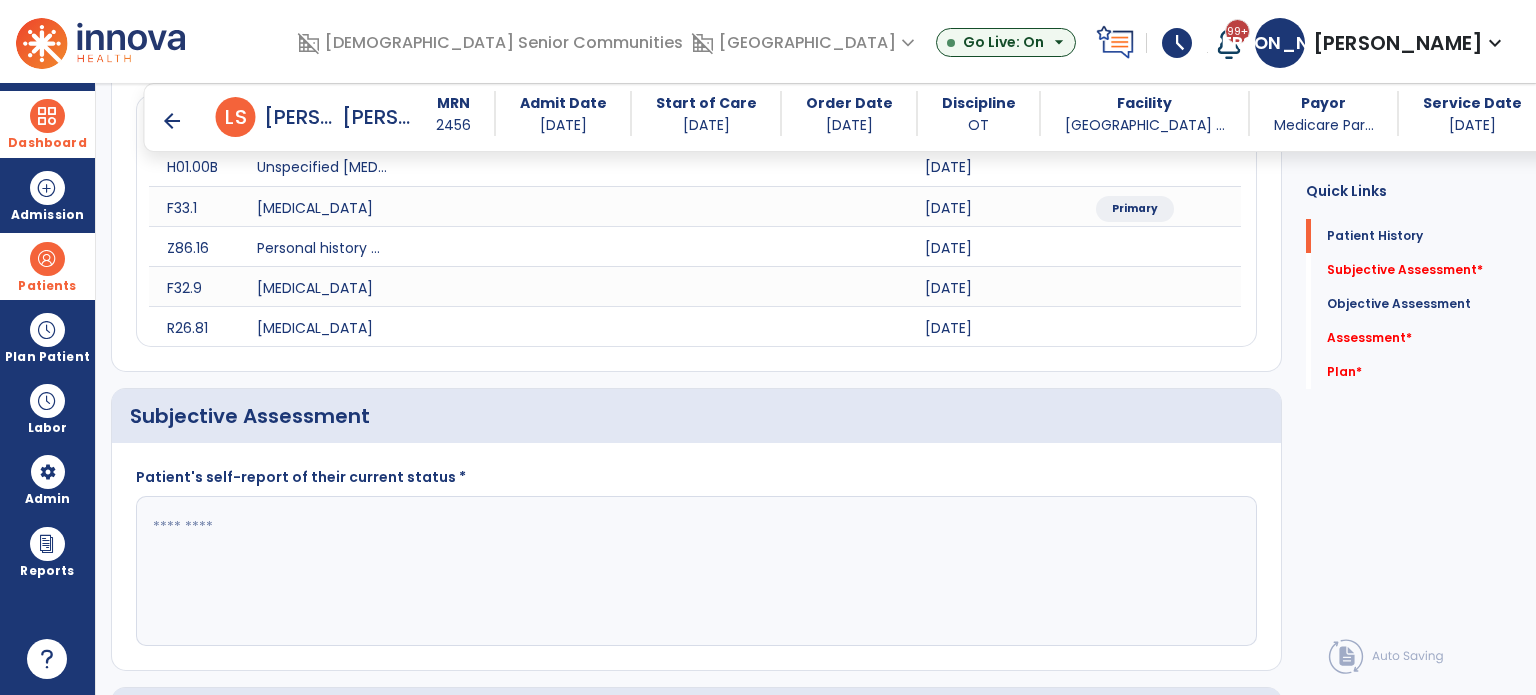 click 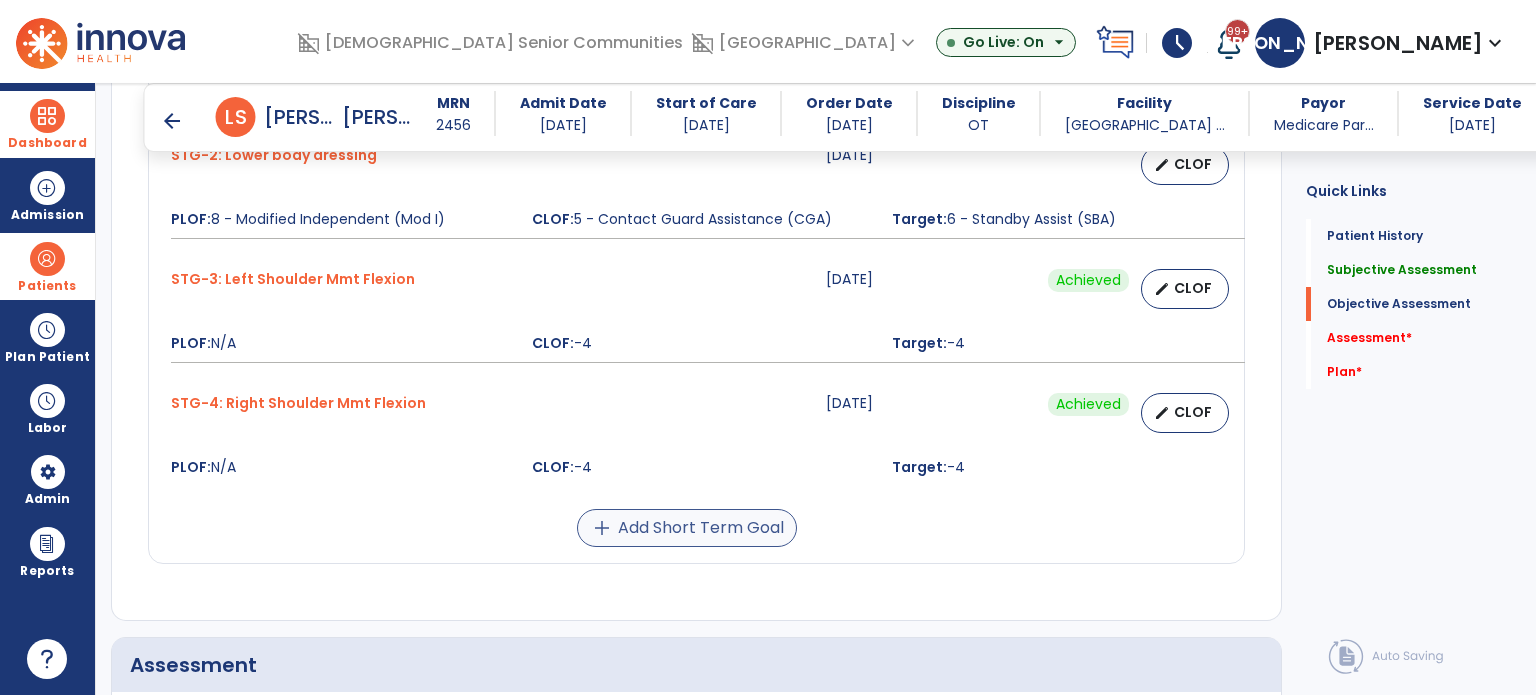 scroll, scrollTop: 800, scrollLeft: 0, axis: vertical 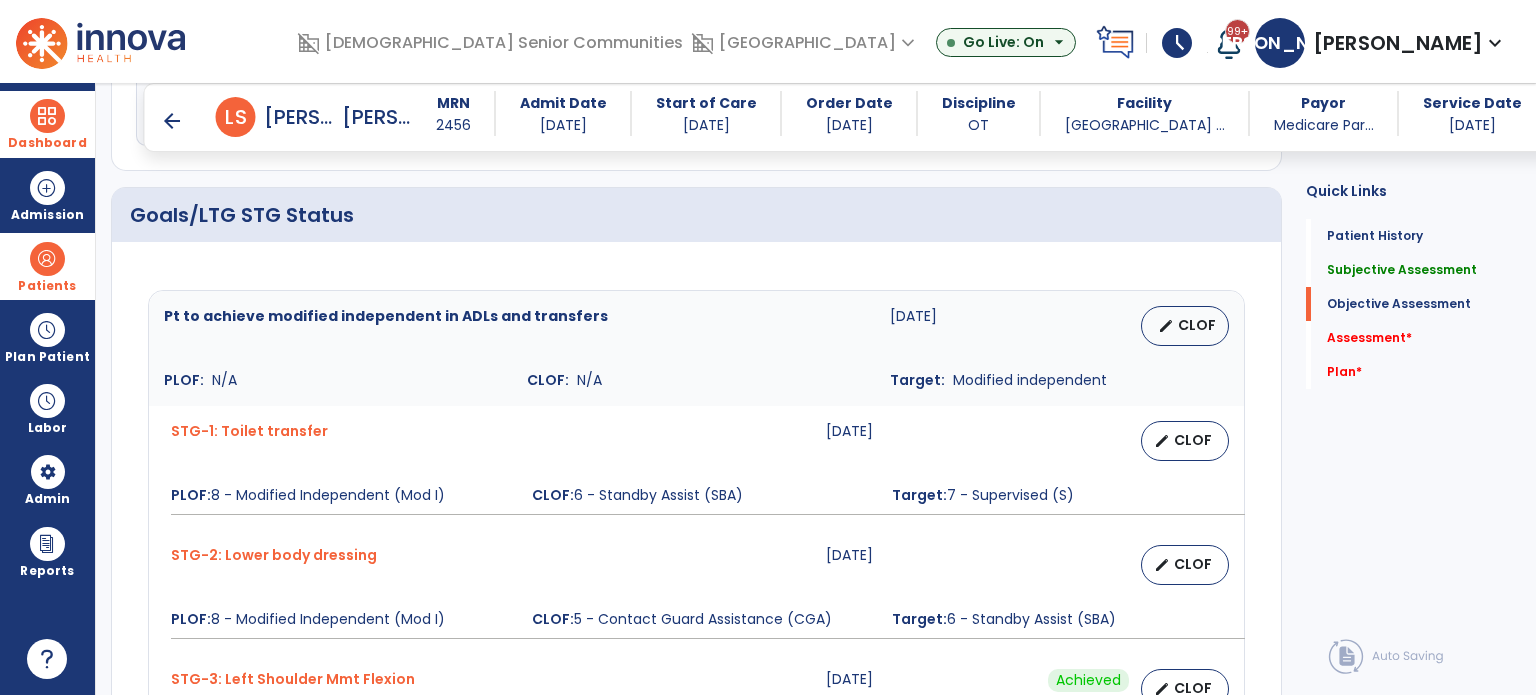 type on "**********" 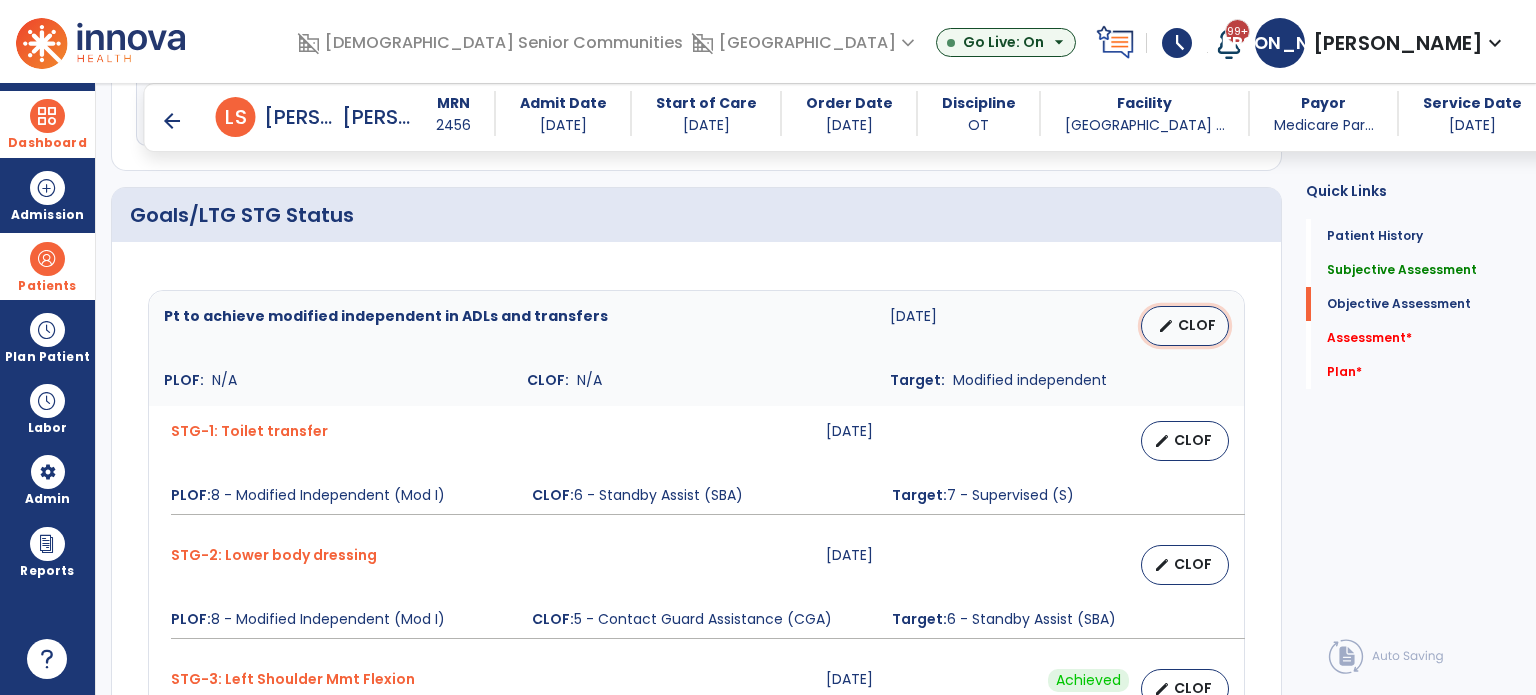 click on "CLOF" at bounding box center (1197, 325) 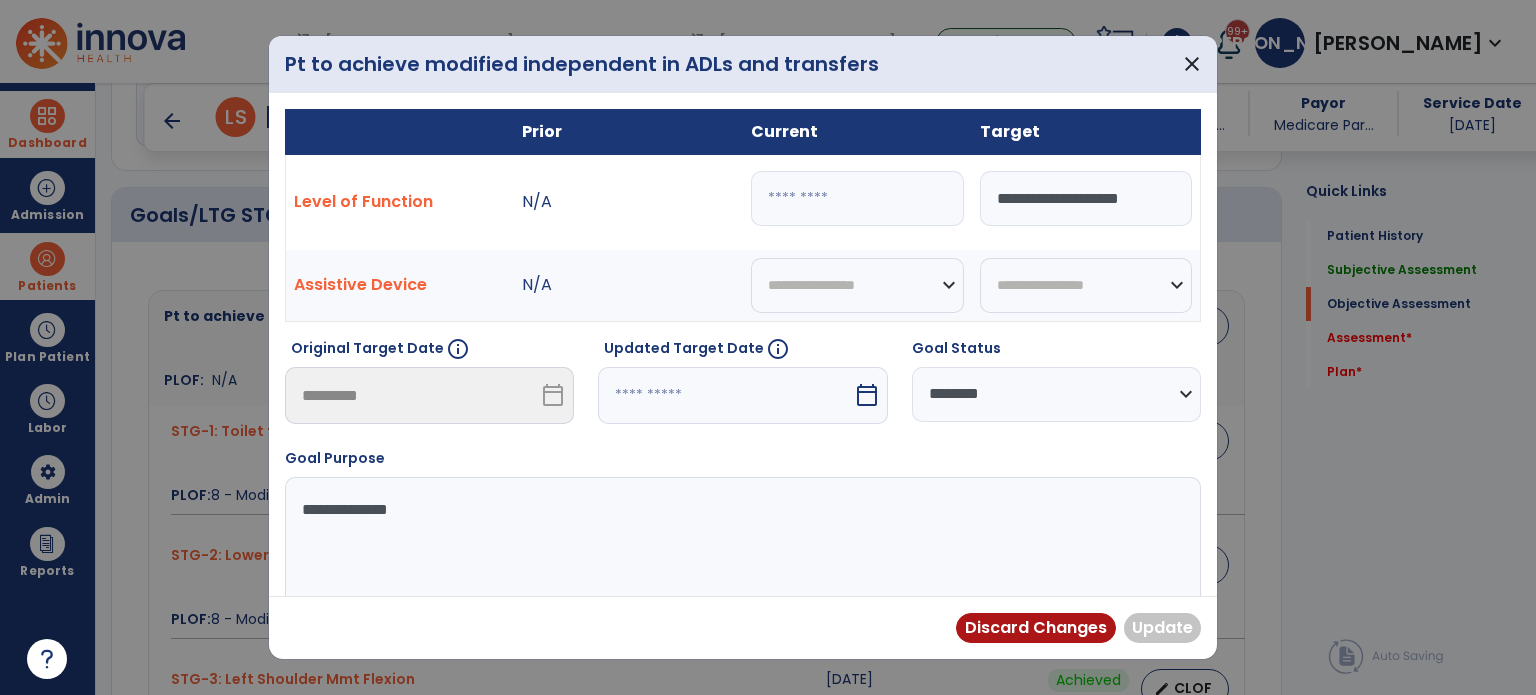 drag, startPoint x: 858, startPoint y: 199, endPoint x: 620, endPoint y: 178, distance: 238.92467 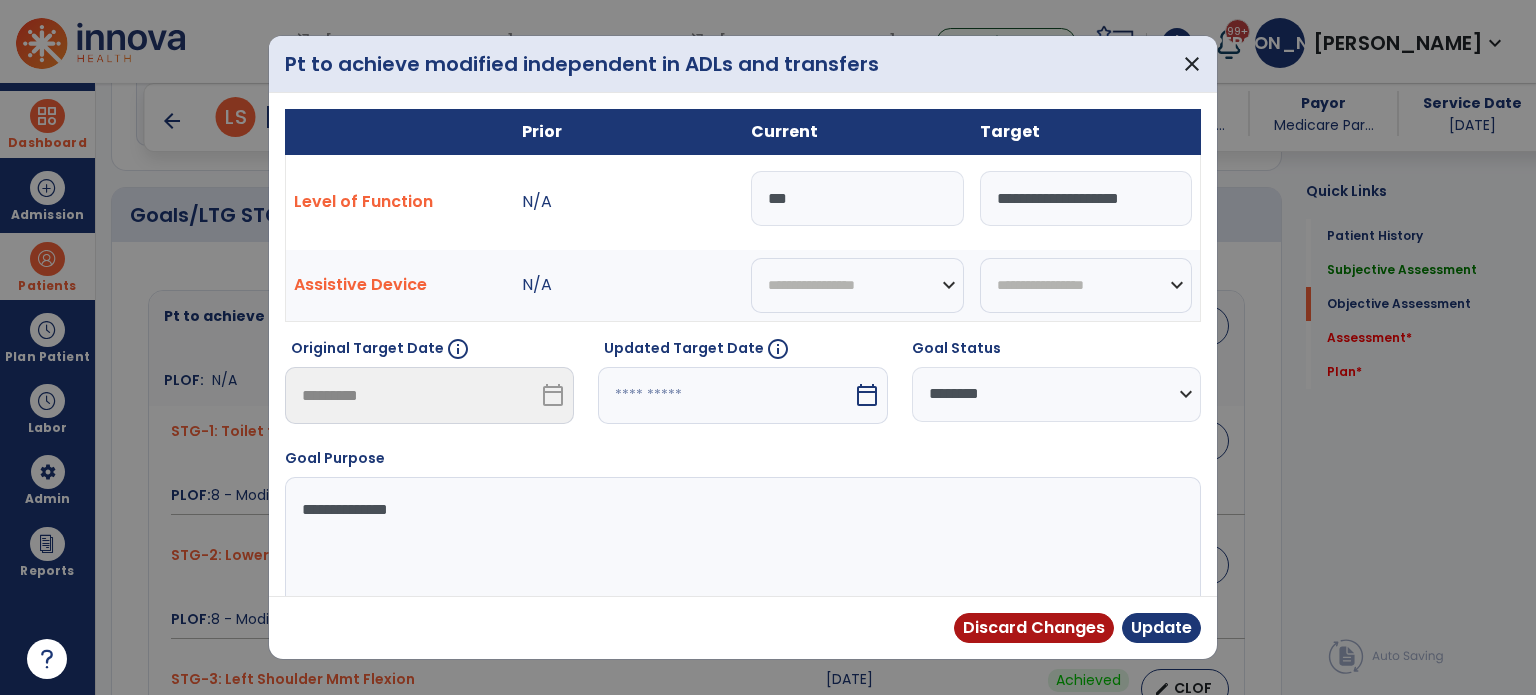 type on "***" 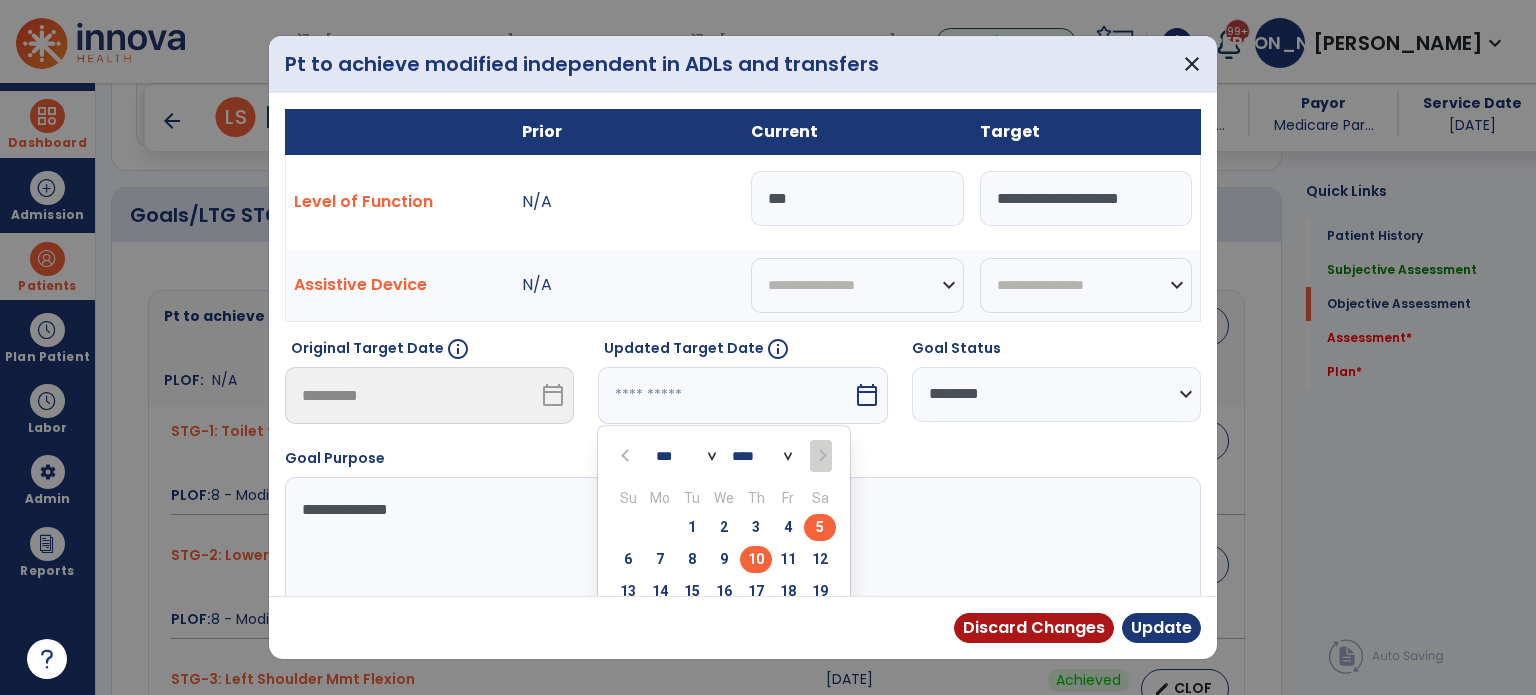 scroll, scrollTop: 121, scrollLeft: 0, axis: vertical 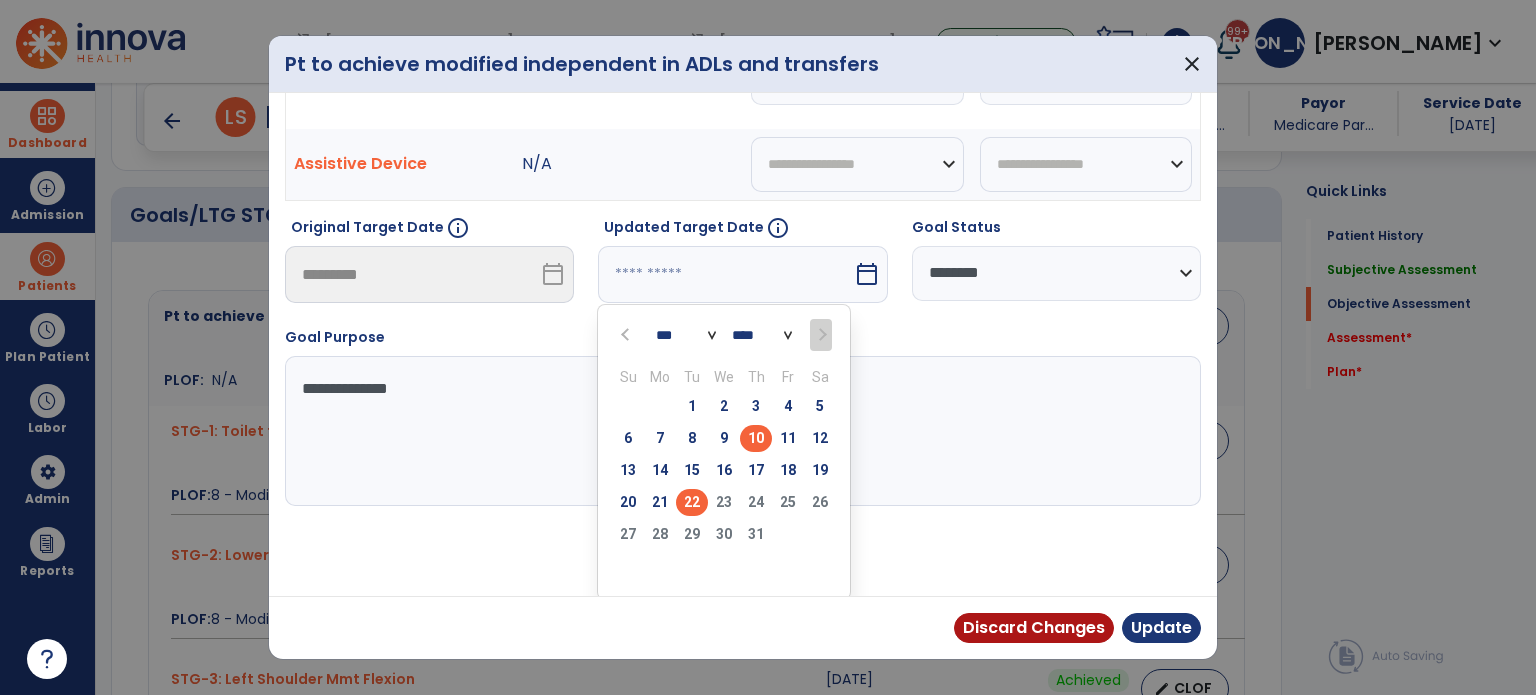 click on "22" at bounding box center (692, 502) 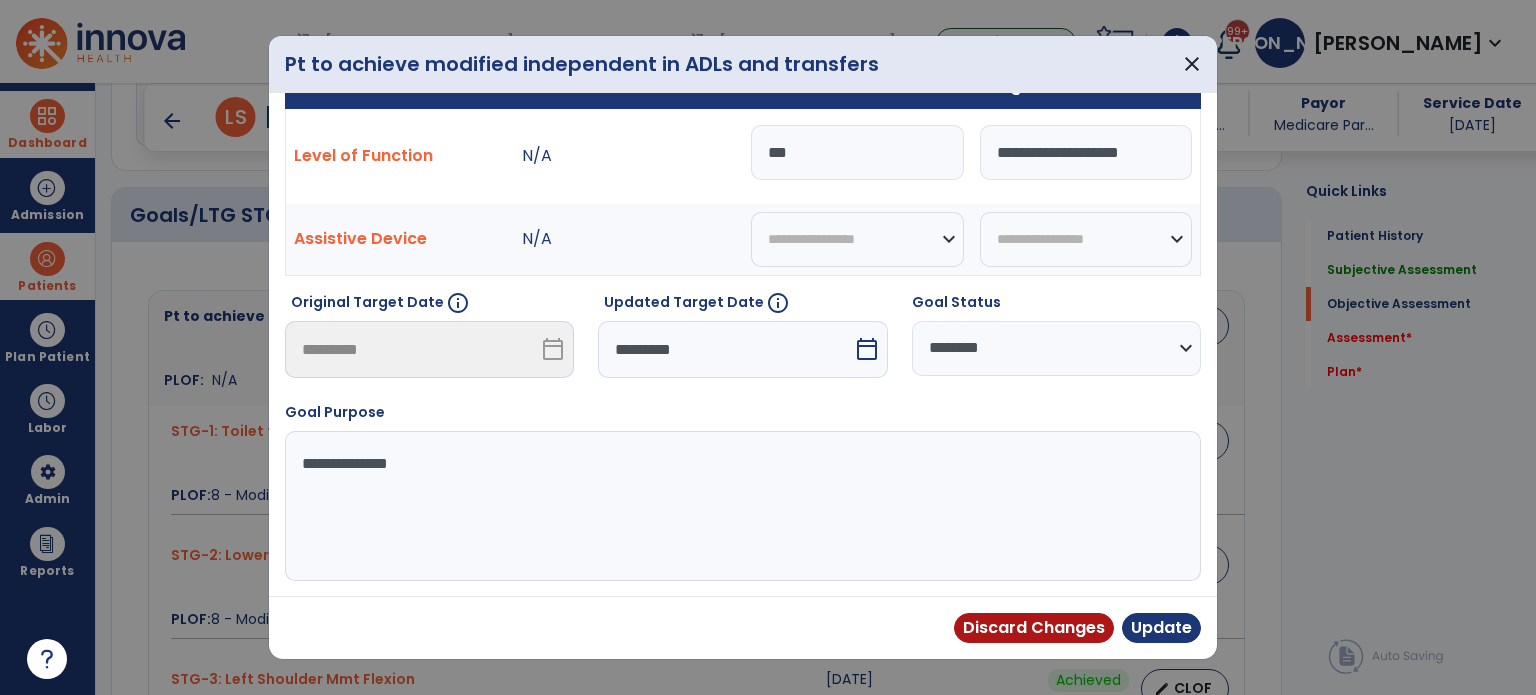 scroll, scrollTop: 44, scrollLeft: 0, axis: vertical 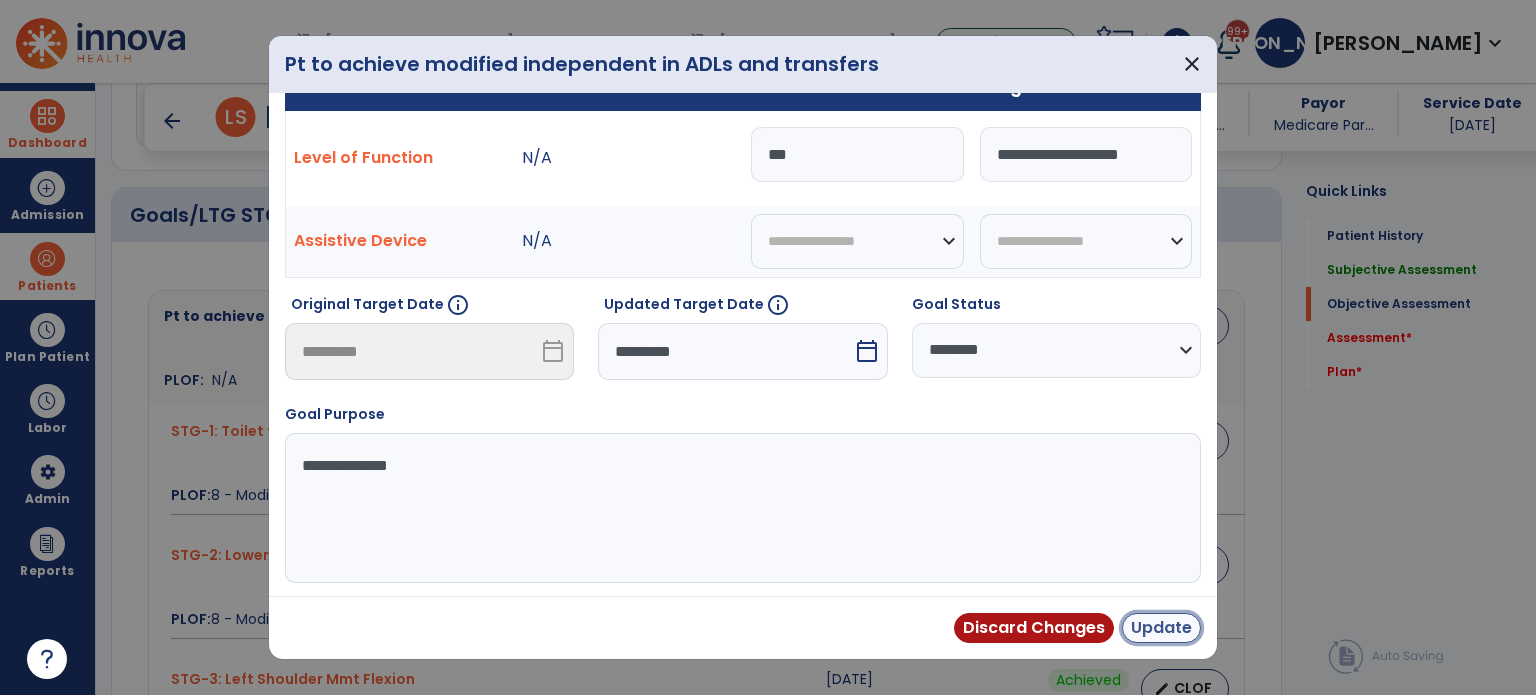 click on "Update" at bounding box center (1161, 628) 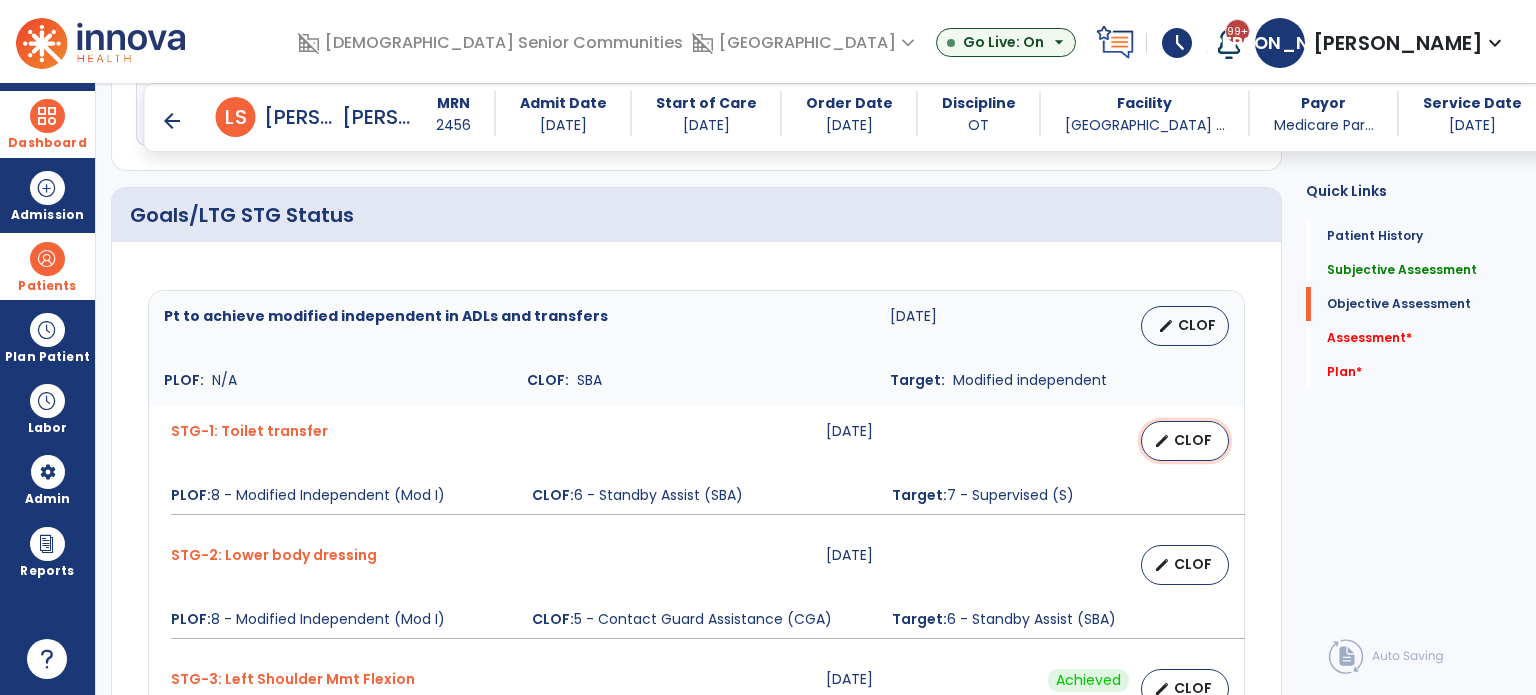 click on "CLOF" at bounding box center [1193, 440] 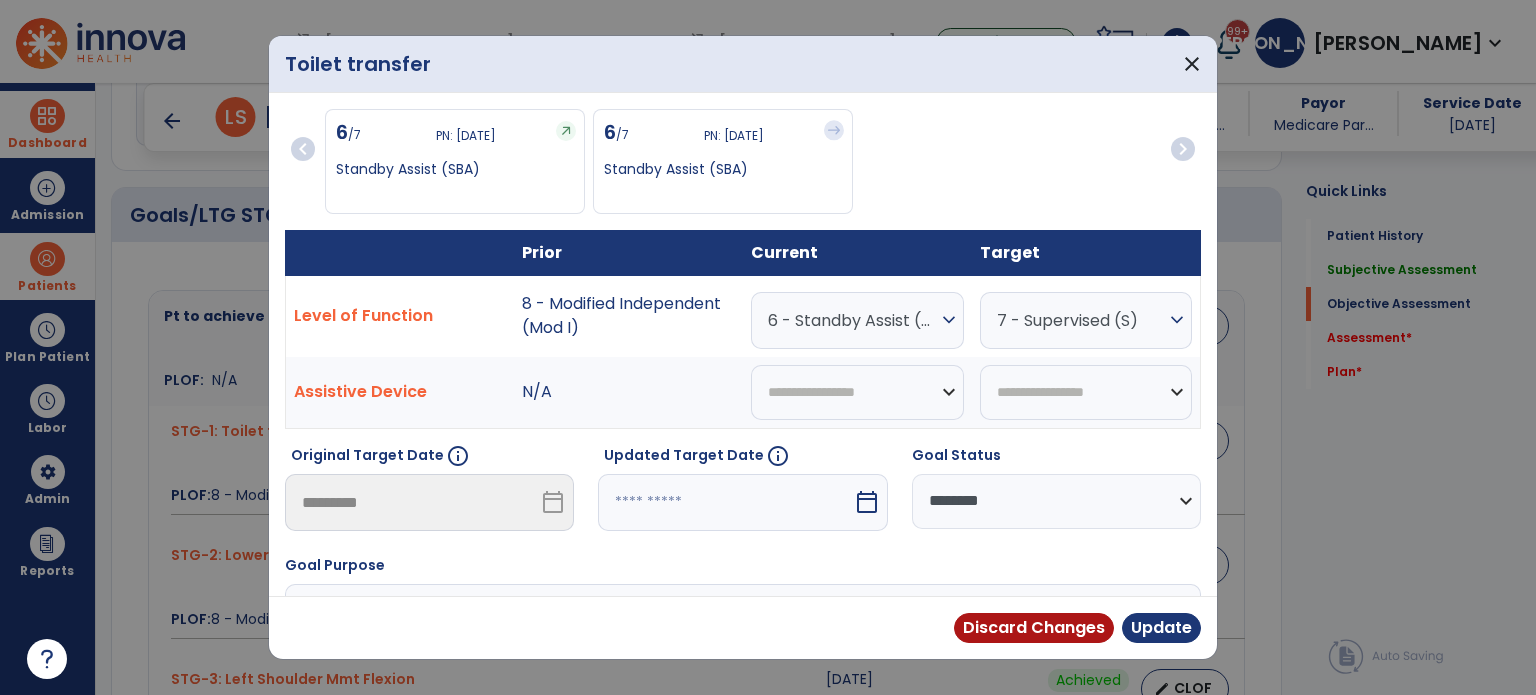 click on "6 - Standby Assist (SBA)" at bounding box center [852, 320] 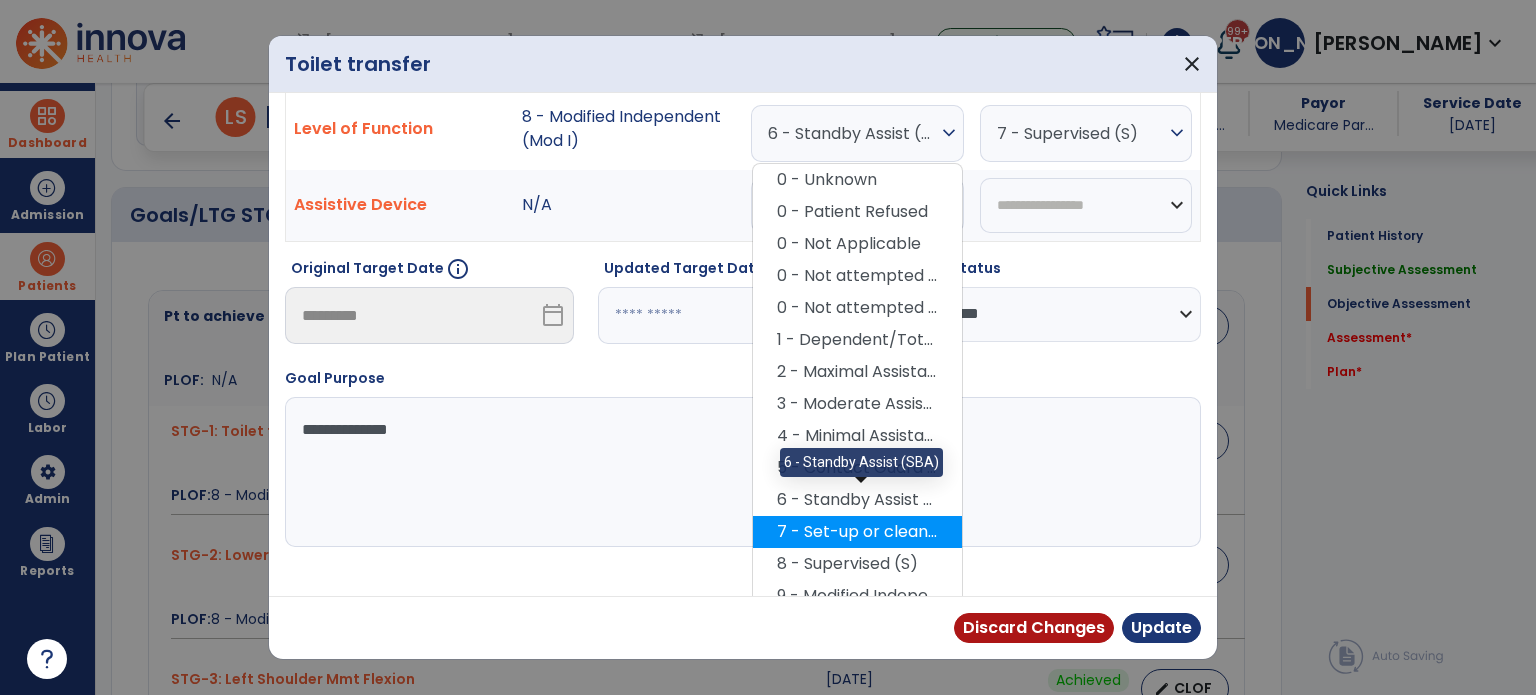 scroll, scrollTop: 232, scrollLeft: 0, axis: vertical 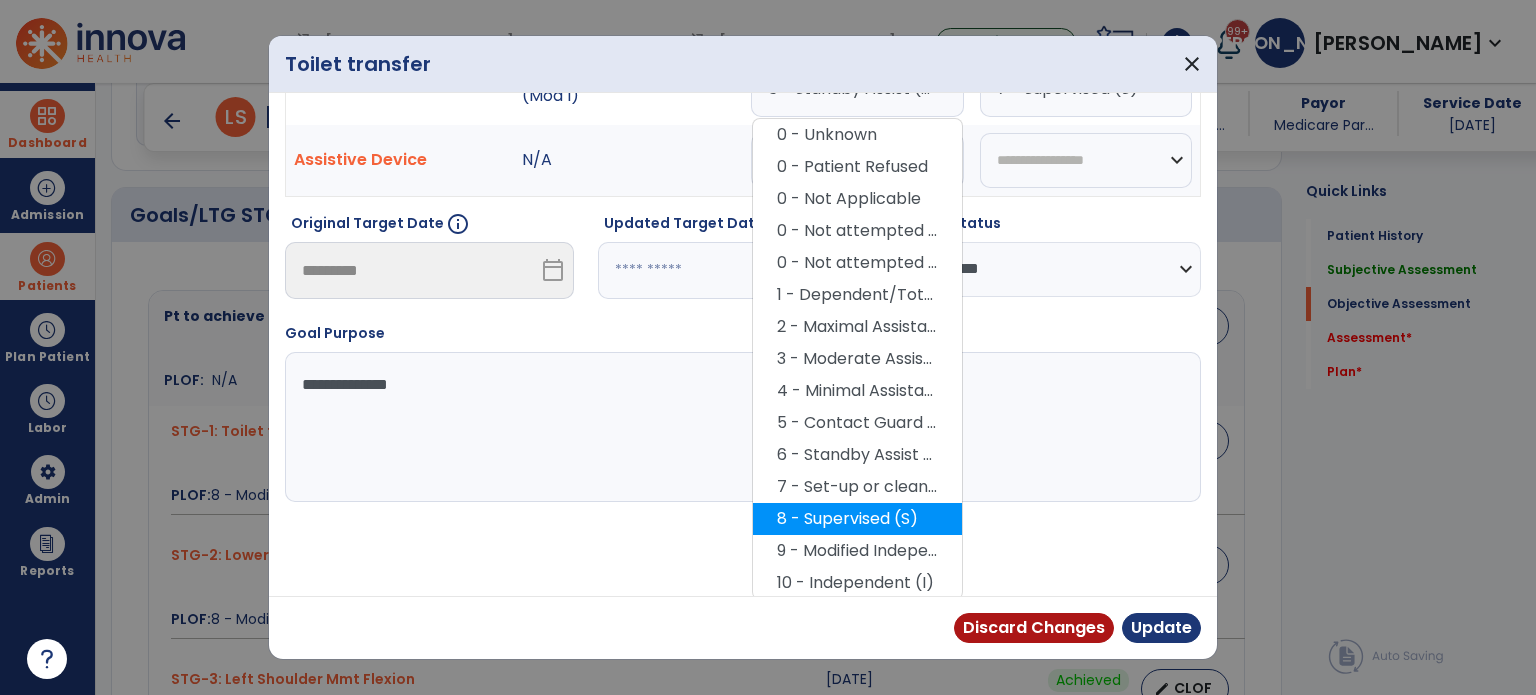click on "8 - Supervised (S)" at bounding box center [857, 519] 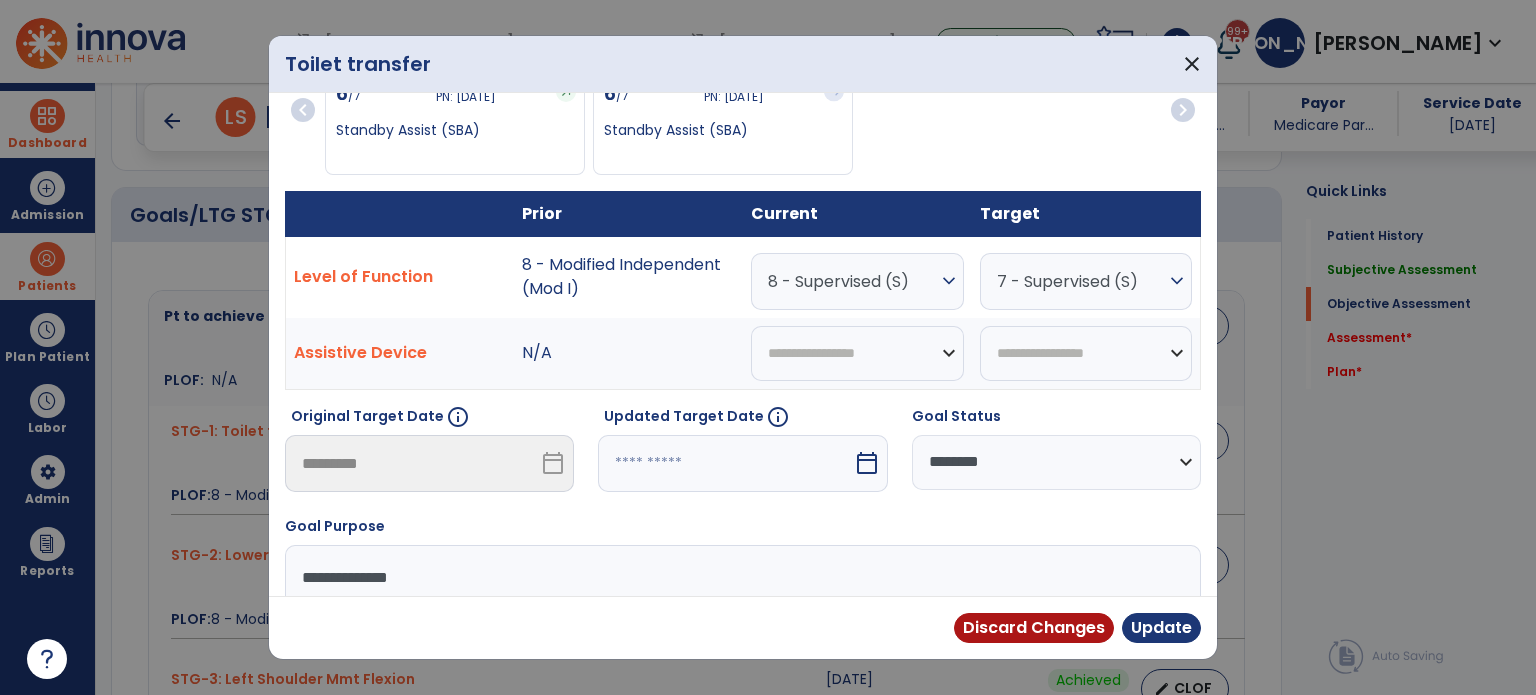scroll, scrollTop: 0, scrollLeft: 0, axis: both 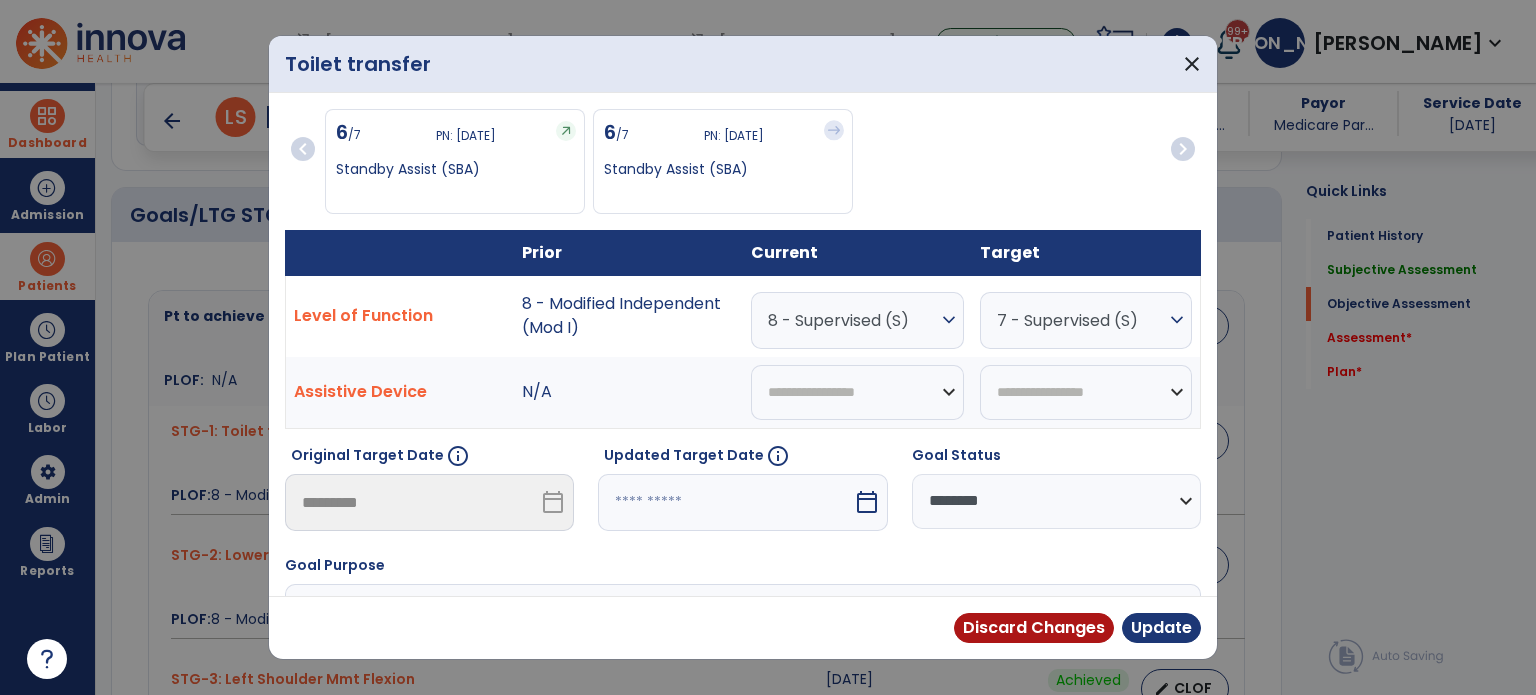 click on "7 - Supervised (S)" at bounding box center (1081, 320) 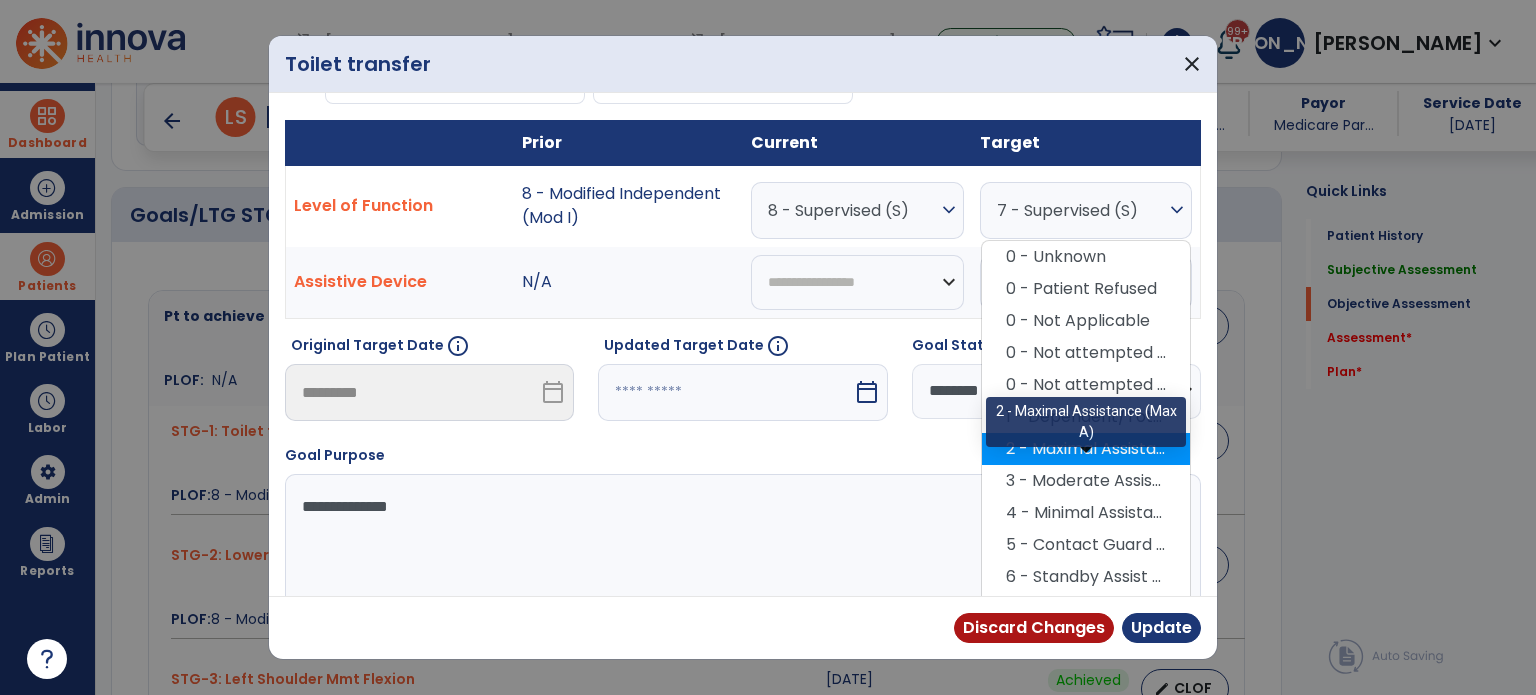 scroll, scrollTop: 200, scrollLeft: 0, axis: vertical 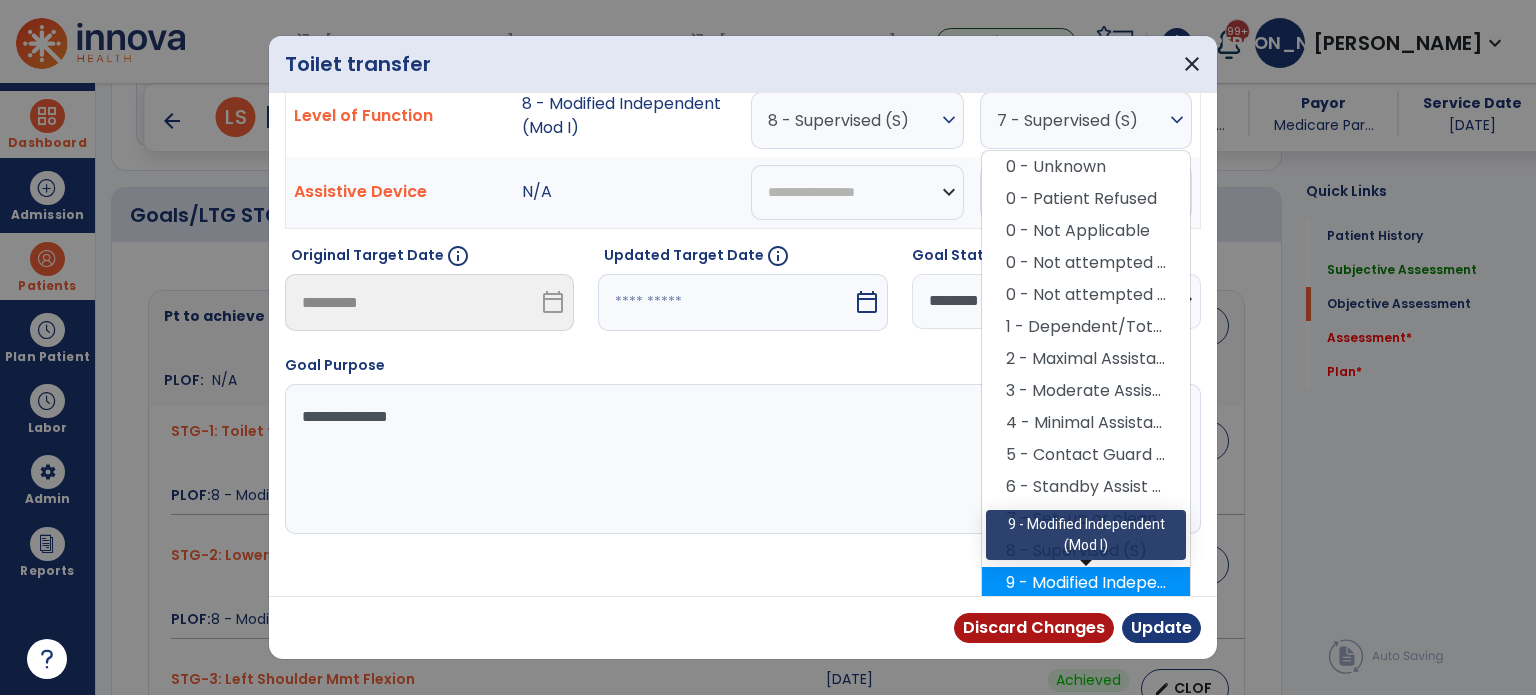 click on "9 - Modified Independent (Mod I)" at bounding box center [1086, 583] 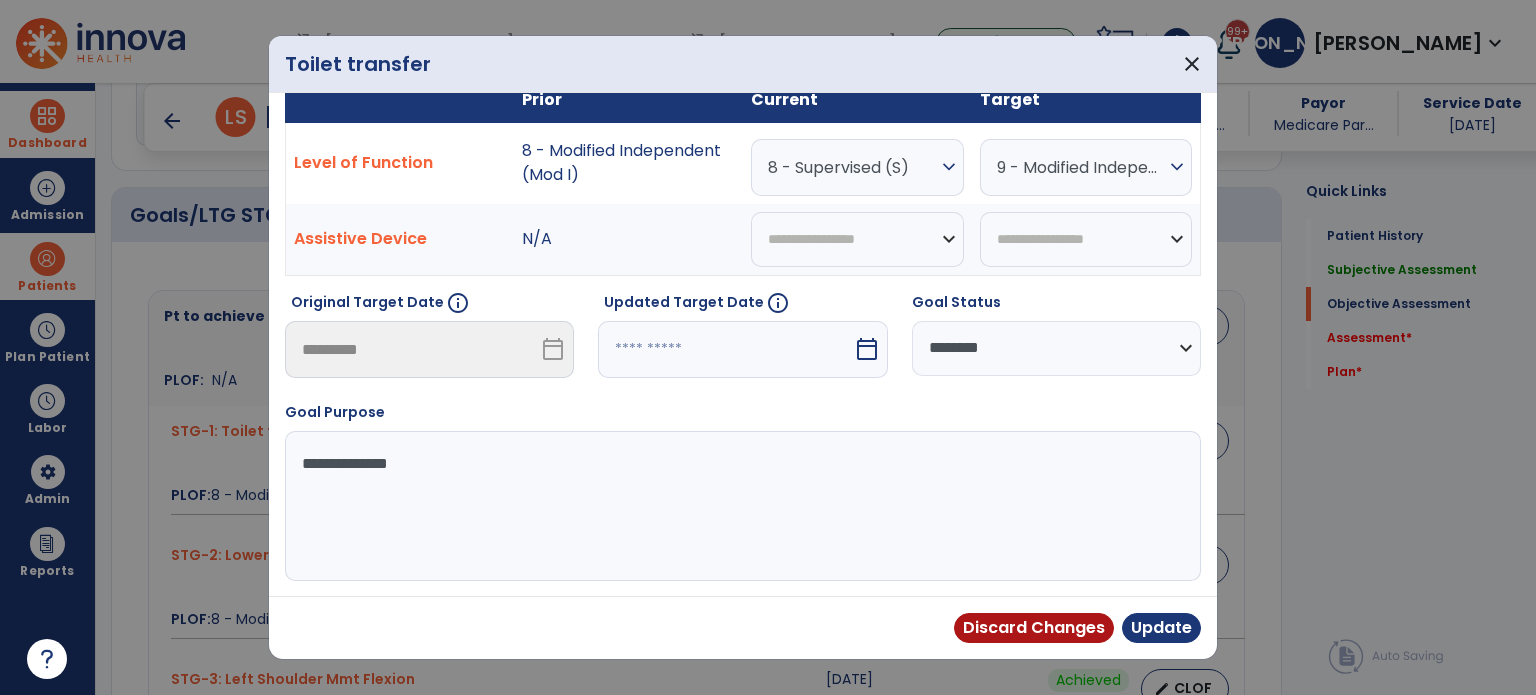scroll, scrollTop: 150, scrollLeft: 0, axis: vertical 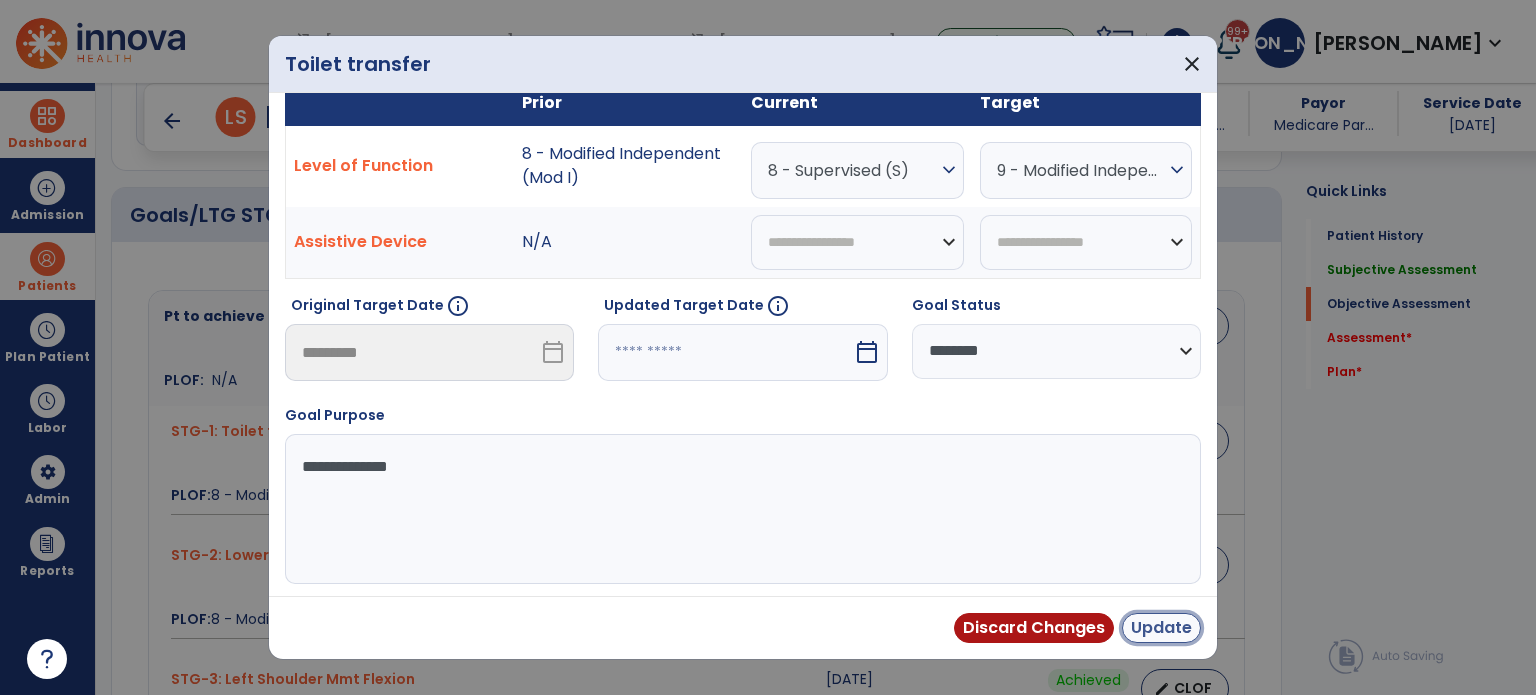 click on "Update" at bounding box center (1161, 628) 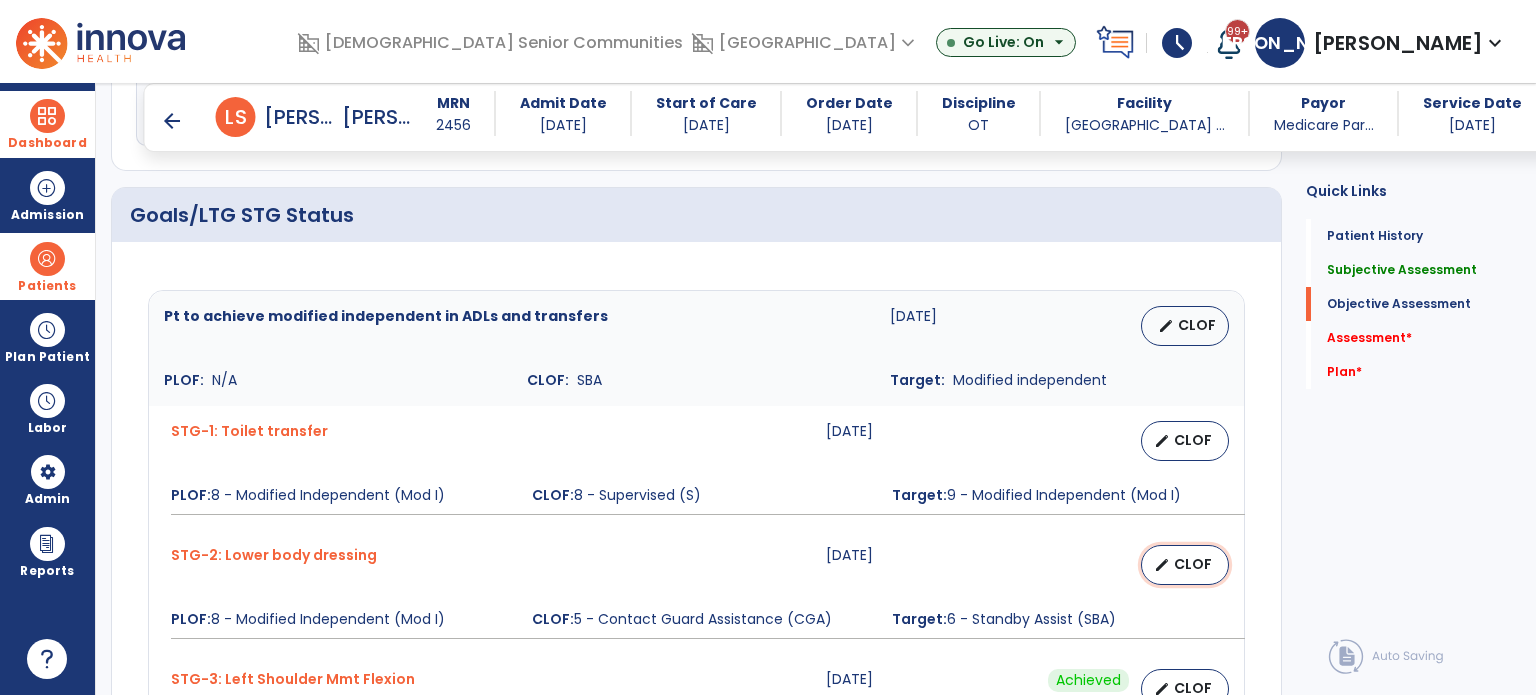 click on "edit   CLOF" at bounding box center (1185, 565) 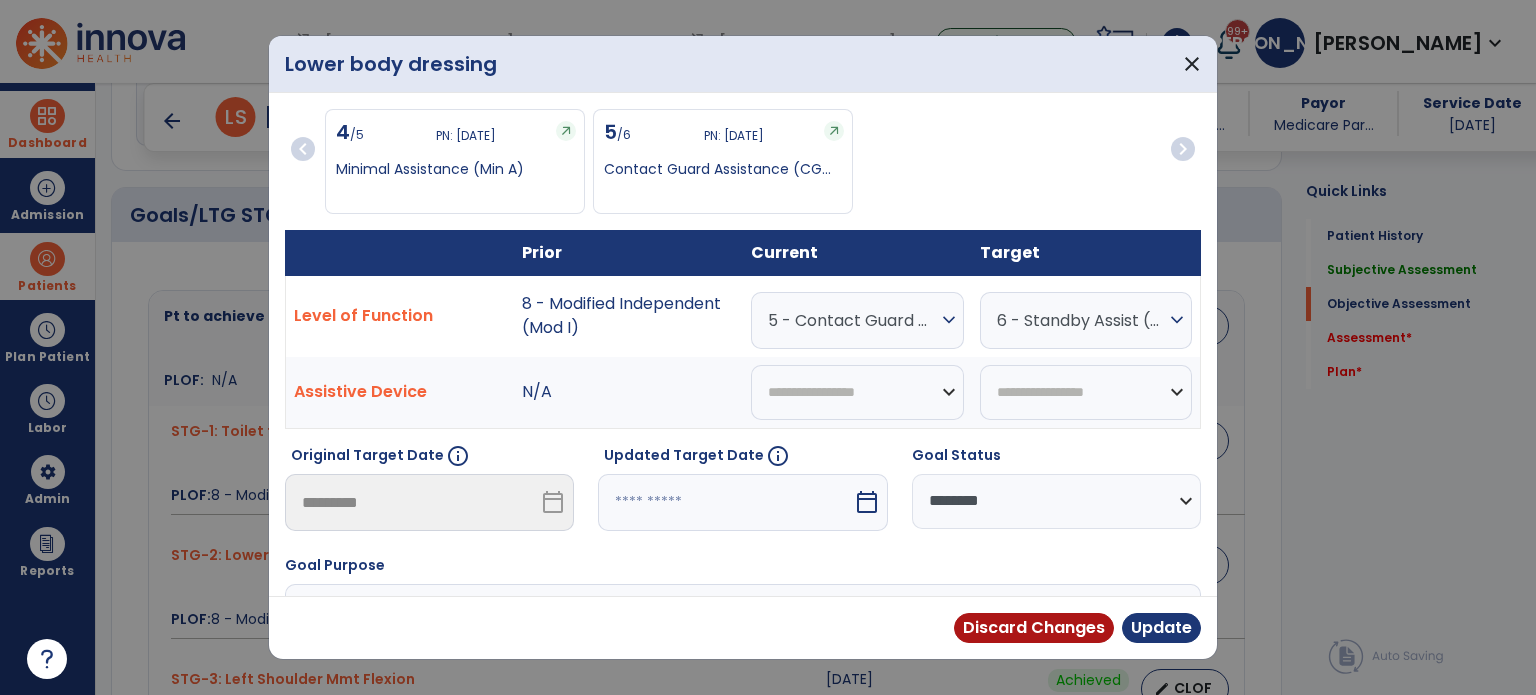 click on "5 - Contact Guard Assistance (CGA)" at bounding box center (852, 320) 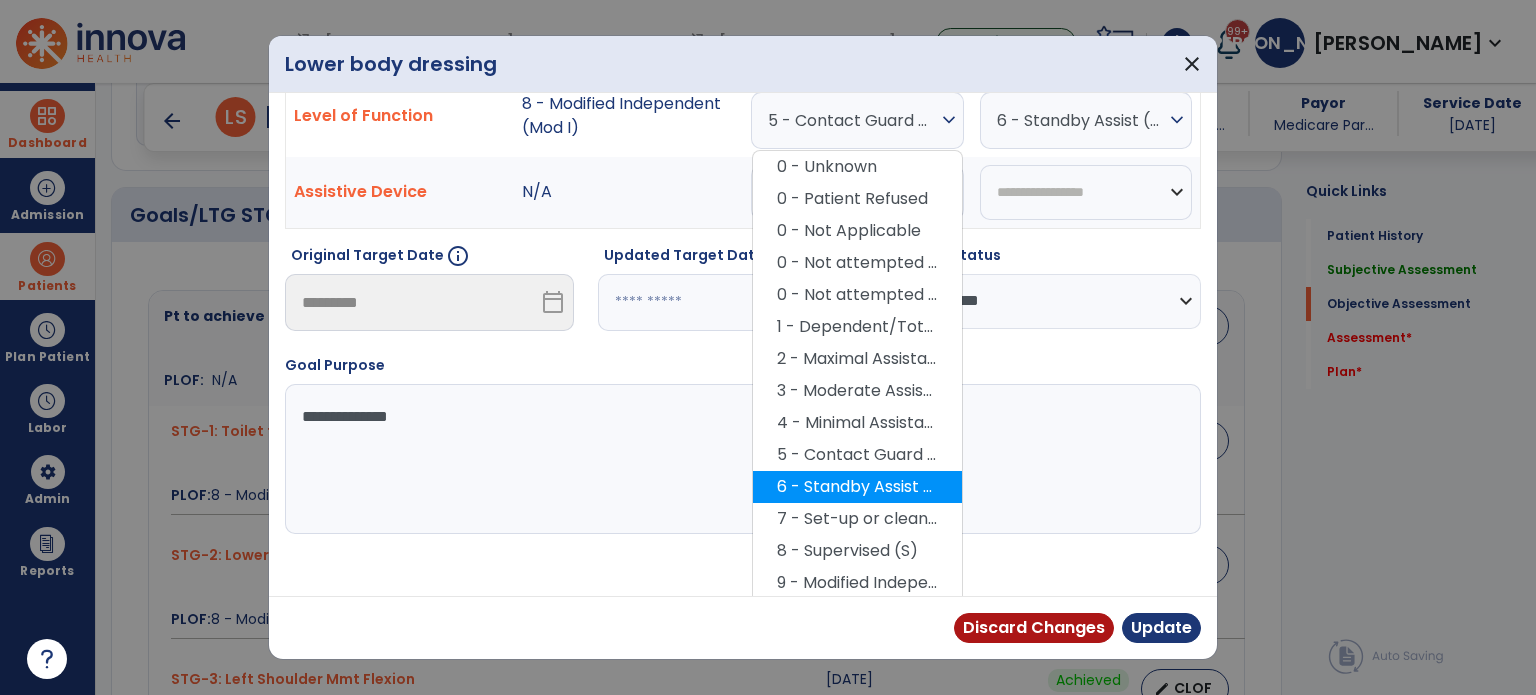 click on "6 - Standby Assist (SBA)" at bounding box center [857, 487] 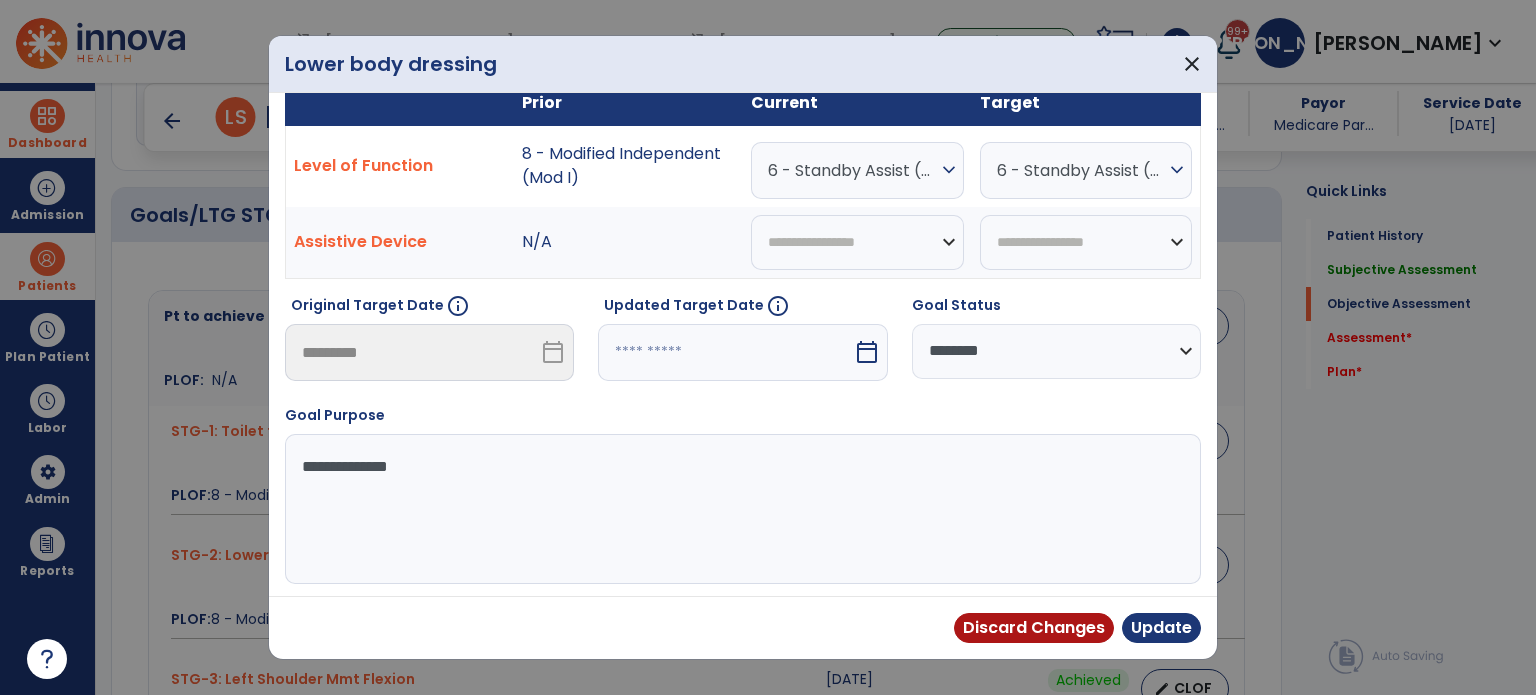 click on "6 - Standby Assist (SBA)" at bounding box center (1081, 170) 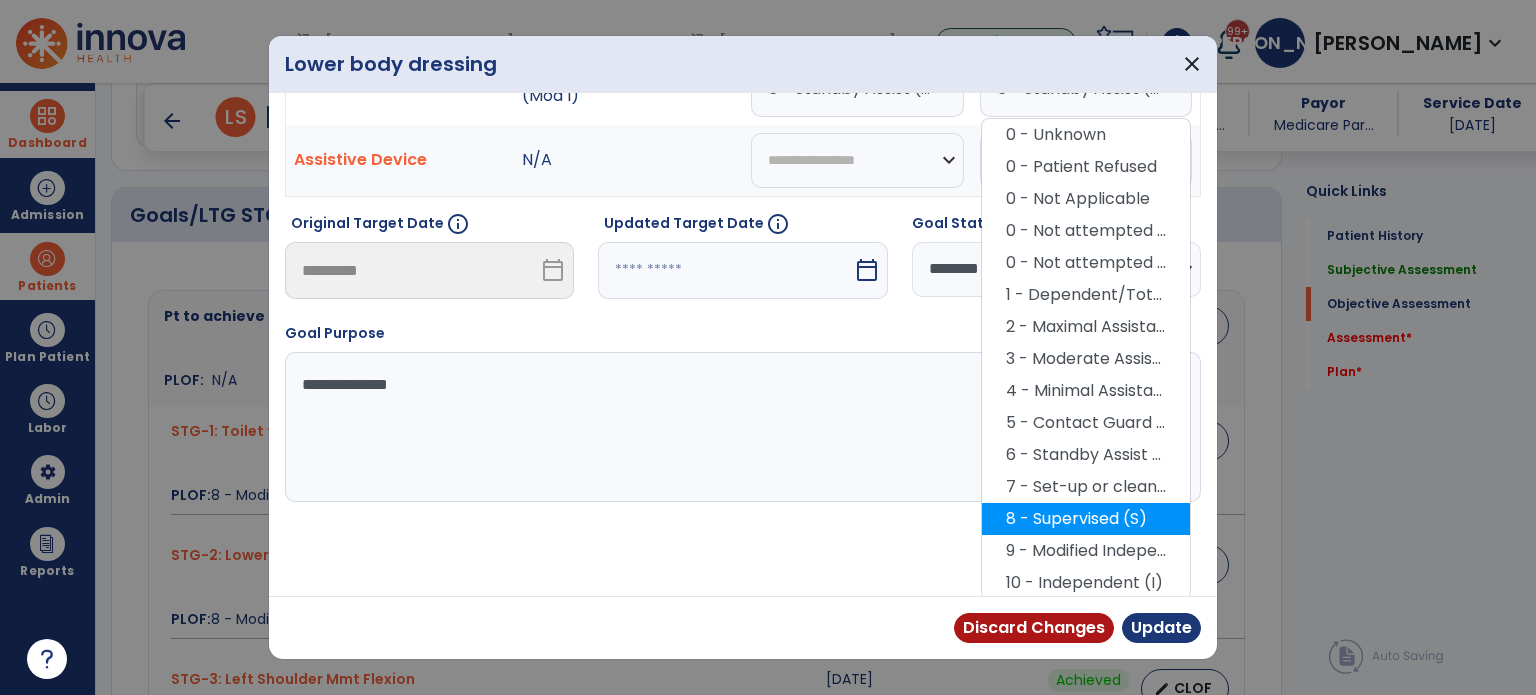 click on "8 - Supervised (S)" at bounding box center (1086, 519) 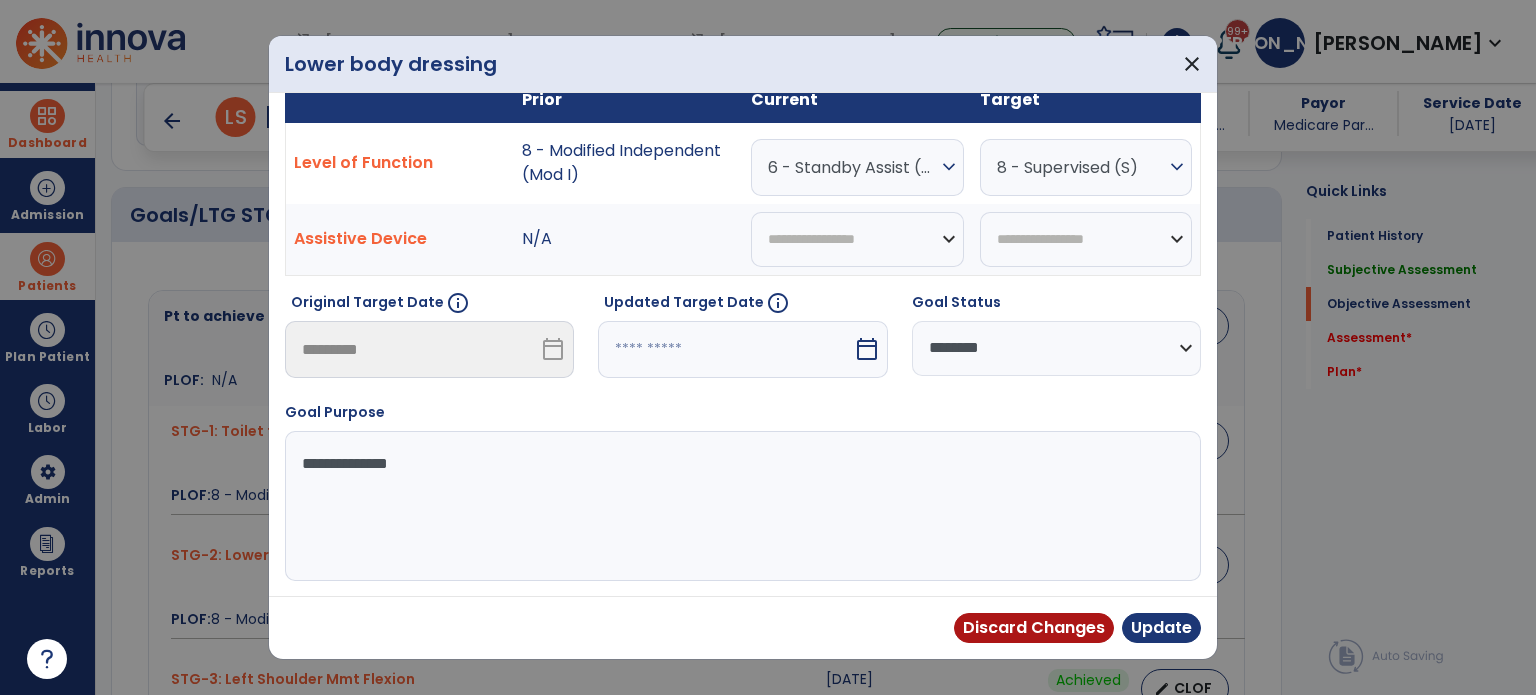 scroll, scrollTop: 150, scrollLeft: 0, axis: vertical 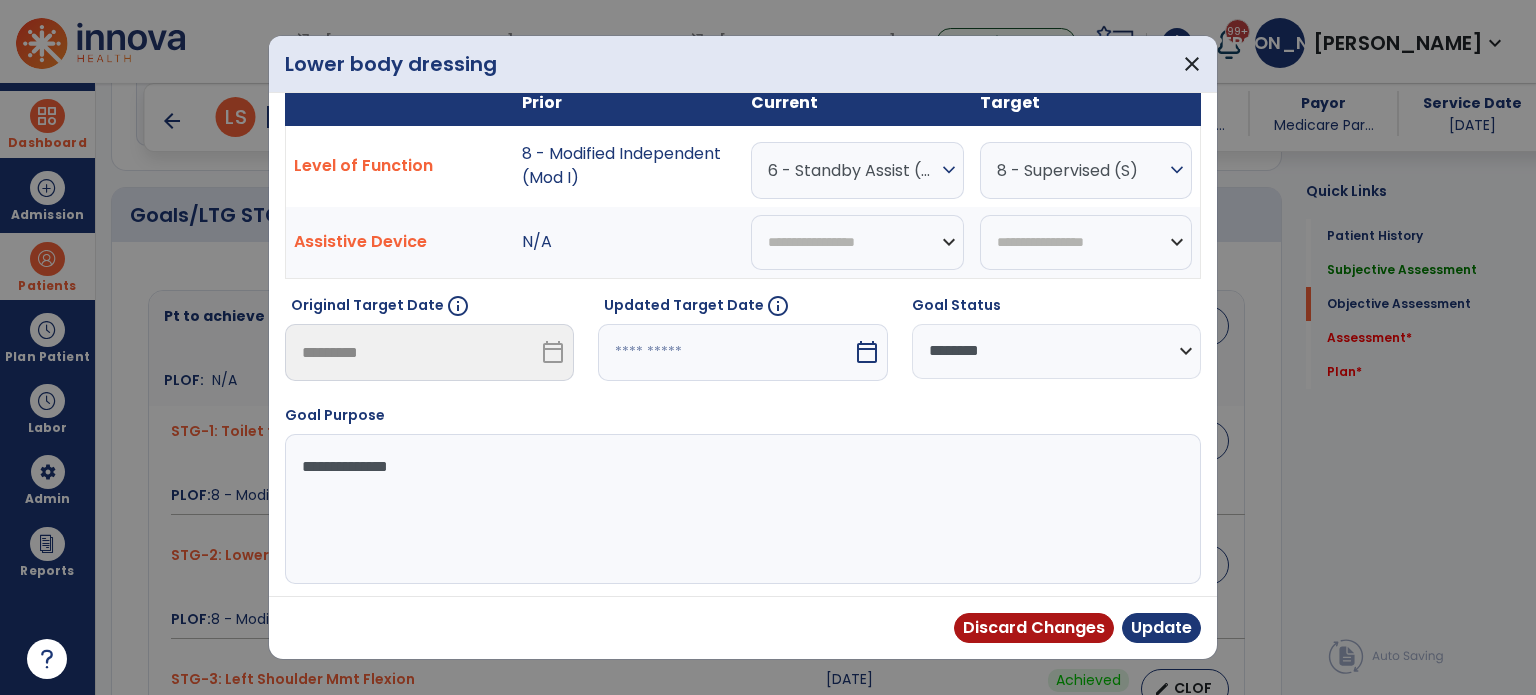 click on "calendar_today" at bounding box center [869, 352] 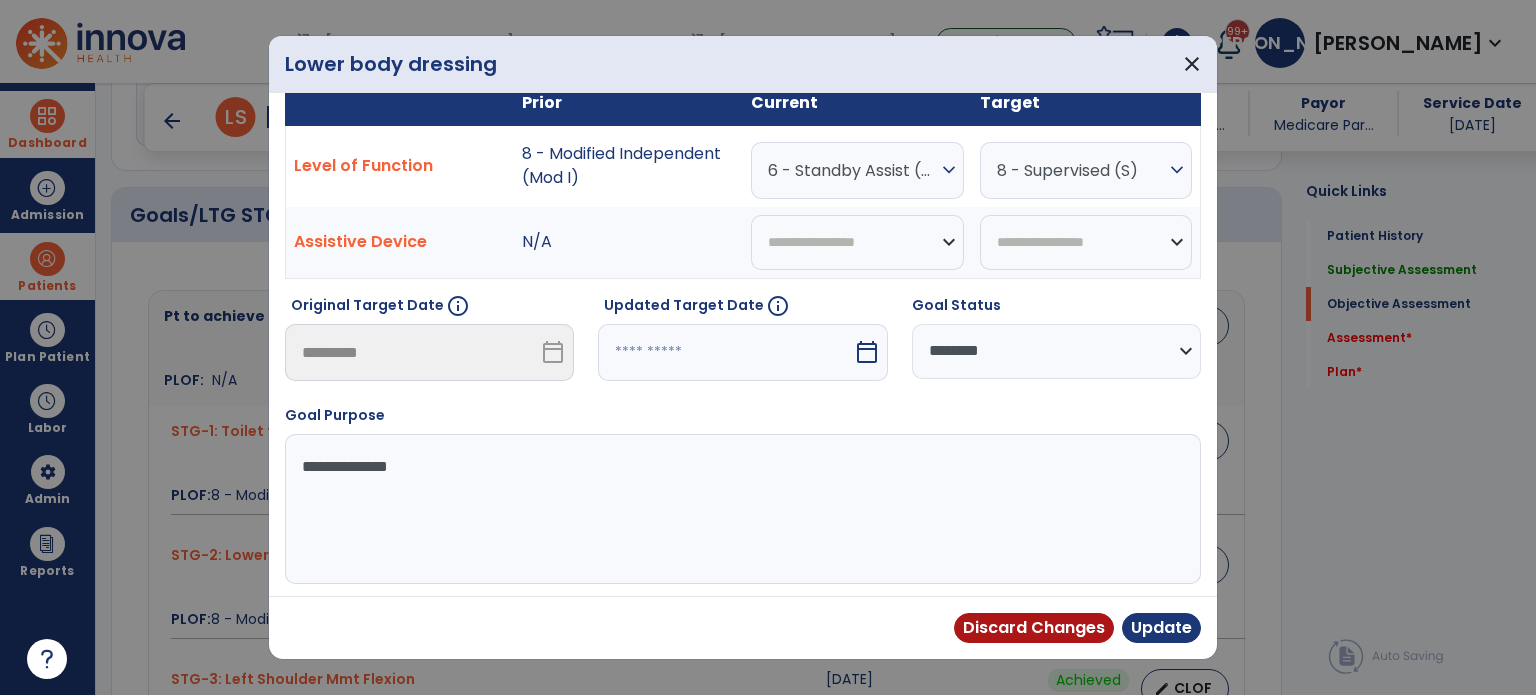 select on "*" 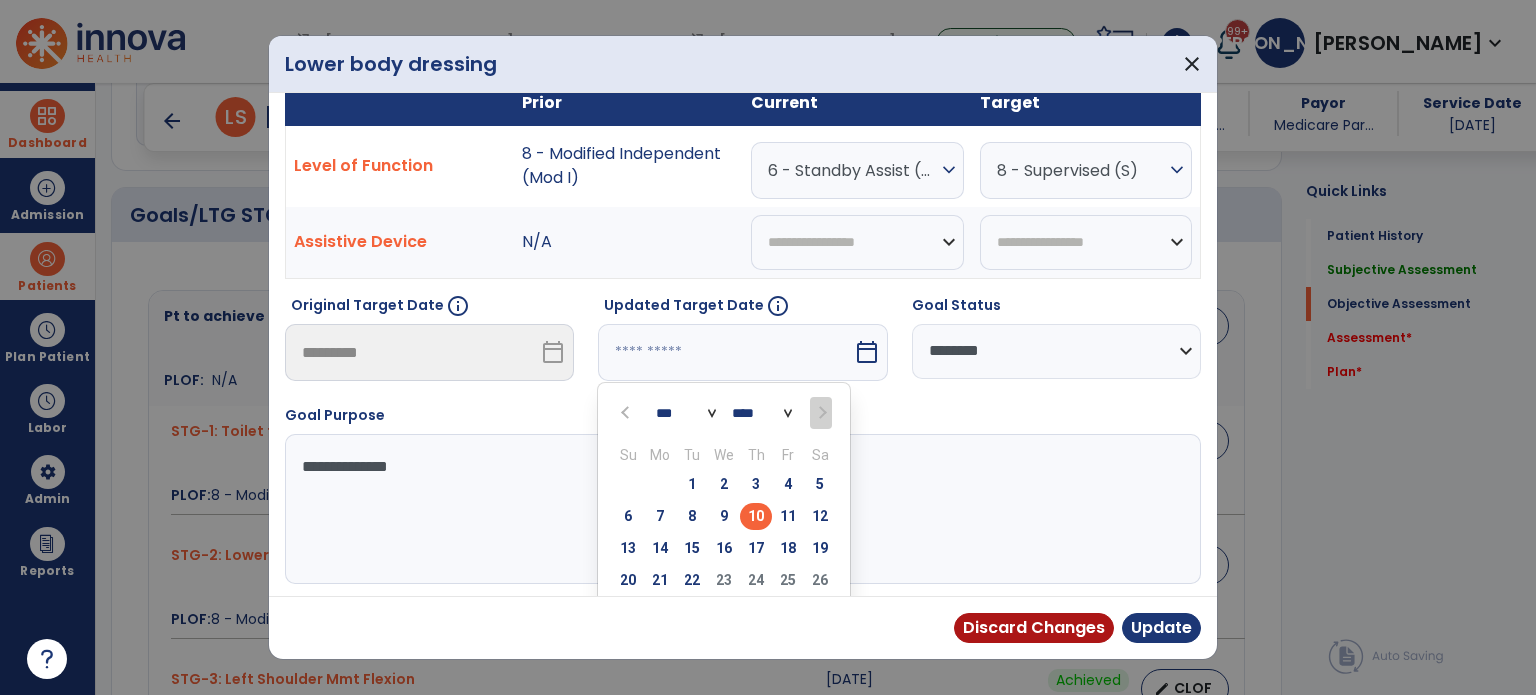 scroll, scrollTop: 173, scrollLeft: 0, axis: vertical 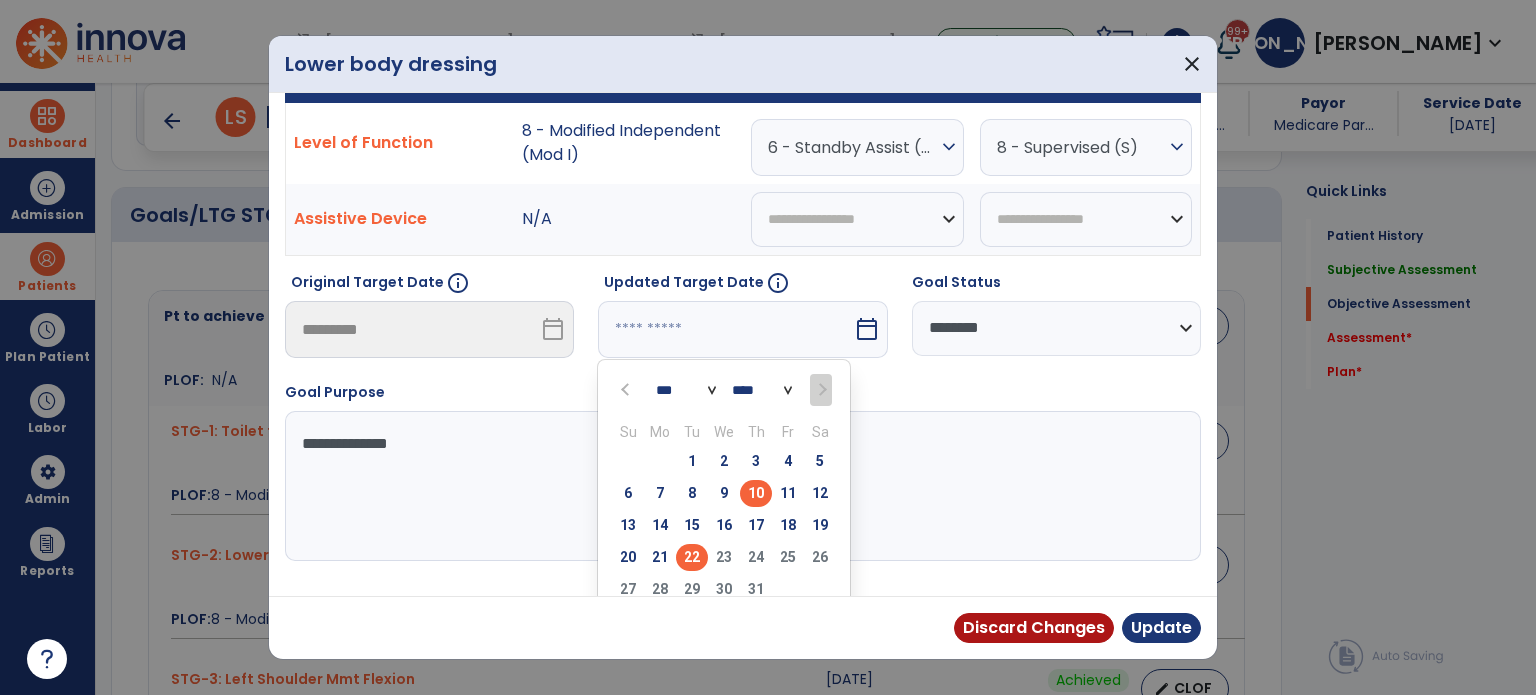 click on "22" at bounding box center (692, 557) 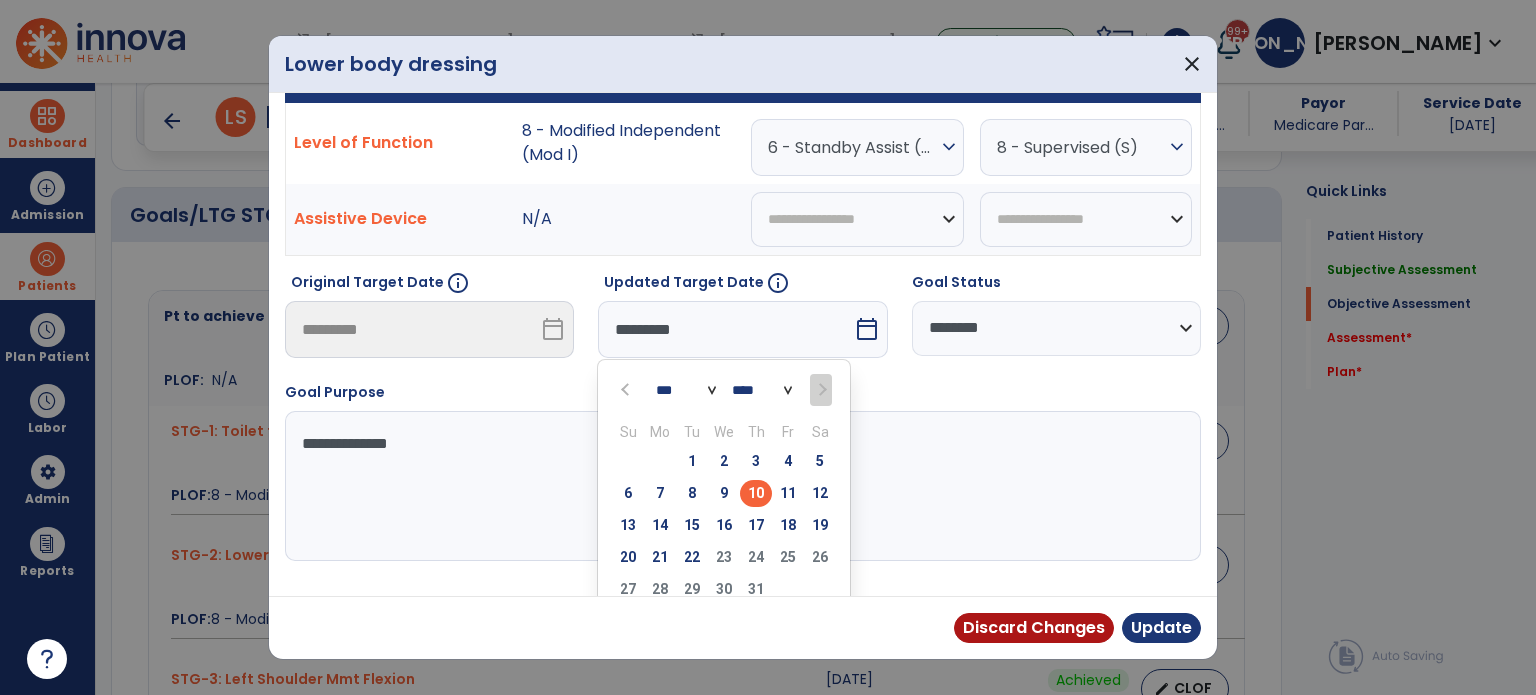 scroll, scrollTop: 150, scrollLeft: 0, axis: vertical 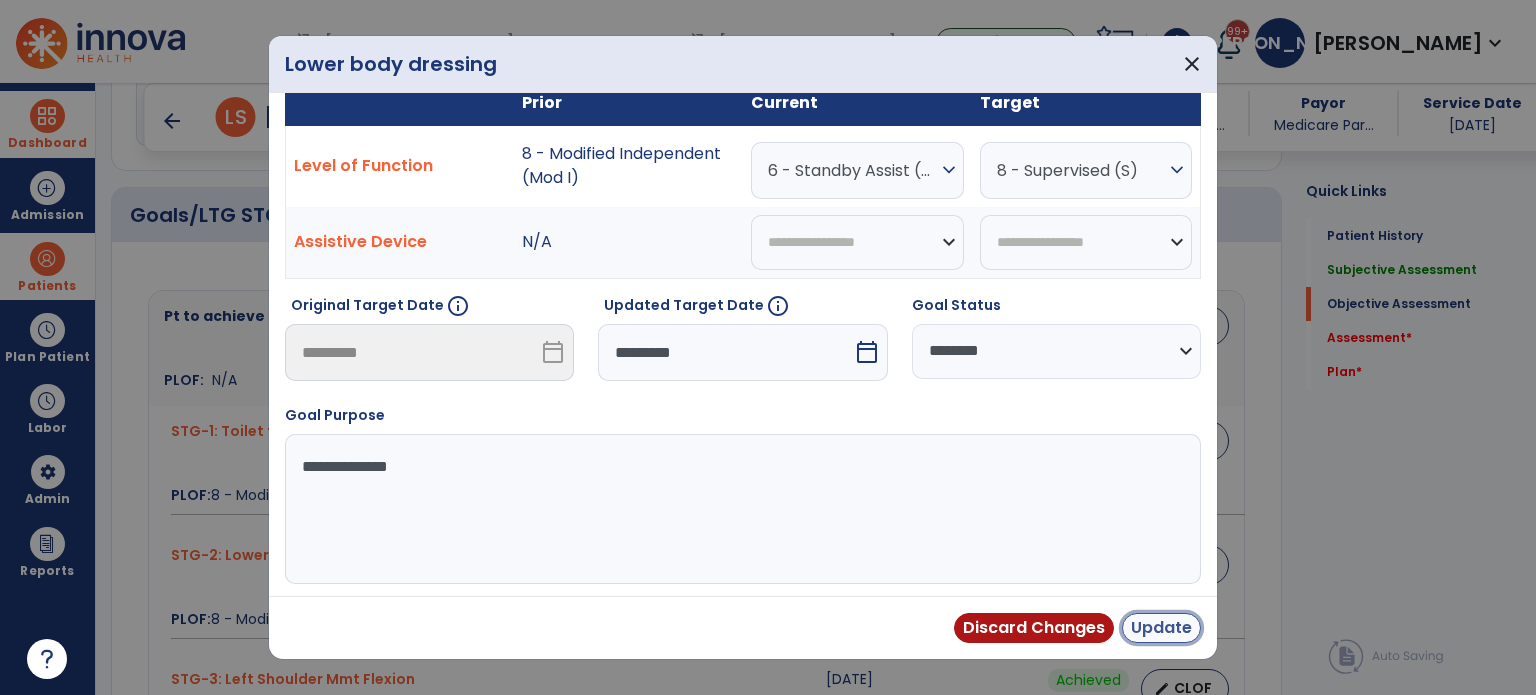 click on "Update" at bounding box center [1161, 628] 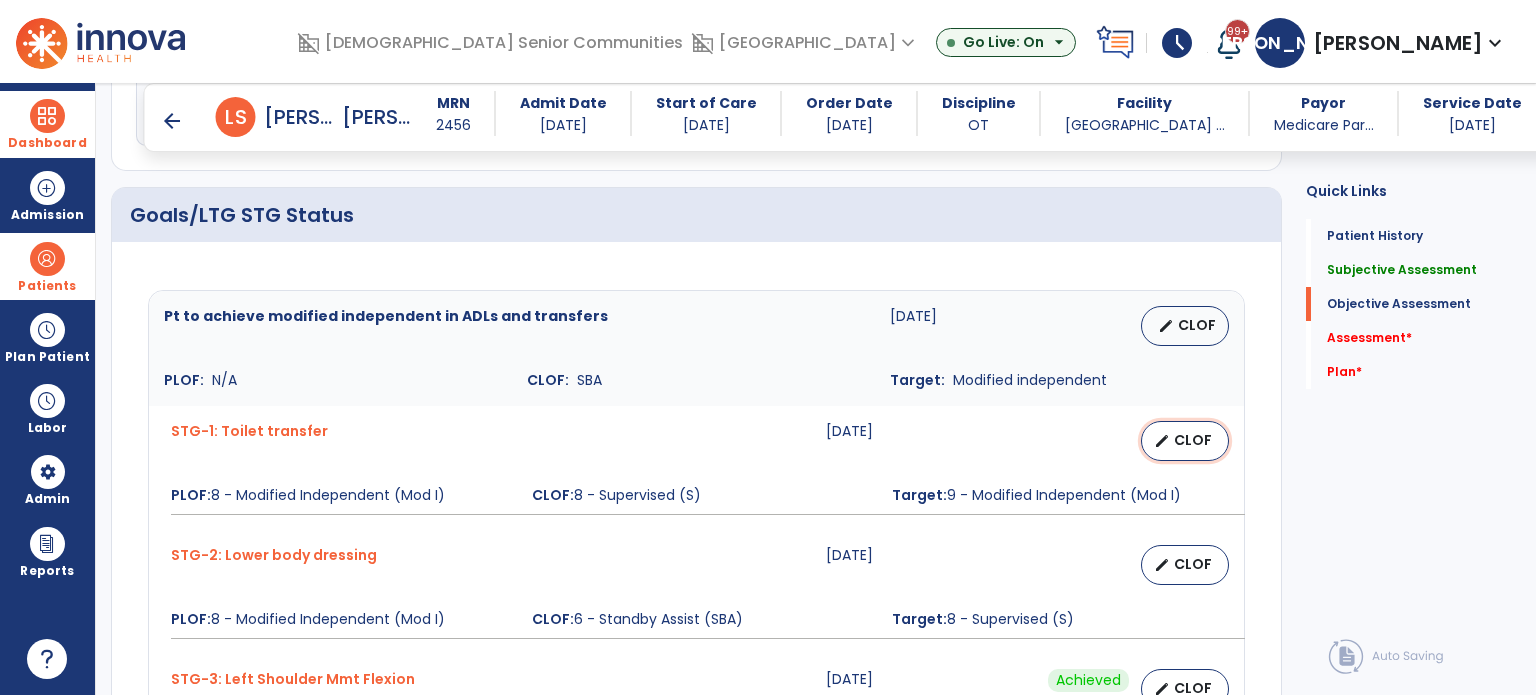 click on "CLOF" at bounding box center (1193, 440) 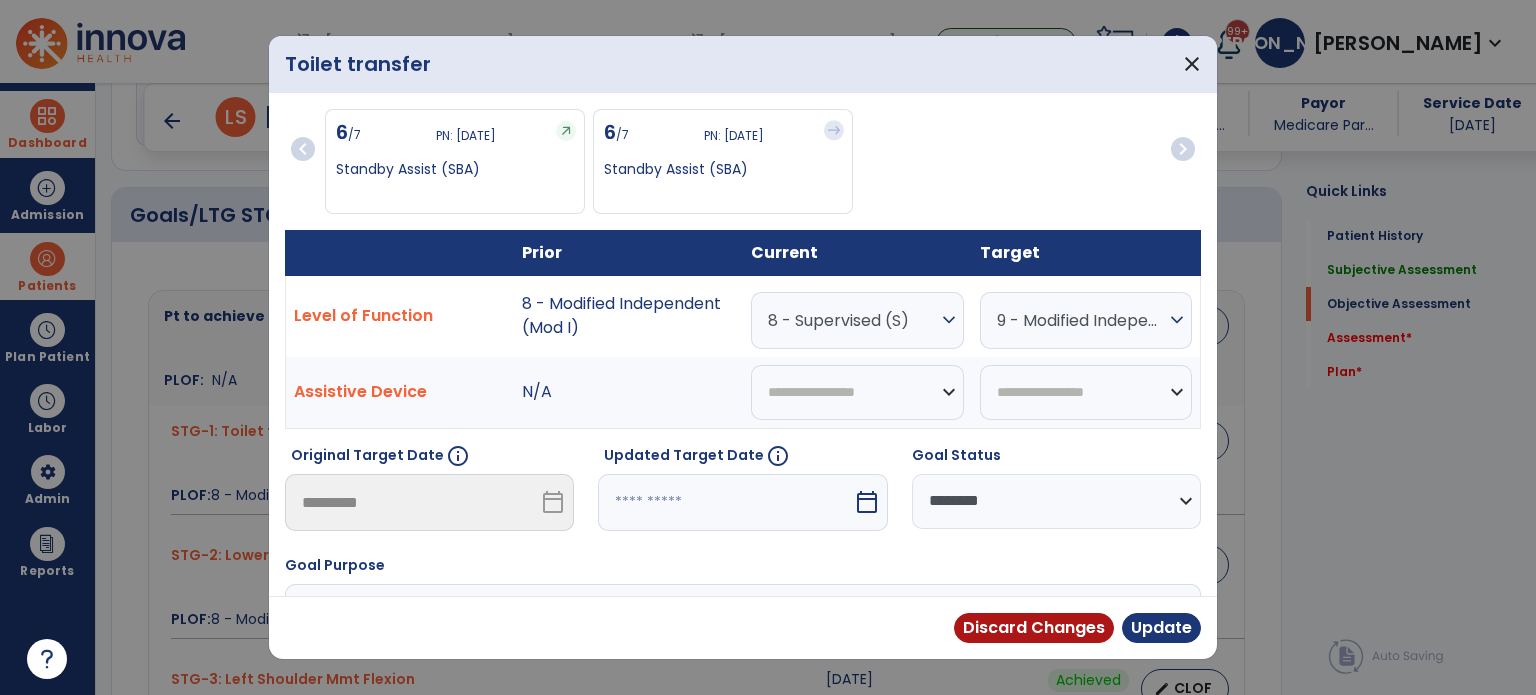 click on "calendar_today" at bounding box center (867, 502) 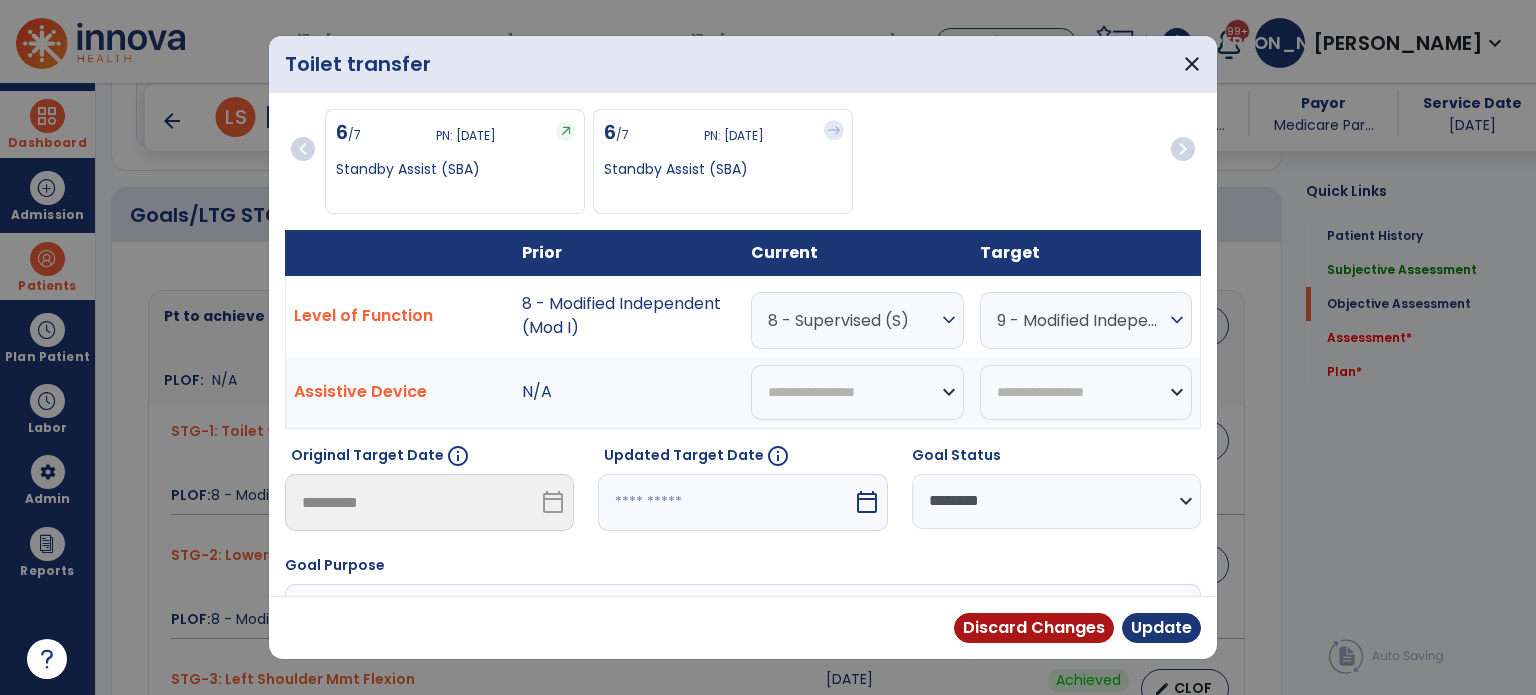 select on "*" 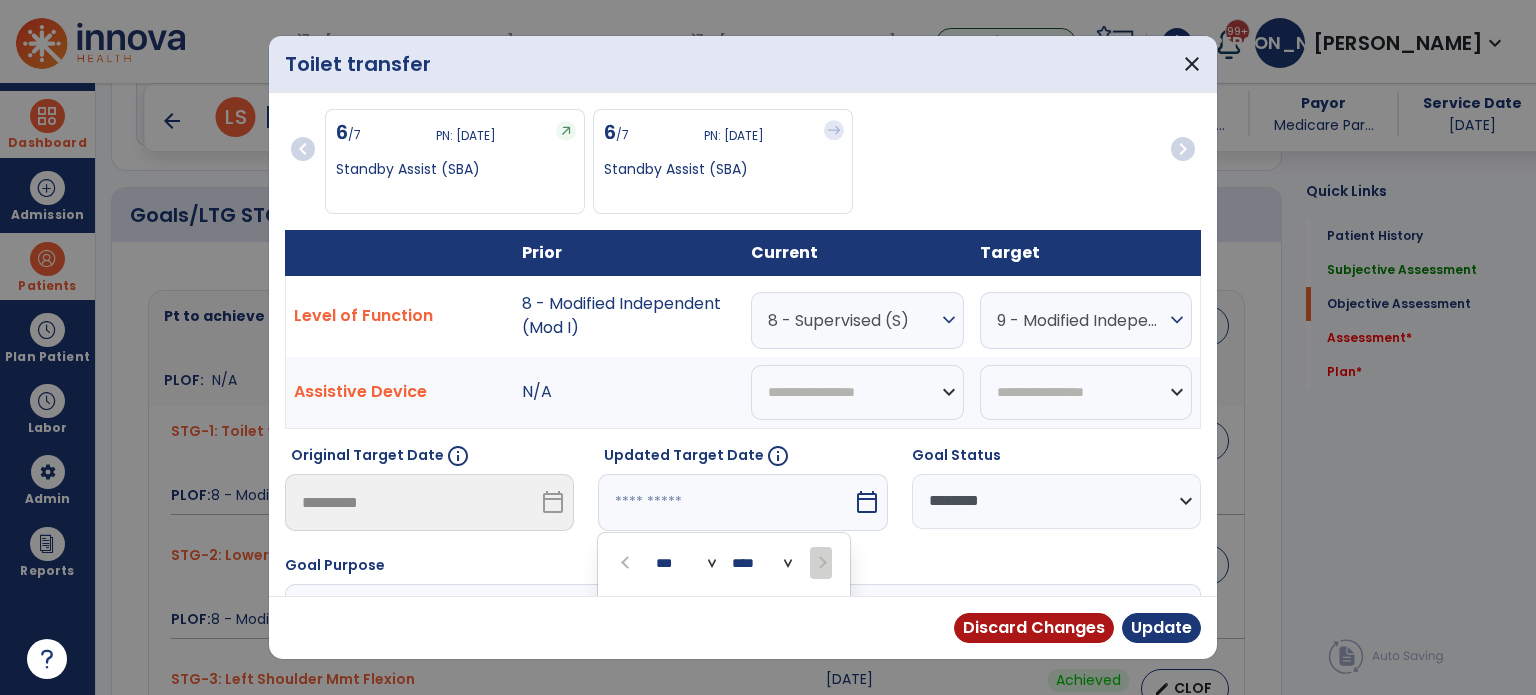 scroll, scrollTop: 228, scrollLeft: 0, axis: vertical 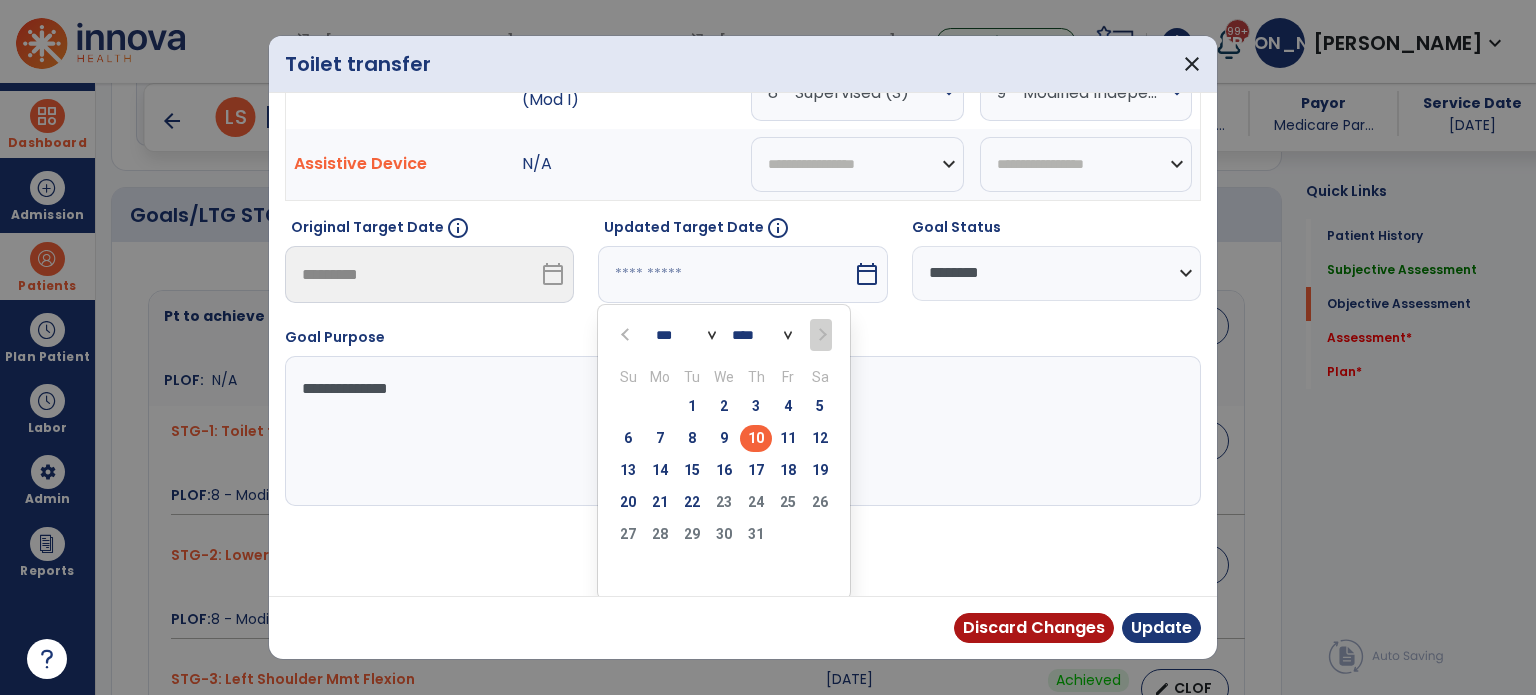 click on "22" at bounding box center (692, 505) 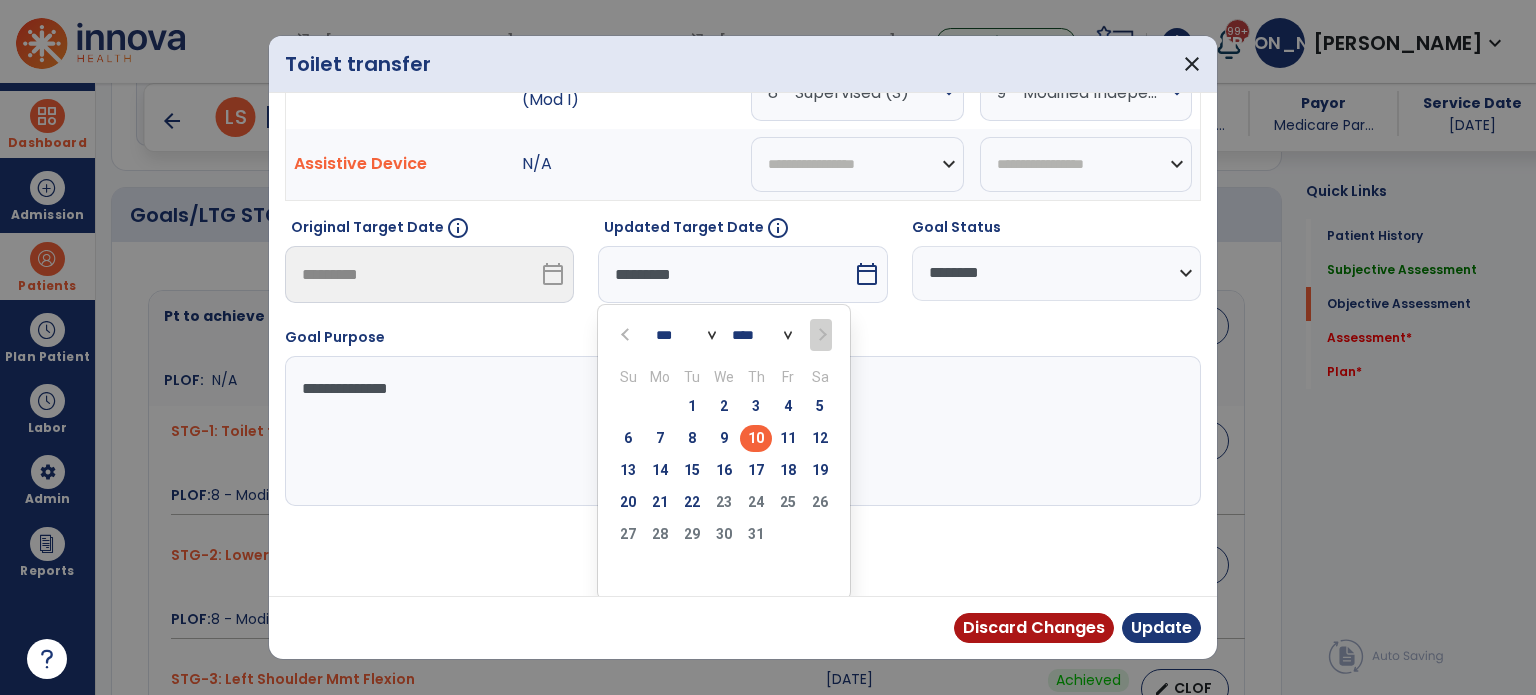scroll, scrollTop: 150, scrollLeft: 0, axis: vertical 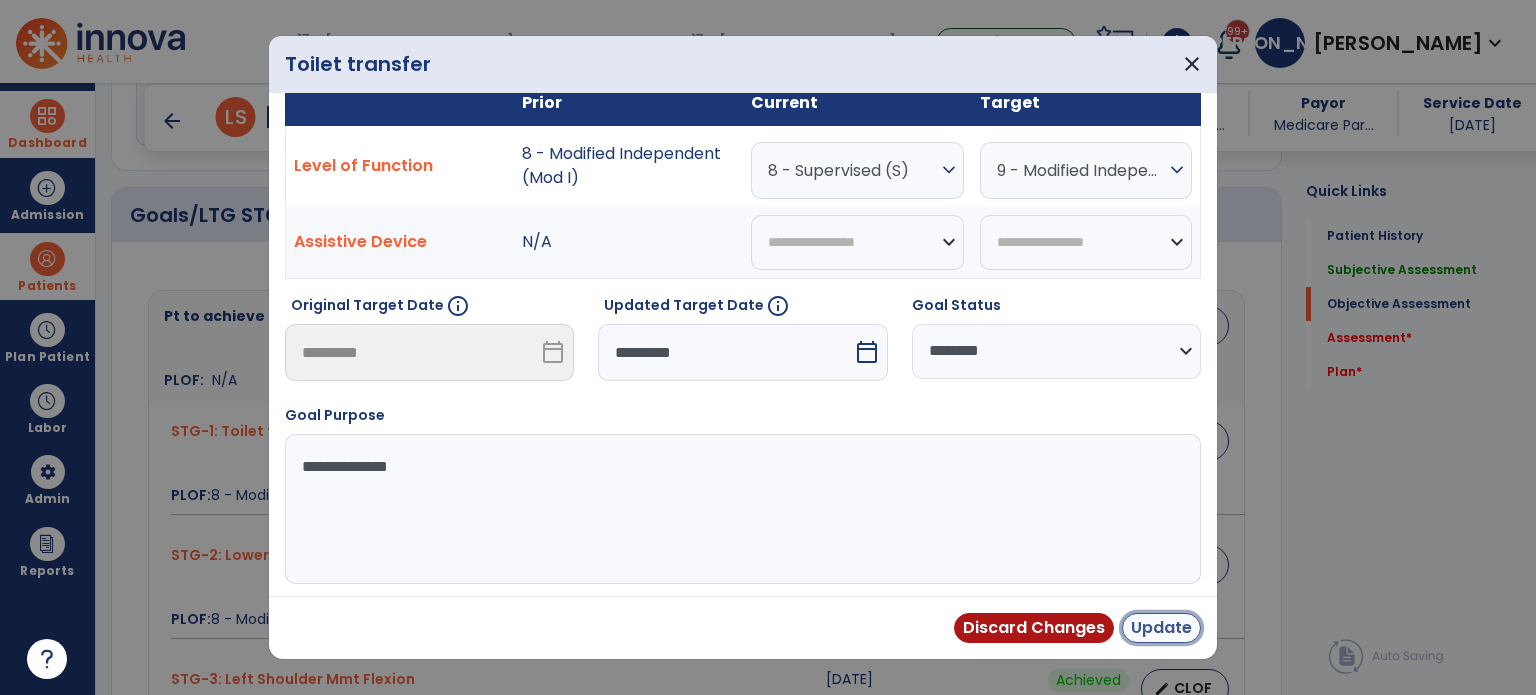 click on "Update" at bounding box center (1161, 628) 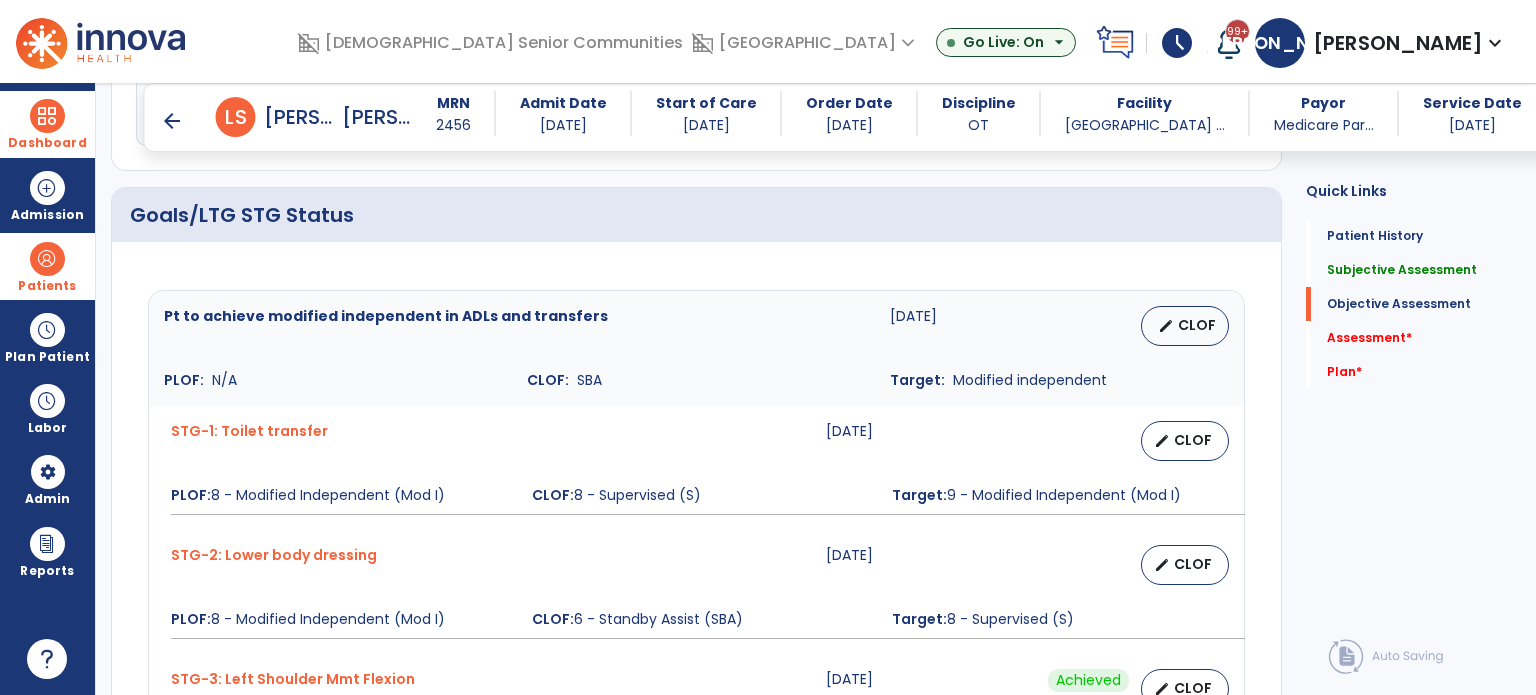 scroll, scrollTop: 1100, scrollLeft: 0, axis: vertical 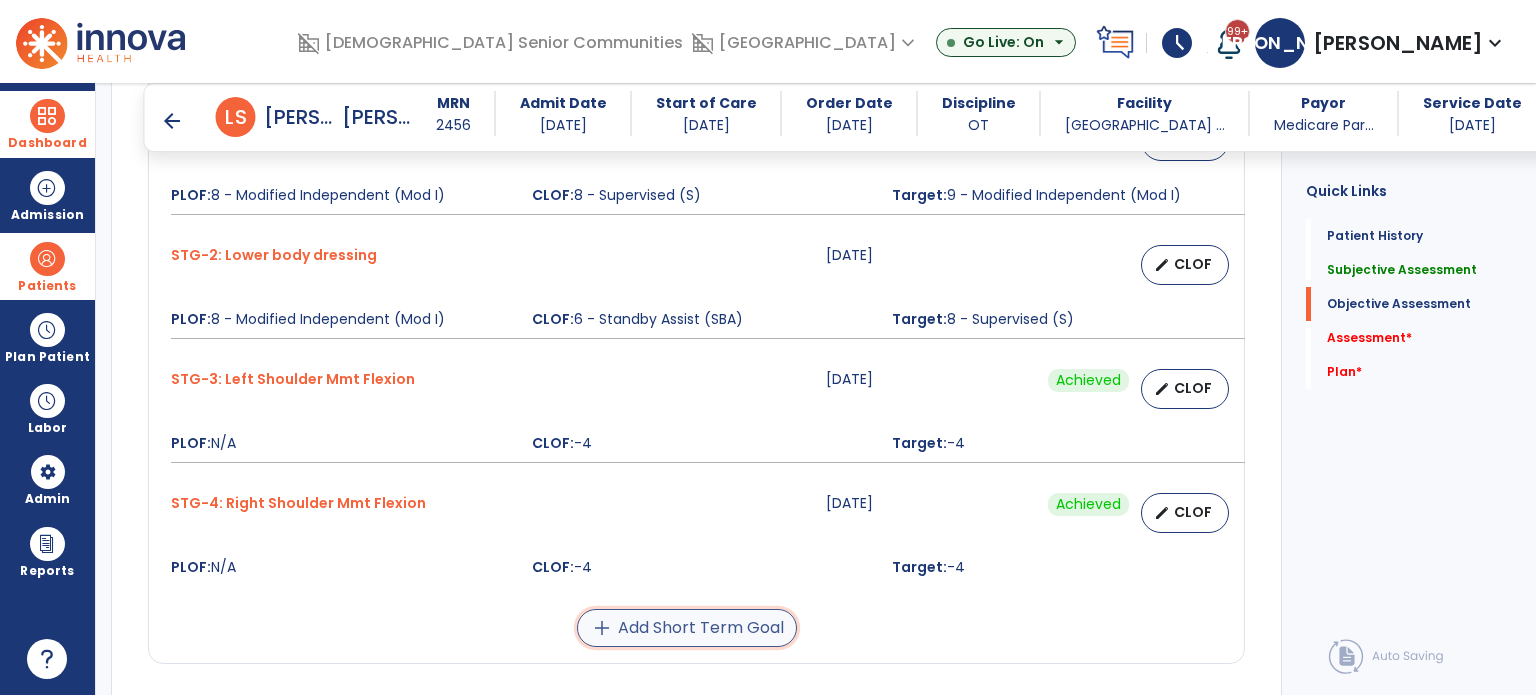 click on "add  Add Short Term Goal" at bounding box center [687, 628] 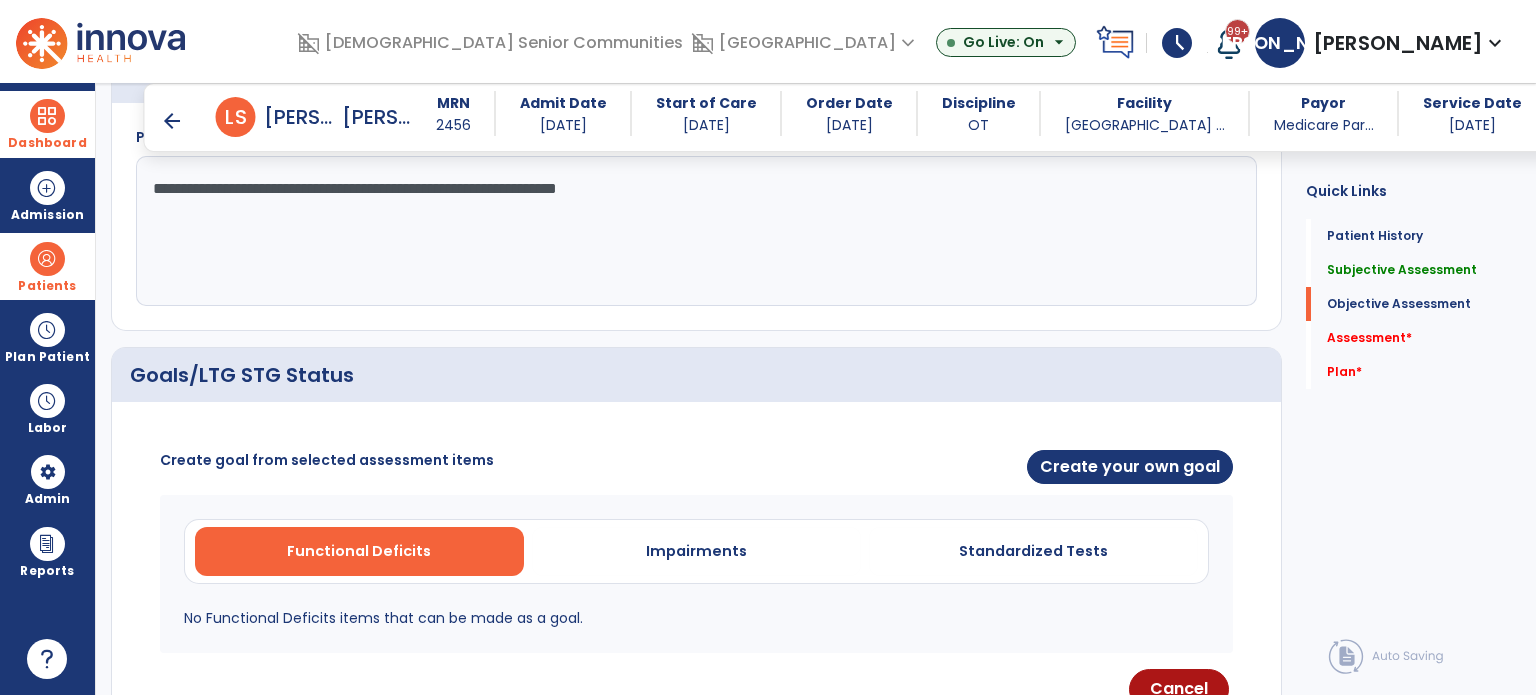scroll, scrollTop: 585, scrollLeft: 0, axis: vertical 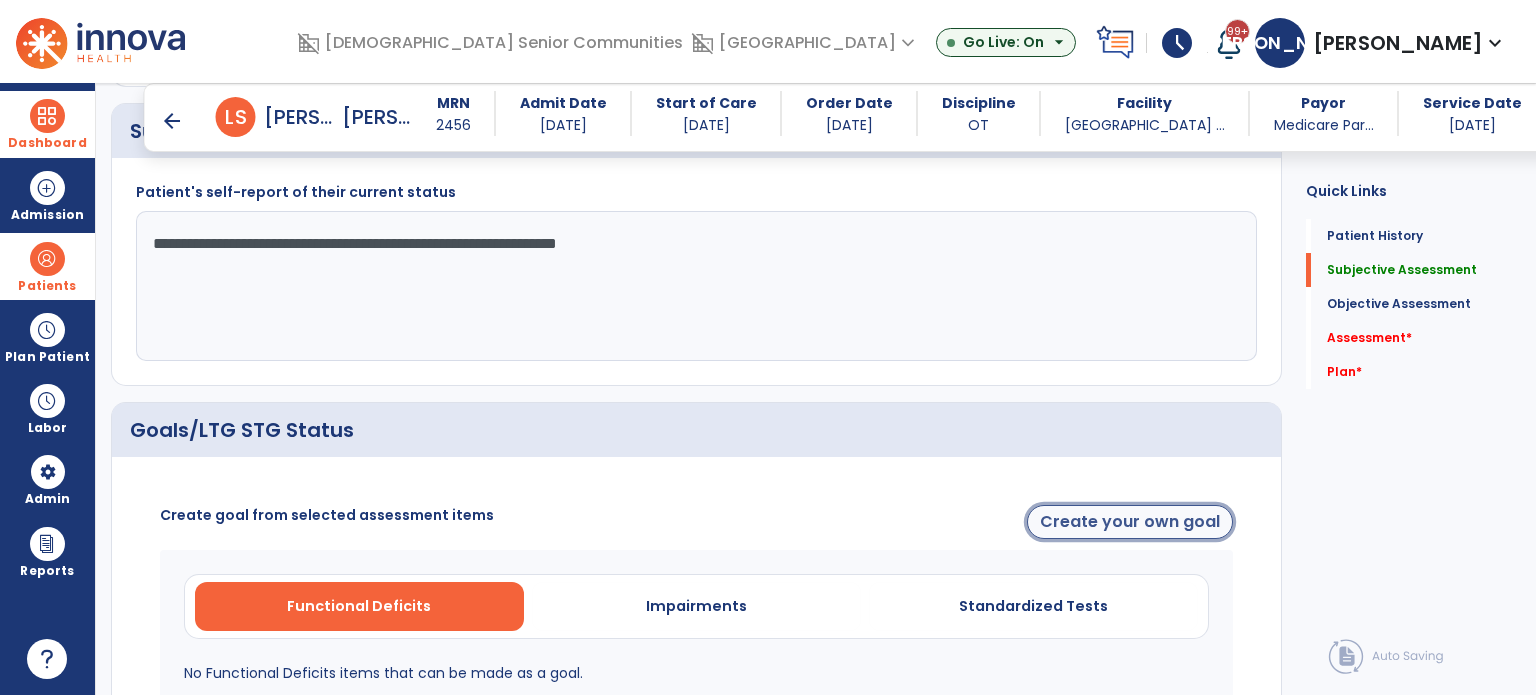 click on "Create your own goal" 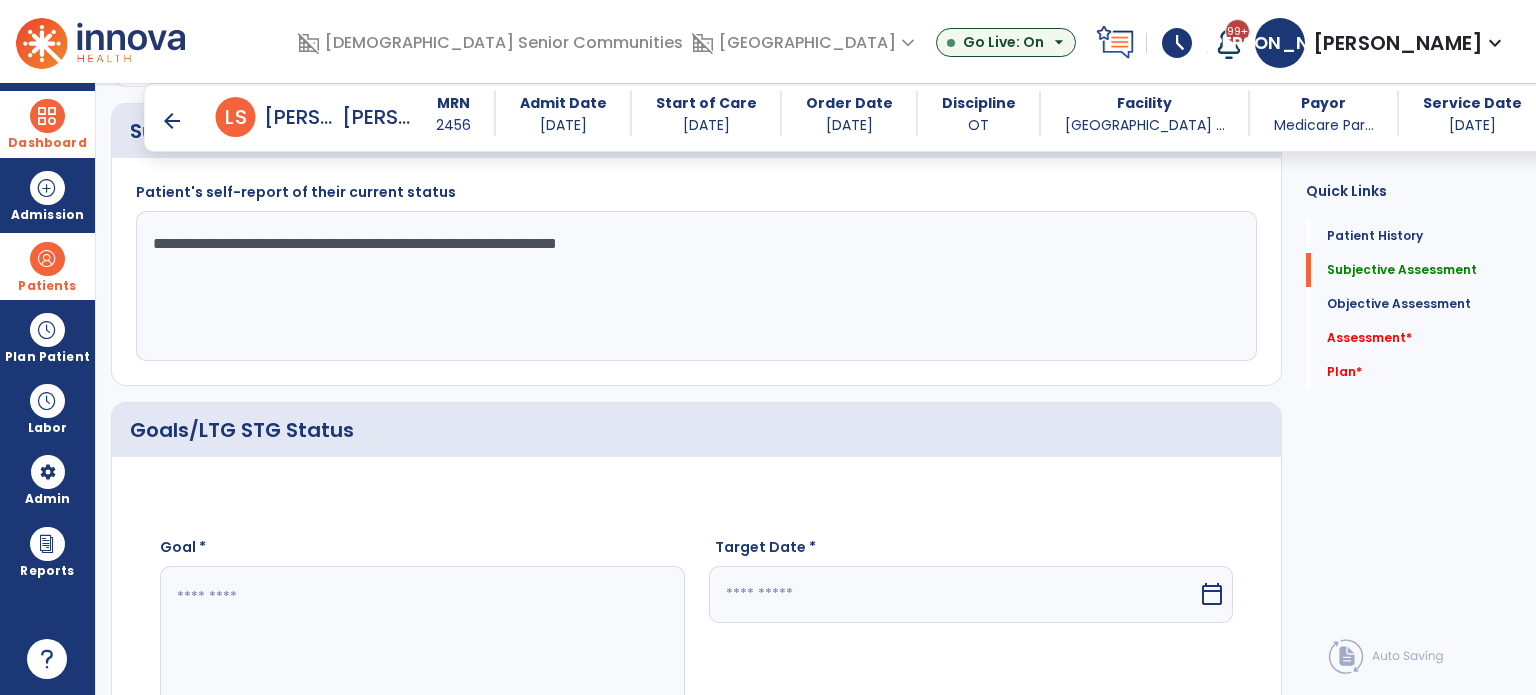 click 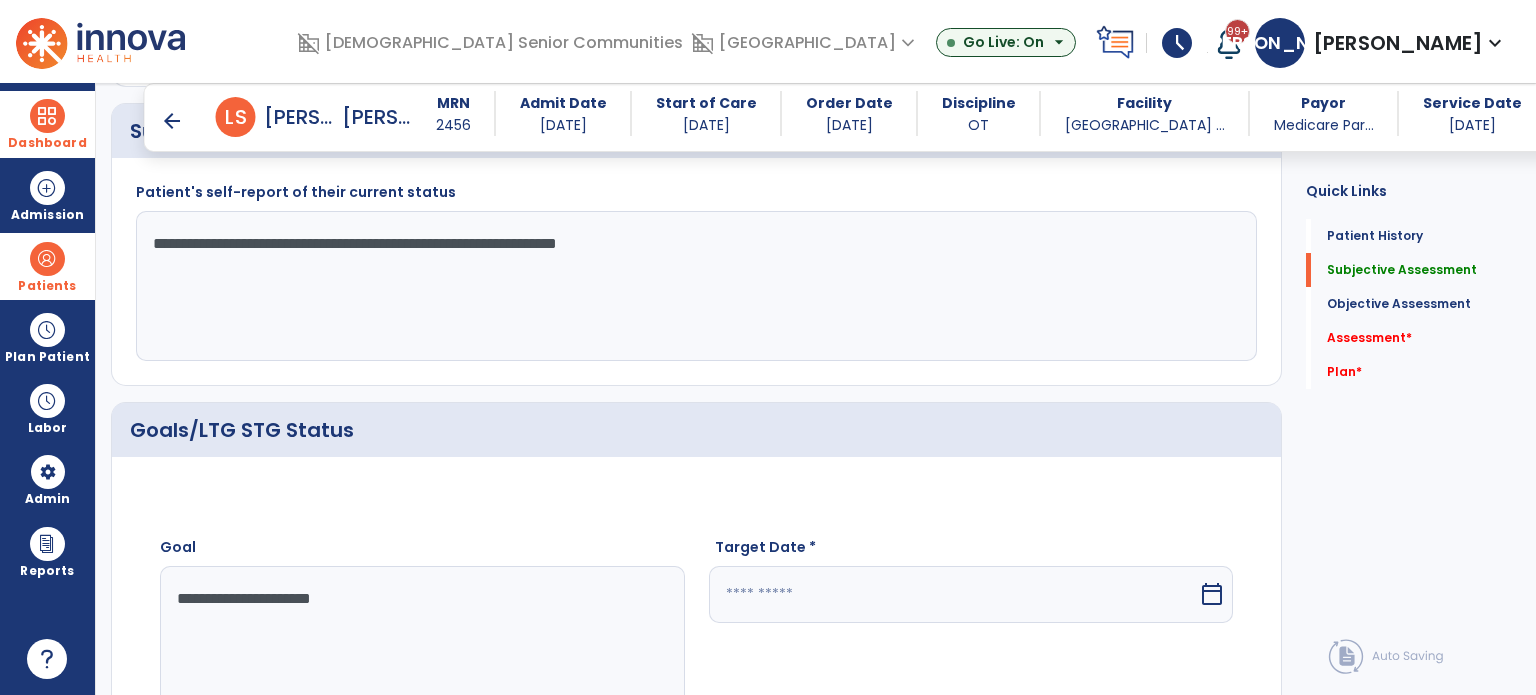 type on "**********" 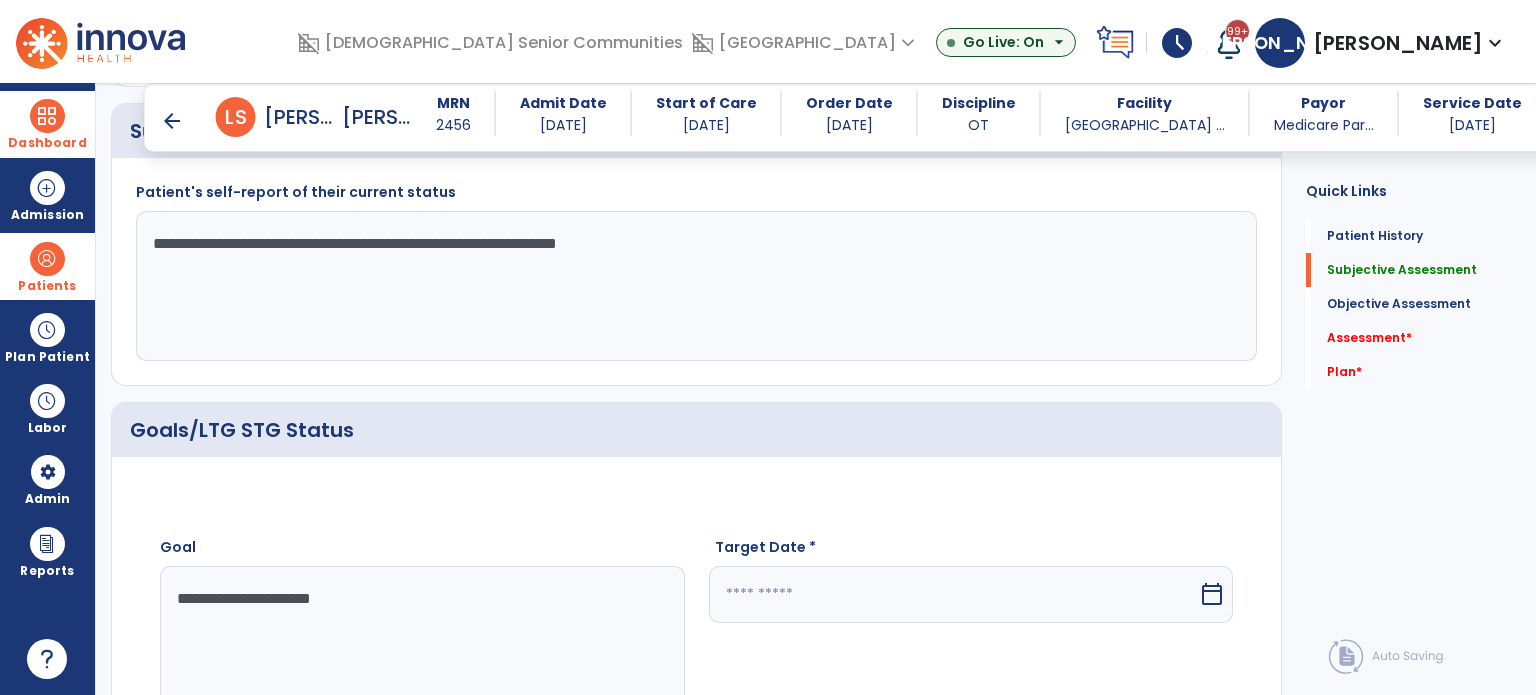 click at bounding box center (954, 594) 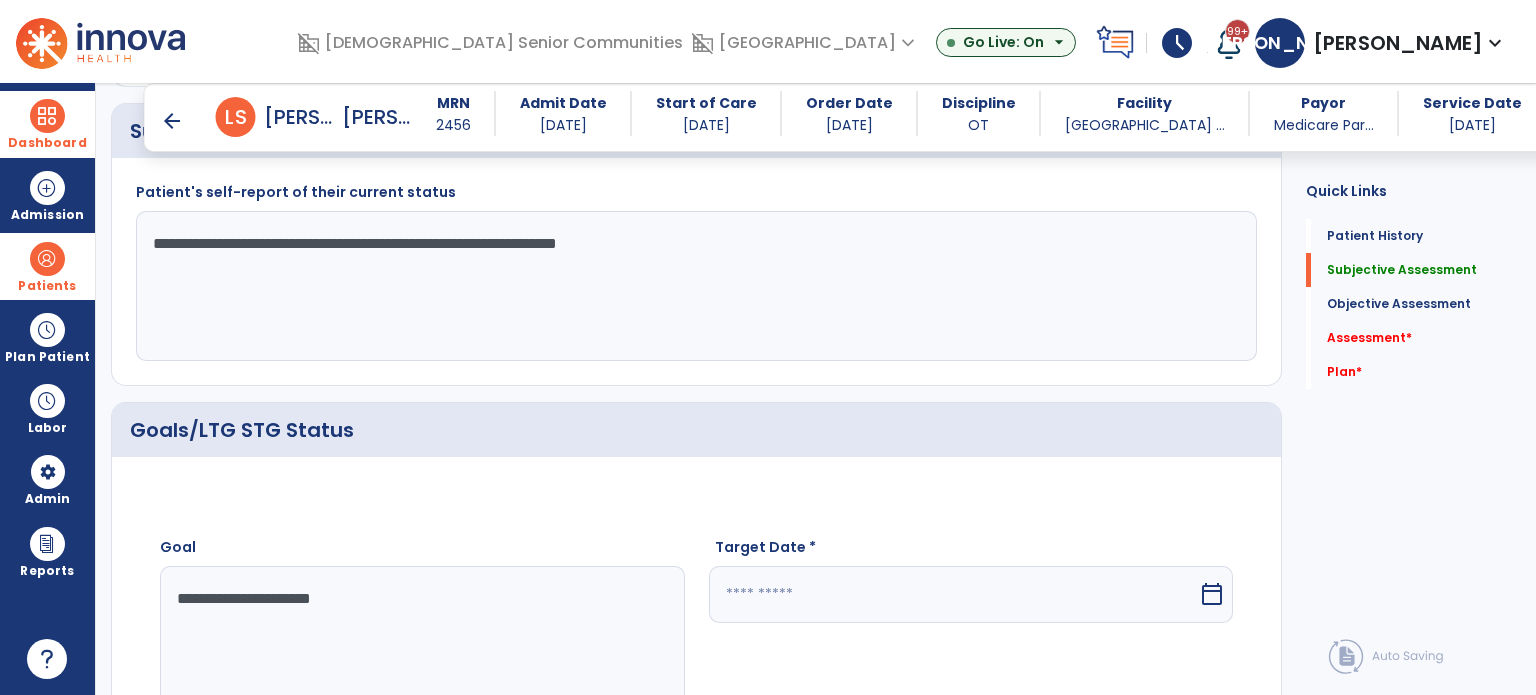 select on "*" 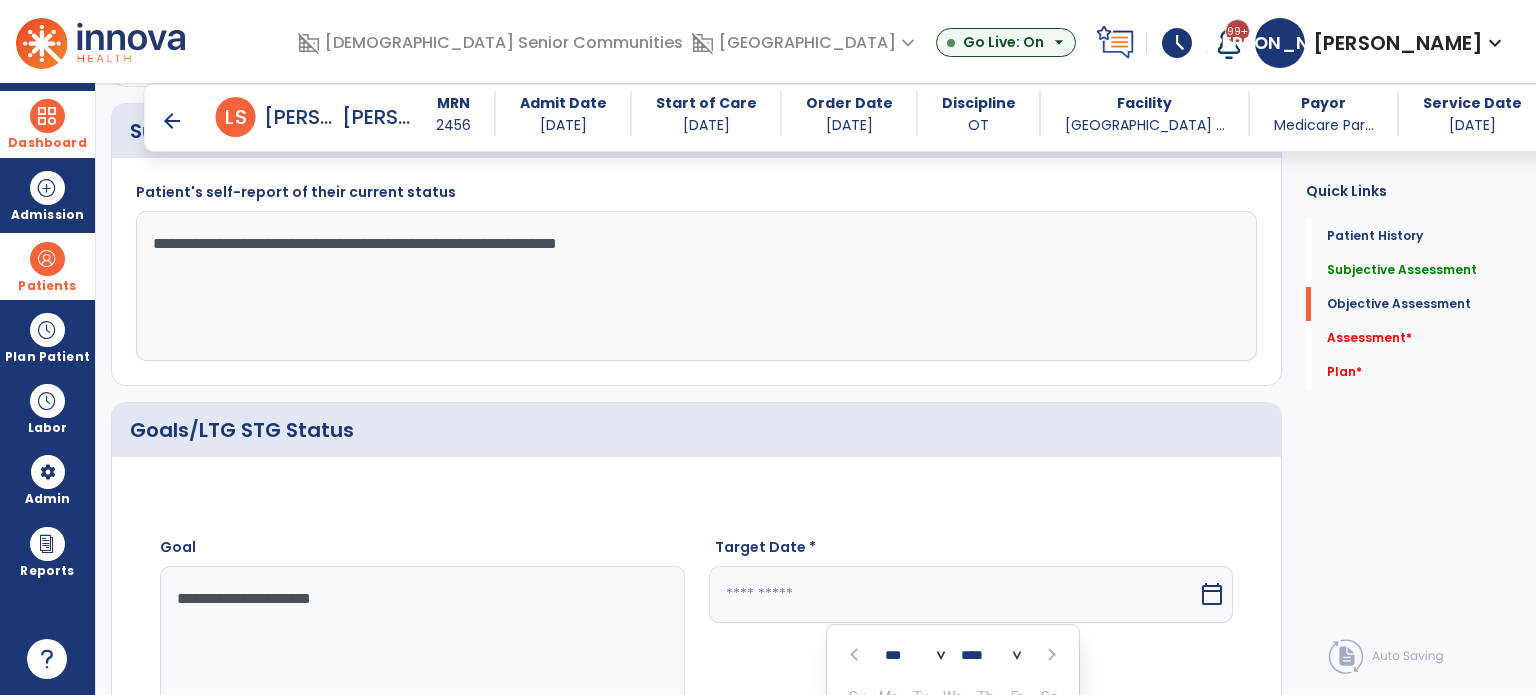 scroll, scrollTop: 954, scrollLeft: 0, axis: vertical 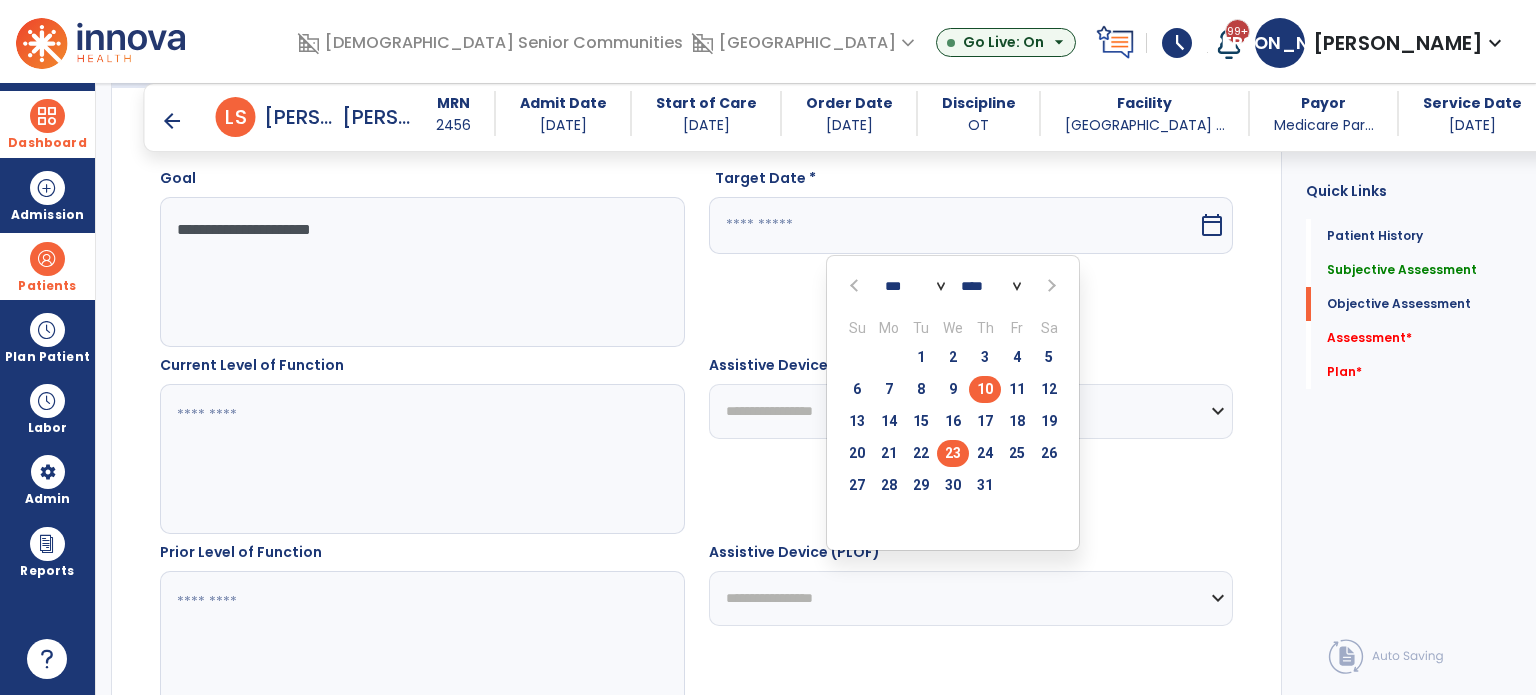 click on "23" at bounding box center (953, 453) 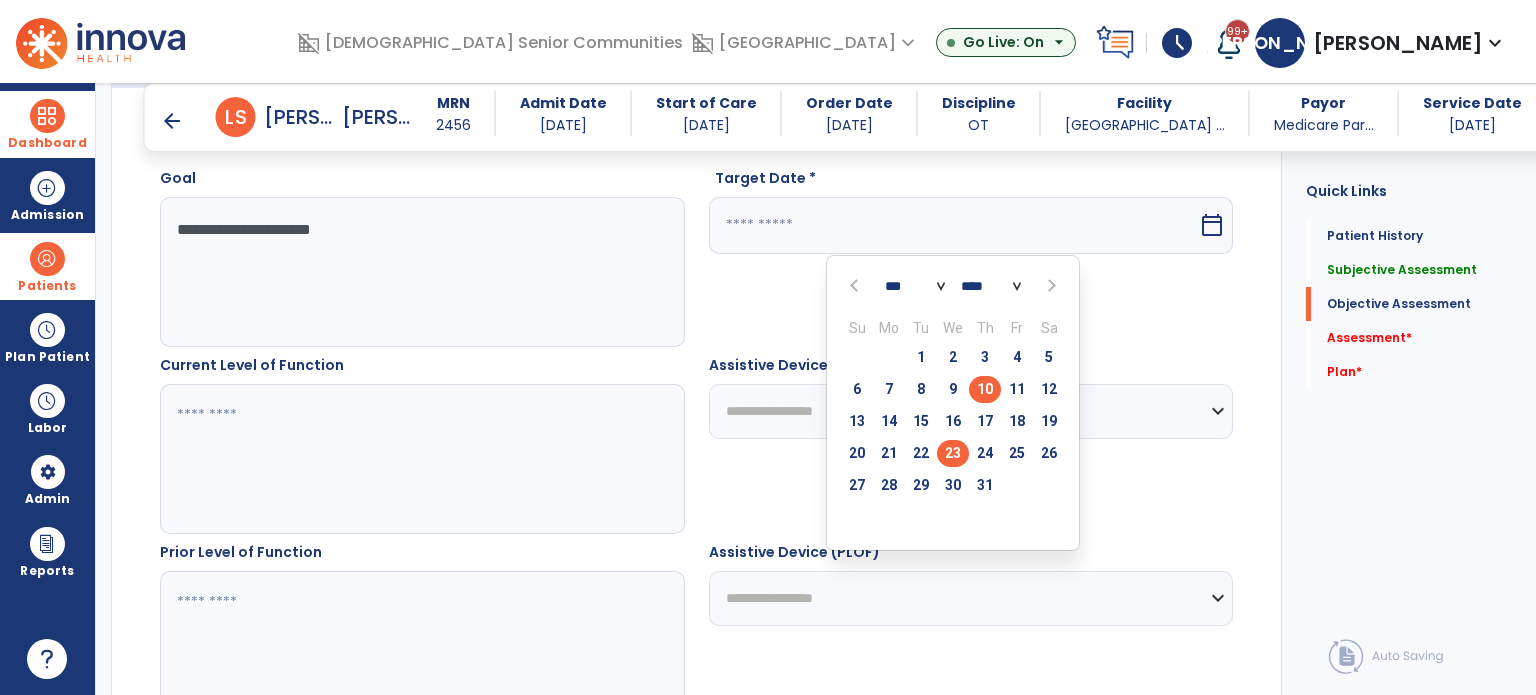 type on "*********" 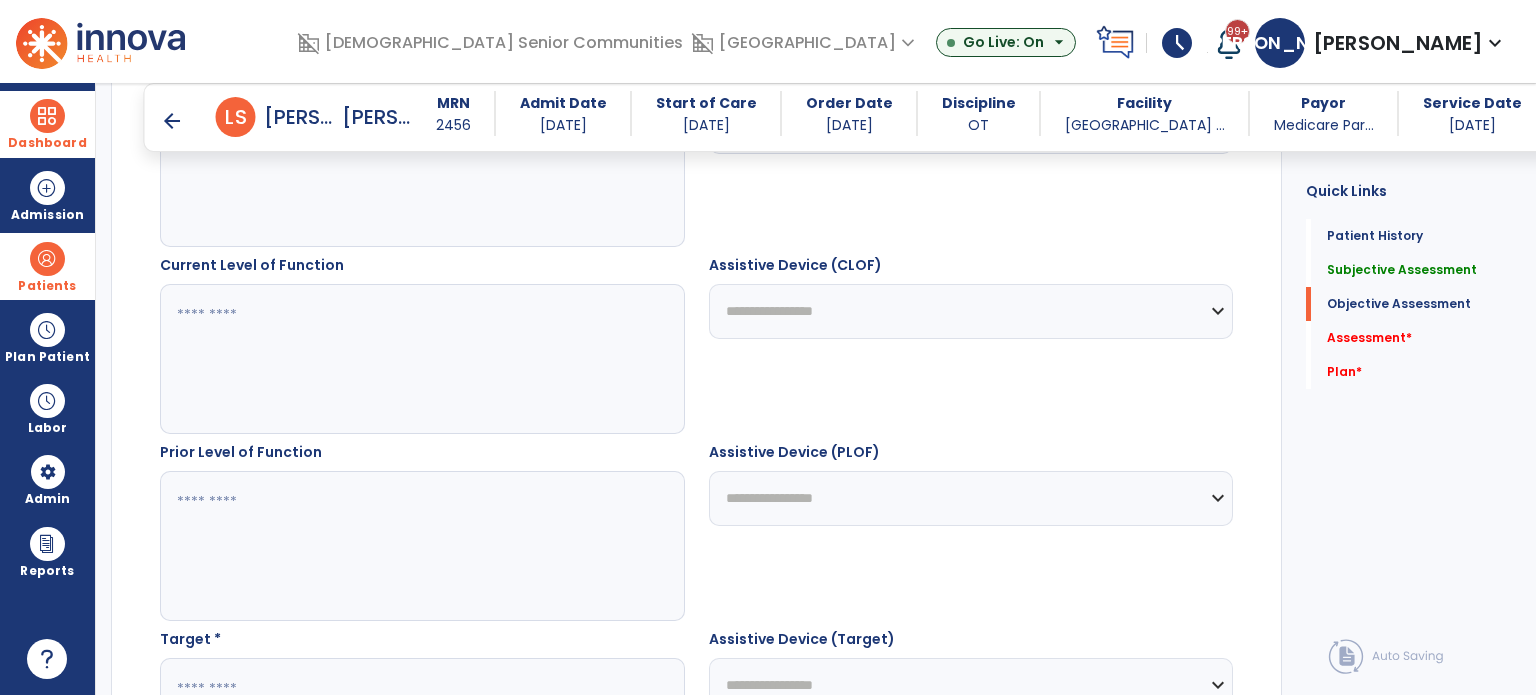 scroll, scrollTop: 854, scrollLeft: 0, axis: vertical 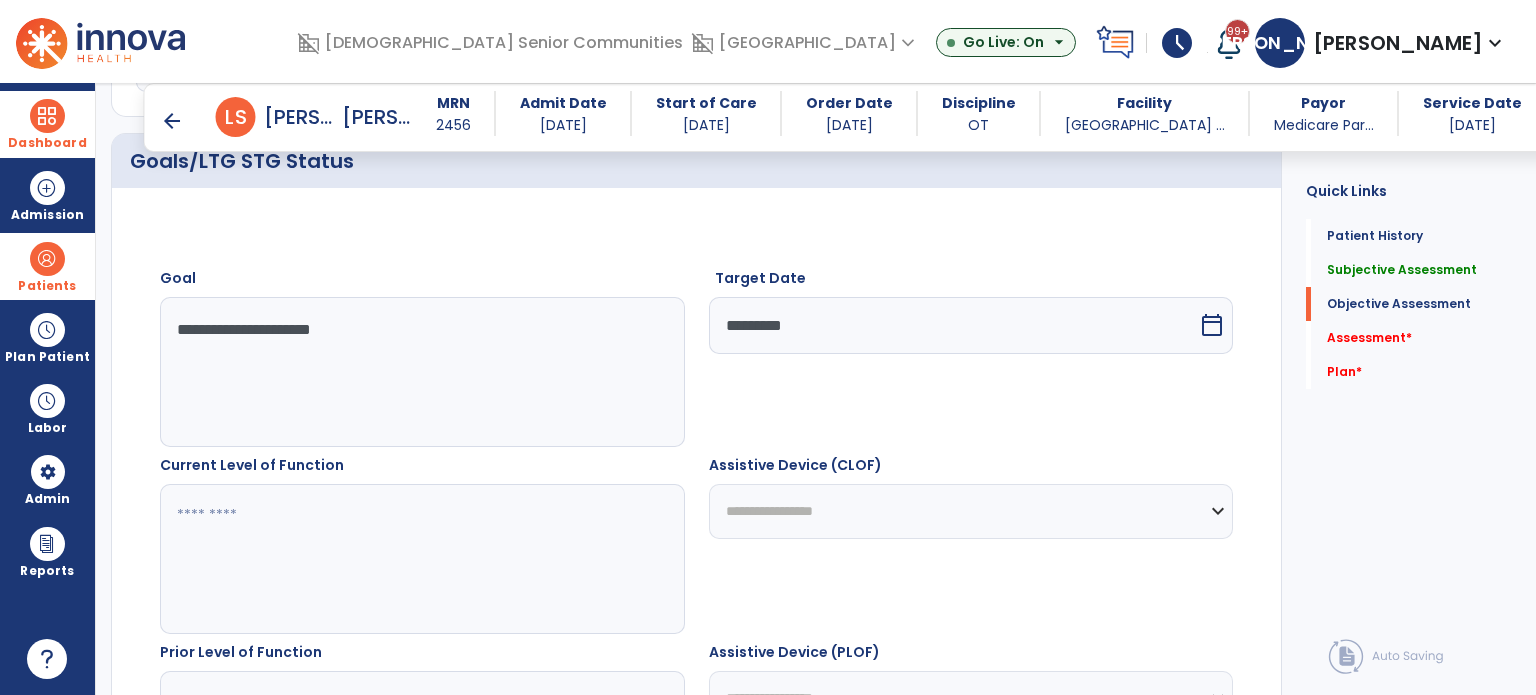 click 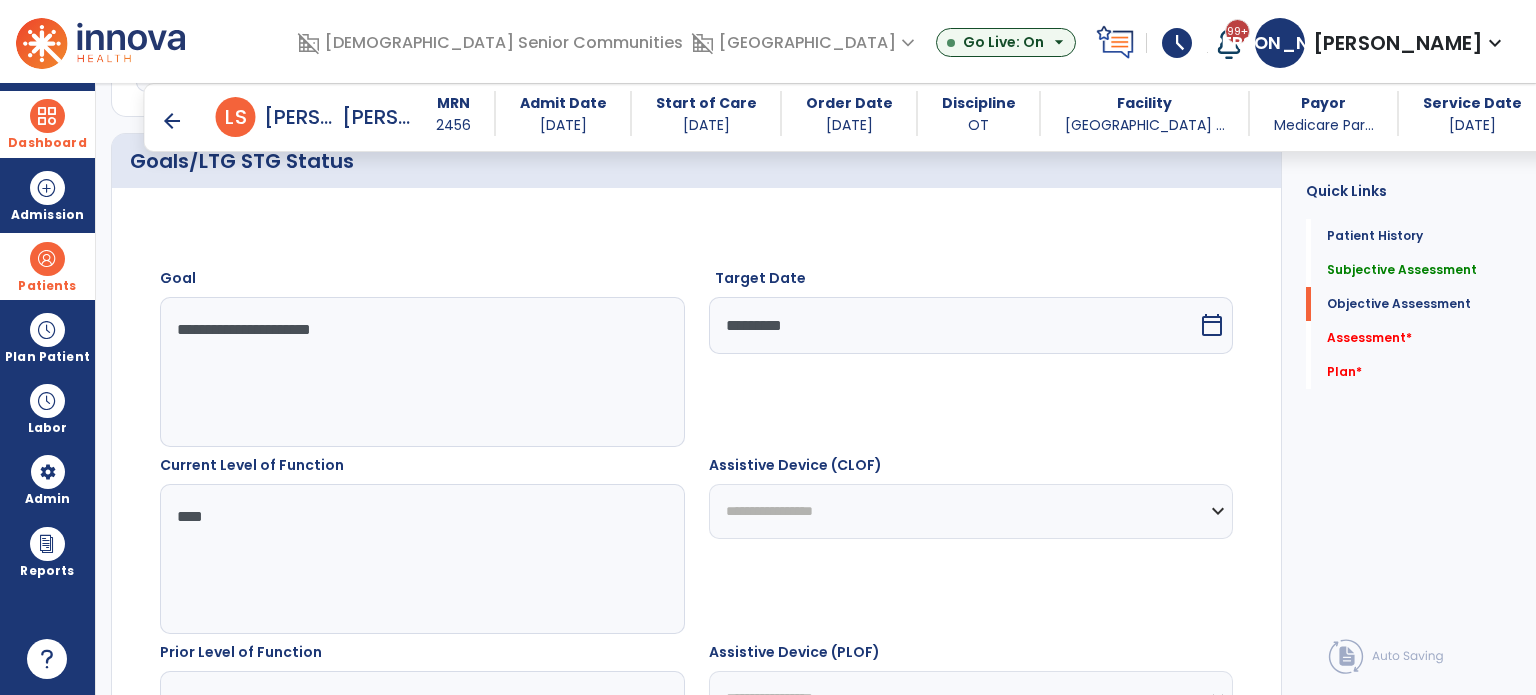 scroll, scrollTop: 1054, scrollLeft: 0, axis: vertical 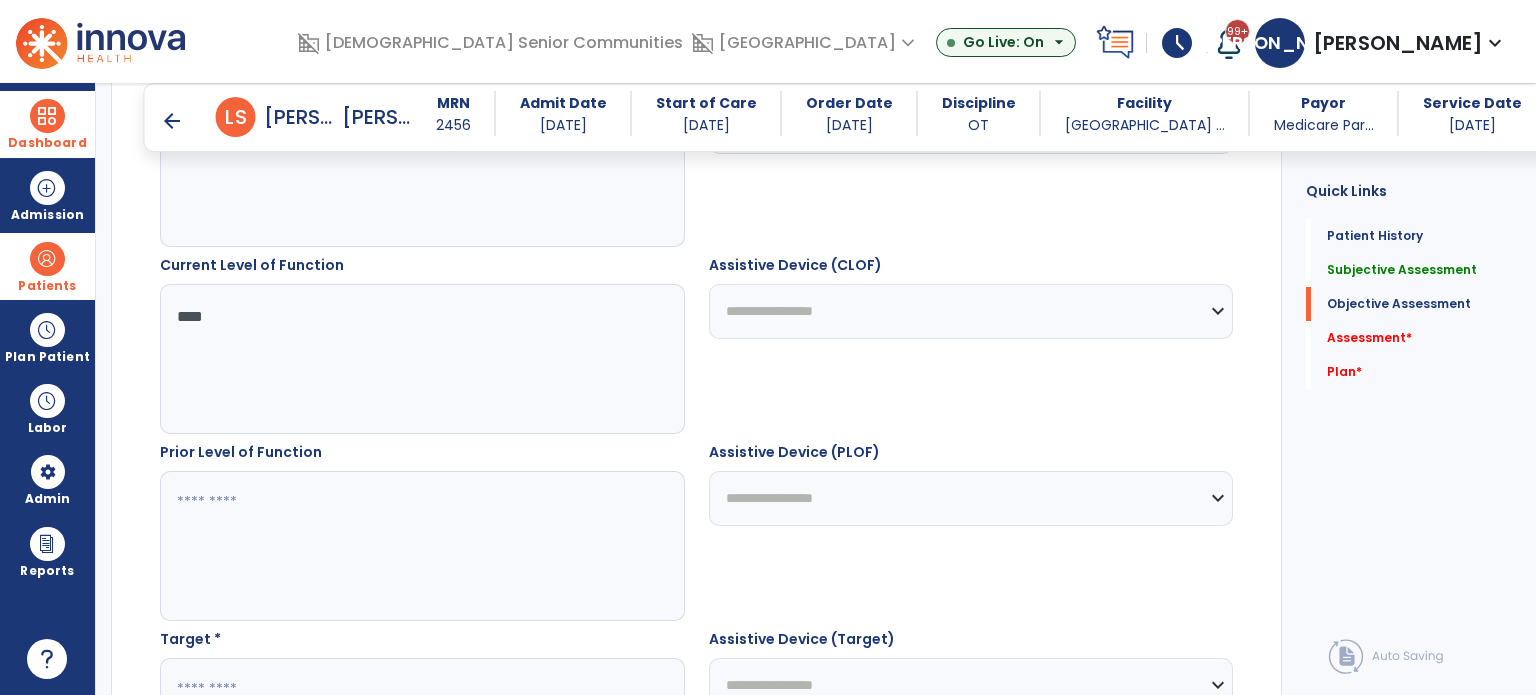 type on "****" 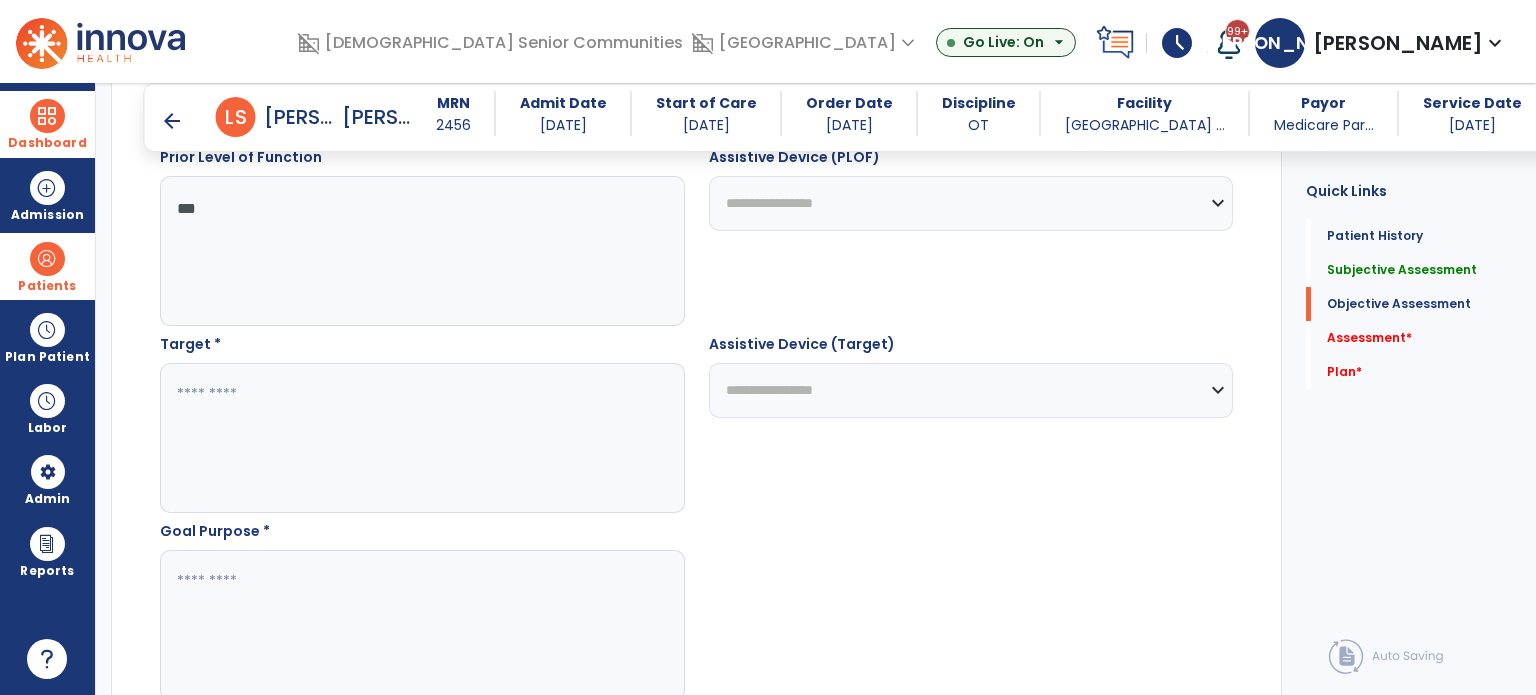 scroll, scrollTop: 1354, scrollLeft: 0, axis: vertical 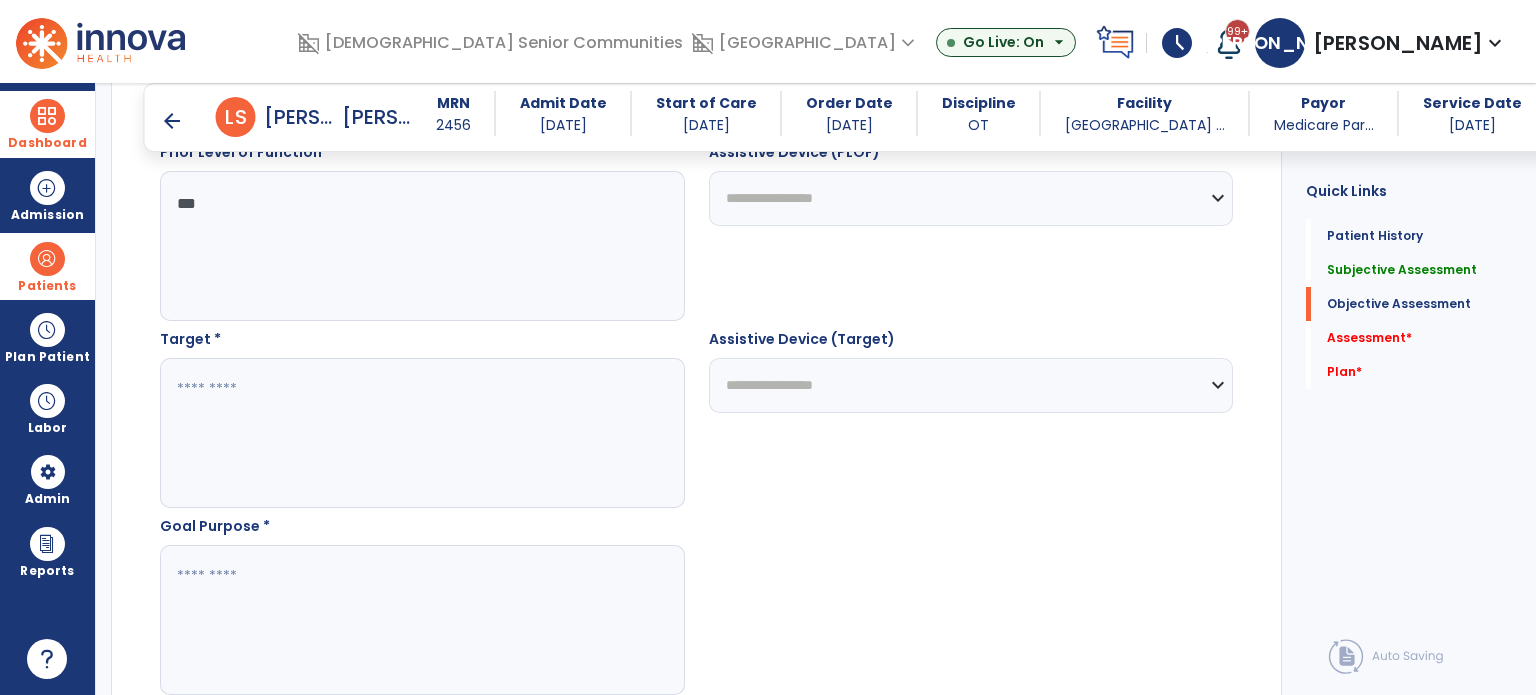 type on "***" 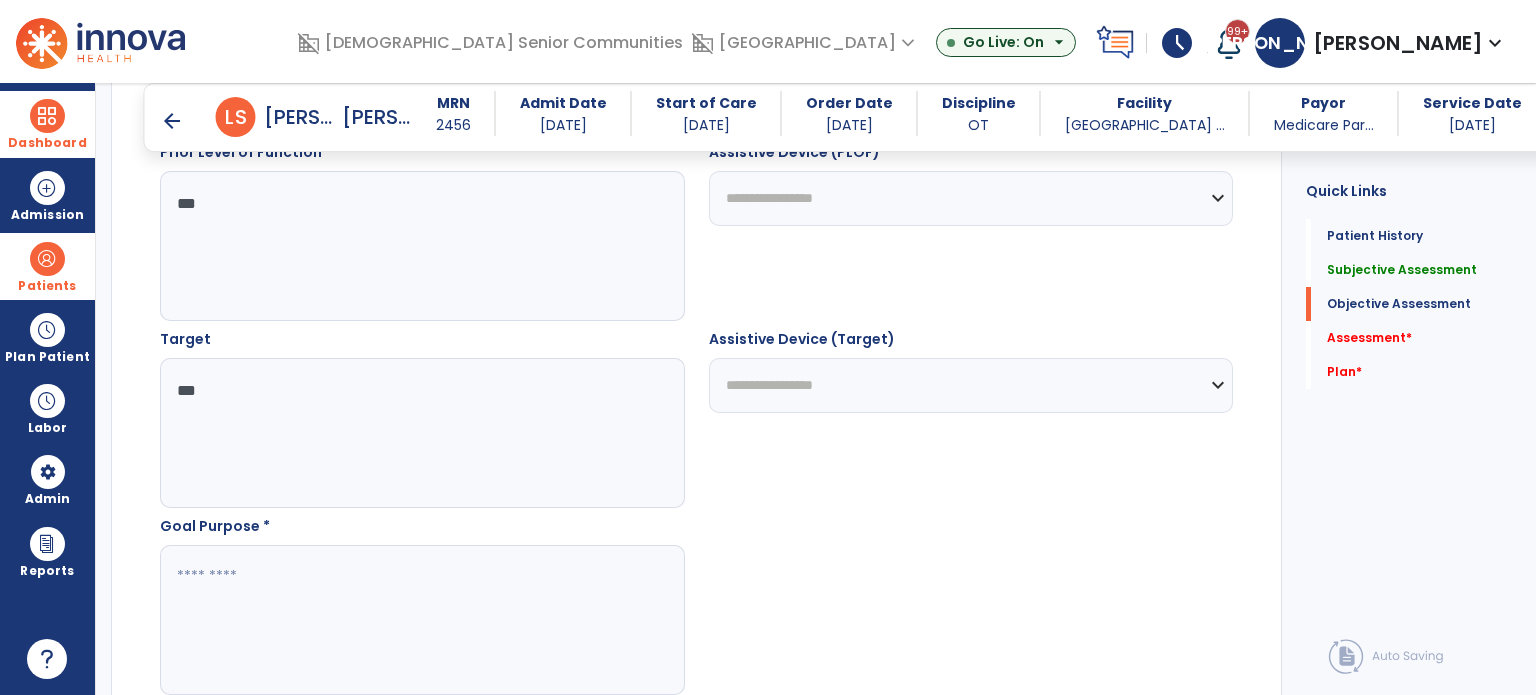 type on "***" 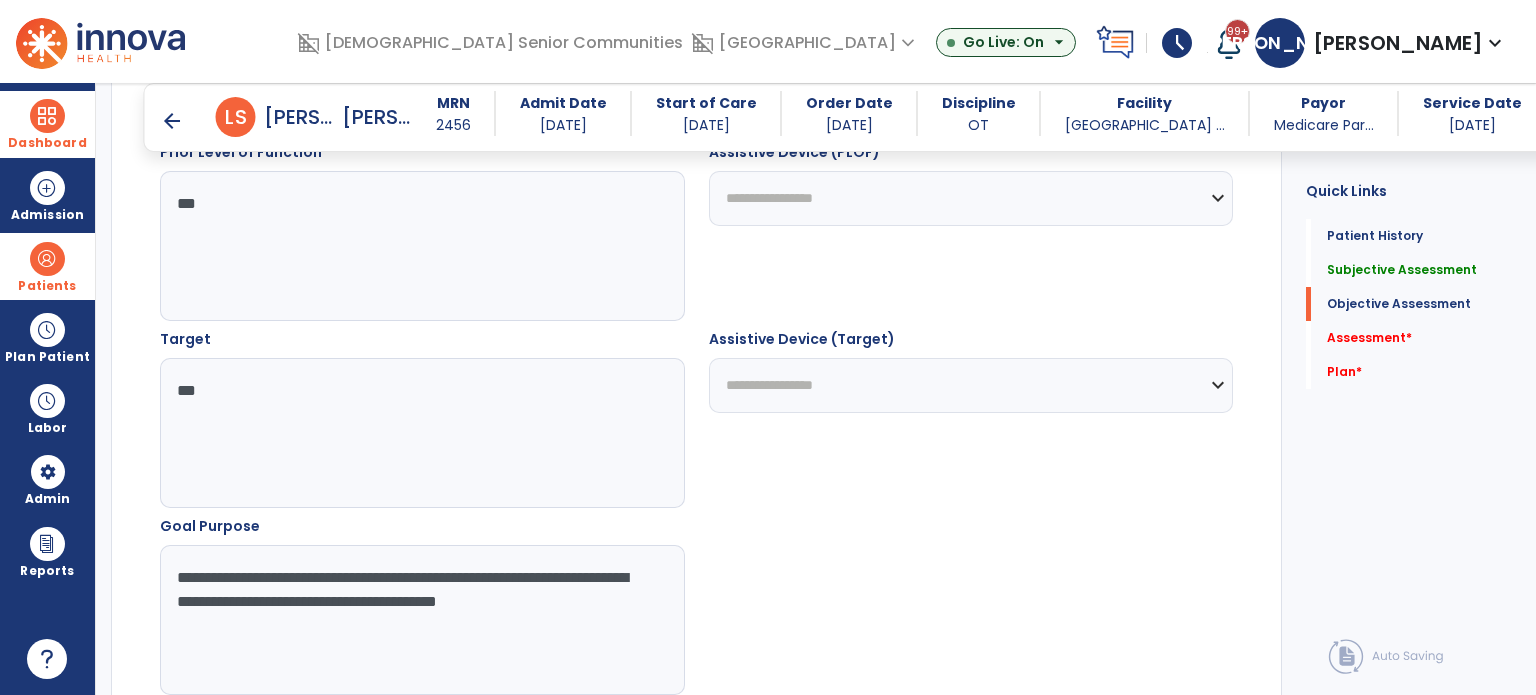scroll, scrollTop: 1654, scrollLeft: 0, axis: vertical 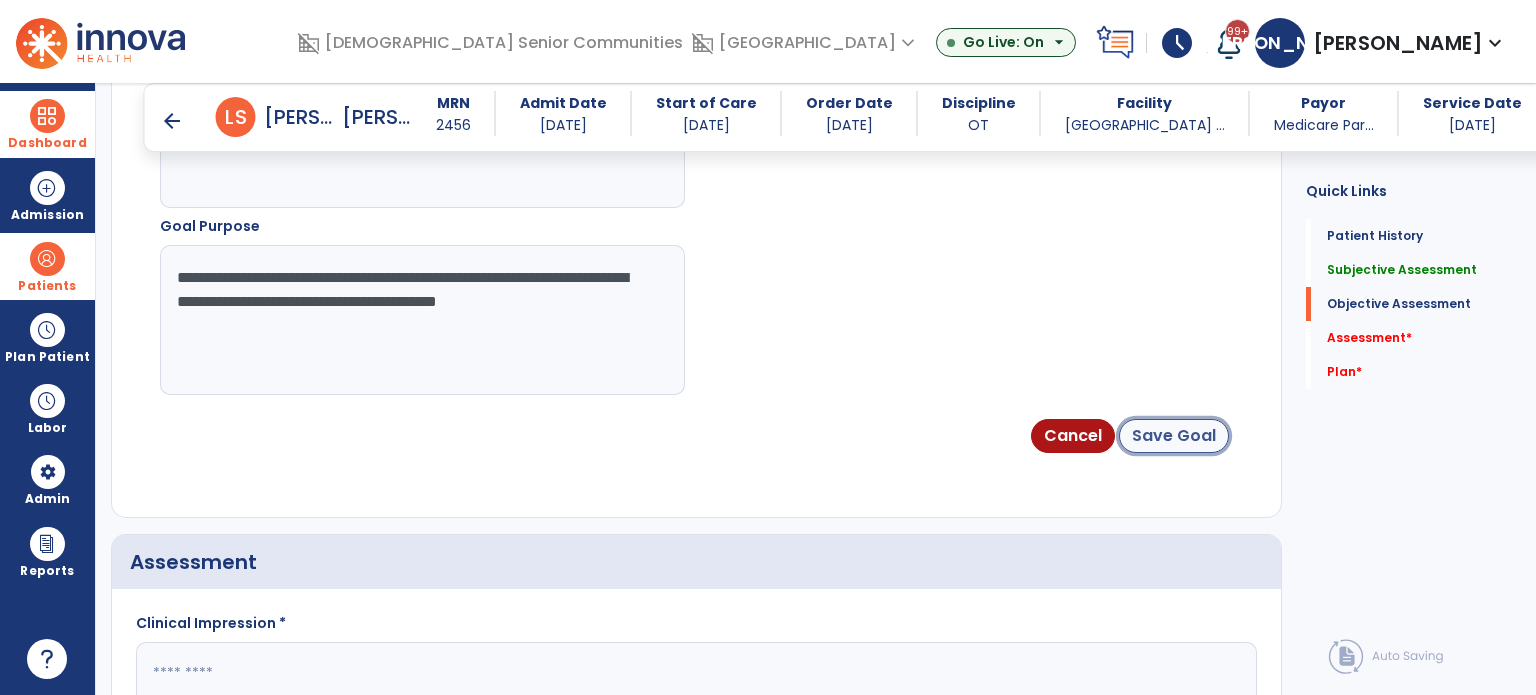 click on "Save Goal" 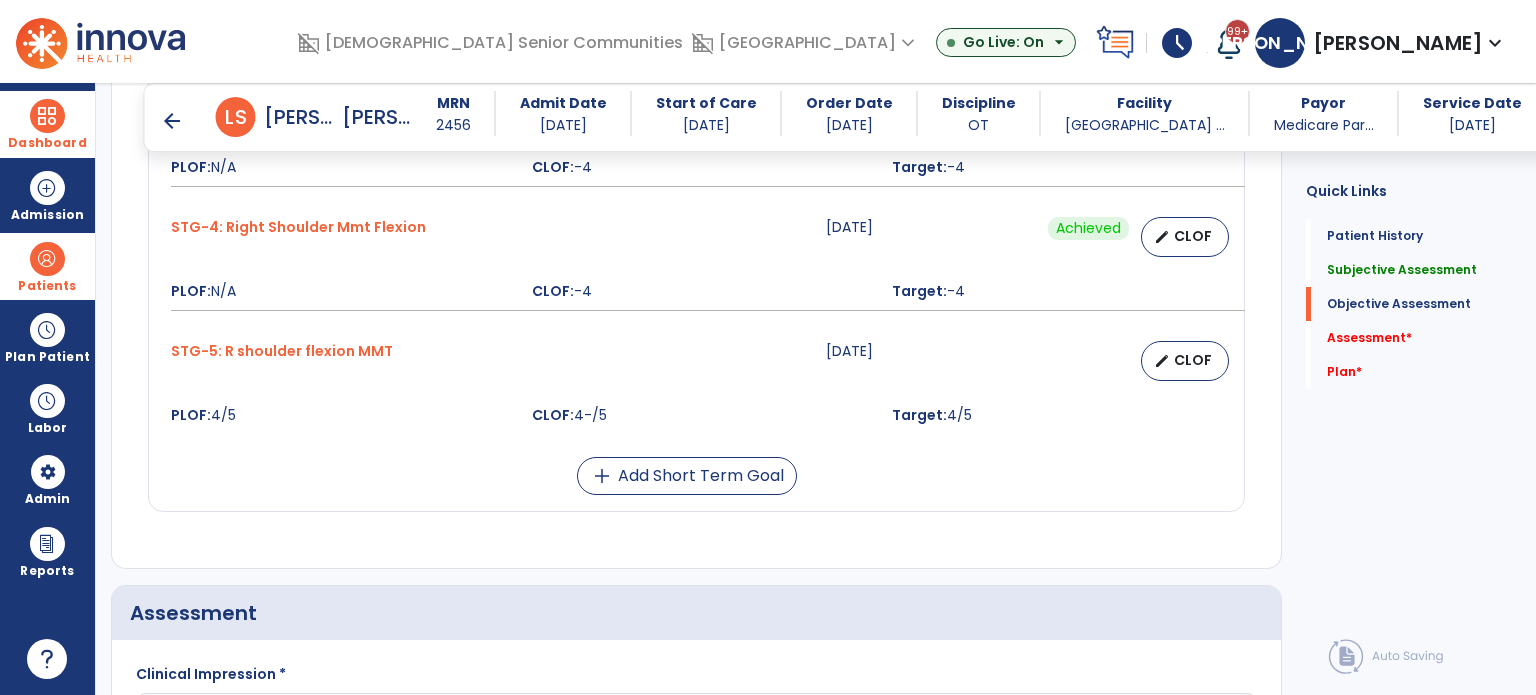 scroll, scrollTop: 1676, scrollLeft: 0, axis: vertical 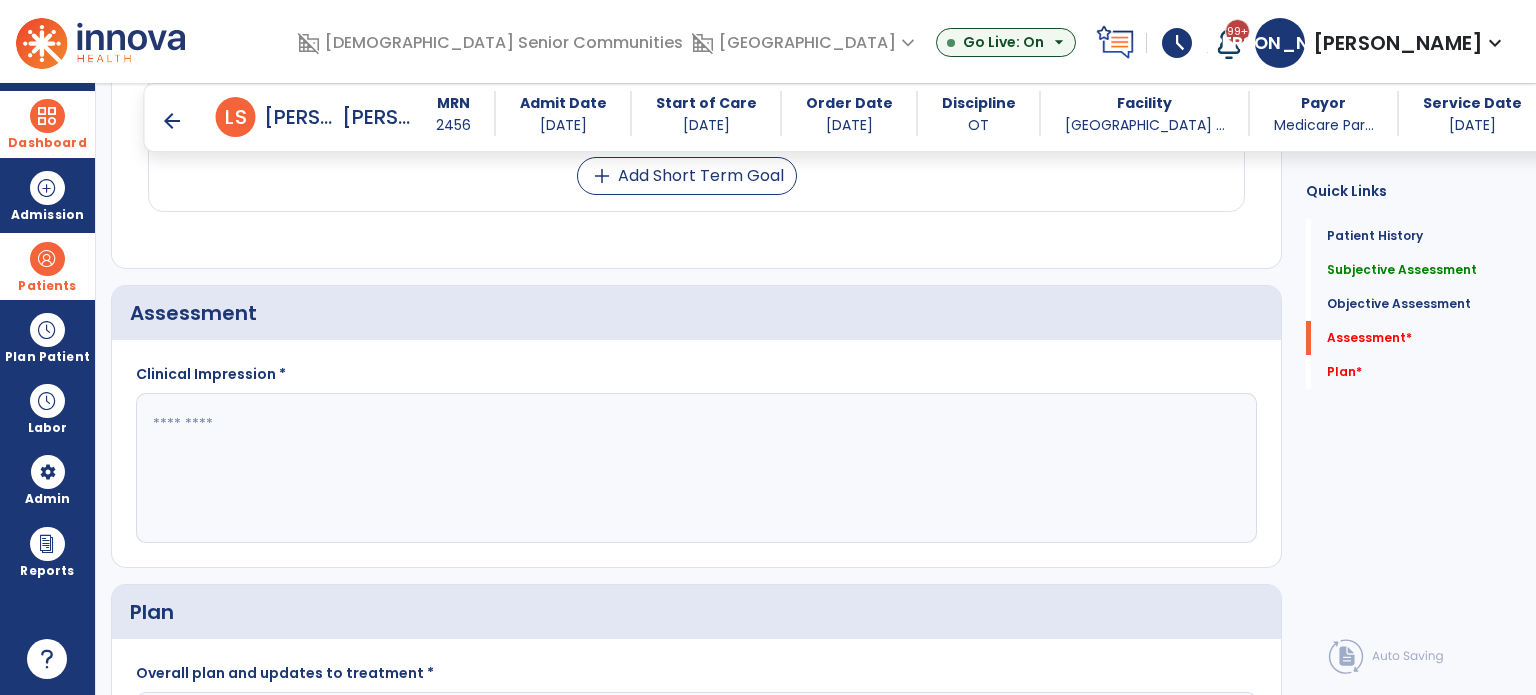 click 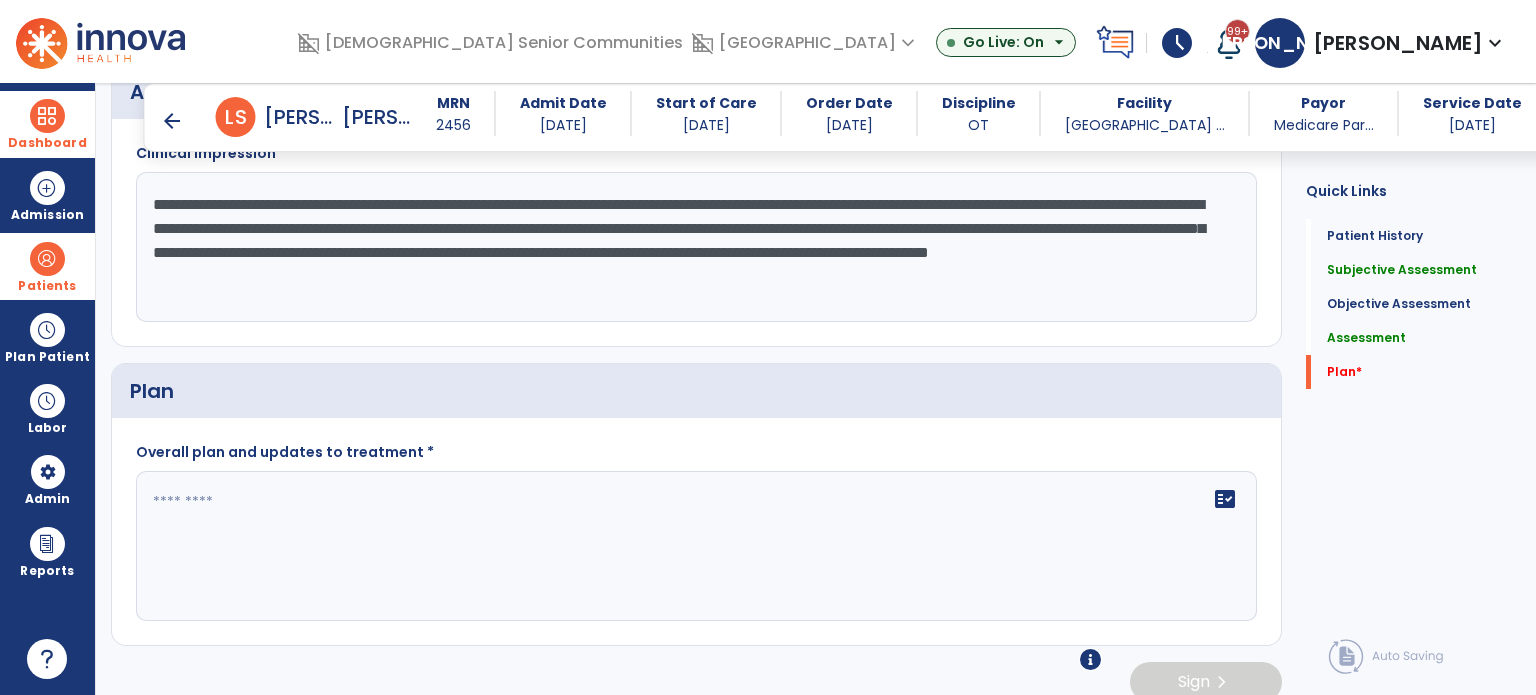 scroll, scrollTop: 1914, scrollLeft: 0, axis: vertical 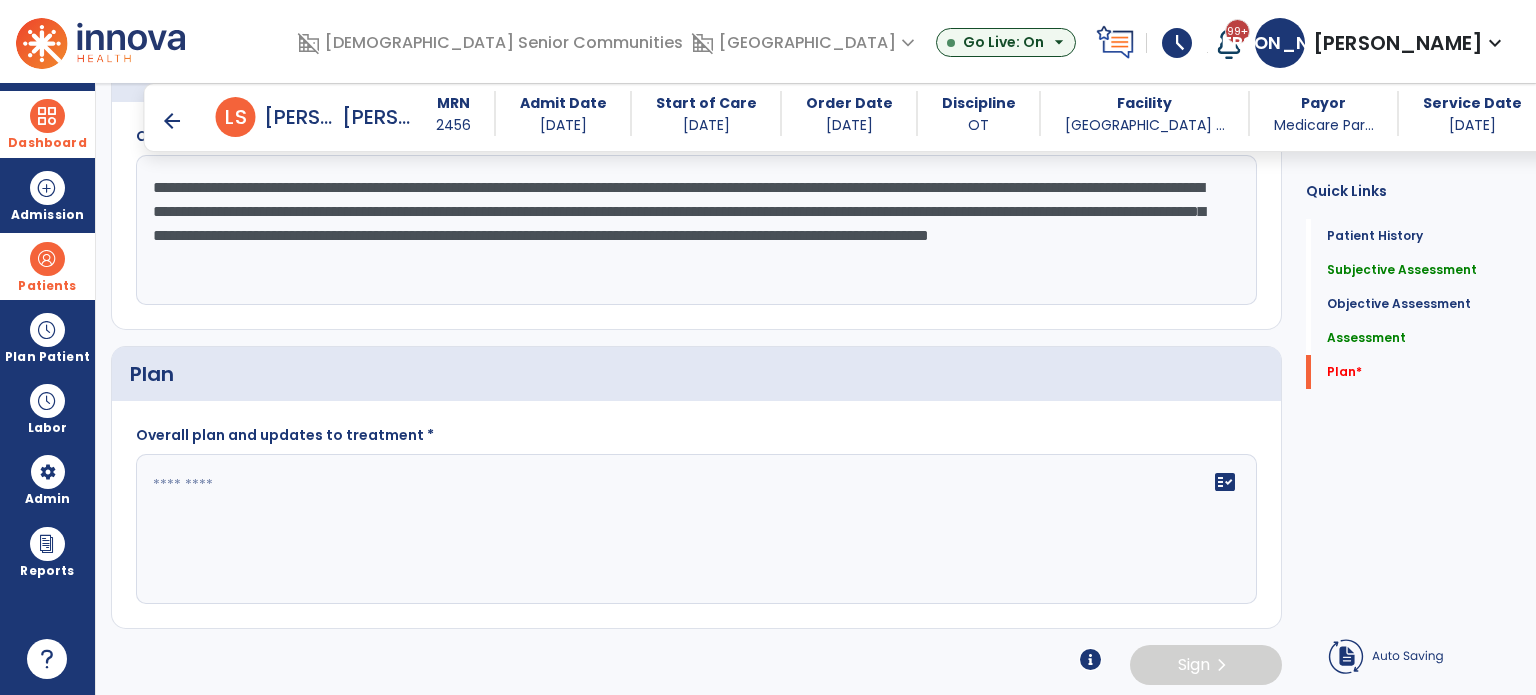 type on "**********" 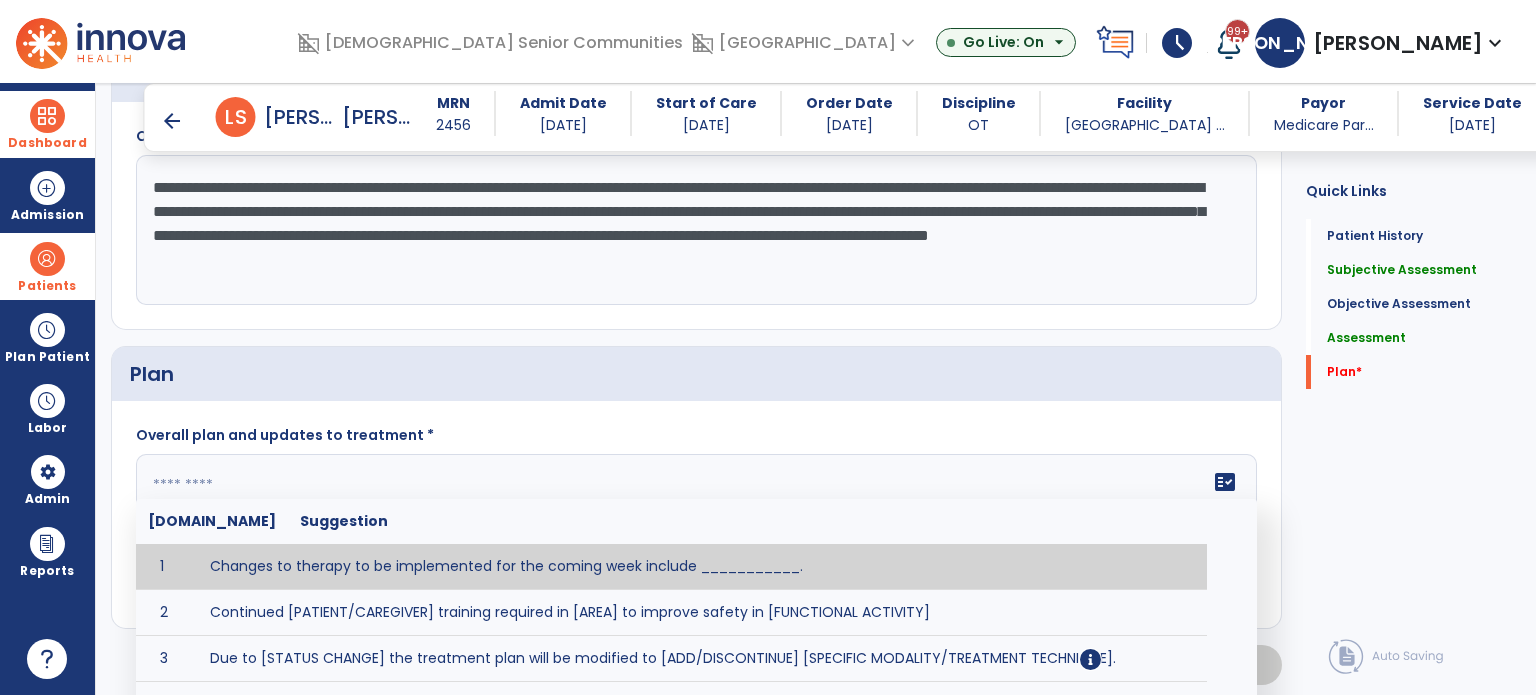 click 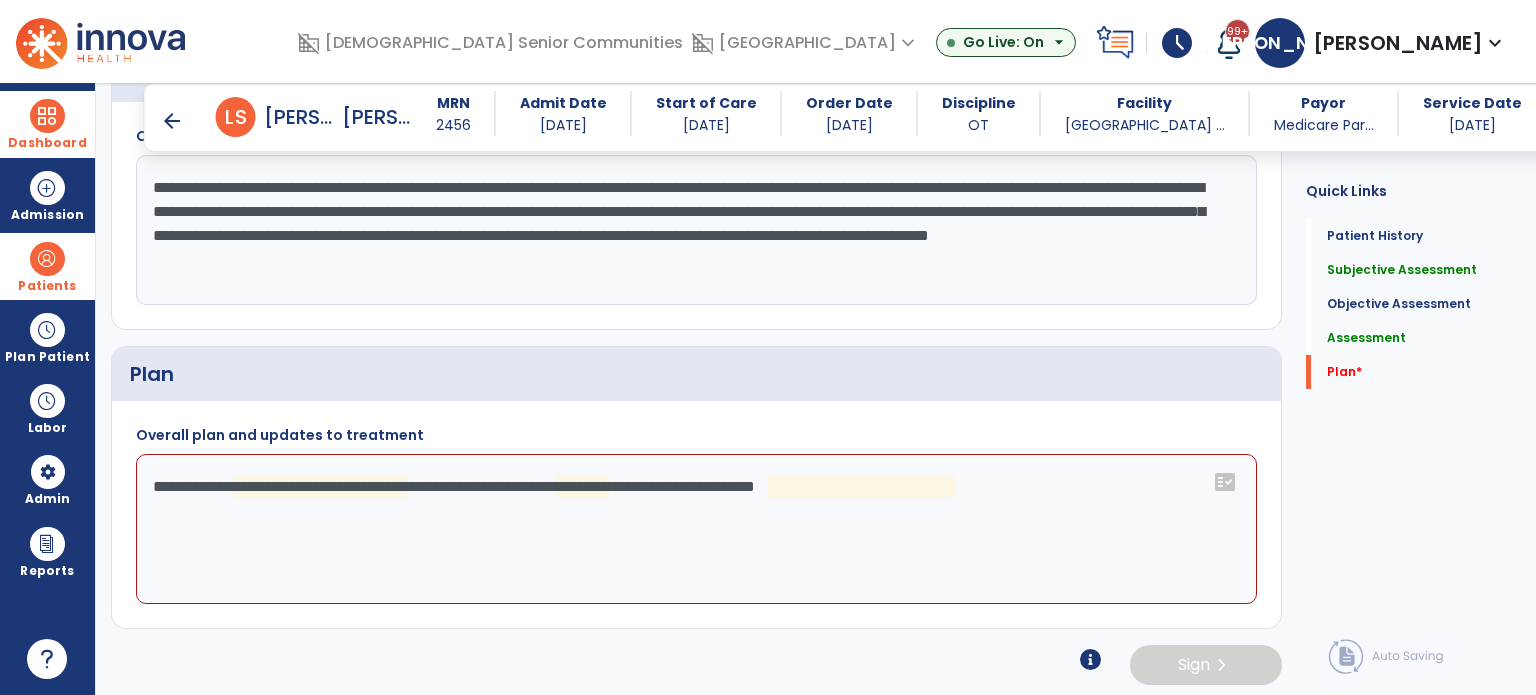 click on "**********" 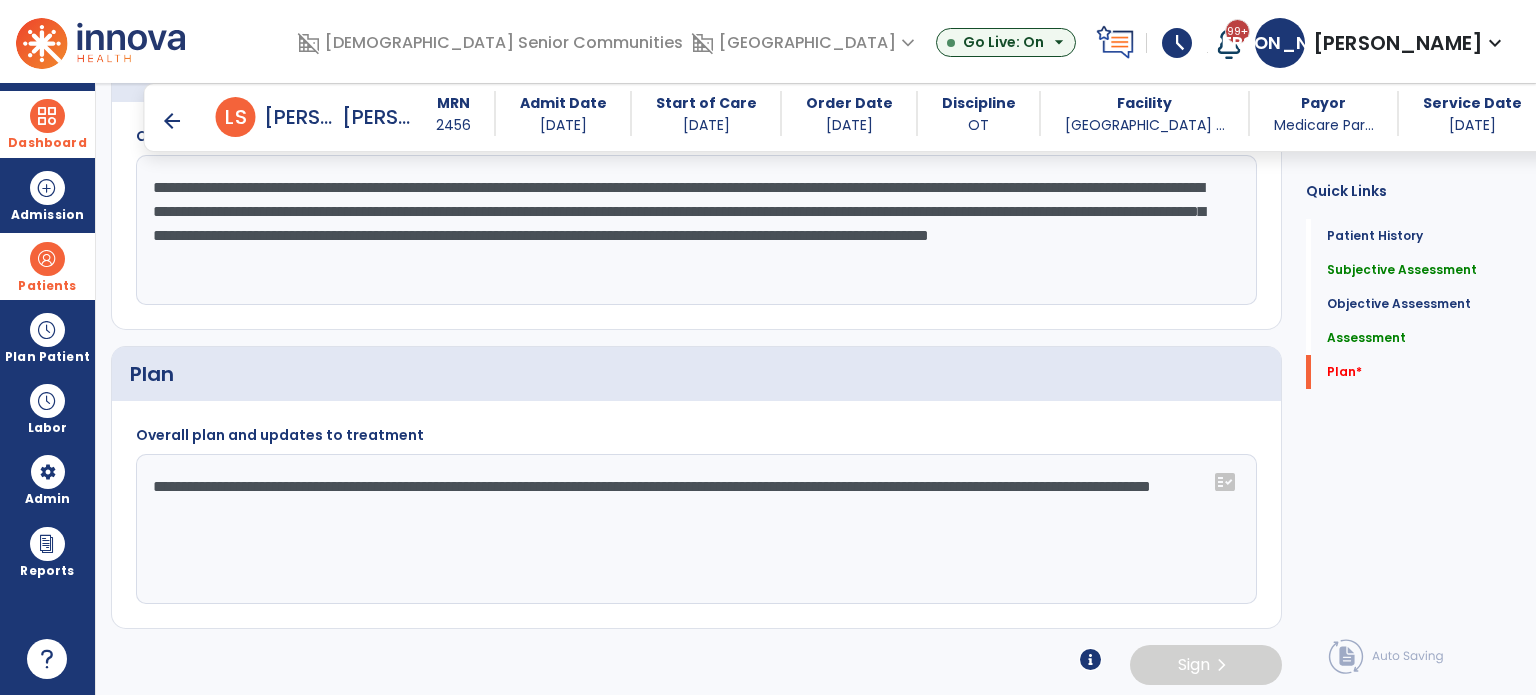 type on "**********" 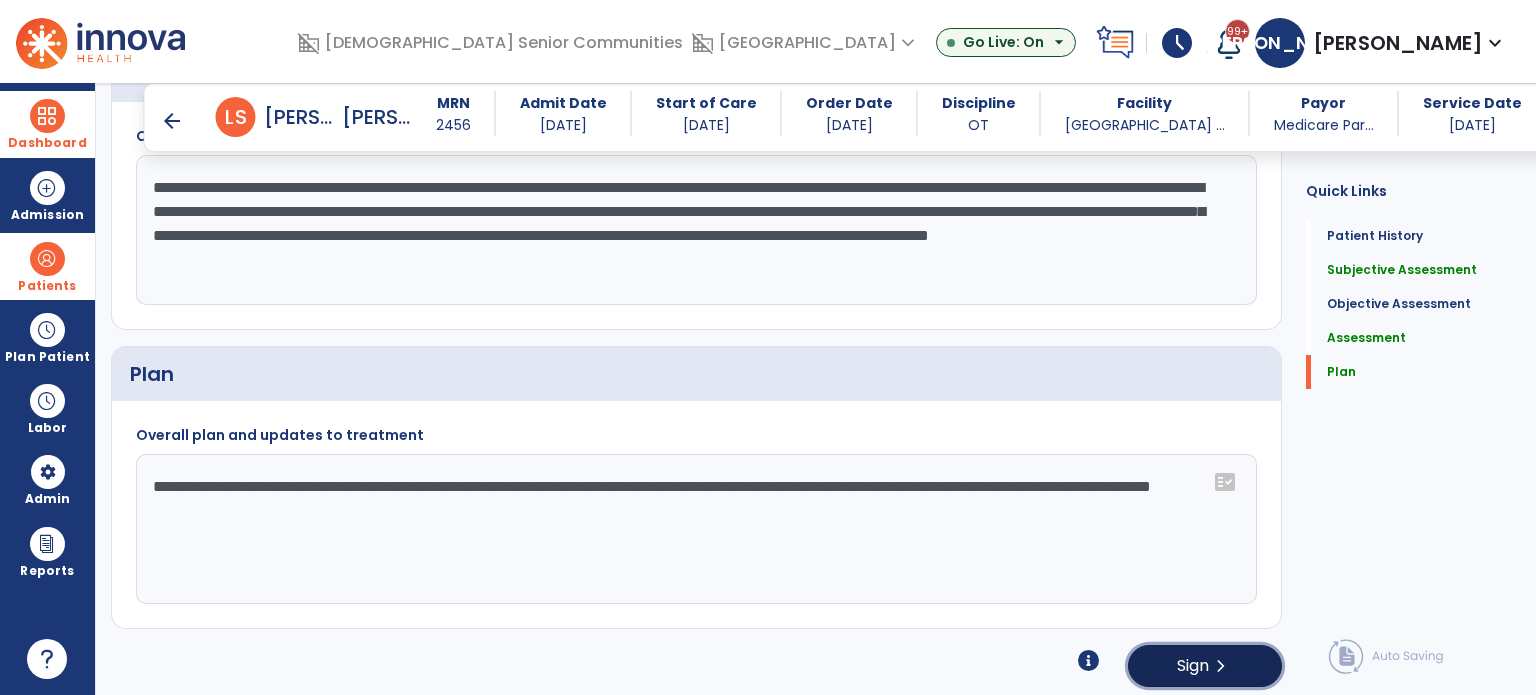 click on "chevron_right" 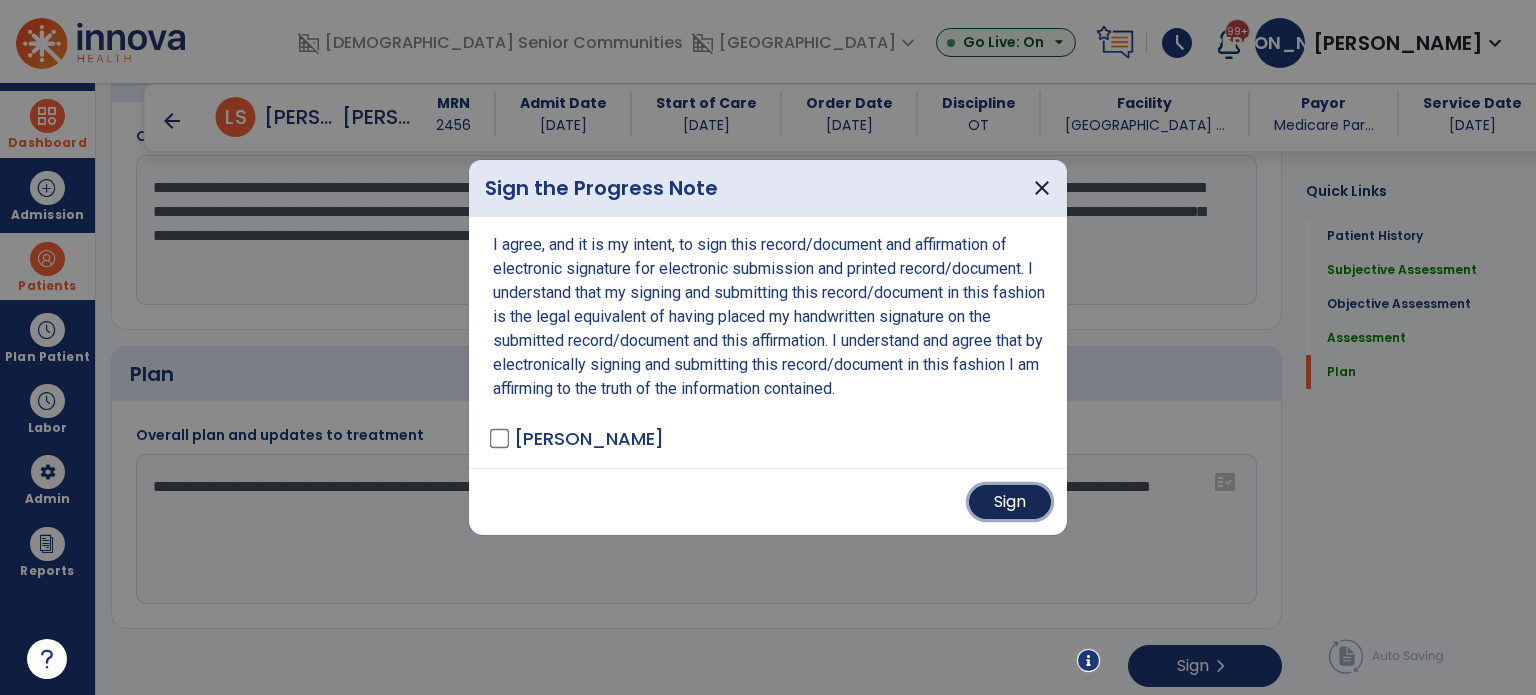 click on "Sign" at bounding box center [1010, 502] 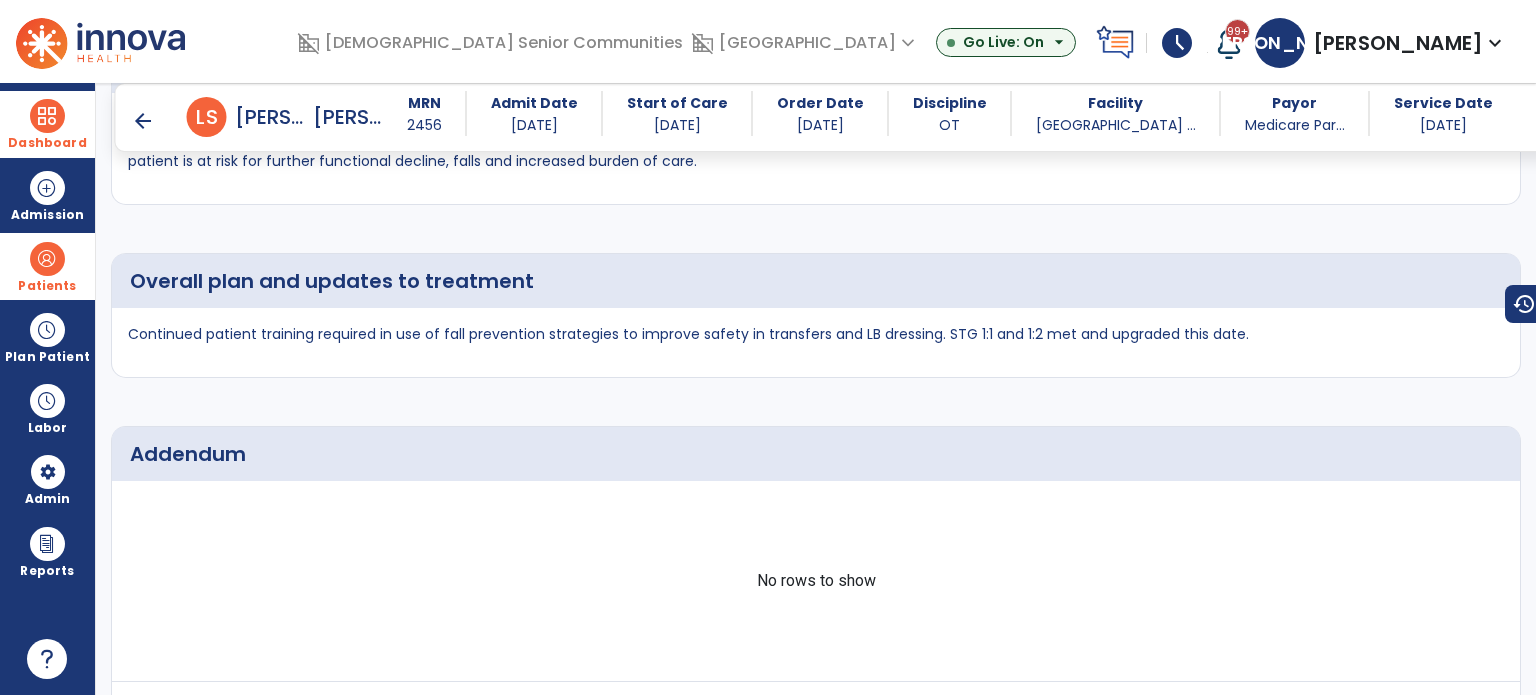 scroll, scrollTop: 2192, scrollLeft: 0, axis: vertical 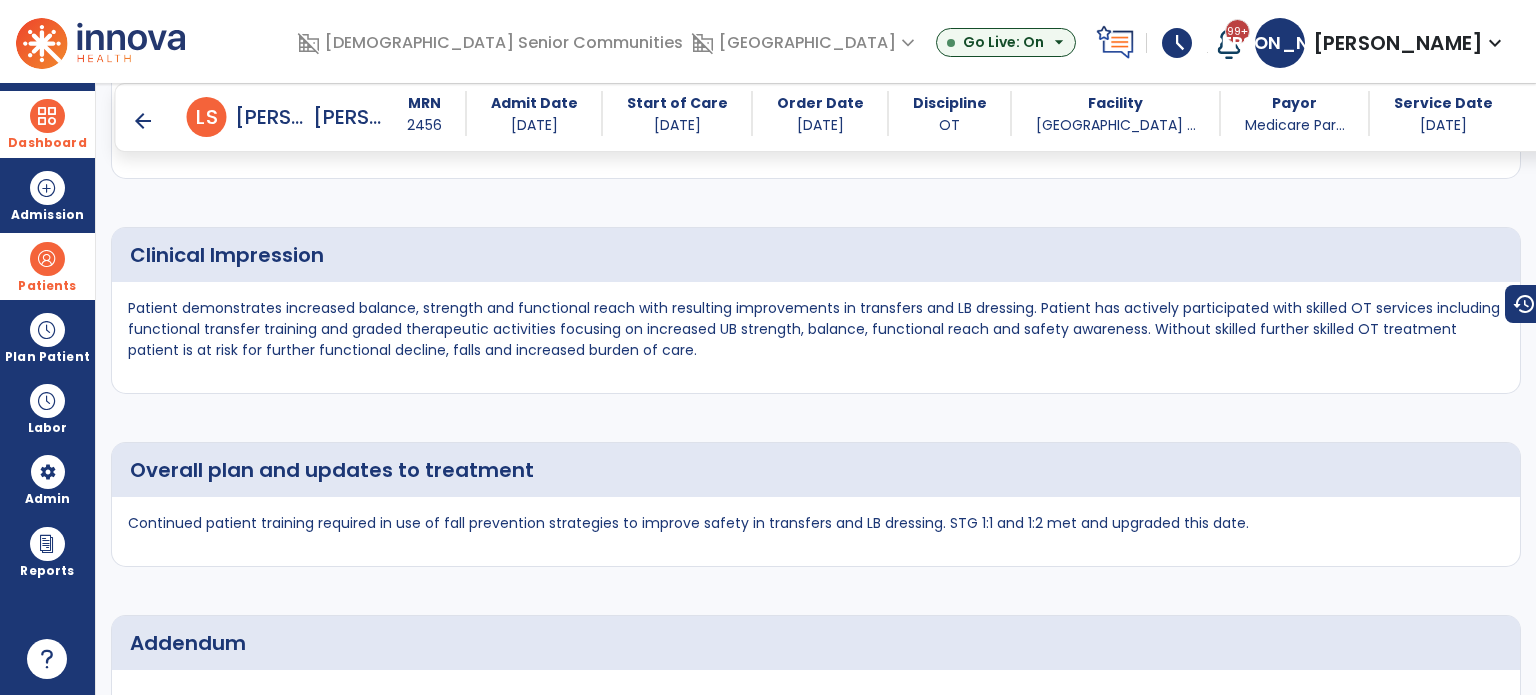 click on "arrow_back" at bounding box center [143, 121] 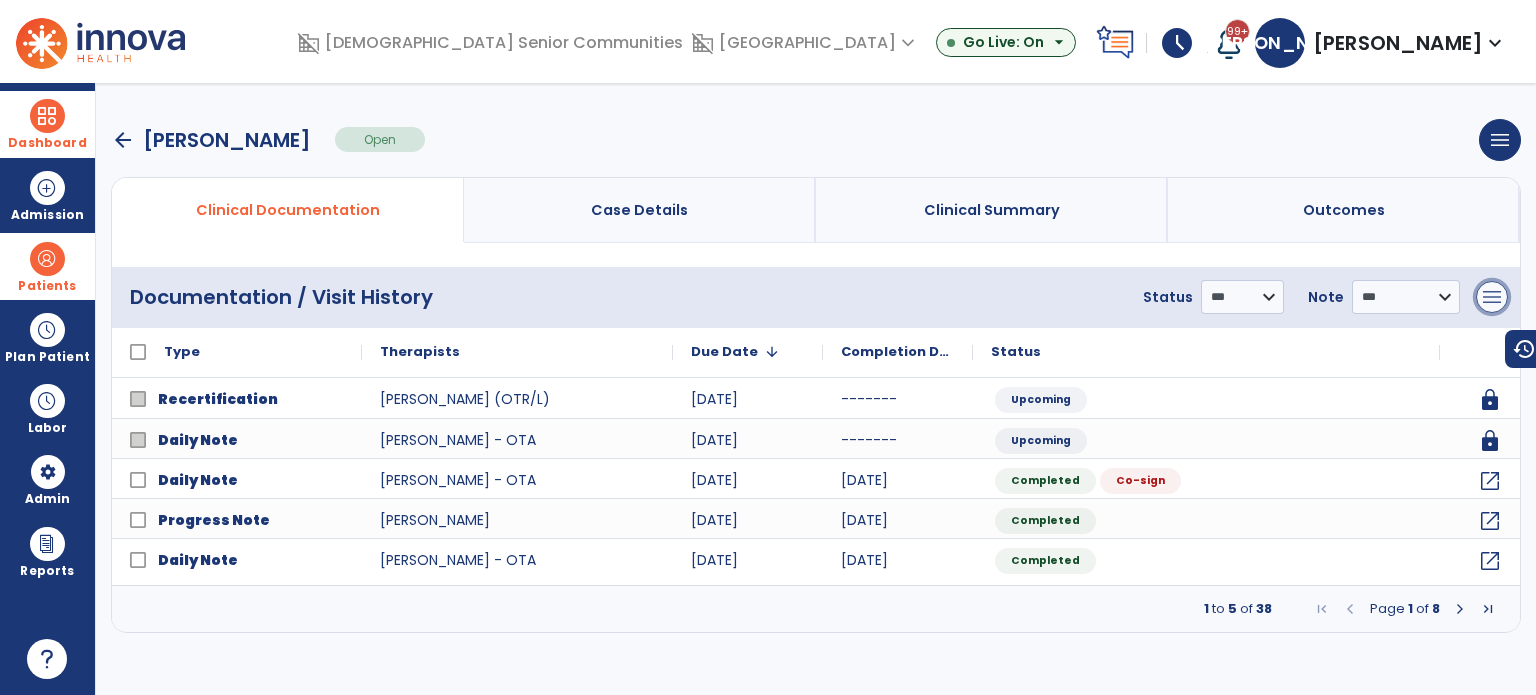 click on "menu" at bounding box center [1492, 297] 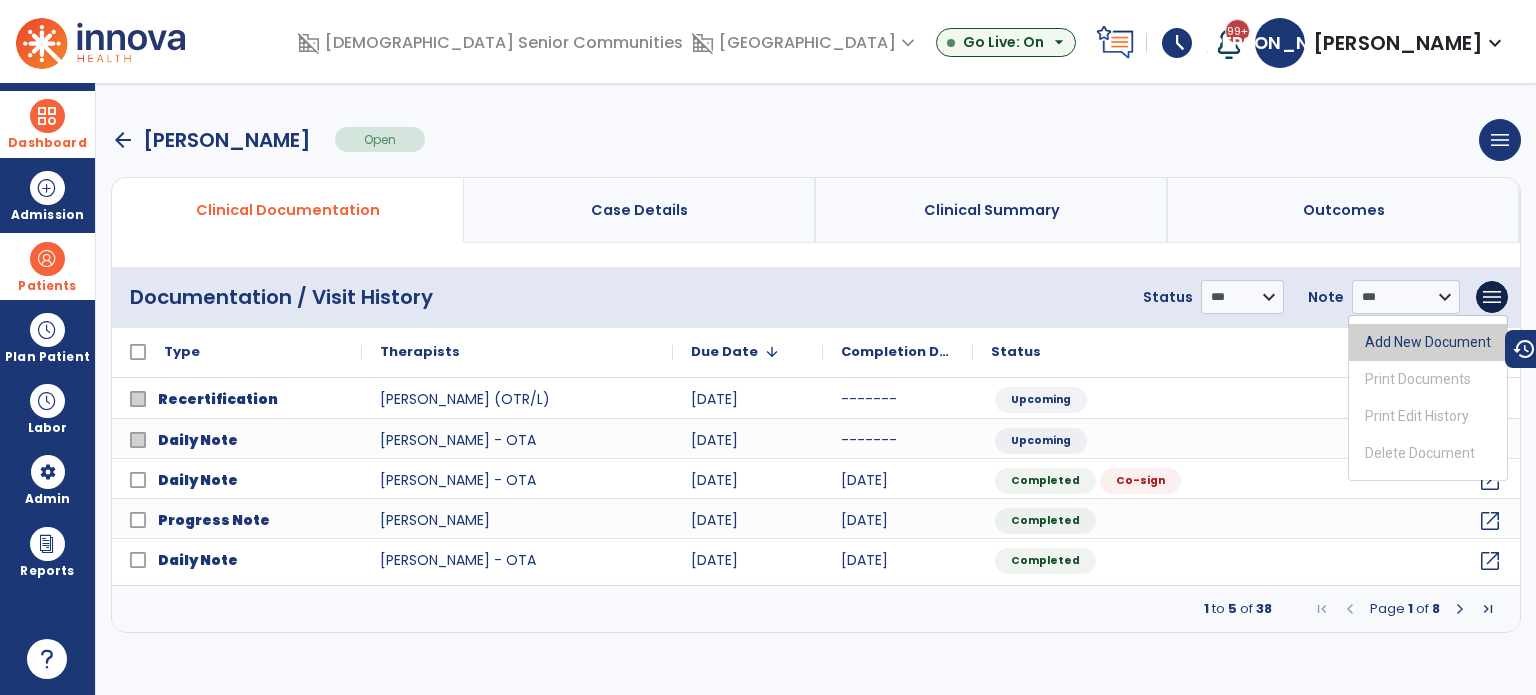 click on "Add New Document" at bounding box center (1428, 342) 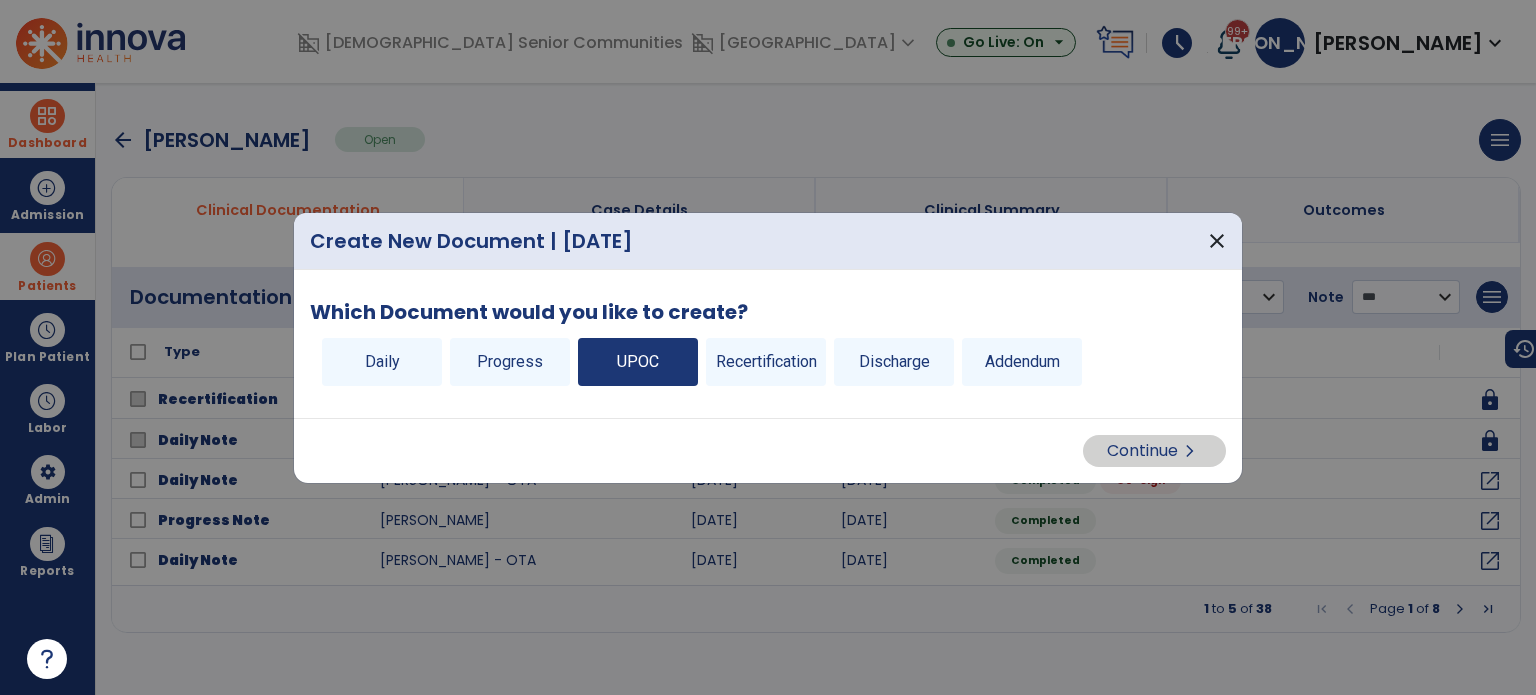 click on "UPOC" at bounding box center [638, 362] 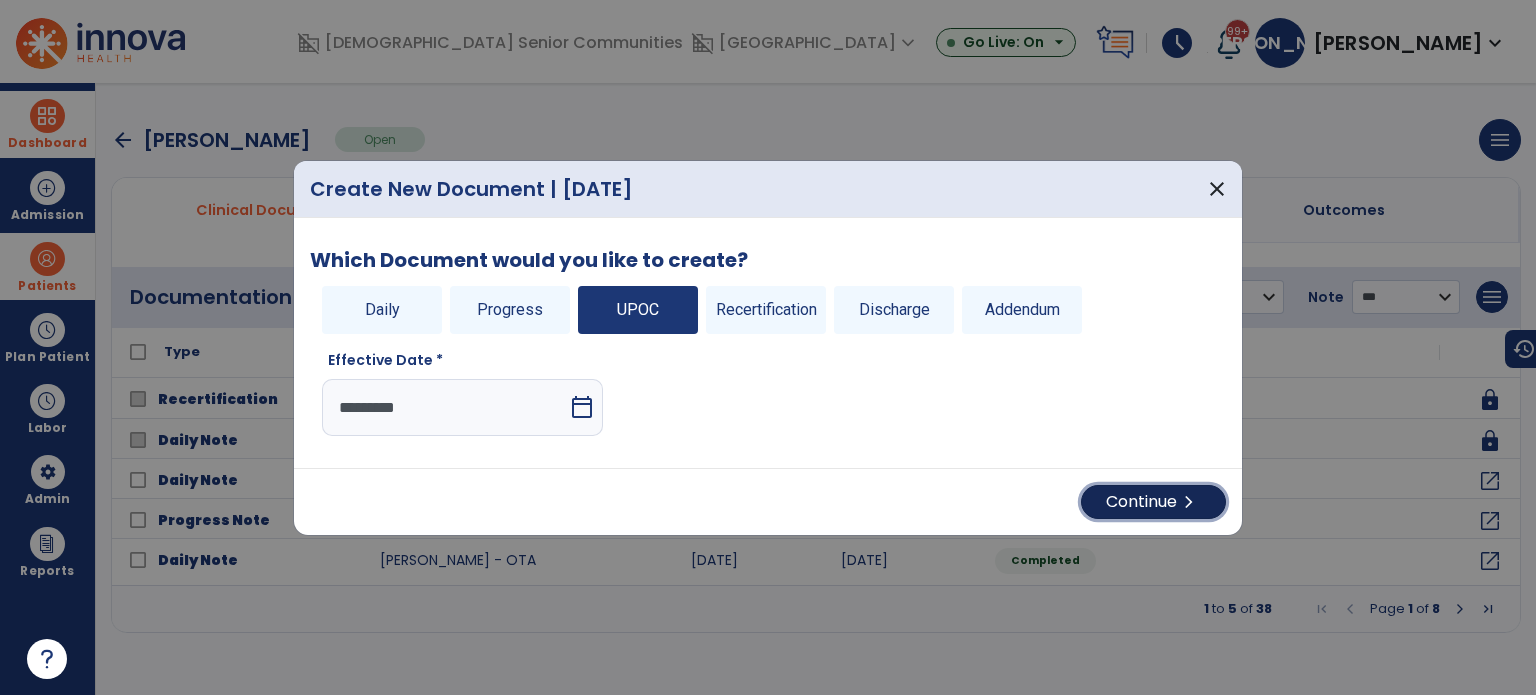 click on "Continue   chevron_right" at bounding box center (1153, 502) 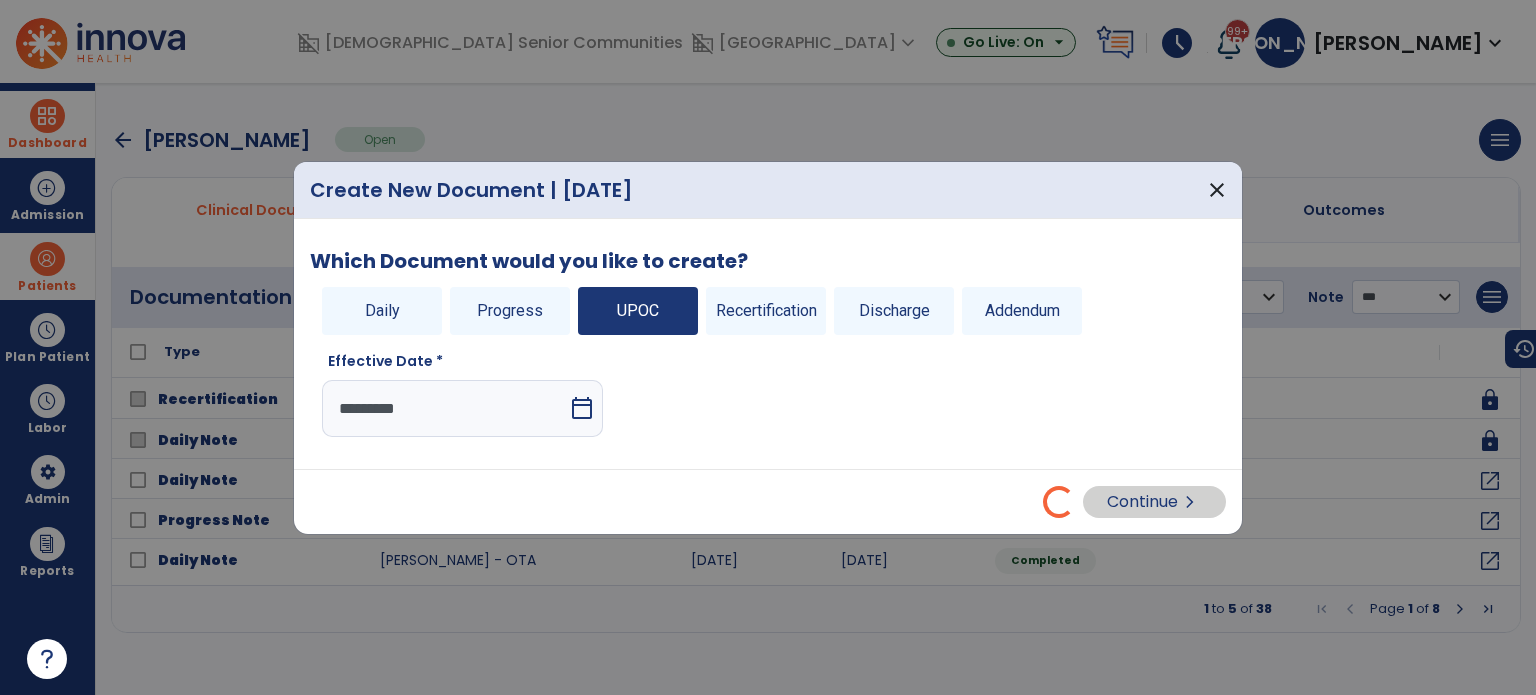 select on "**" 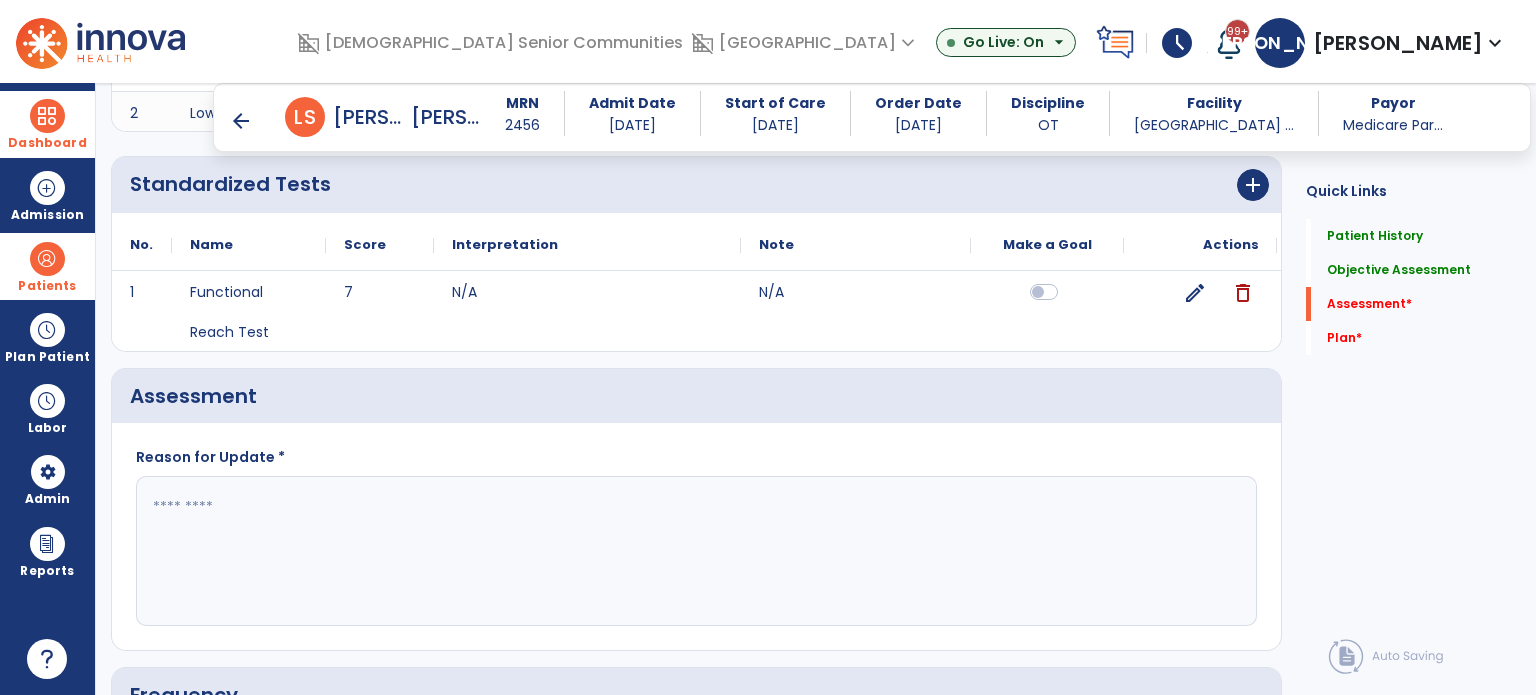 scroll, scrollTop: 1500, scrollLeft: 0, axis: vertical 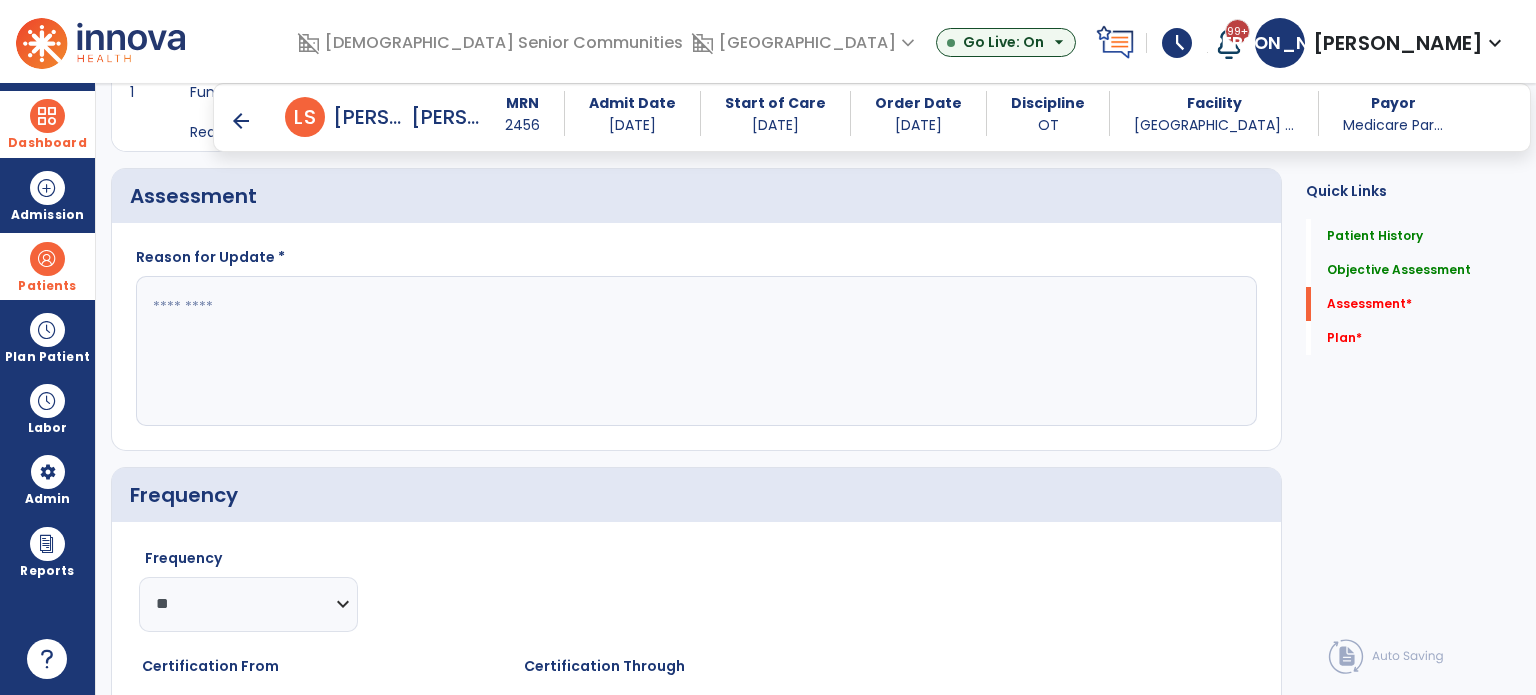 click 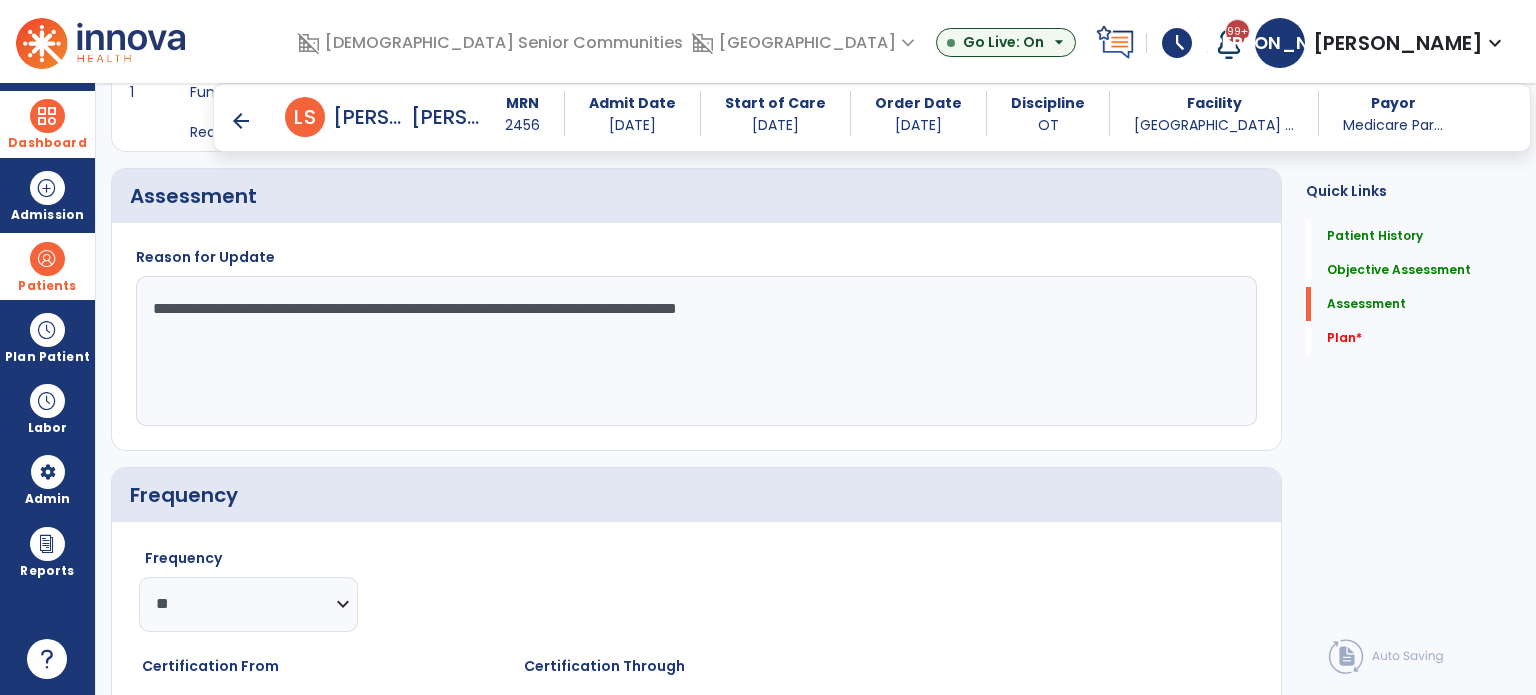 click on "**********" 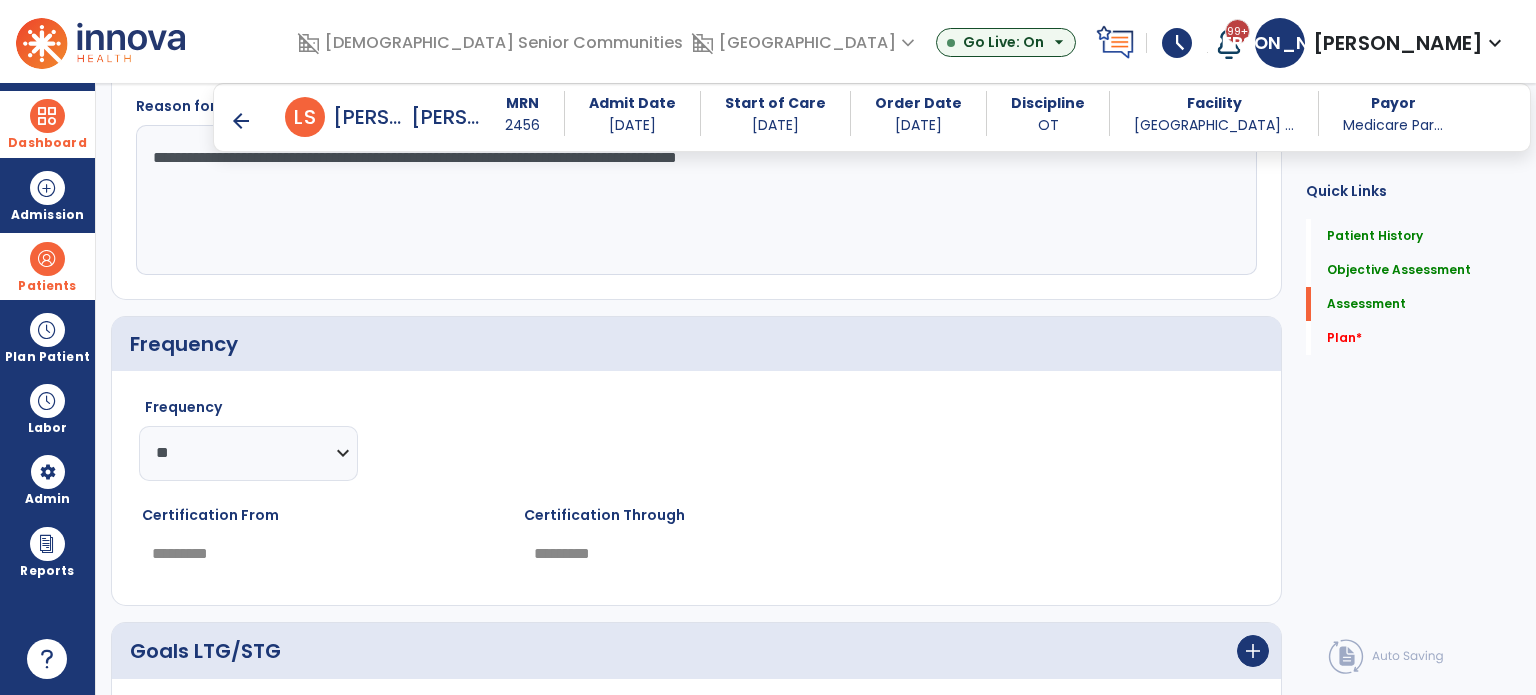 scroll, scrollTop: 1800, scrollLeft: 0, axis: vertical 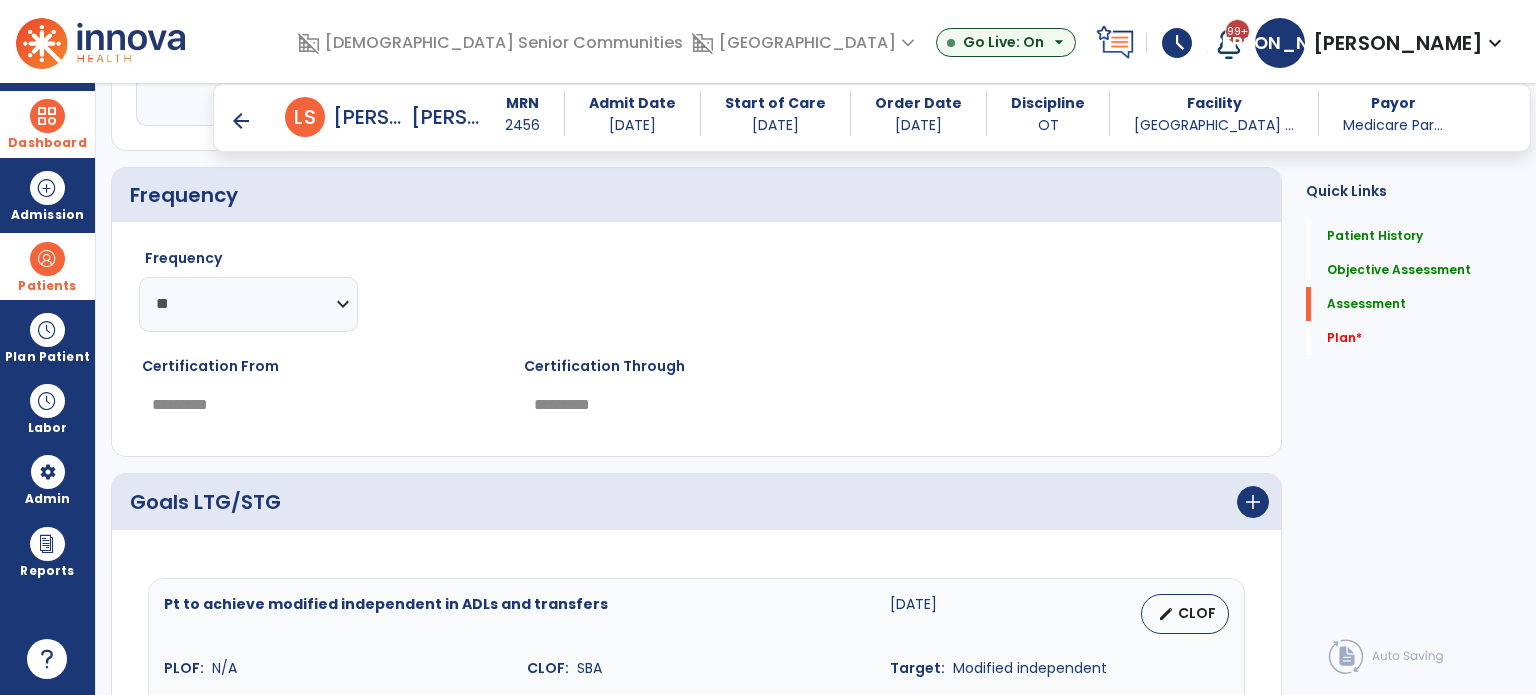 type on "**********" 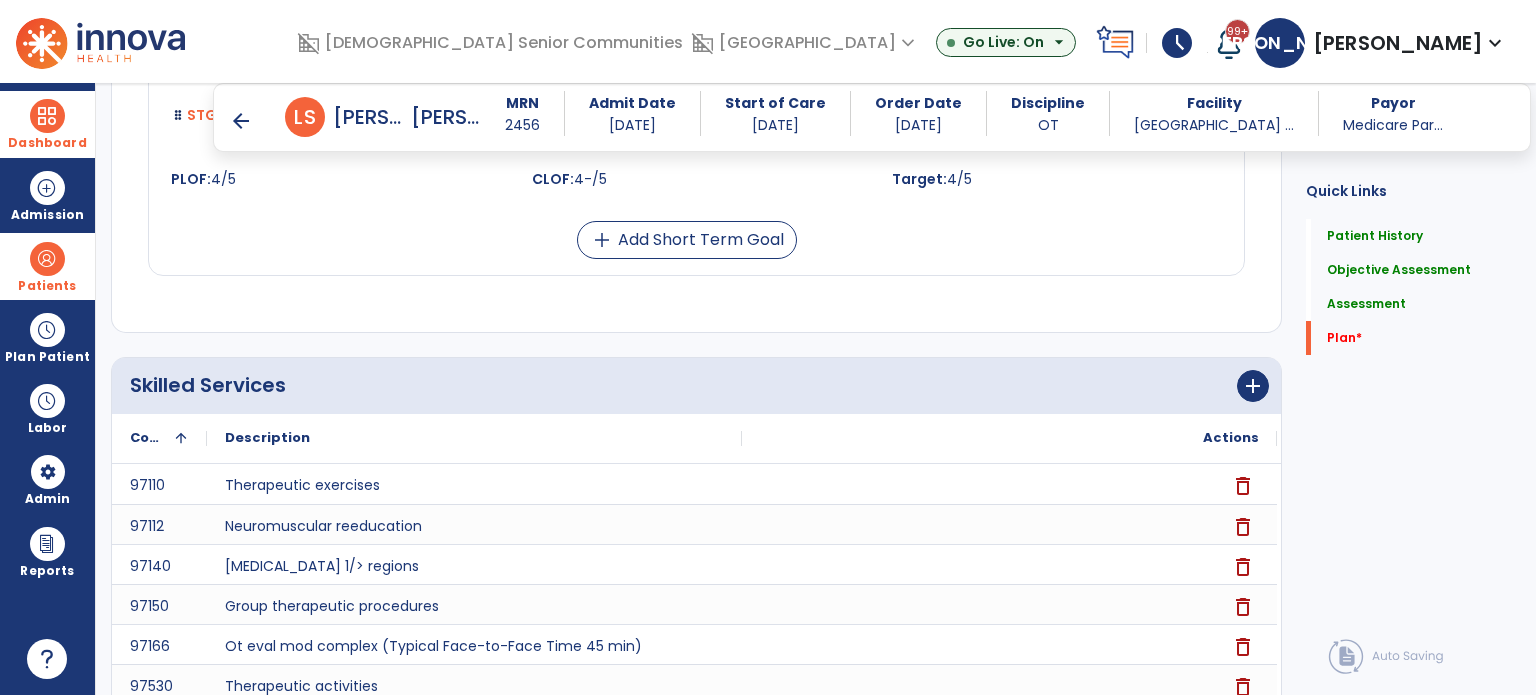 scroll, scrollTop: 3056, scrollLeft: 0, axis: vertical 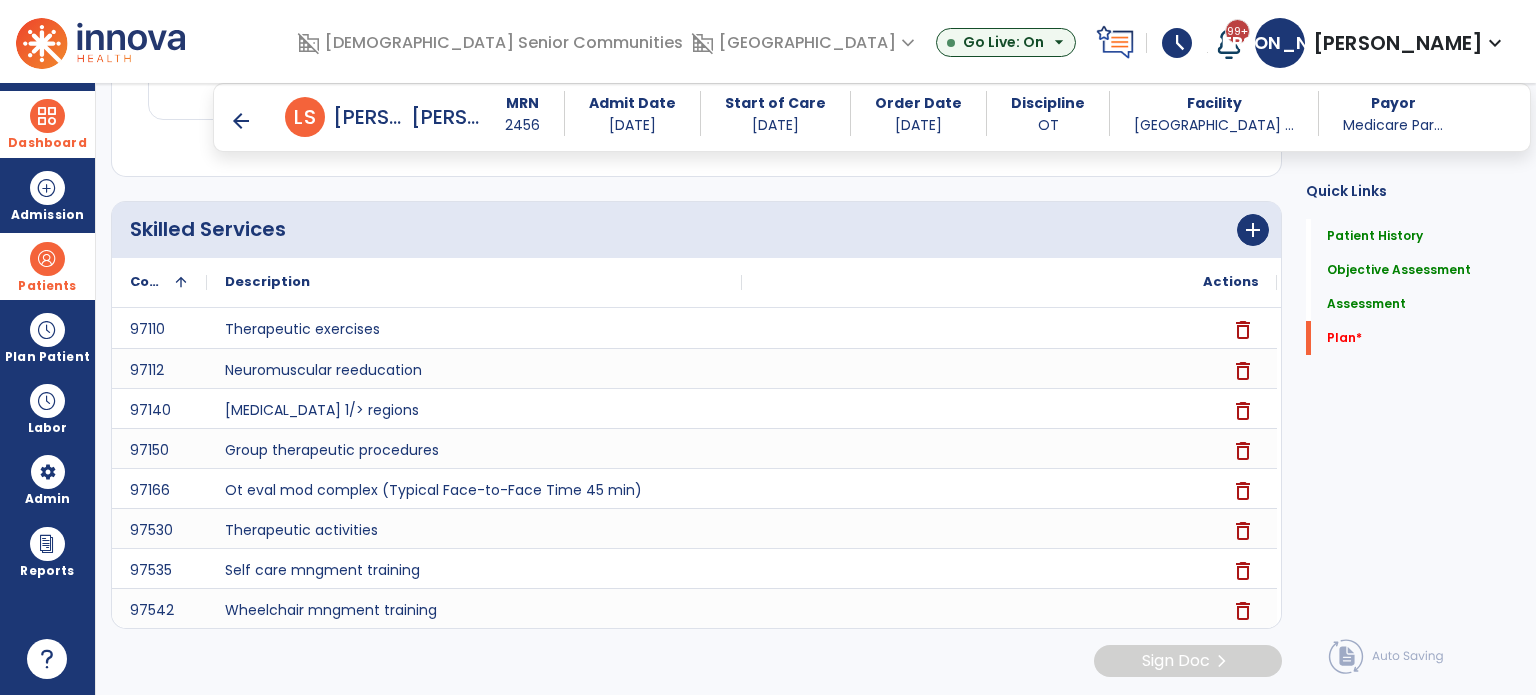 click on "Patient Demographics  Medical Diagnosis   Treatment Diagnosis   Precautions   Contraindications  Medical Diagnosis      menu   Add Medical Diagnosis   Delete Medical Diagnosis
Code
Description
Pdpm Clinical Category
to" 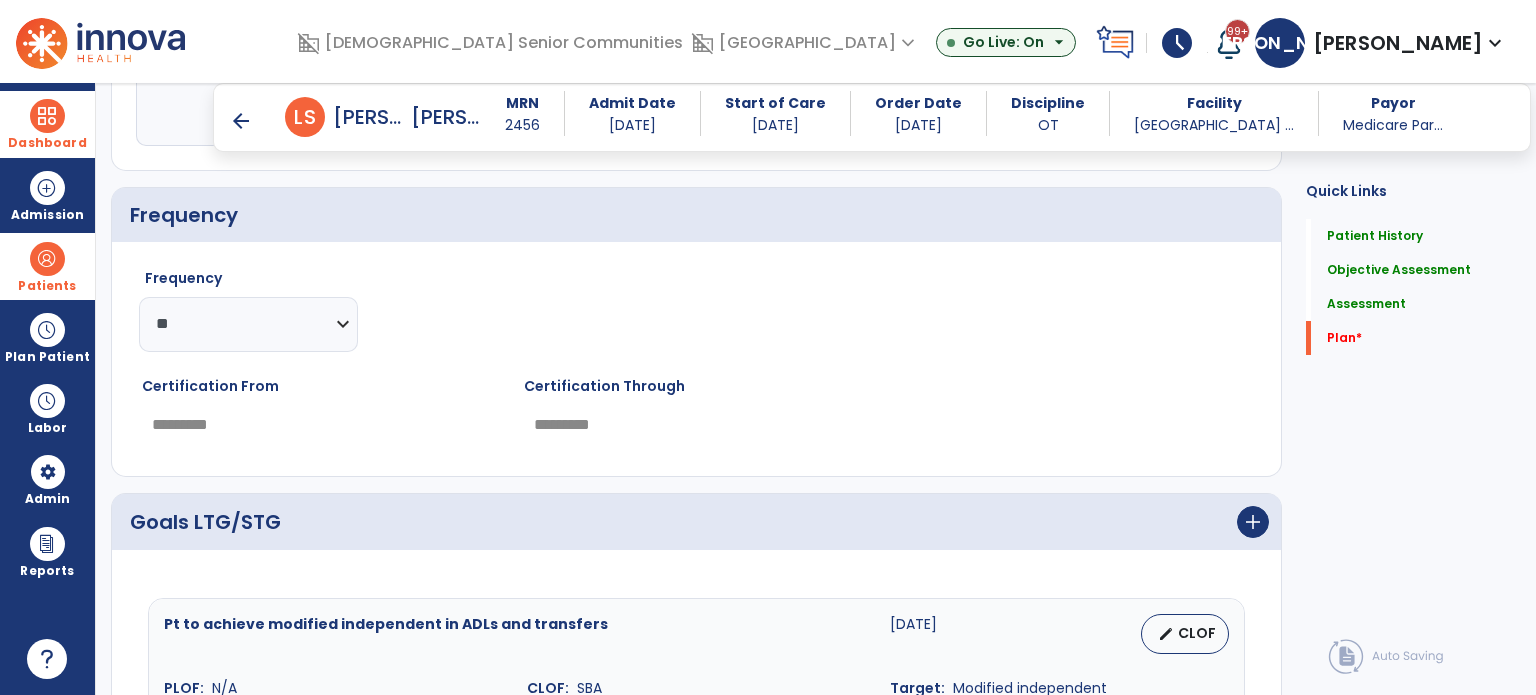 scroll, scrollTop: 1657, scrollLeft: 0, axis: vertical 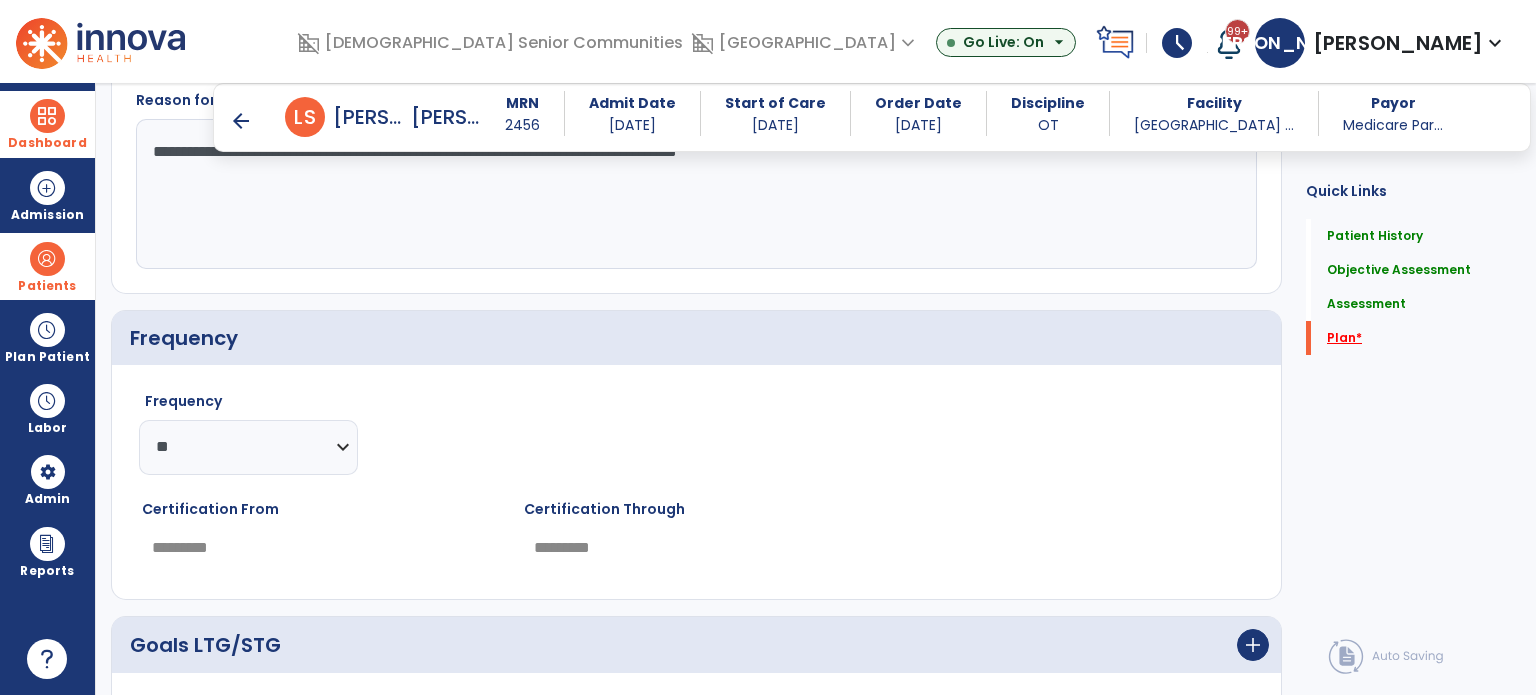 click on "Plan   *" 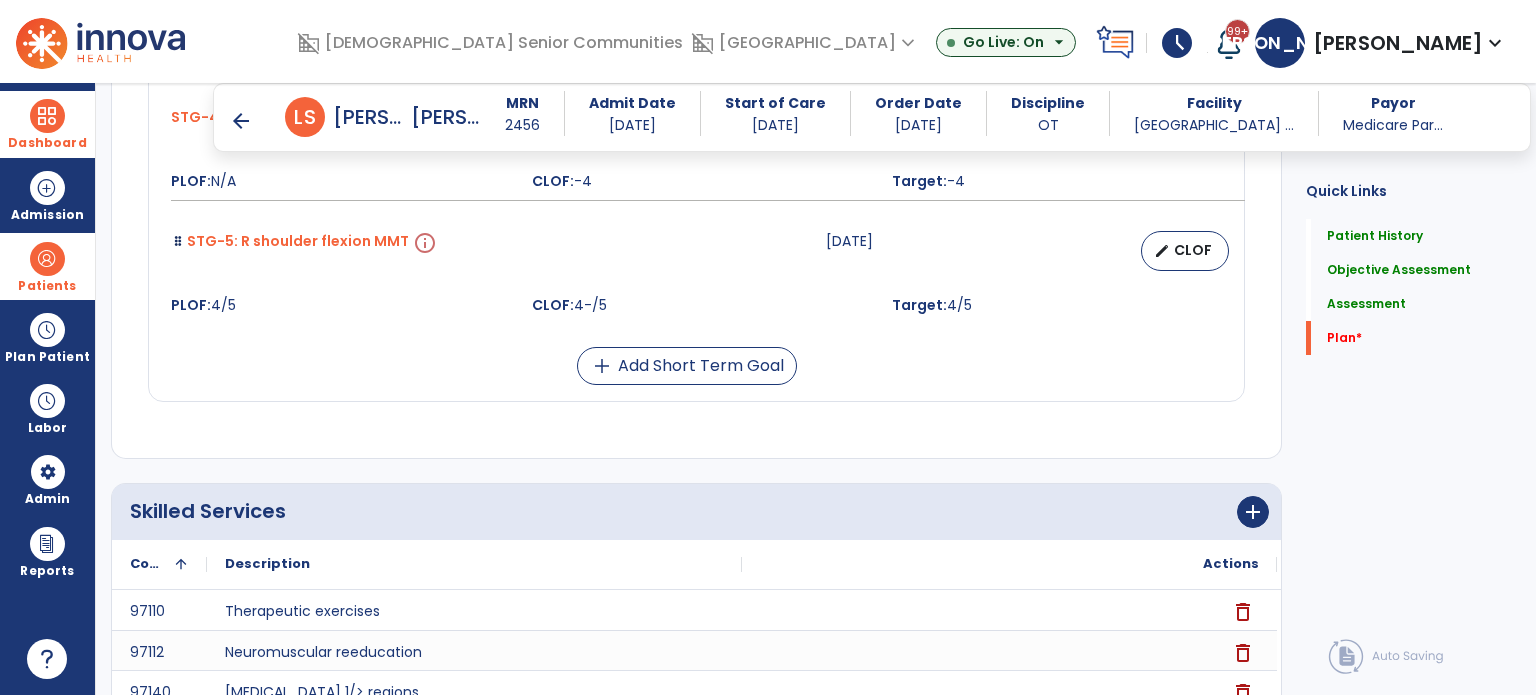 scroll, scrollTop: 2860, scrollLeft: 0, axis: vertical 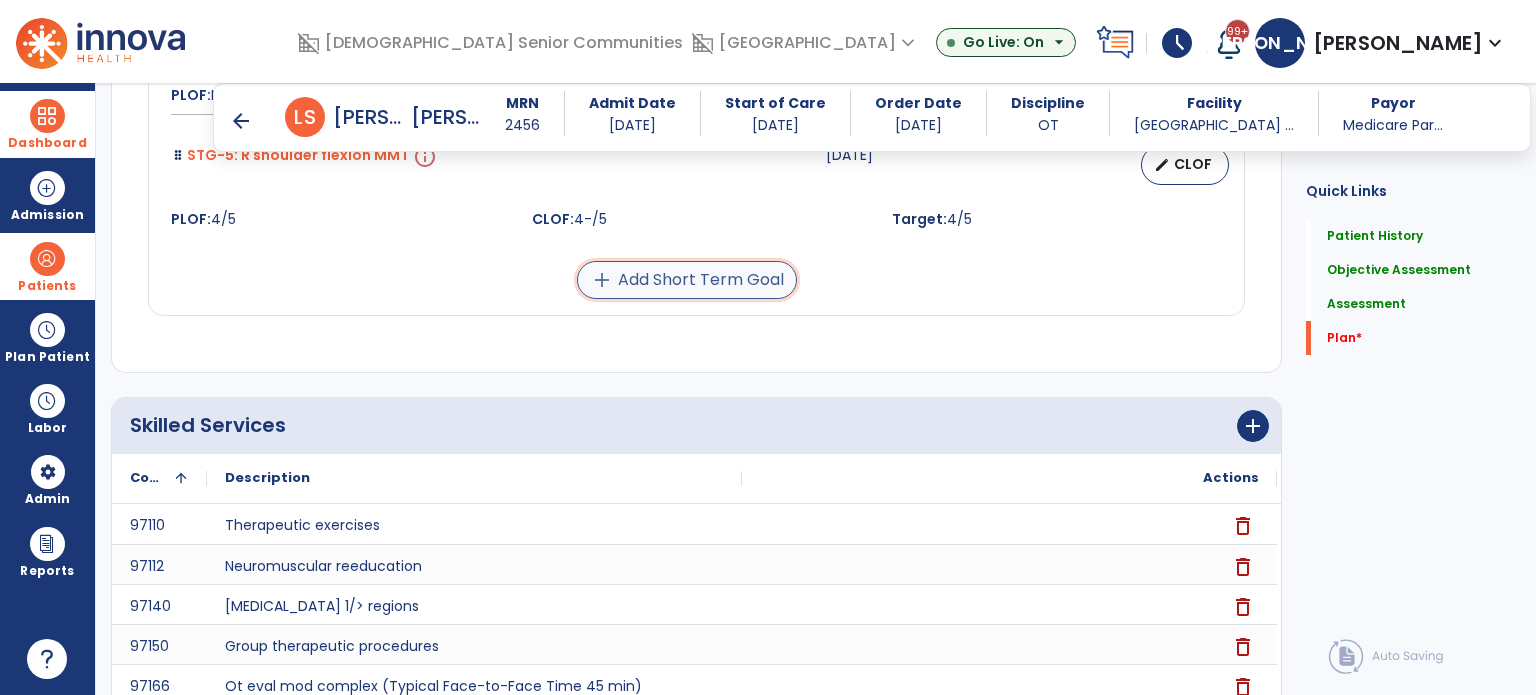 click on "add  Add Short Term Goal" at bounding box center [687, 280] 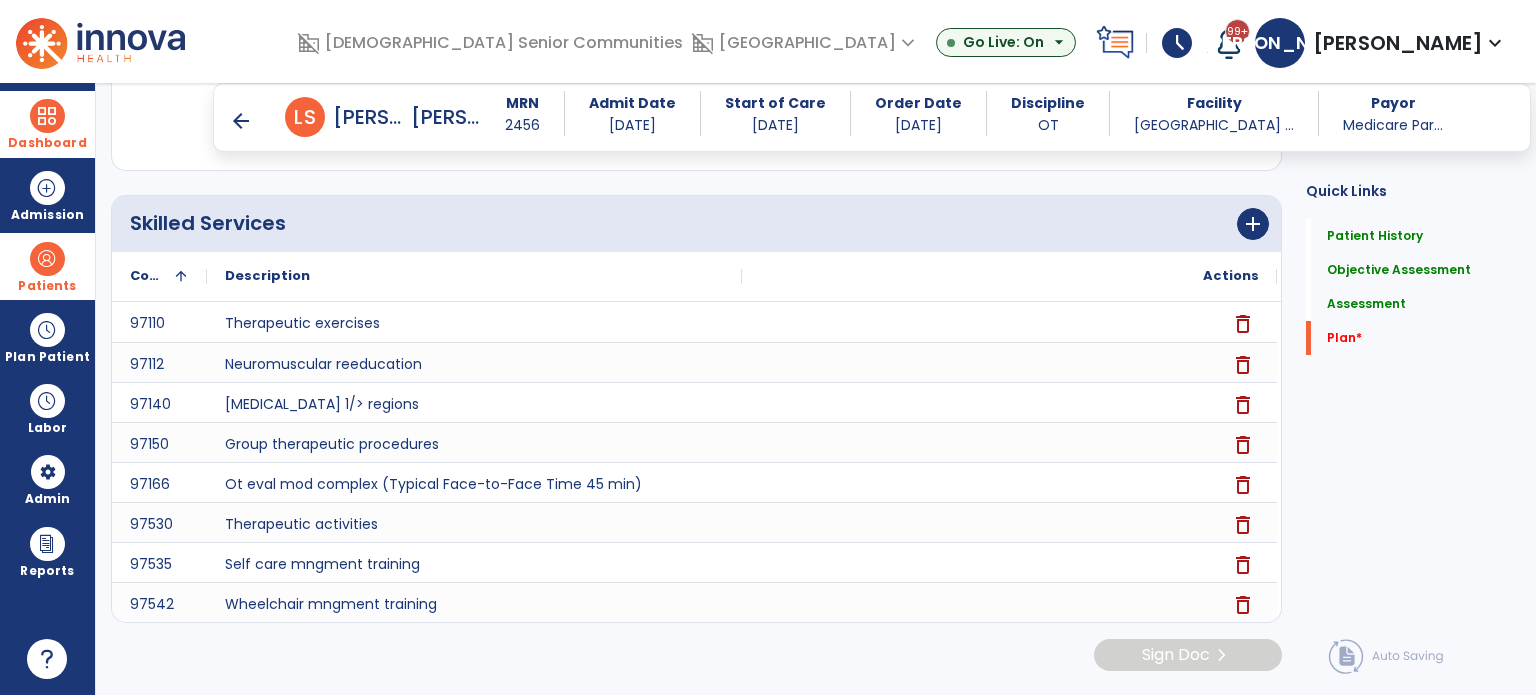 scroll, scrollTop: 2526, scrollLeft: 0, axis: vertical 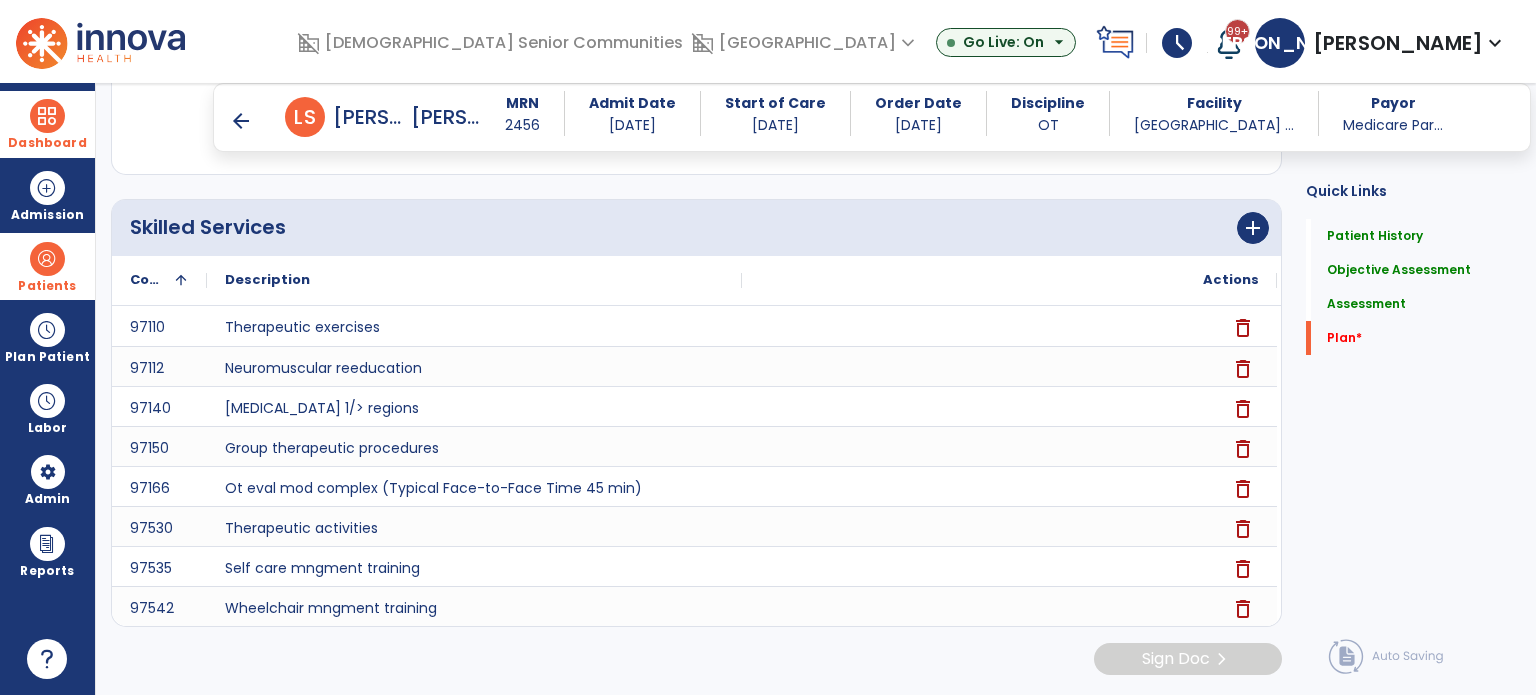 click on "Create goal from selected assessment items  Create your own goal   Functional Deficits   Impairments   Standardized Tests  No Functional Deficits items that can be made as a goal. Cancel" 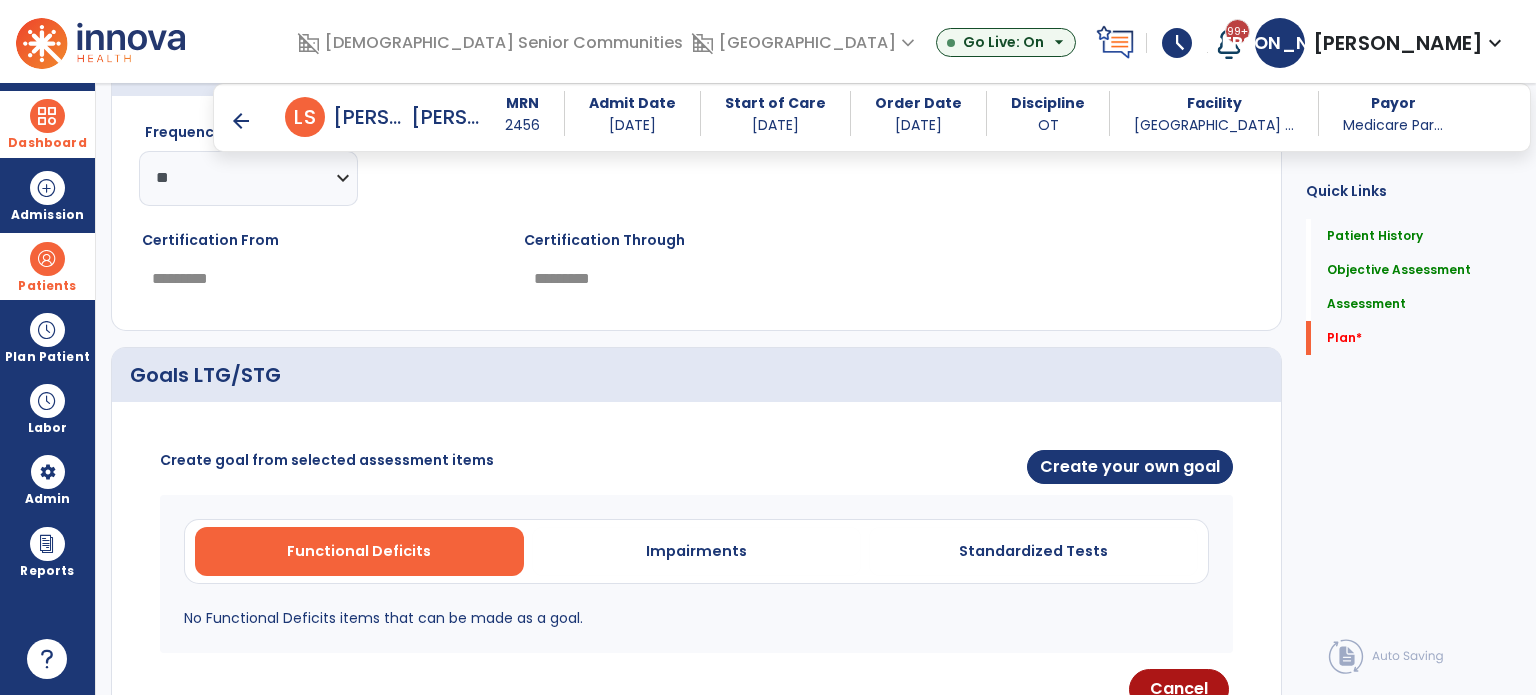 scroll, scrollTop: 2126, scrollLeft: 0, axis: vertical 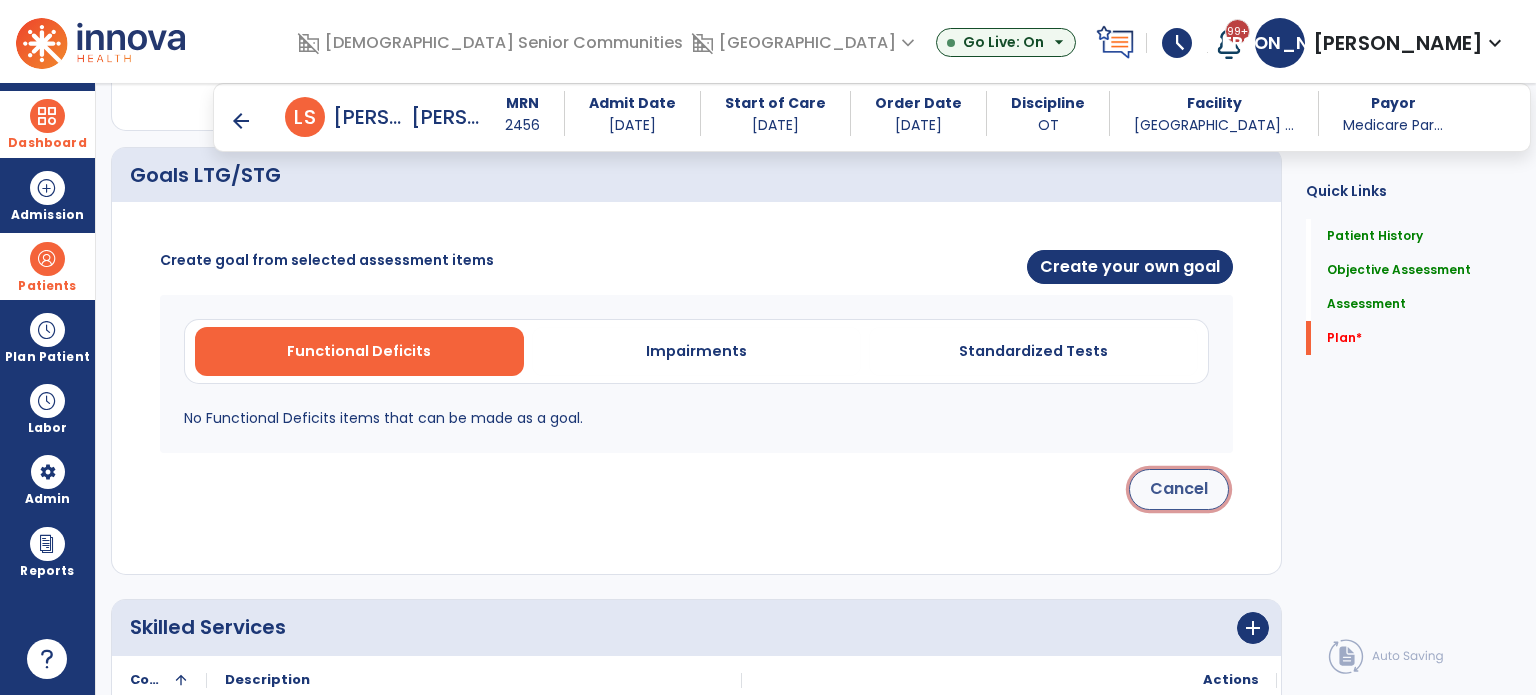 click on "Cancel" 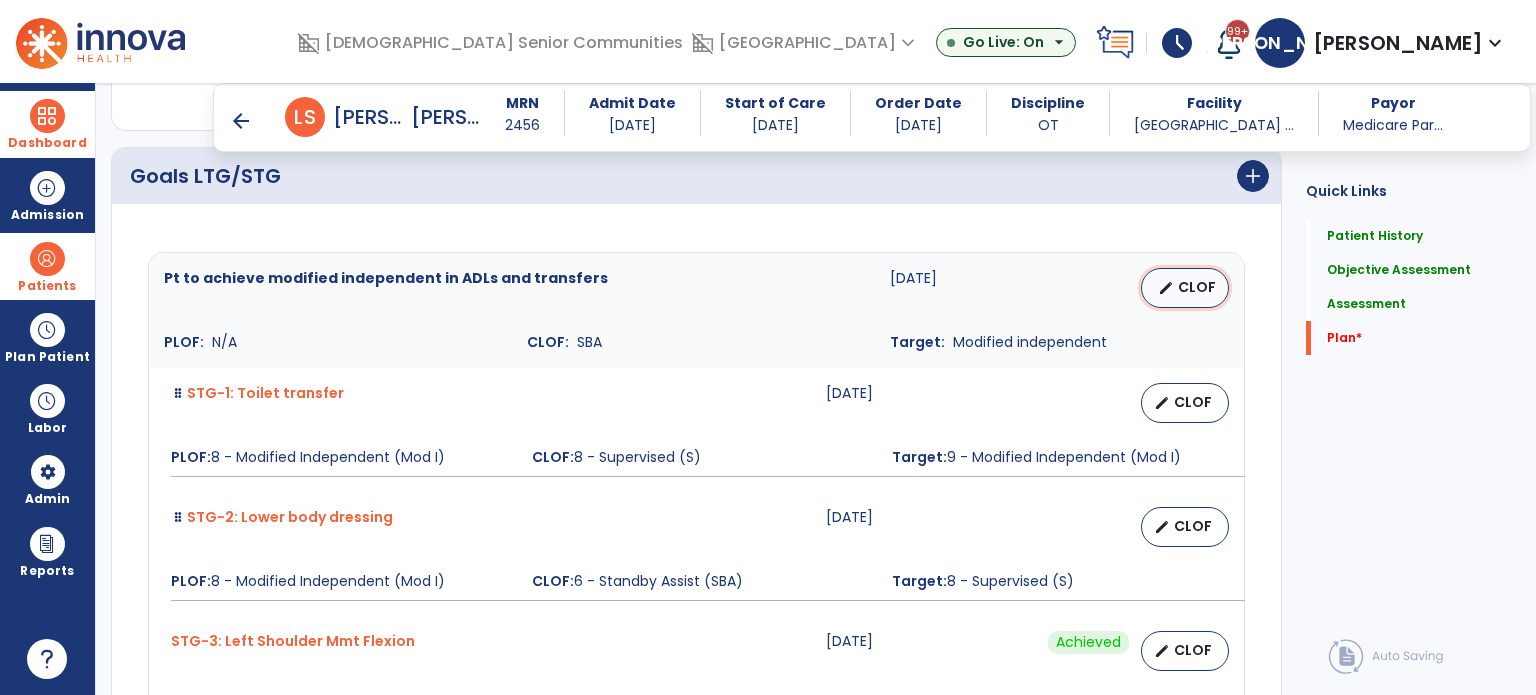 click on "CLOF" at bounding box center [1197, 287] 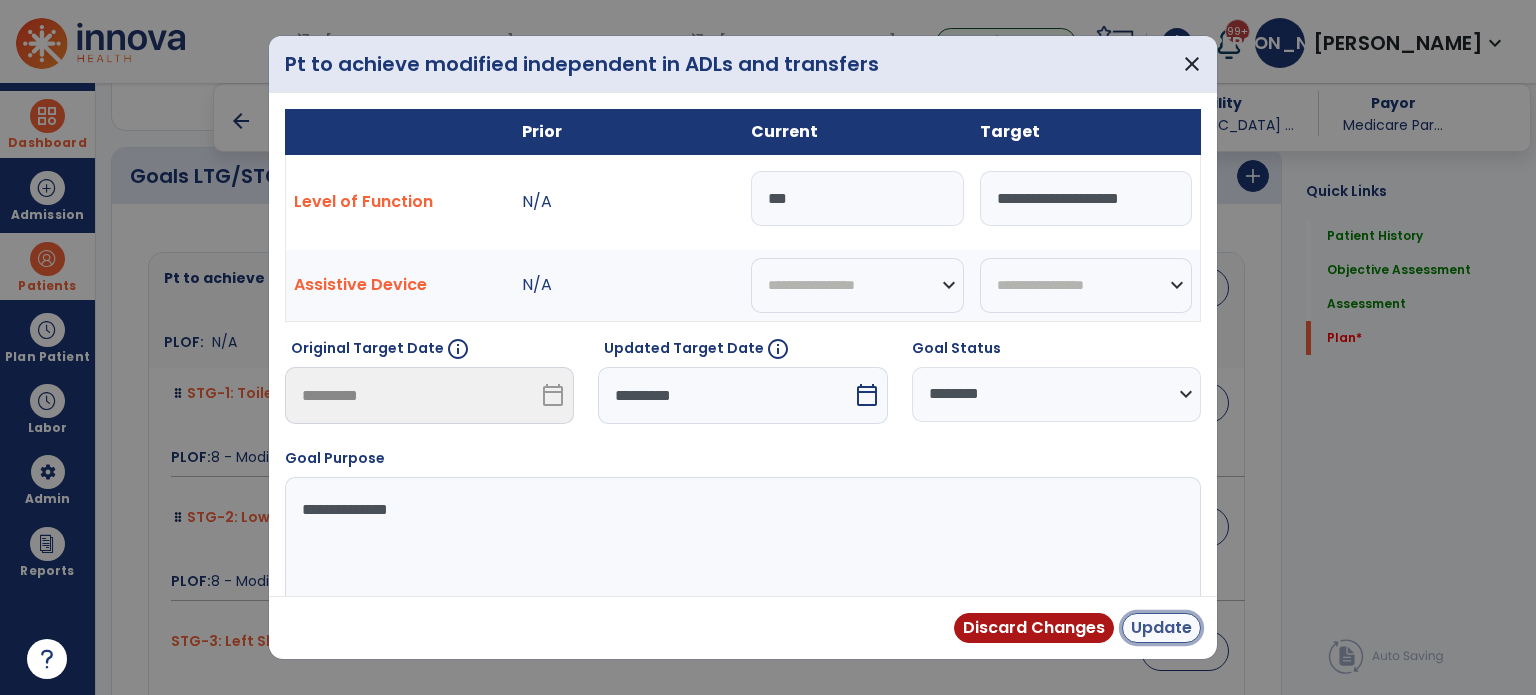 click on "Update" at bounding box center (1161, 628) 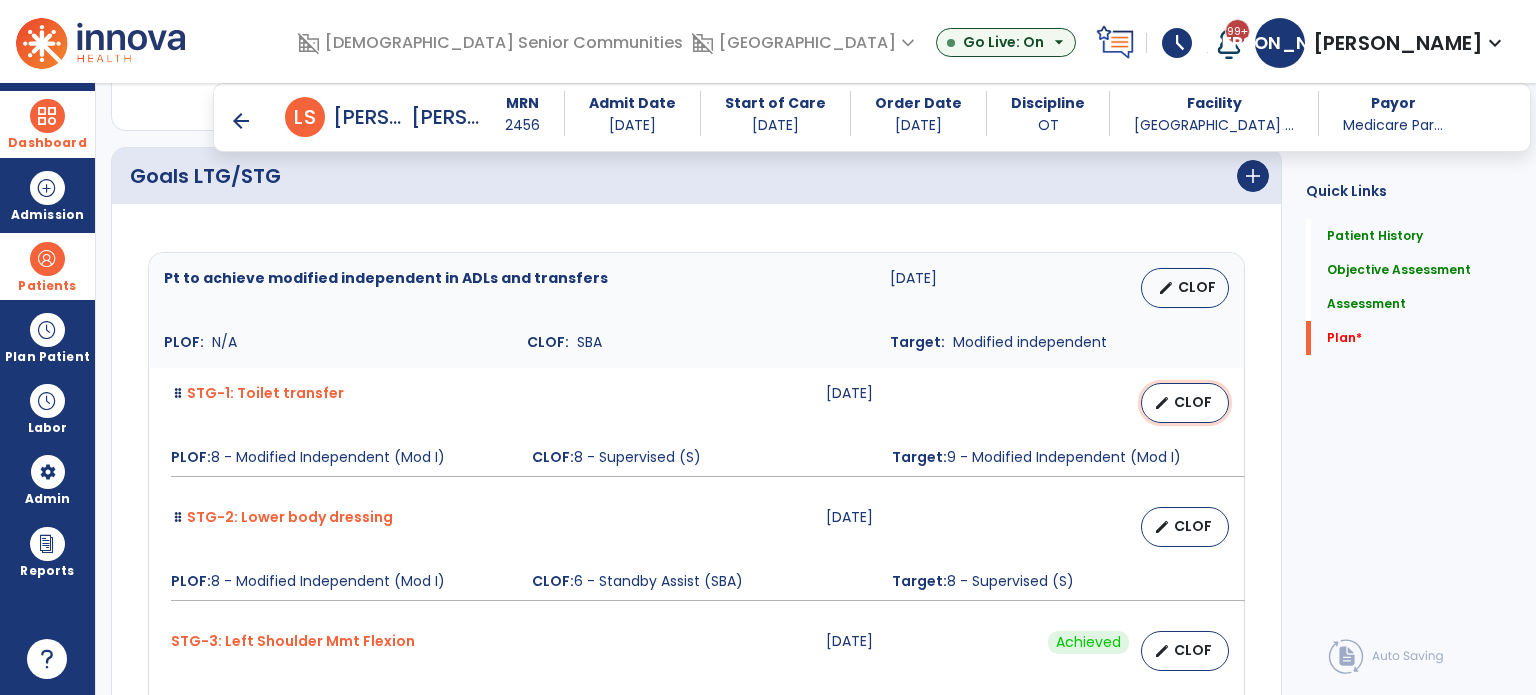 click on "edit   CLOF" at bounding box center [1185, 403] 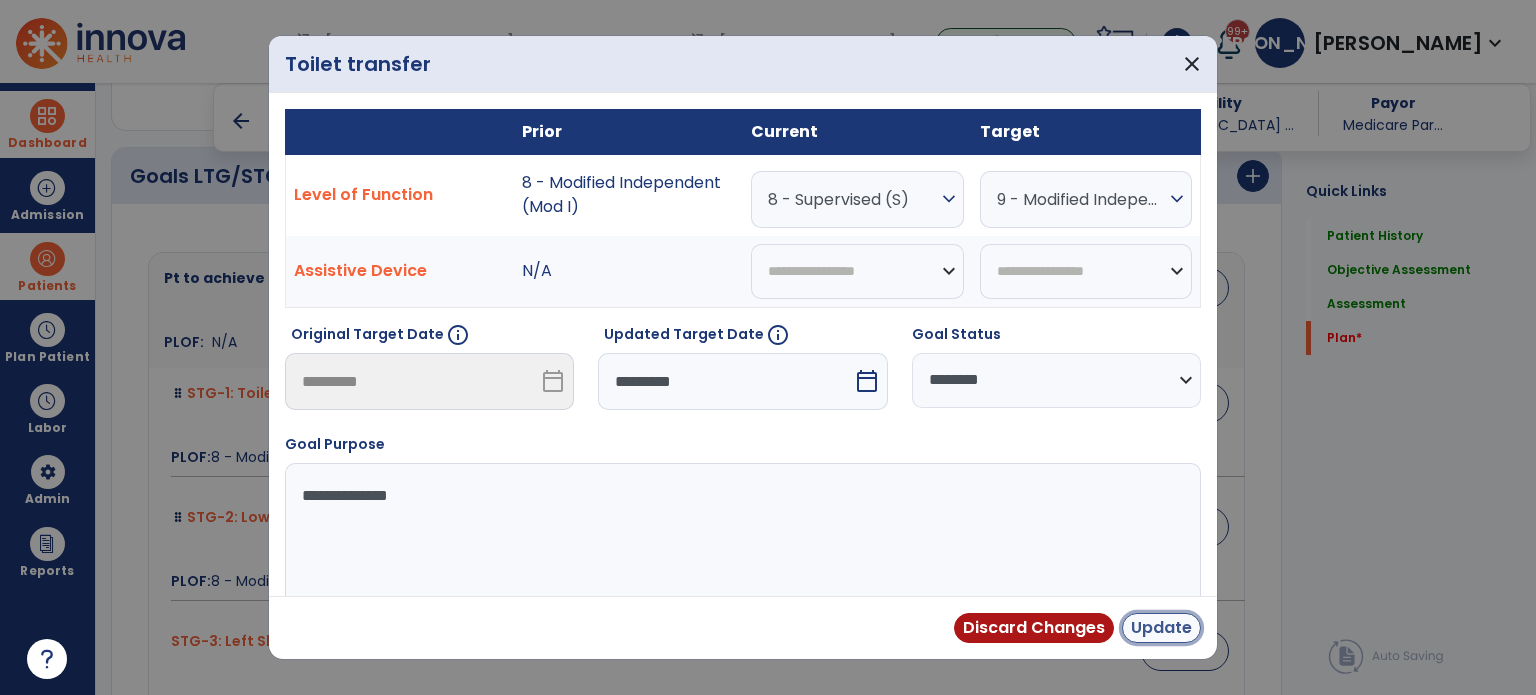 click on "Update" at bounding box center [1161, 628] 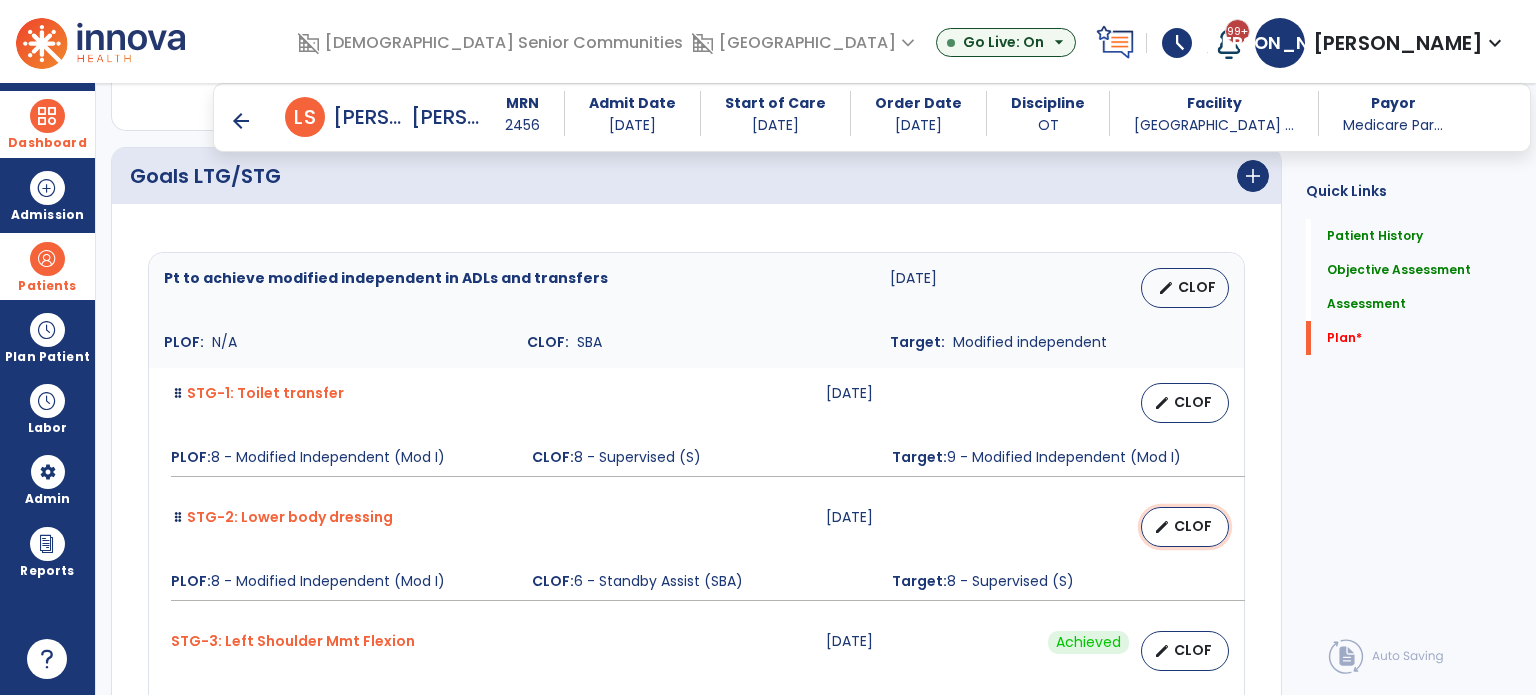click on "CLOF" at bounding box center (1193, 526) 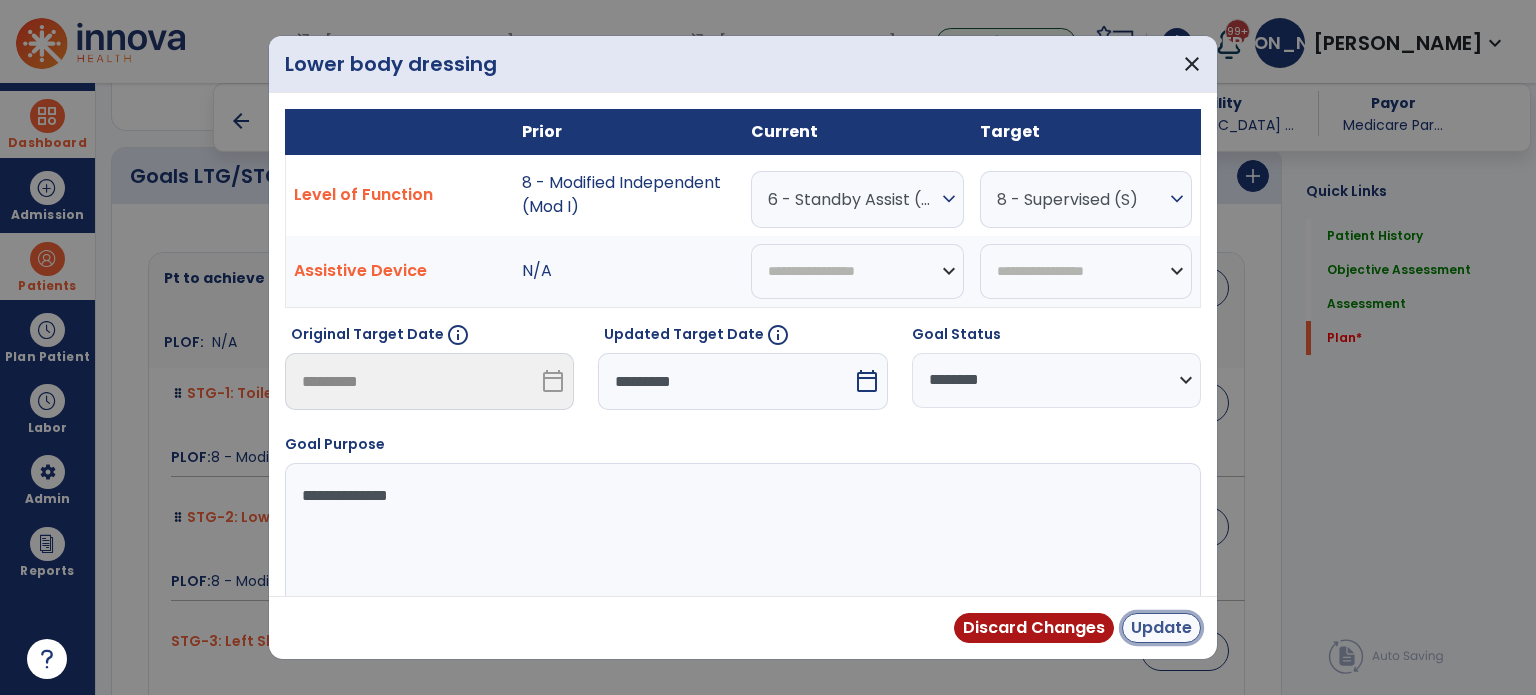 click on "Update" at bounding box center [1161, 628] 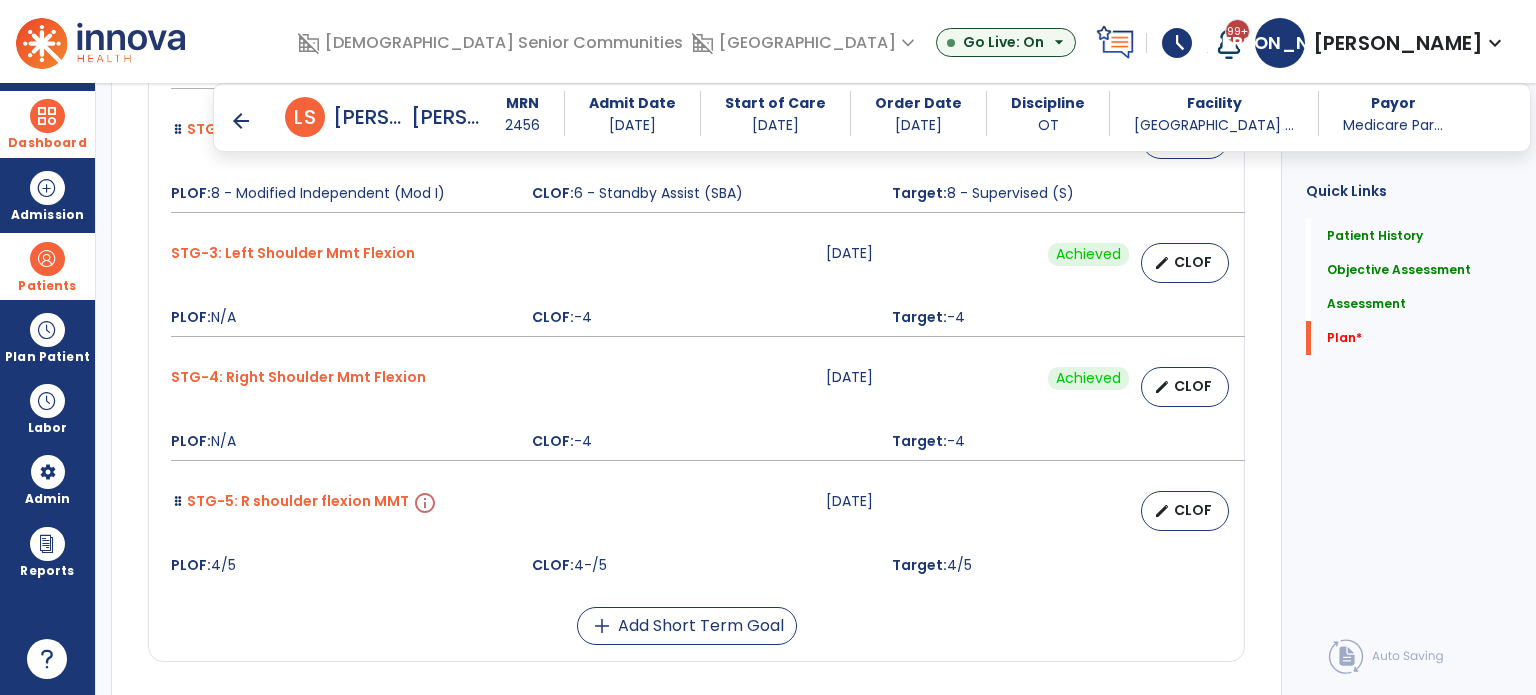 scroll, scrollTop: 2526, scrollLeft: 0, axis: vertical 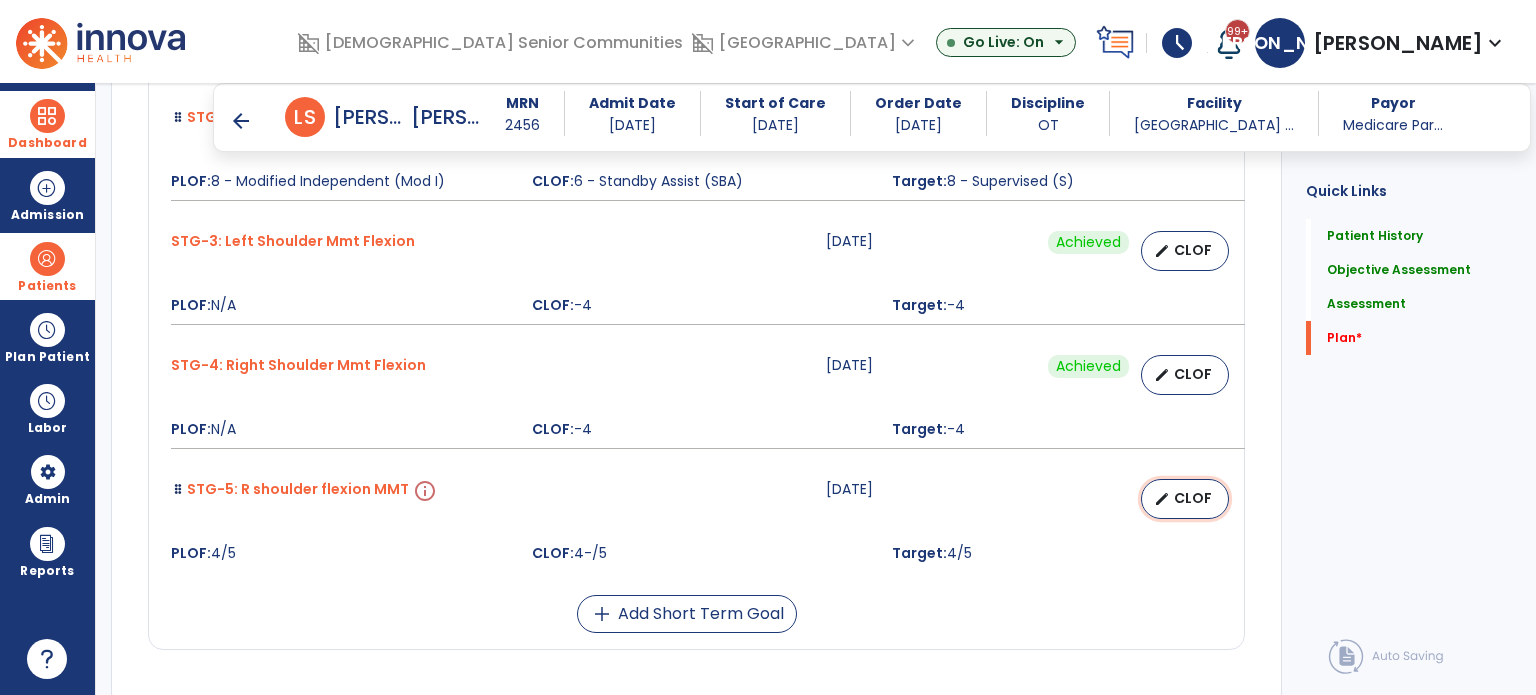 click on "CLOF" at bounding box center (1193, 498) 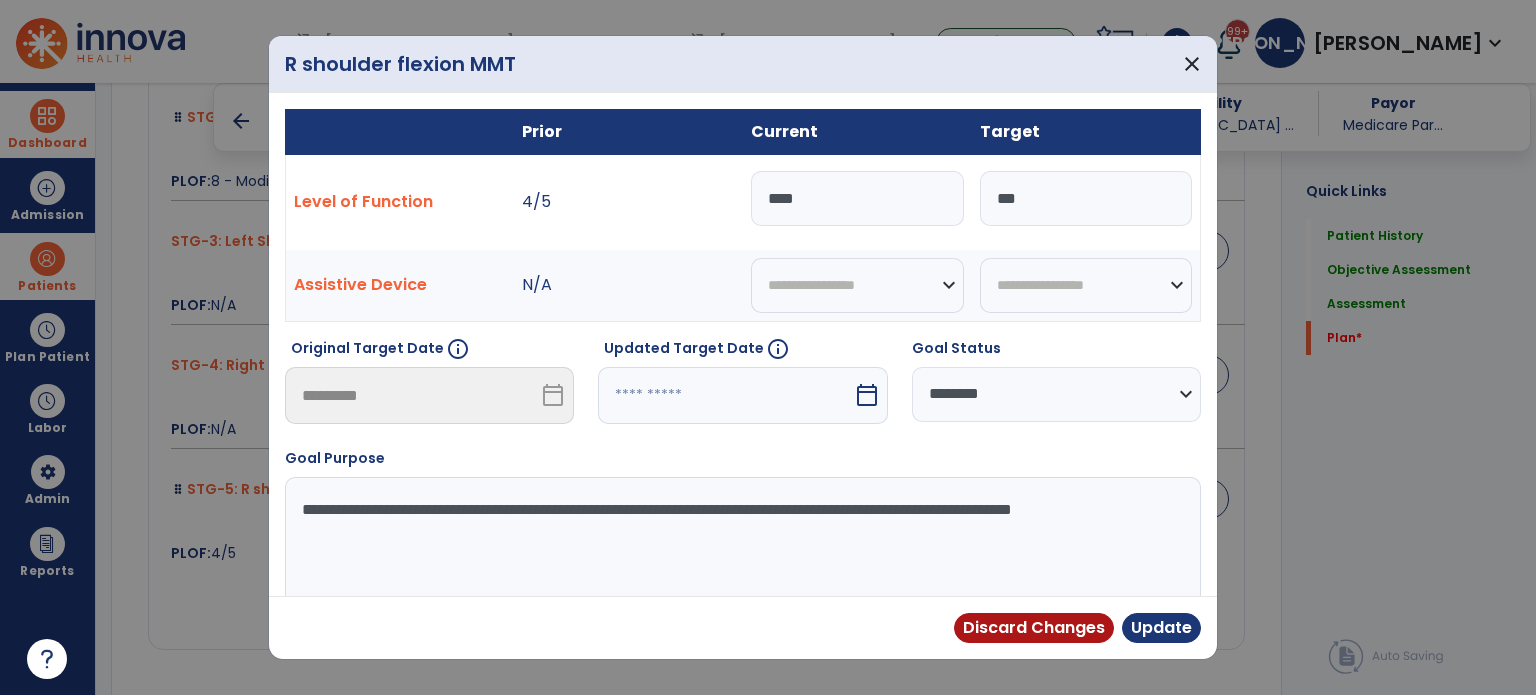 click on "calendar_today" at bounding box center [867, 395] 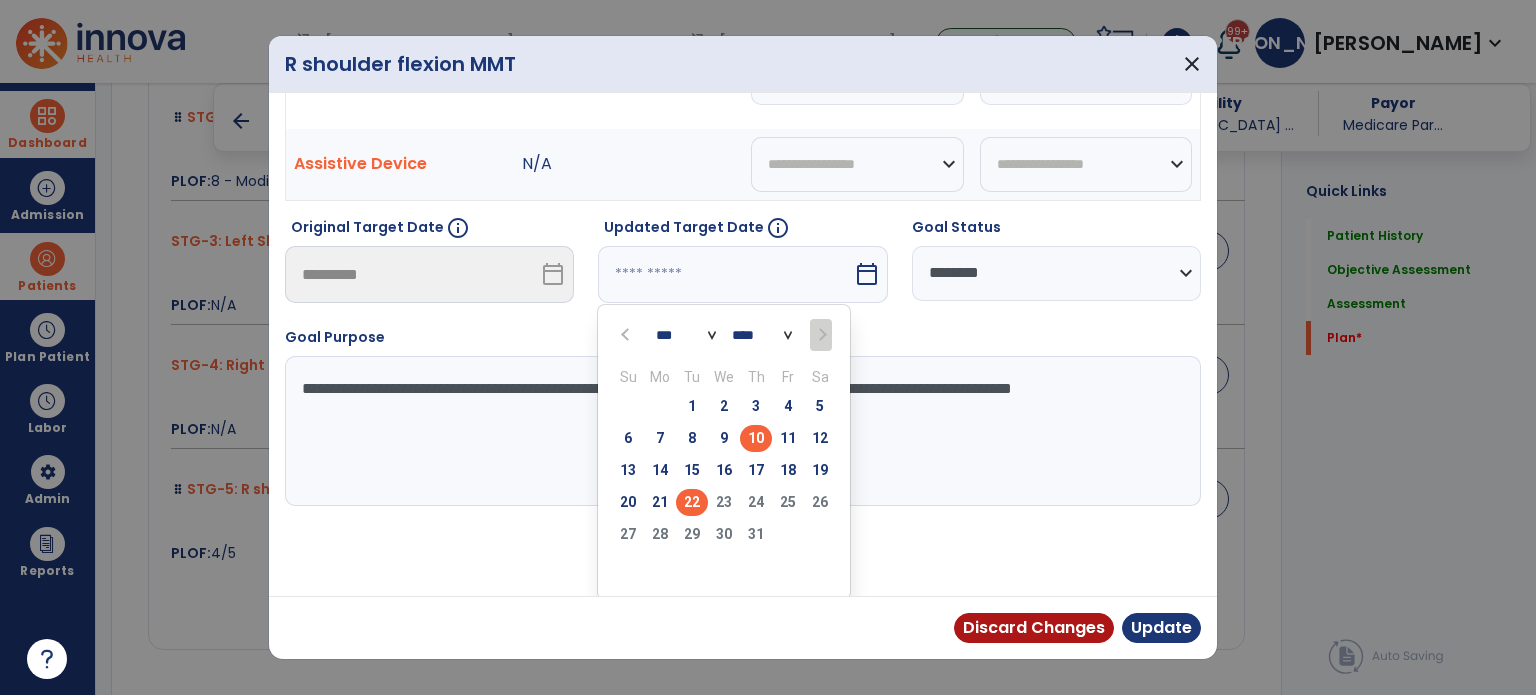 click on "22" at bounding box center [692, 502] 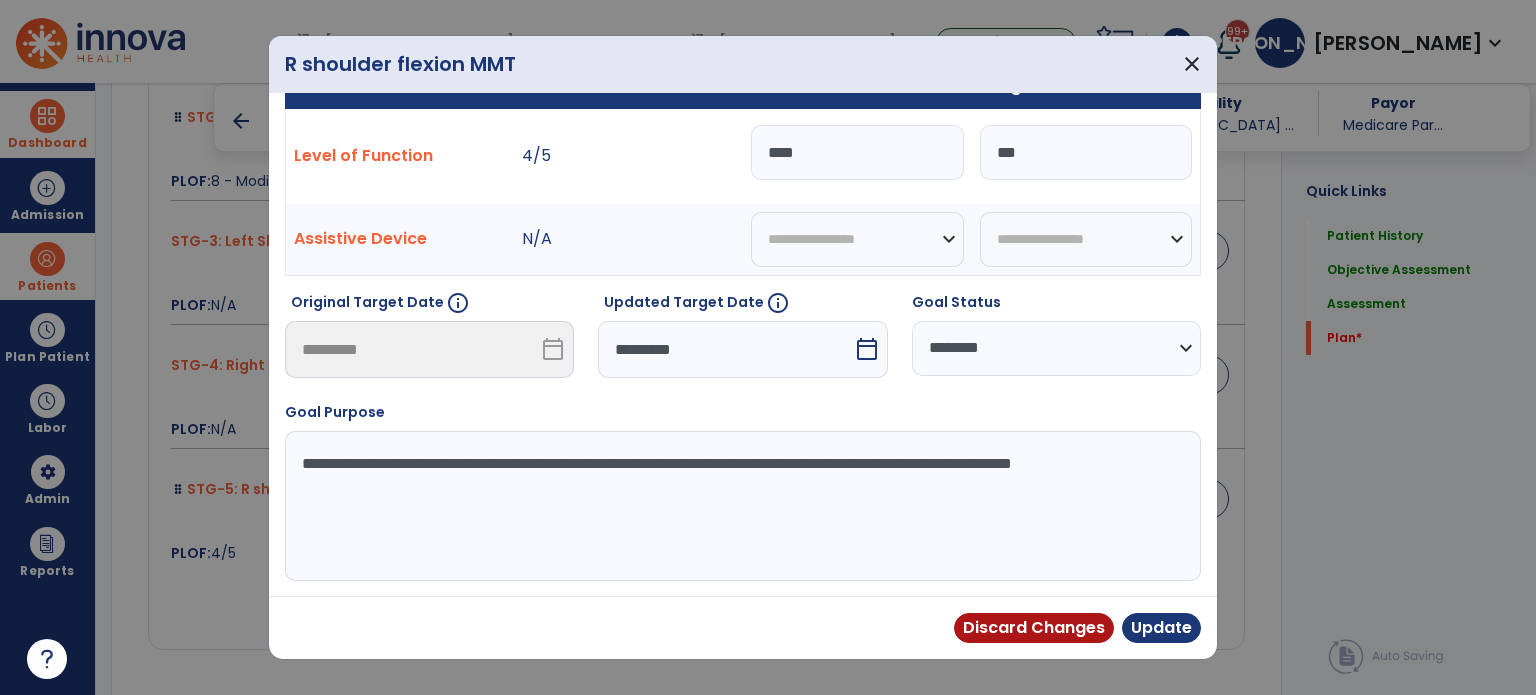 scroll, scrollTop: 44, scrollLeft: 0, axis: vertical 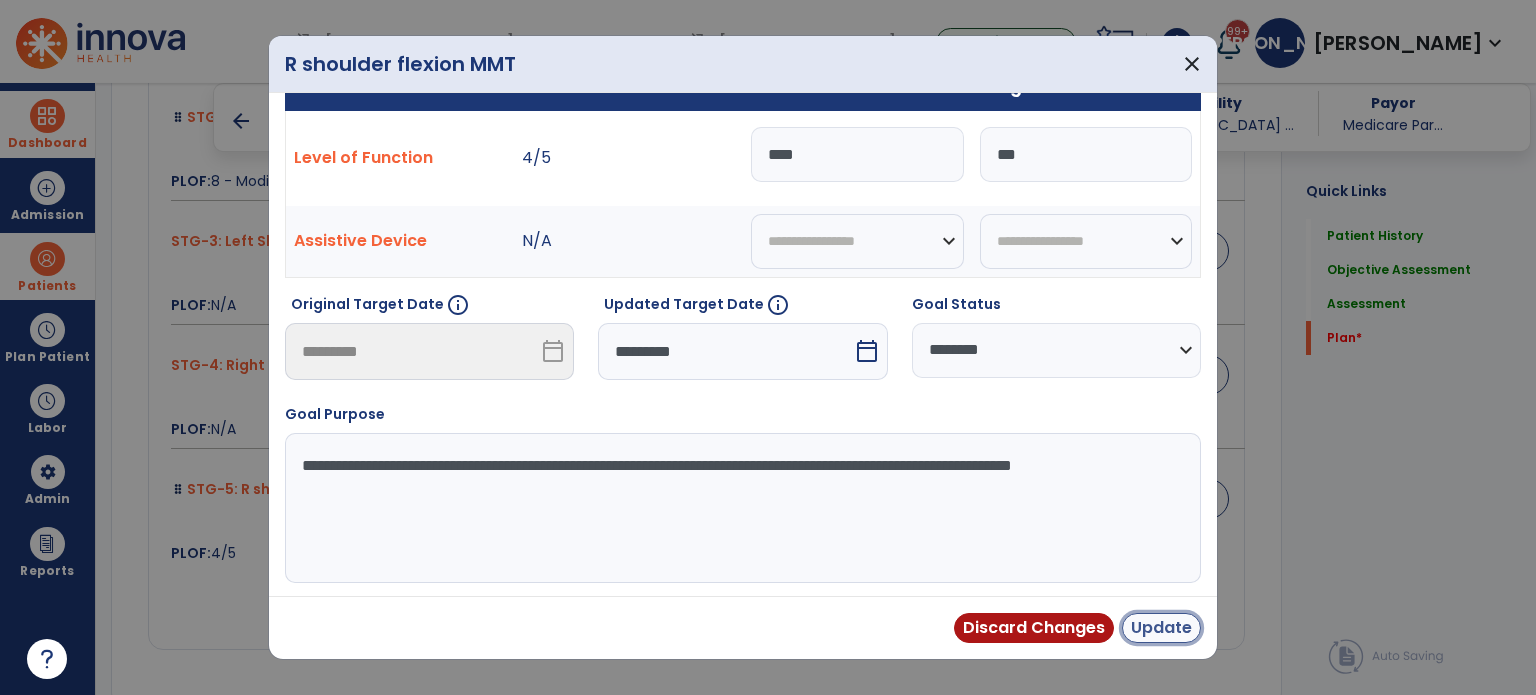 click on "Update" at bounding box center [1161, 628] 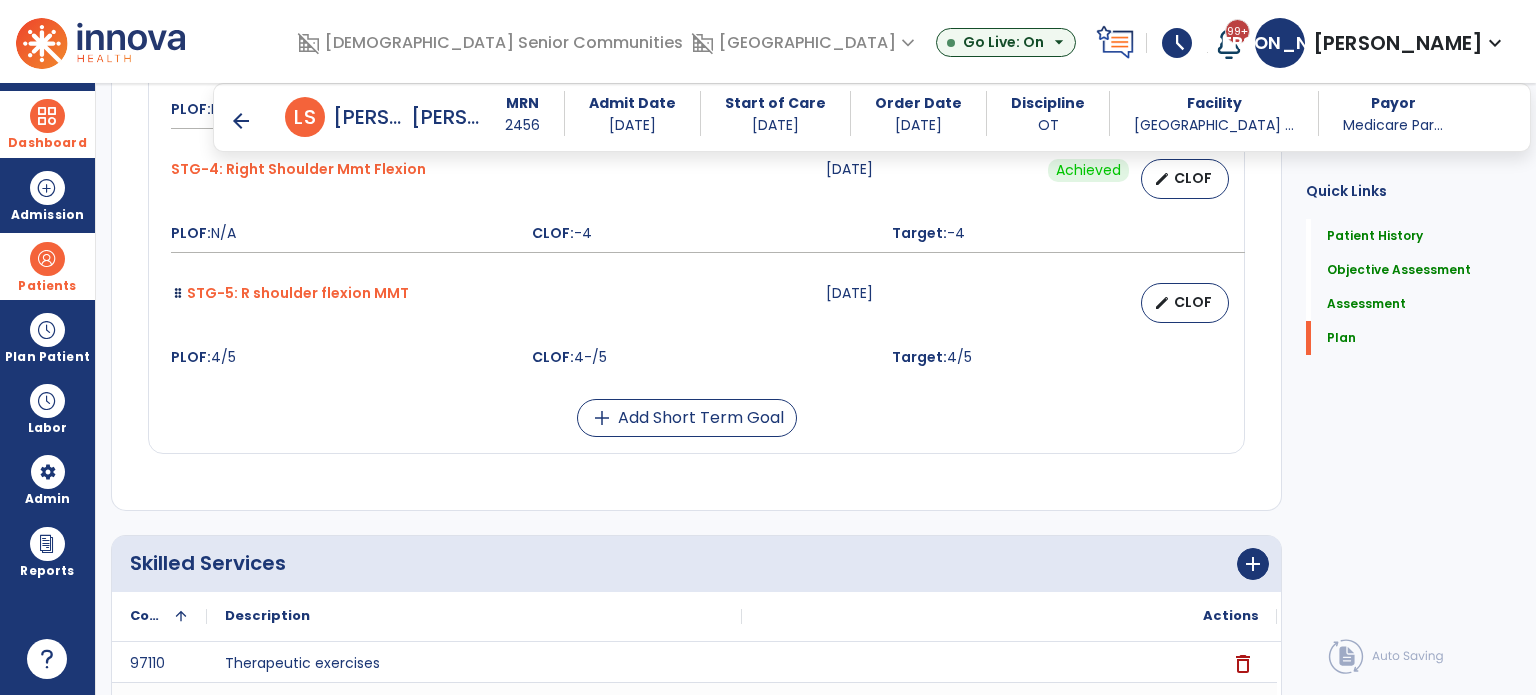 scroll, scrollTop: 3058, scrollLeft: 0, axis: vertical 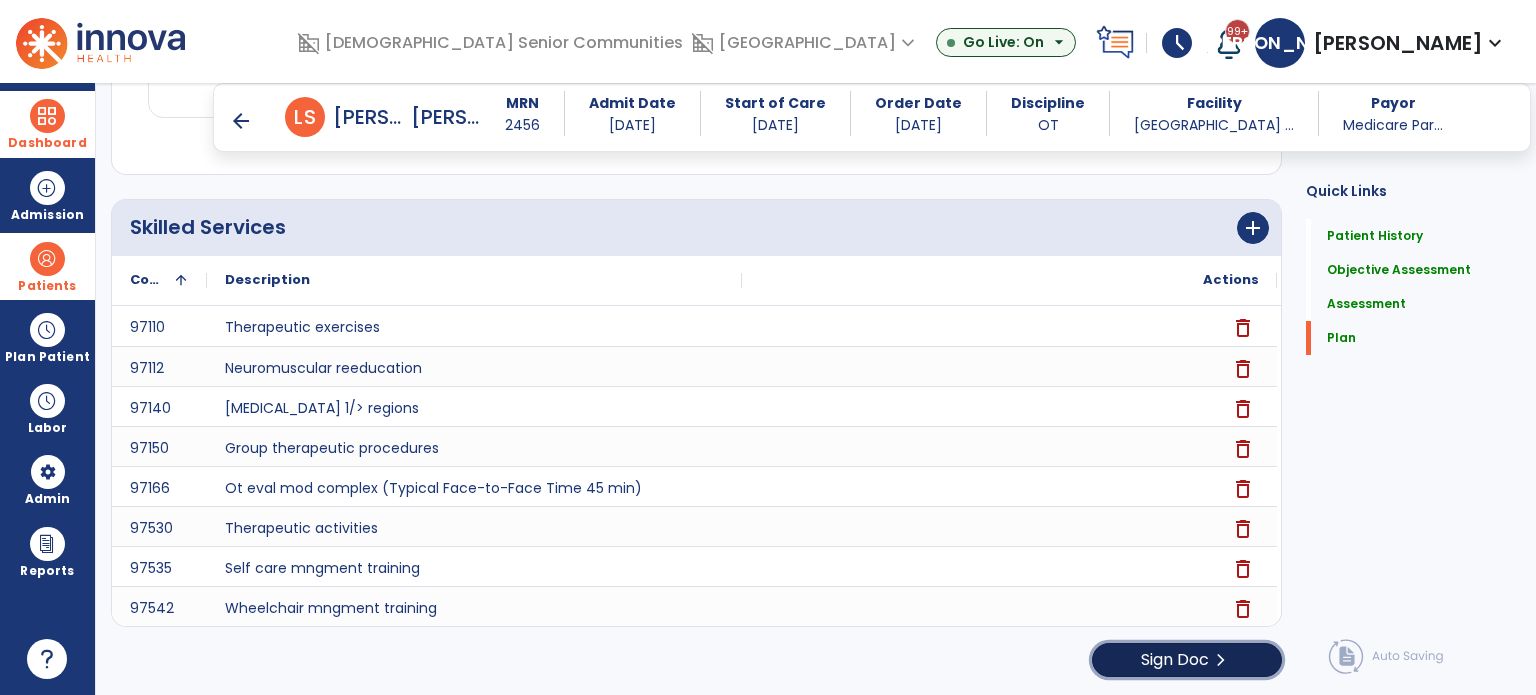 click on "Sign Doc" 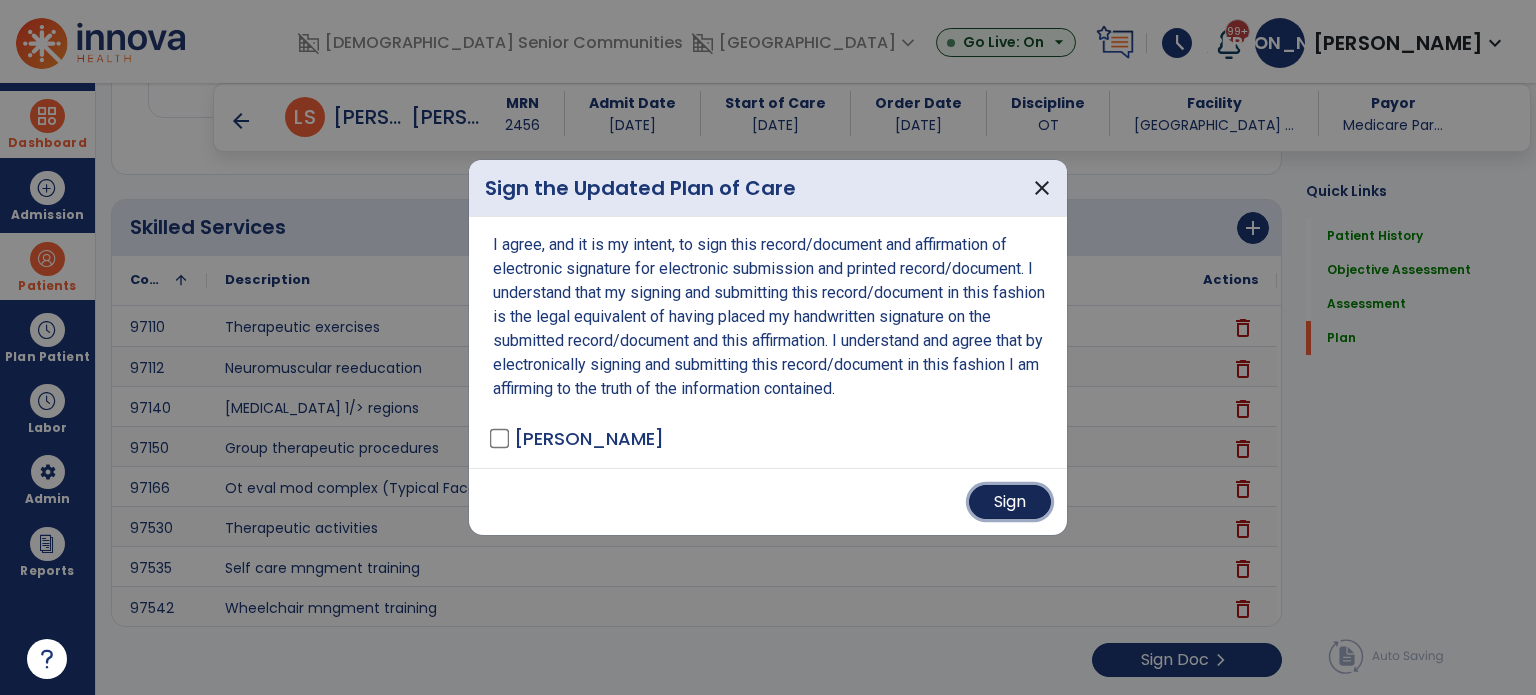 click on "Sign" at bounding box center (1010, 502) 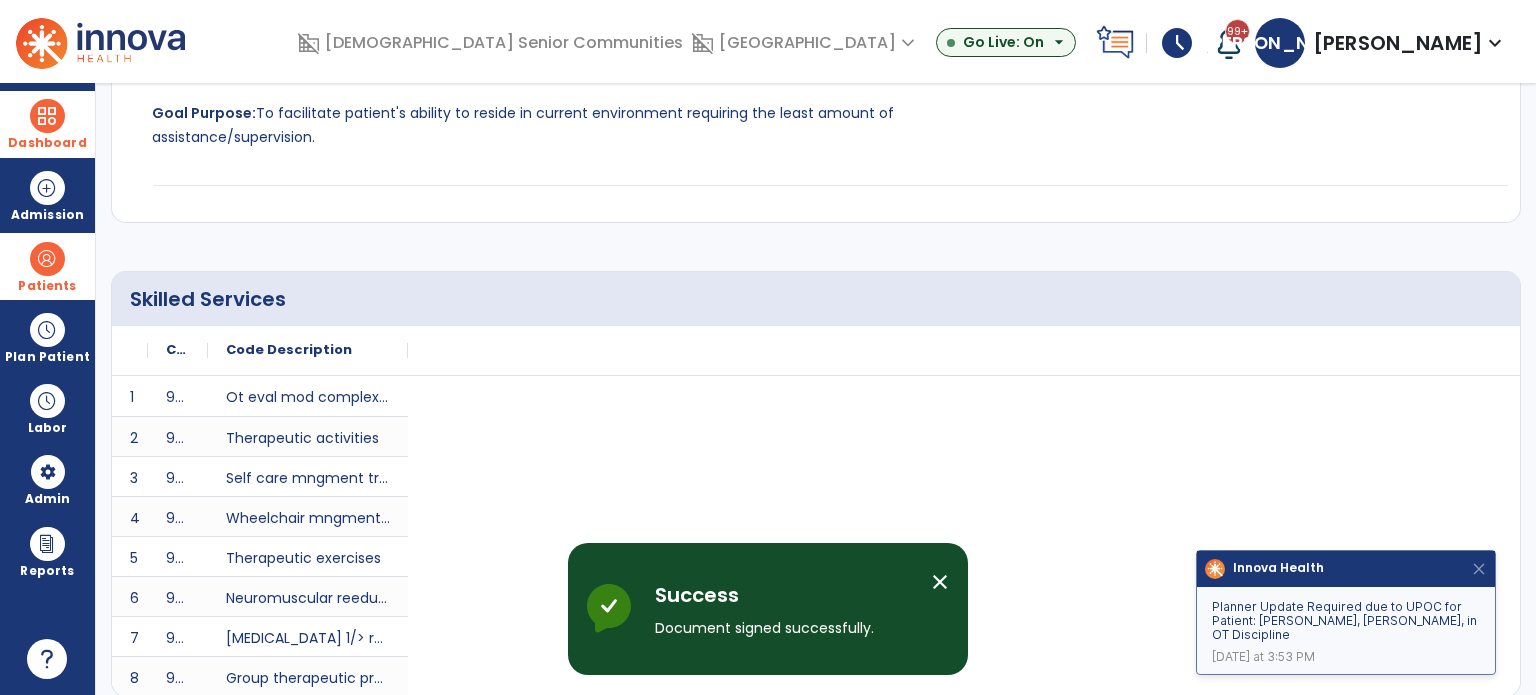 scroll, scrollTop: 0, scrollLeft: 0, axis: both 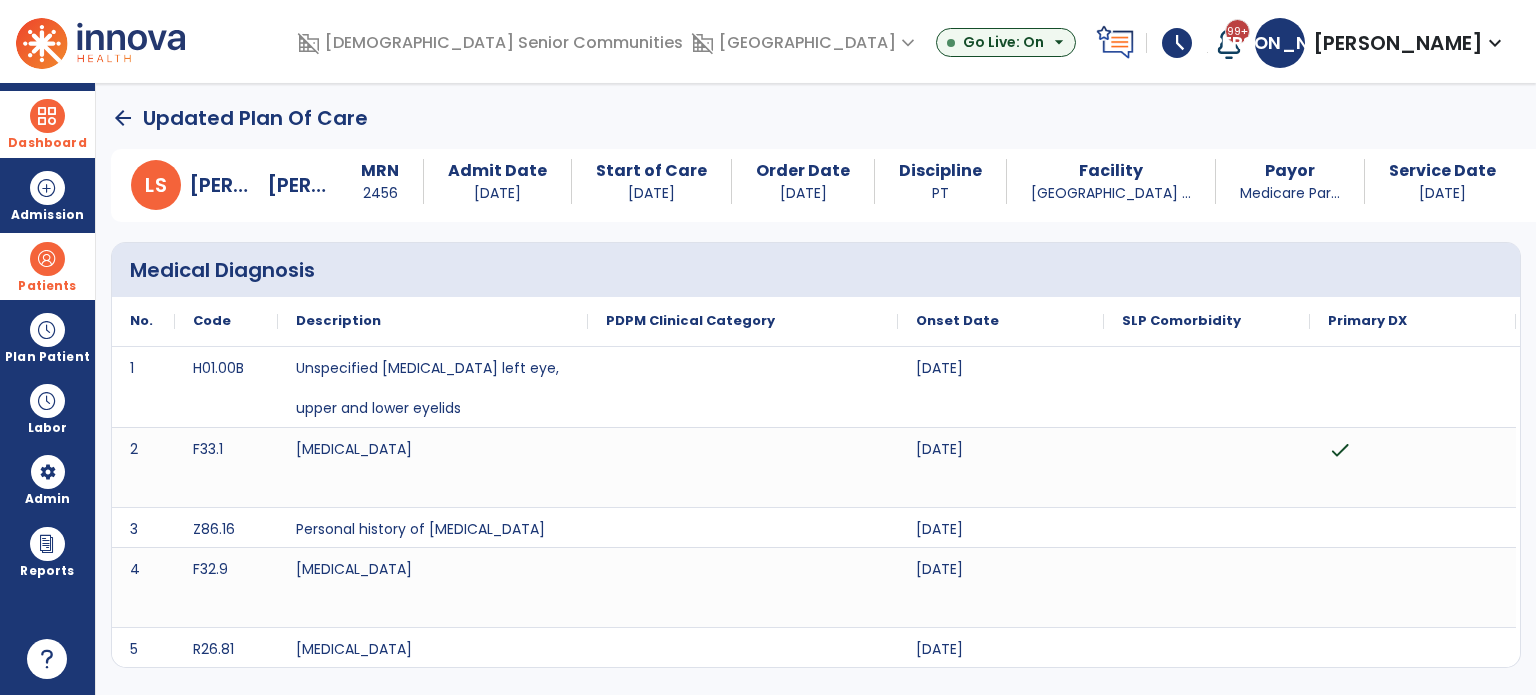 click on "arrow_back" 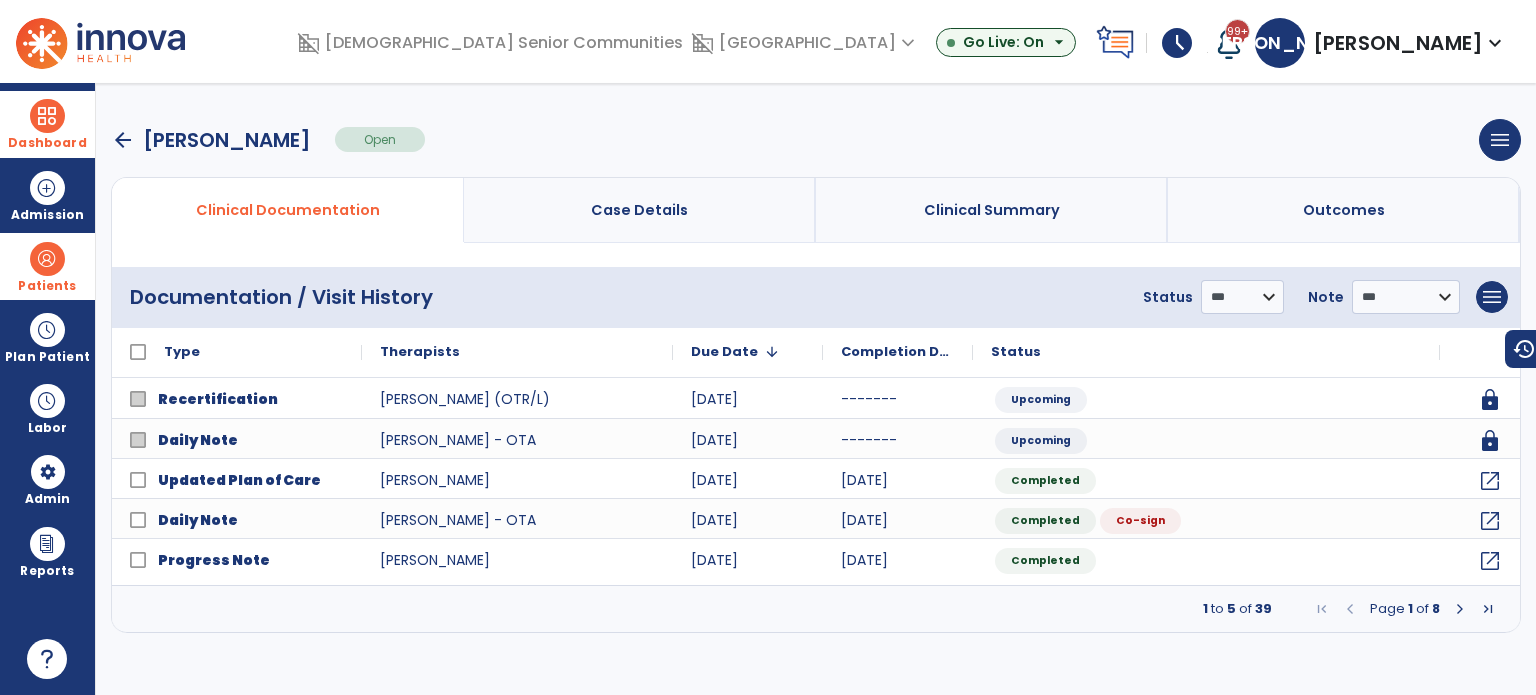 click on "arrow_back" at bounding box center (123, 140) 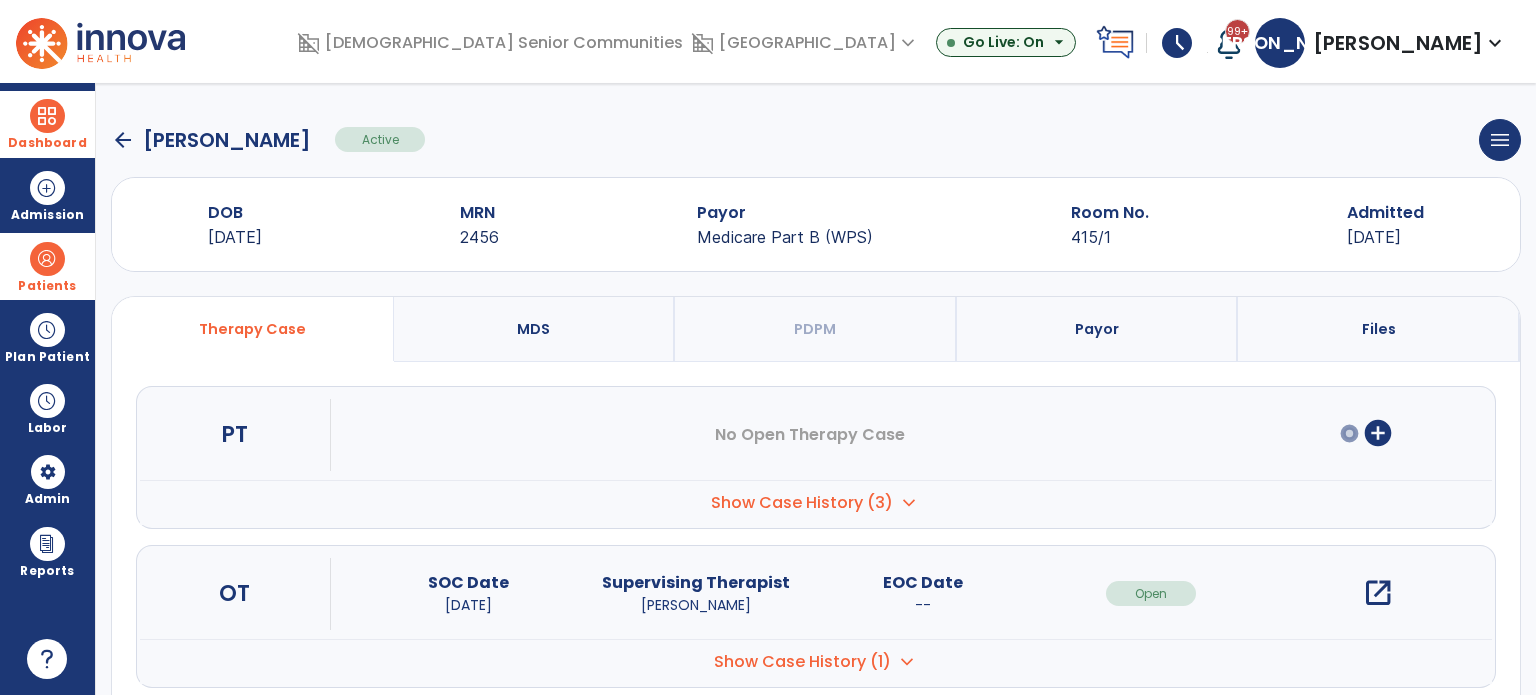 click on "arrow_back" 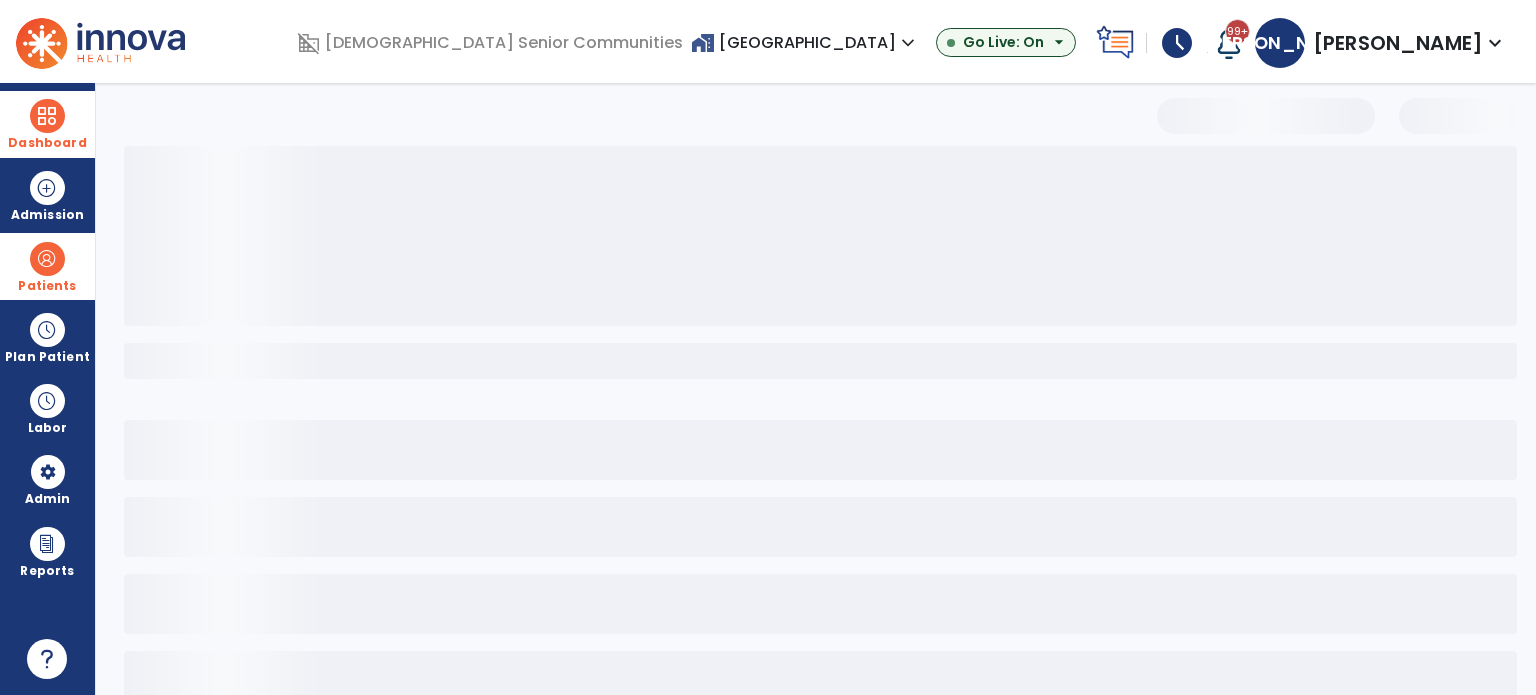 select on "***" 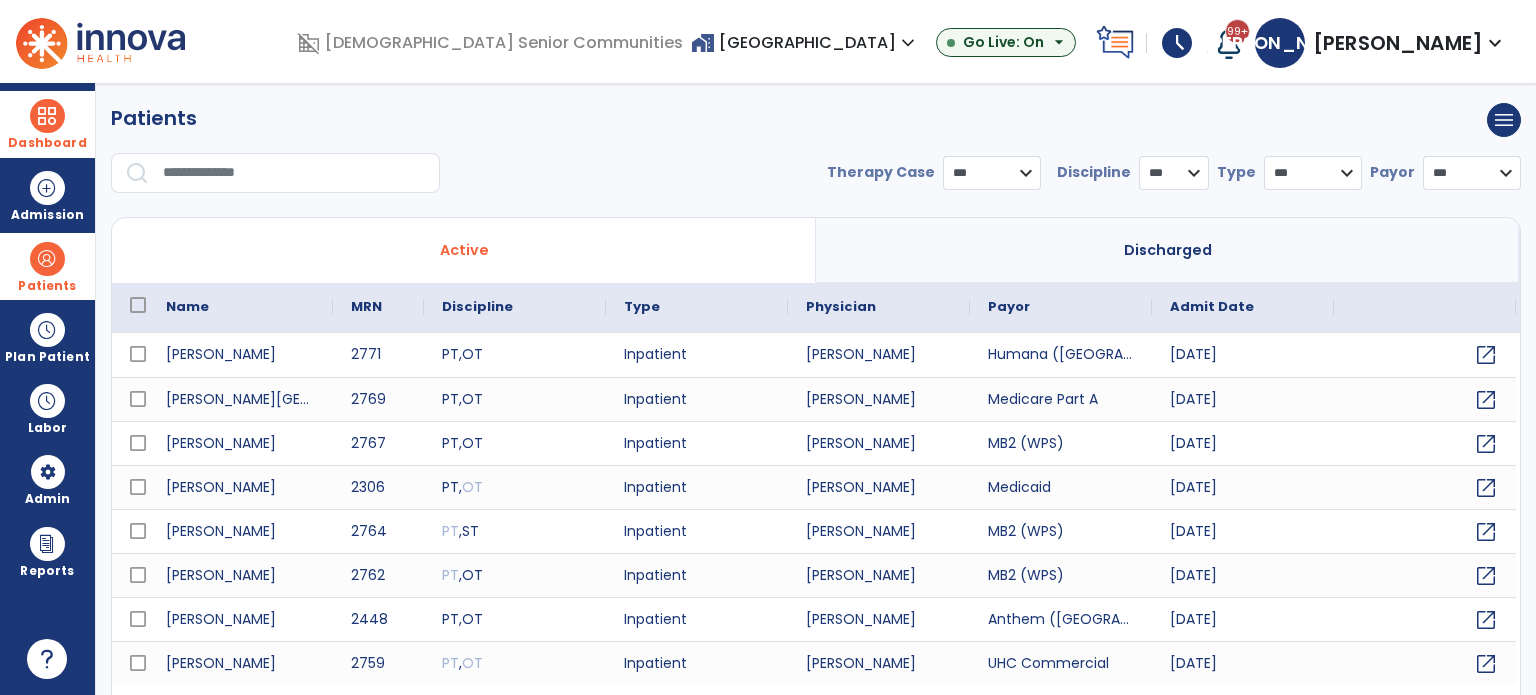 click on "home_work   Arbor Grove Village   expand_more" at bounding box center [805, 42] 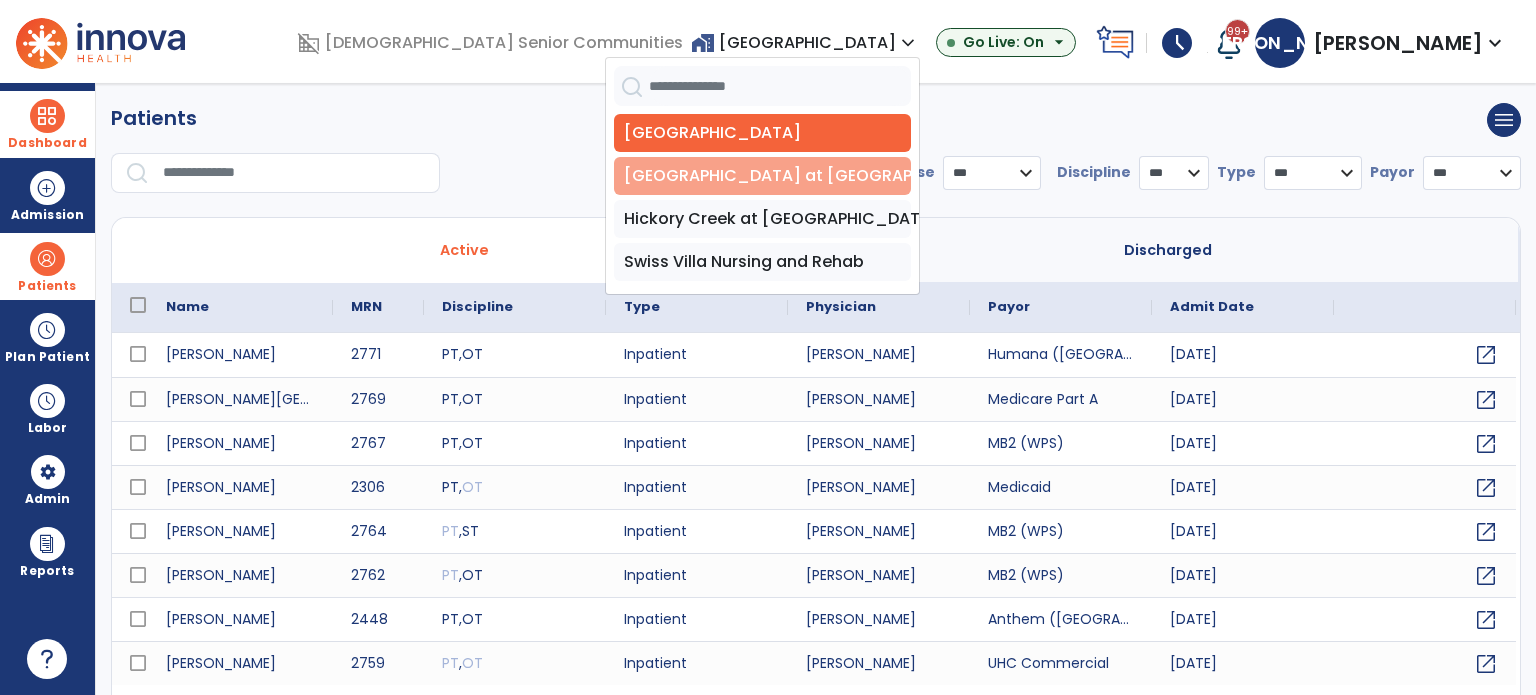 click on "[GEOGRAPHIC_DATA] at [GEOGRAPHIC_DATA]" at bounding box center (762, 176) 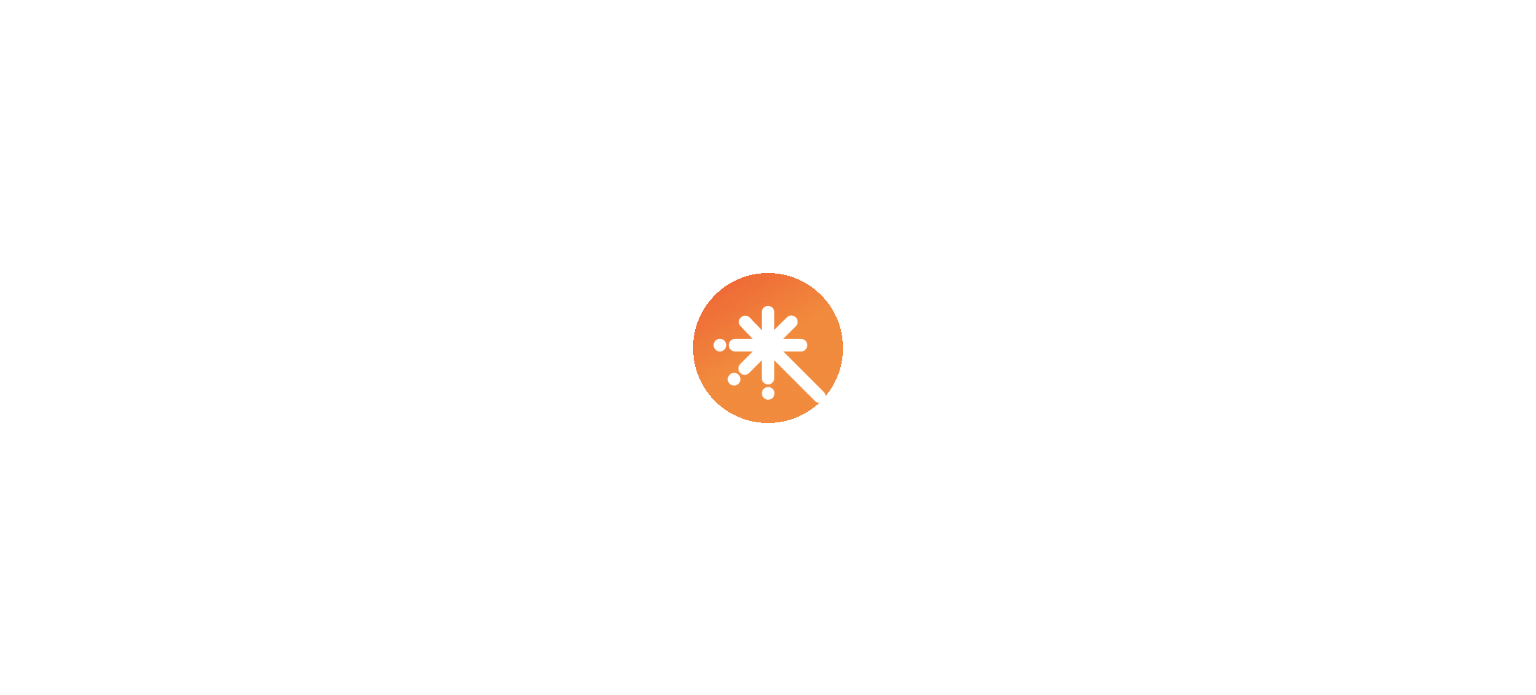scroll, scrollTop: 0, scrollLeft: 0, axis: both 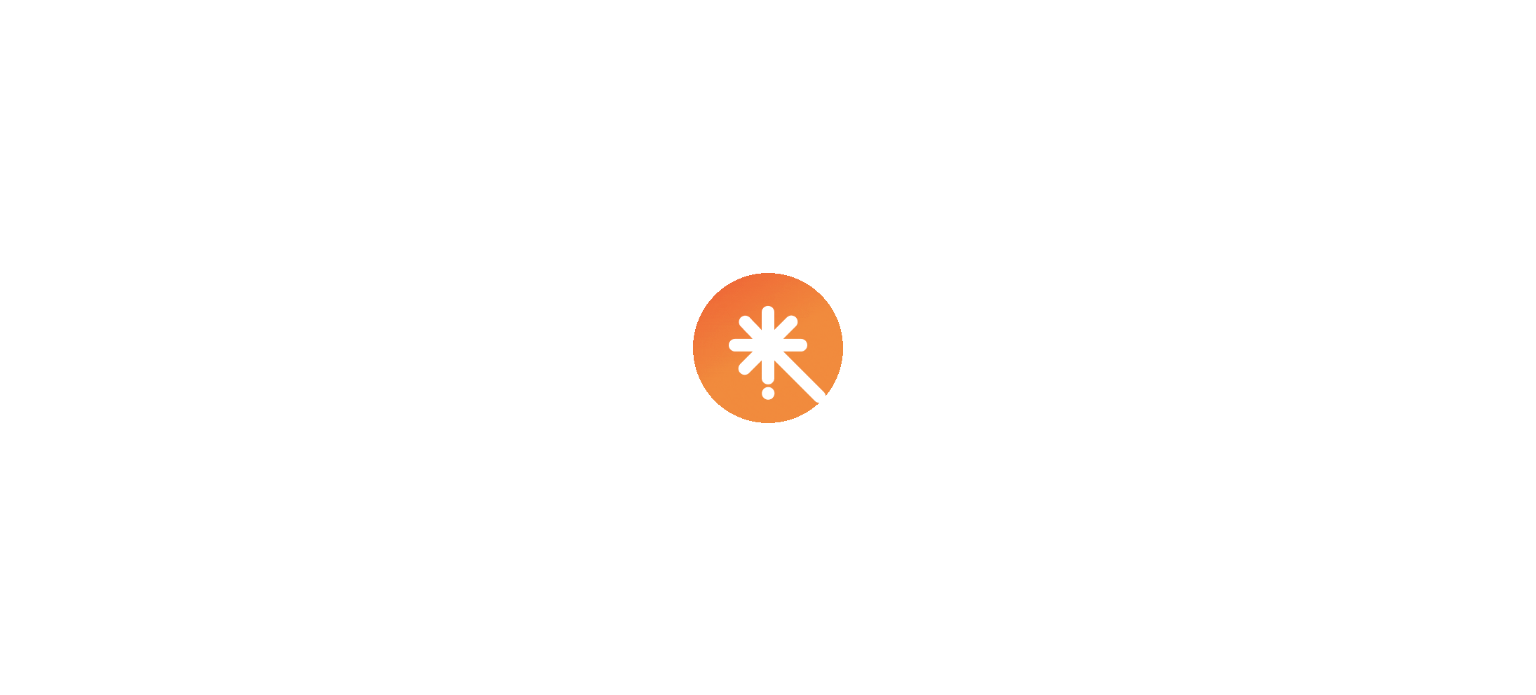 select on "***" 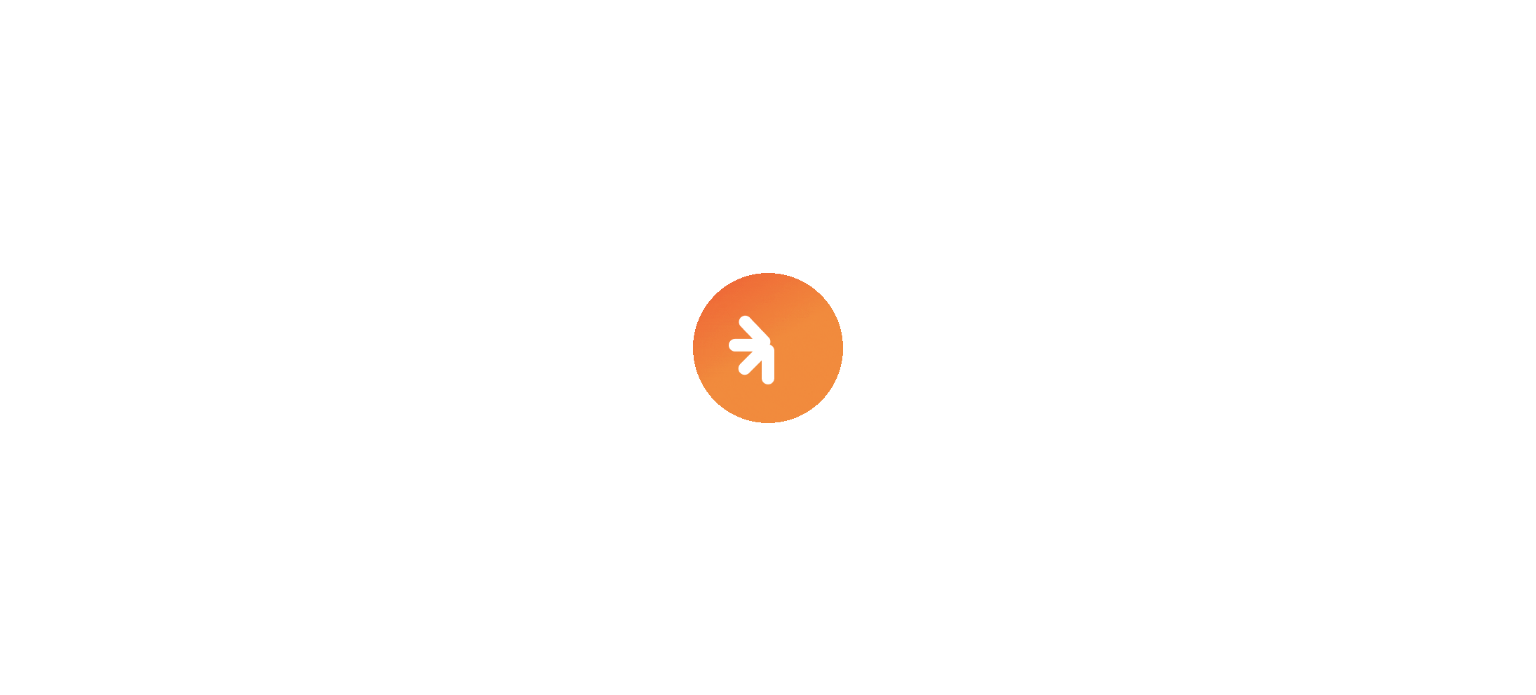 select on "****" 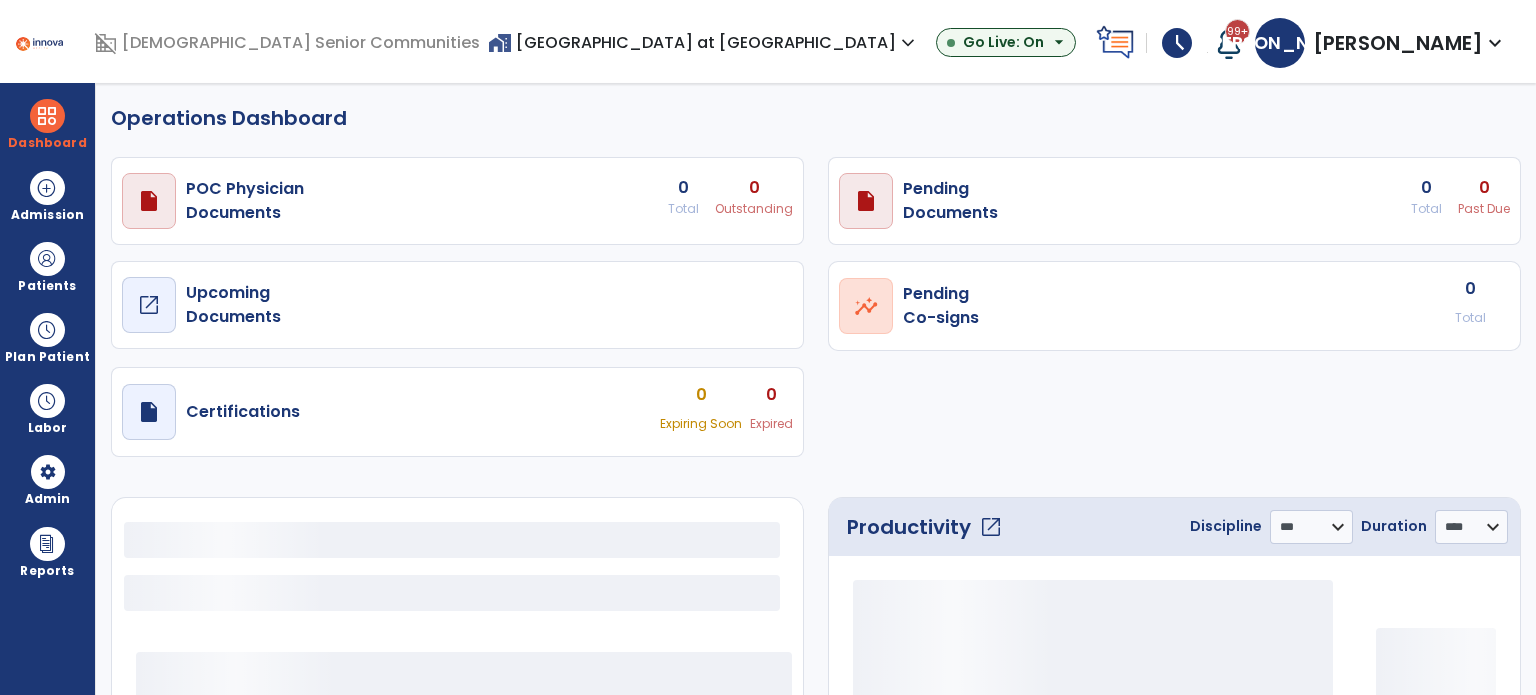select on "***" 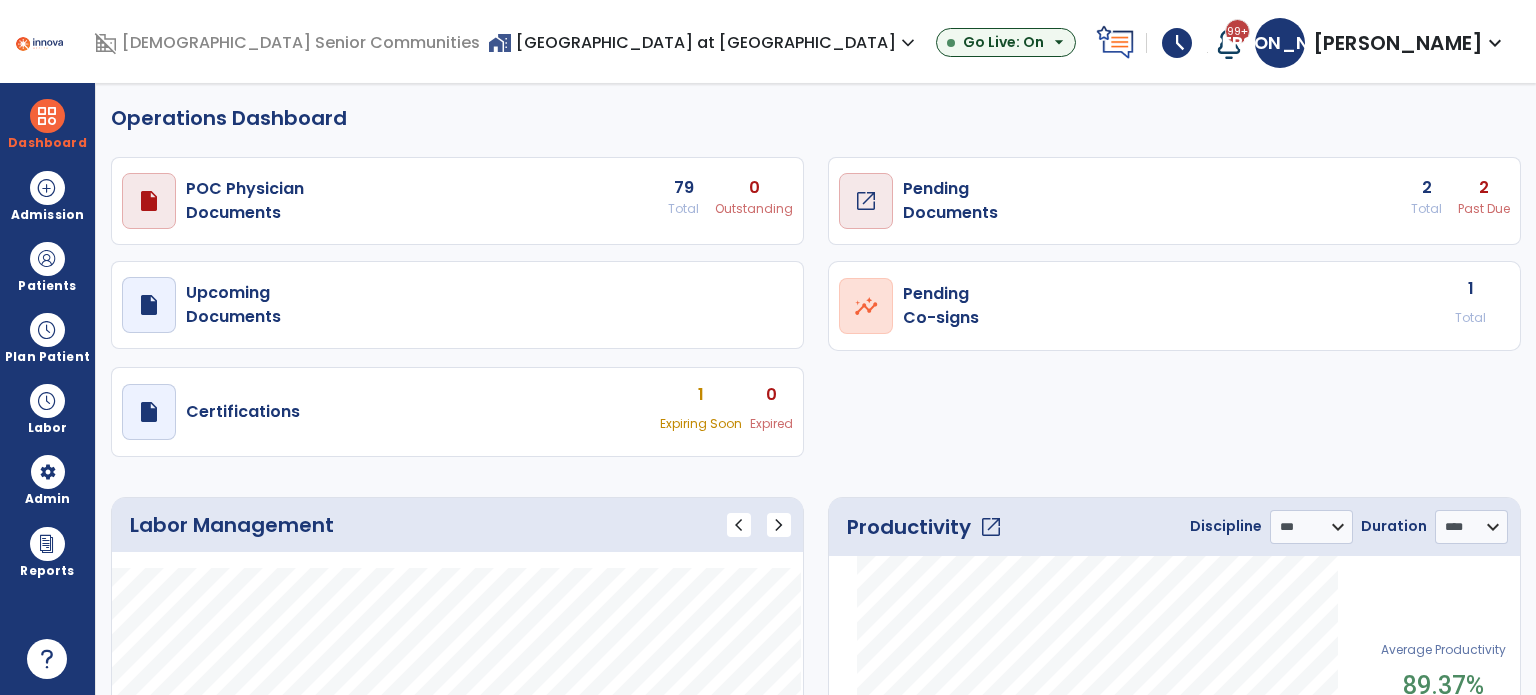click on "open_in_new" at bounding box center (0, 0) 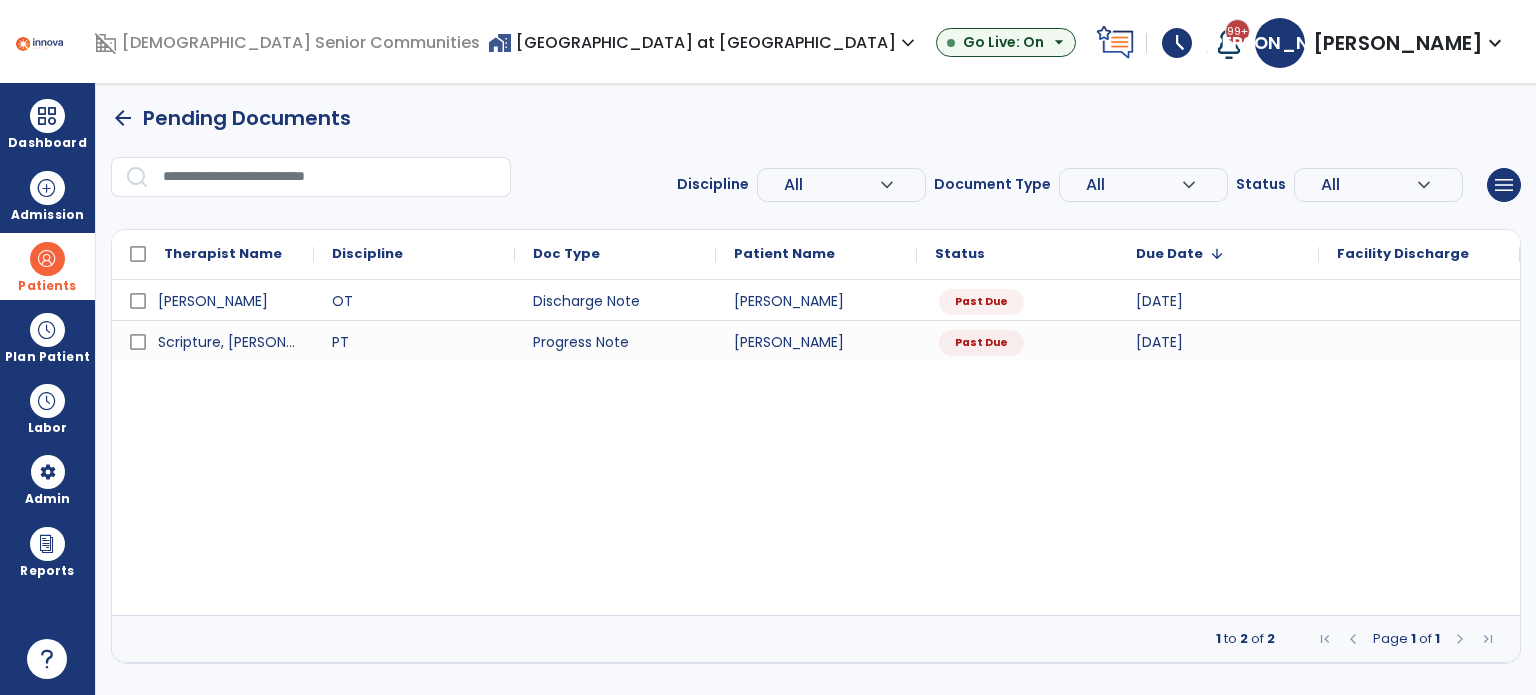 click at bounding box center [47, 259] 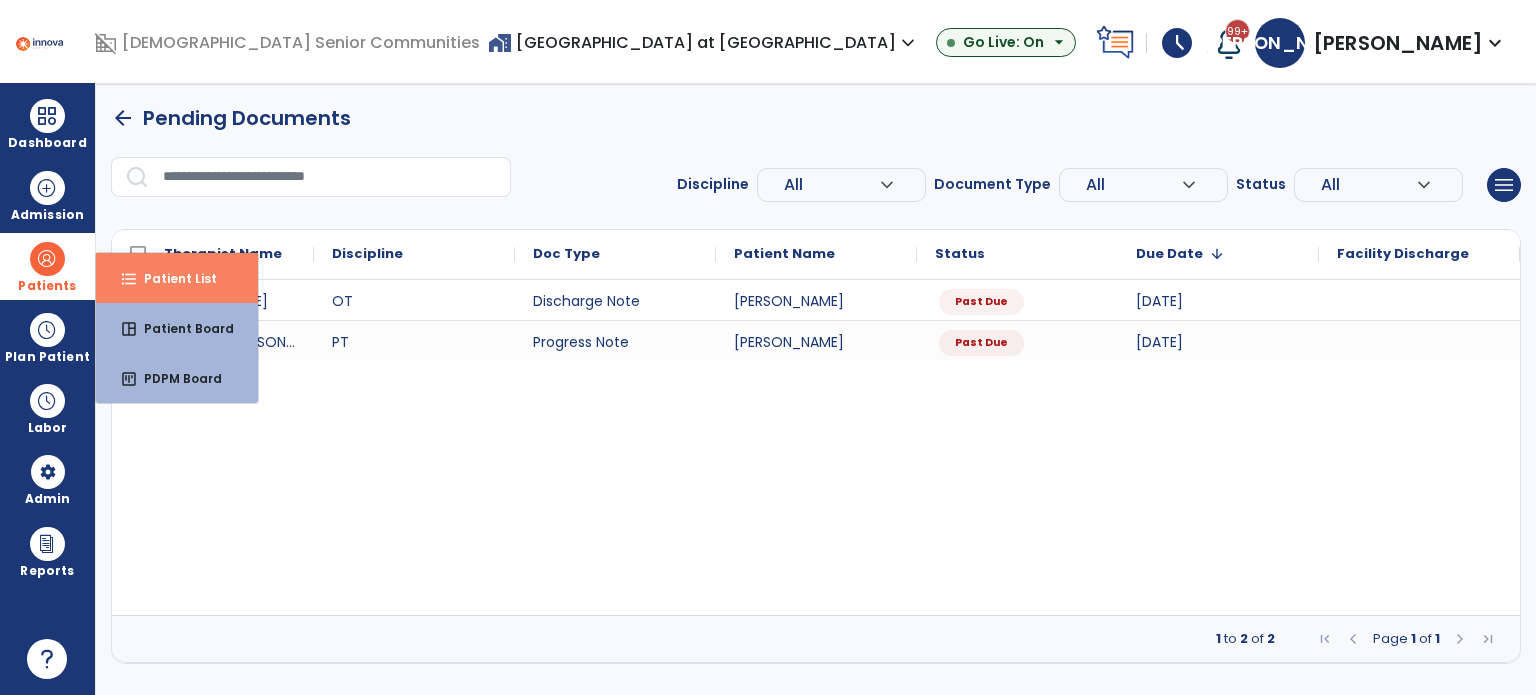 click on "Patient List" at bounding box center [172, 278] 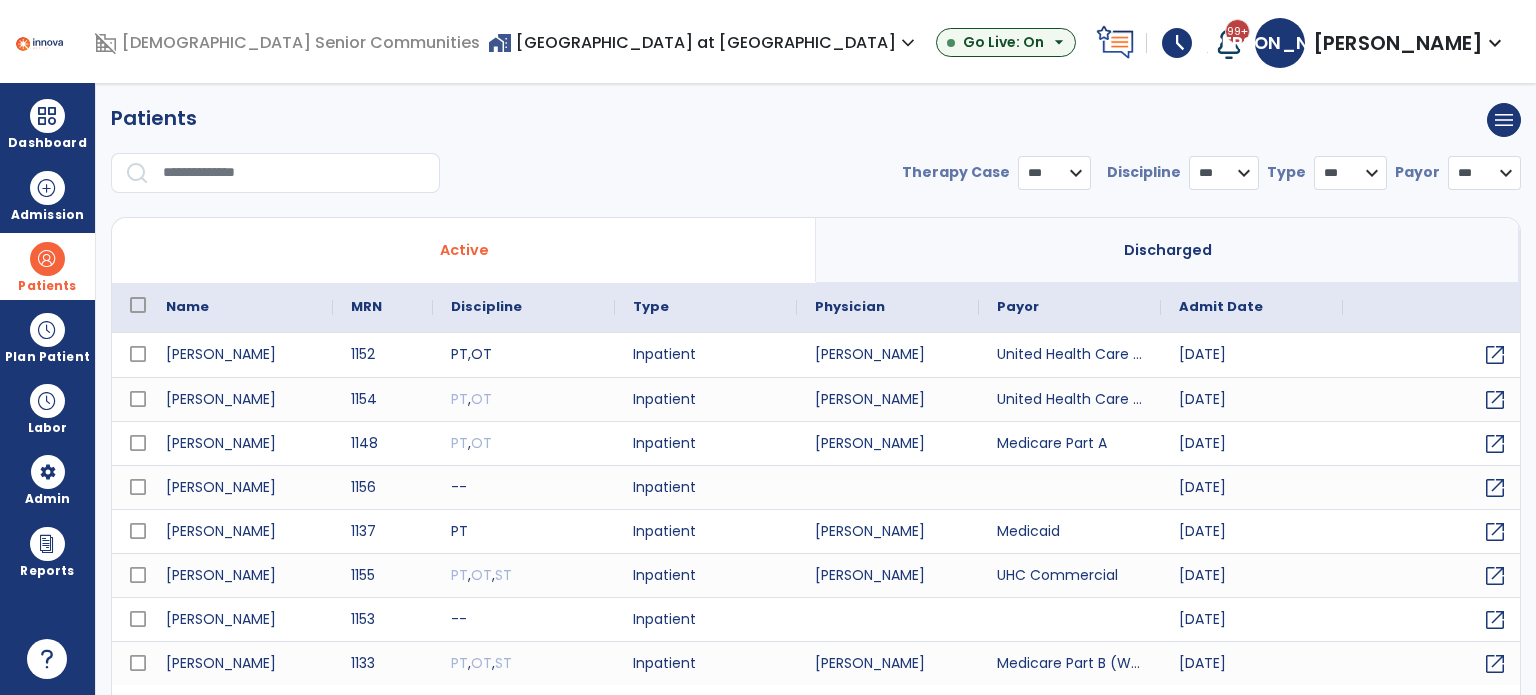 select on "***" 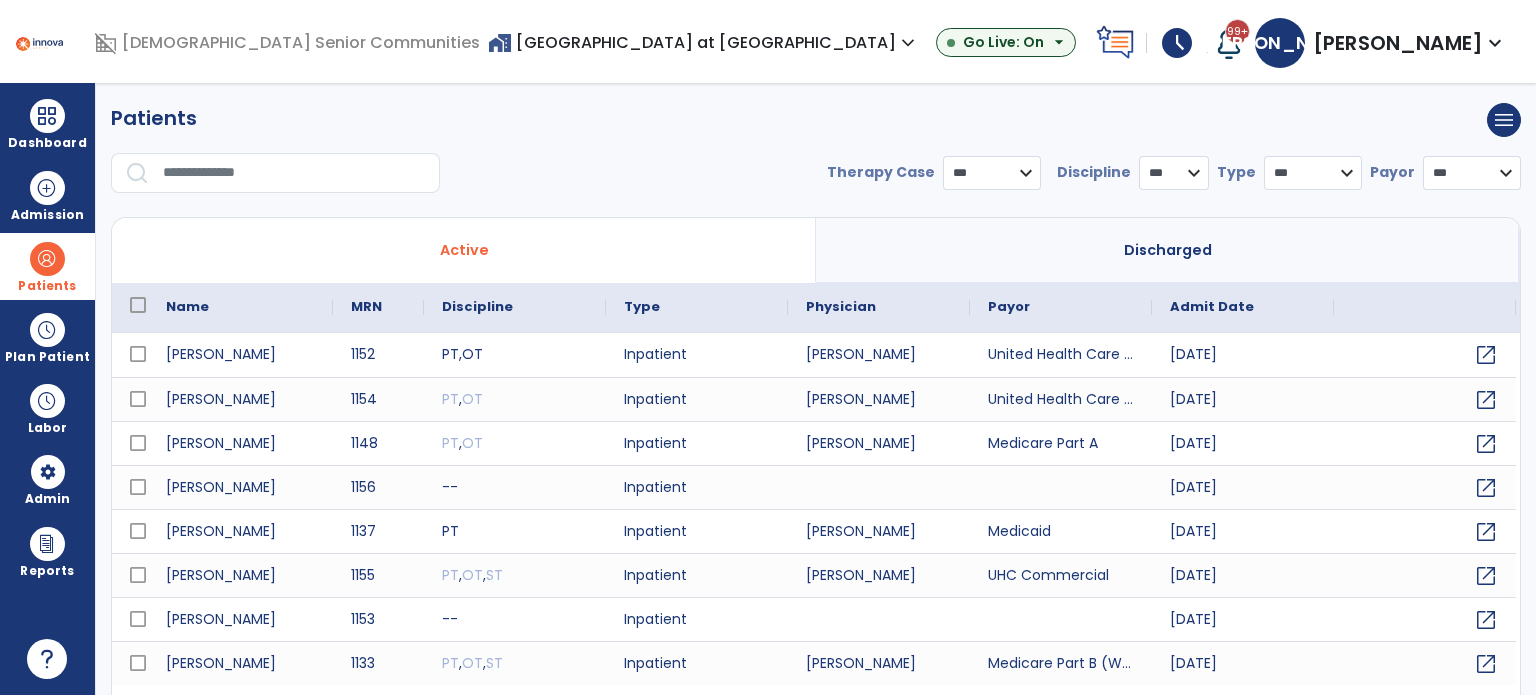 click at bounding box center [294, 173] 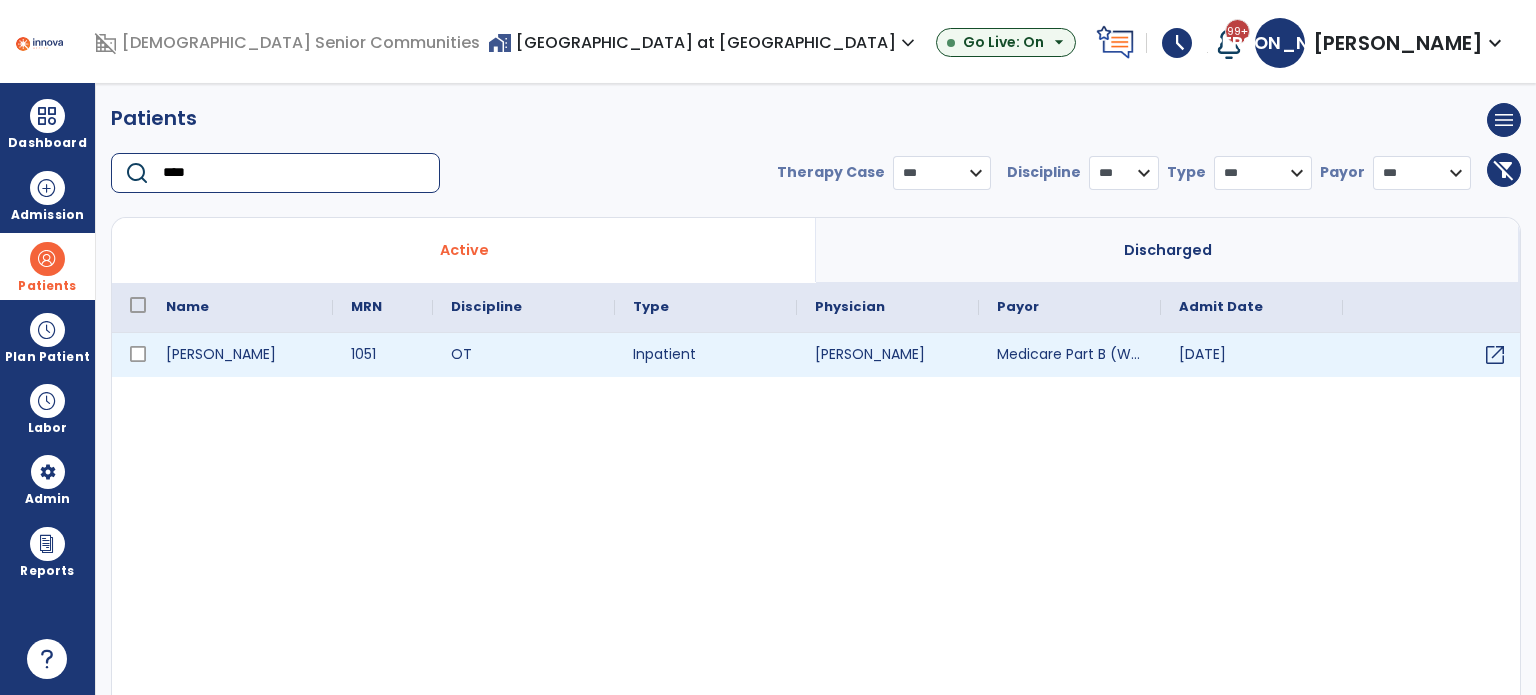 type on "****" 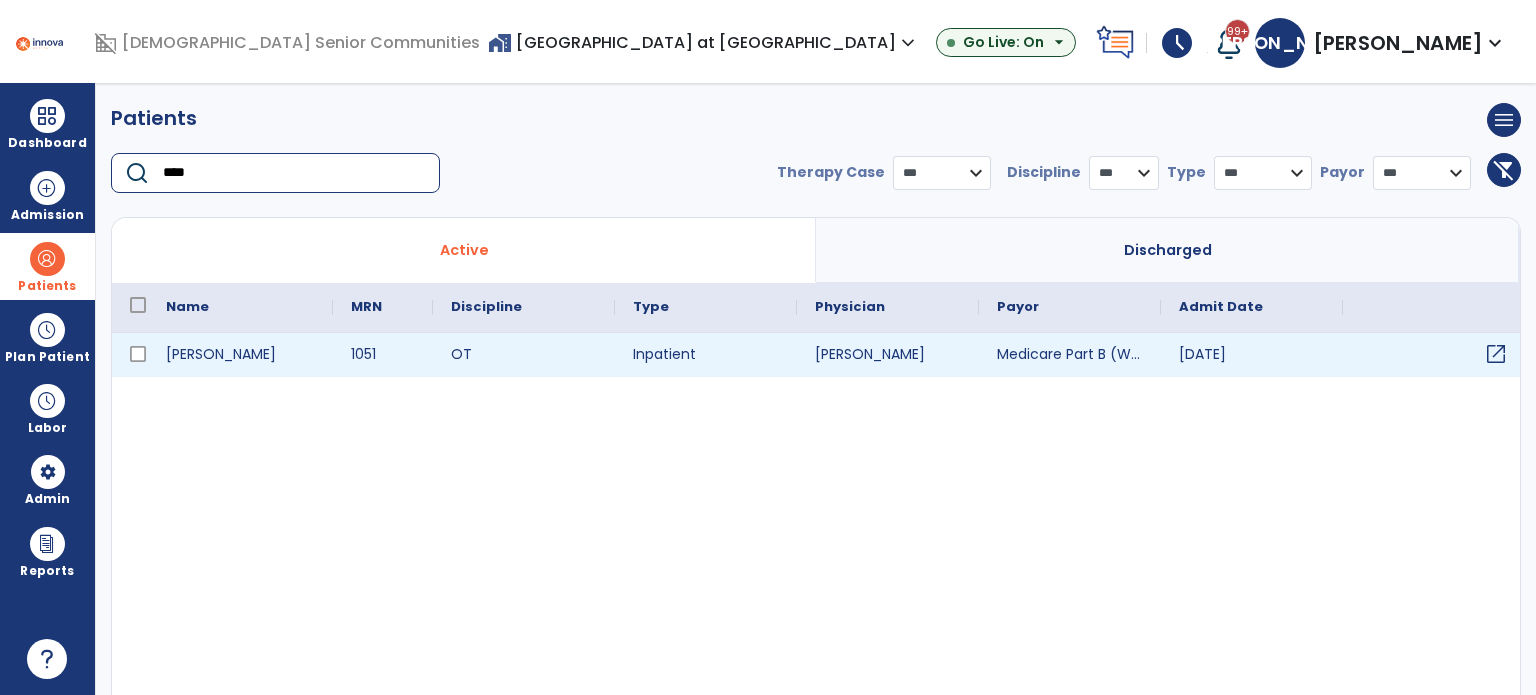 click on "open_in_new" at bounding box center [1496, 354] 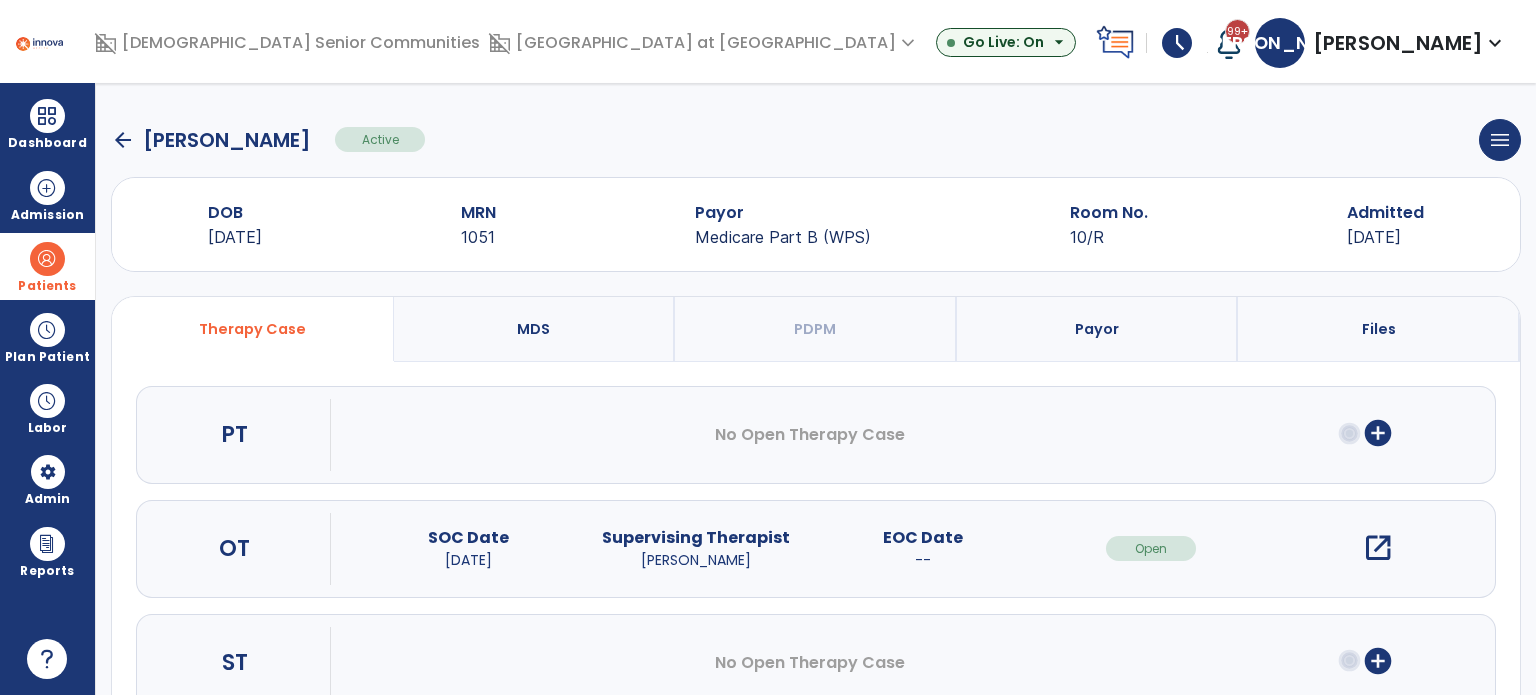 click on "open_in_new" at bounding box center (1378, 548) 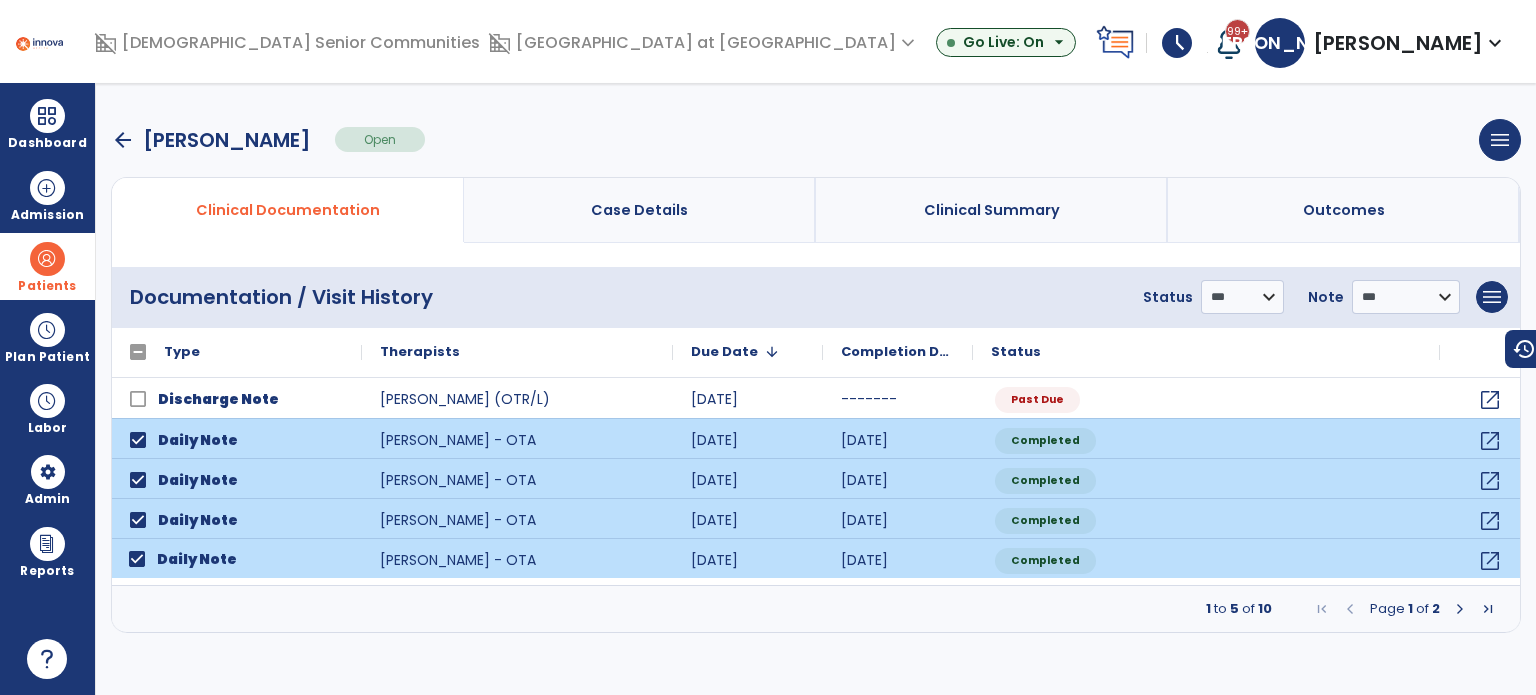 click at bounding box center [1460, 609] 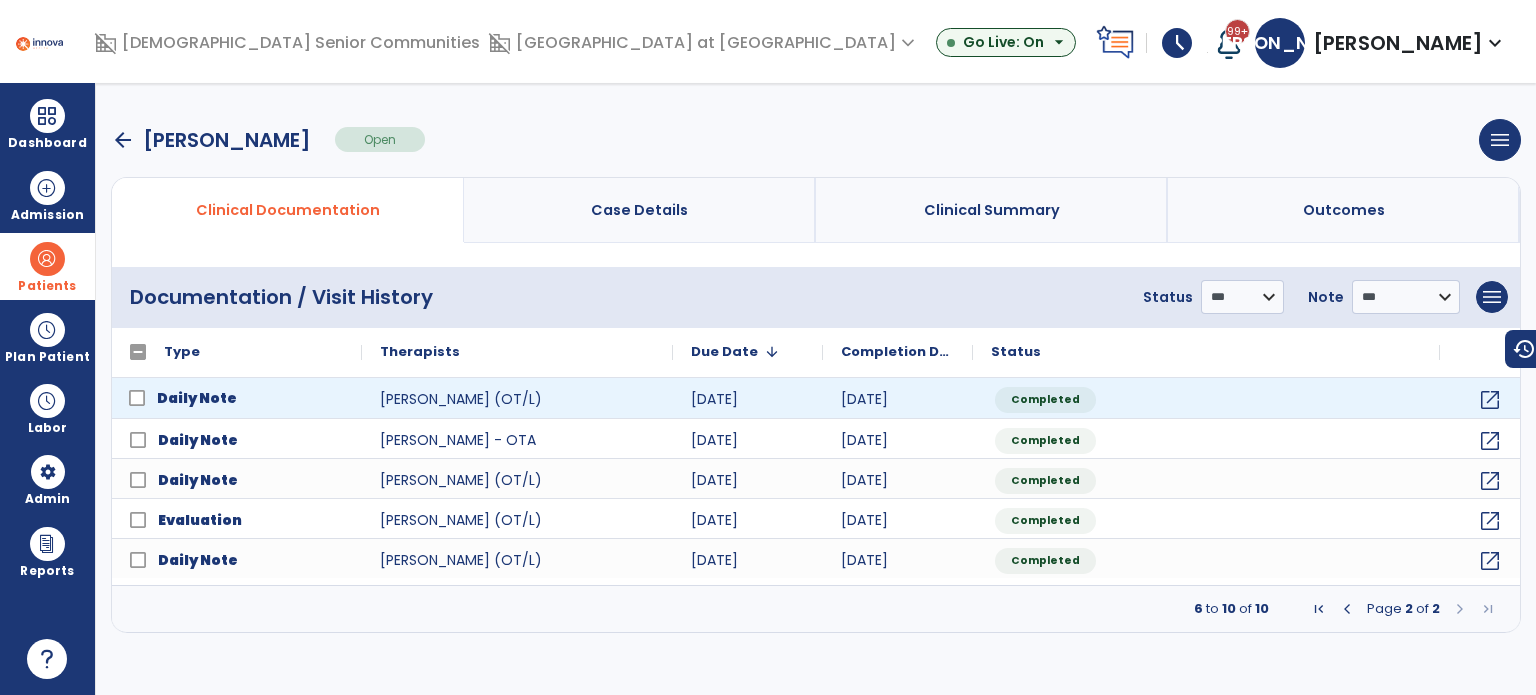 click on "Daily Note" 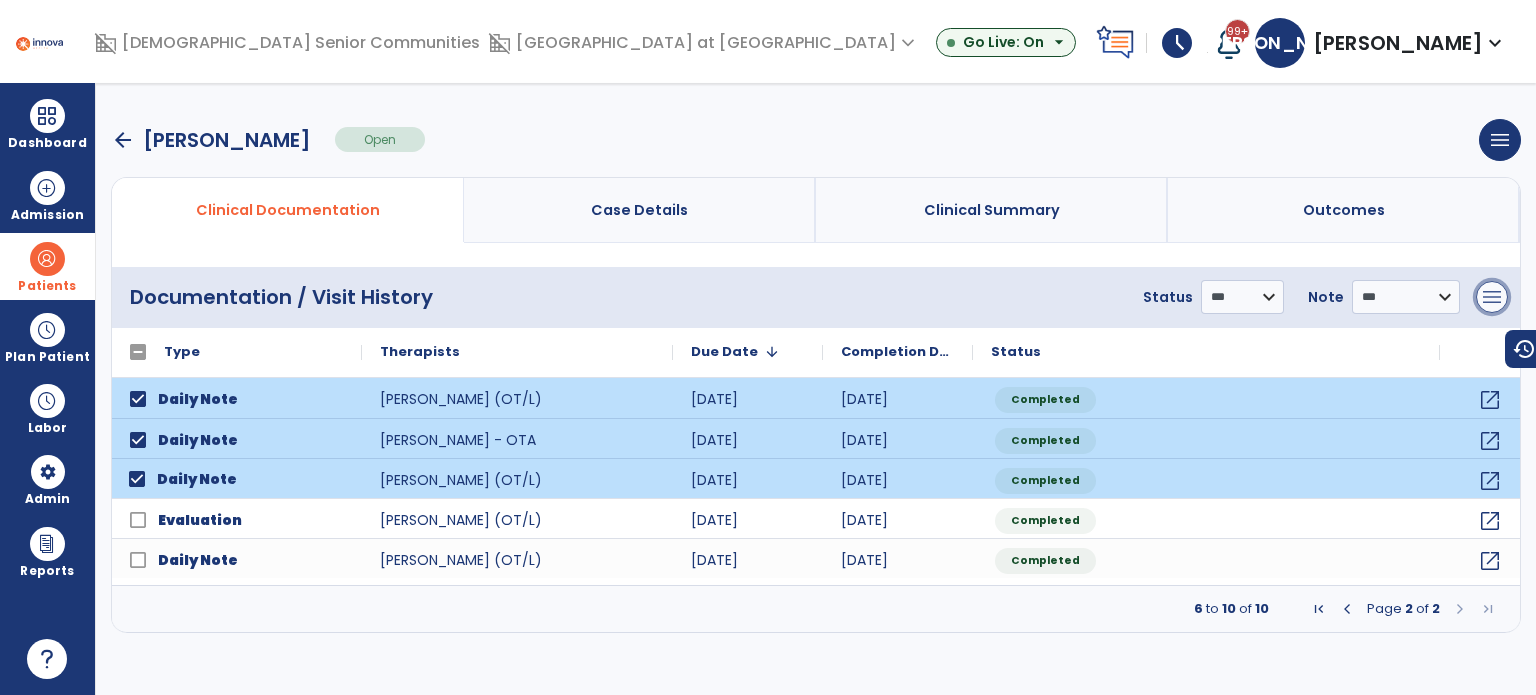 click on "menu" at bounding box center [1492, 297] 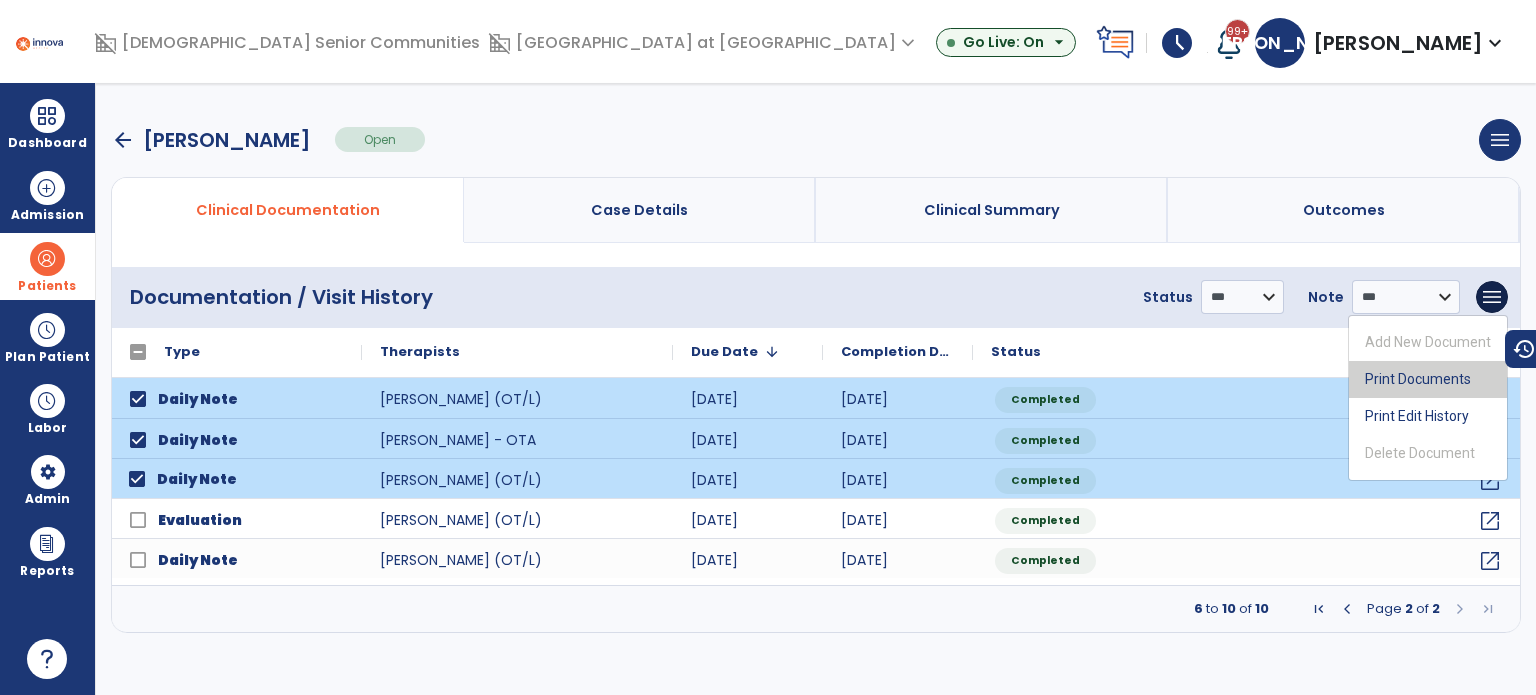 click on "Print Documents" at bounding box center [1428, 379] 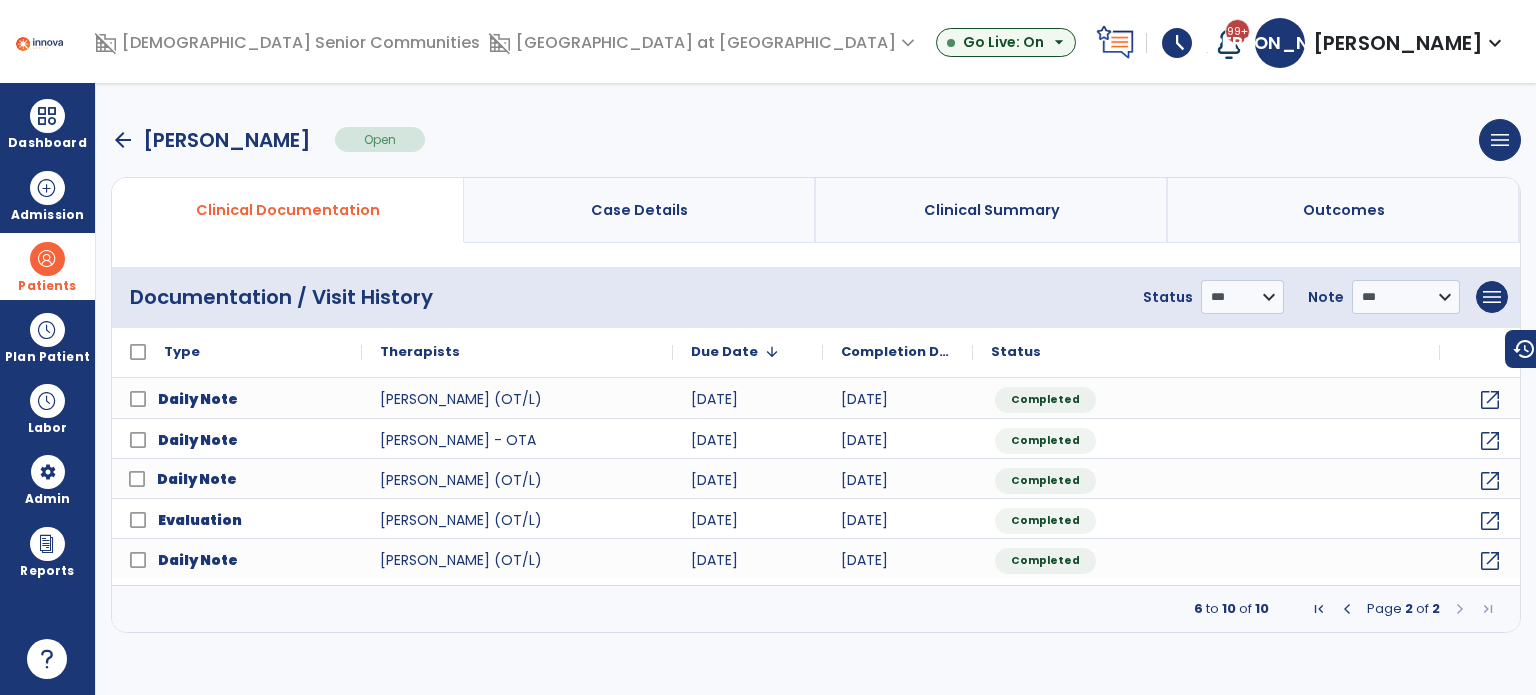 click at bounding box center (1319, 609) 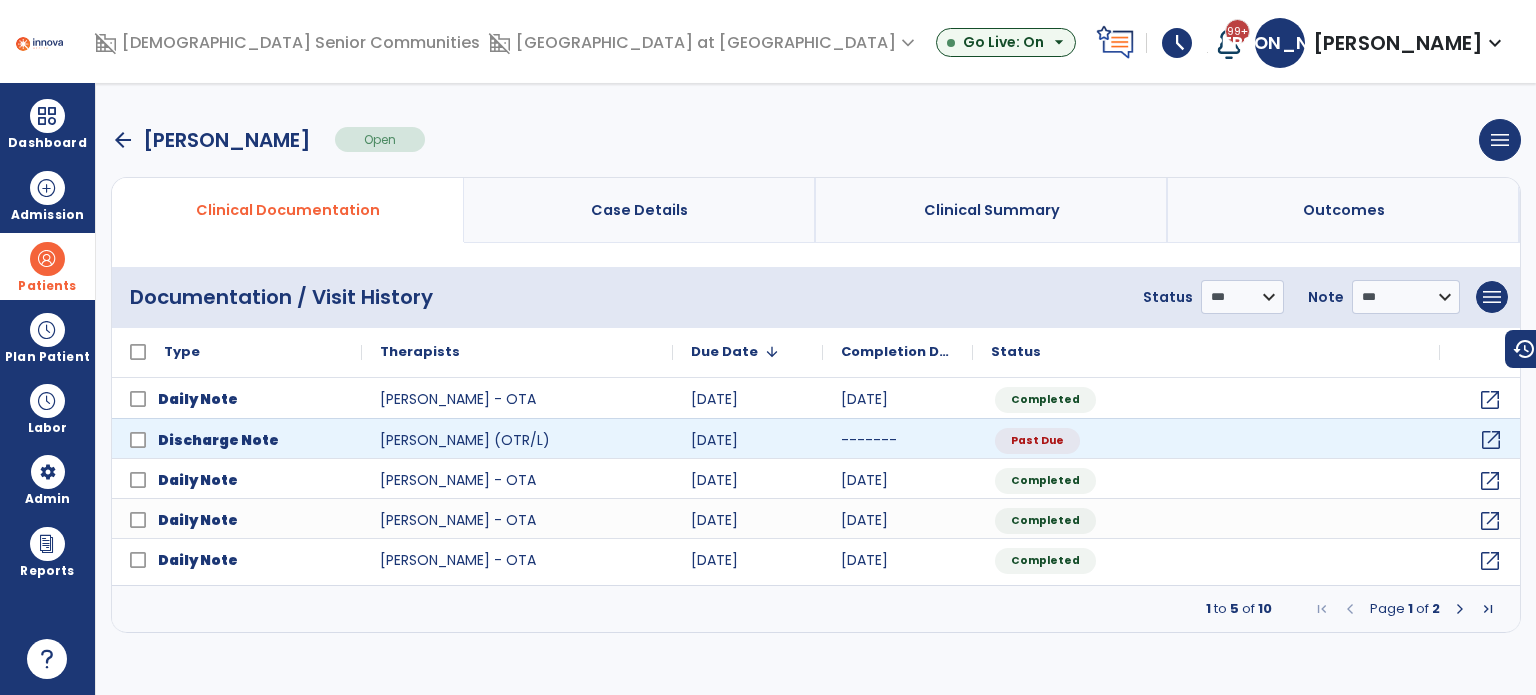 click on "open_in_new" 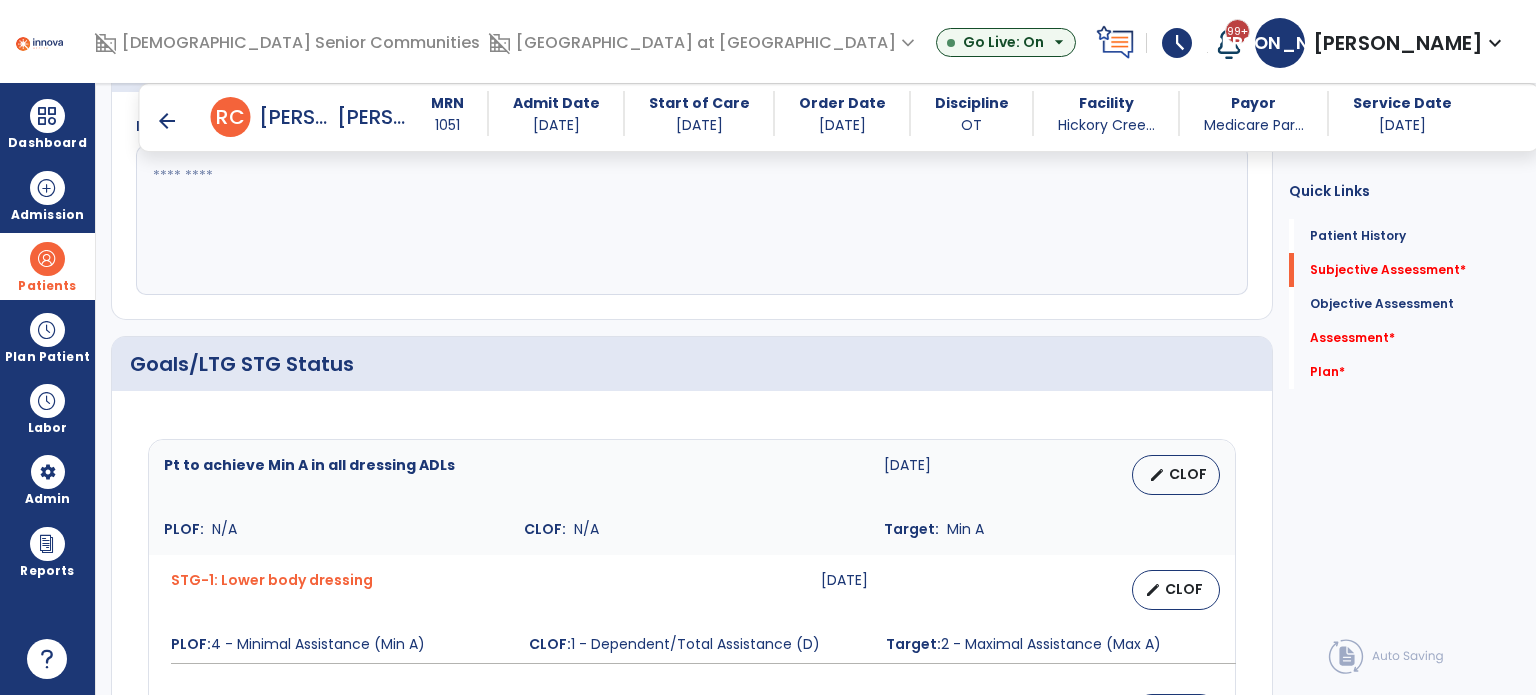 scroll, scrollTop: 600, scrollLeft: 0, axis: vertical 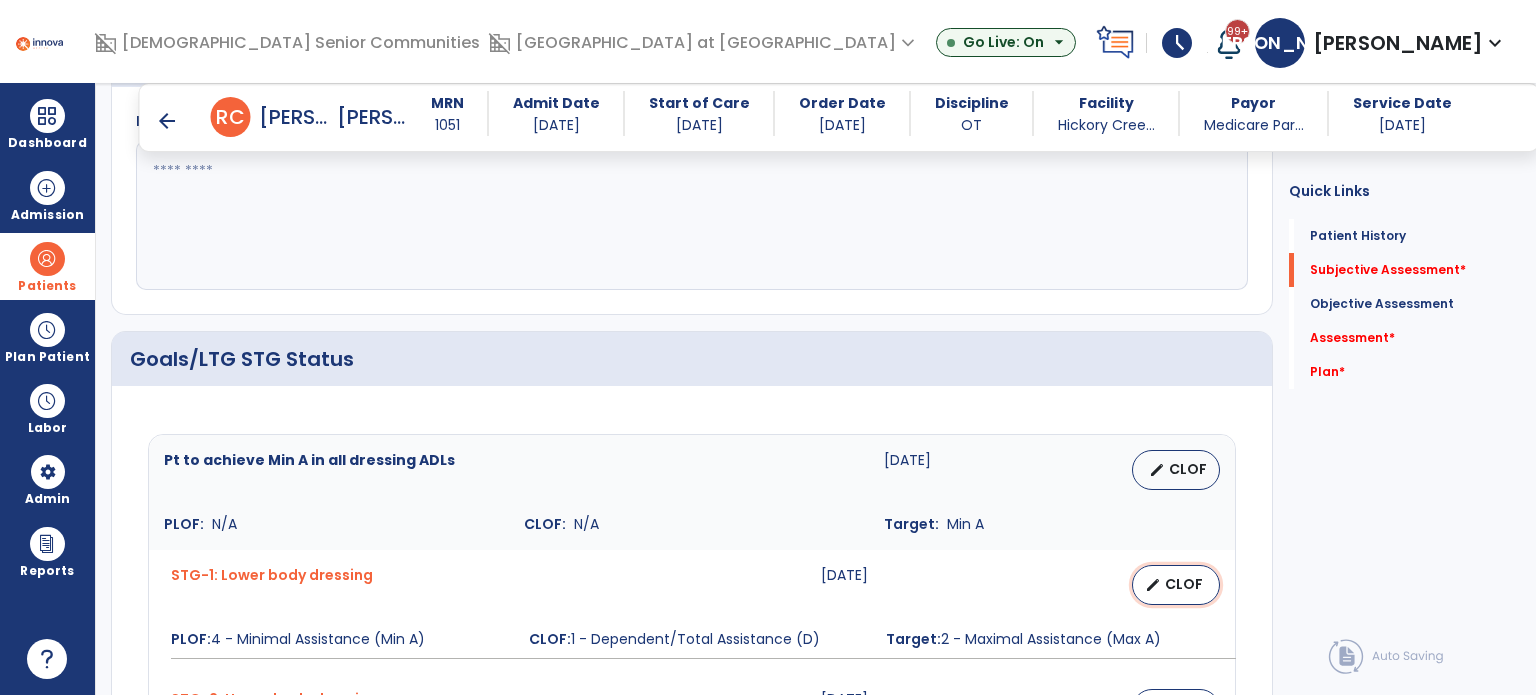 click on "CLOF" at bounding box center (1184, 584) 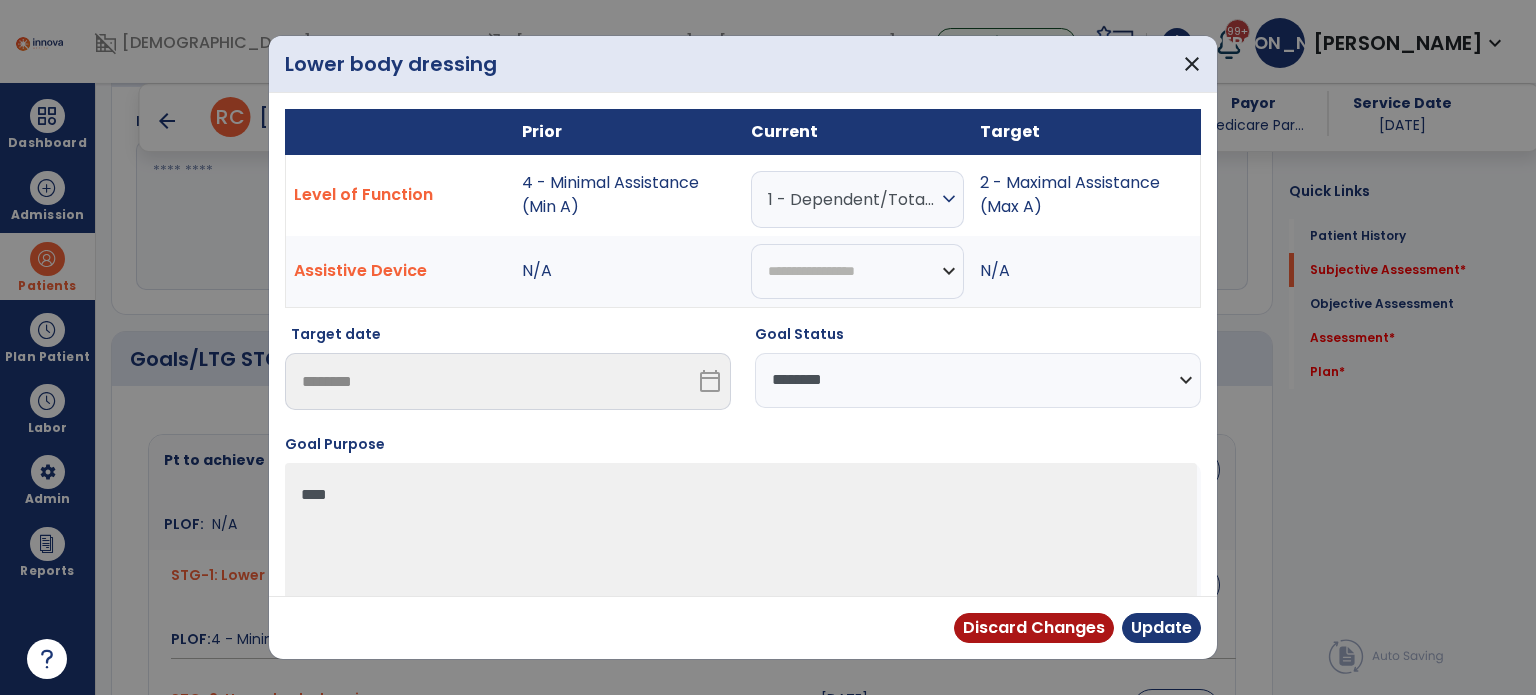 click on "1 - Dependent/Total Assistance (D)" at bounding box center [852, 199] 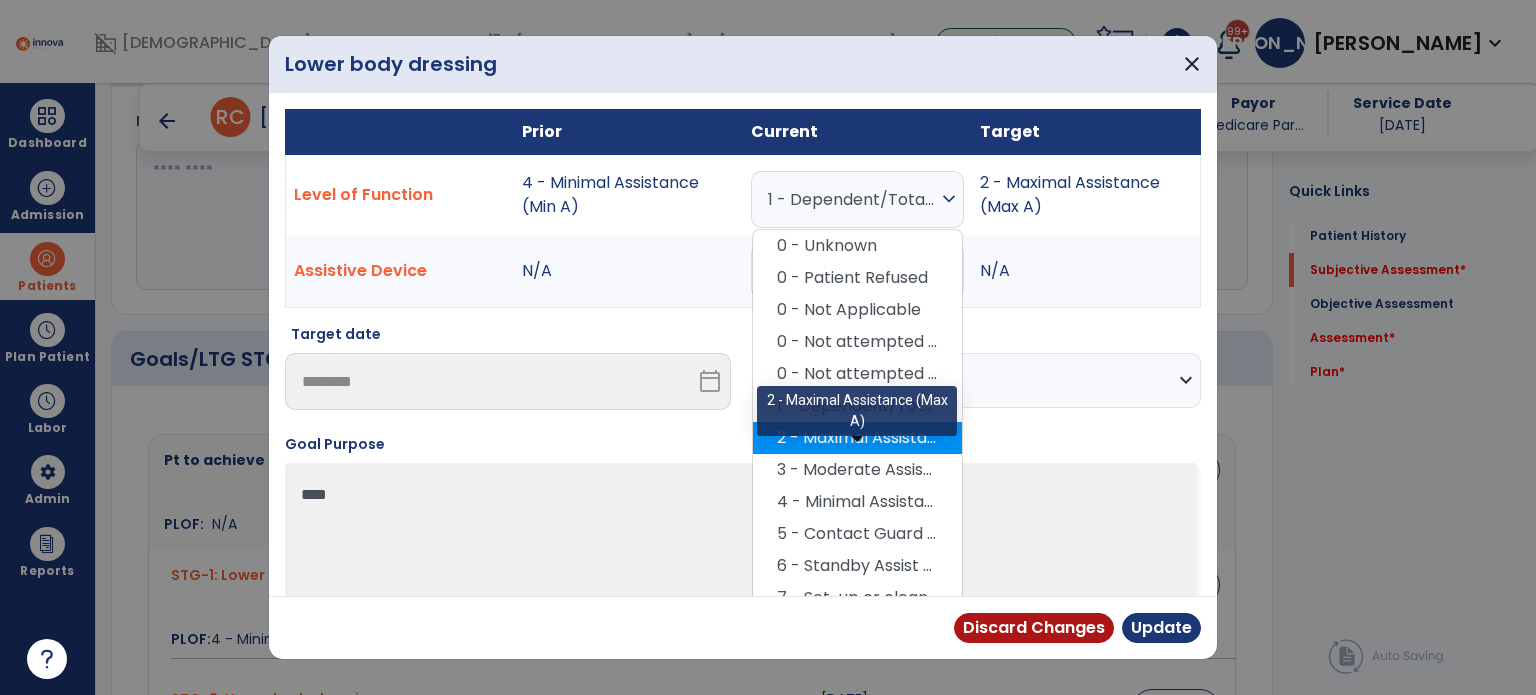 click on "2 - Maximal Assistance (Max A)" at bounding box center [857, 438] 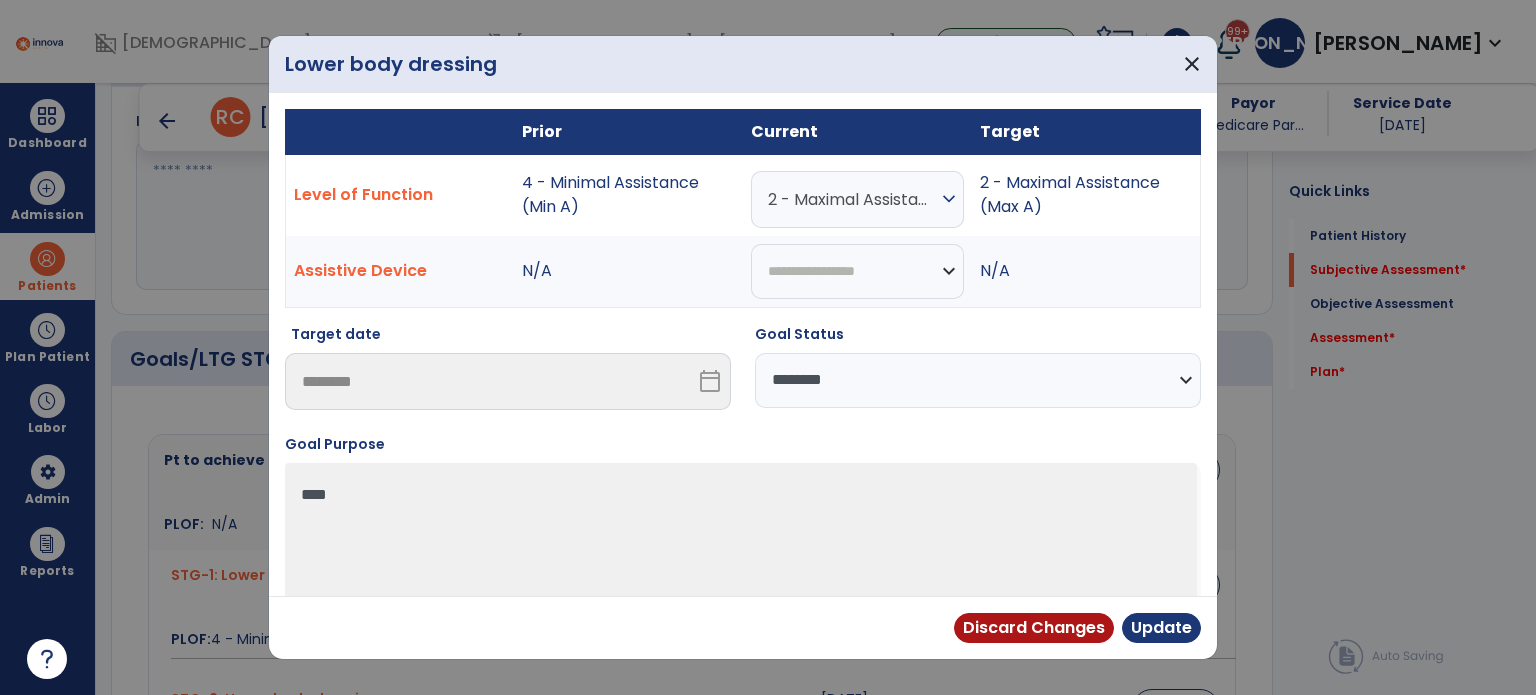 click on "**********" at bounding box center [978, 380] 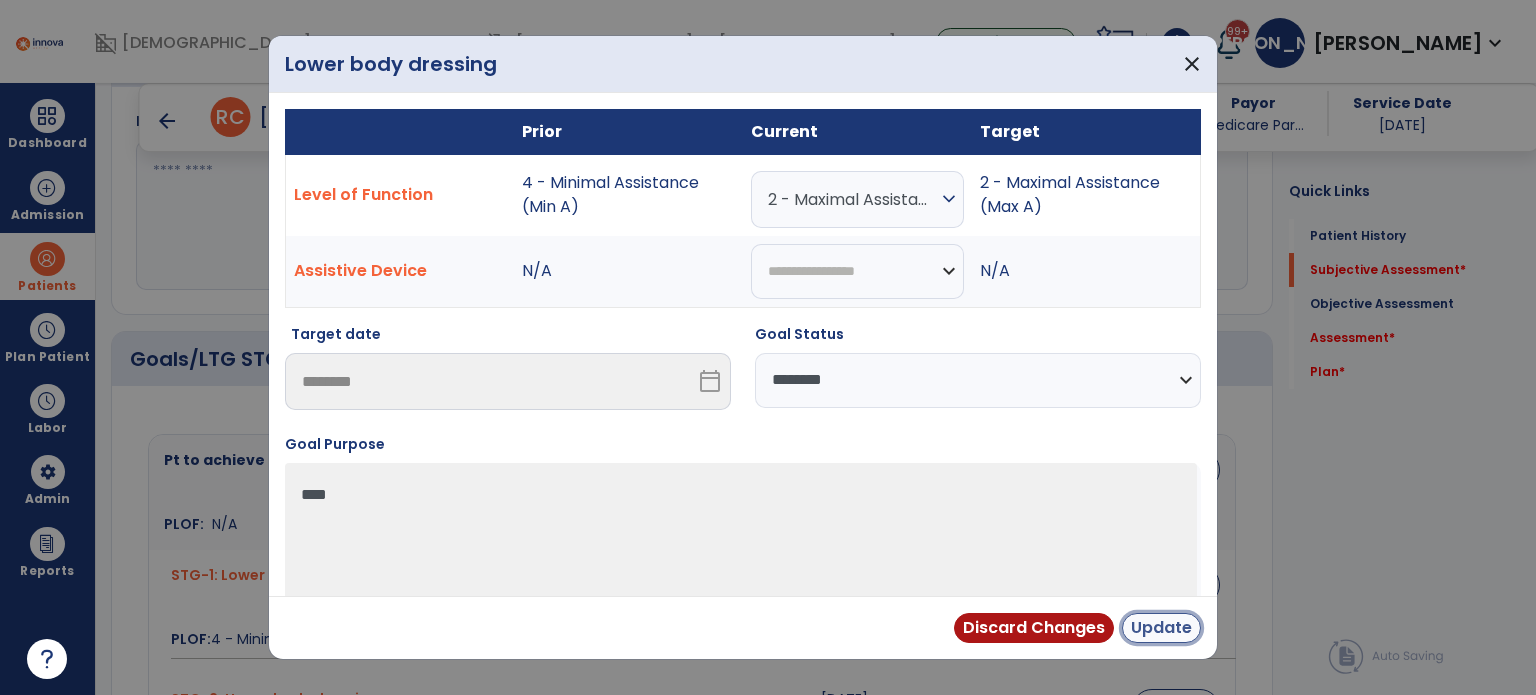 click on "Update" at bounding box center [1161, 628] 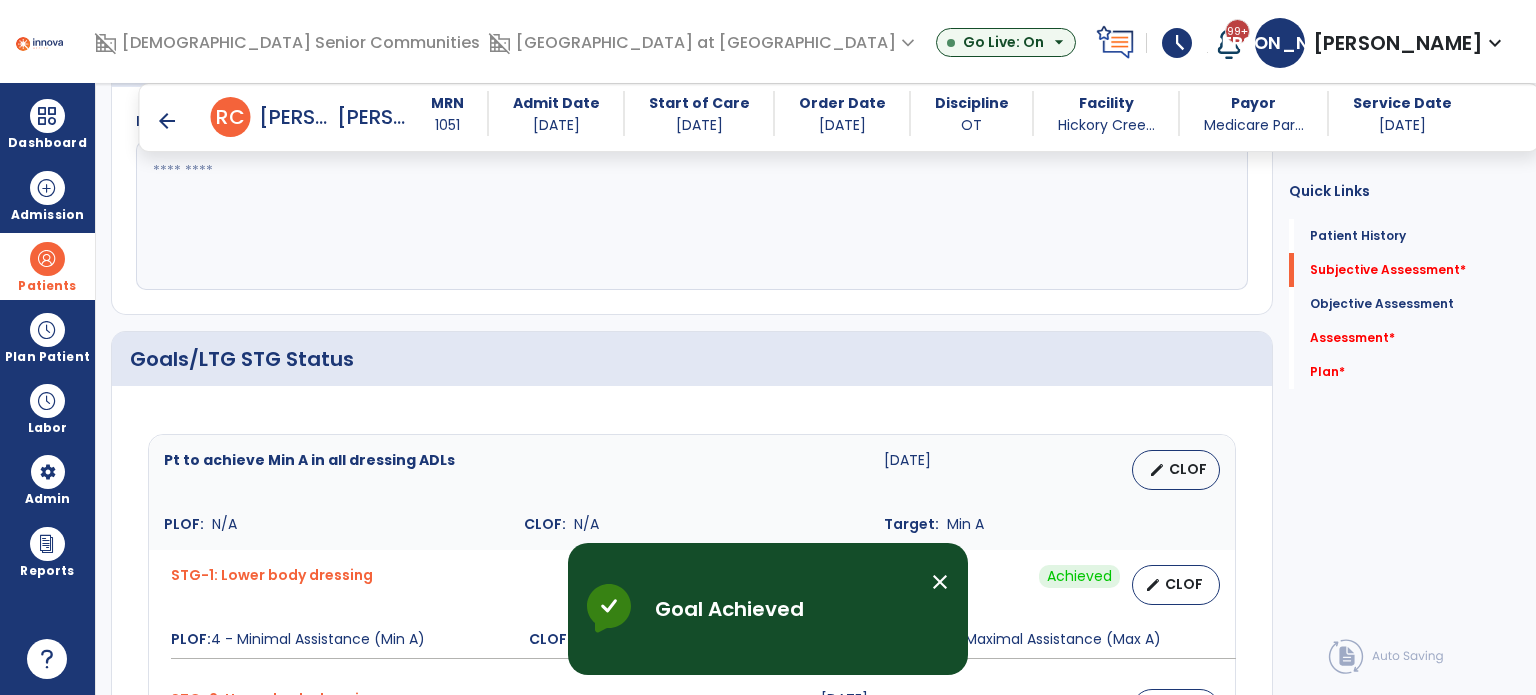click on "close" at bounding box center [940, 582] 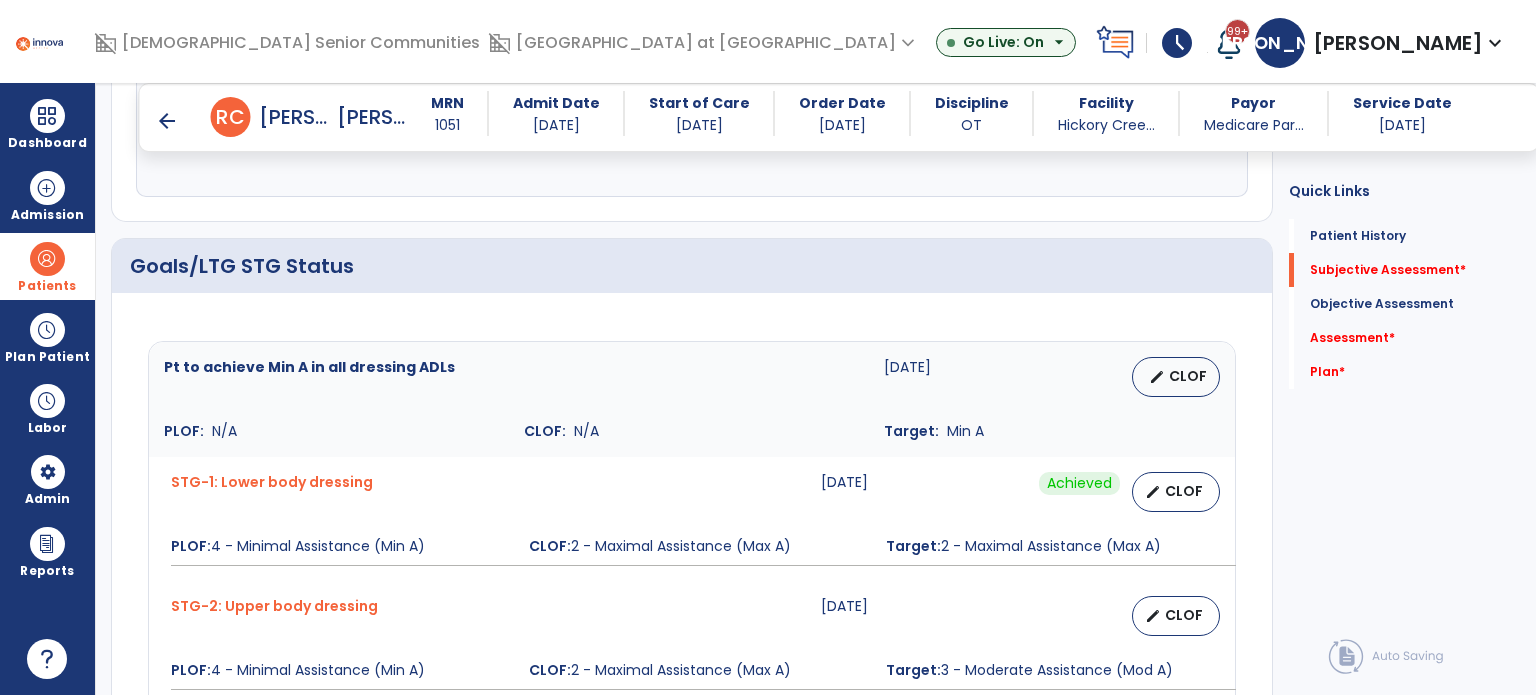 scroll, scrollTop: 800, scrollLeft: 0, axis: vertical 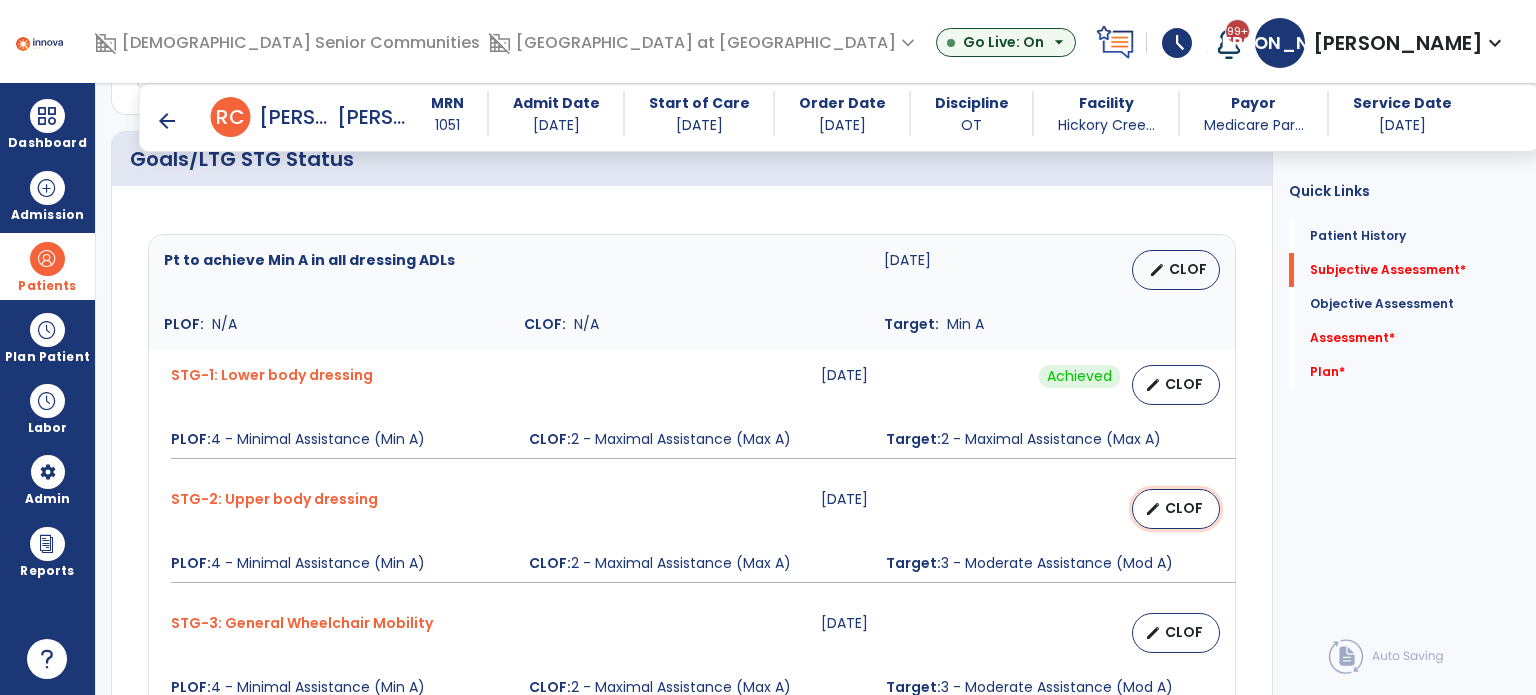 click on "CLOF" at bounding box center (1184, 508) 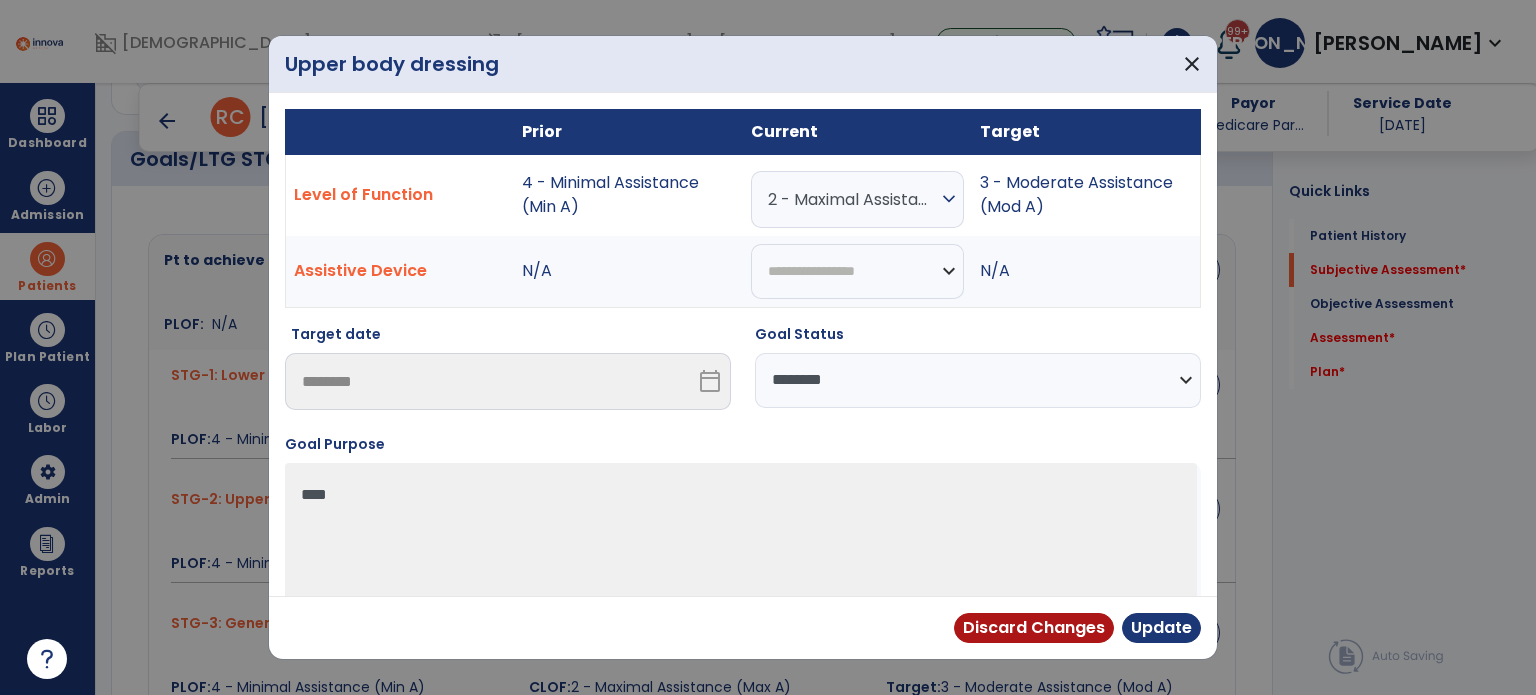 click on "2 - Maximal Assistance (Max A)" at bounding box center [852, 199] 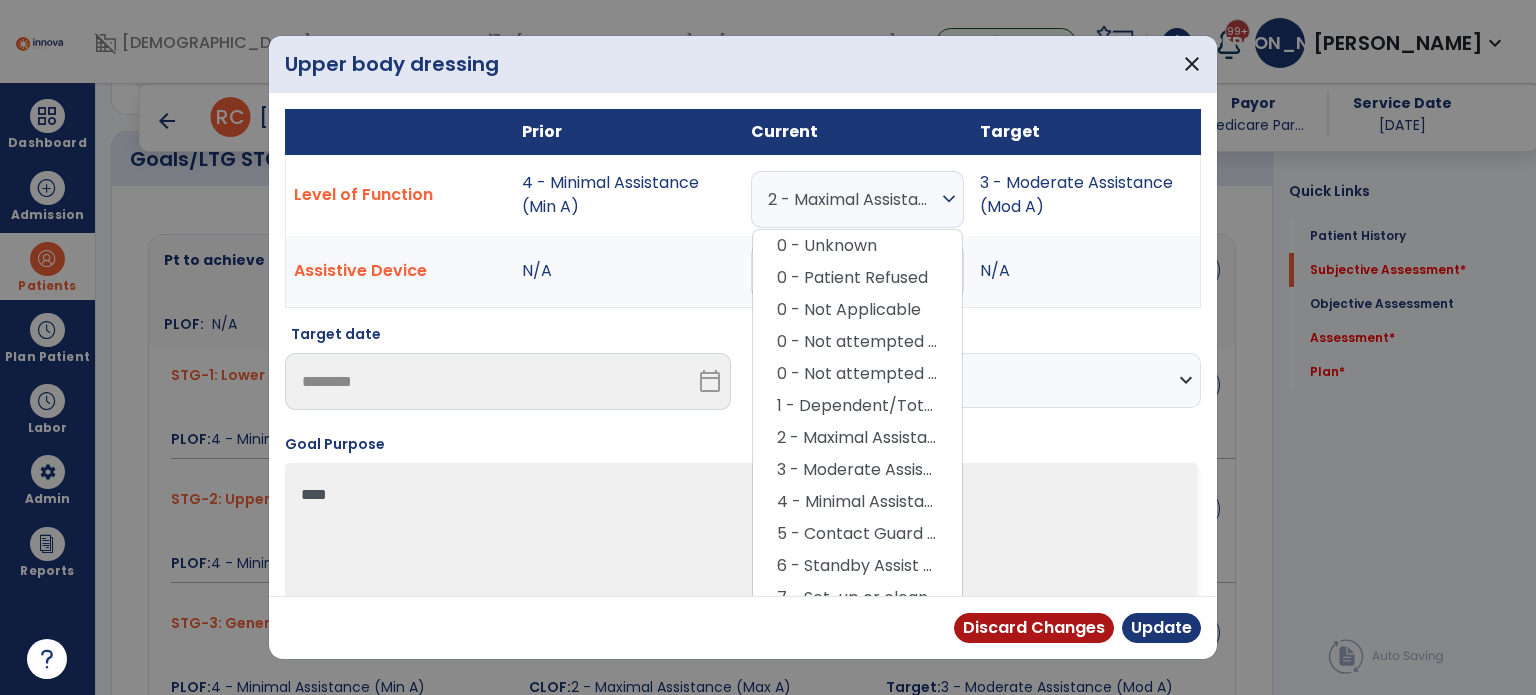 scroll, scrollTop: 100, scrollLeft: 0, axis: vertical 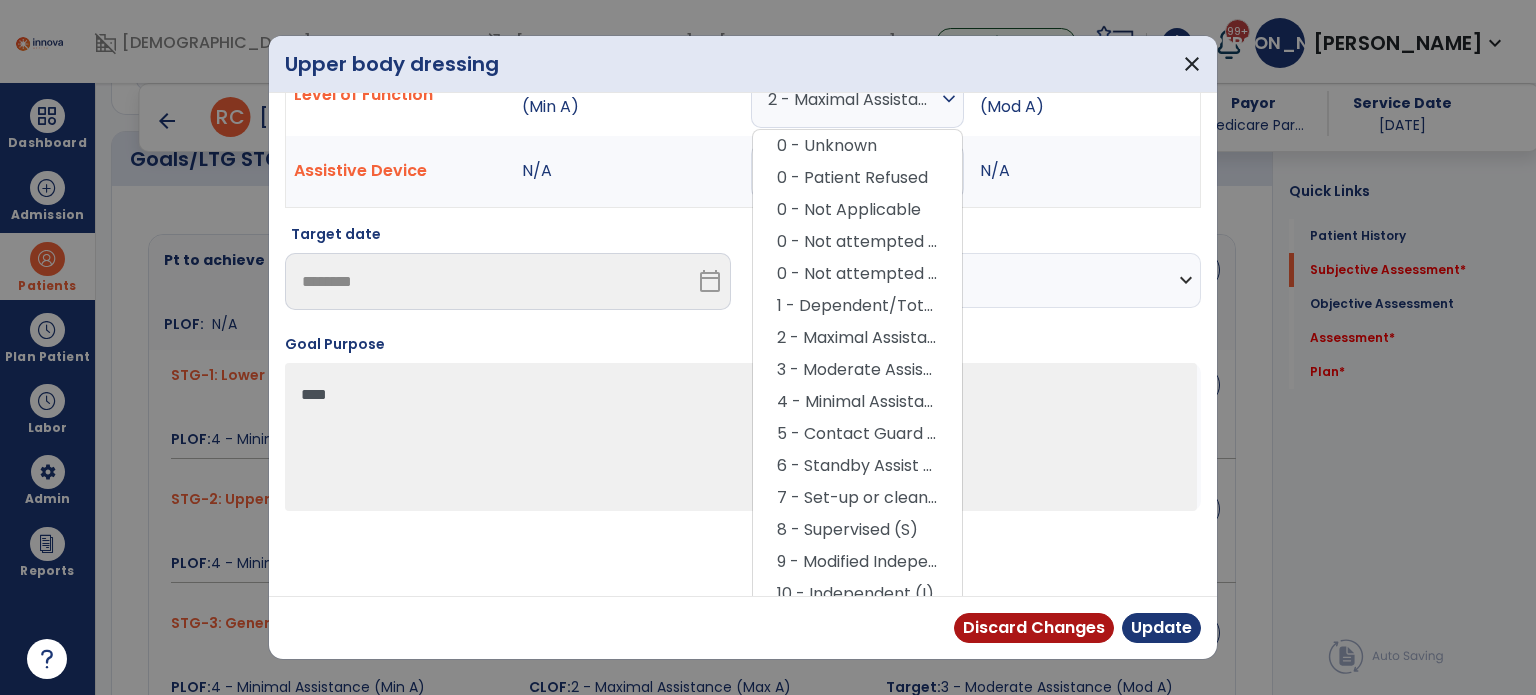 click on "Goal Purpose  PLOF ****" at bounding box center [743, 422] 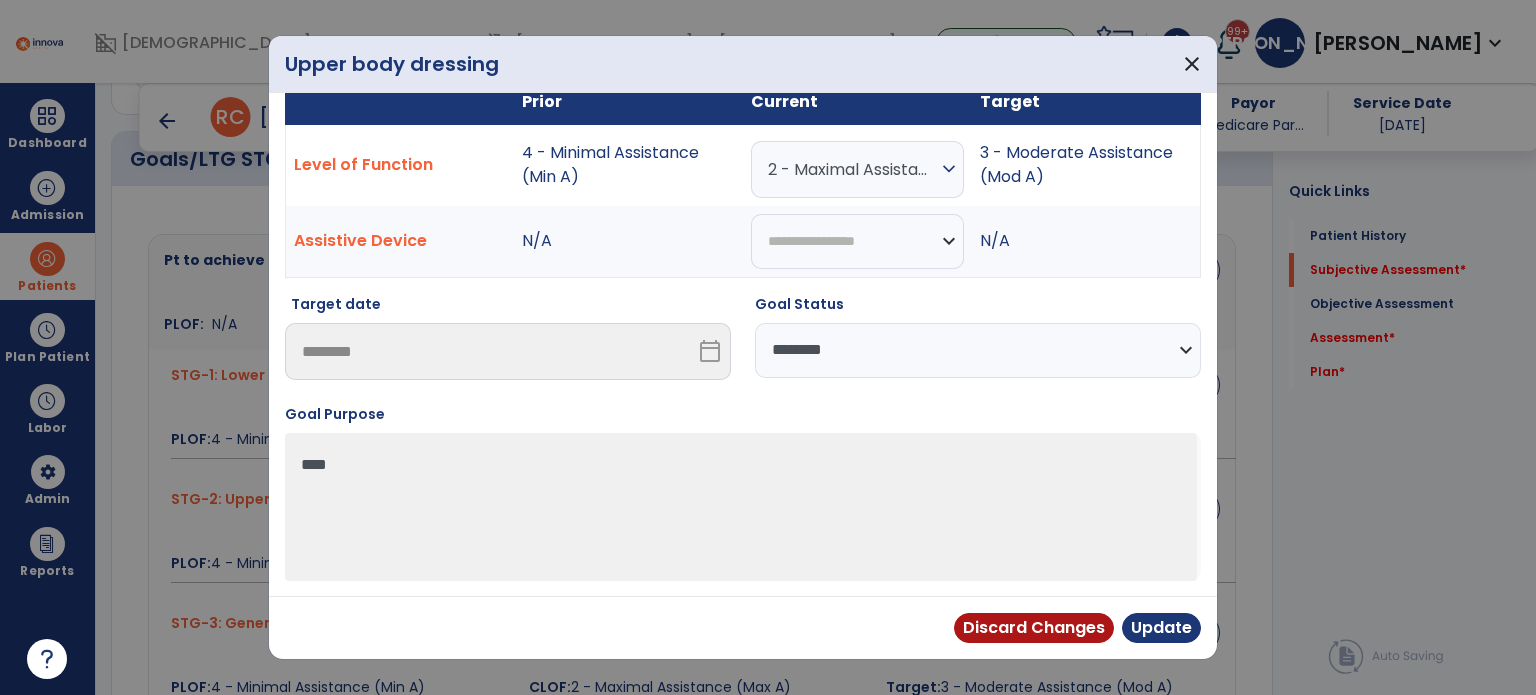 scroll, scrollTop: 28, scrollLeft: 0, axis: vertical 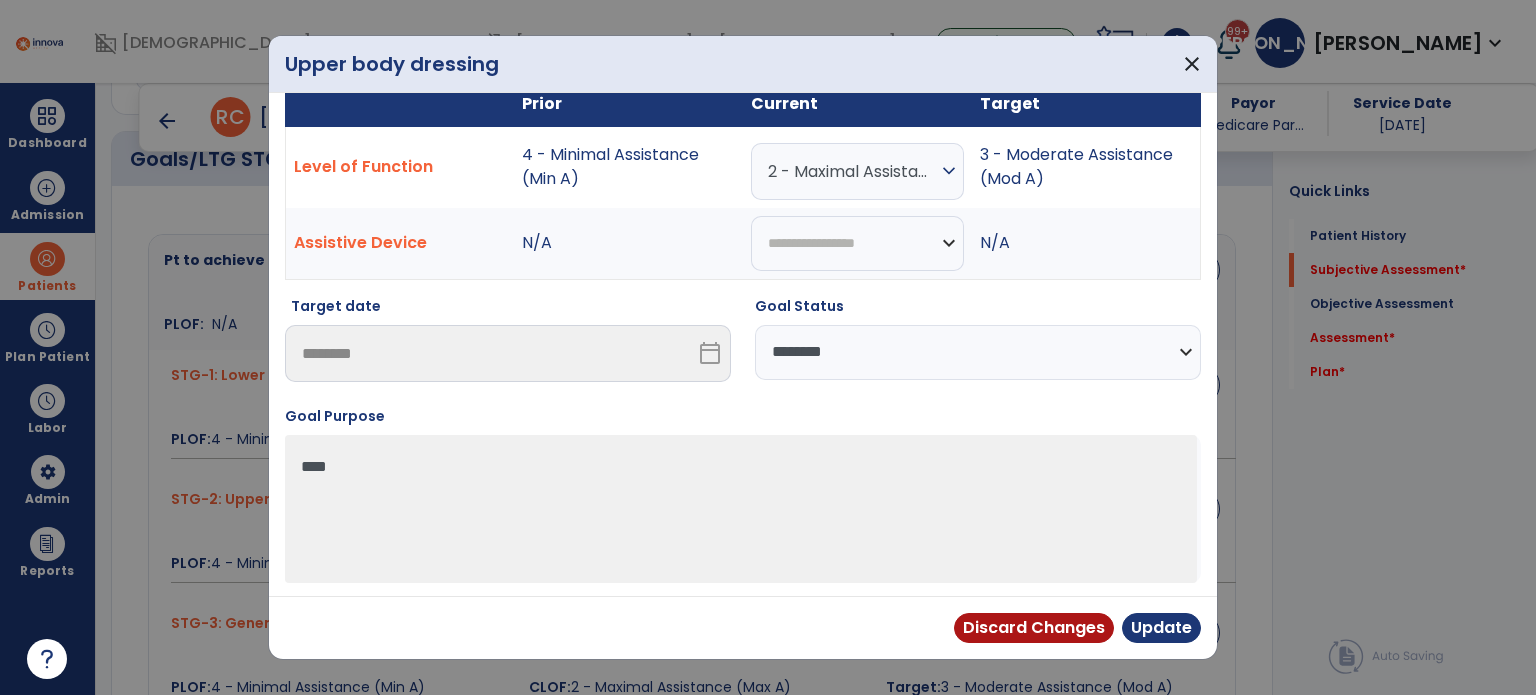 click on "**********" at bounding box center [978, 352] 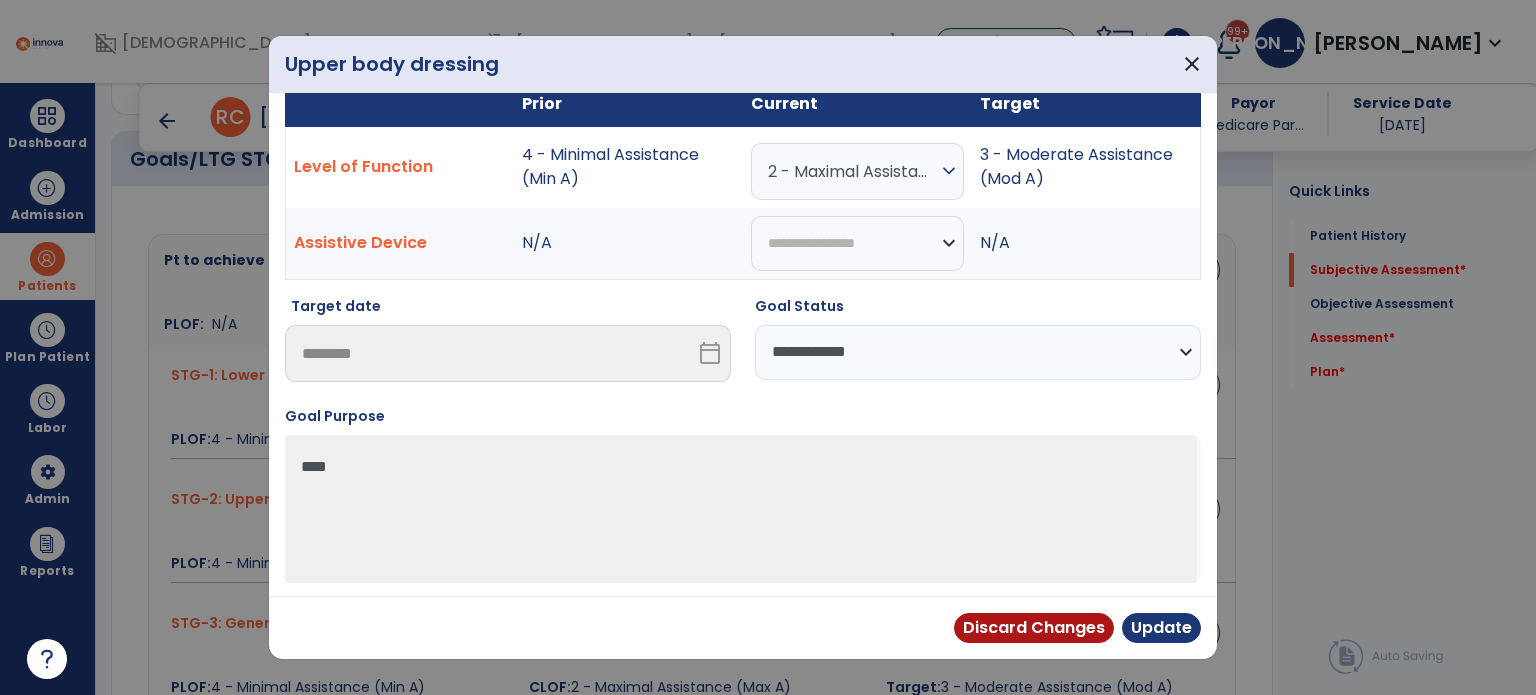 click on "**********" at bounding box center [978, 352] 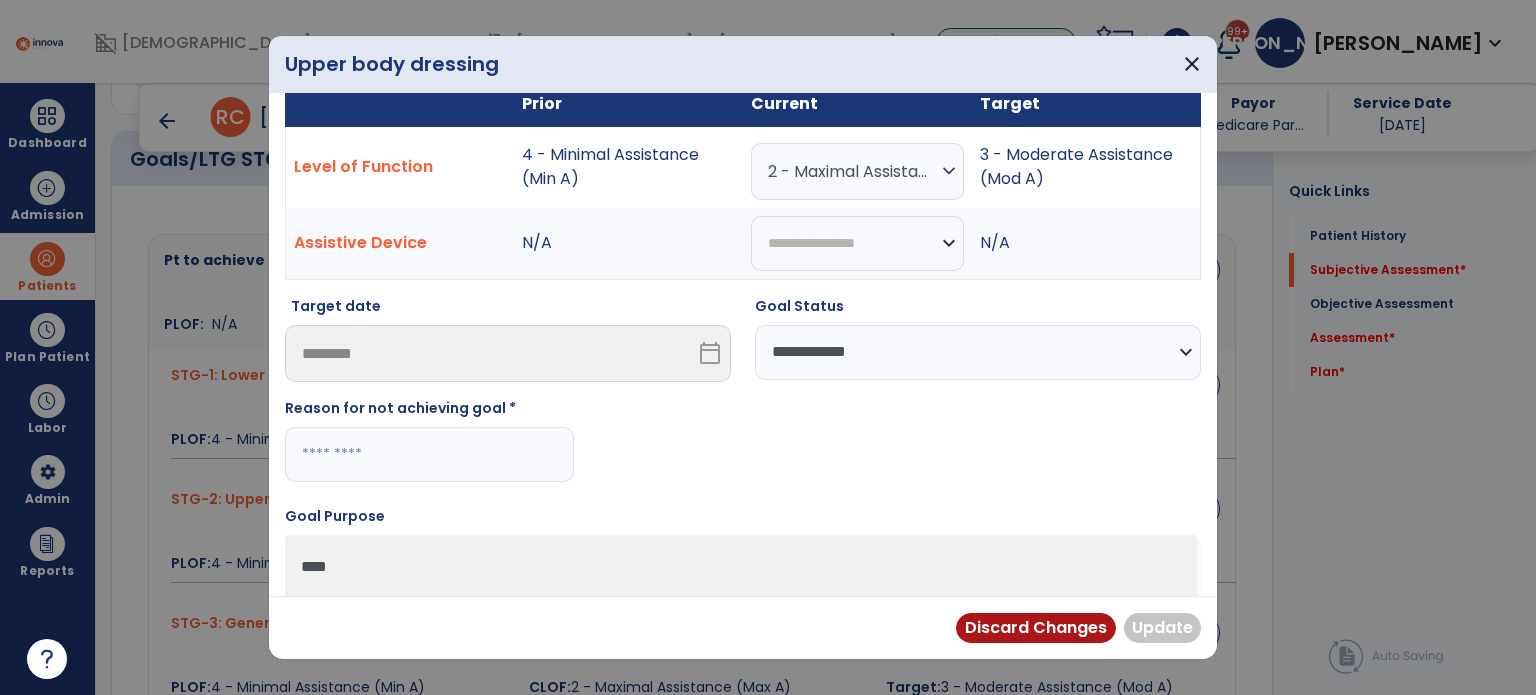 click at bounding box center (429, 454) 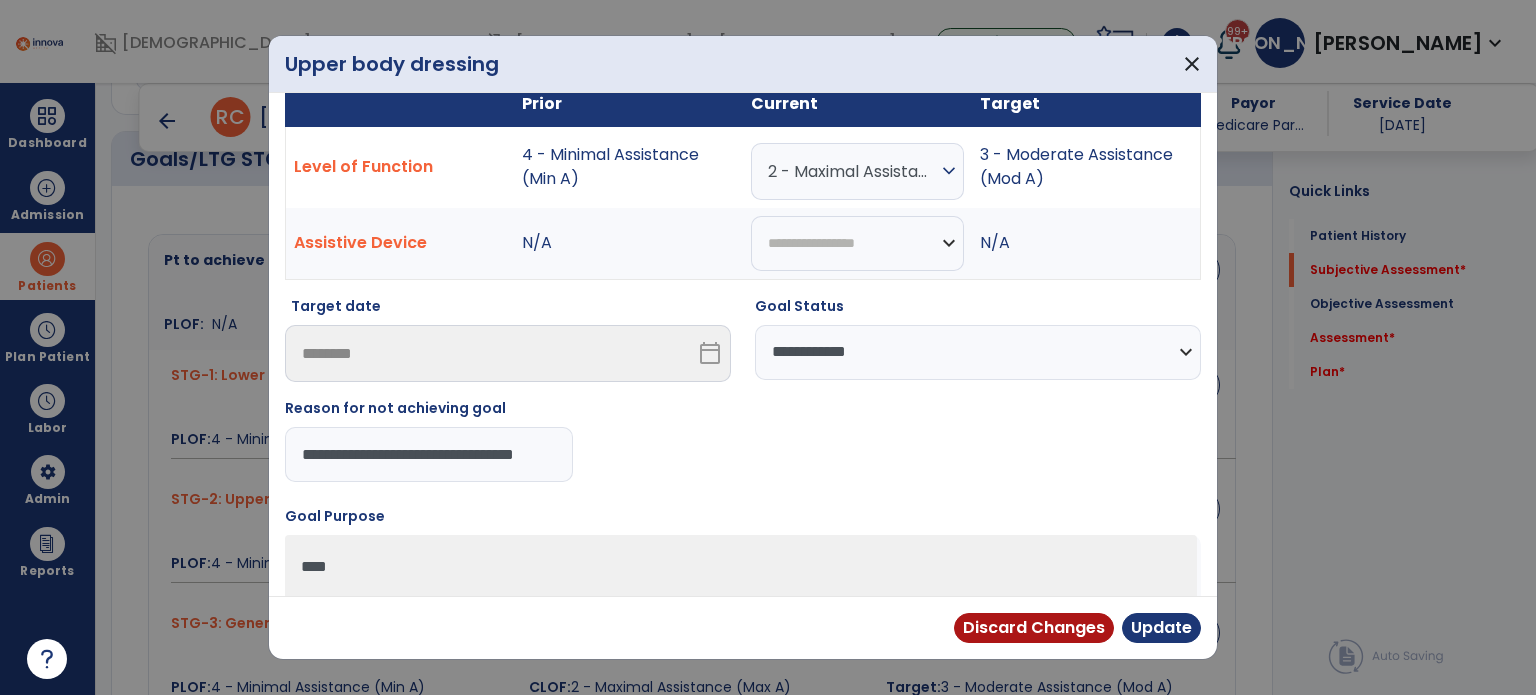 type on "**********" 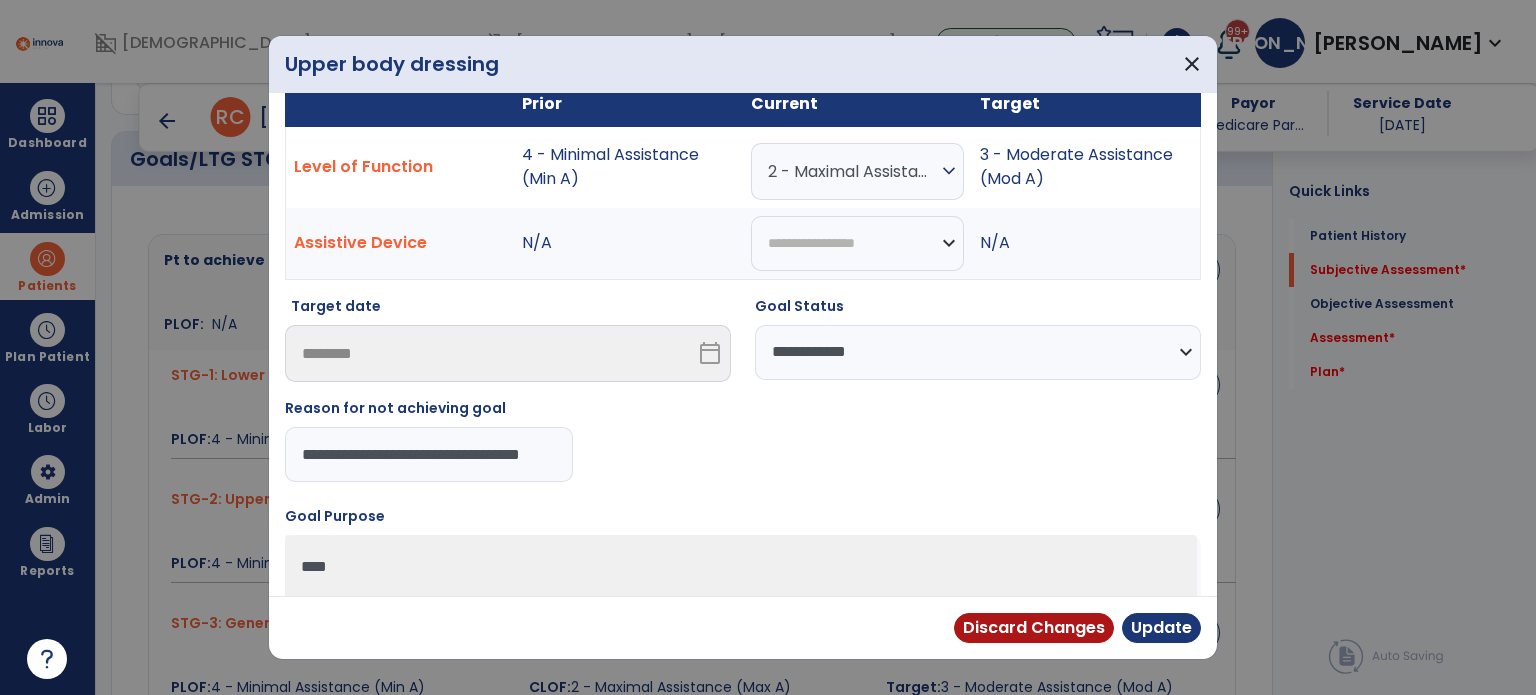scroll, scrollTop: 0, scrollLeft: 44, axis: horizontal 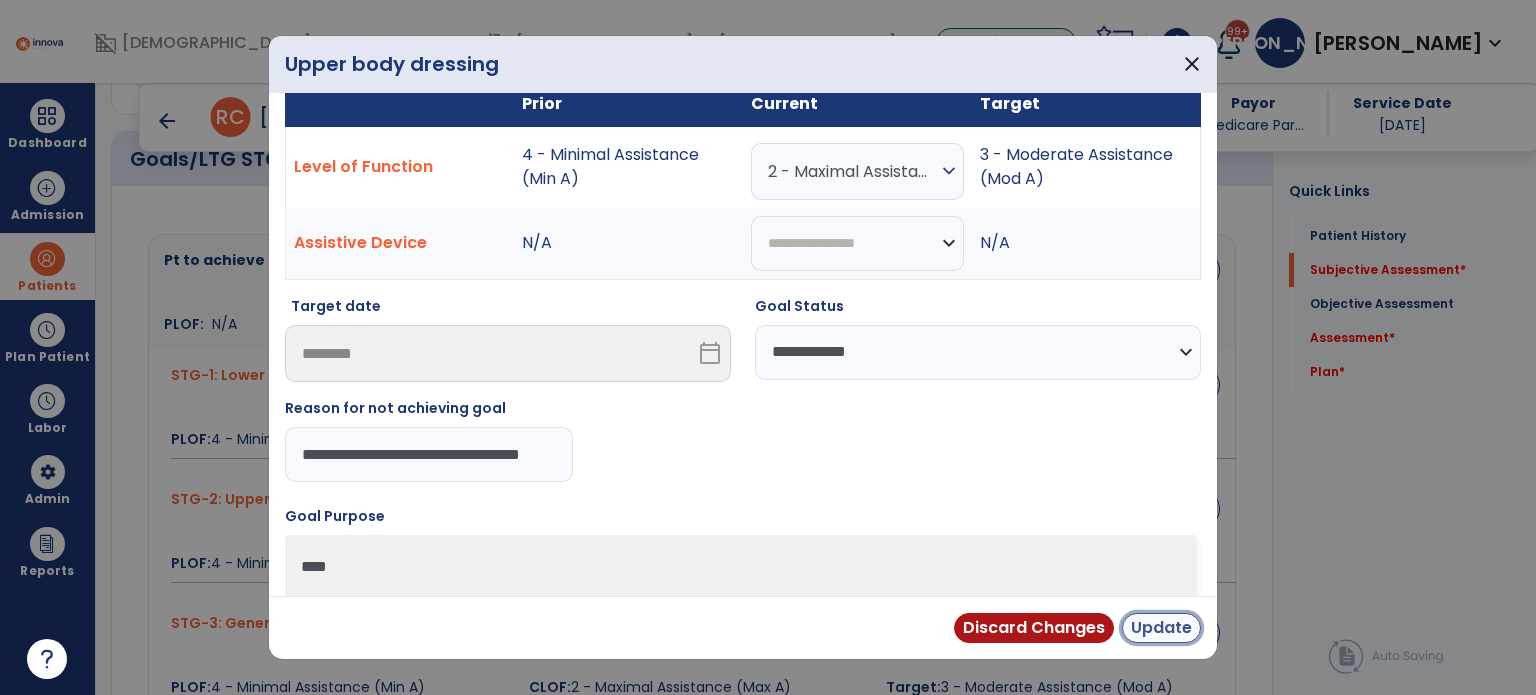 click on "Update" at bounding box center [1161, 628] 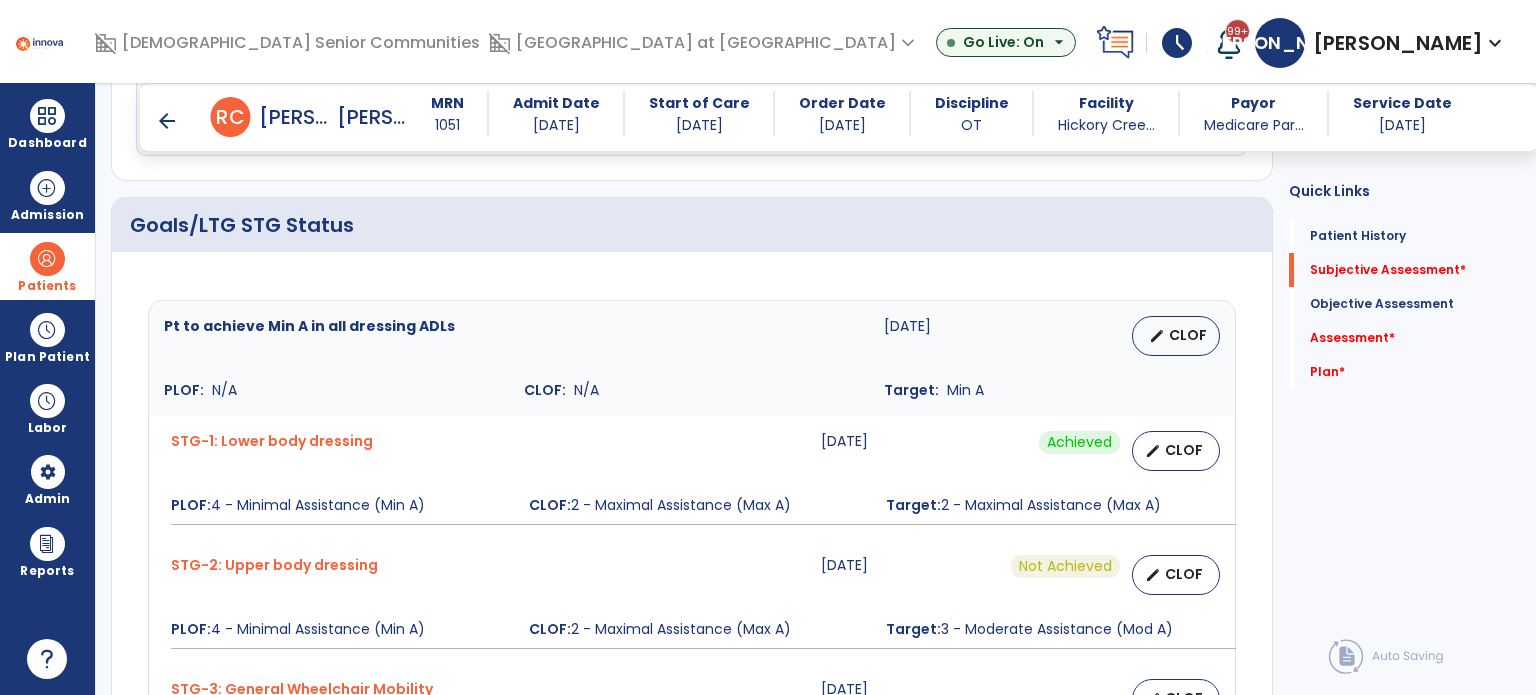 scroll, scrollTop: 700, scrollLeft: 0, axis: vertical 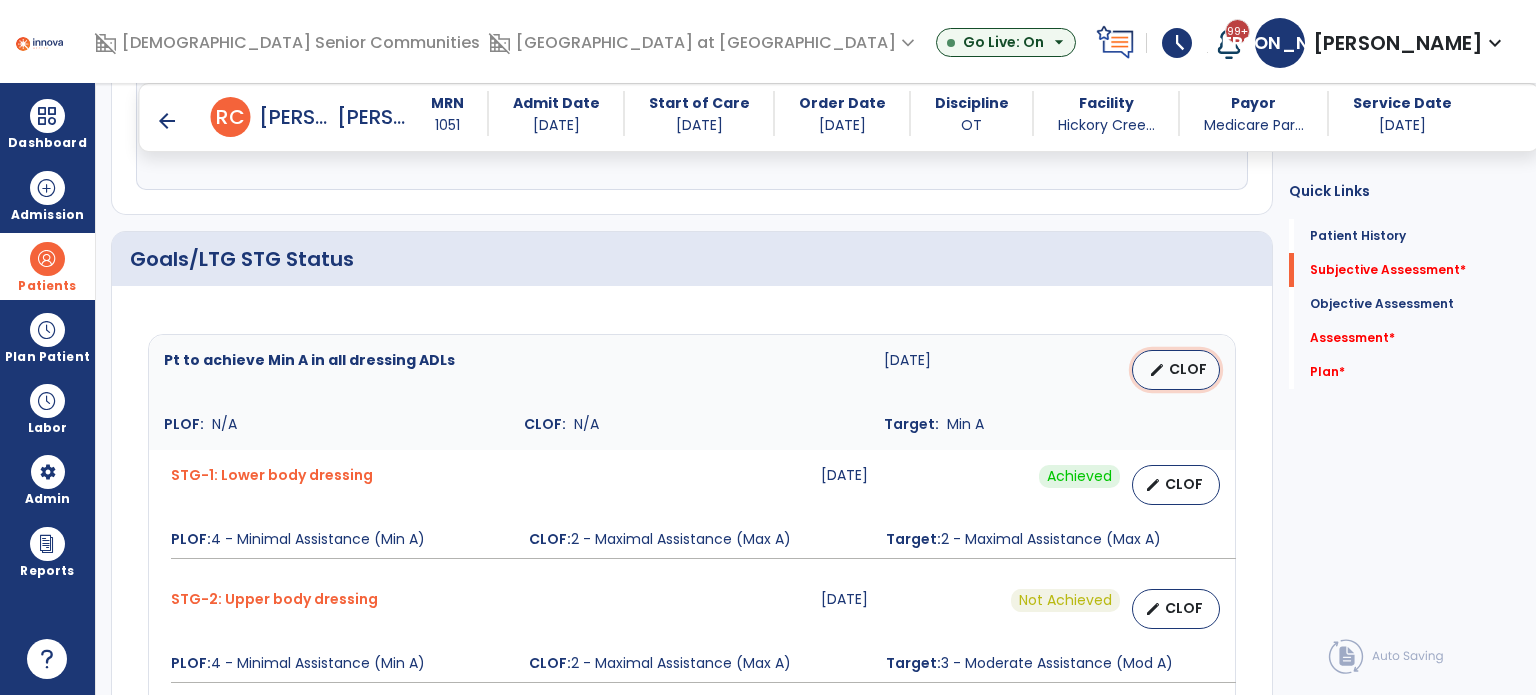 click on "CLOF" at bounding box center [1188, 369] 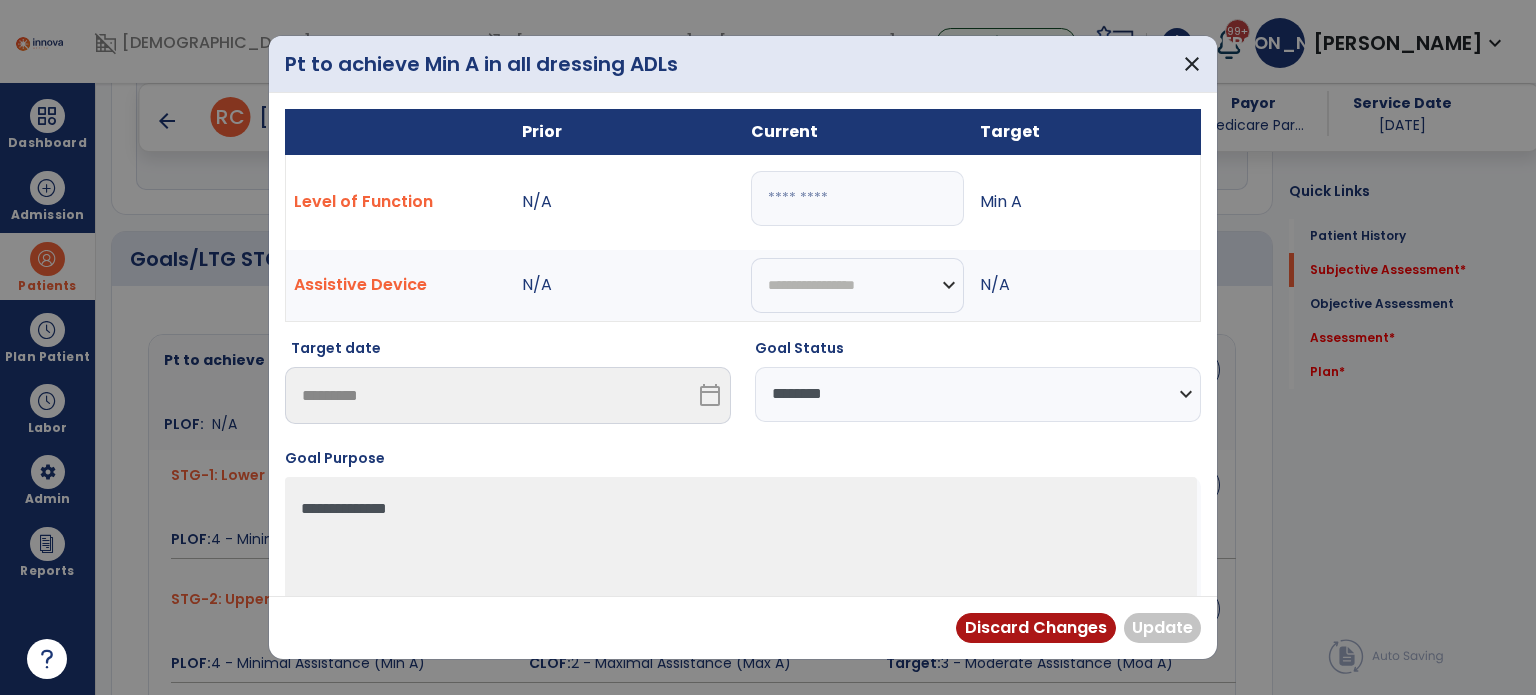 click at bounding box center [857, 198] 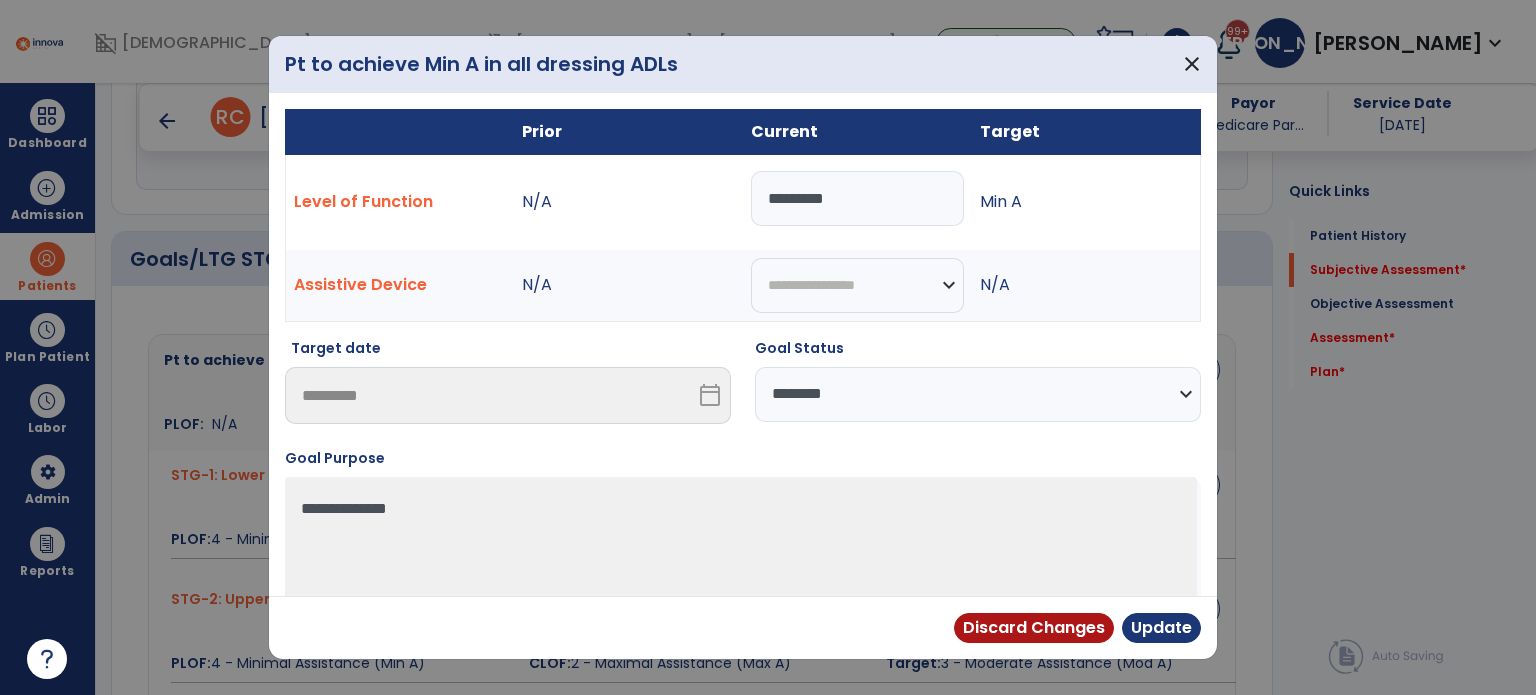 type on "*********" 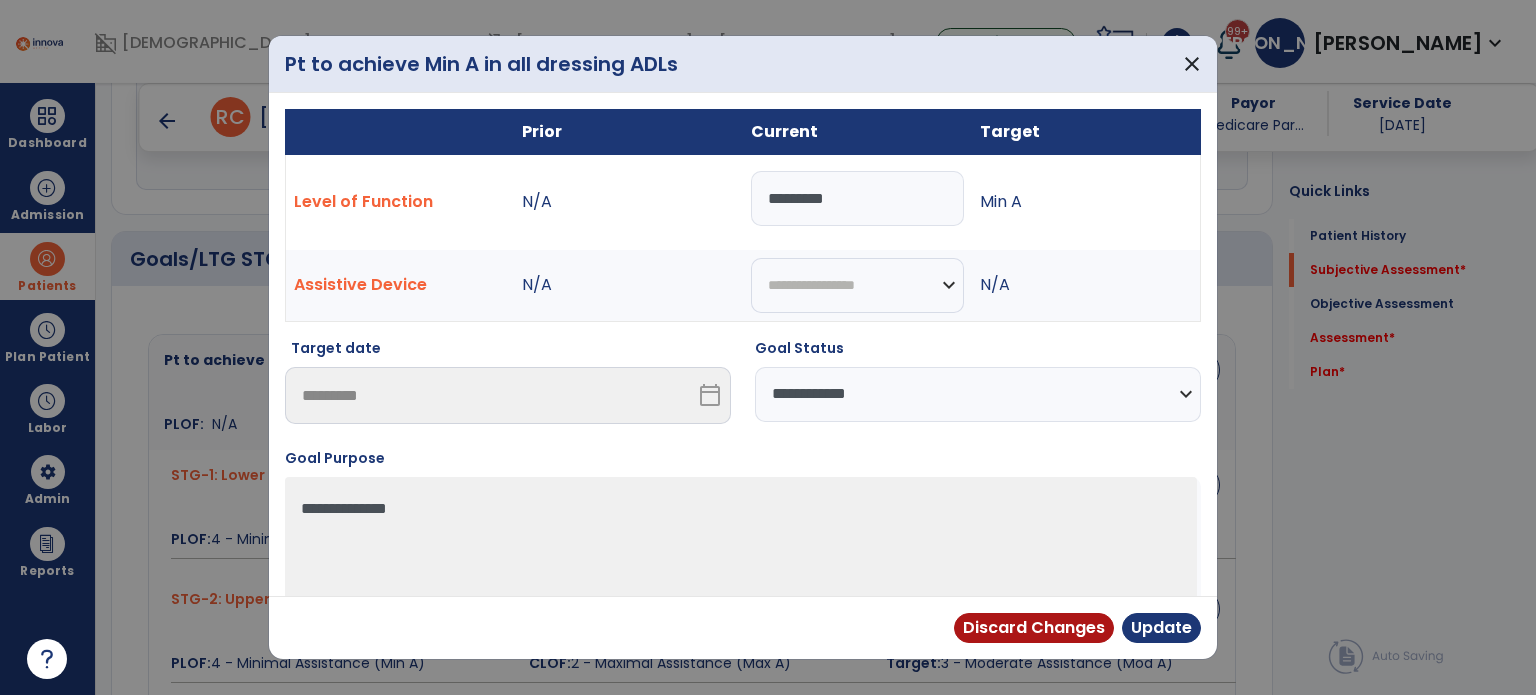 click on "**********" at bounding box center [978, 394] 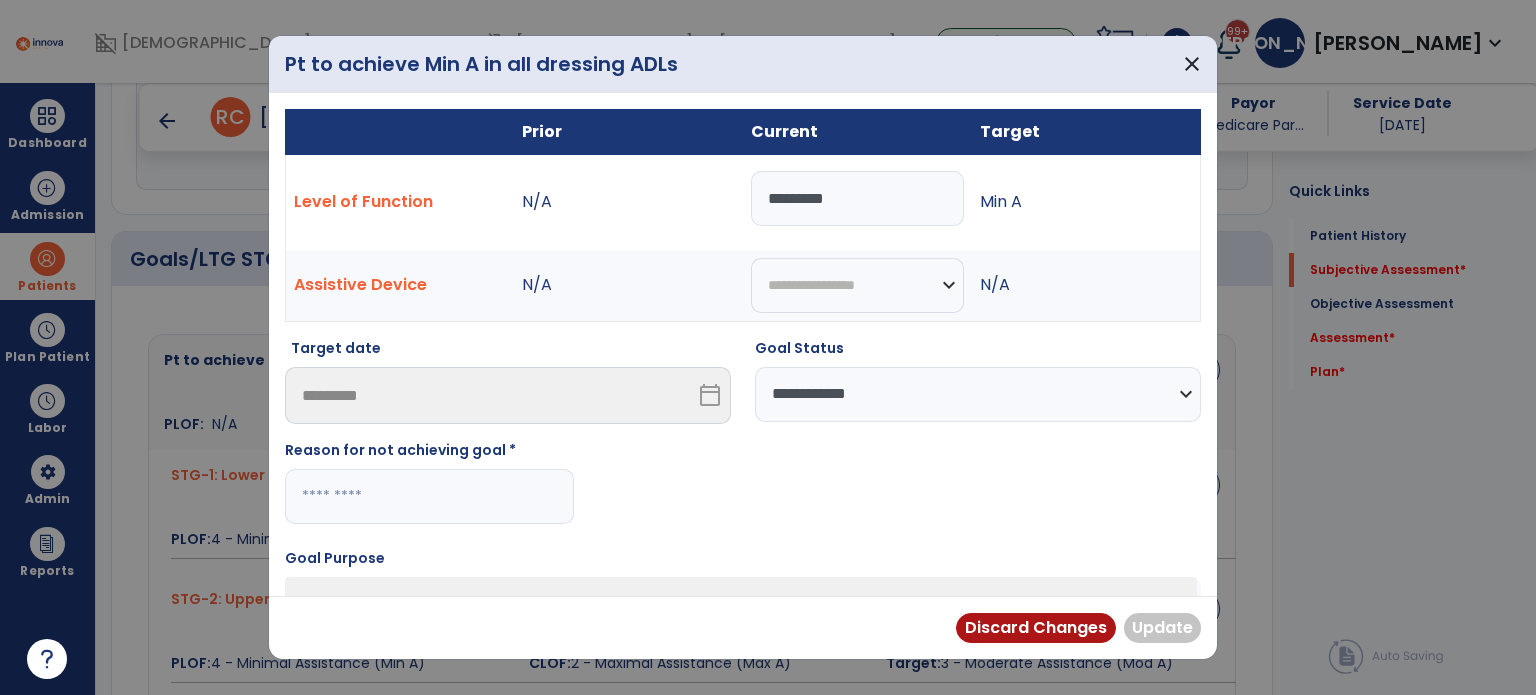 click at bounding box center (429, 496) 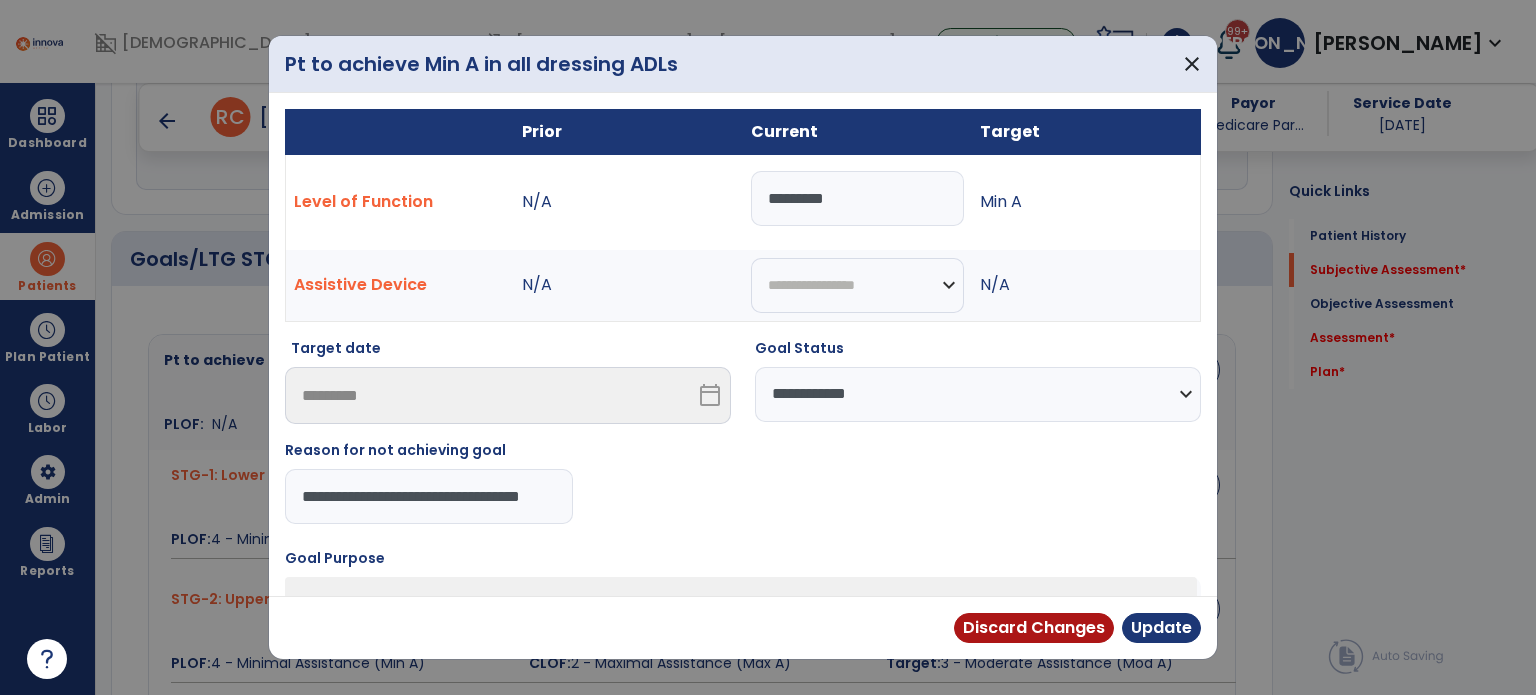 scroll, scrollTop: 0, scrollLeft: 44, axis: horizontal 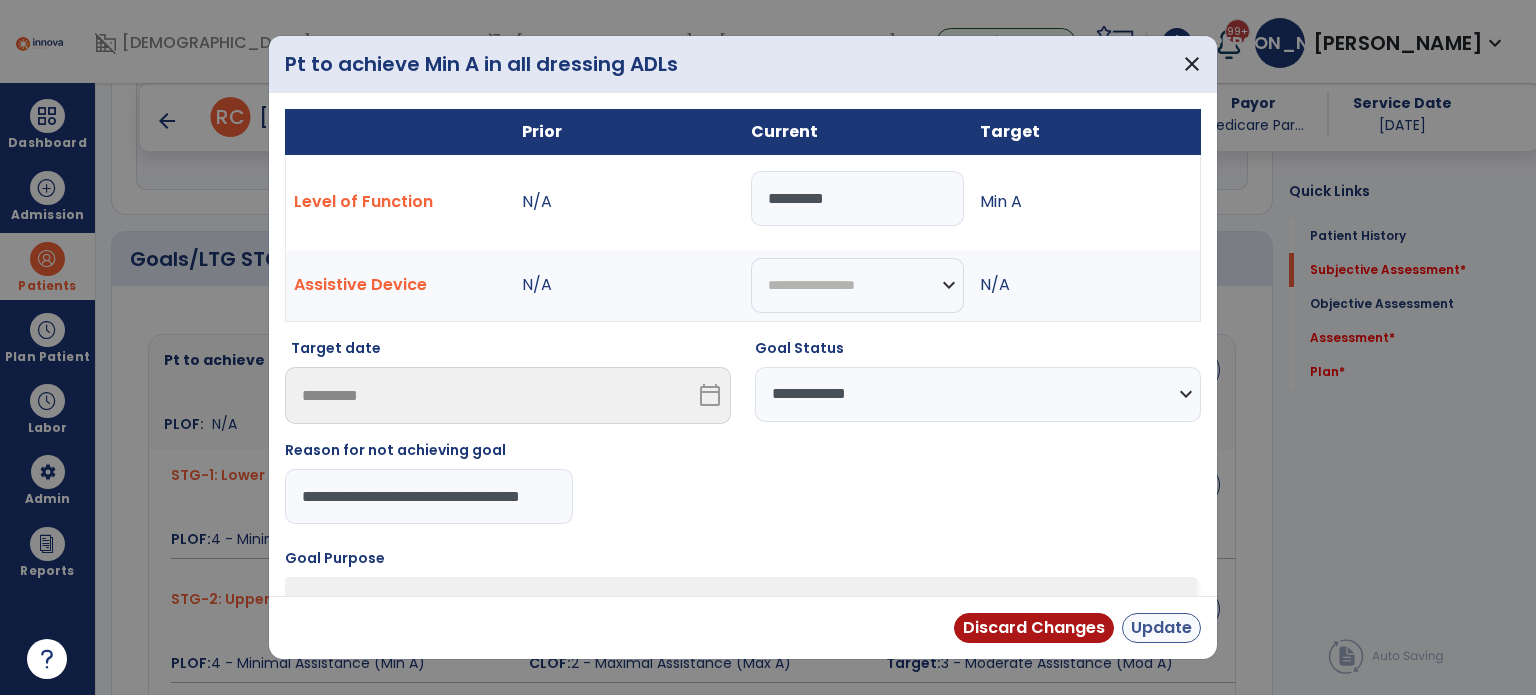 type on "**********" 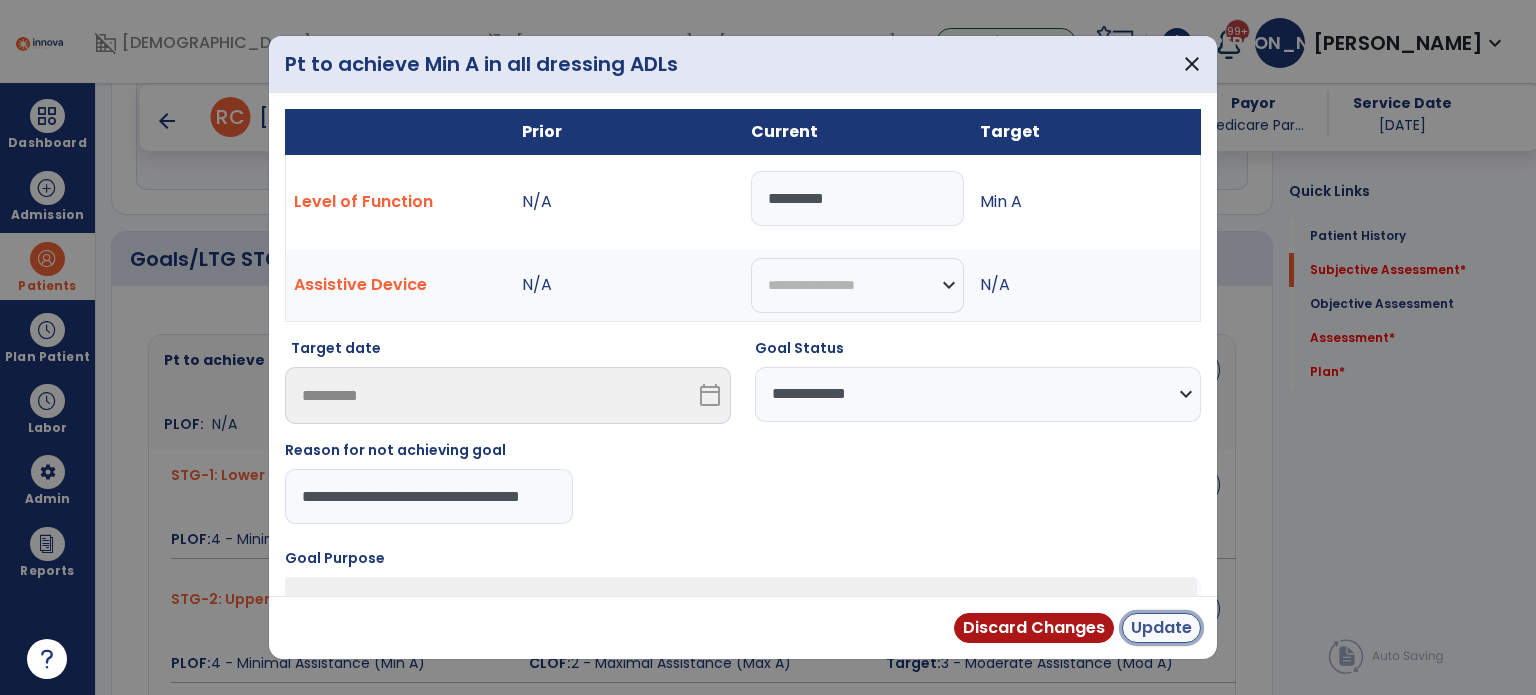 click on "Update" at bounding box center [1161, 628] 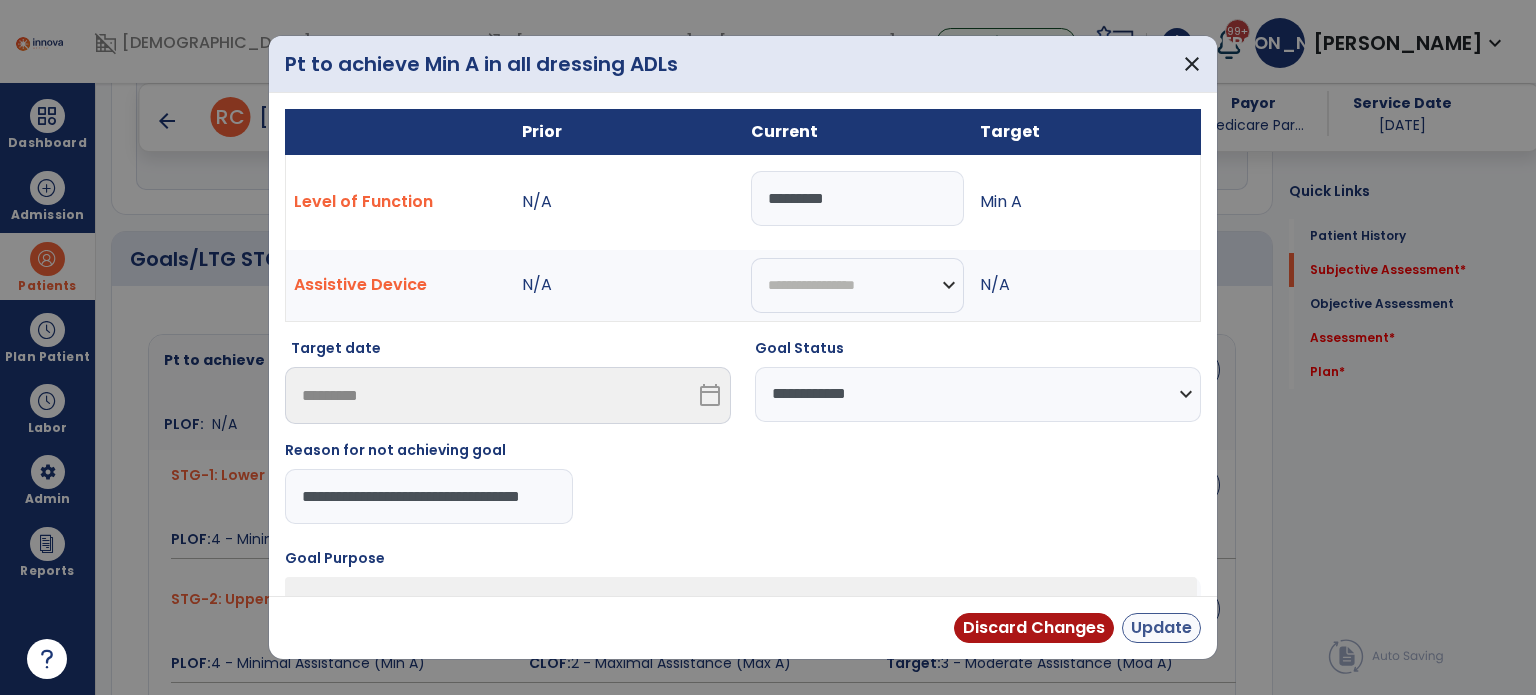 scroll, scrollTop: 0, scrollLeft: 0, axis: both 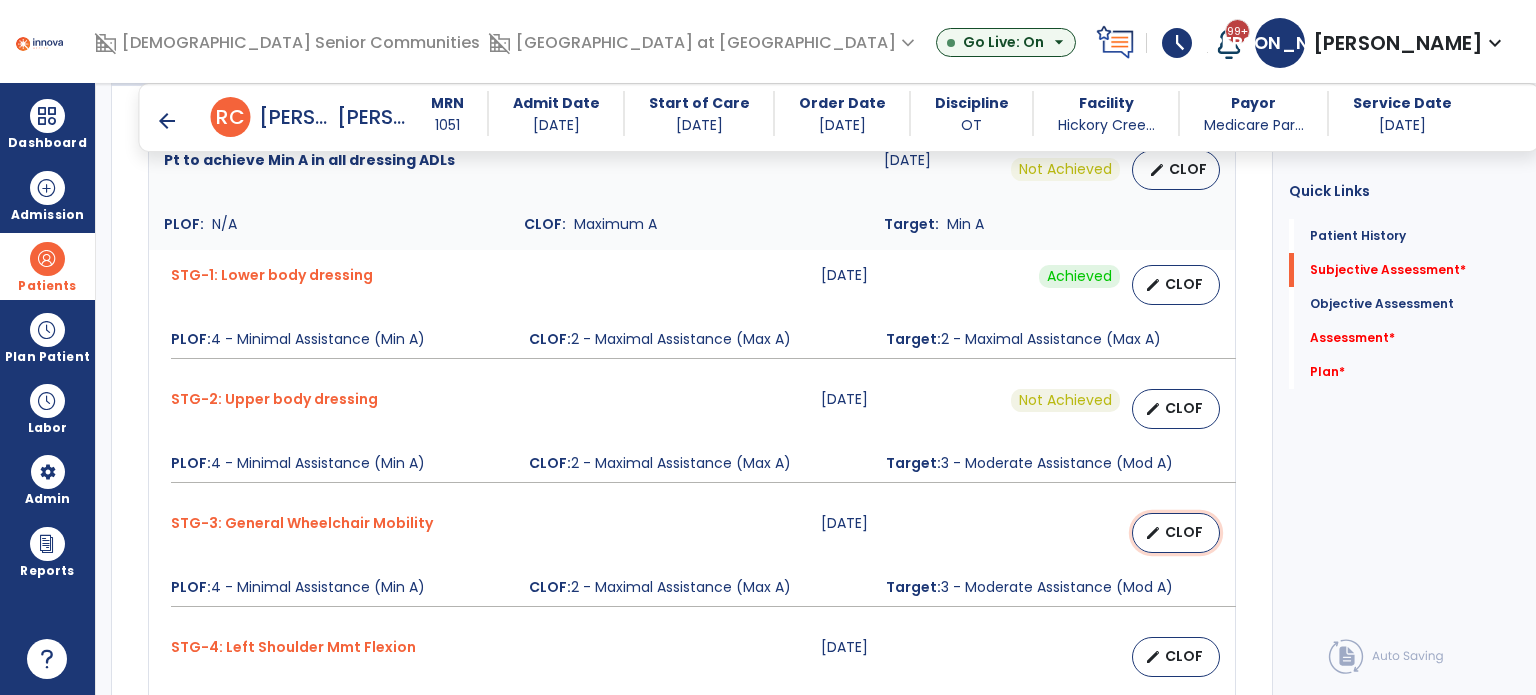 click on "CLOF" at bounding box center [1184, 532] 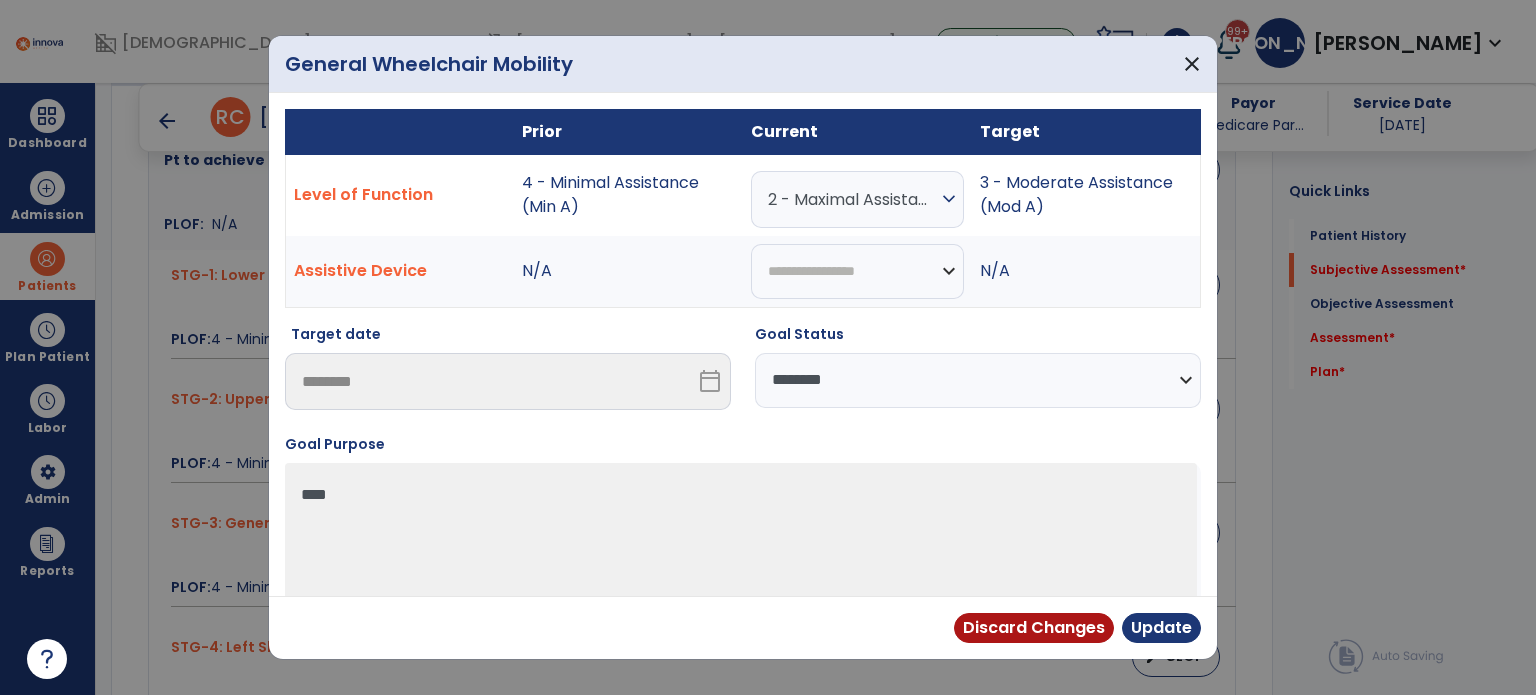 click on "**********" at bounding box center (978, 380) 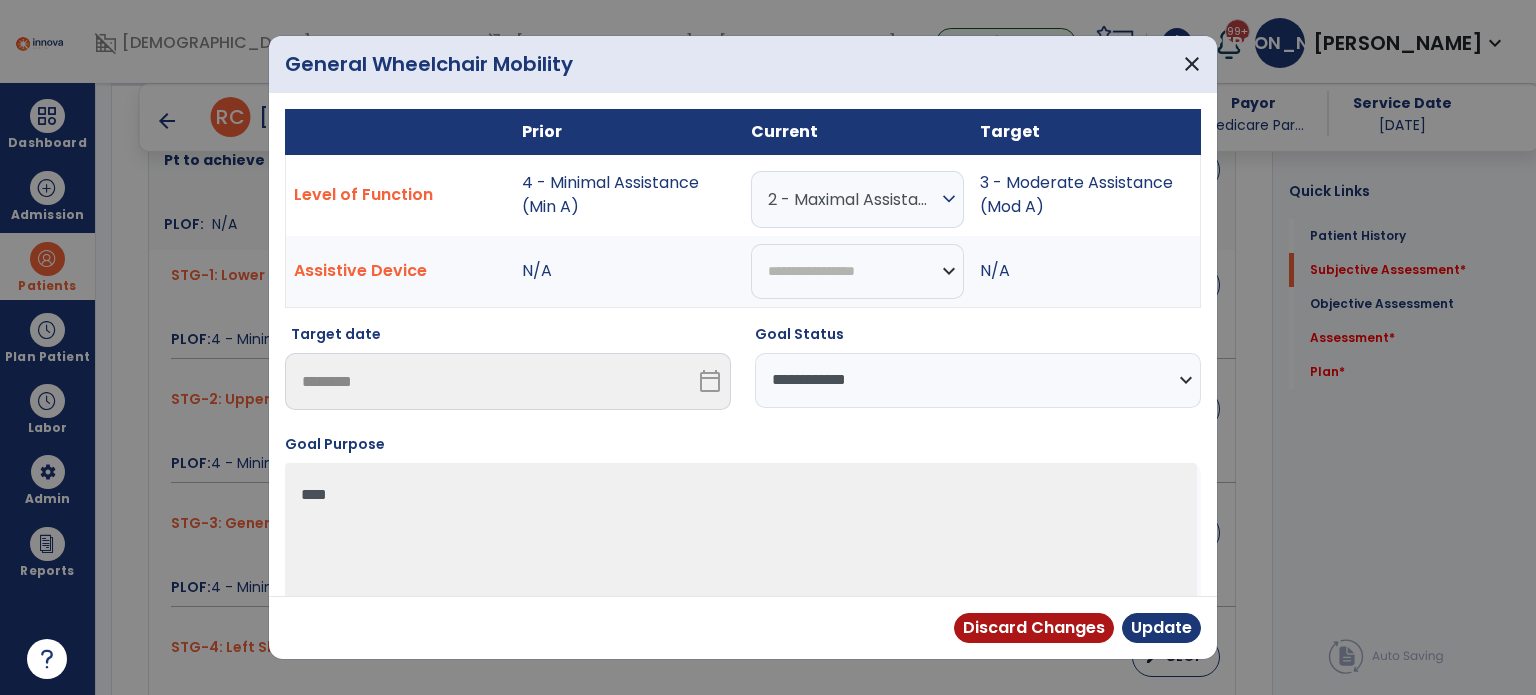 click on "**********" at bounding box center (978, 380) 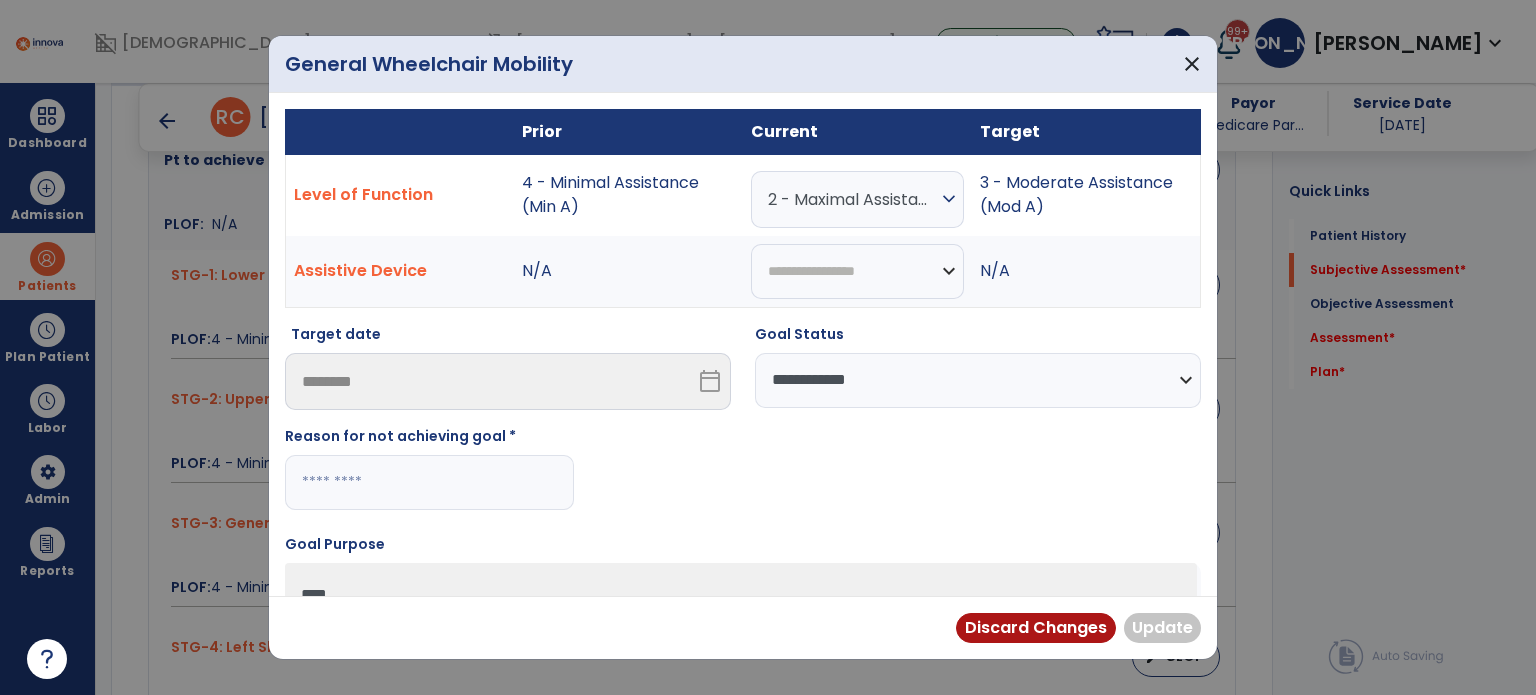 click at bounding box center (429, 482) 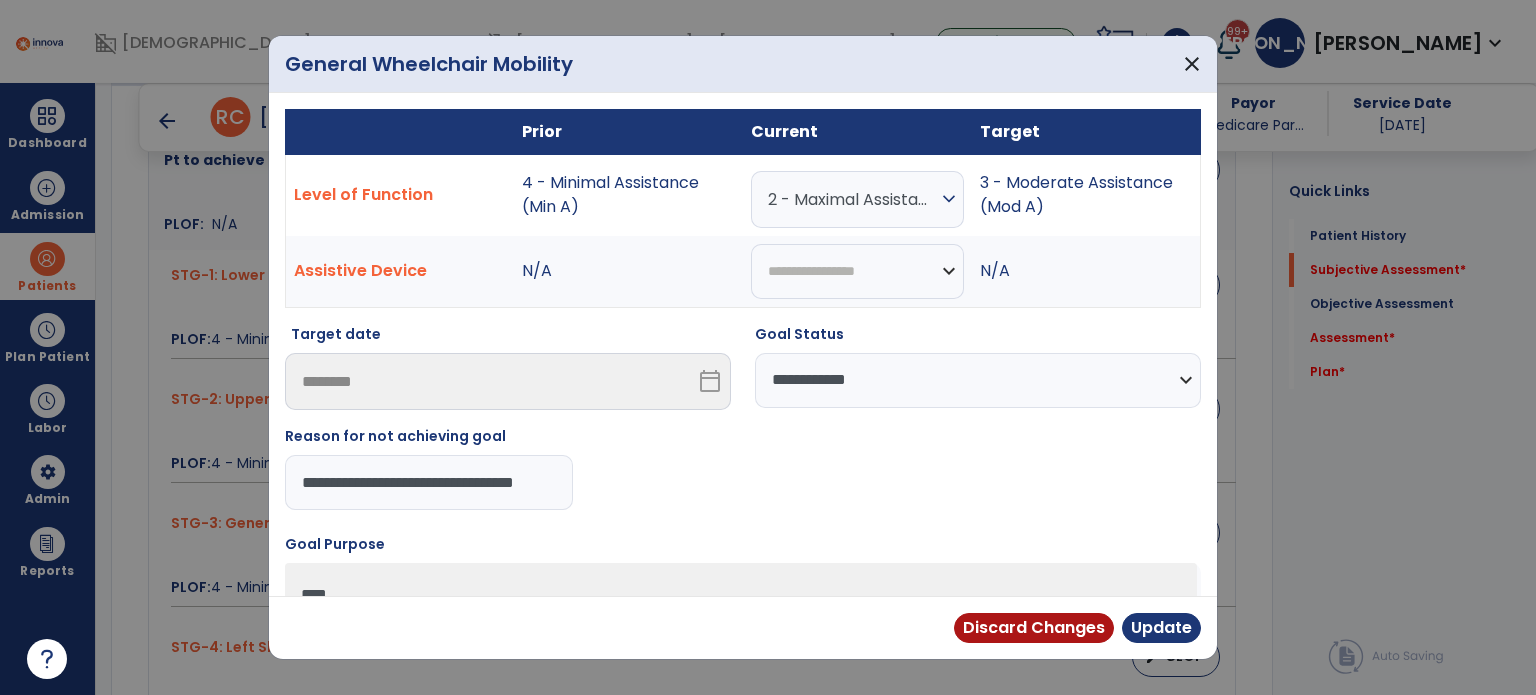 scroll, scrollTop: 0, scrollLeft: 46, axis: horizontal 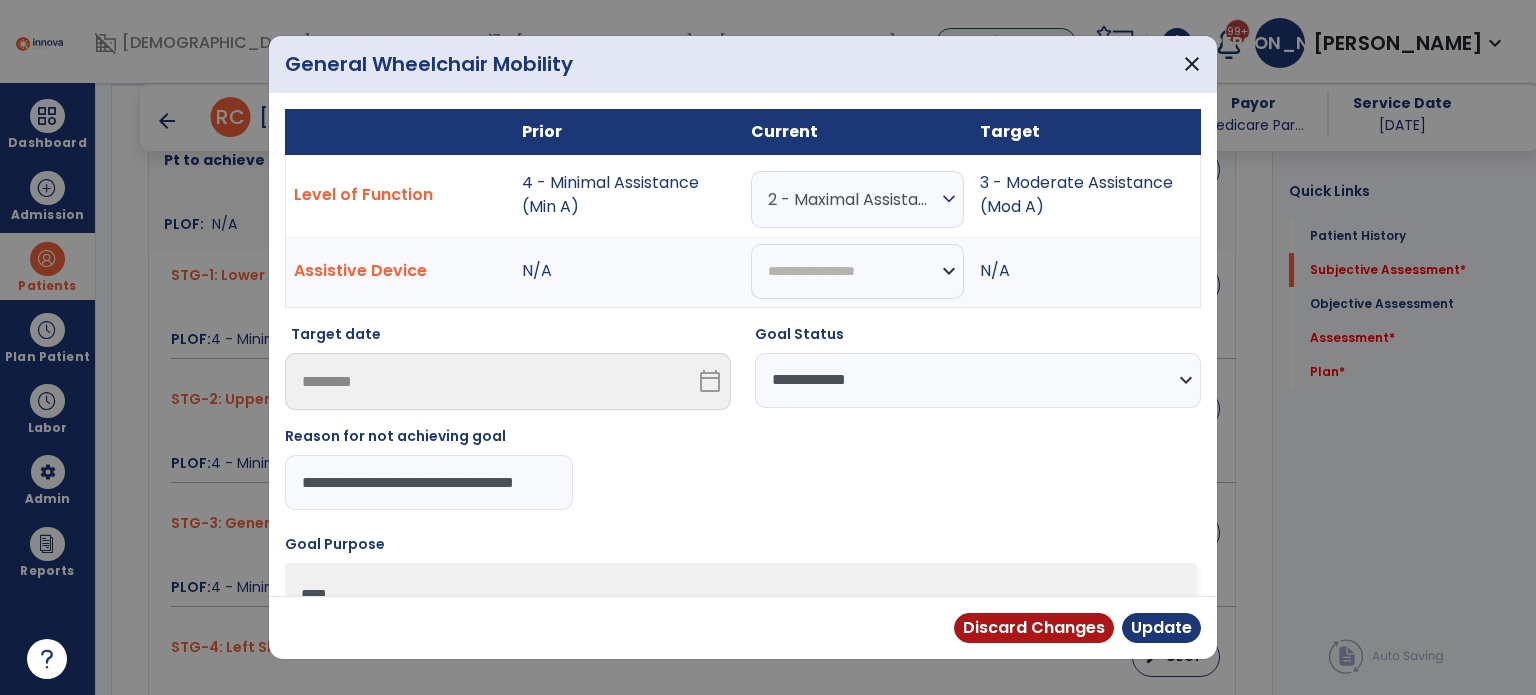 type on "**********" 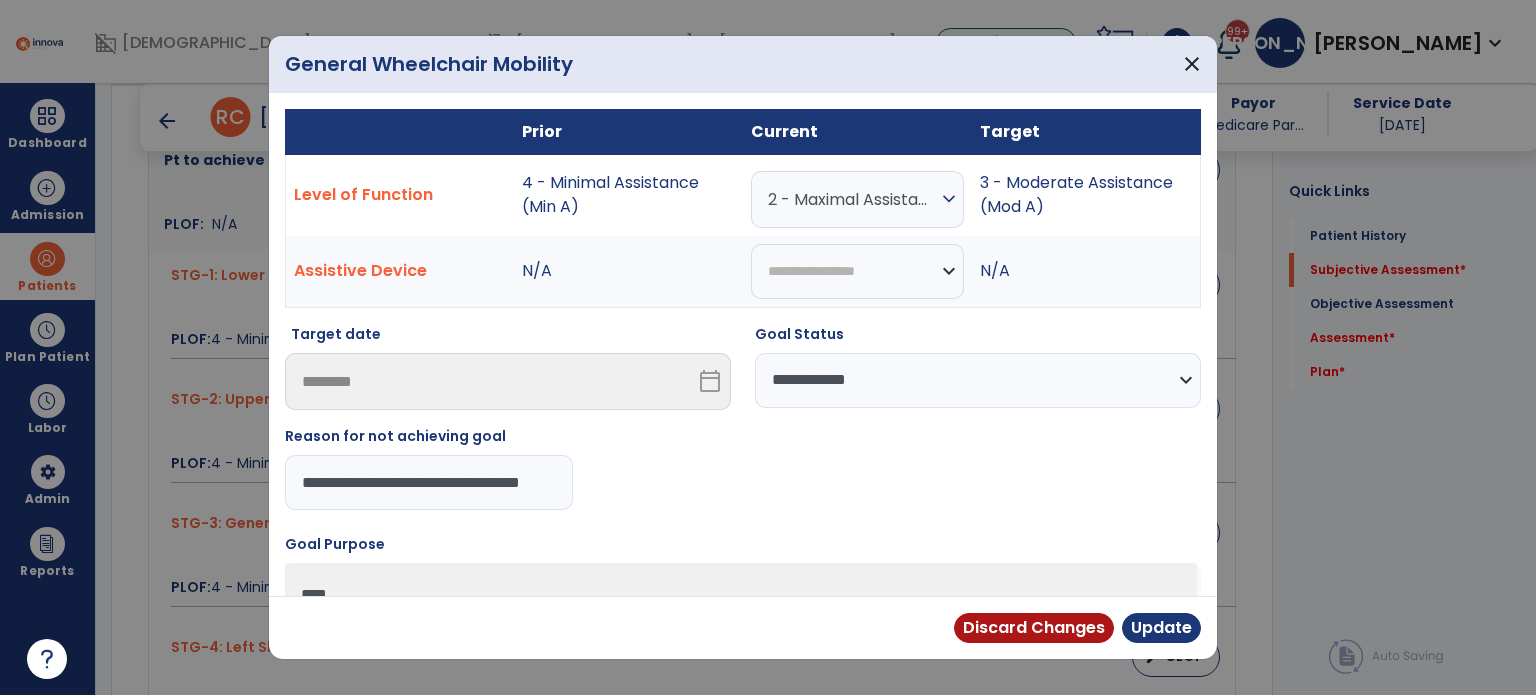 scroll, scrollTop: 0, scrollLeft: 49, axis: horizontal 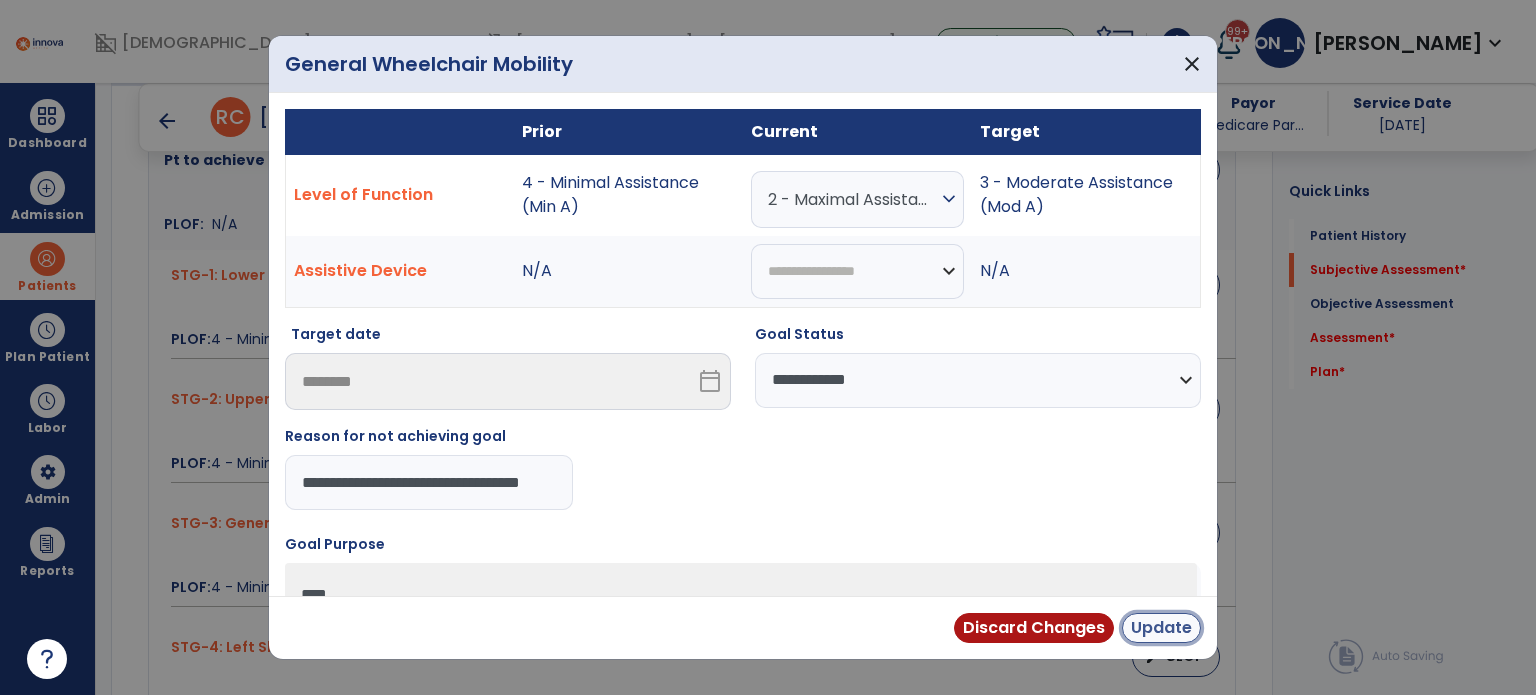 click on "Update" at bounding box center [1161, 628] 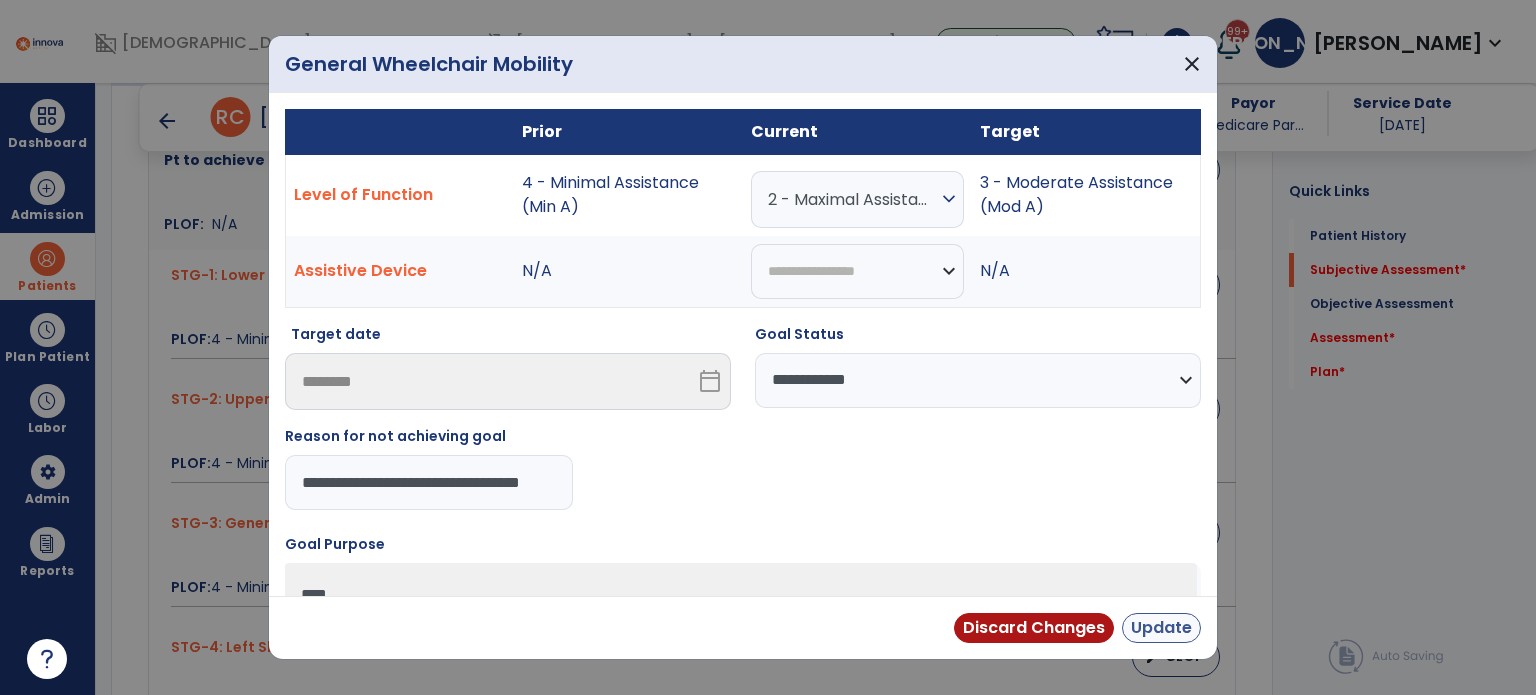 scroll, scrollTop: 0, scrollLeft: 0, axis: both 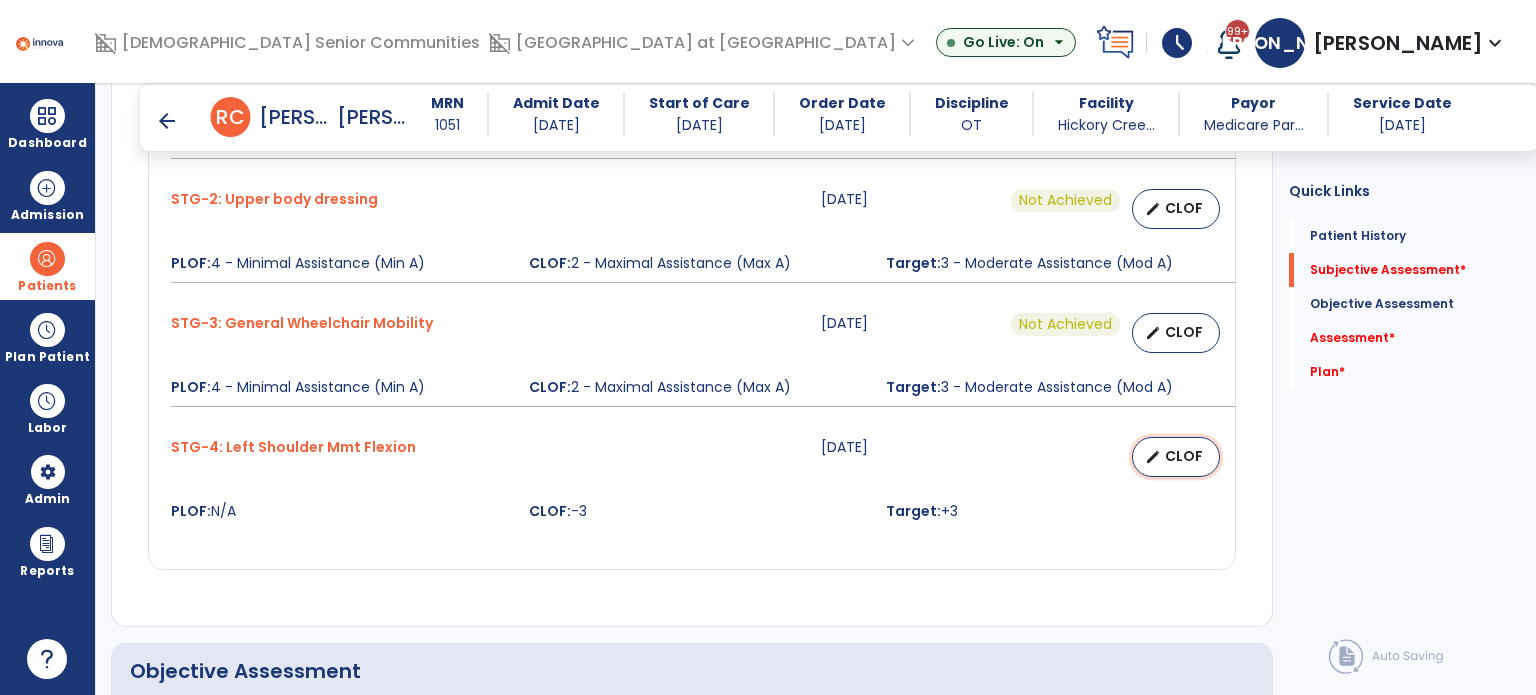 click on "CLOF" at bounding box center (1184, 456) 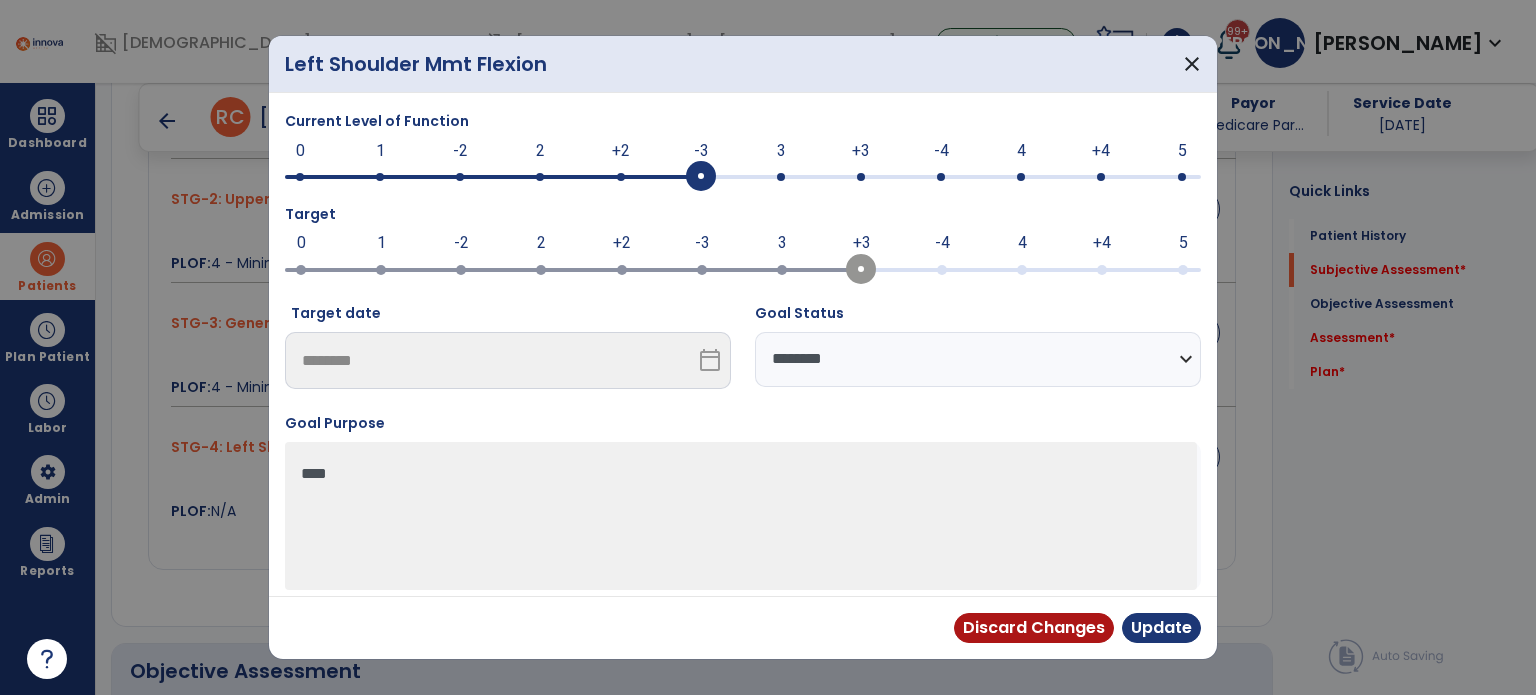 click at bounding box center (781, 177) 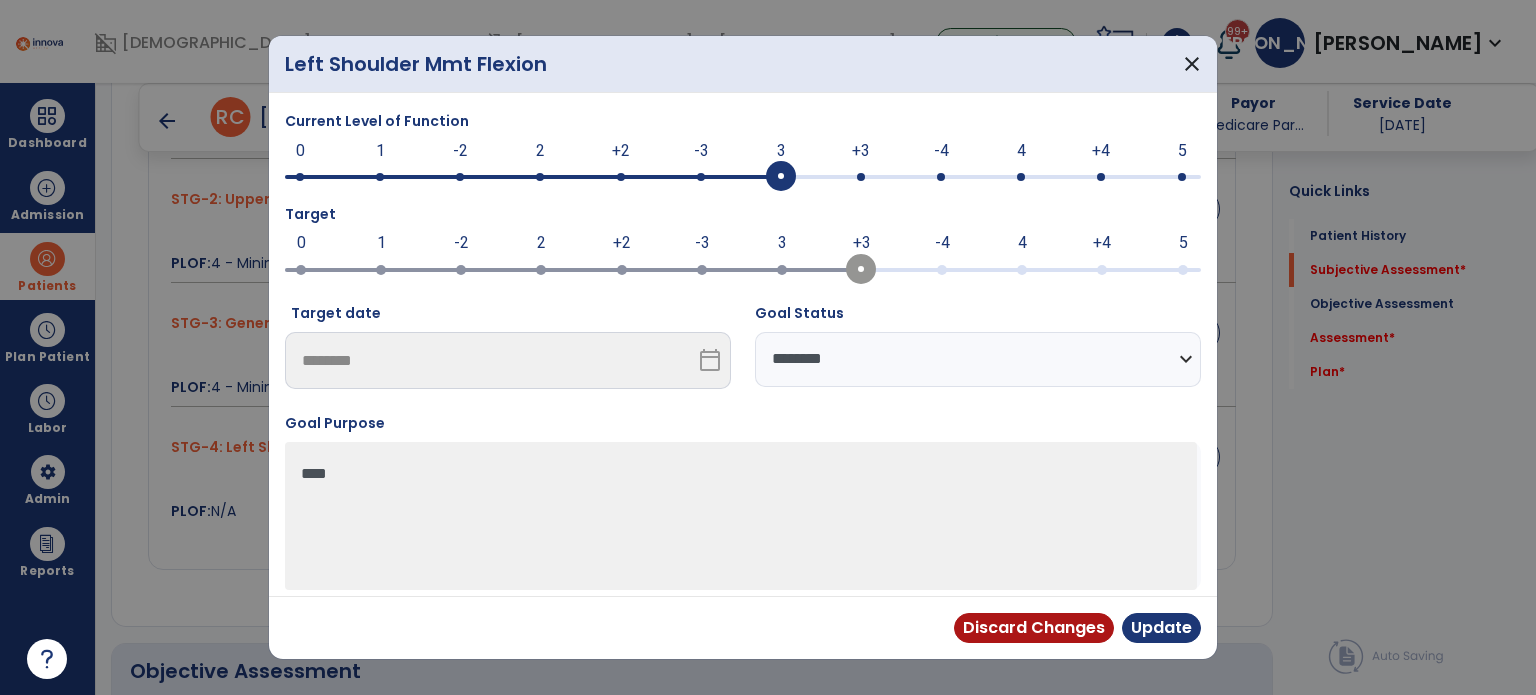 click on "**********" at bounding box center [978, 359] 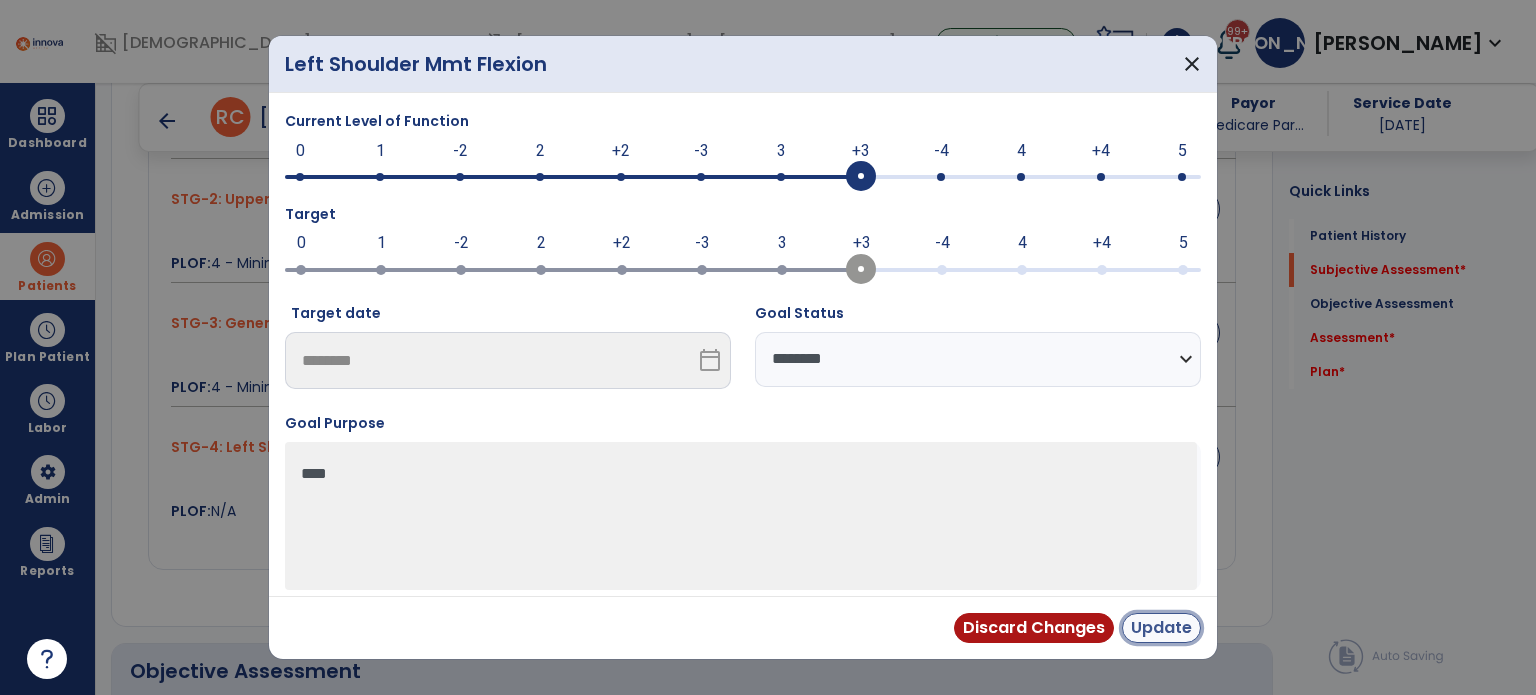click on "Update" at bounding box center (1161, 628) 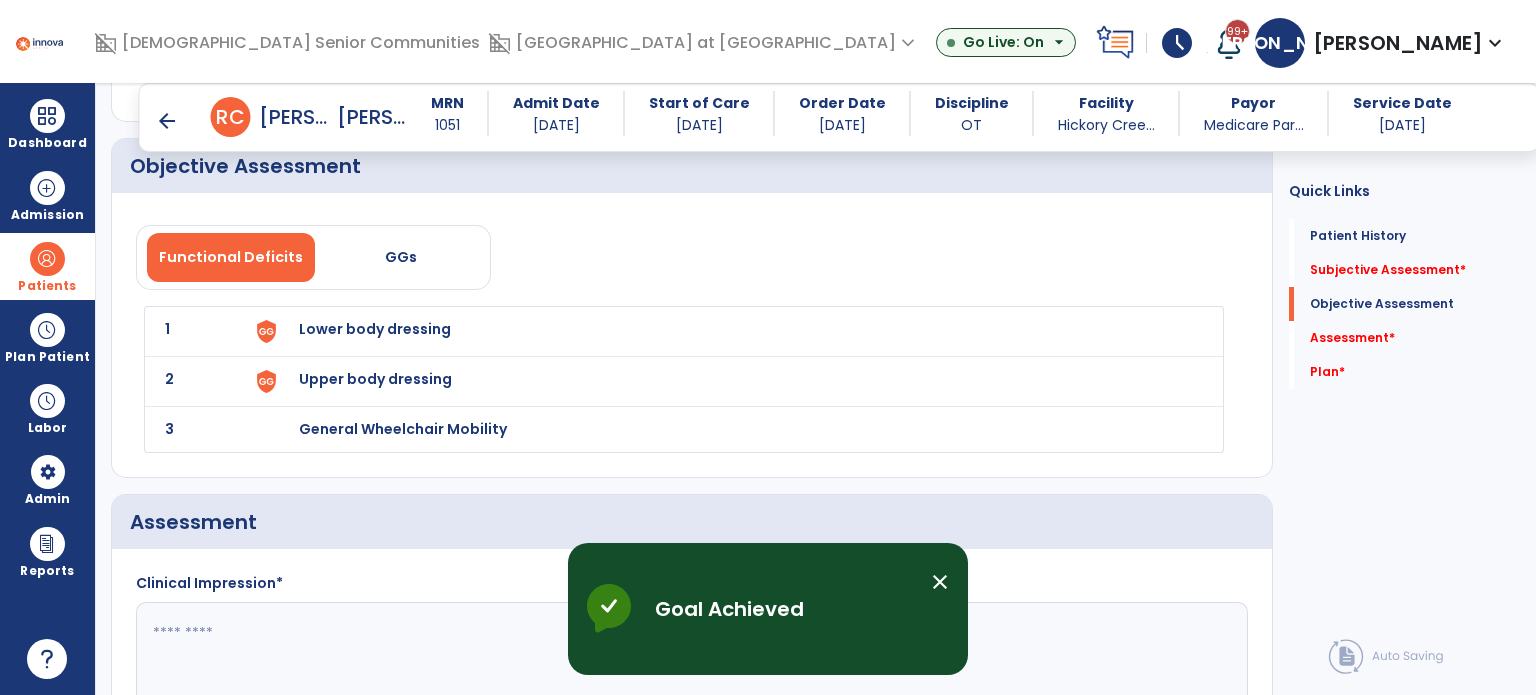 scroll, scrollTop: 1700, scrollLeft: 0, axis: vertical 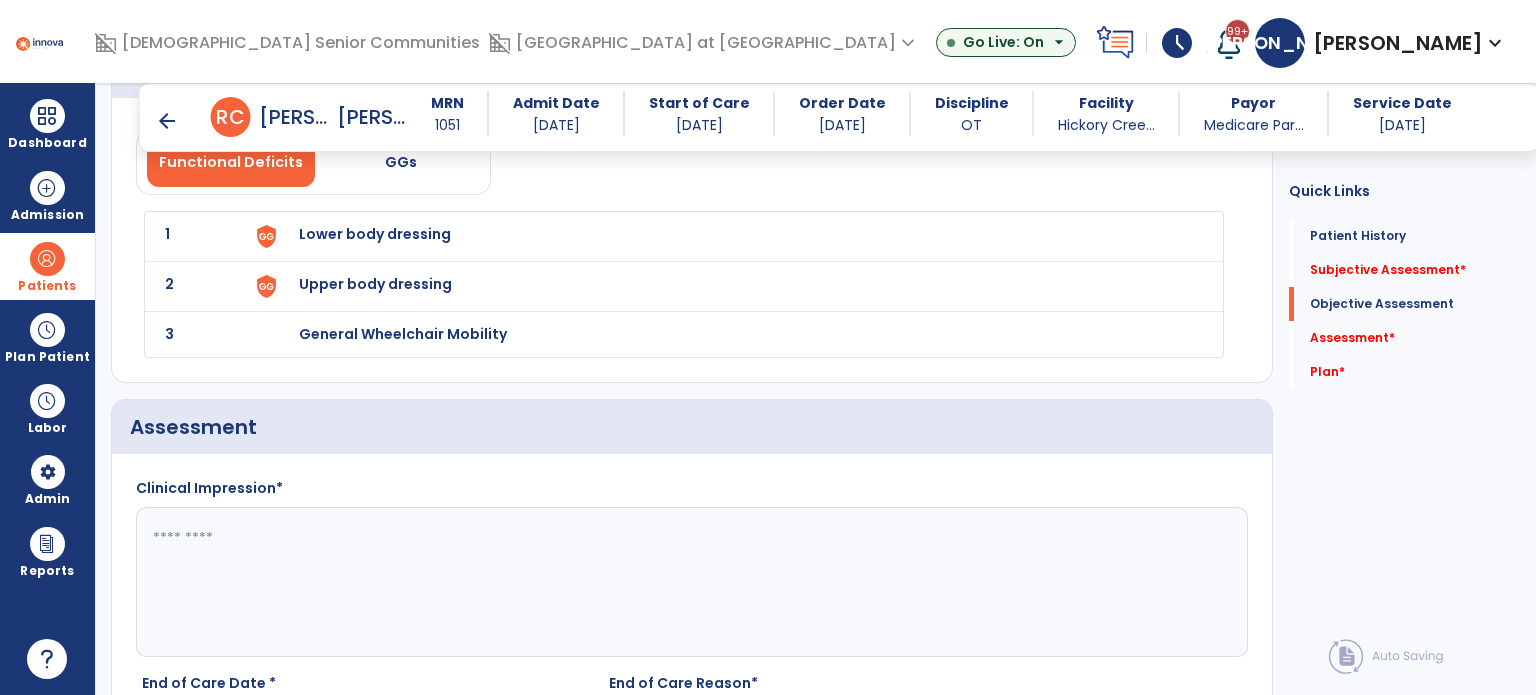 click on "Lower body dressing" at bounding box center (375, 234) 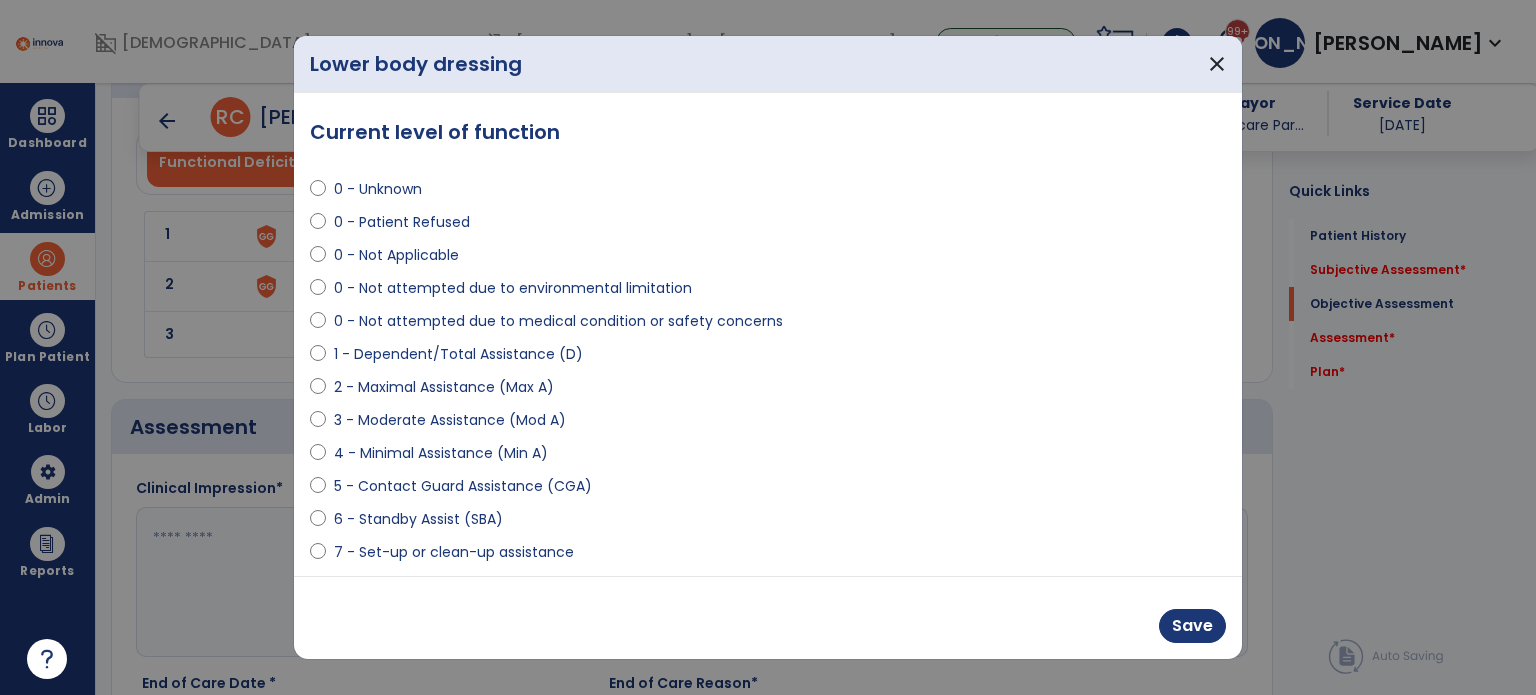 click on "2 - Maximal Assistance (Max A)" at bounding box center [444, 387] 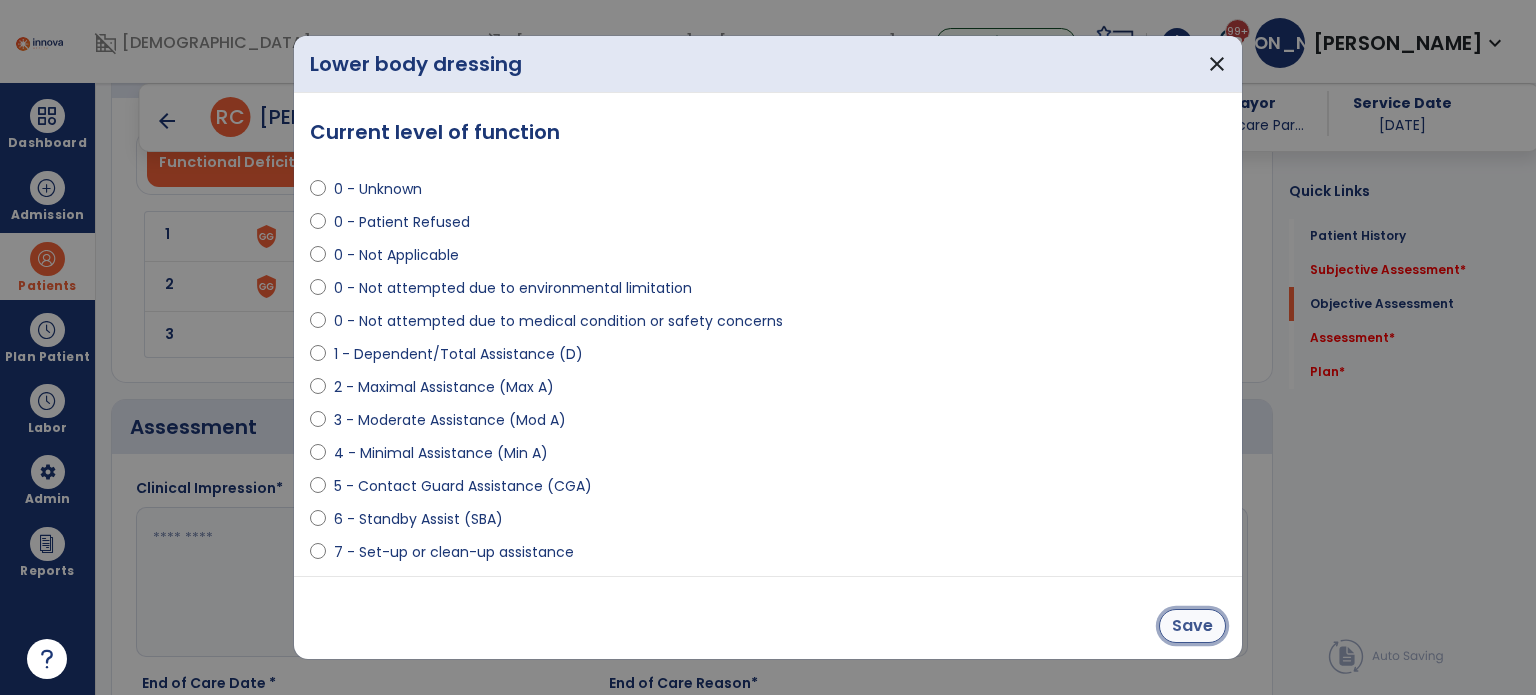 click on "Save" at bounding box center (1192, 626) 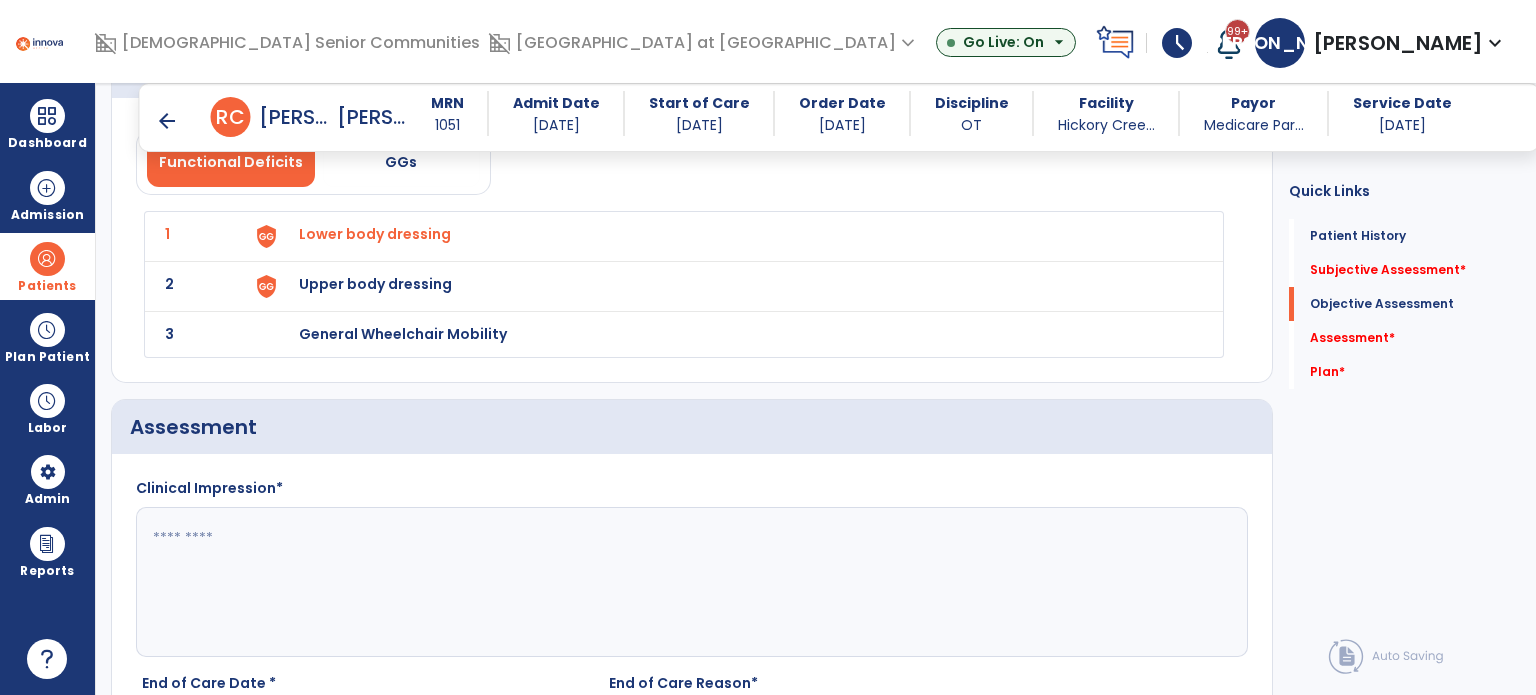 click on "Upper body dressing" at bounding box center [375, 234] 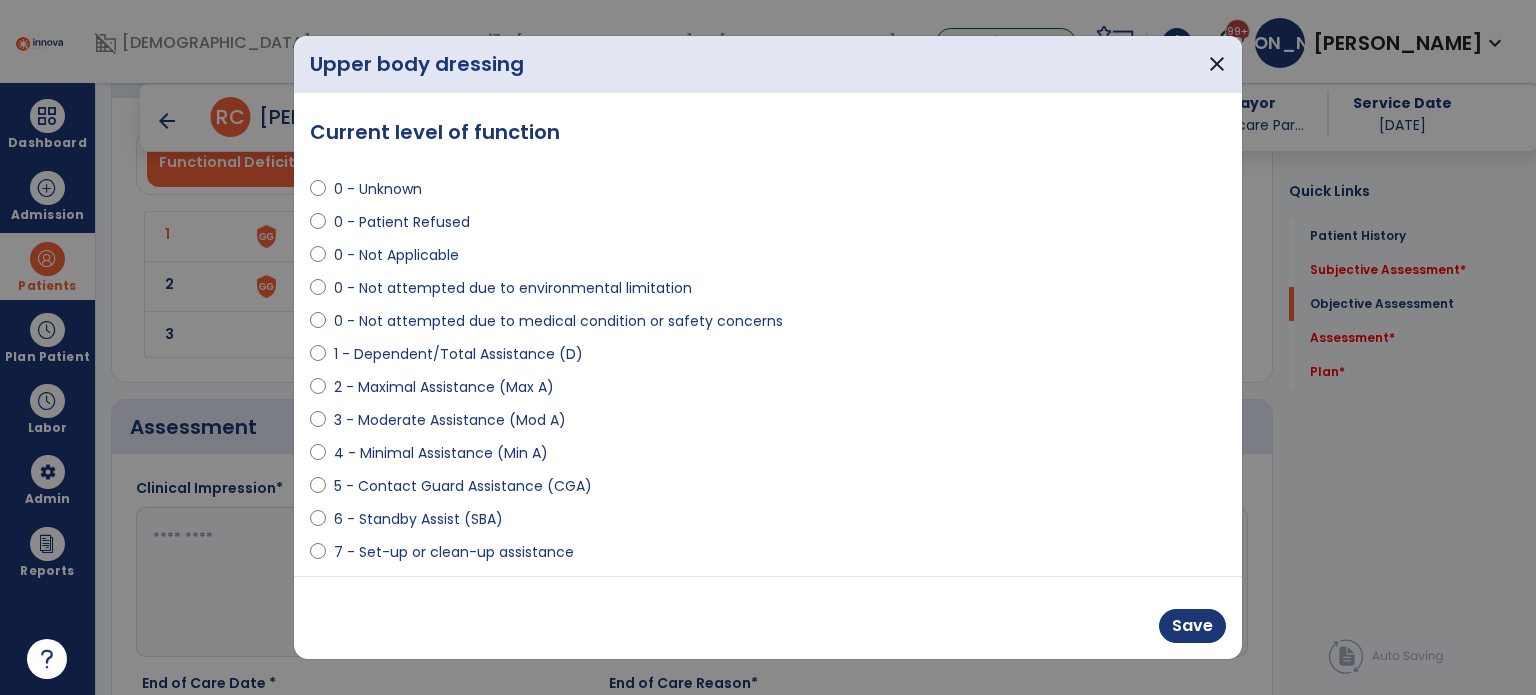 click on "2 - Maximal Assistance (Max A)" at bounding box center [444, 387] 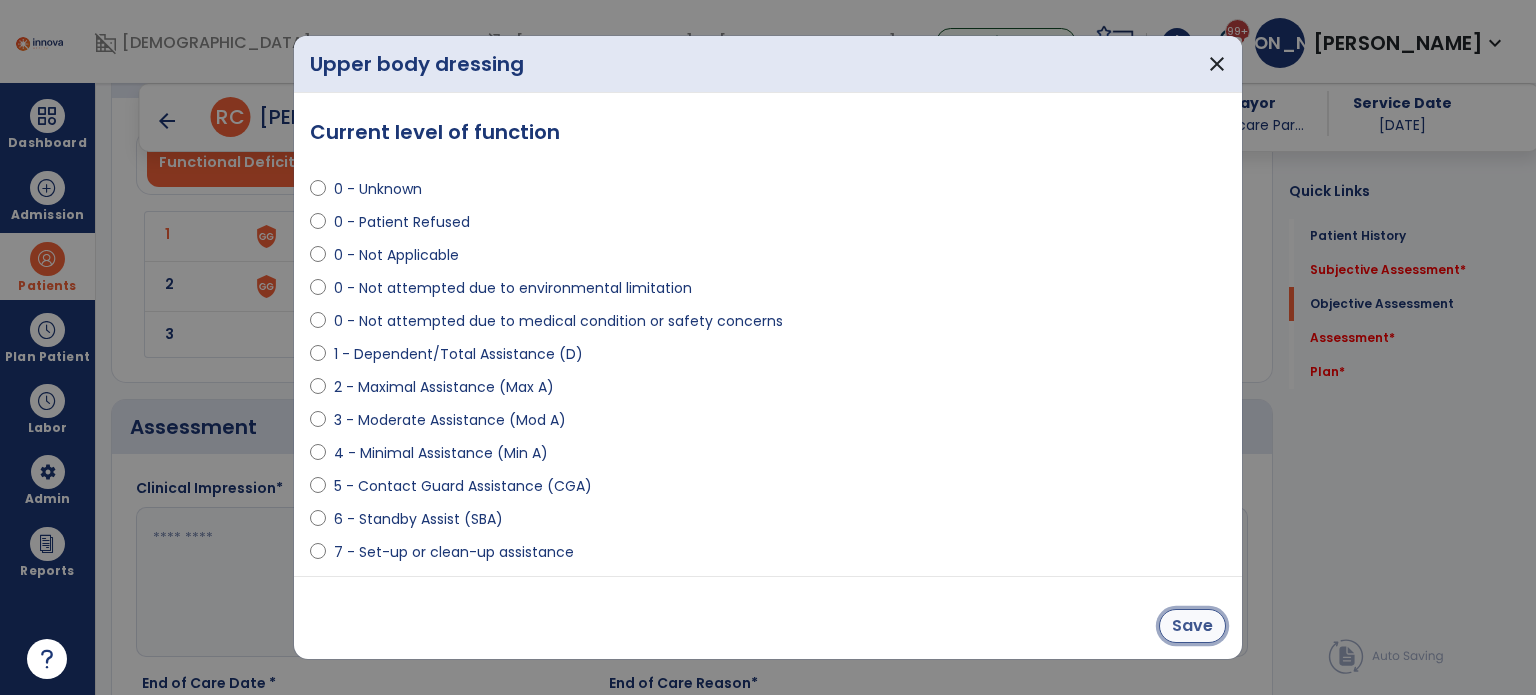 click on "Save" at bounding box center [1192, 626] 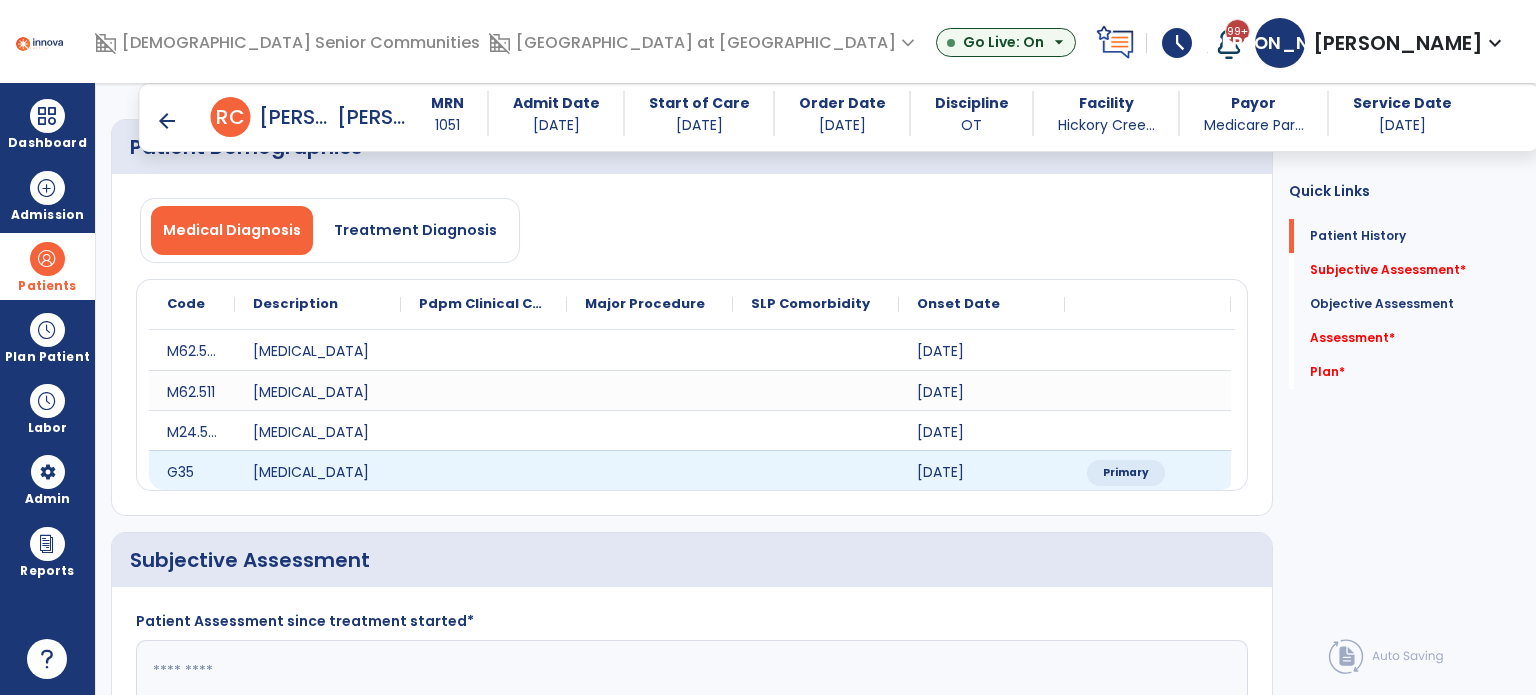 scroll, scrollTop: 500, scrollLeft: 0, axis: vertical 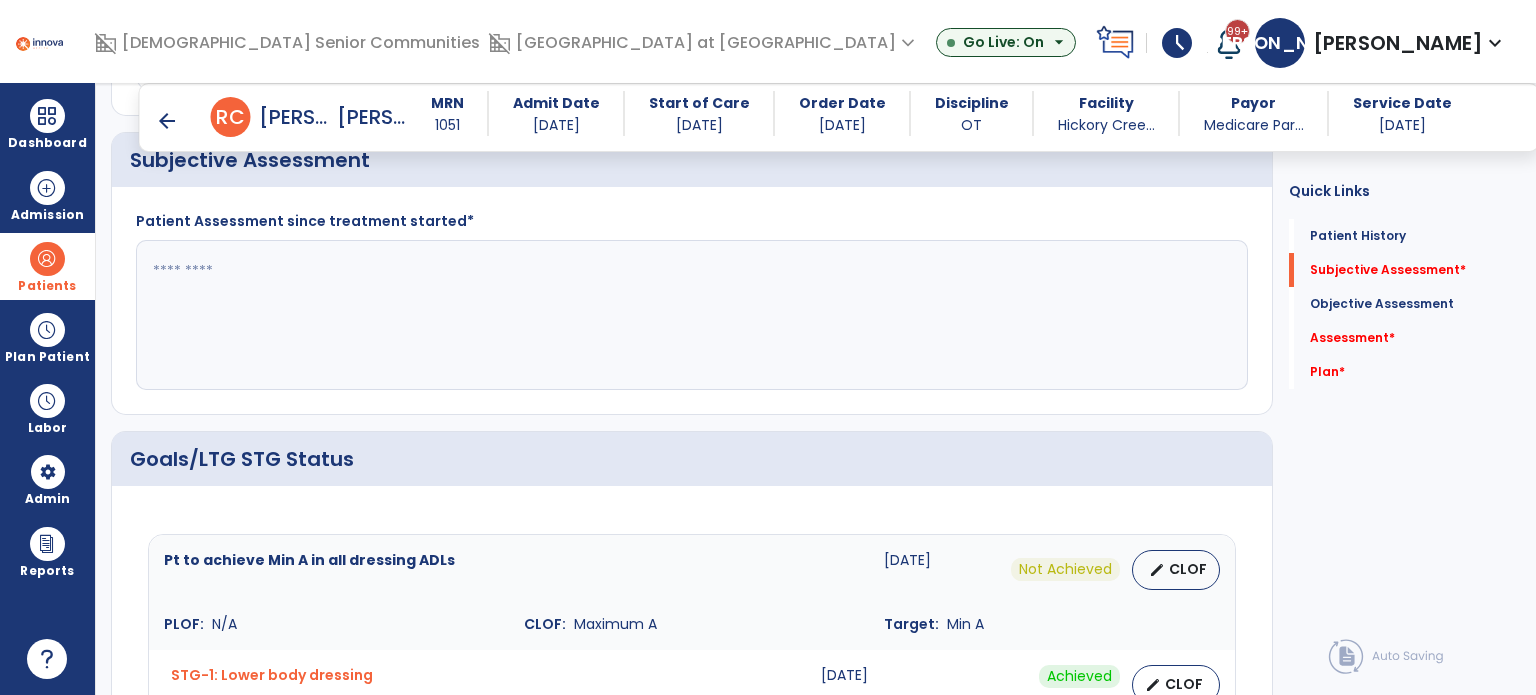 click 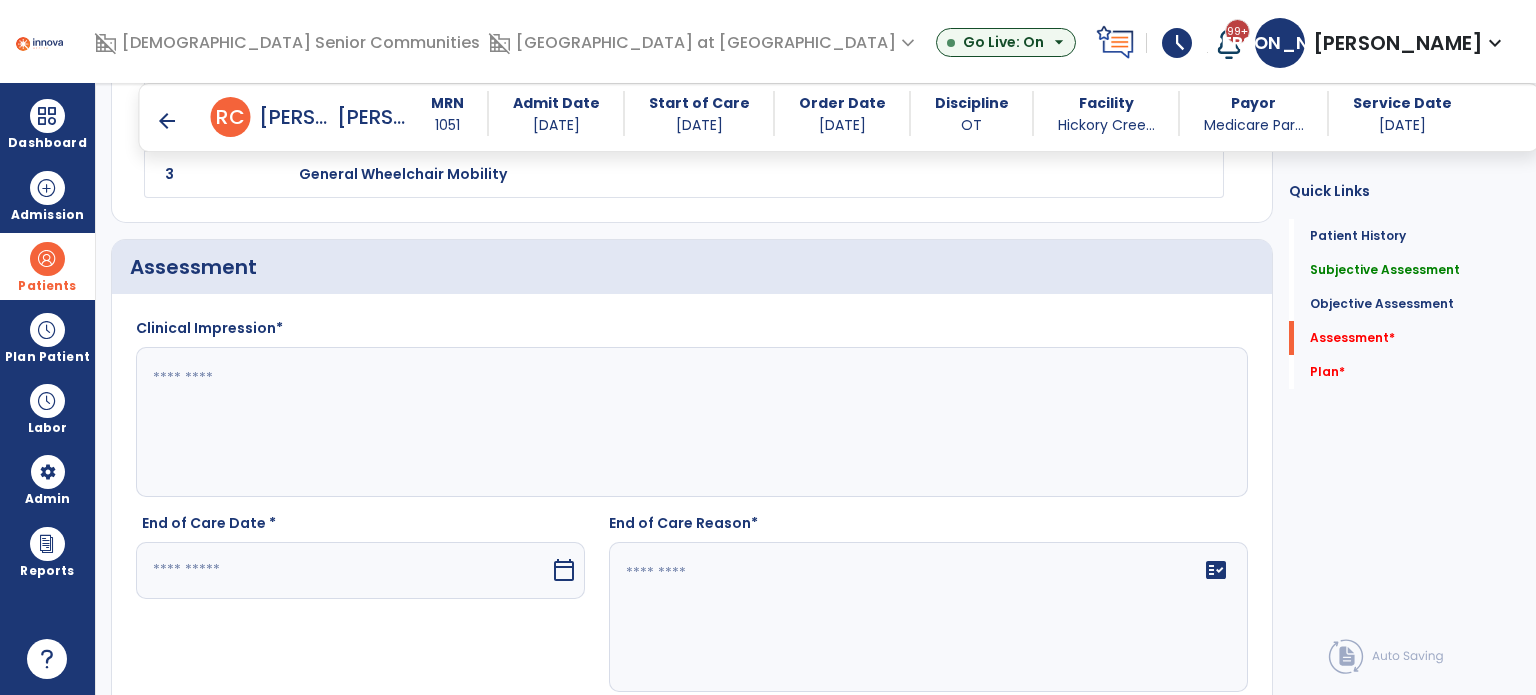scroll, scrollTop: 1900, scrollLeft: 0, axis: vertical 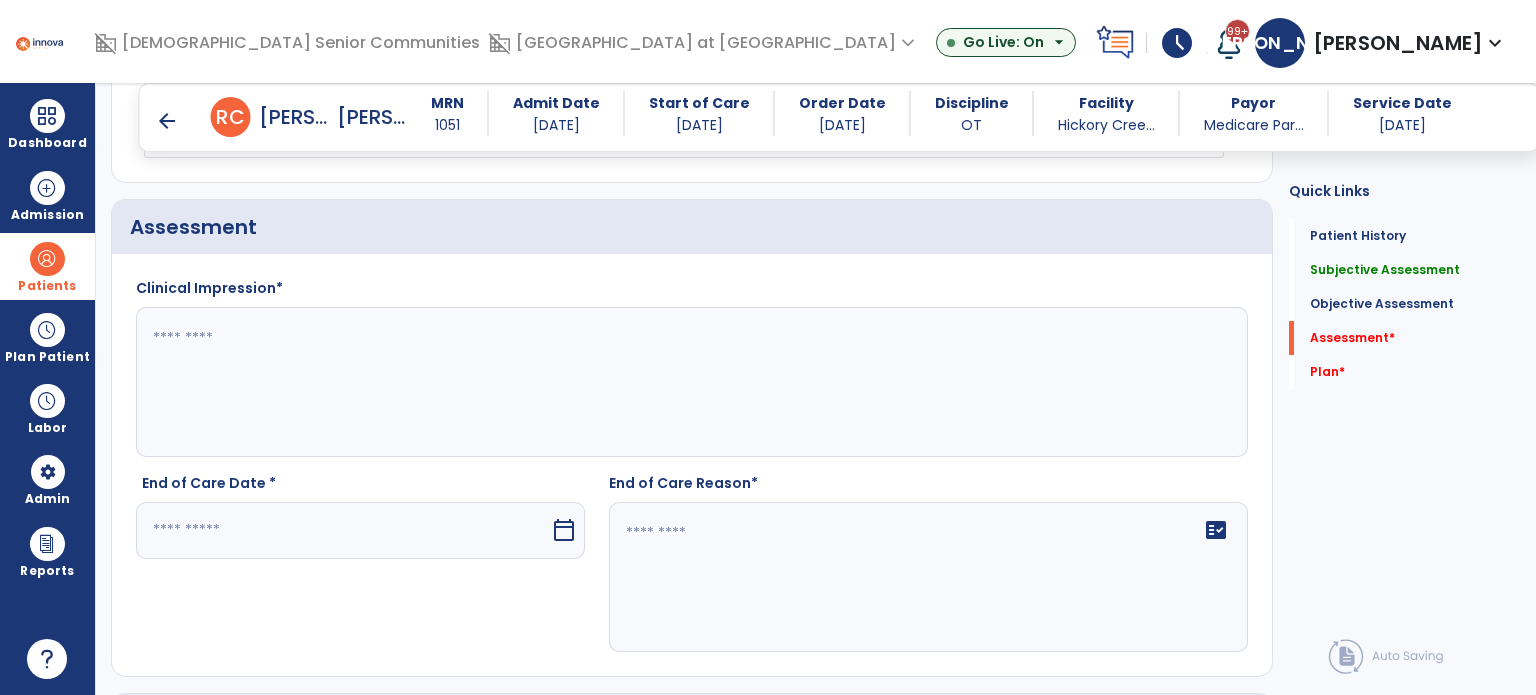 type on "**********" 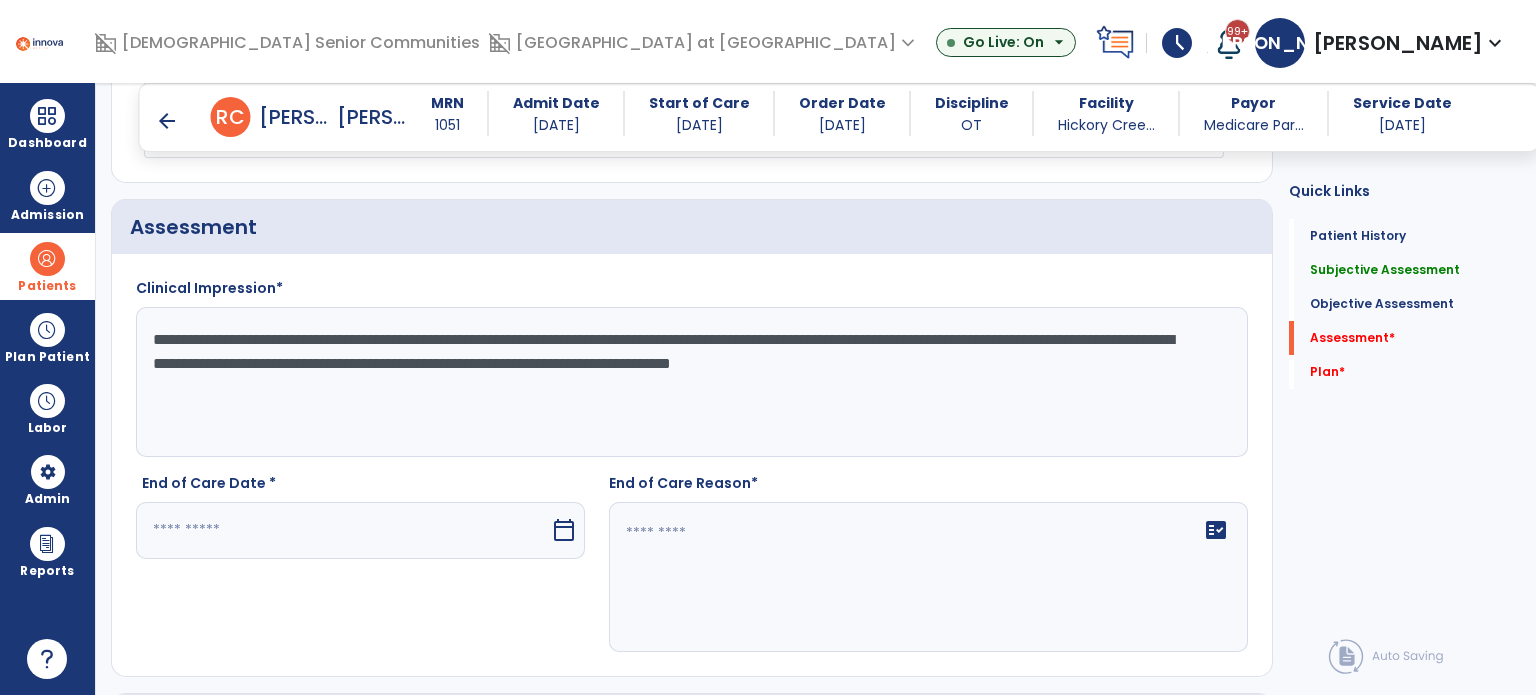 type on "**********" 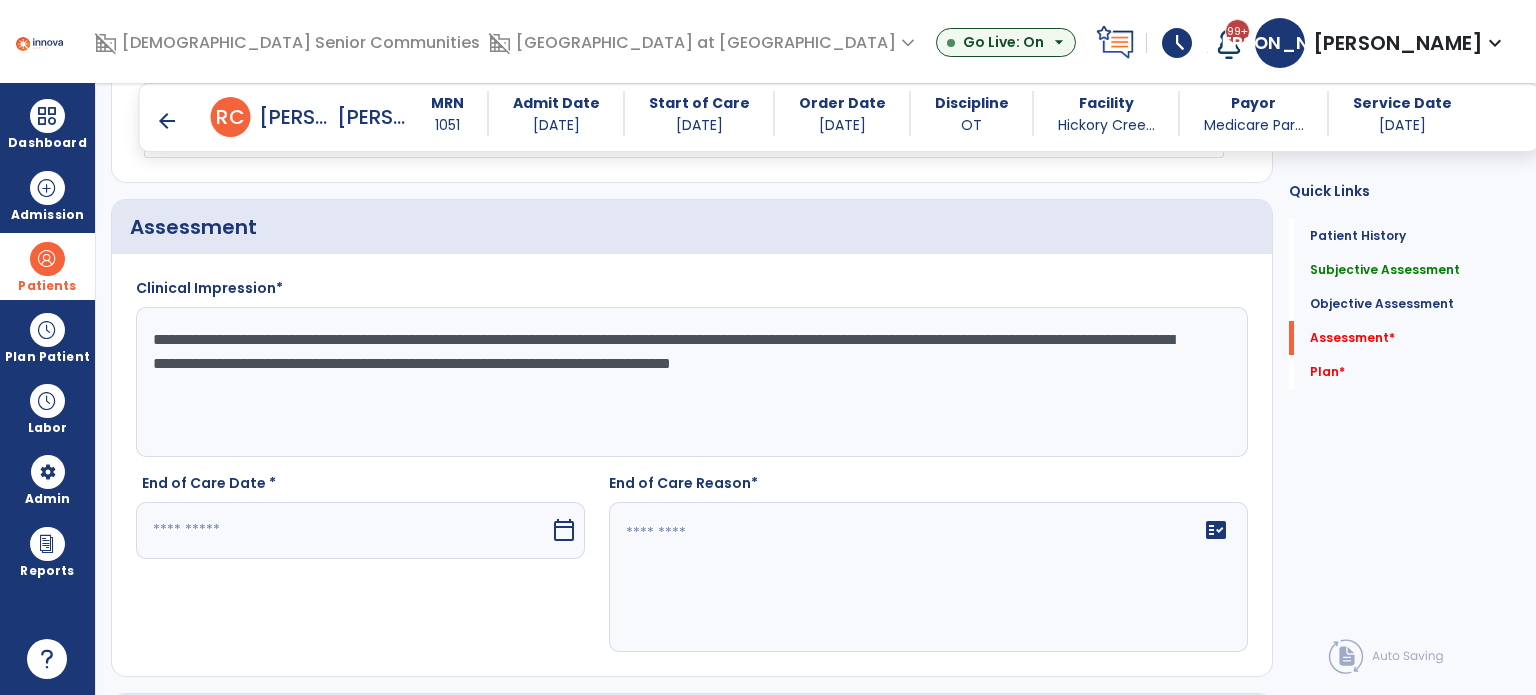 click at bounding box center [343, 530] 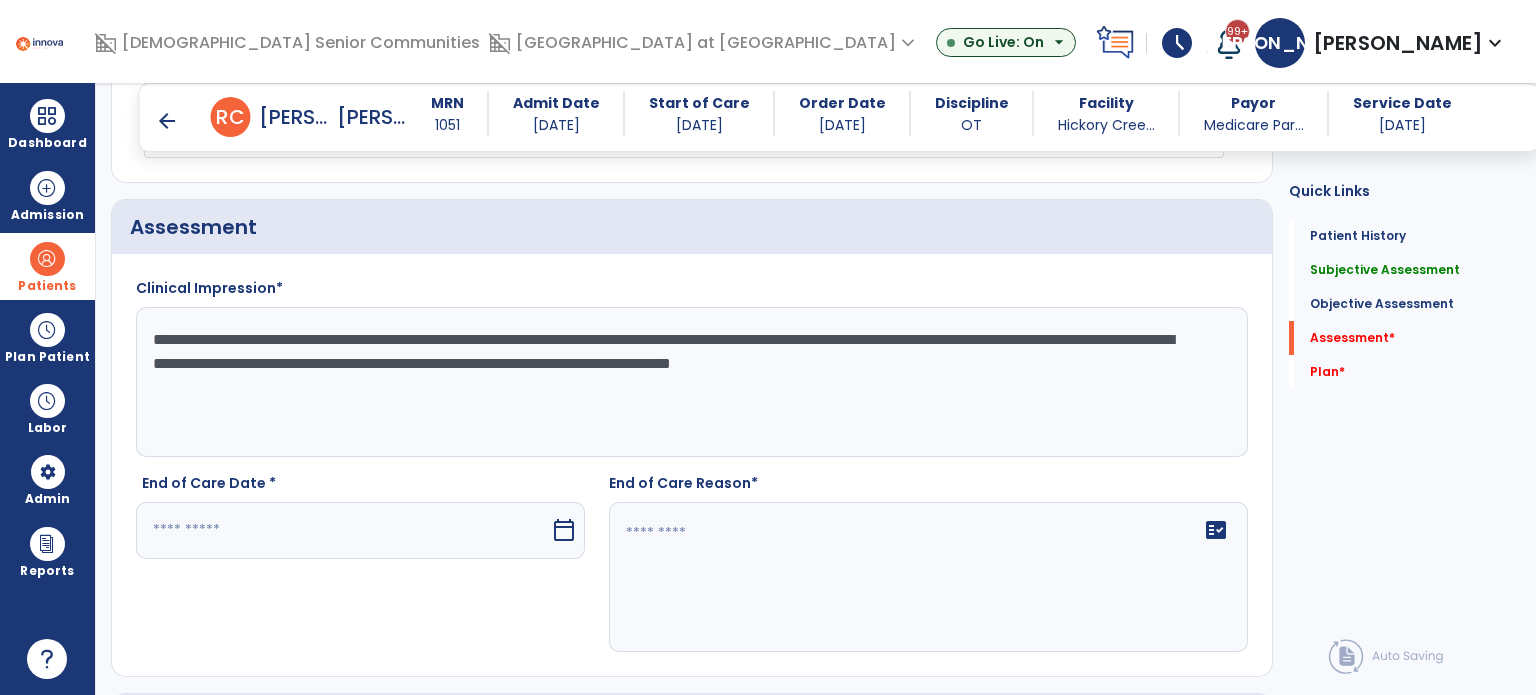 scroll, scrollTop: 1912, scrollLeft: 0, axis: vertical 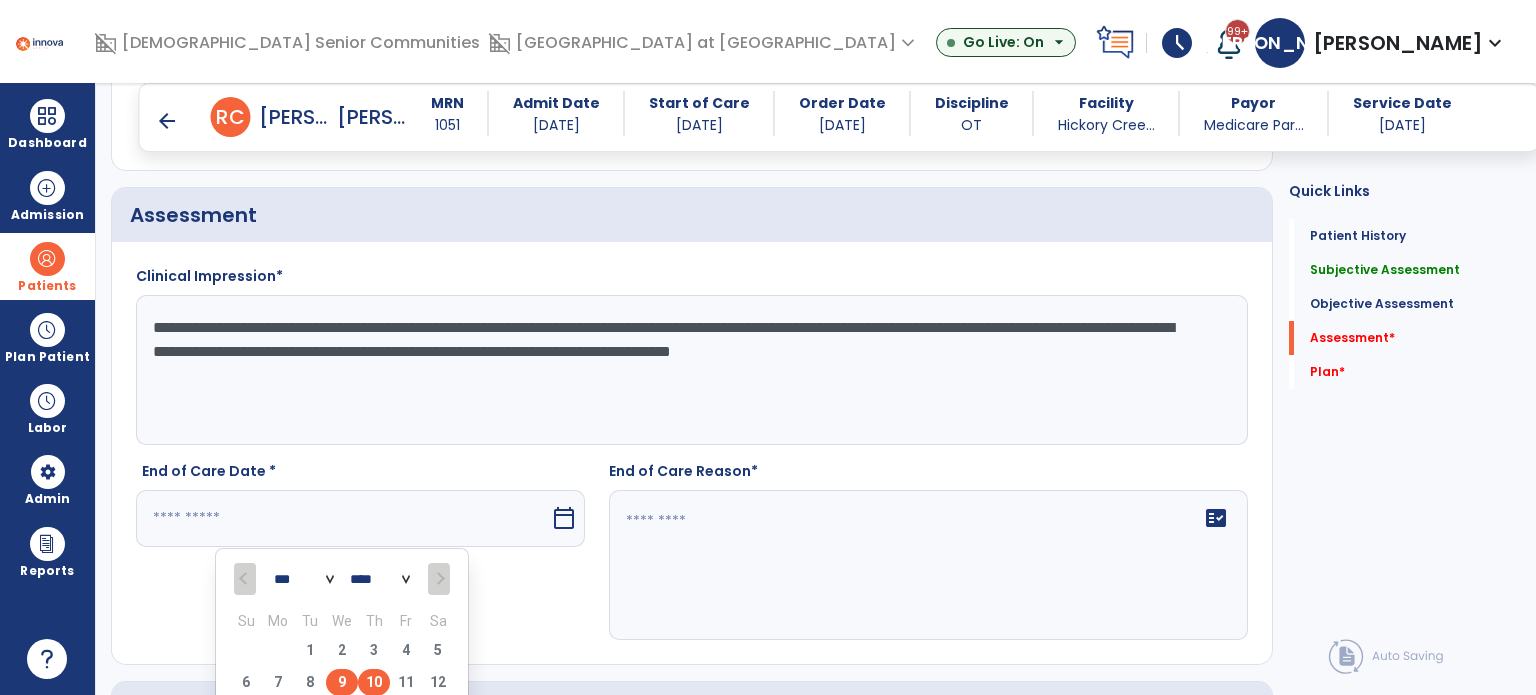 click on "9" at bounding box center (342, 682) 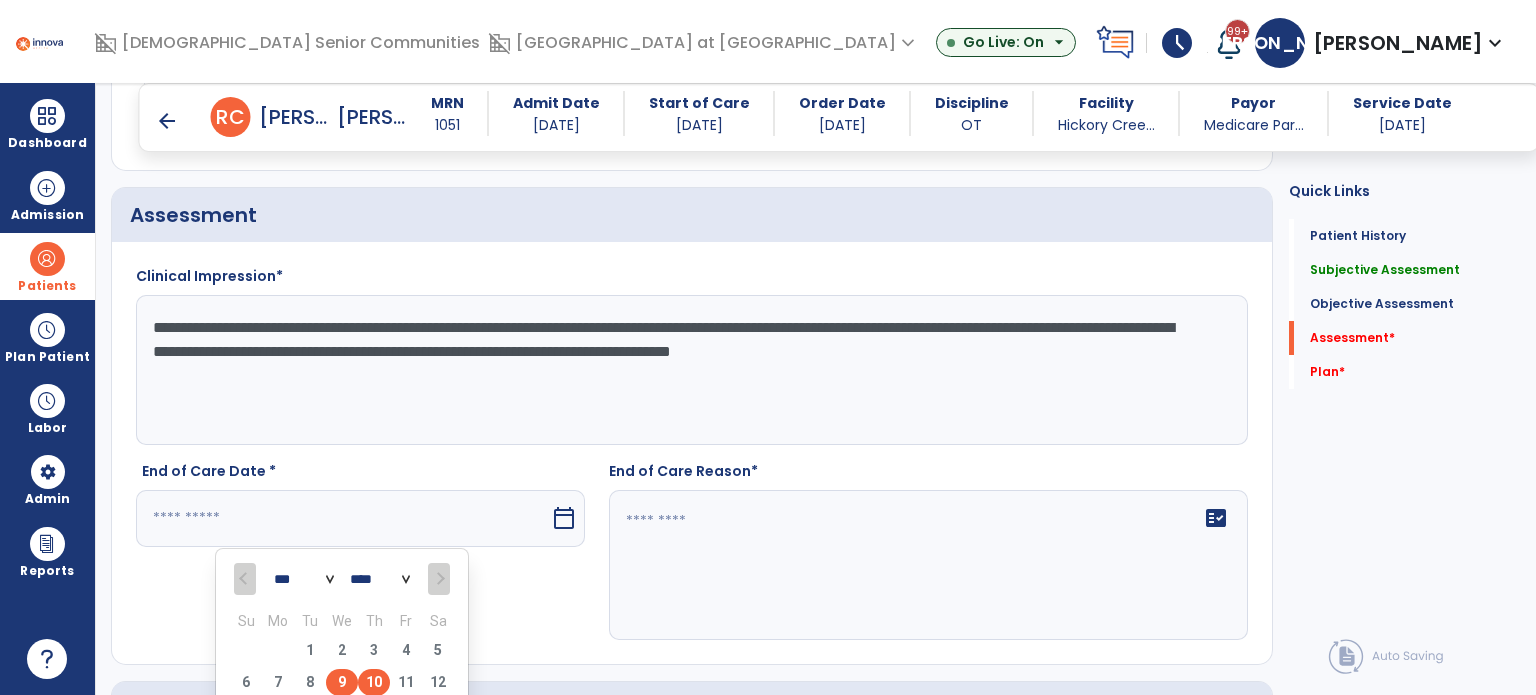 type on "********" 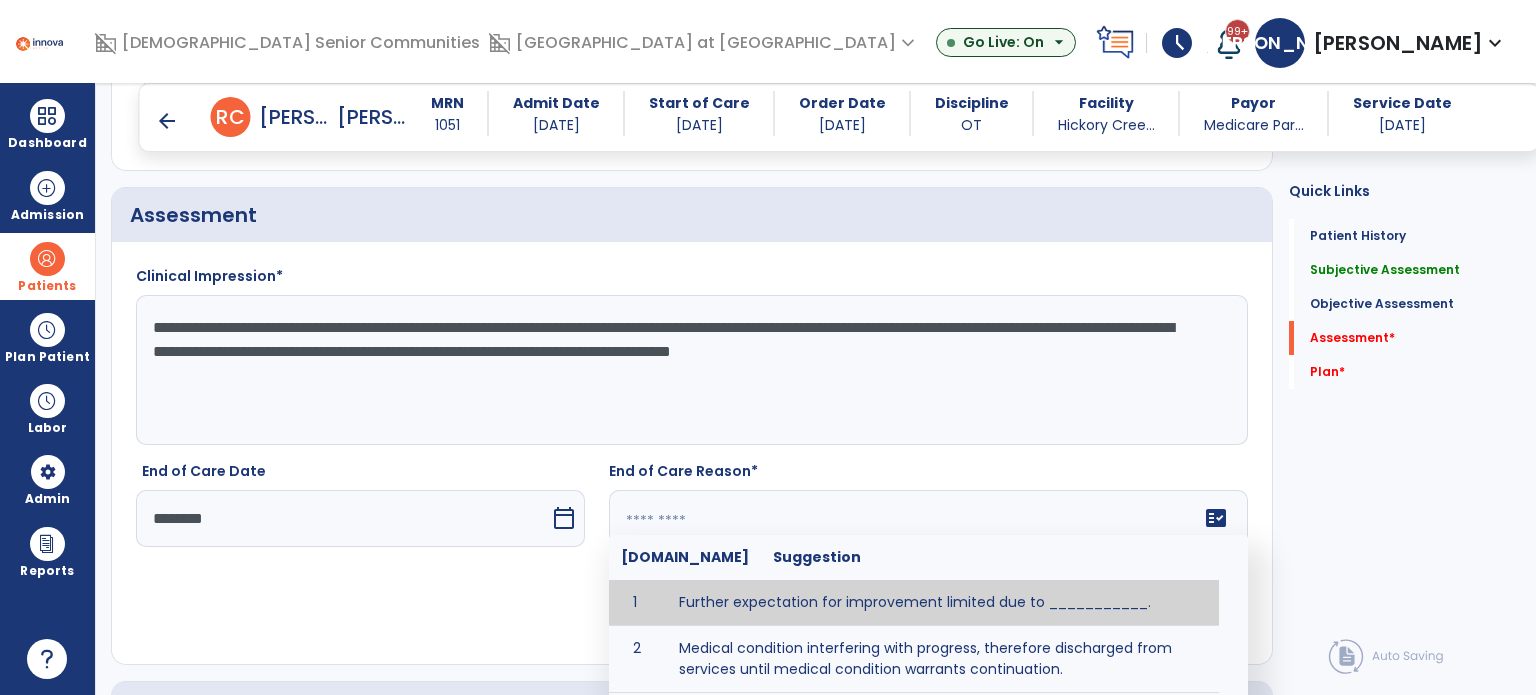 click 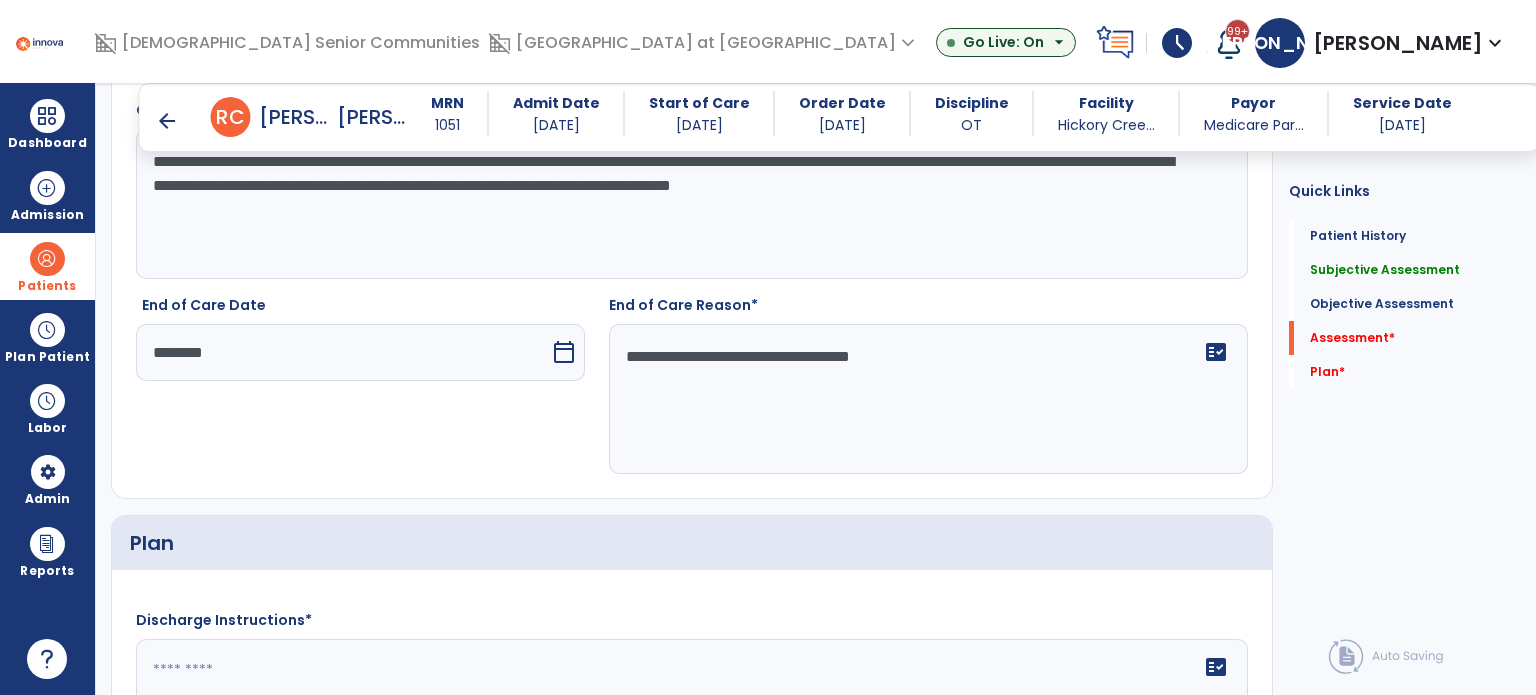 scroll, scrollTop: 2212, scrollLeft: 0, axis: vertical 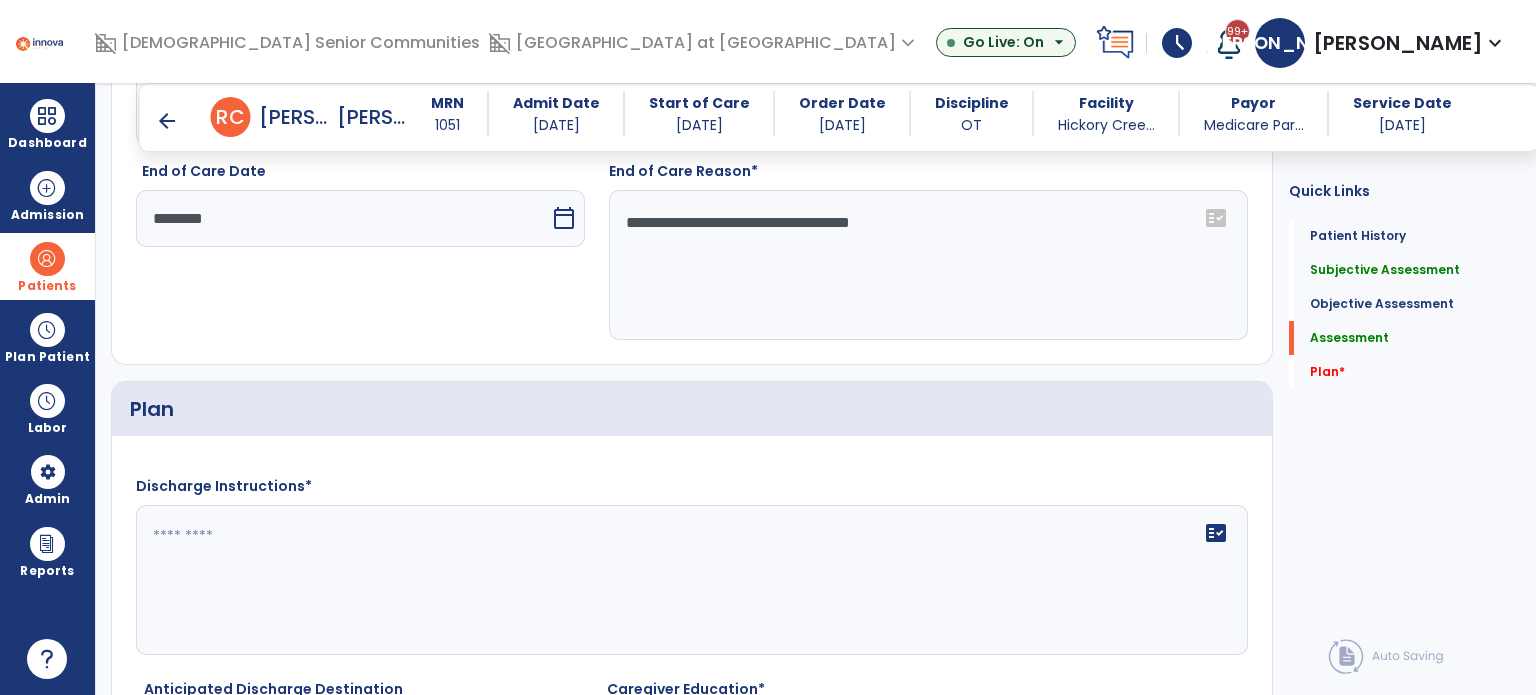 type on "**********" 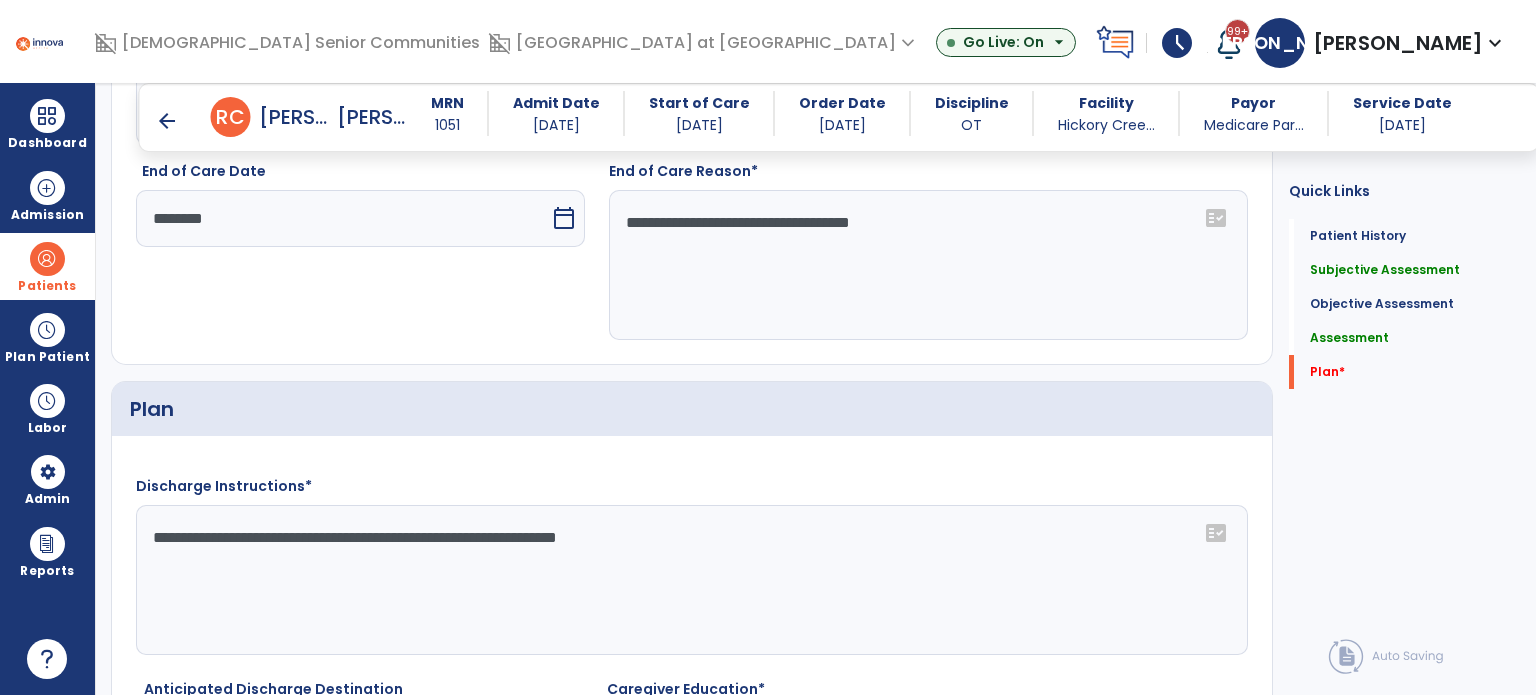 scroll, scrollTop: 2472, scrollLeft: 0, axis: vertical 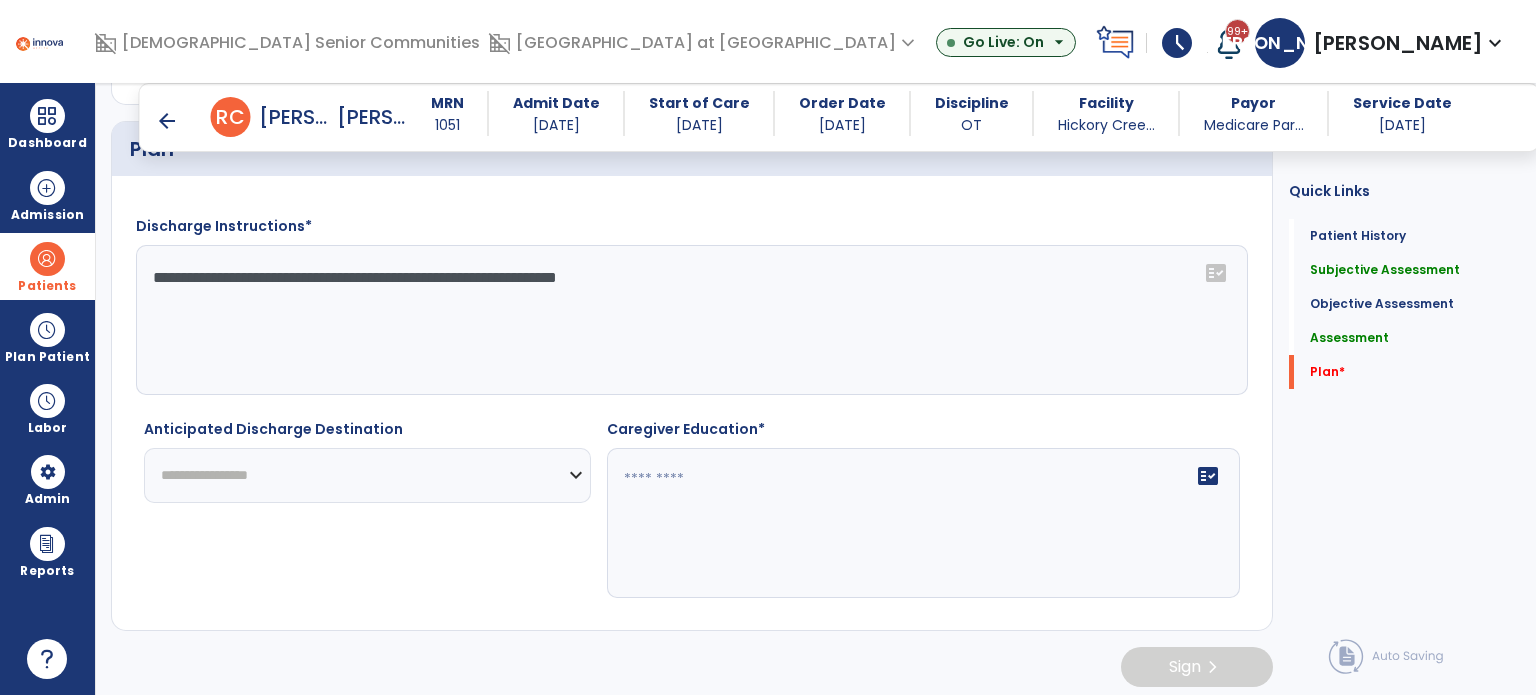 type on "**********" 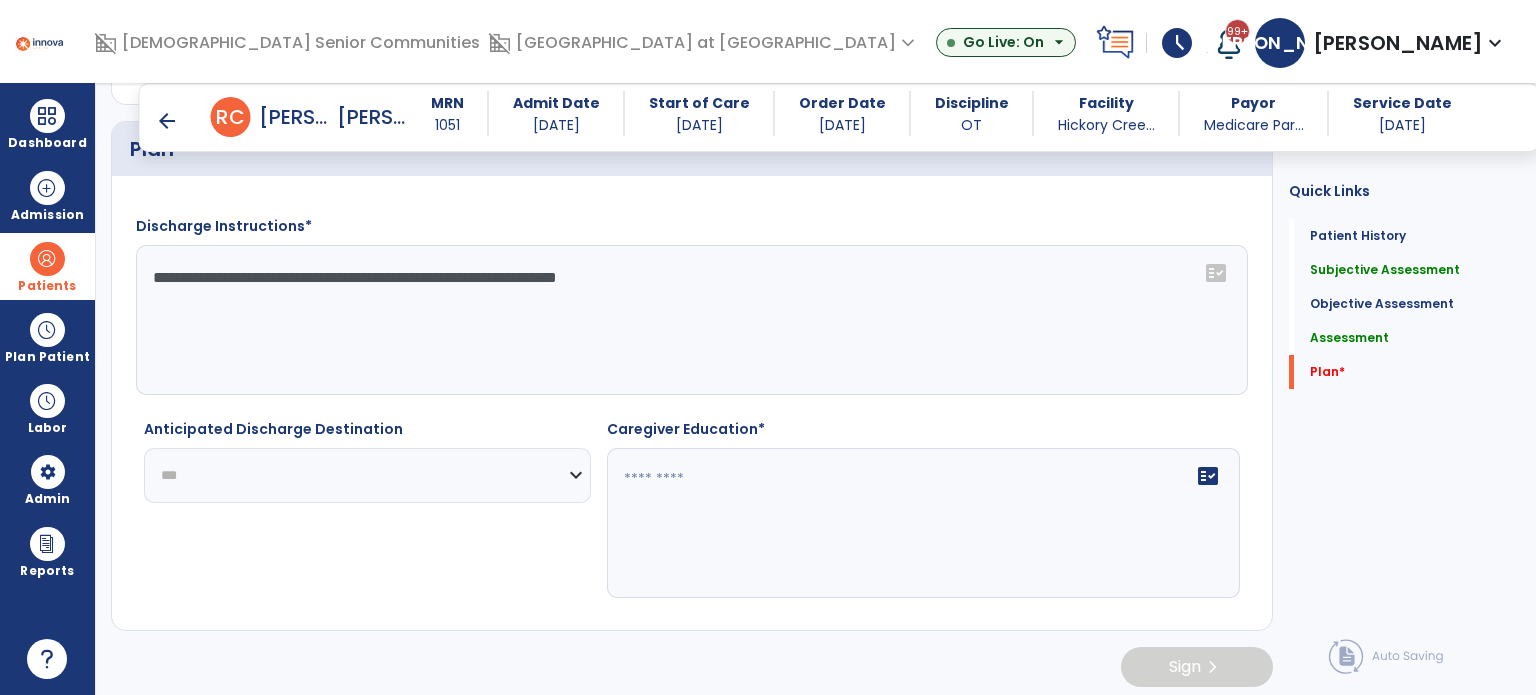 click on "**********" 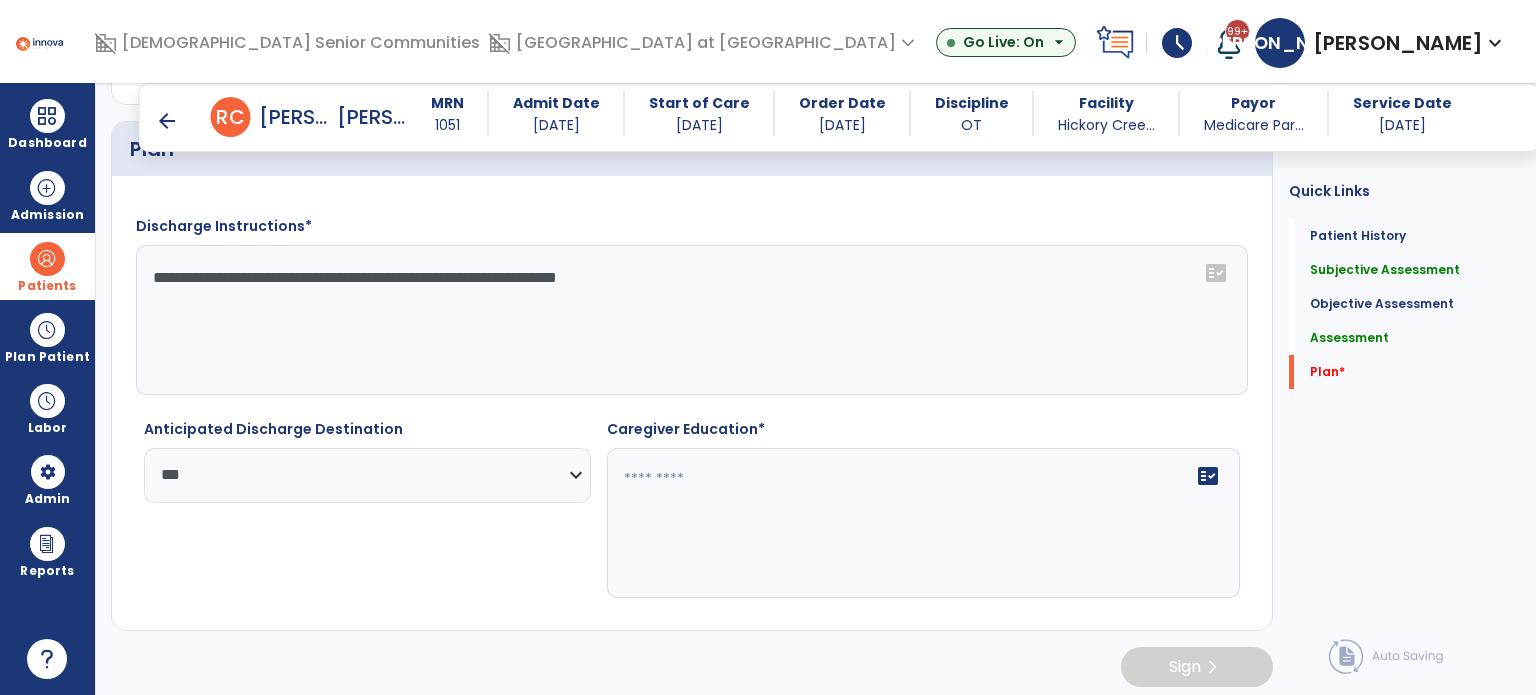 click 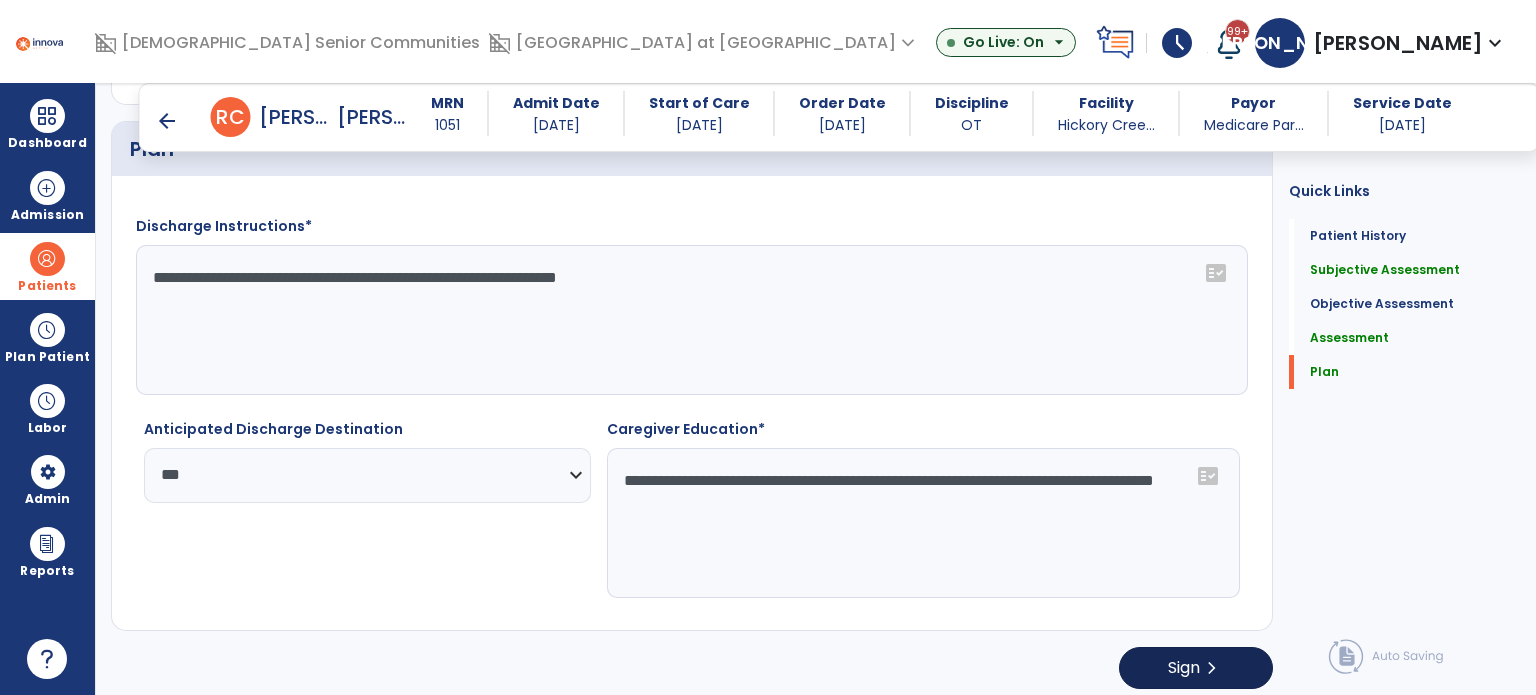 type on "**********" 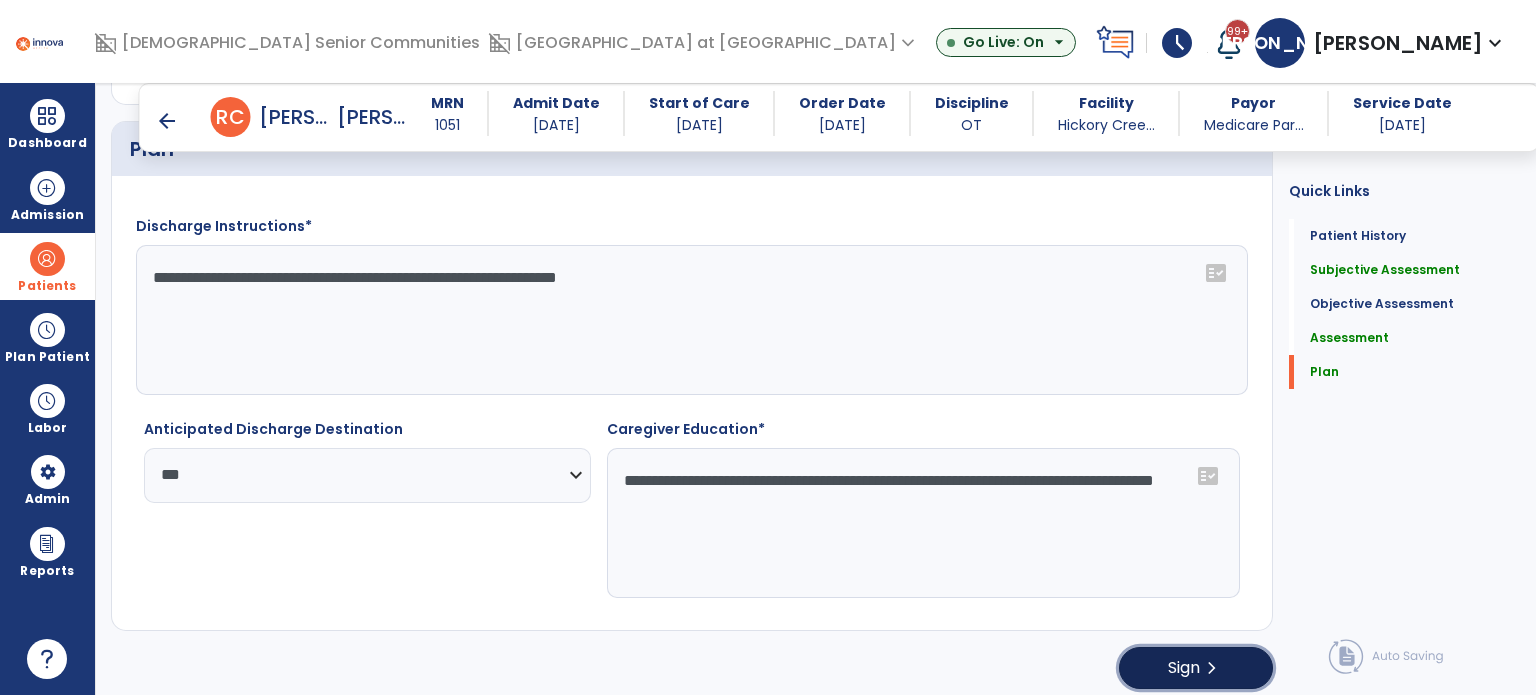 click on "Sign  chevron_right" 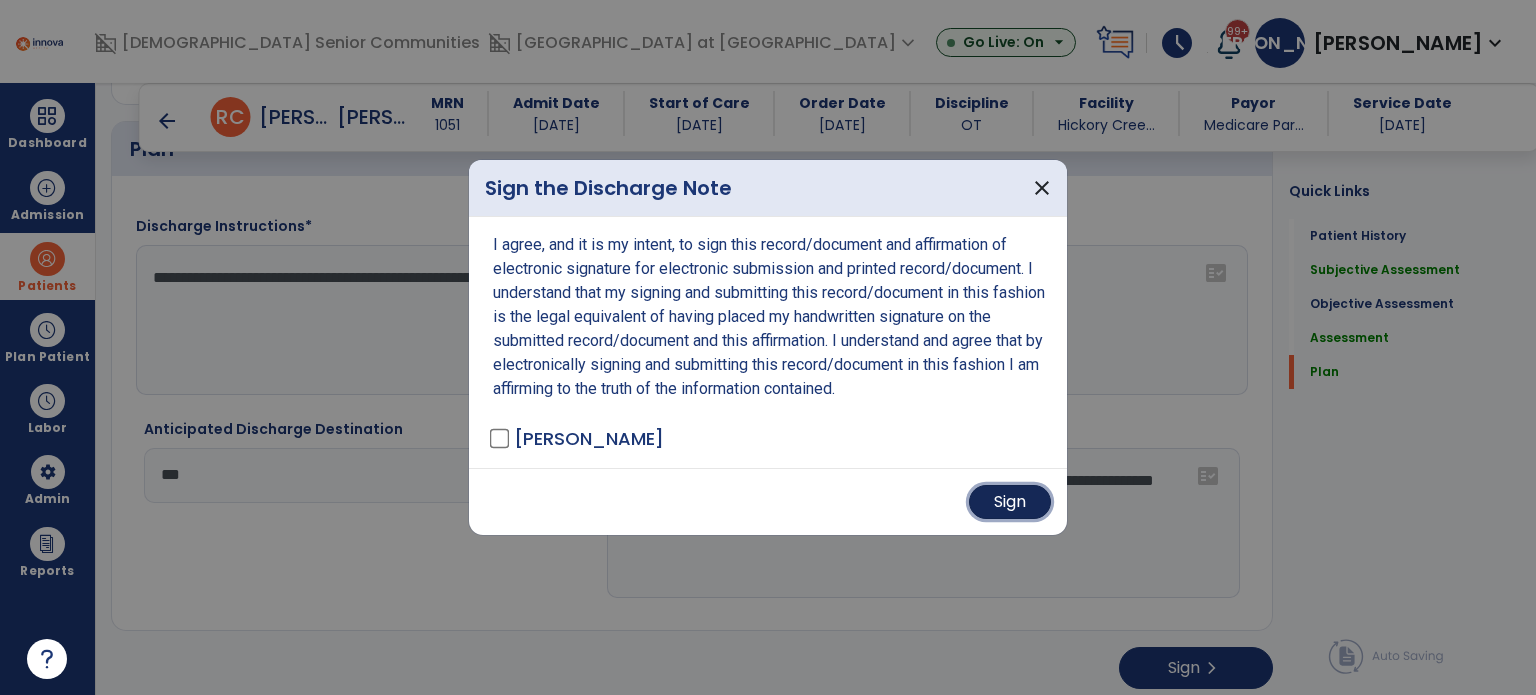 click on "Sign" at bounding box center (1010, 502) 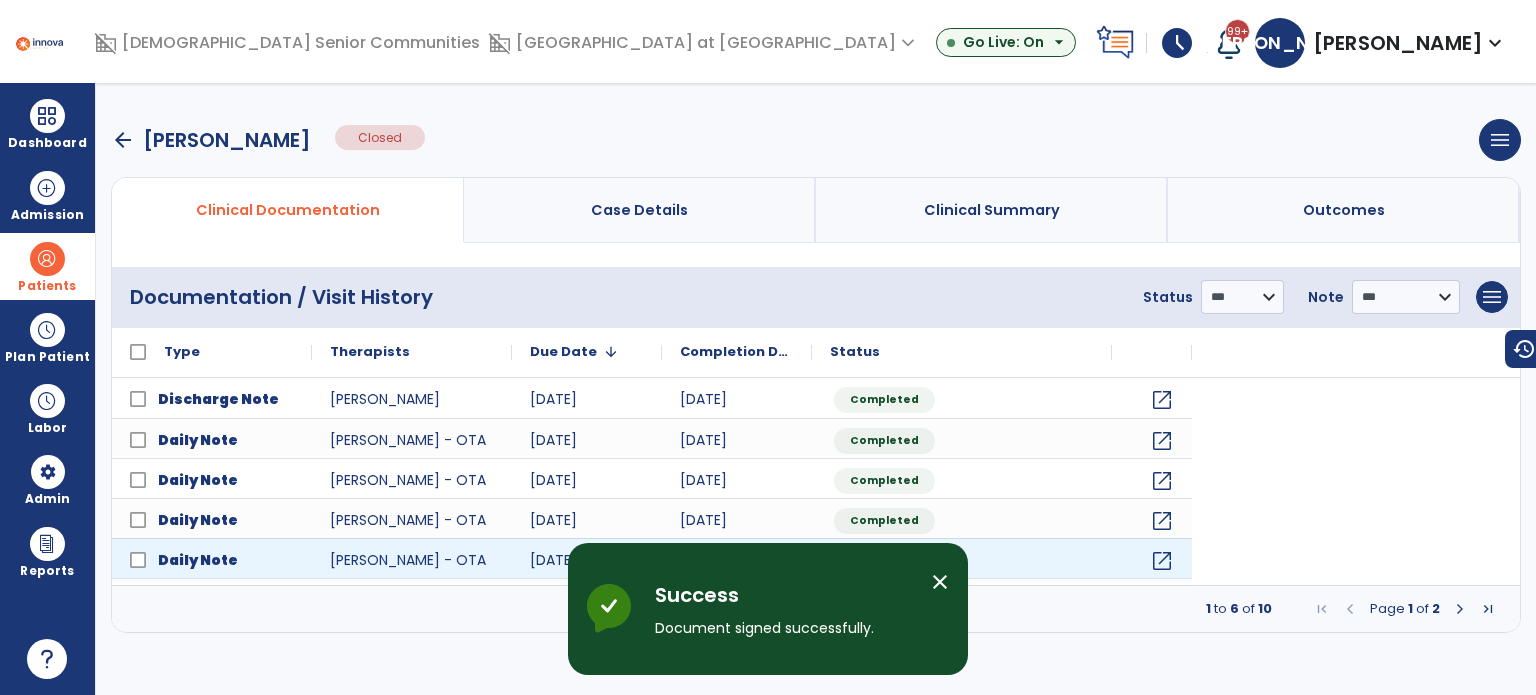 scroll, scrollTop: 0, scrollLeft: 0, axis: both 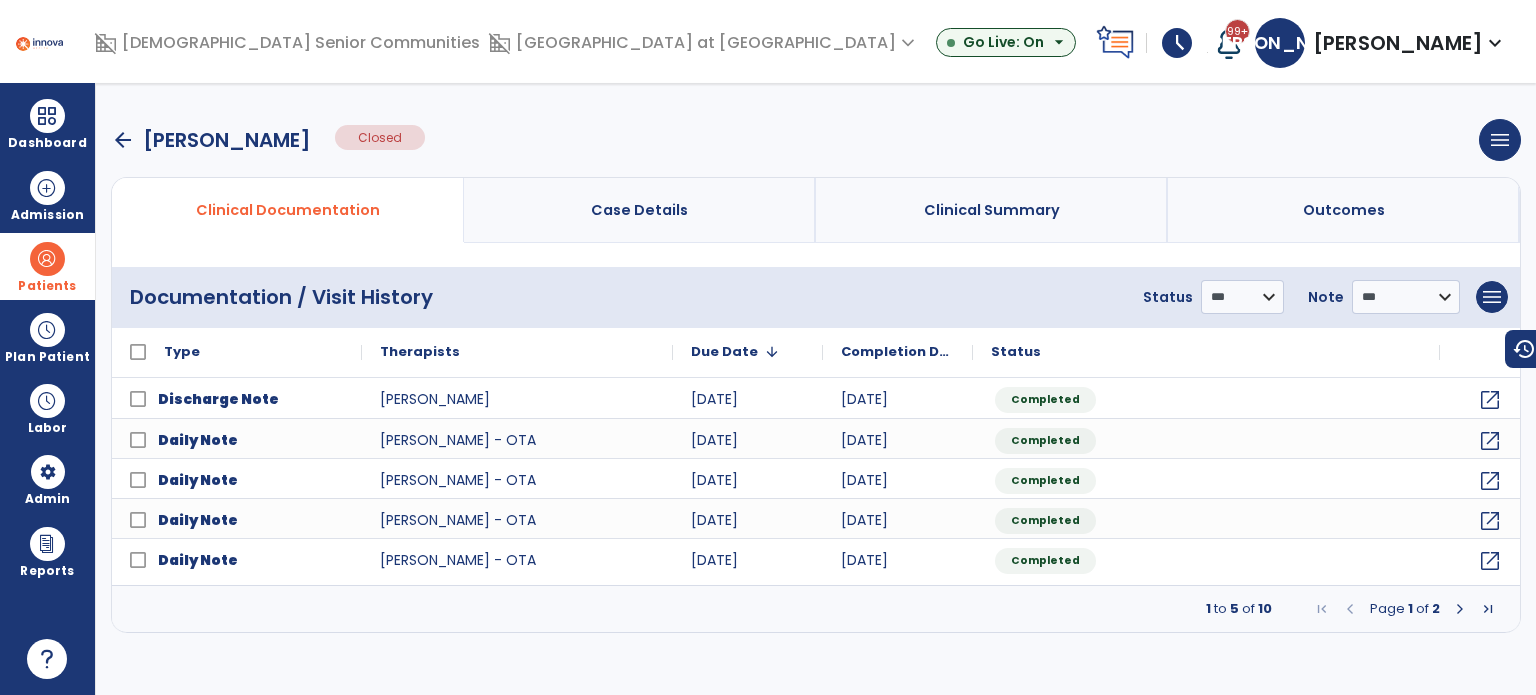 click on "arrow_back" at bounding box center [123, 140] 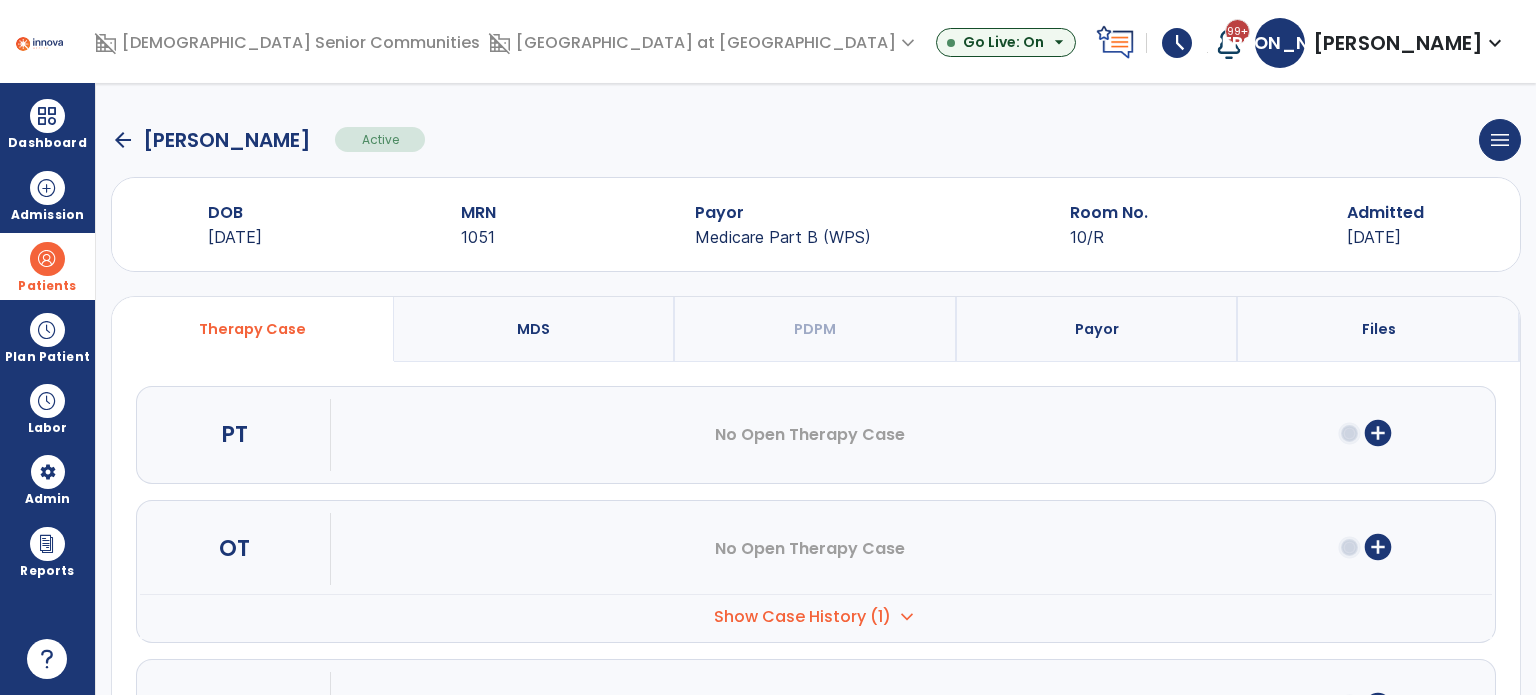 click on "arrow_back" 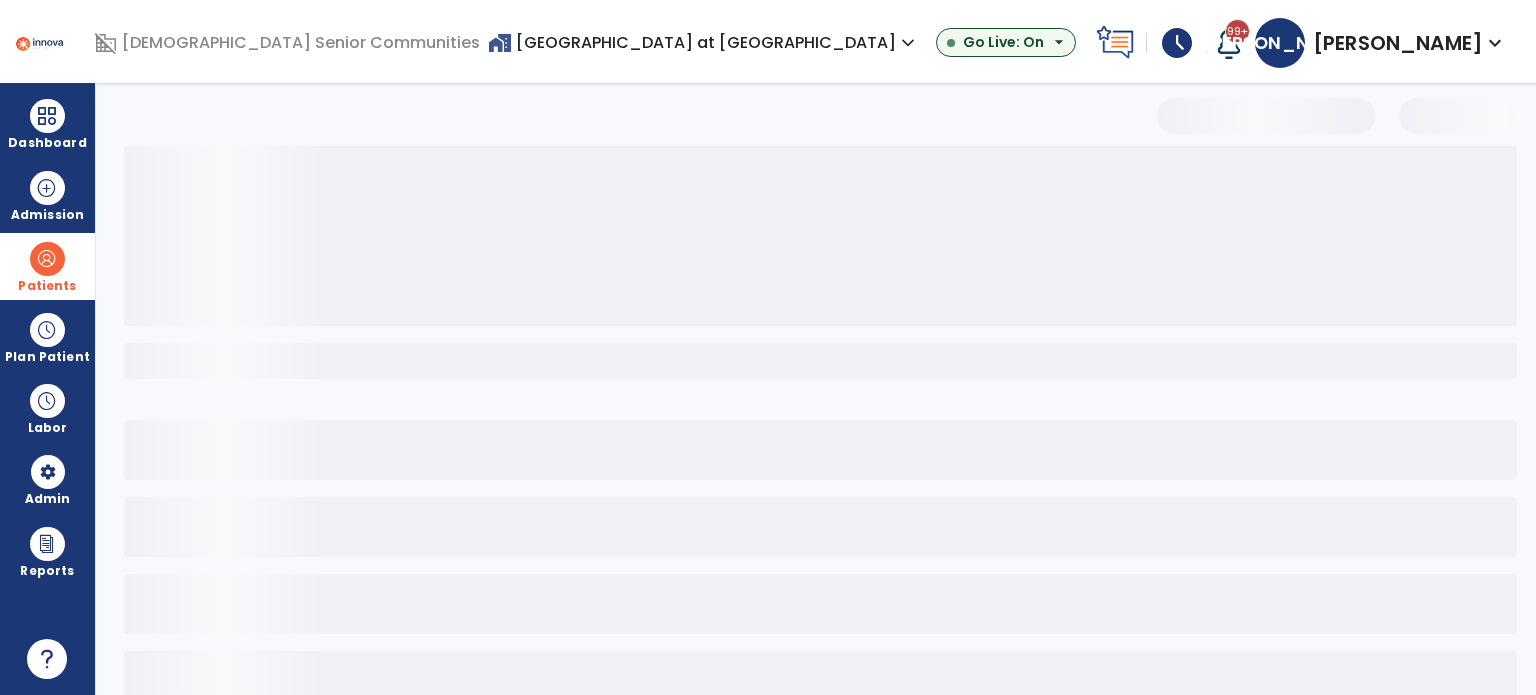 select on "***" 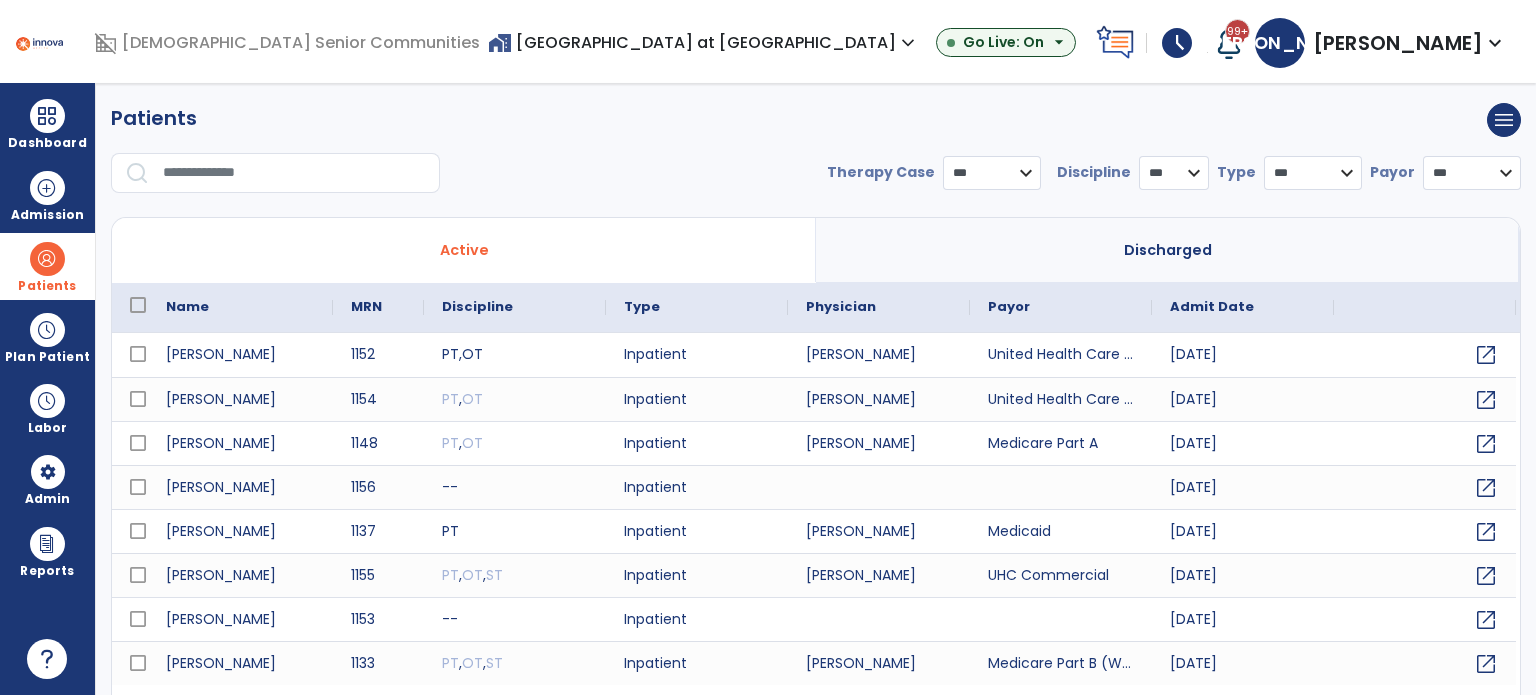 click on "home_work   Hickory Creek at Greensburg   expand_more" at bounding box center (704, 42) 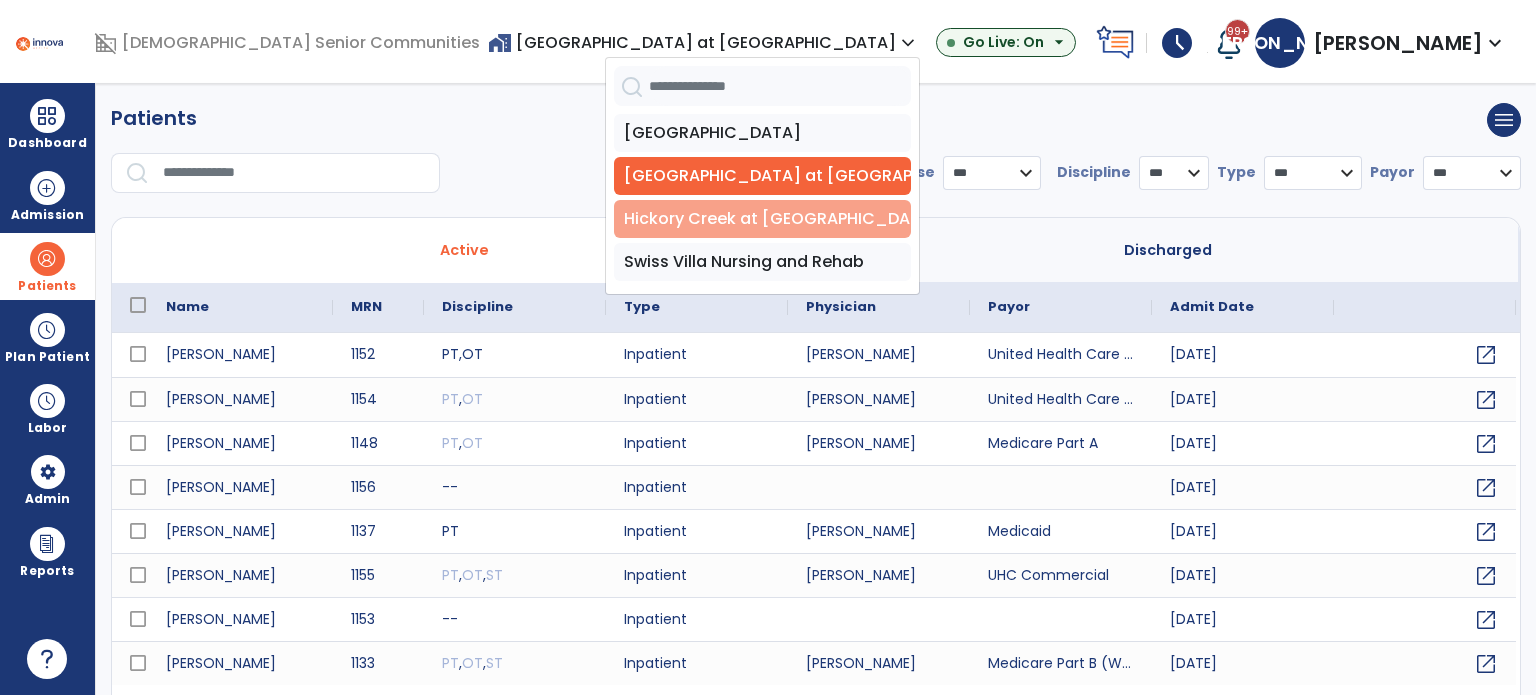 click on "Hickory Creek at [GEOGRAPHIC_DATA]" at bounding box center [762, 219] 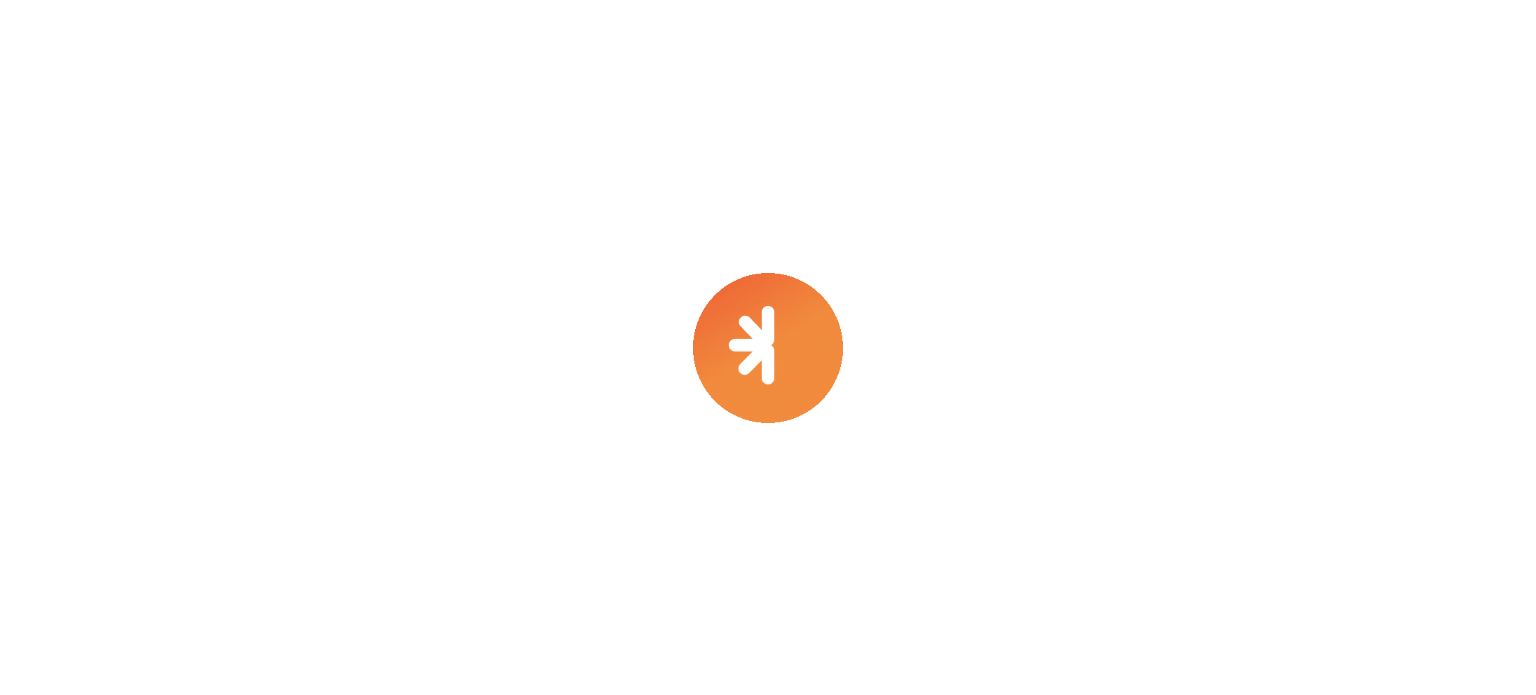 scroll, scrollTop: 0, scrollLeft: 0, axis: both 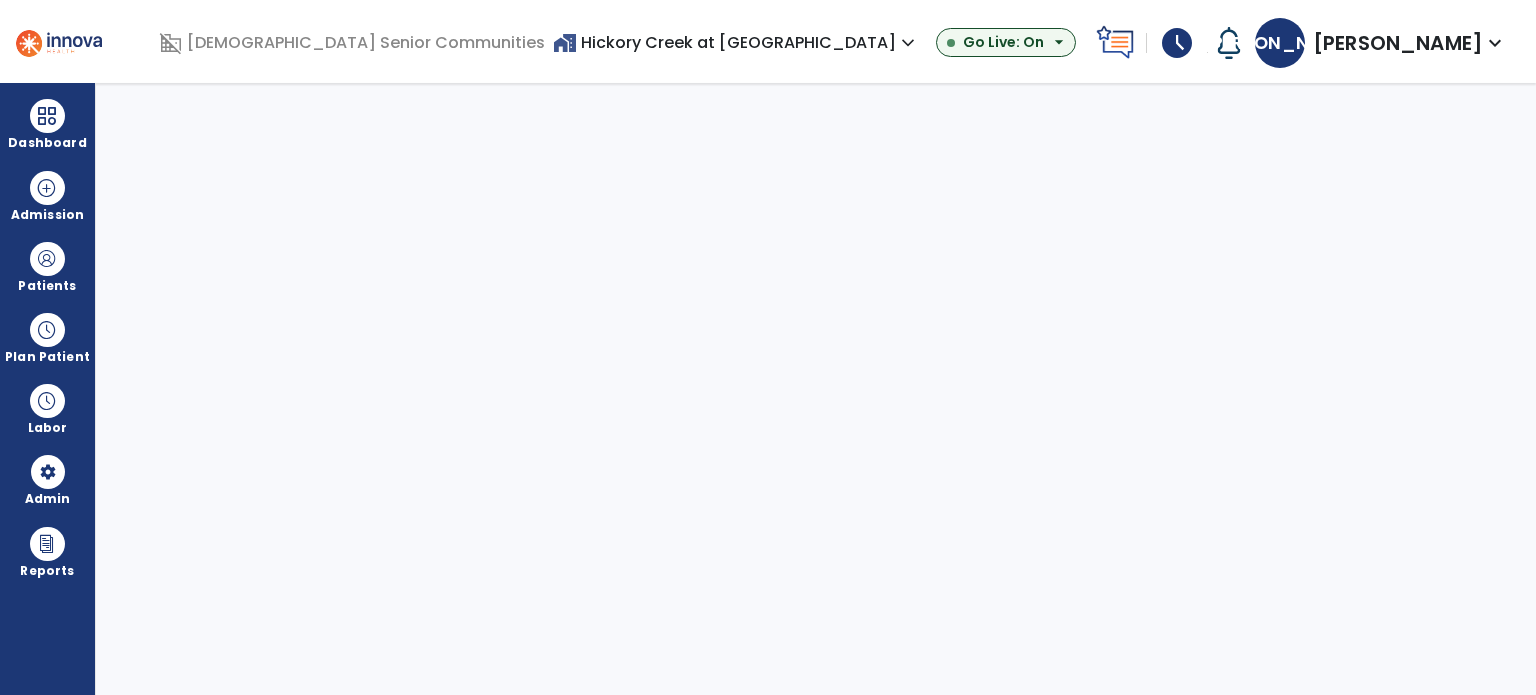 select on "***" 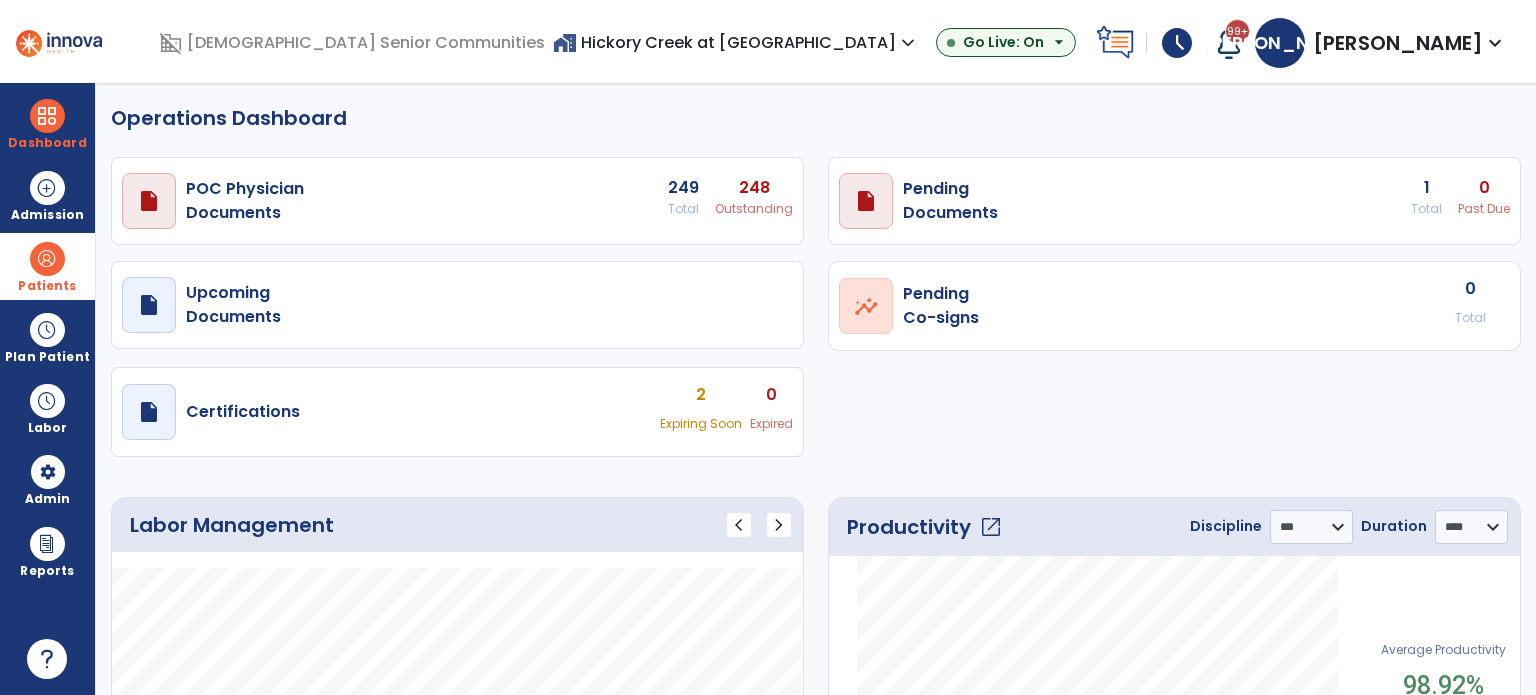 click on "Patients" at bounding box center [47, 266] 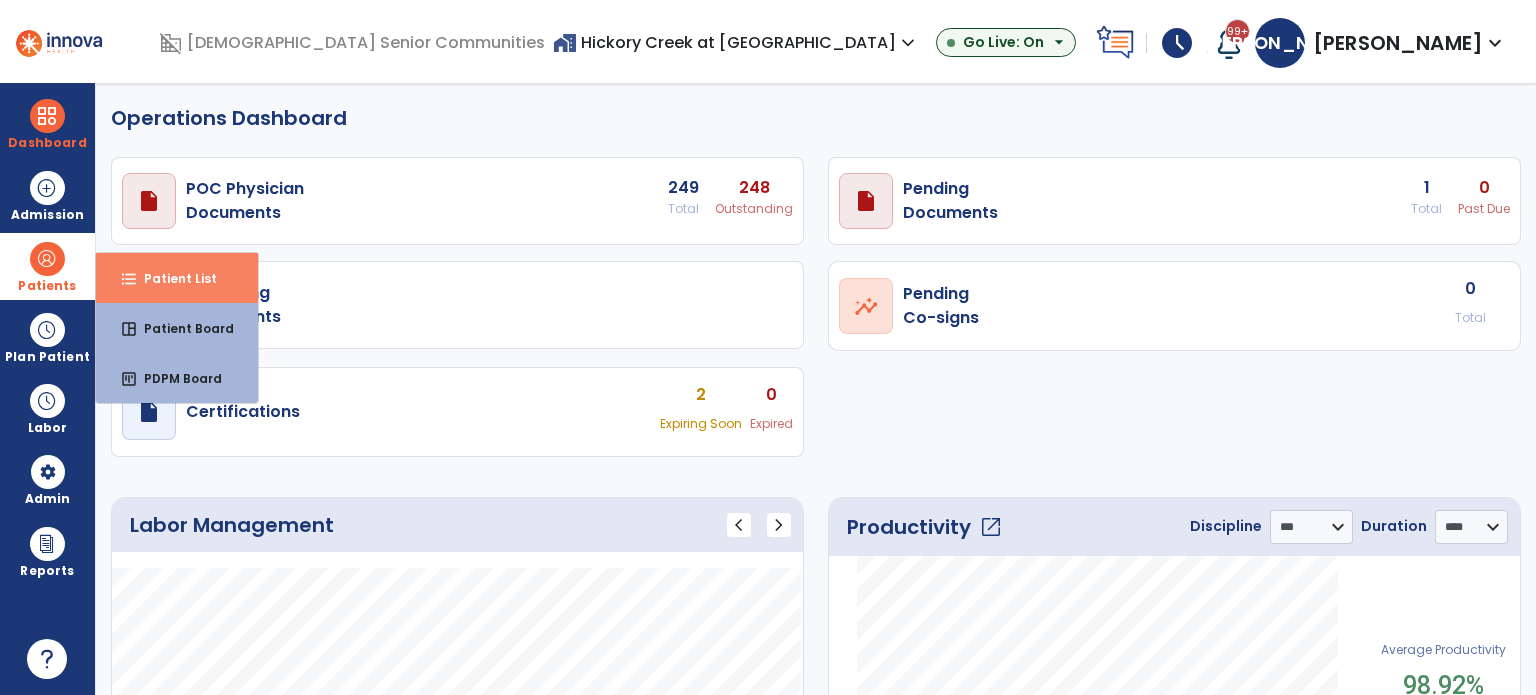 drag, startPoint x: 176, startPoint y: 287, endPoint x: 200, endPoint y: 288, distance: 24.020824 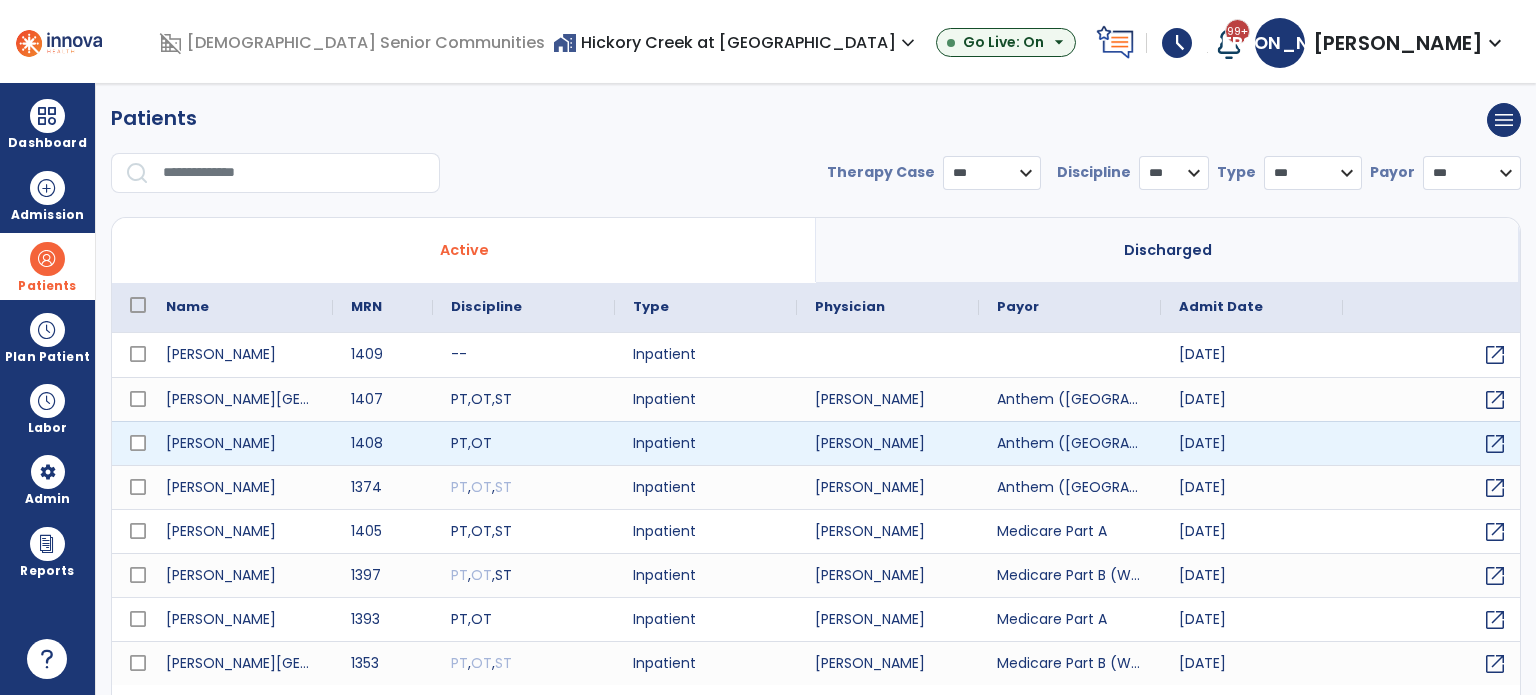select on "***" 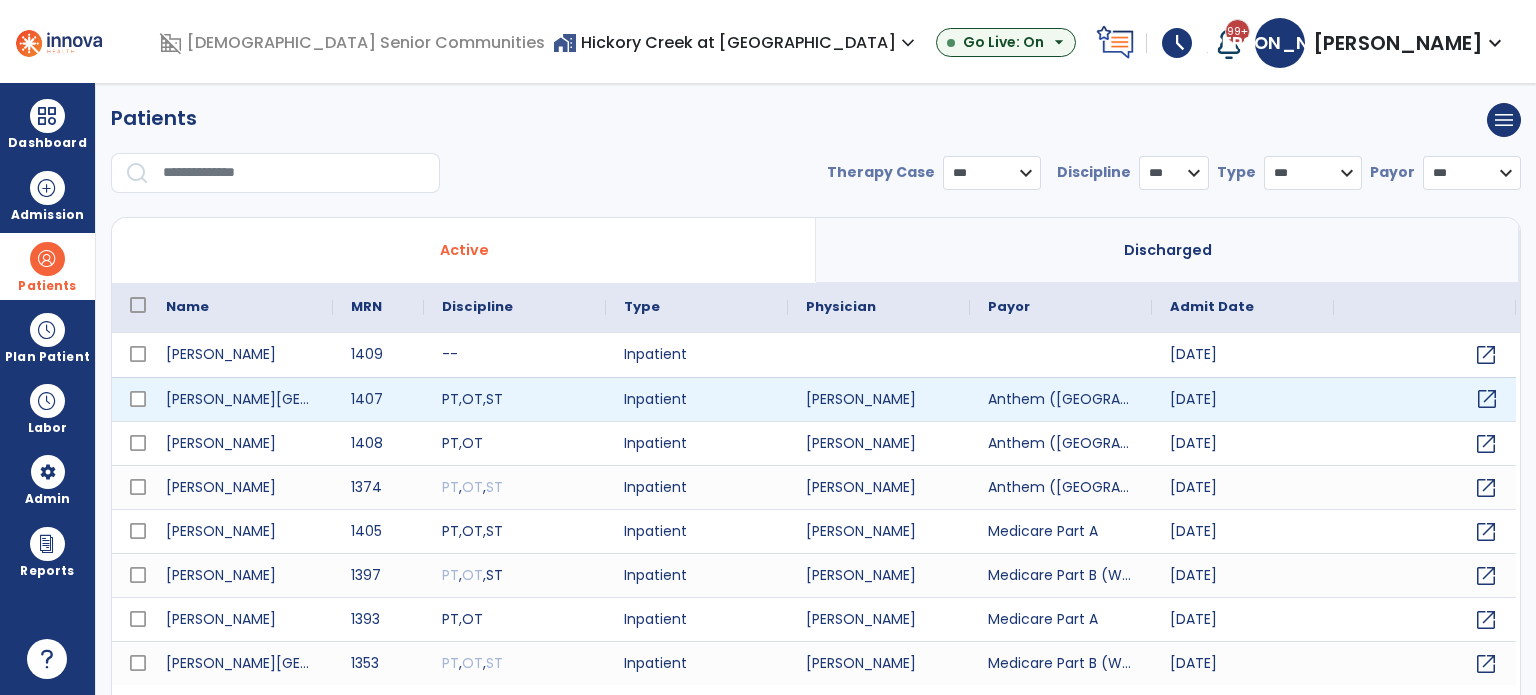 click on "open_in_new" at bounding box center [1425, 399] 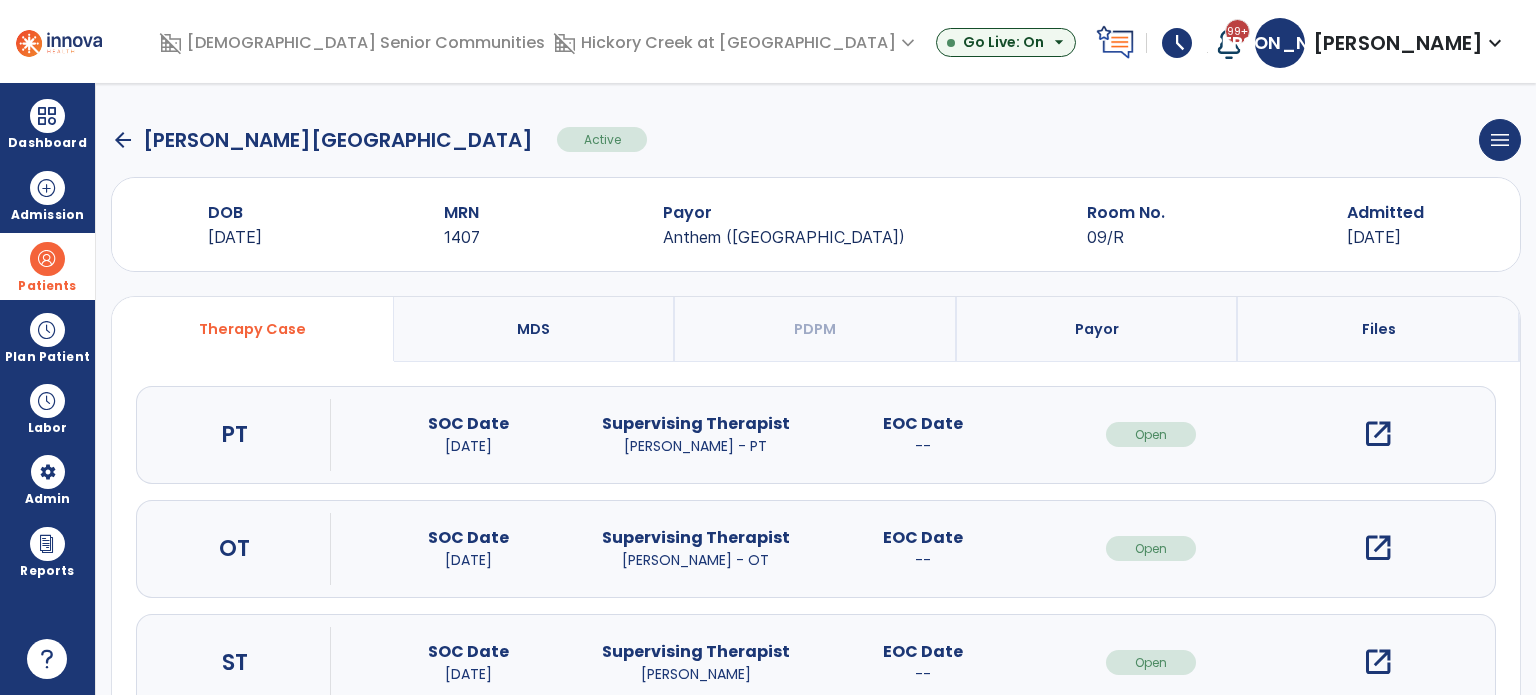 click on "open_in_new" at bounding box center (1378, 434) 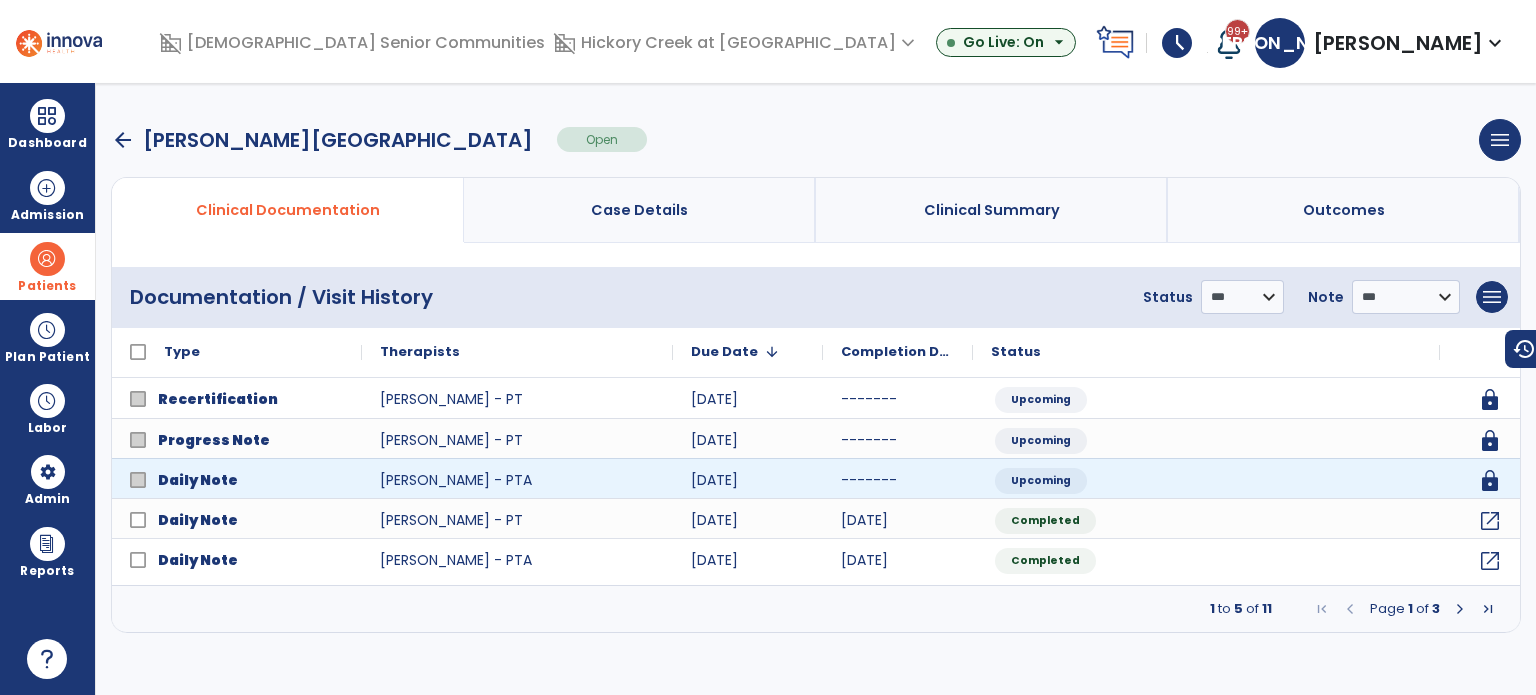 click on "Daily Note  [PERSON_NAME] - PTA [DATE] ------- Upcoming lock" 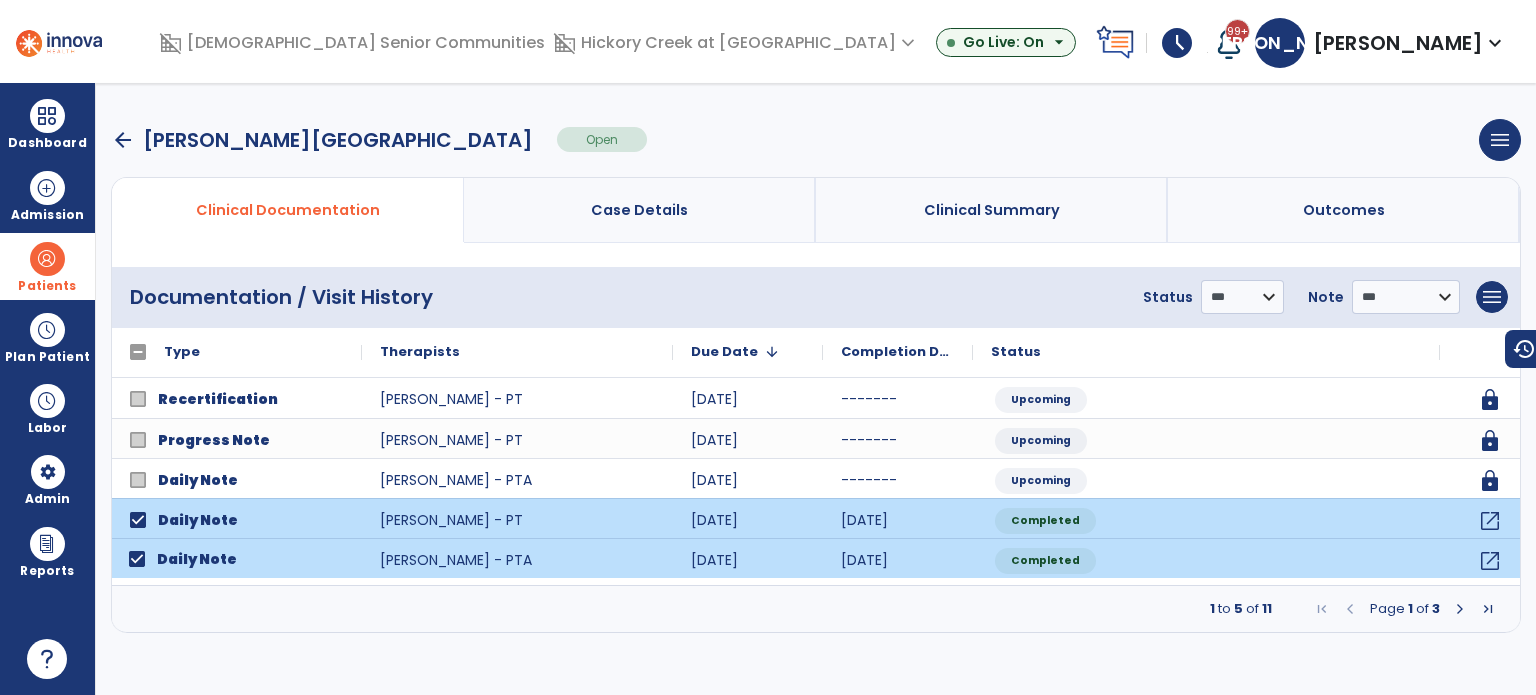 click at bounding box center (1460, 609) 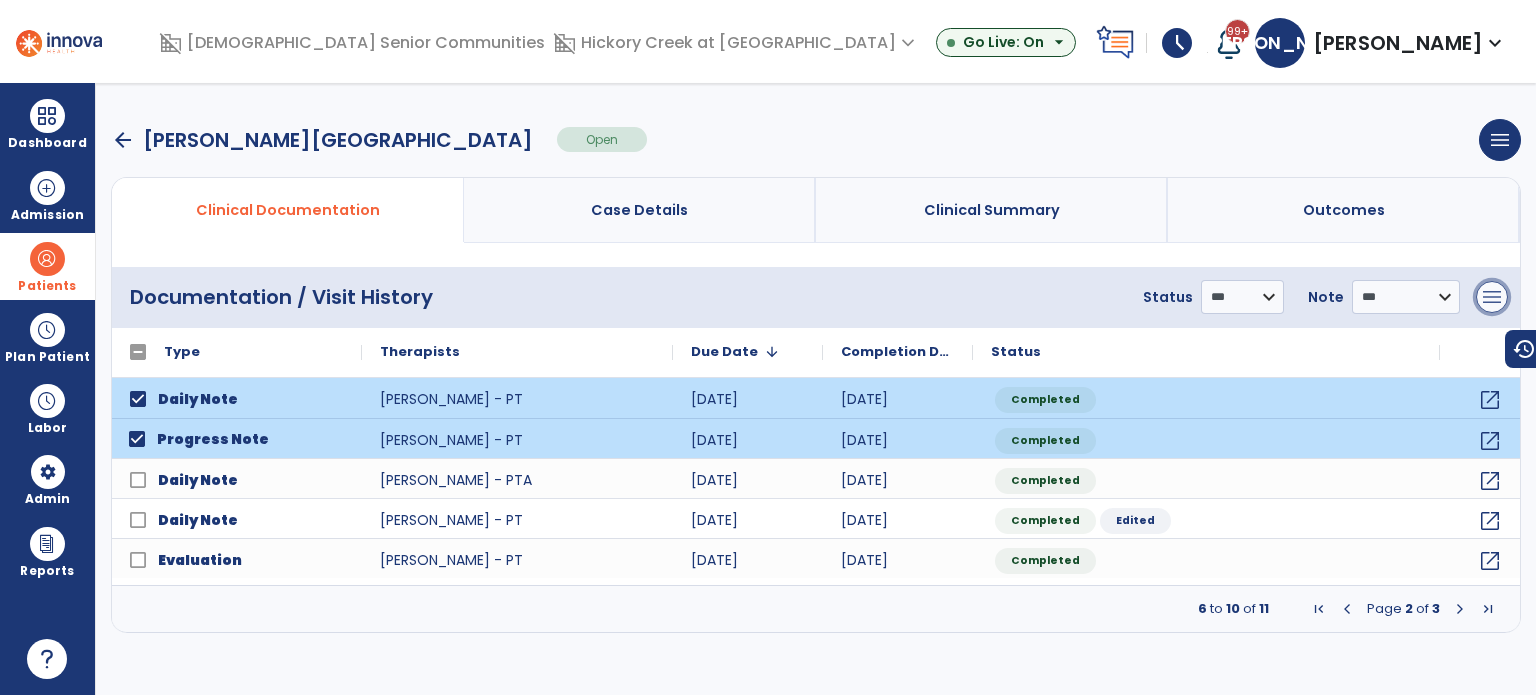 click on "menu" at bounding box center [1492, 297] 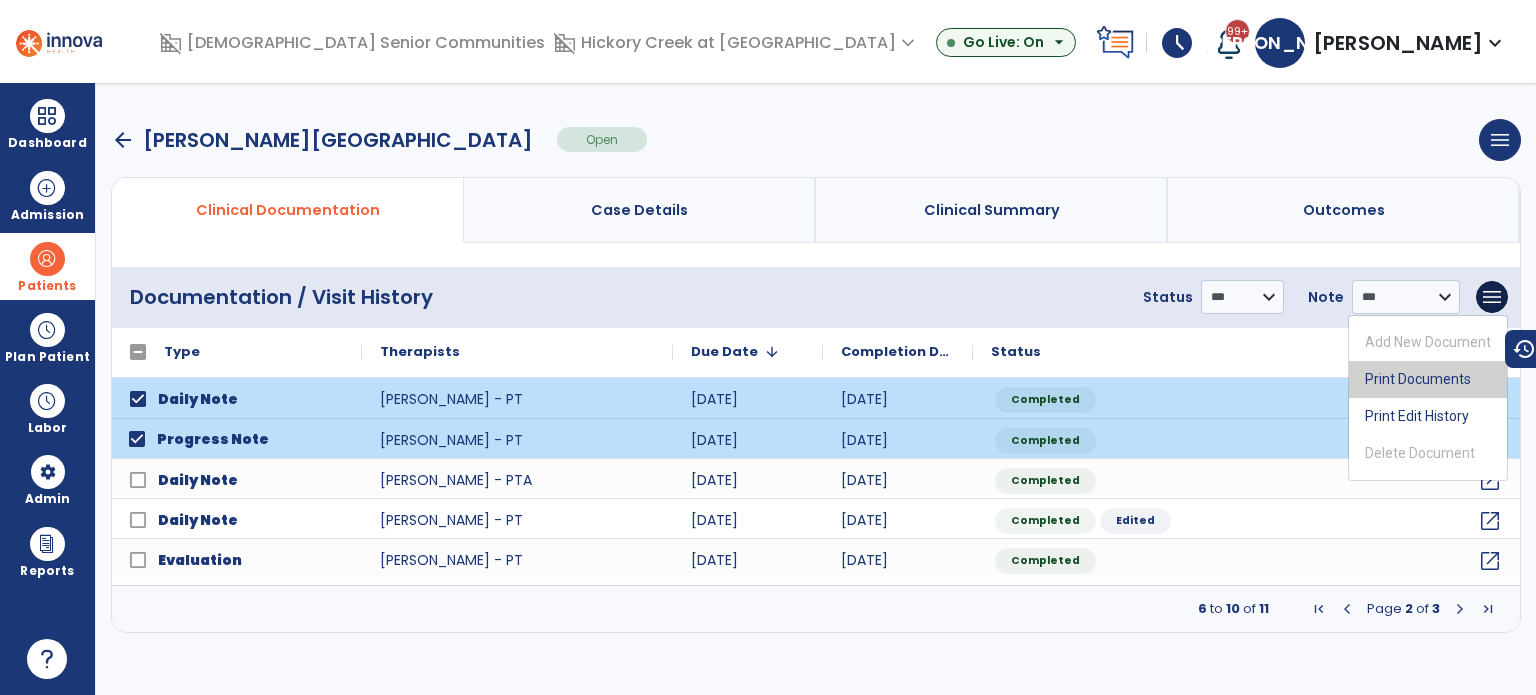 click on "Print Documents" at bounding box center [1428, 379] 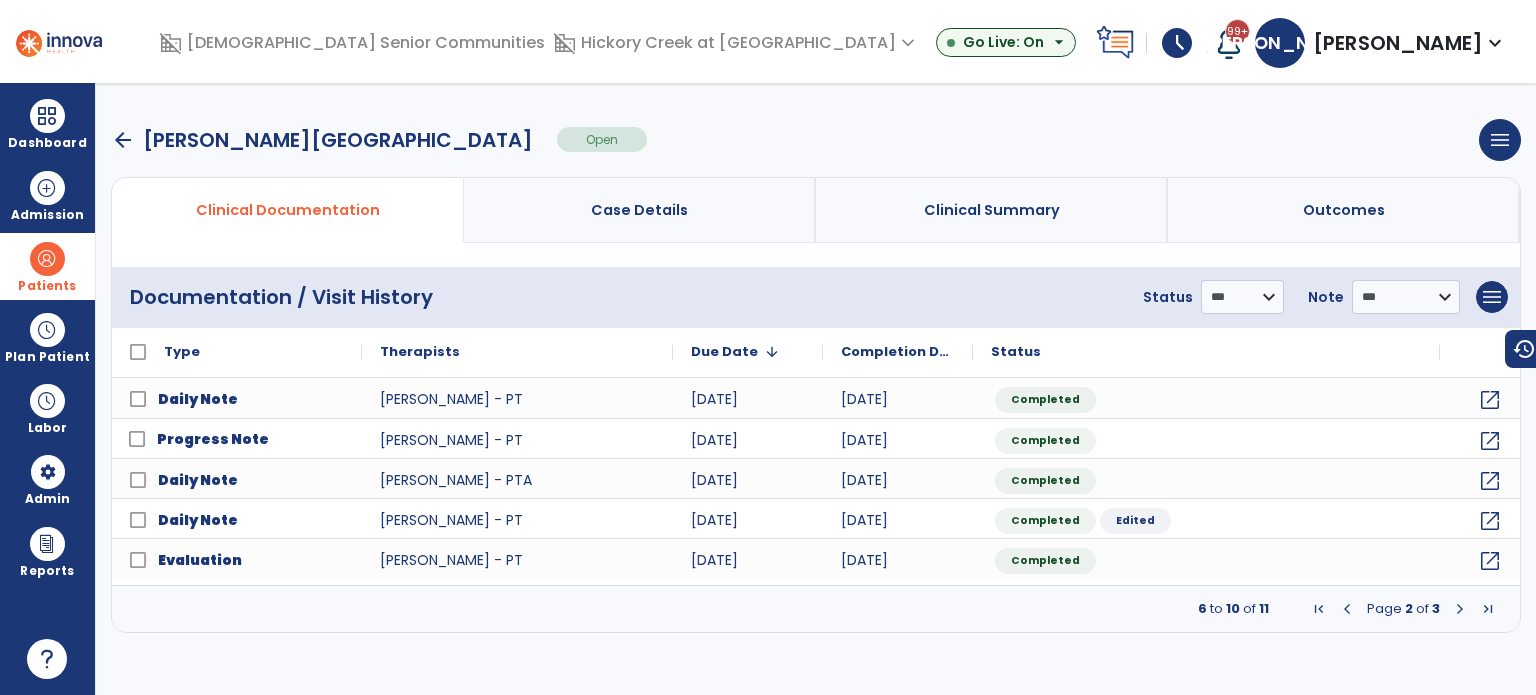 click on "arrow_back" at bounding box center [123, 140] 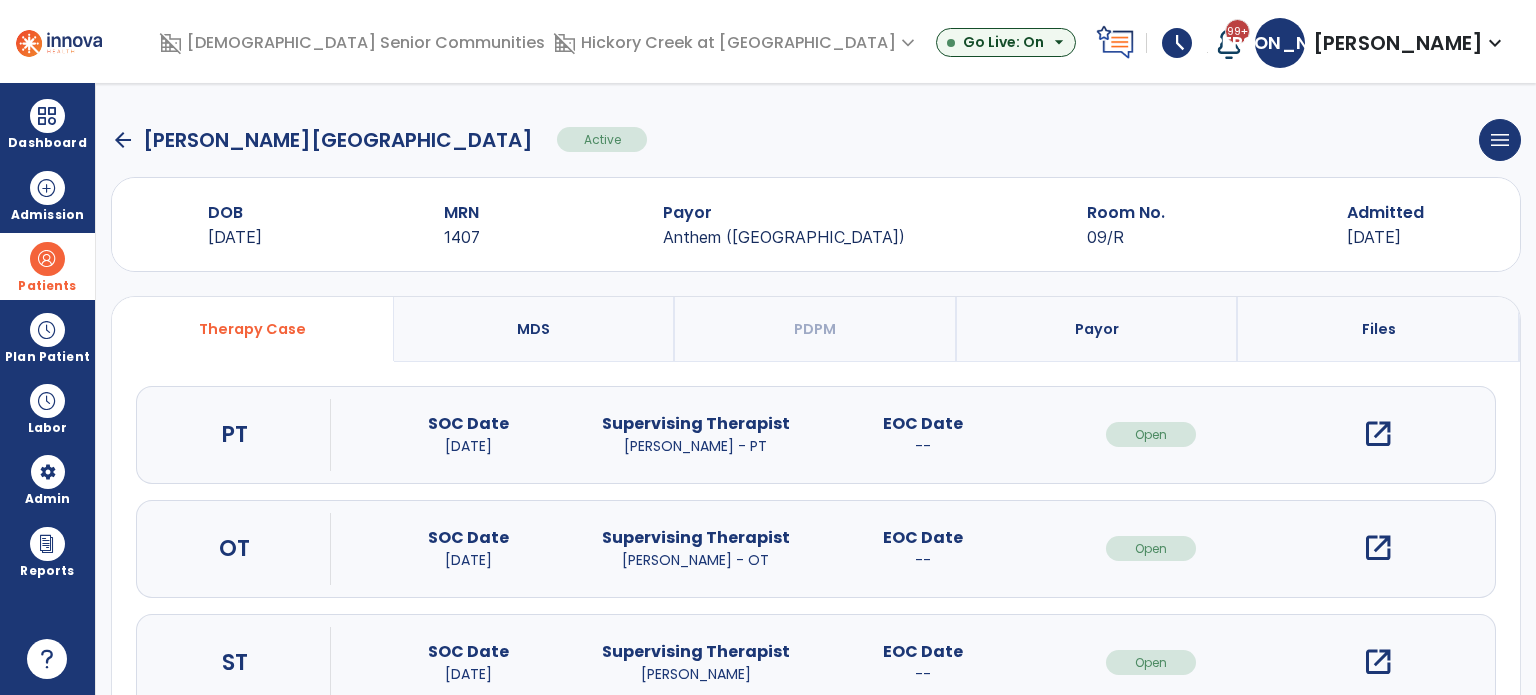 click on "open_in_new" at bounding box center [1378, 548] 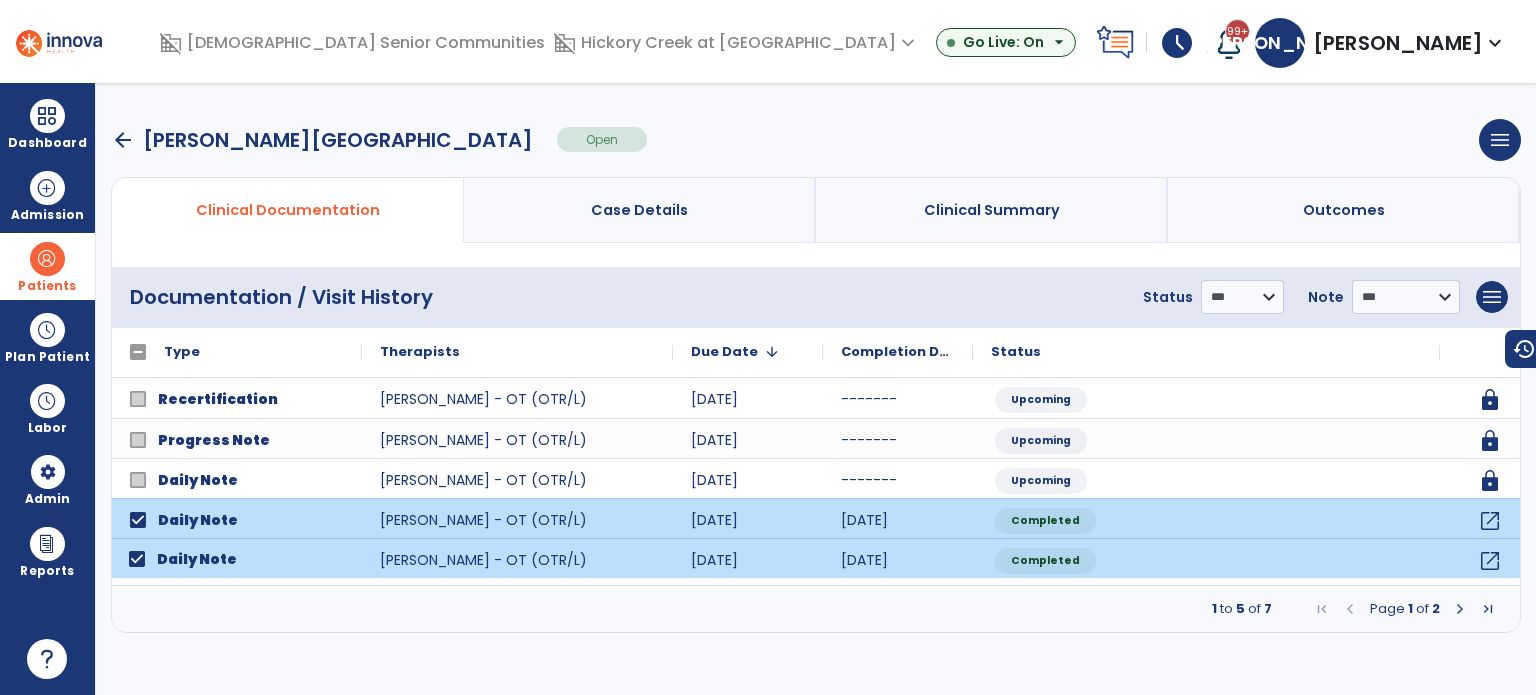 click at bounding box center (1460, 609) 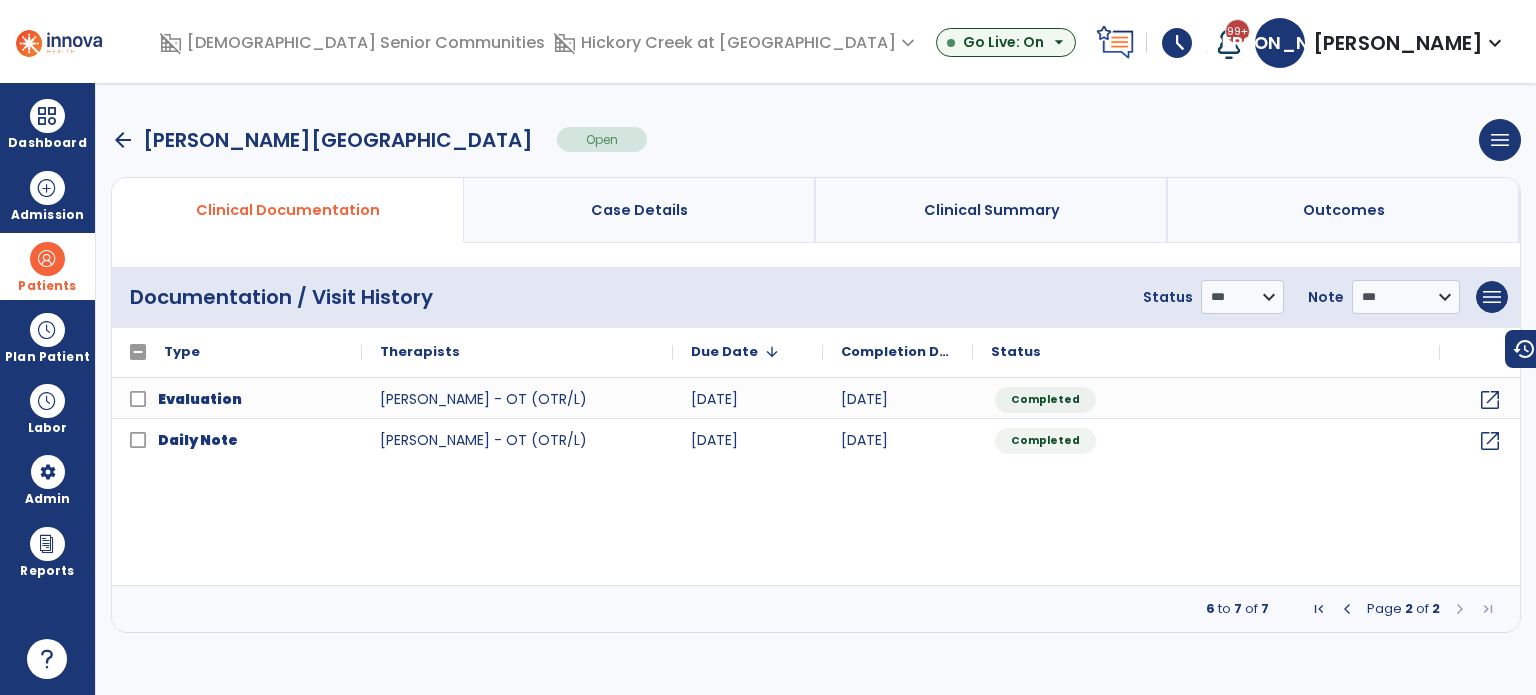click on "arrow_back" at bounding box center (123, 140) 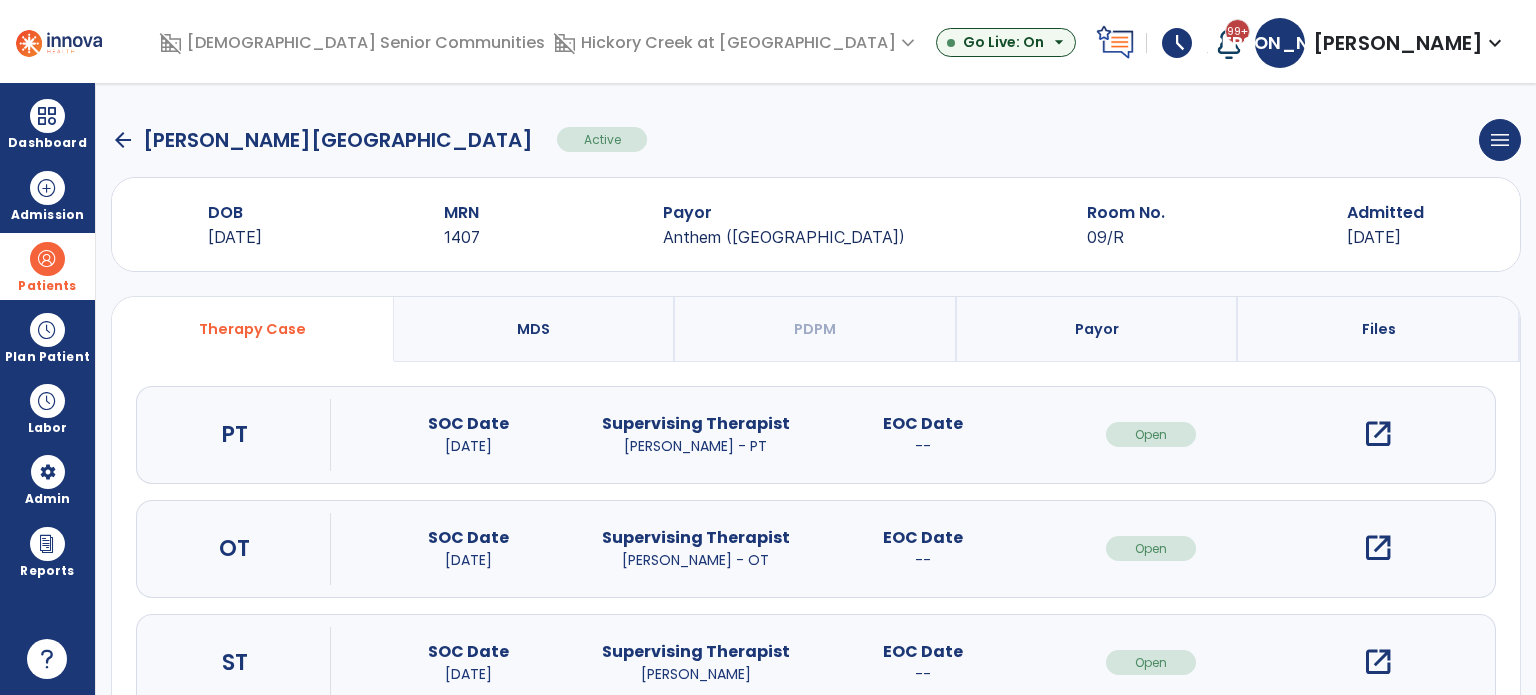 click on "open_in_new" at bounding box center [1378, 548] 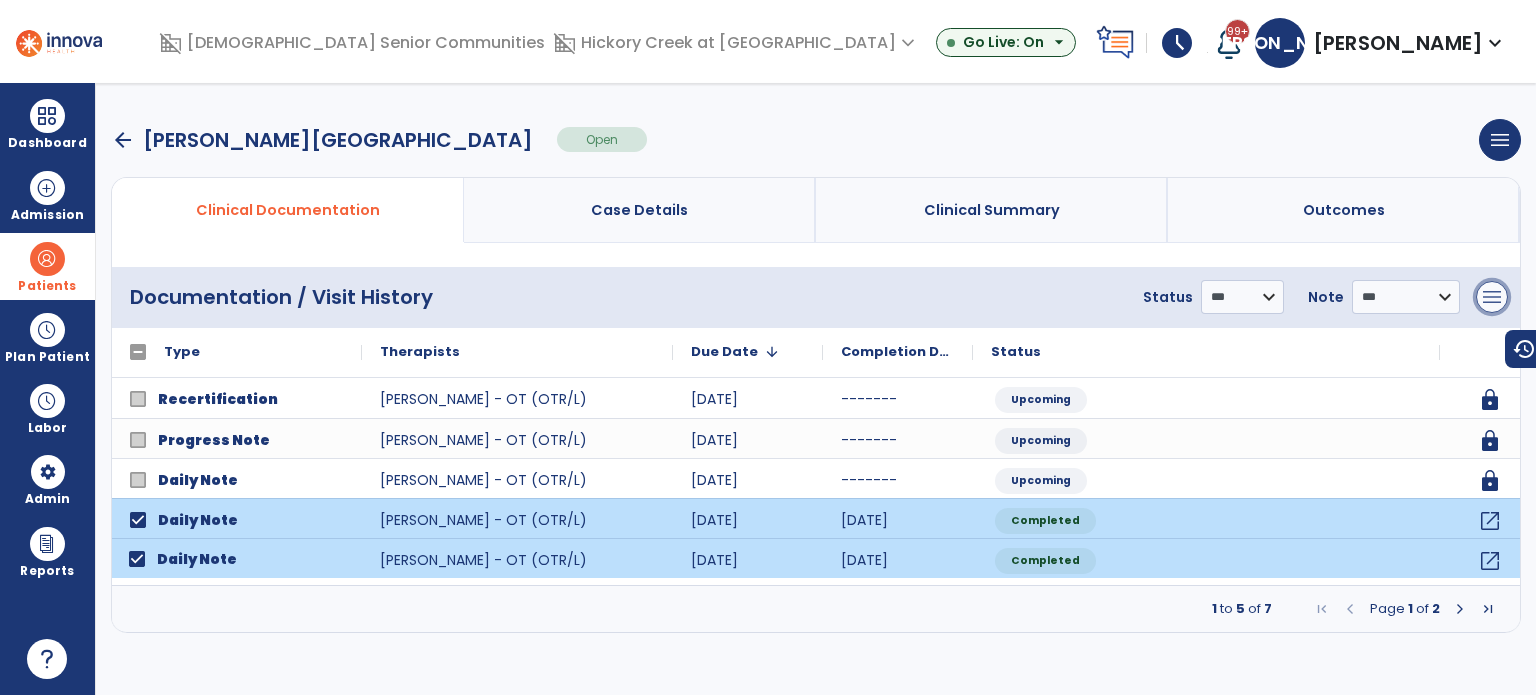 click on "menu" at bounding box center [1492, 297] 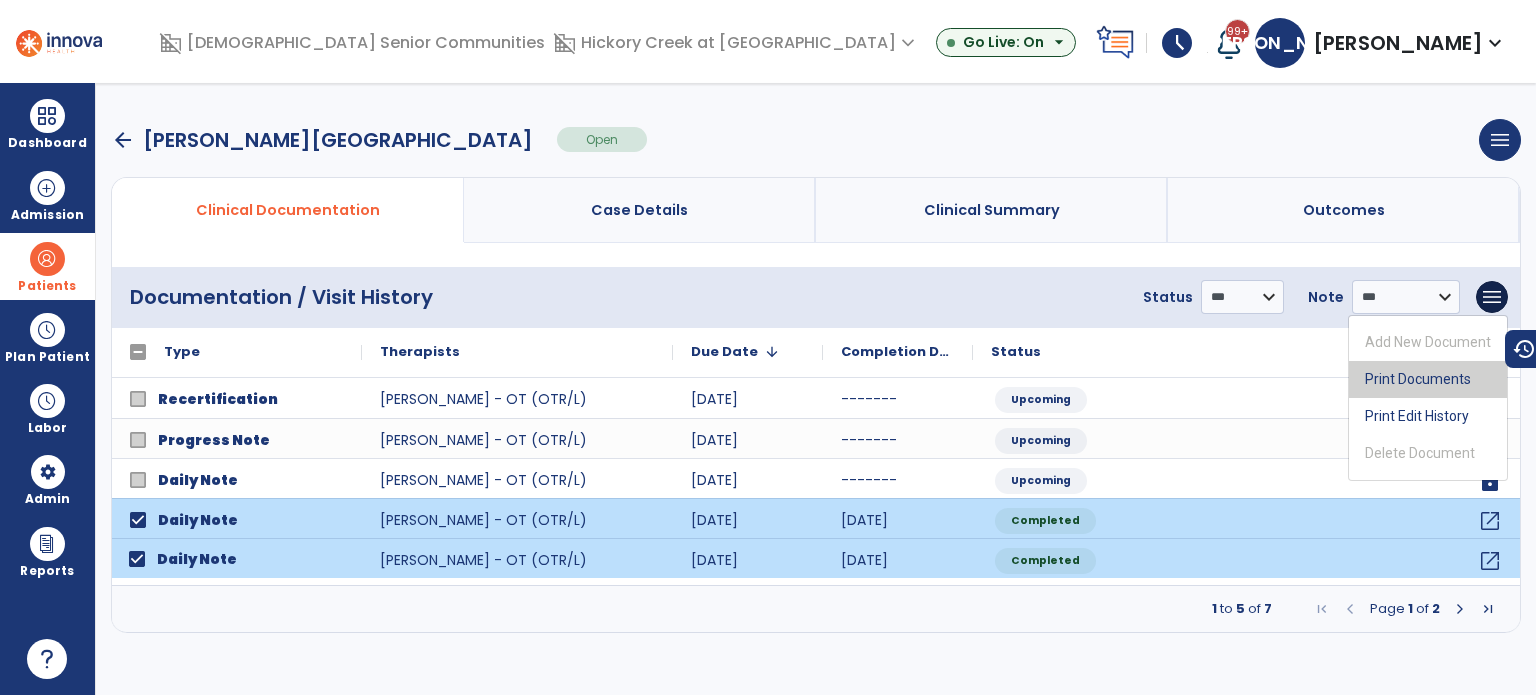 click on "Print Documents" at bounding box center (1428, 379) 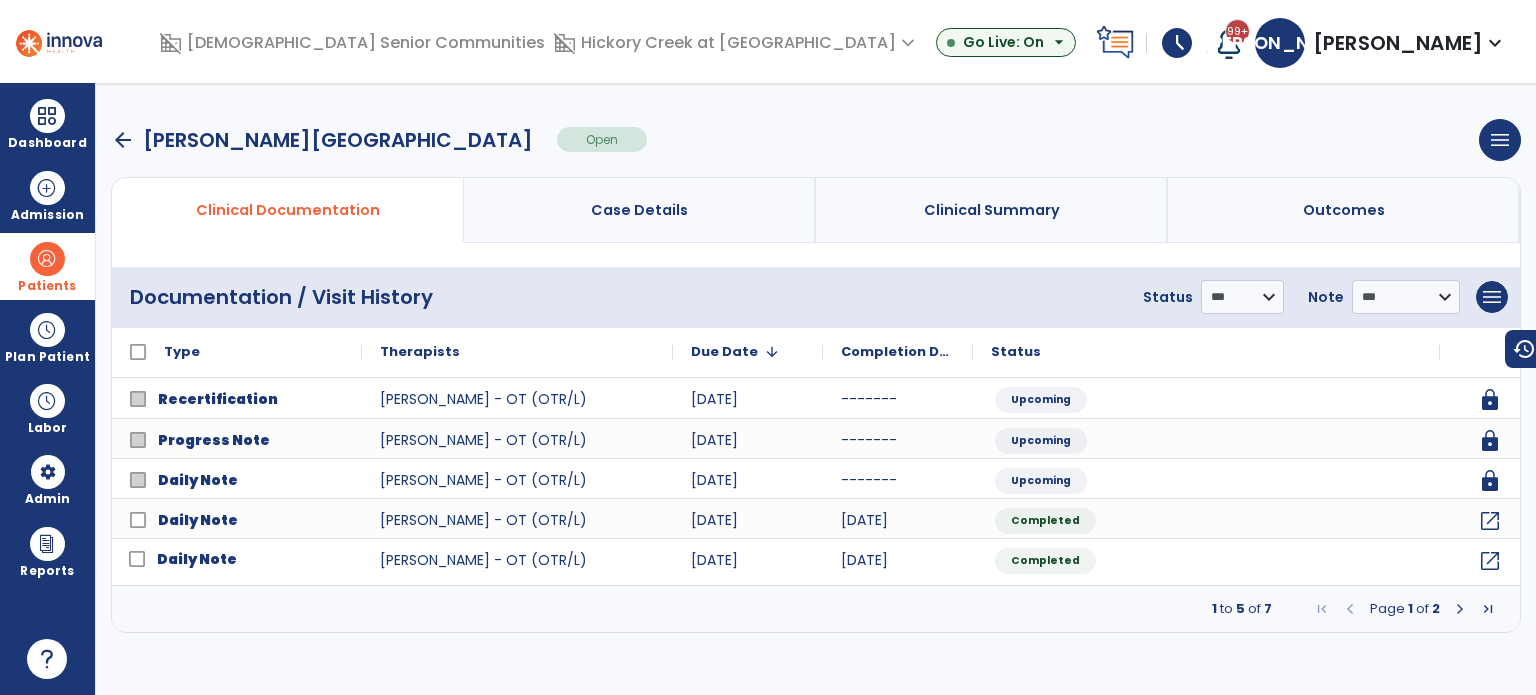 click on "arrow_back" at bounding box center (123, 140) 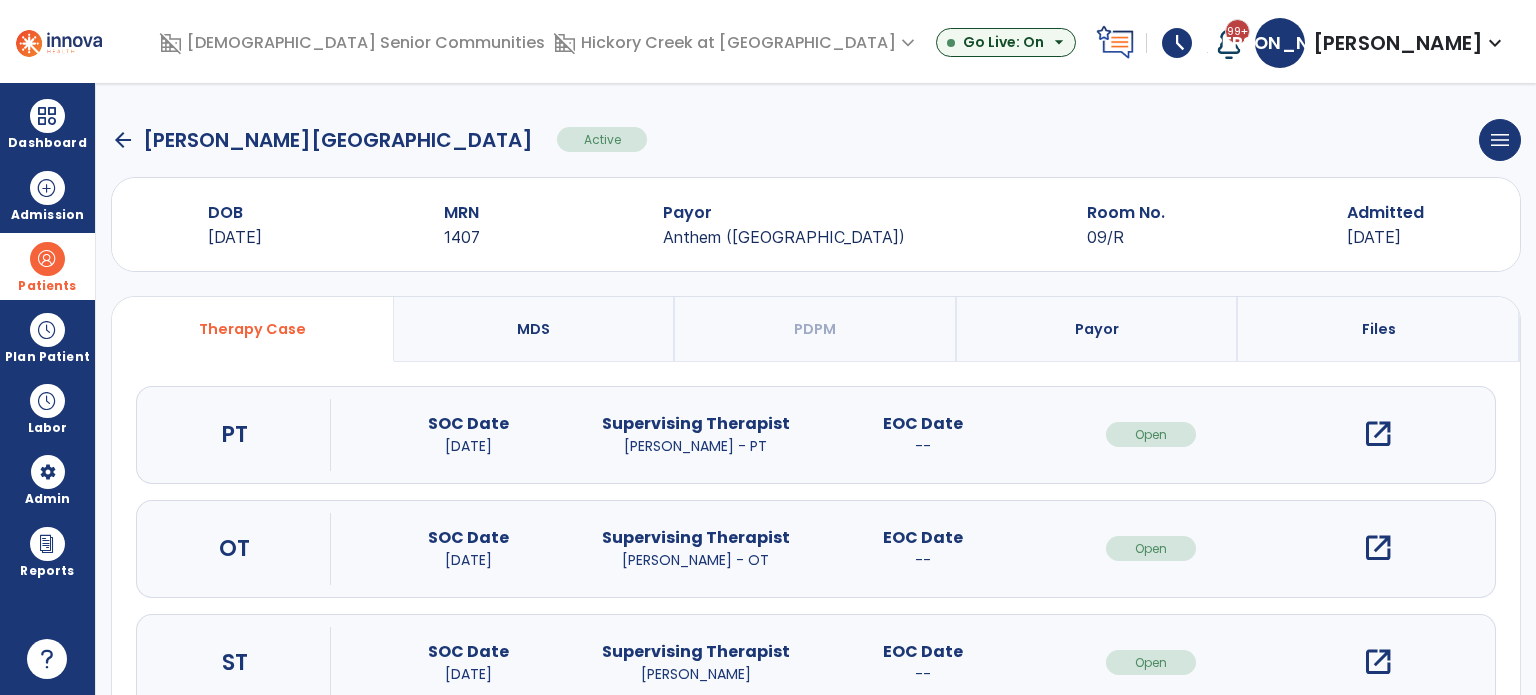 click on "open_in_new" at bounding box center (1378, 662) 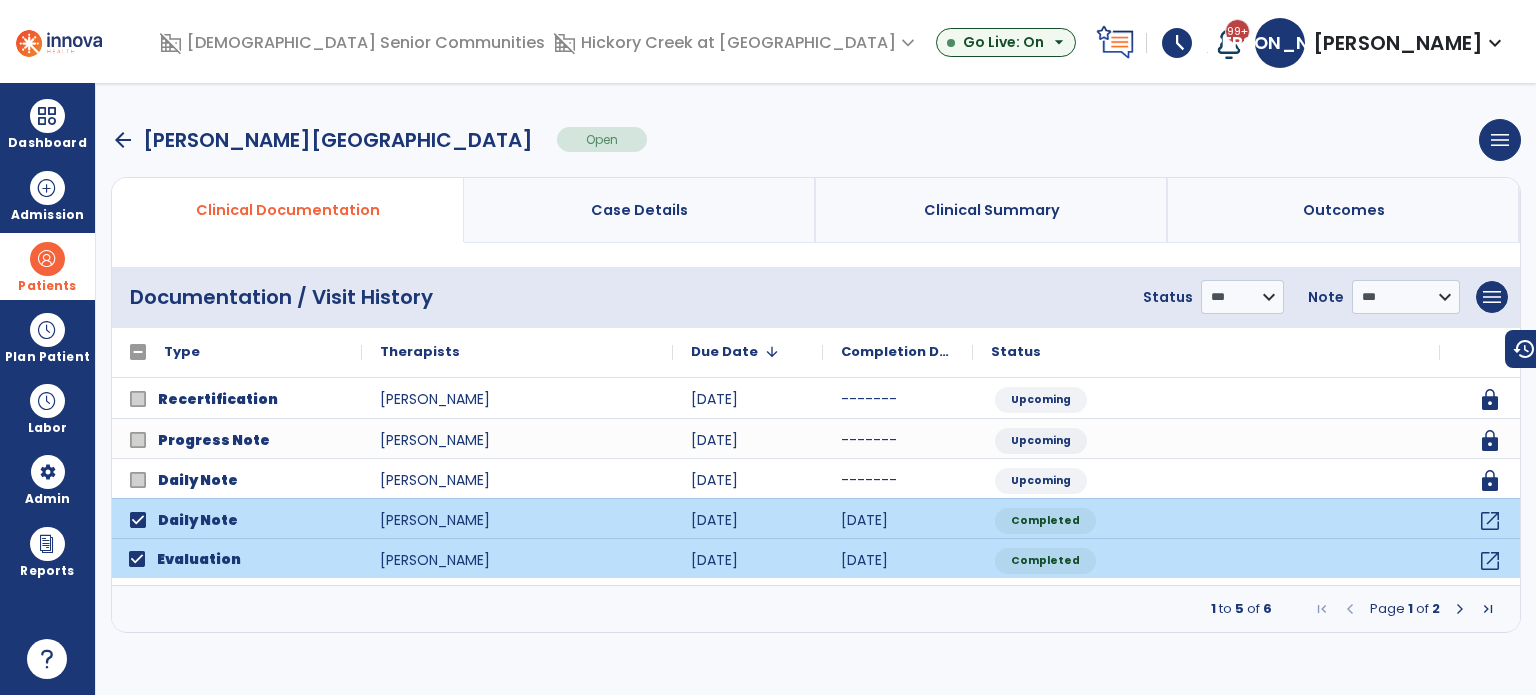 click at bounding box center (1460, 609) 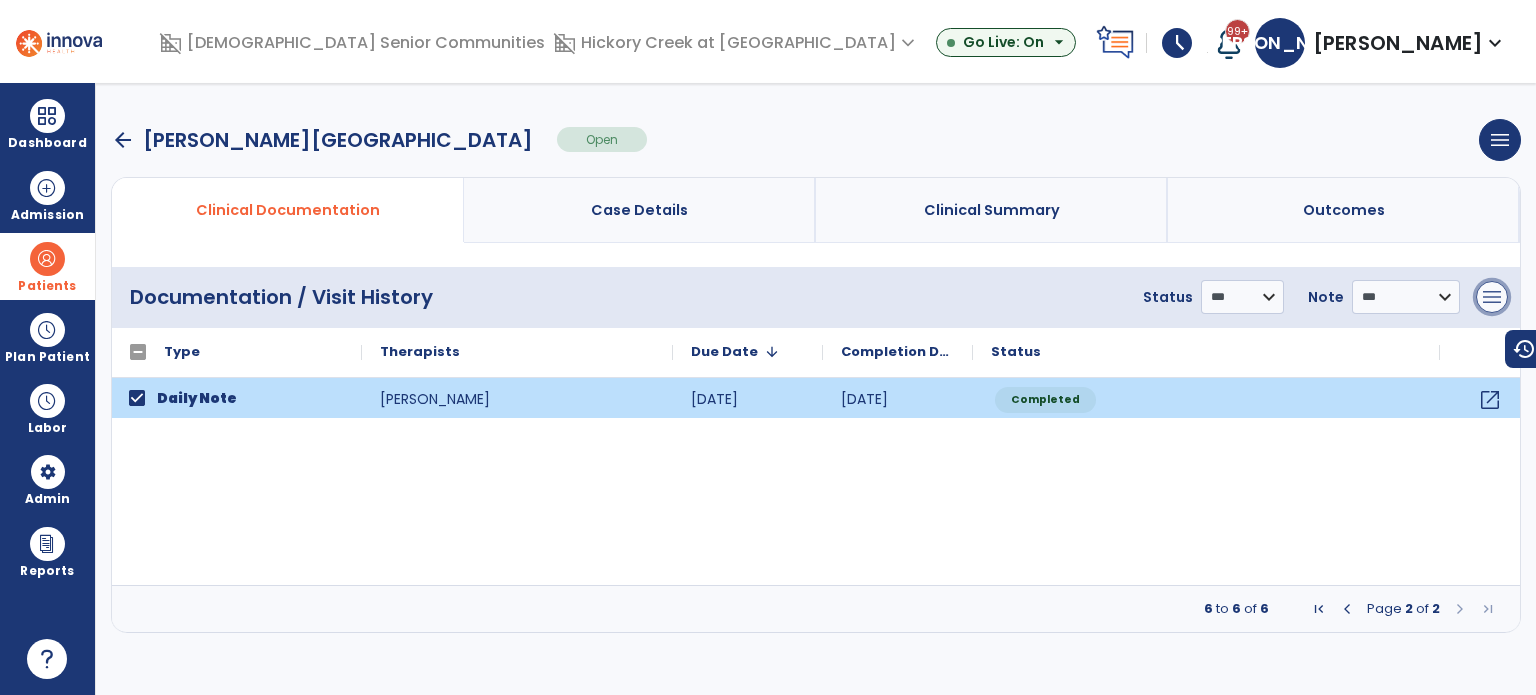 click on "menu" at bounding box center [1492, 297] 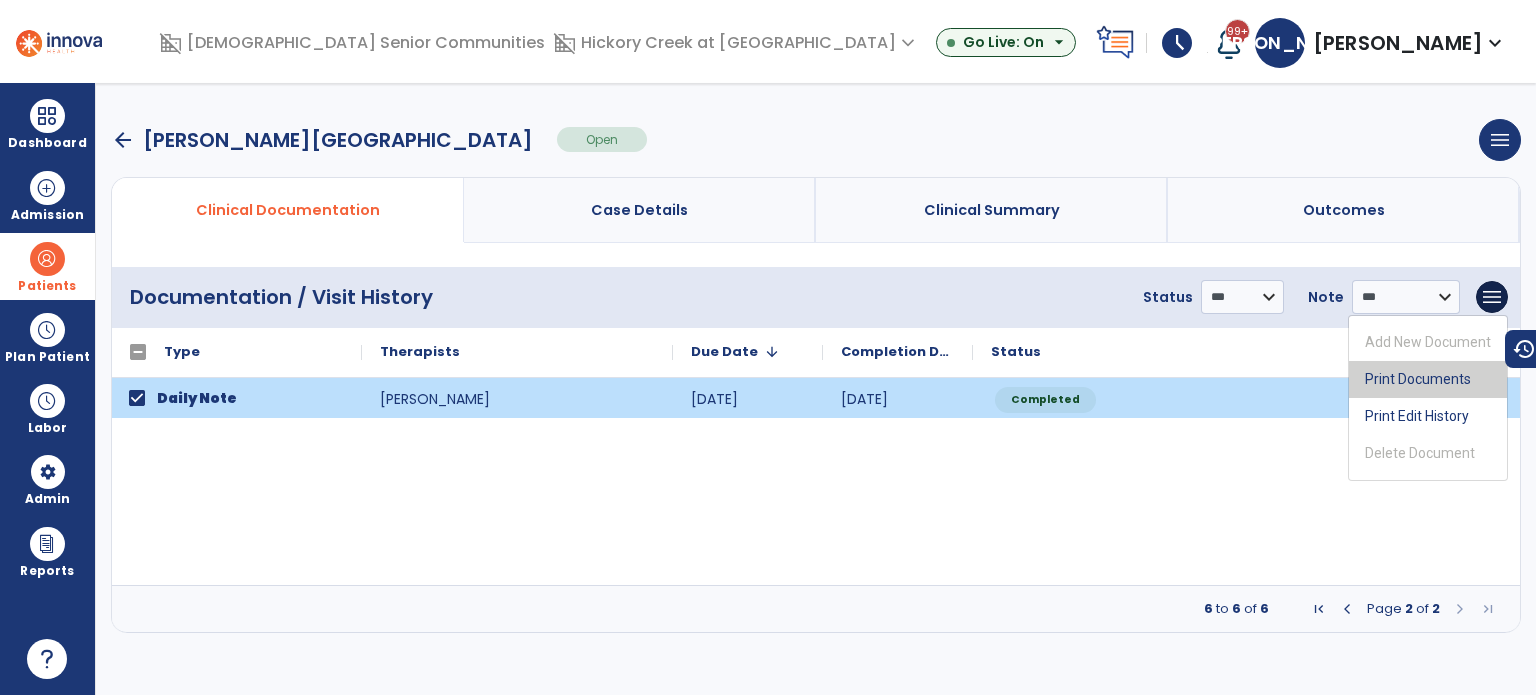 click on "Print Documents" at bounding box center [1428, 379] 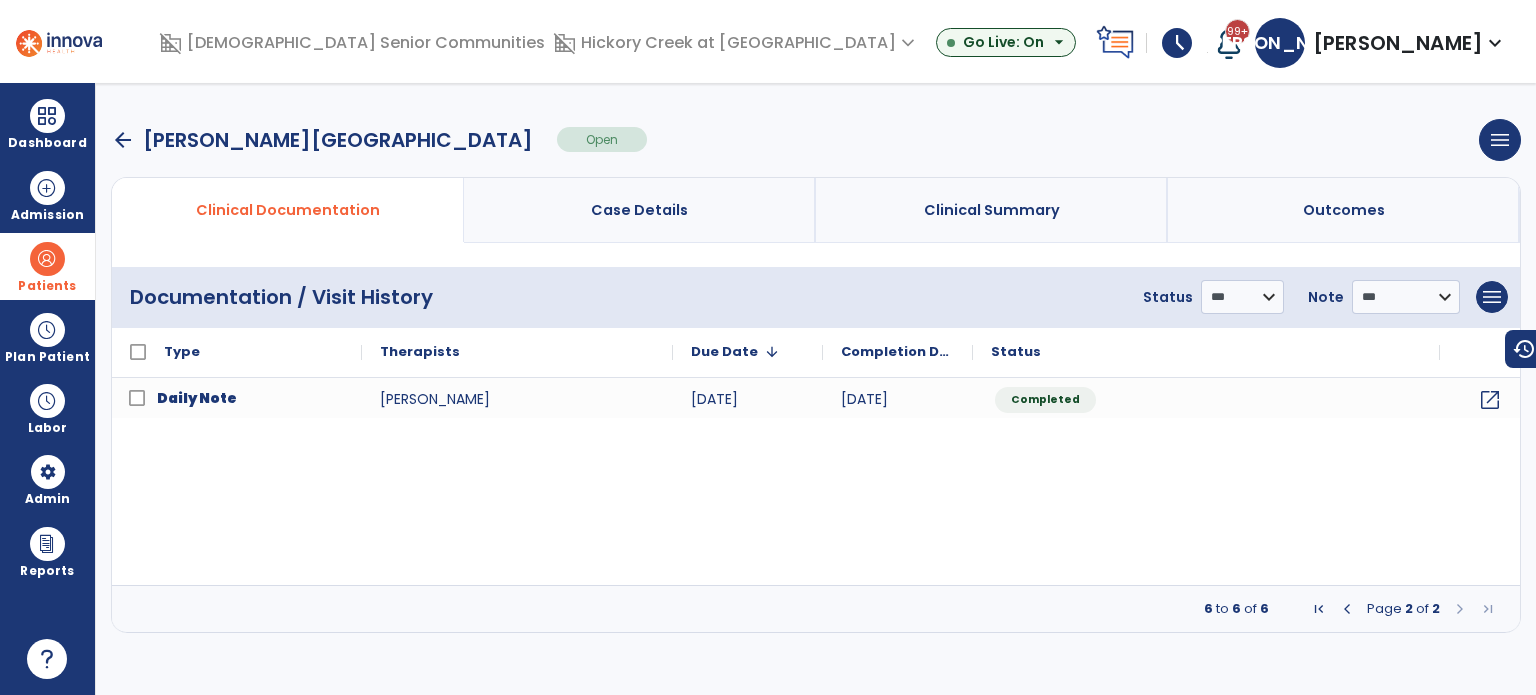 click on "arrow_back" at bounding box center (123, 140) 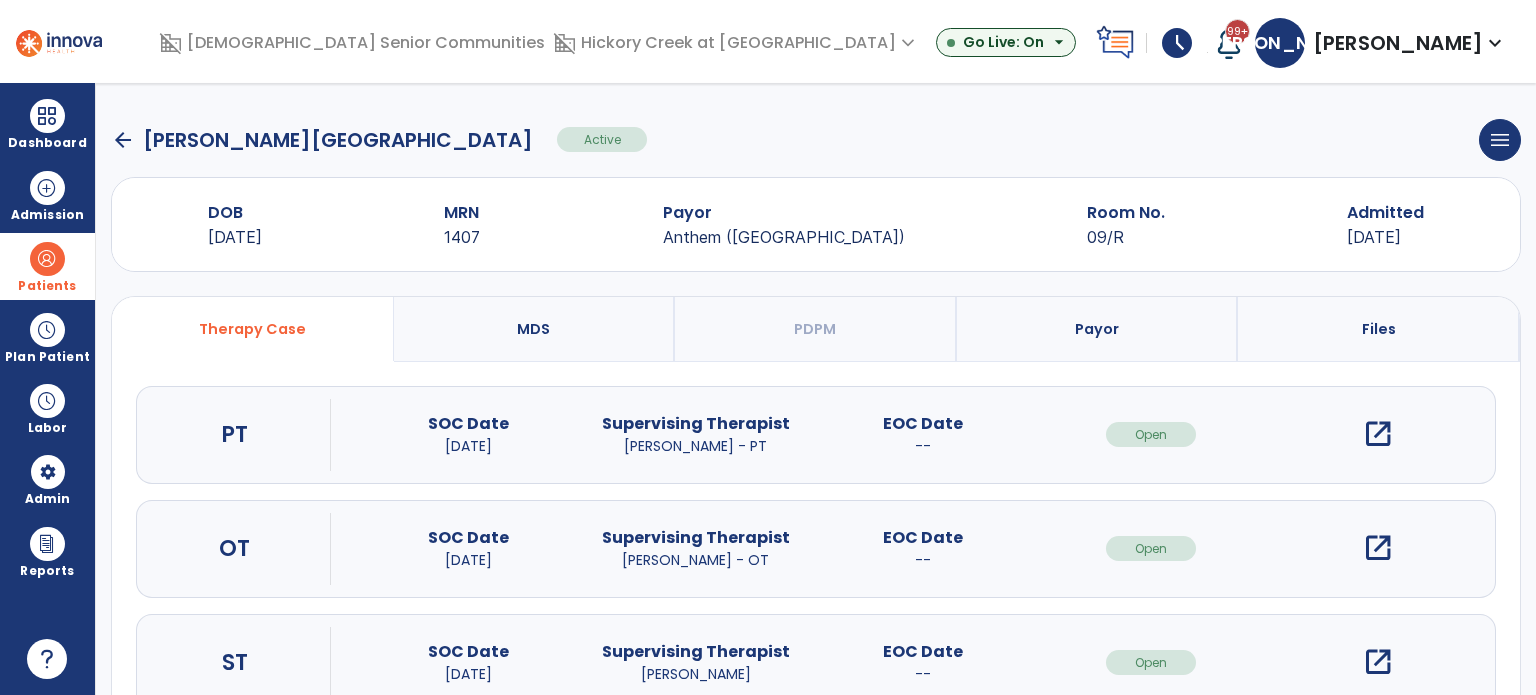 click on "arrow_back" 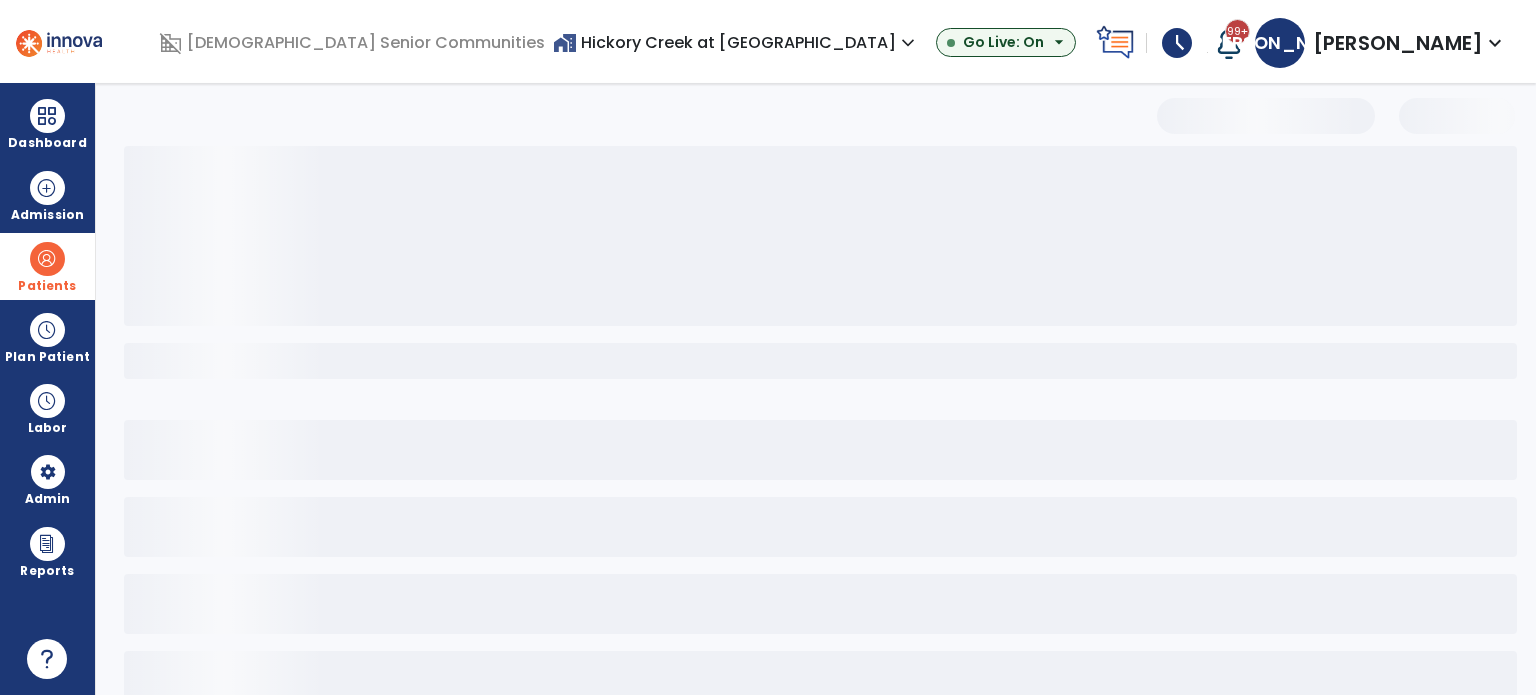 select on "***" 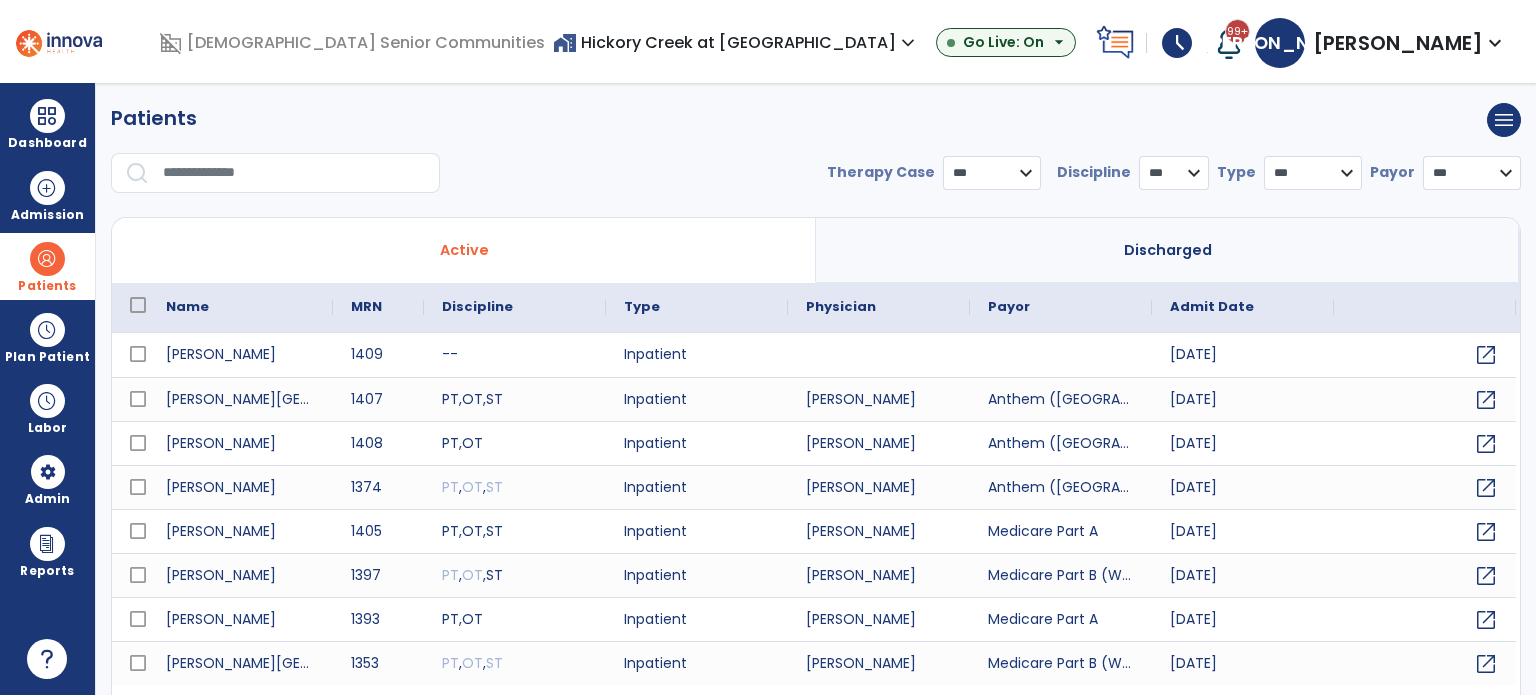 click on "home_work   Hickory Creek at [GEOGRAPHIC_DATA]   expand_more" at bounding box center [736, 42] 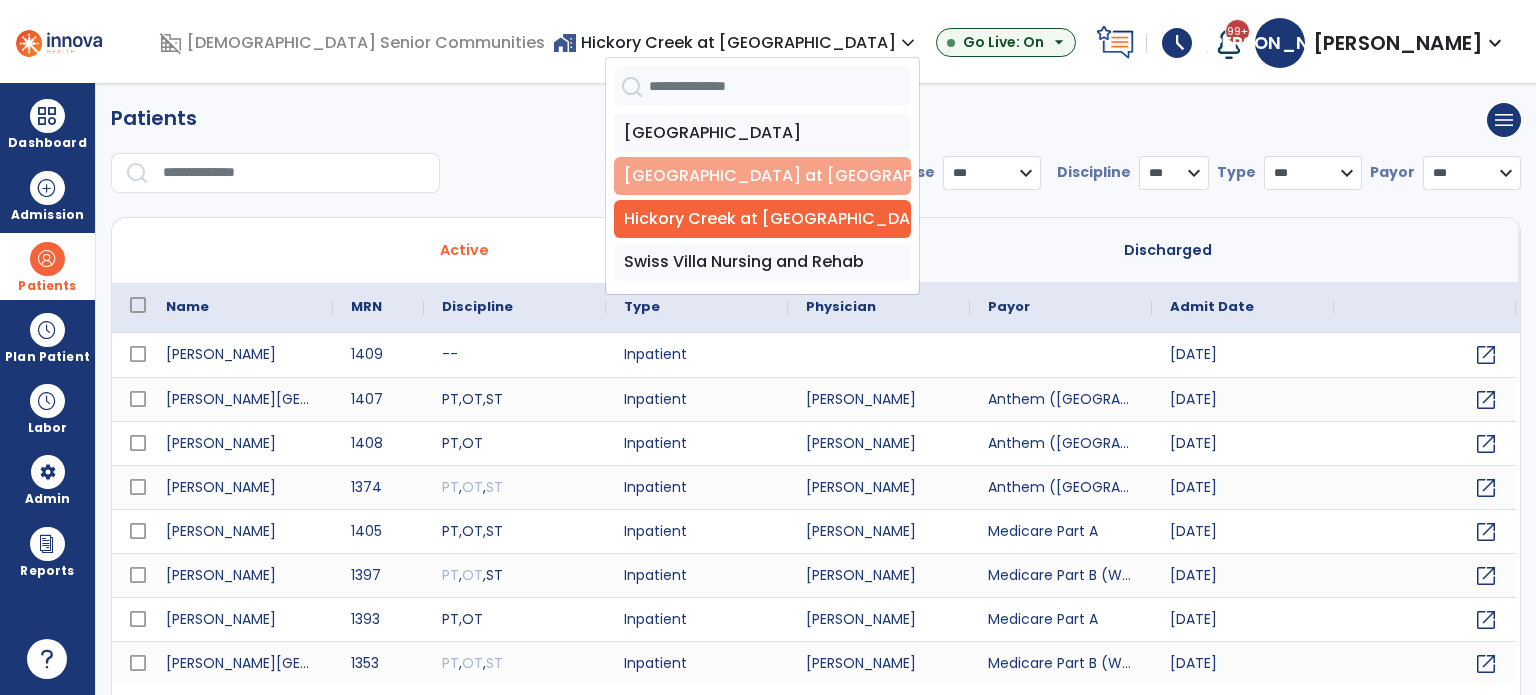 click on "[GEOGRAPHIC_DATA] at [GEOGRAPHIC_DATA]" at bounding box center [762, 176] 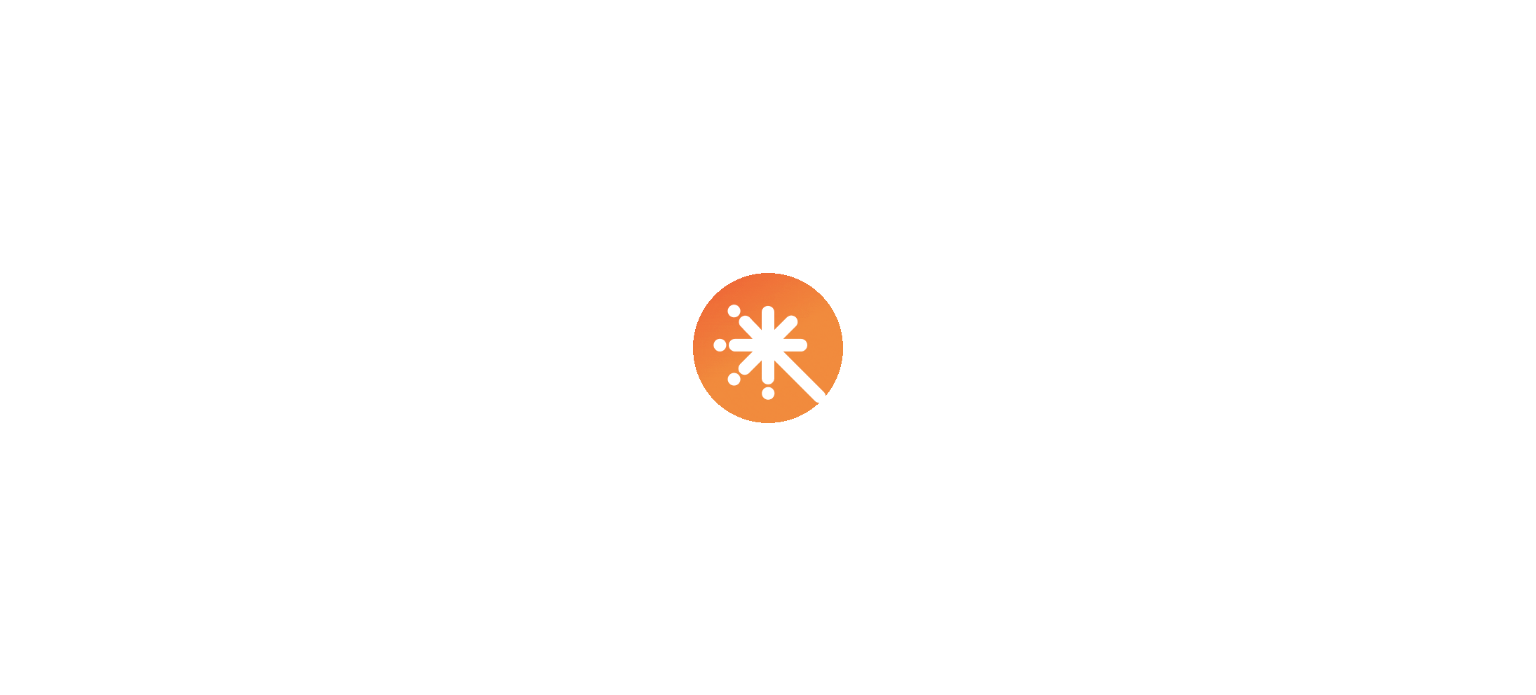 scroll, scrollTop: 0, scrollLeft: 0, axis: both 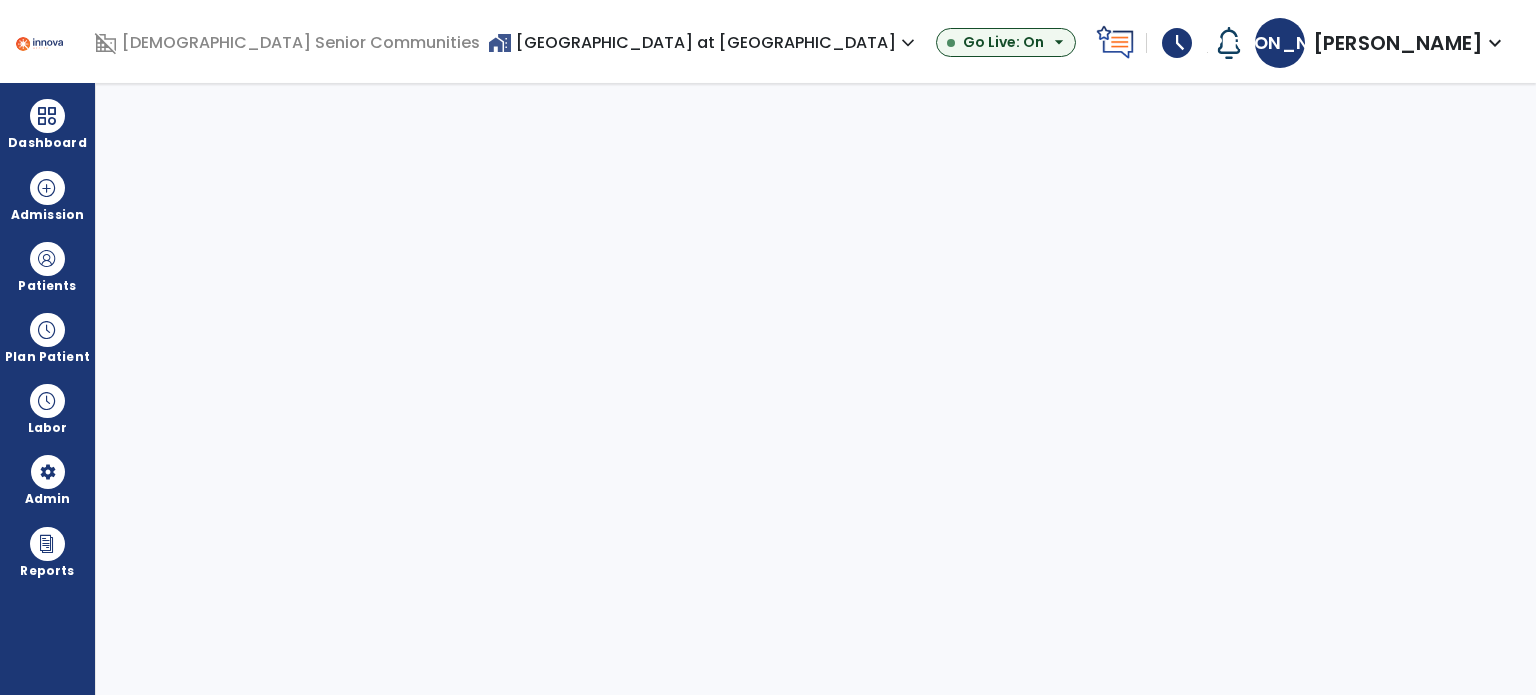 select on "***" 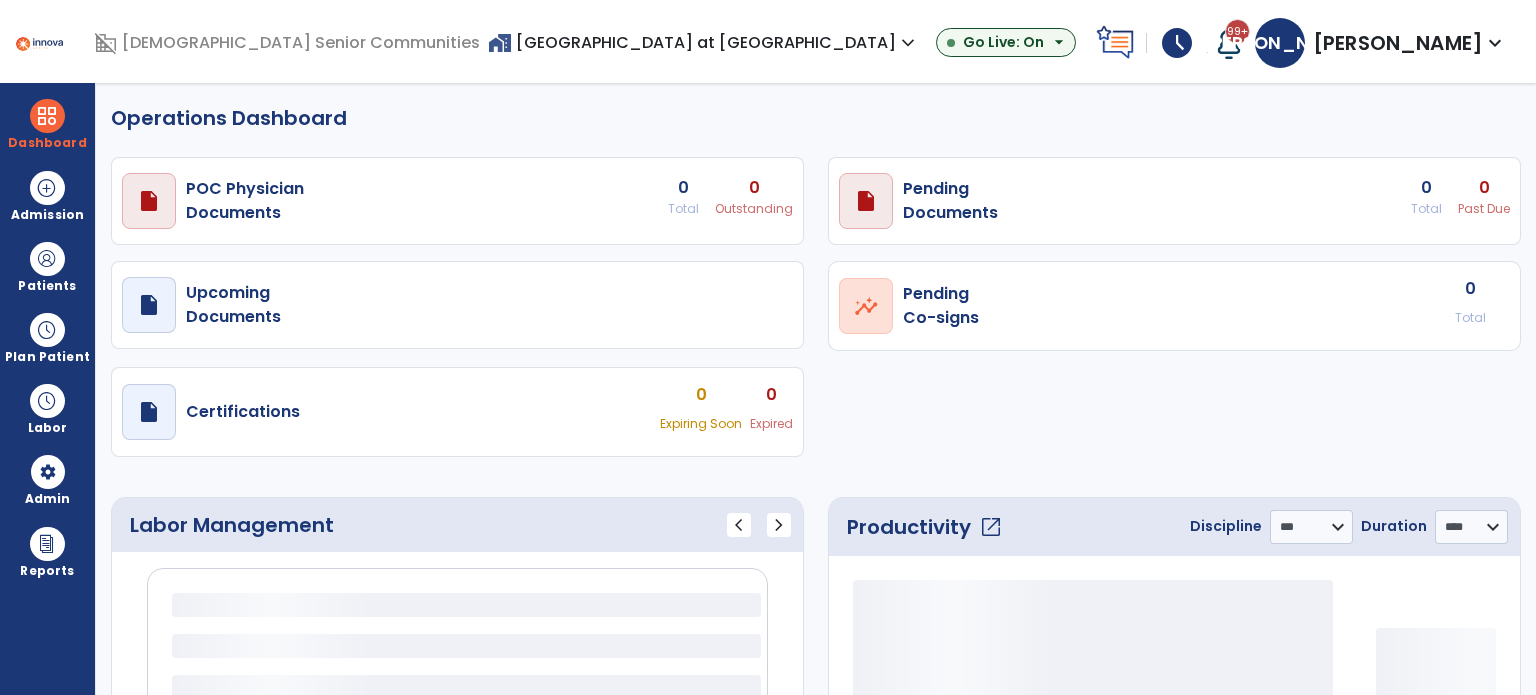 select on "***" 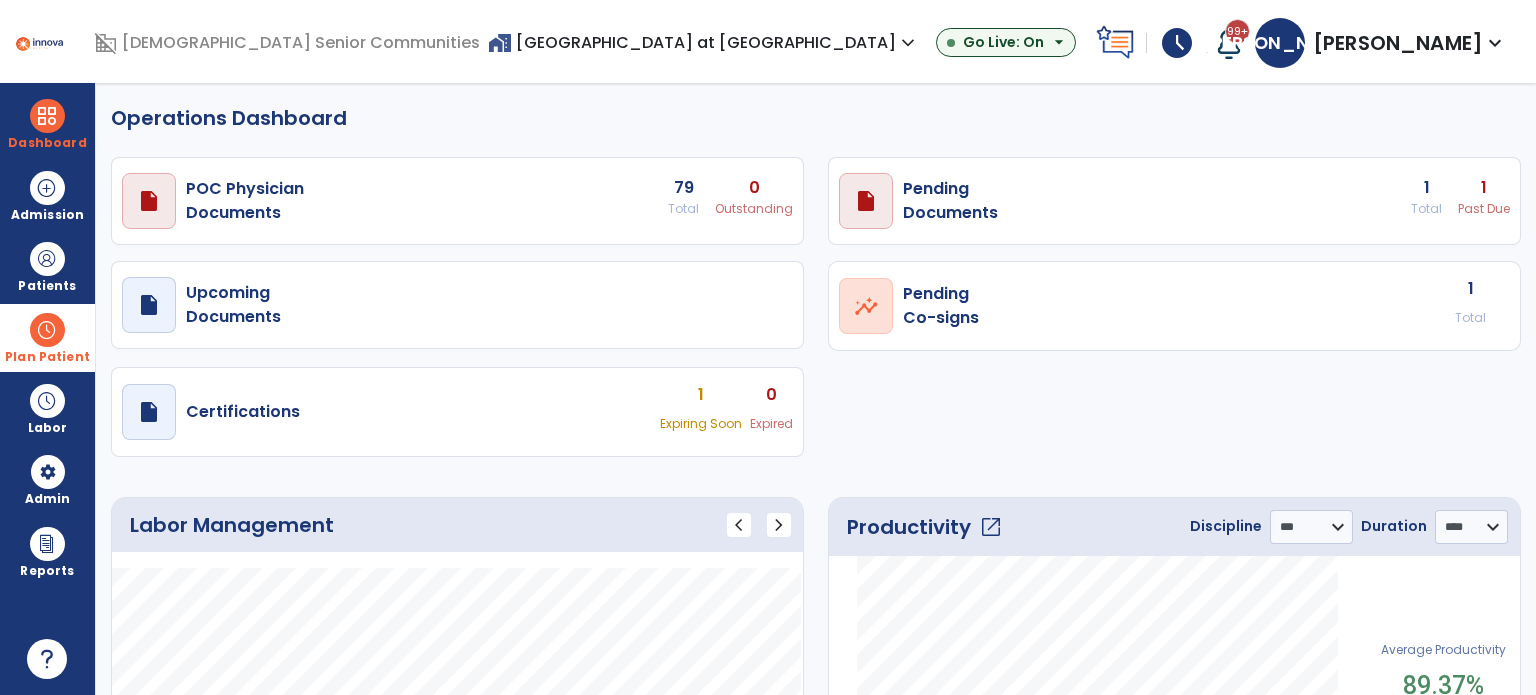 click at bounding box center [47, 330] 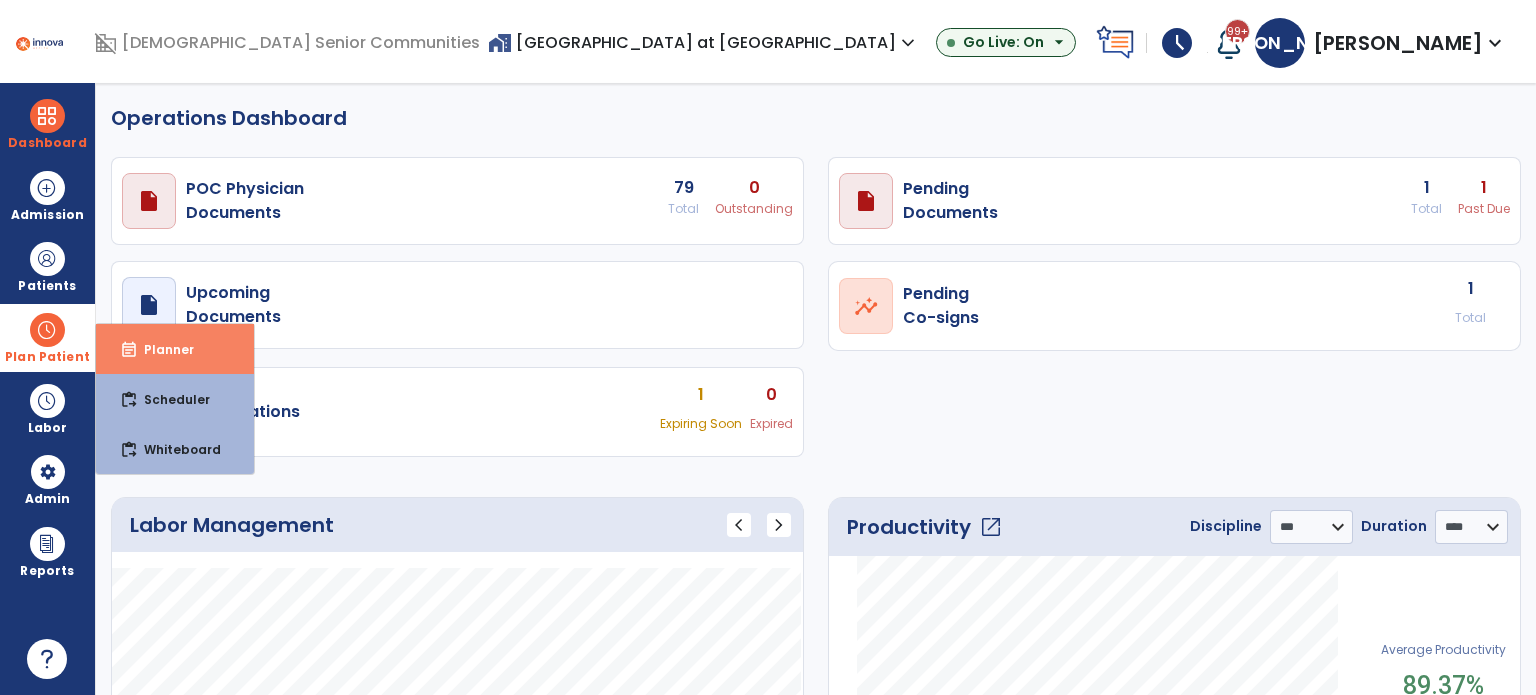 click on "event_note  Planner" at bounding box center (175, 349) 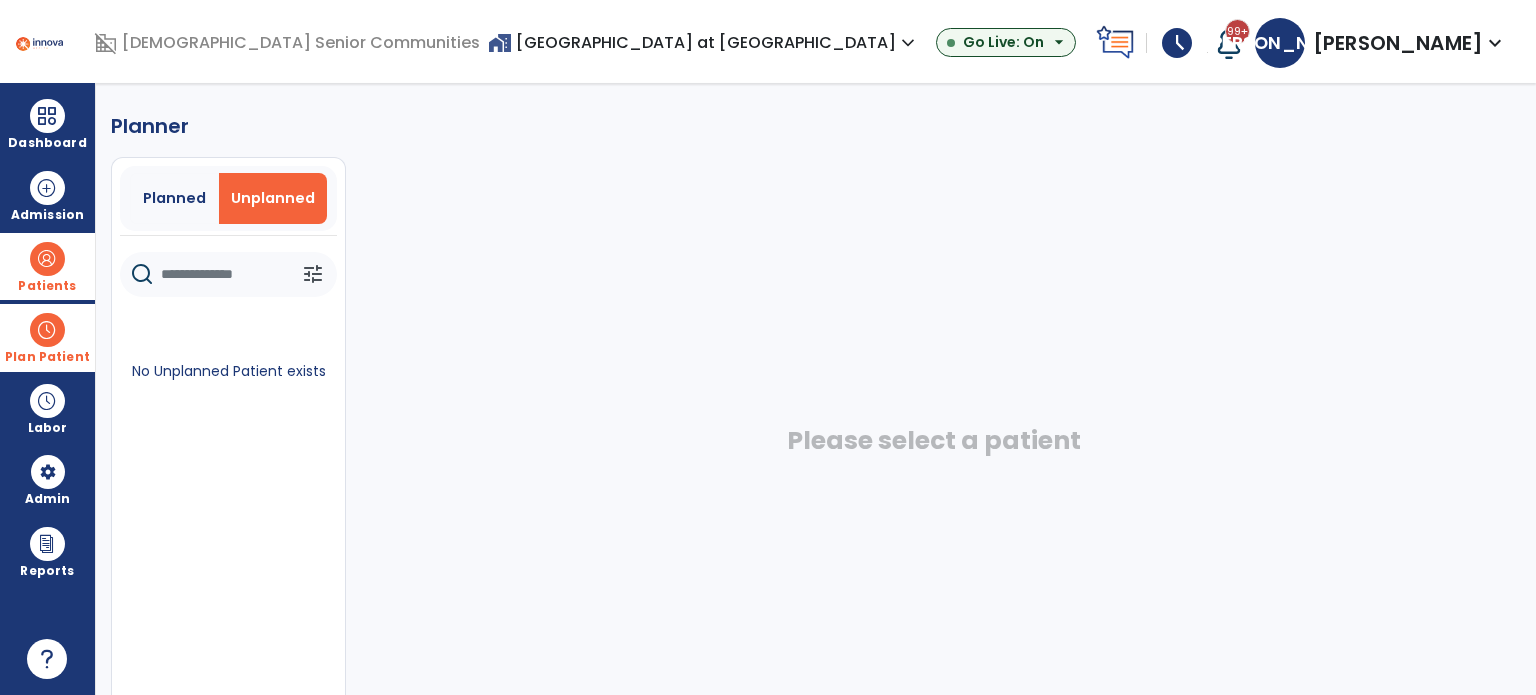 click at bounding box center (47, 259) 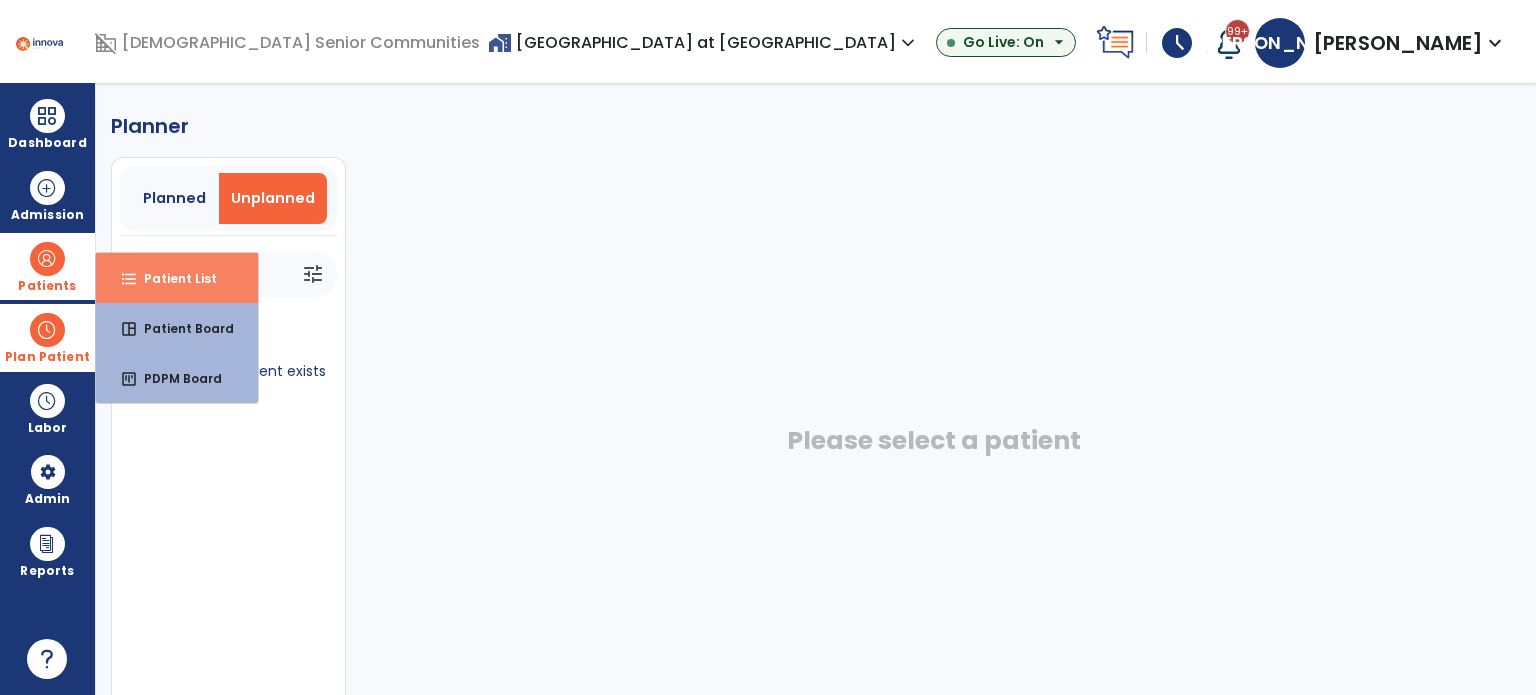 drag, startPoint x: 109, startPoint y: 267, endPoint x: 132, endPoint y: 253, distance: 26.925823 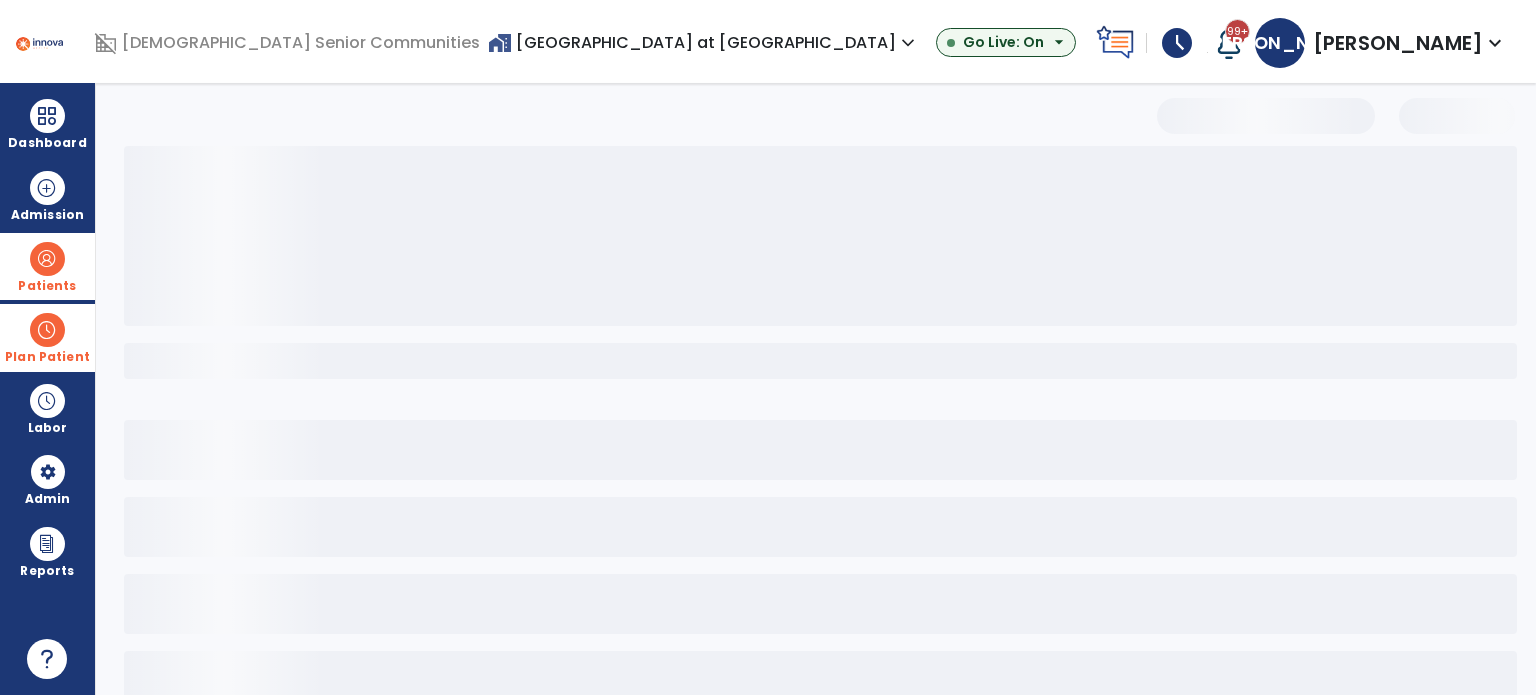 select on "***" 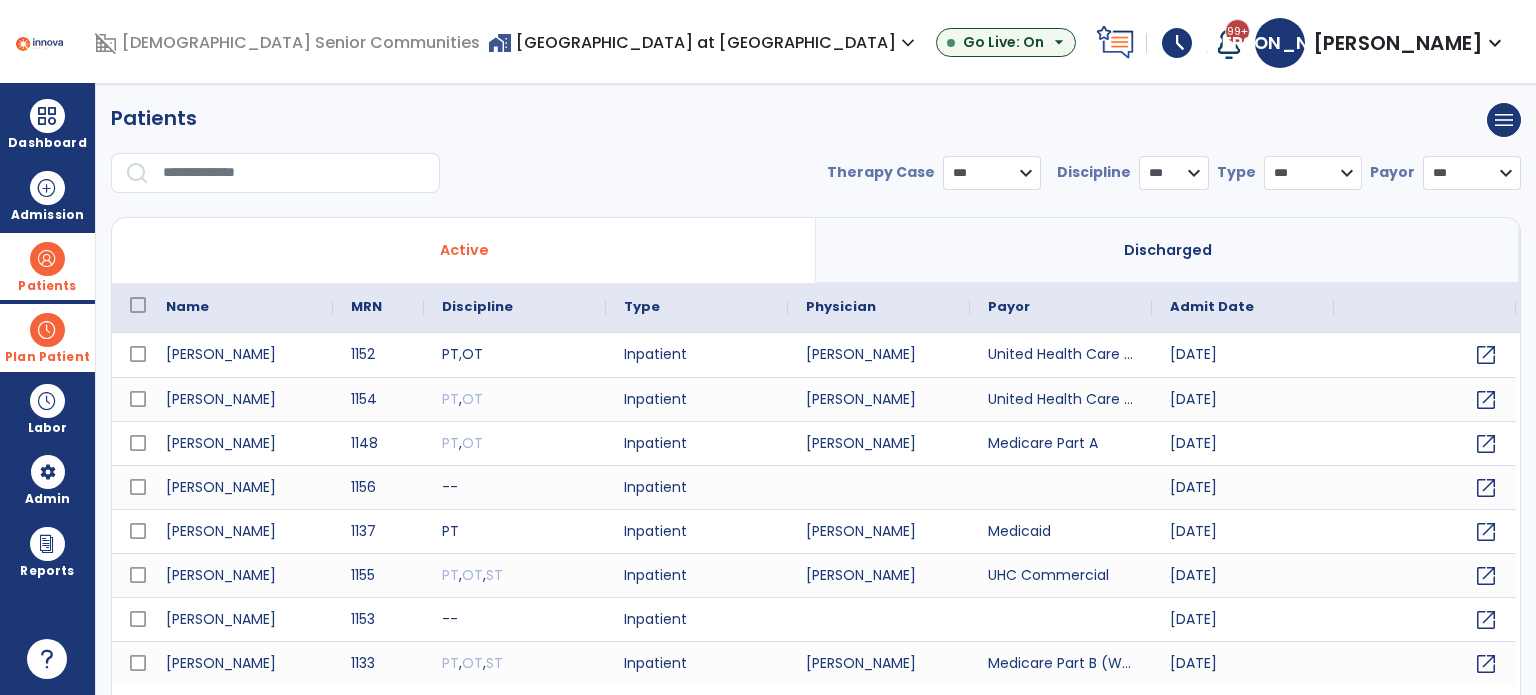 click at bounding box center (294, 173) 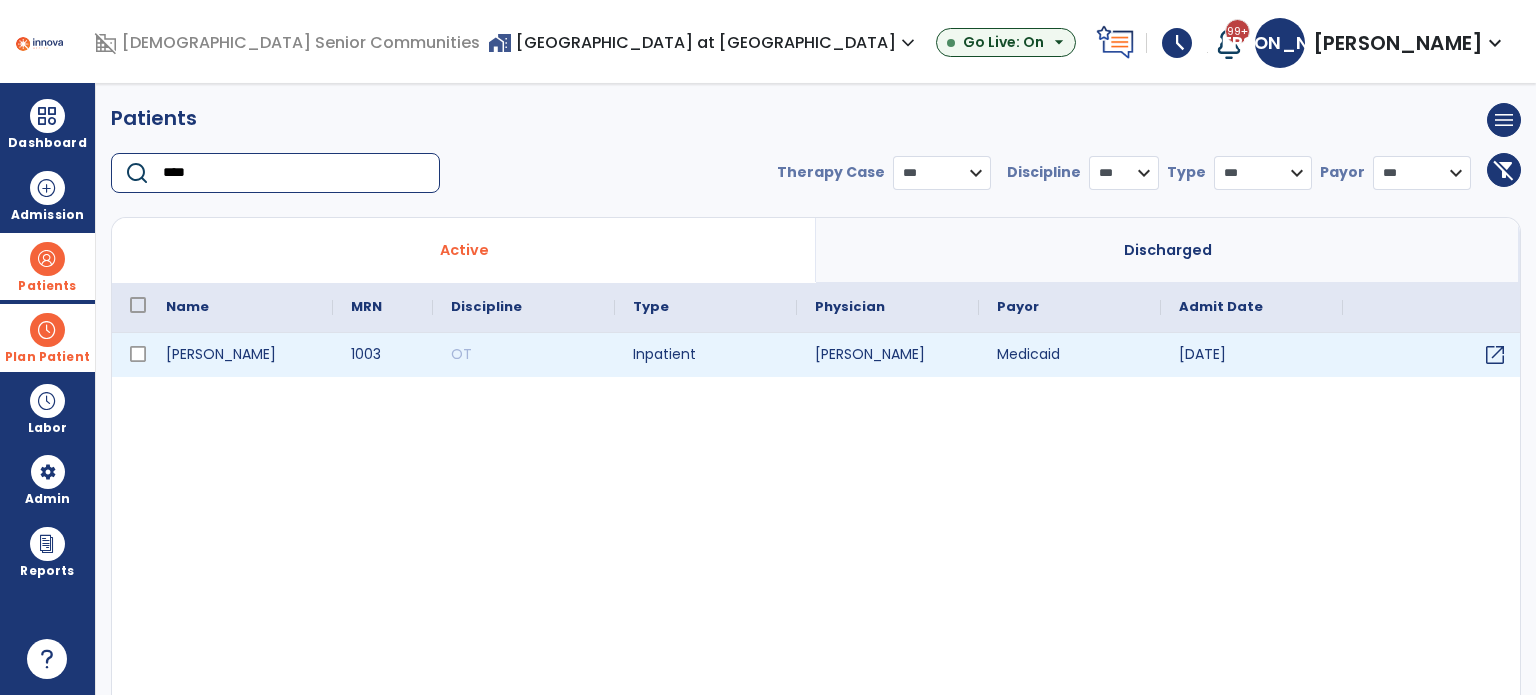 type on "****" 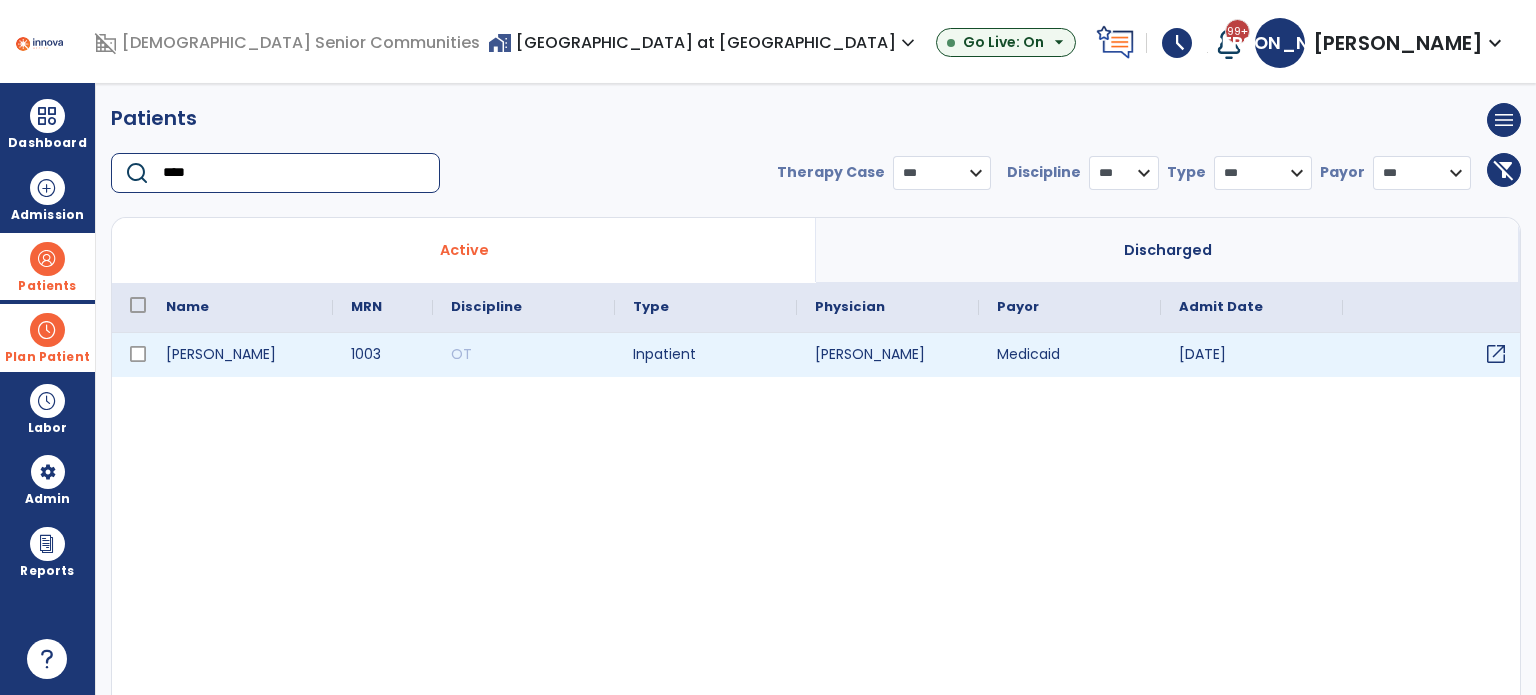 click on "open_in_new" at bounding box center (1496, 354) 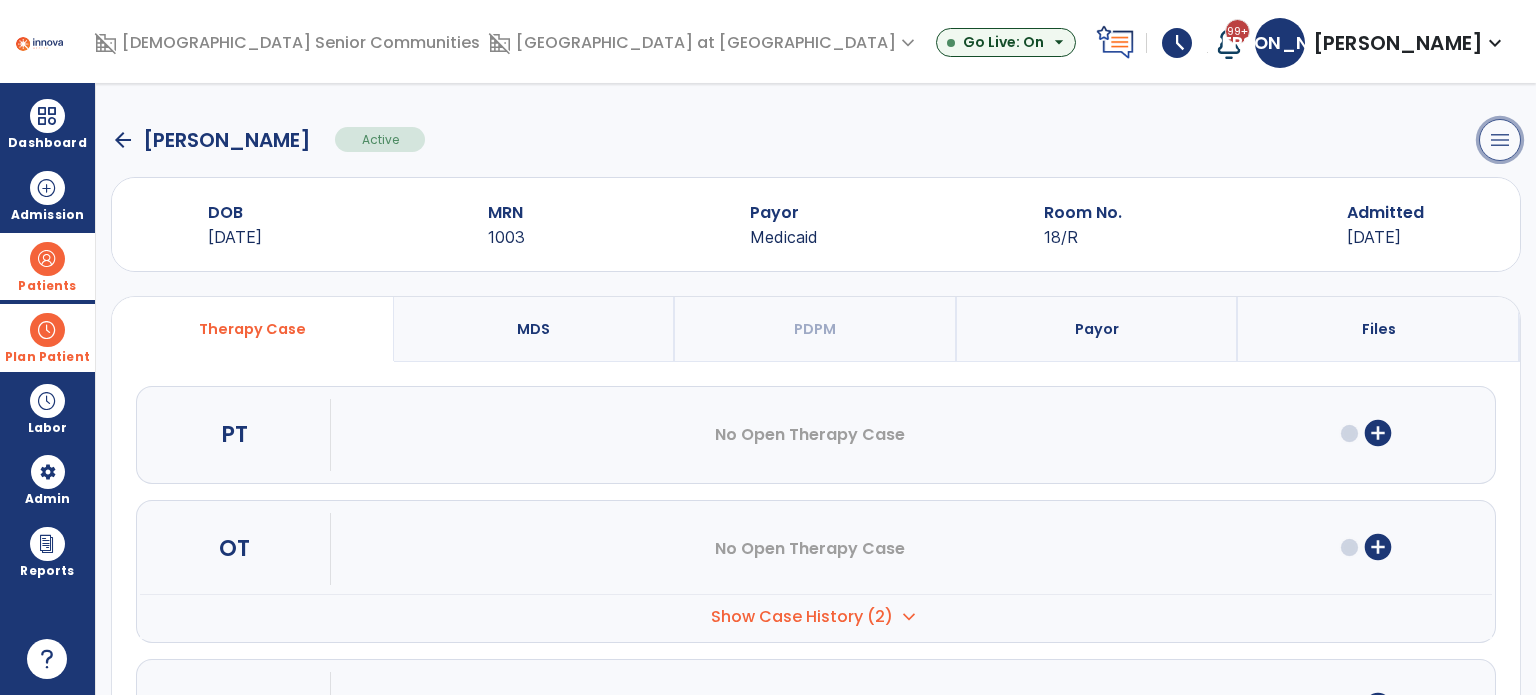 click on "menu" at bounding box center (1500, 140) 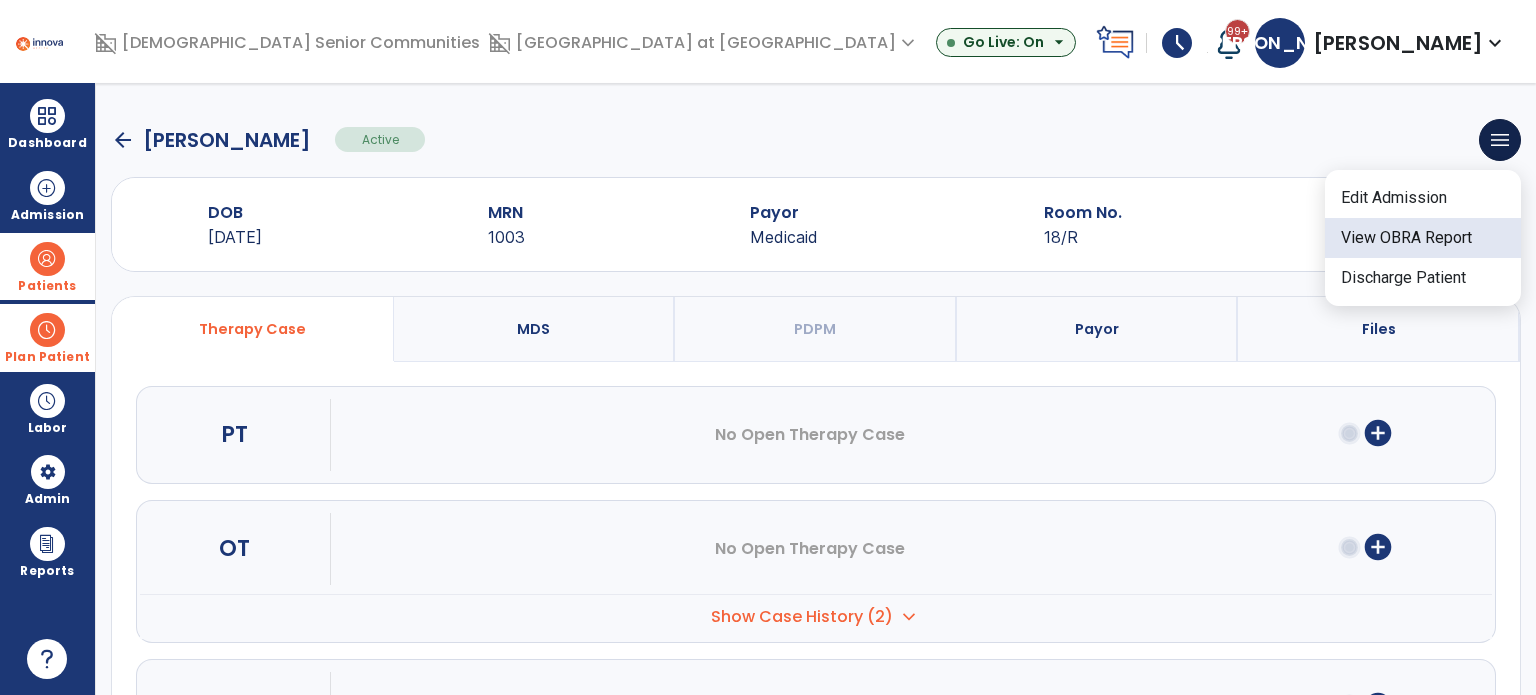 click on "View OBRA Report" 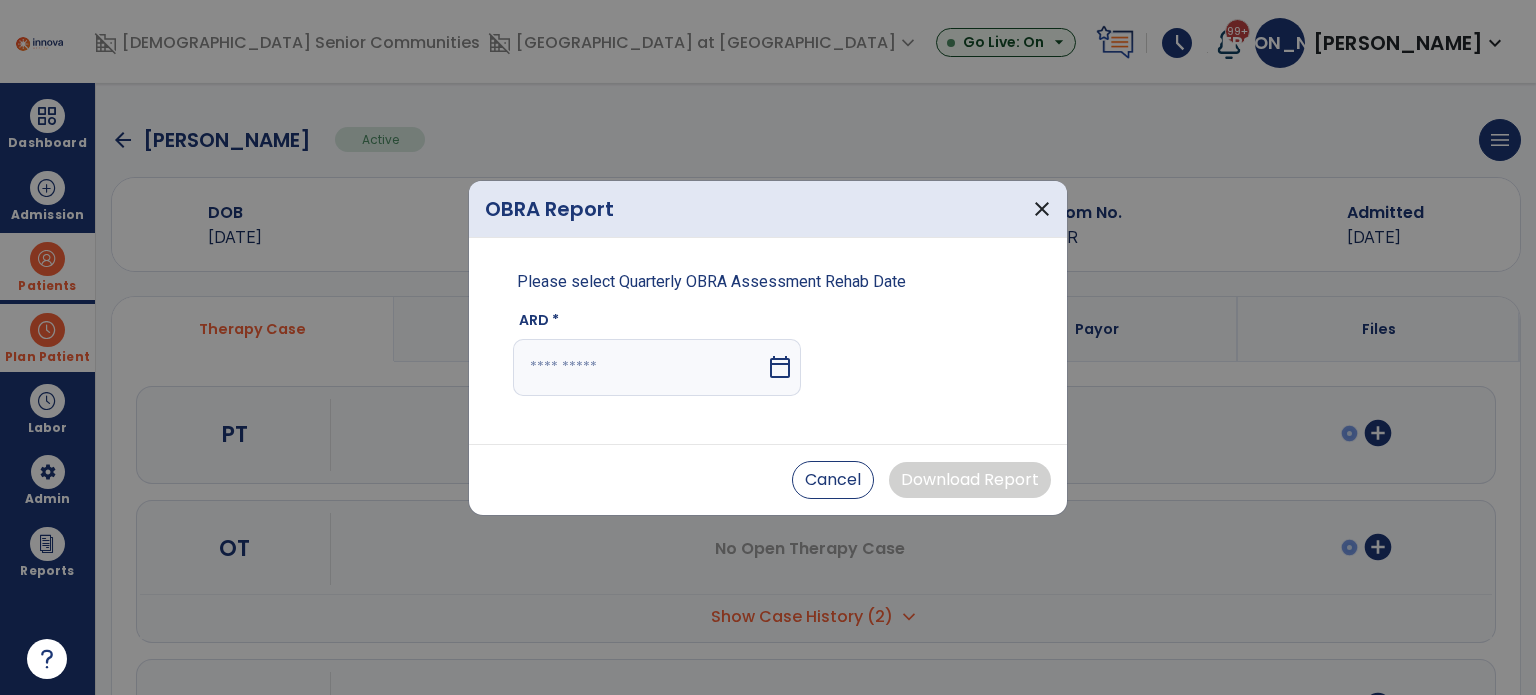 click on "calendar_today" at bounding box center [780, 367] 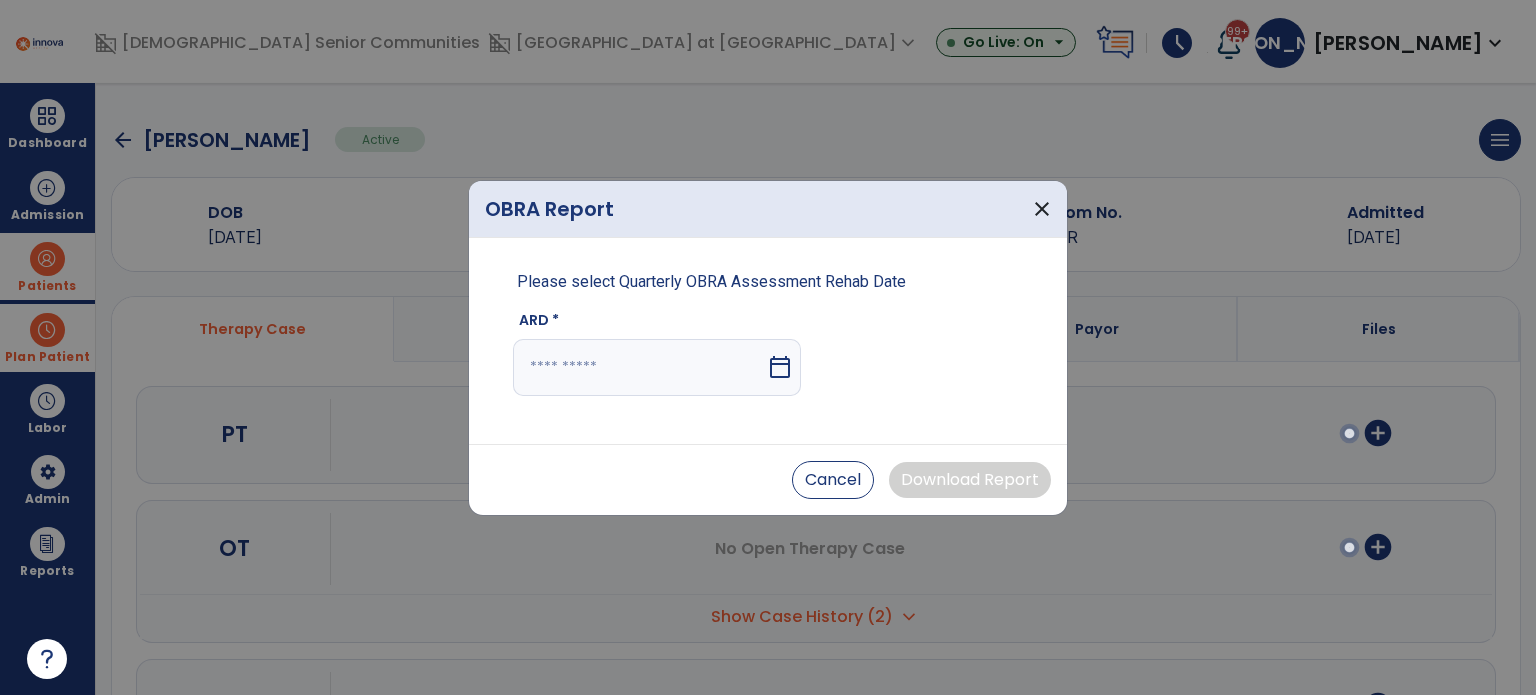 select on "*" 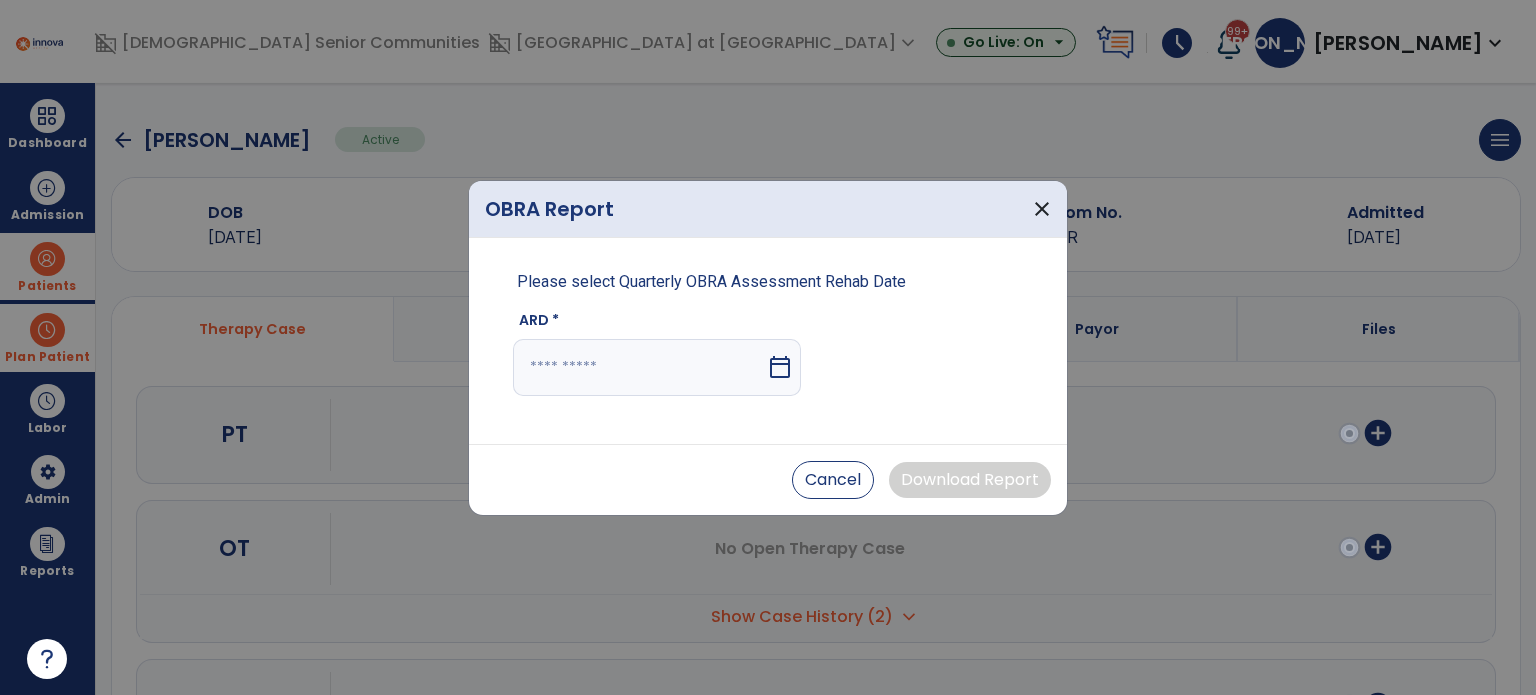 select on "****" 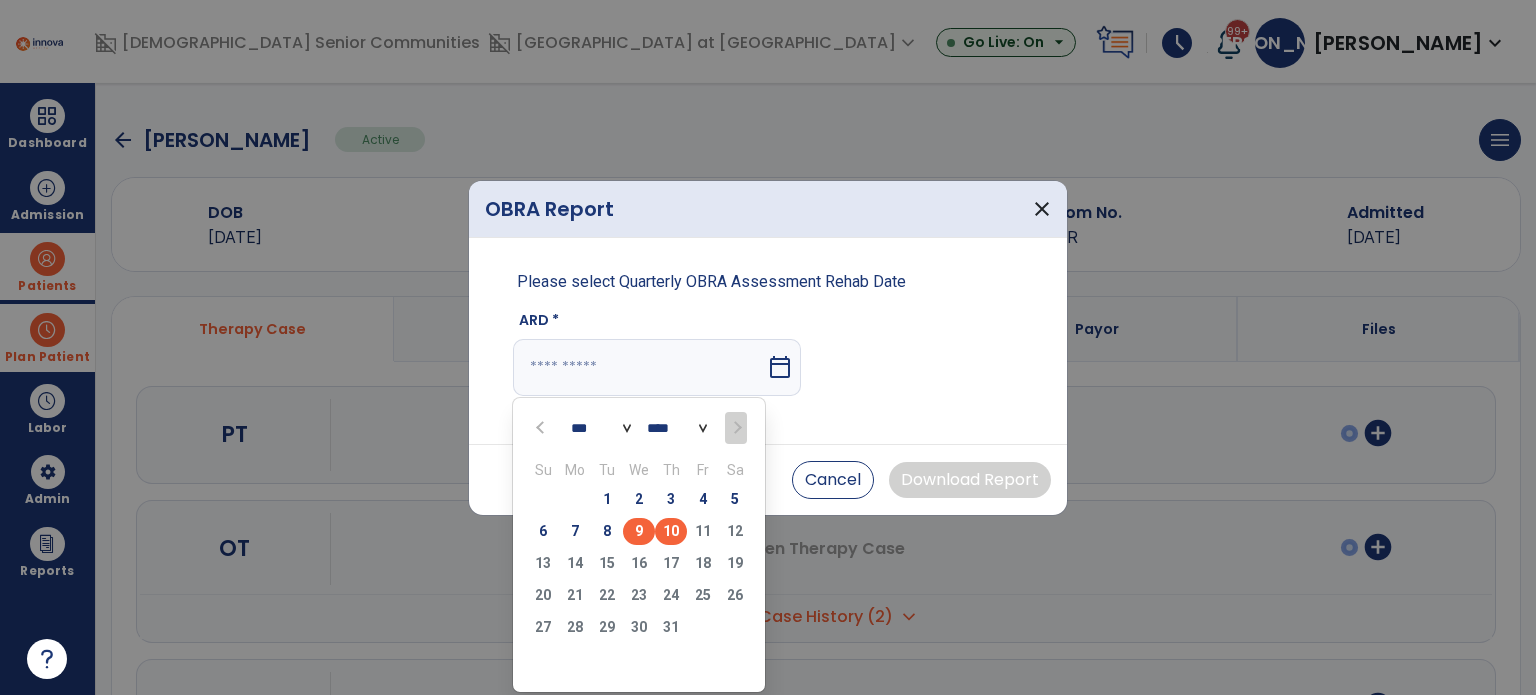 drag, startPoint x: 621, startPoint y: 524, endPoint x: 636, endPoint y: 519, distance: 15.811388 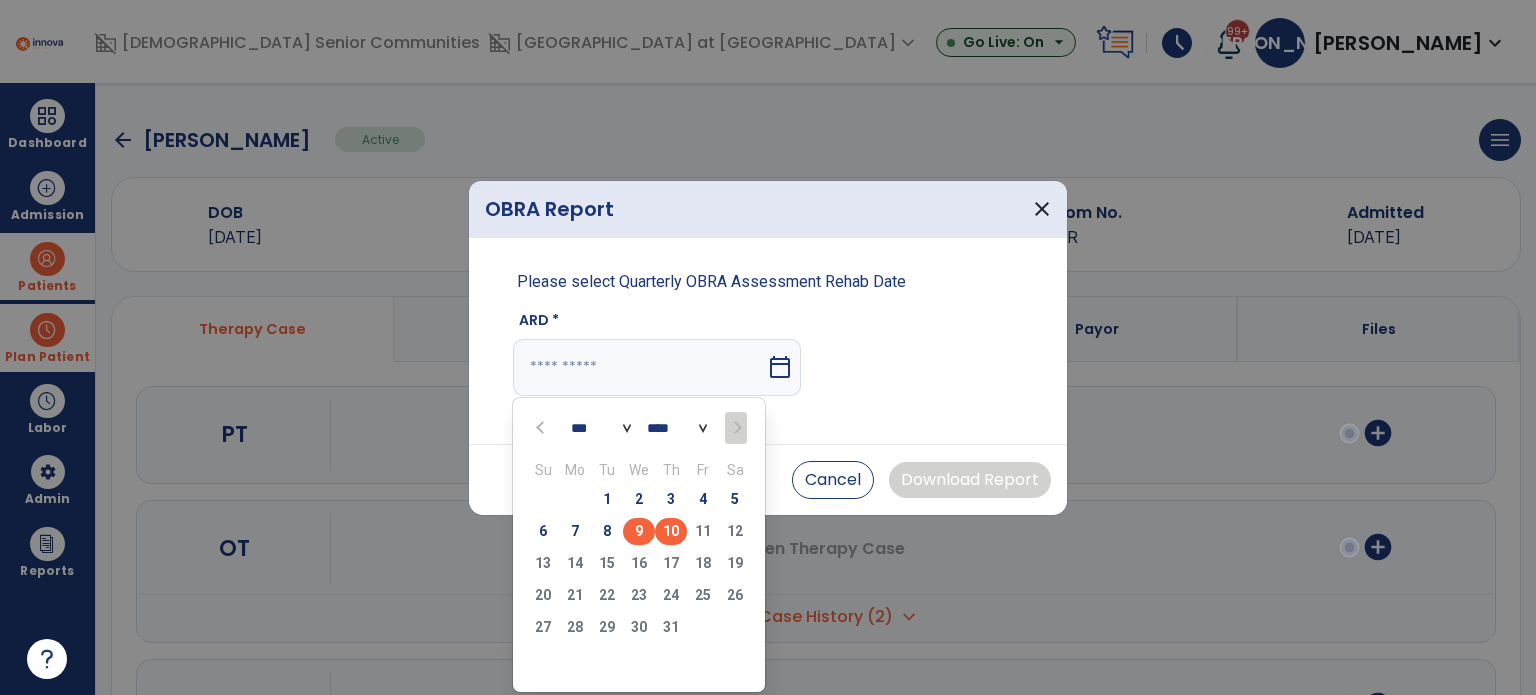 click on "6   7   8   9   10   11   12" at bounding box center [639, 534] 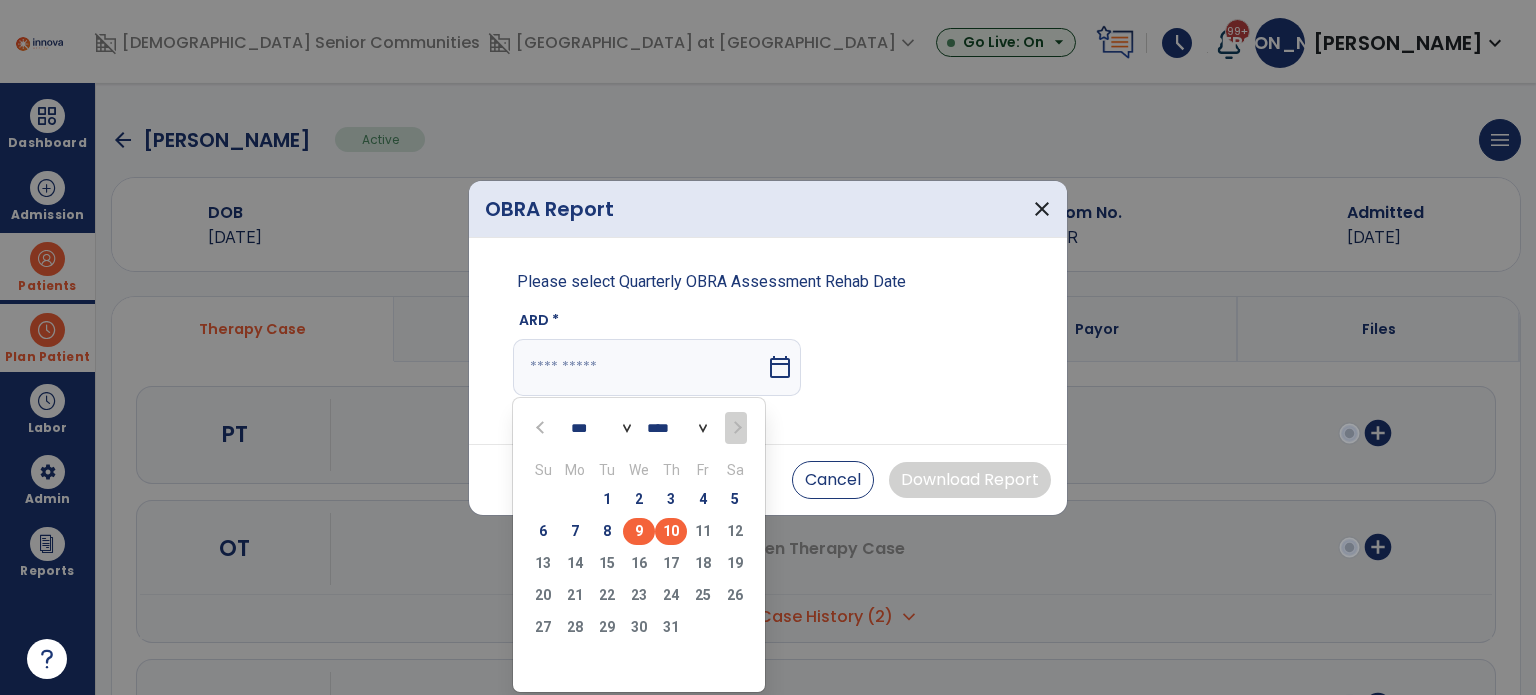 click on "9" at bounding box center [639, 531] 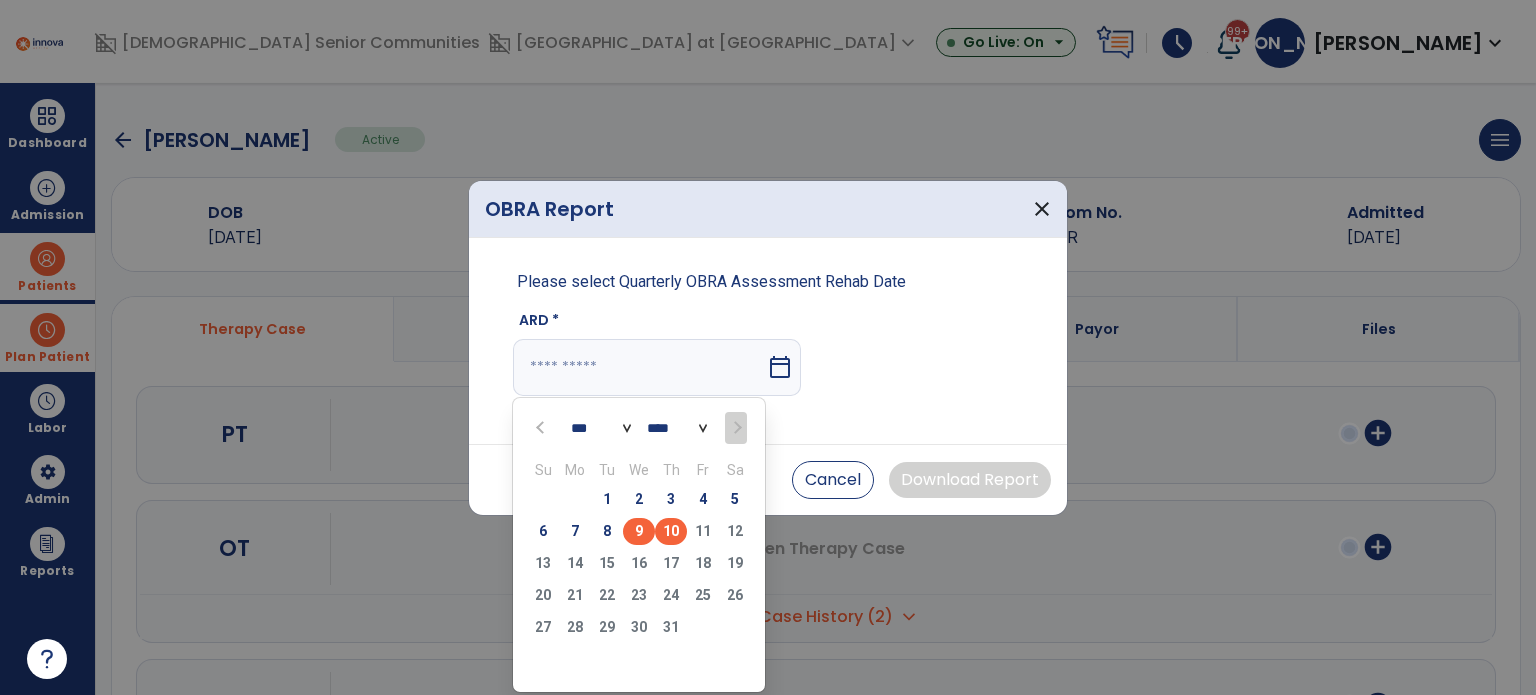 type on "********" 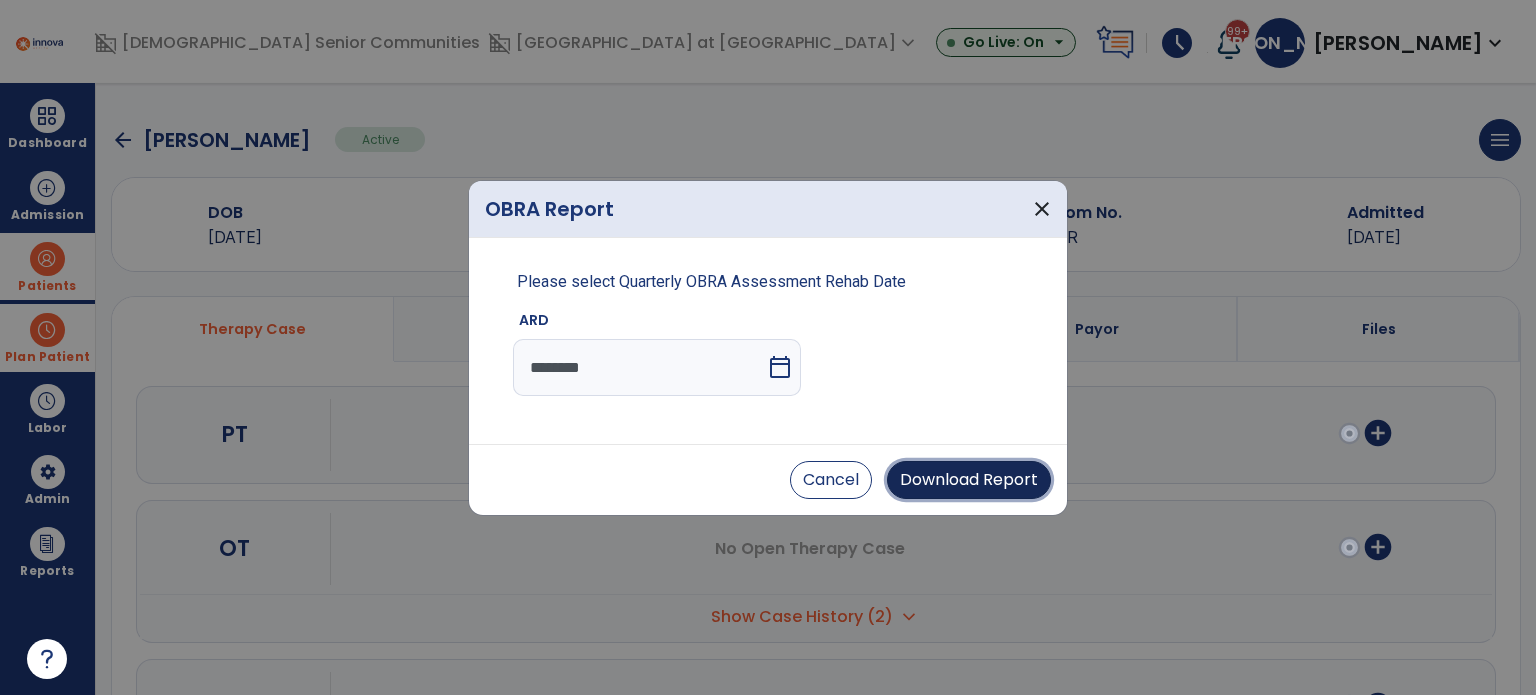 drag, startPoint x: 960, startPoint y: 485, endPoint x: 941, endPoint y: 468, distance: 25.495098 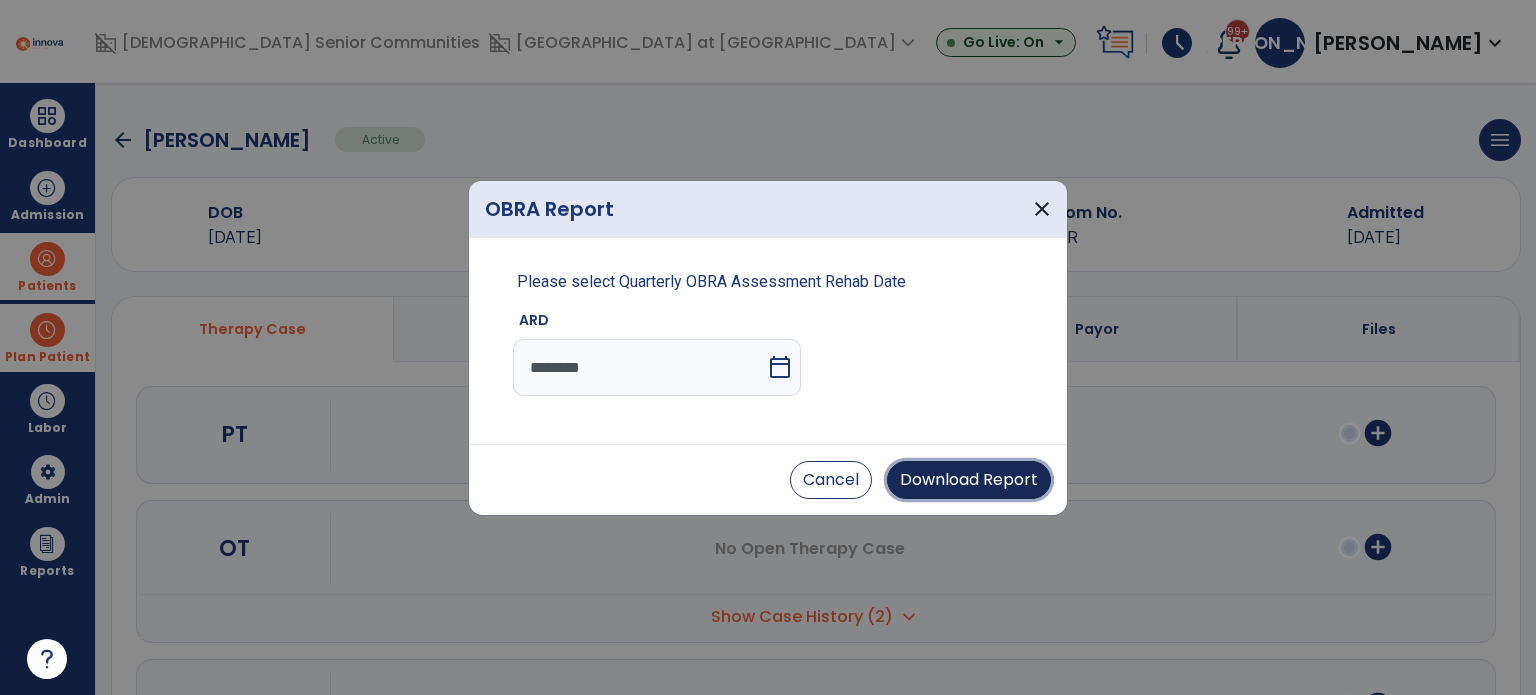 click on "Download Report" at bounding box center (969, 480) 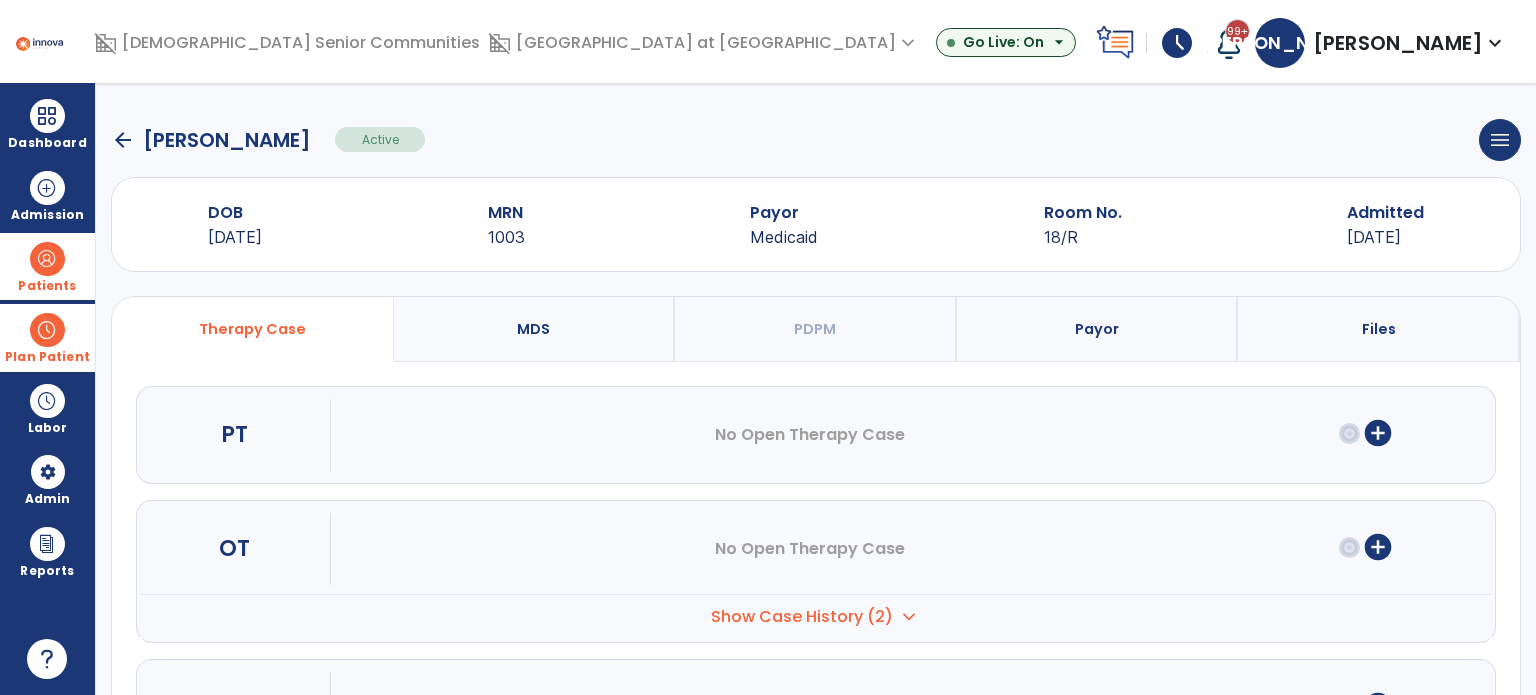 click on "arrow_back" 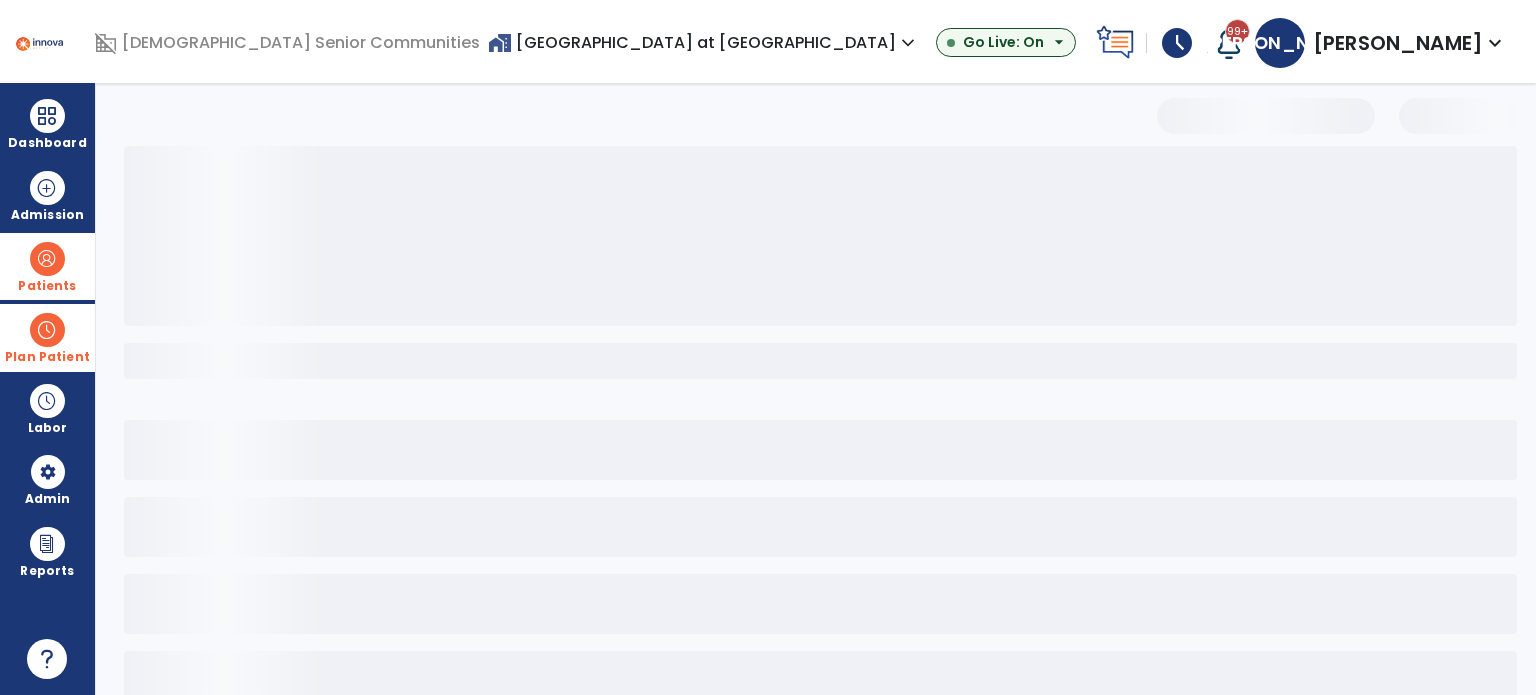 select on "***" 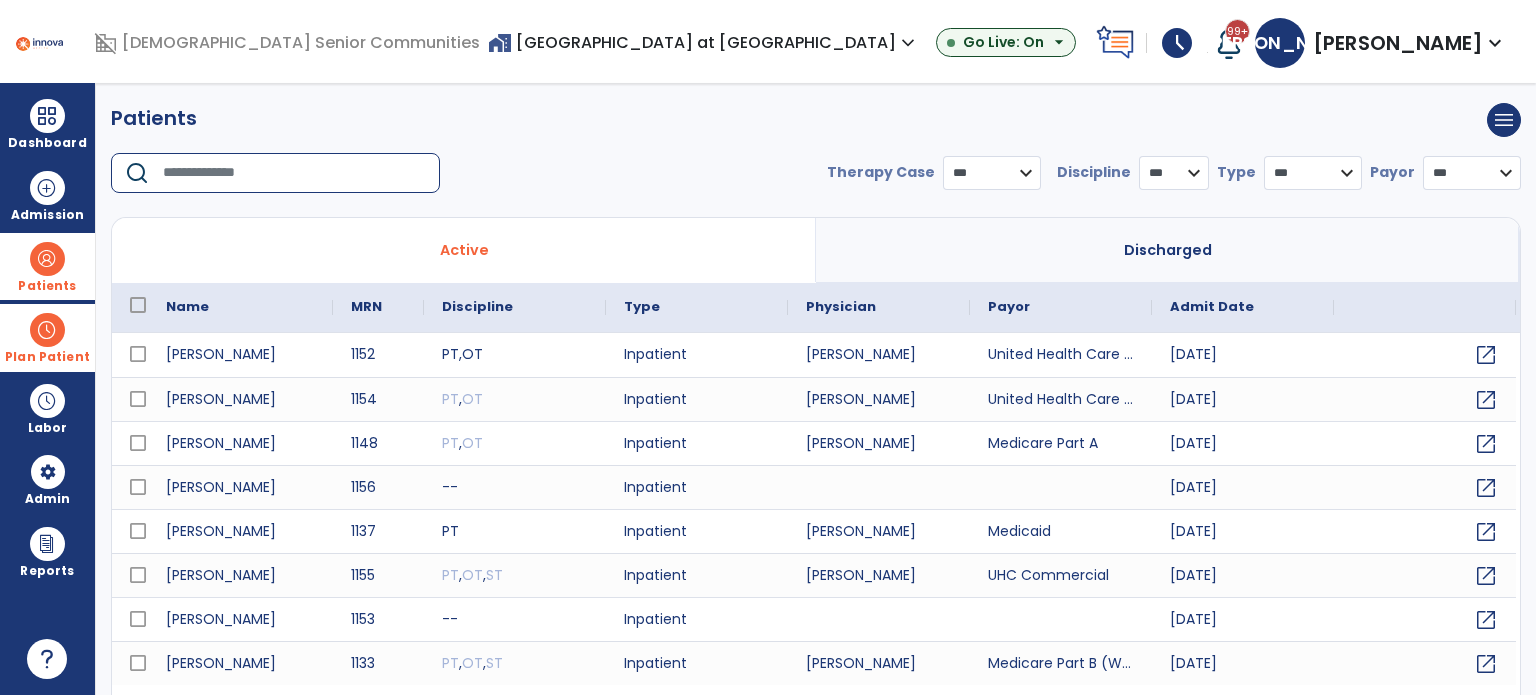 click at bounding box center [294, 173] 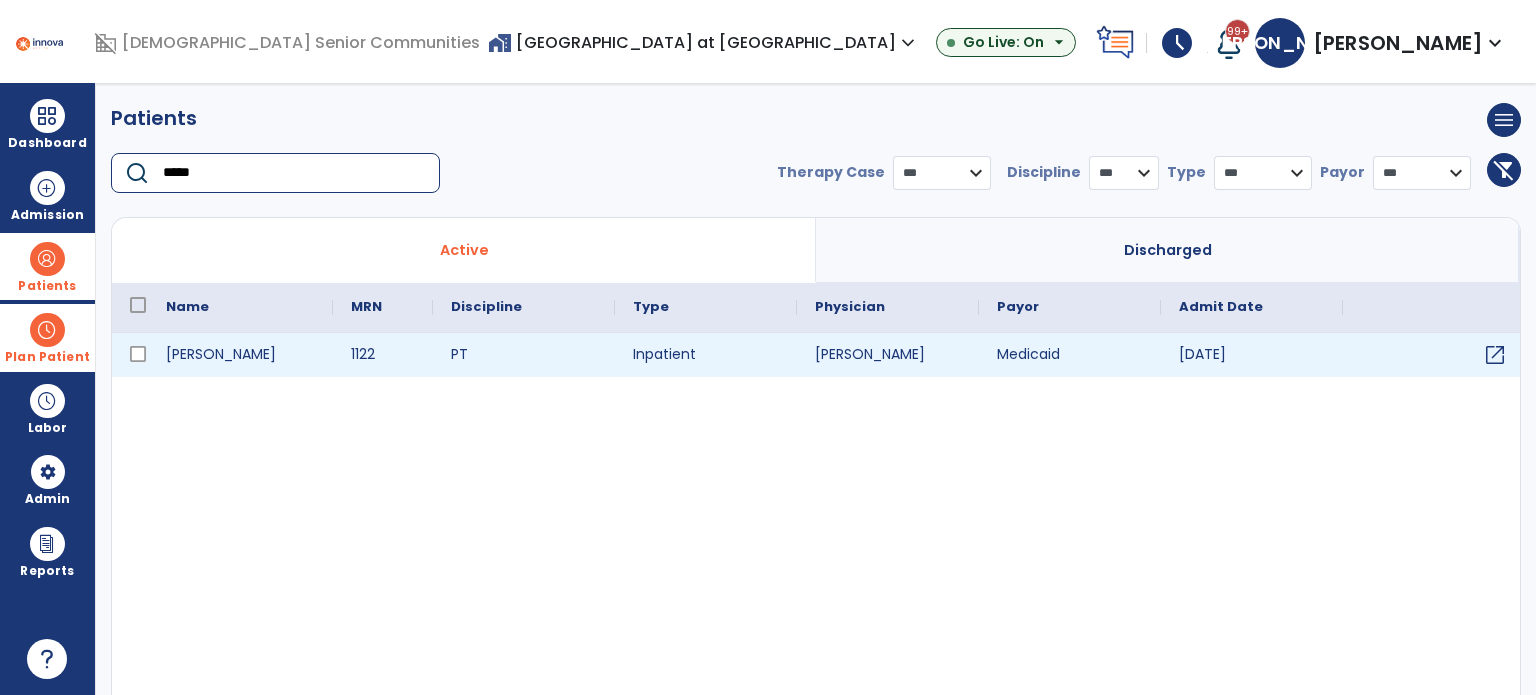 type on "*****" 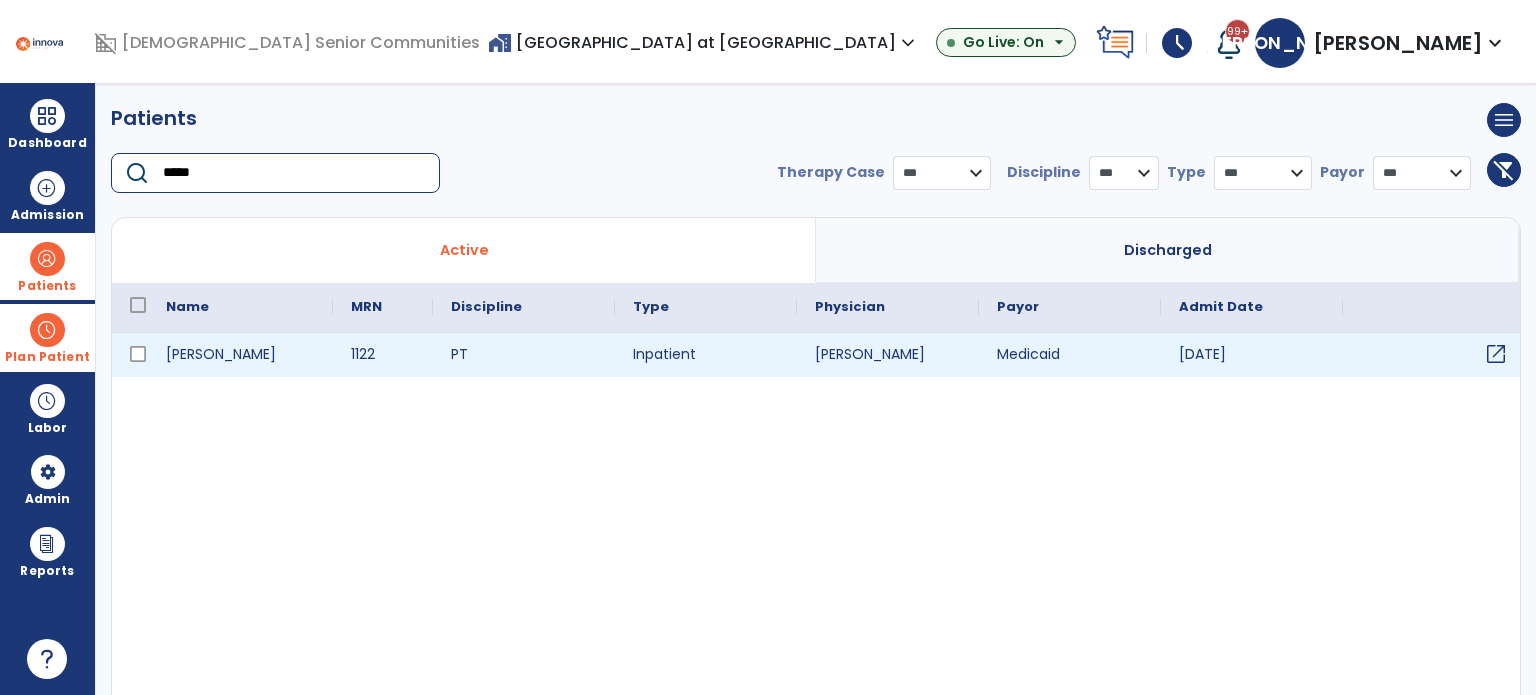 click on "open_in_new" at bounding box center [1496, 354] 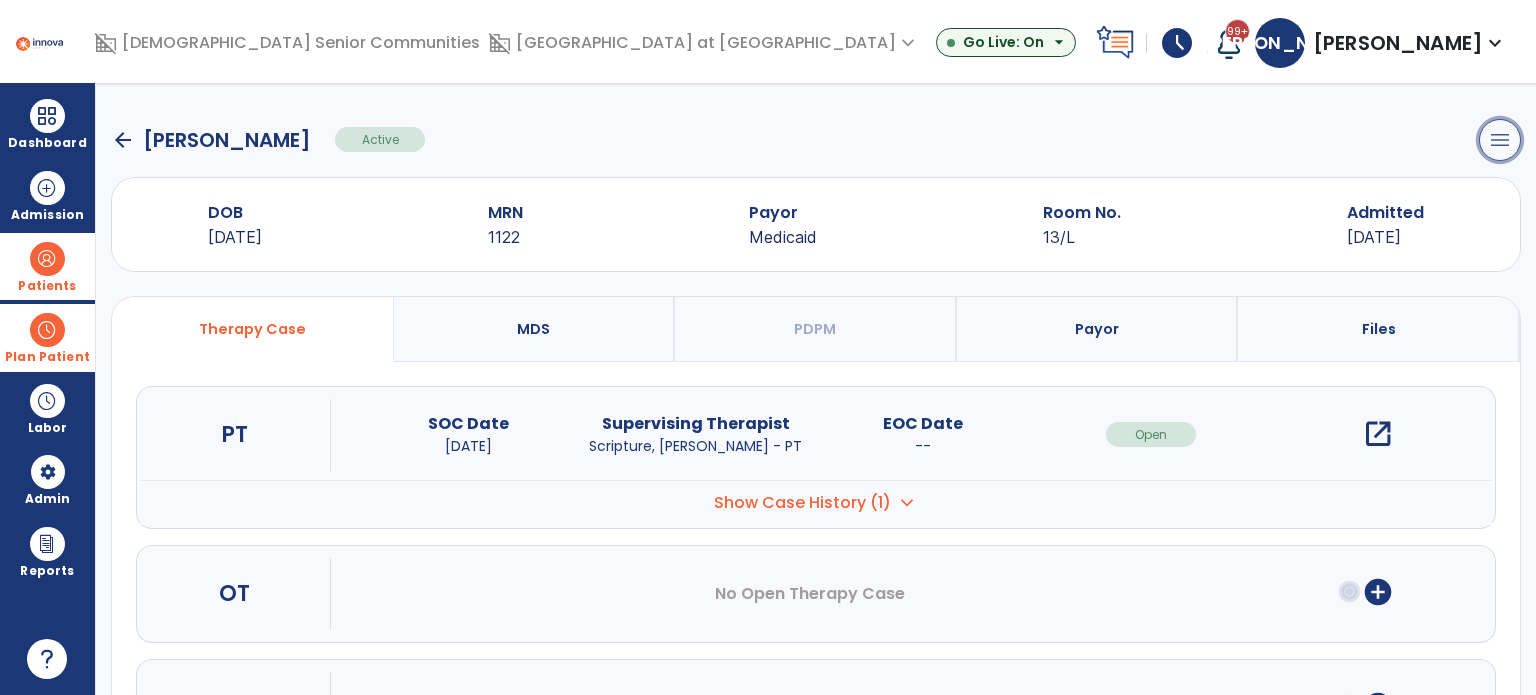 click on "menu" at bounding box center (1500, 140) 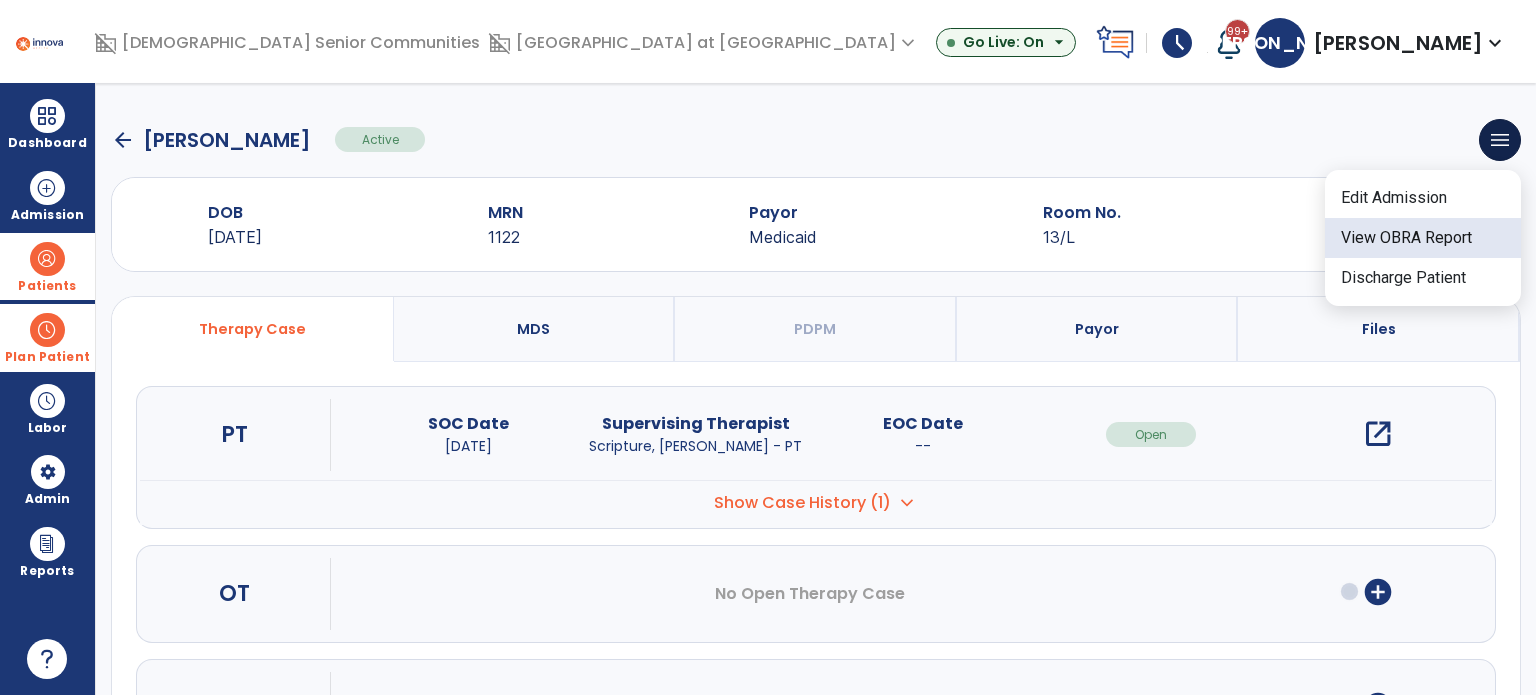 click on "View OBRA Report" 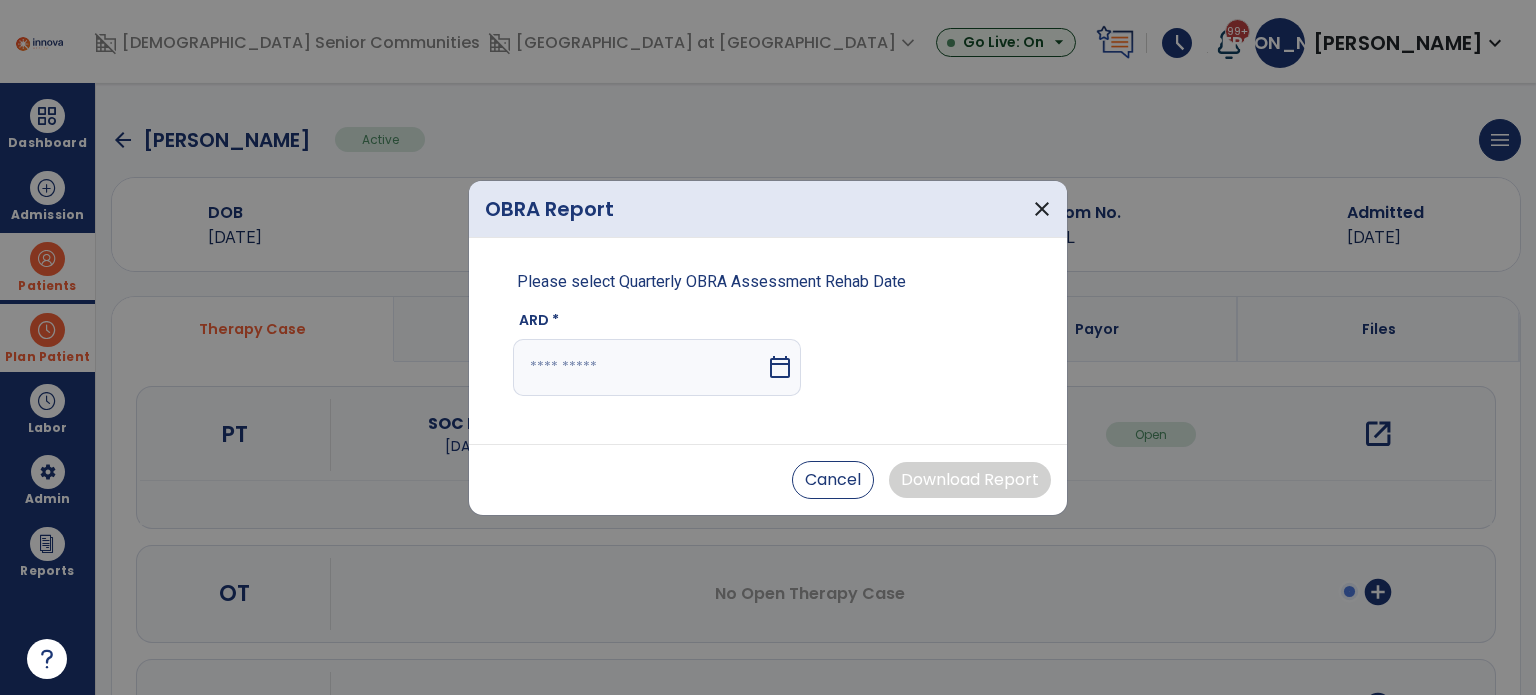 click on "calendar_today" at bounding box center (780, 367) 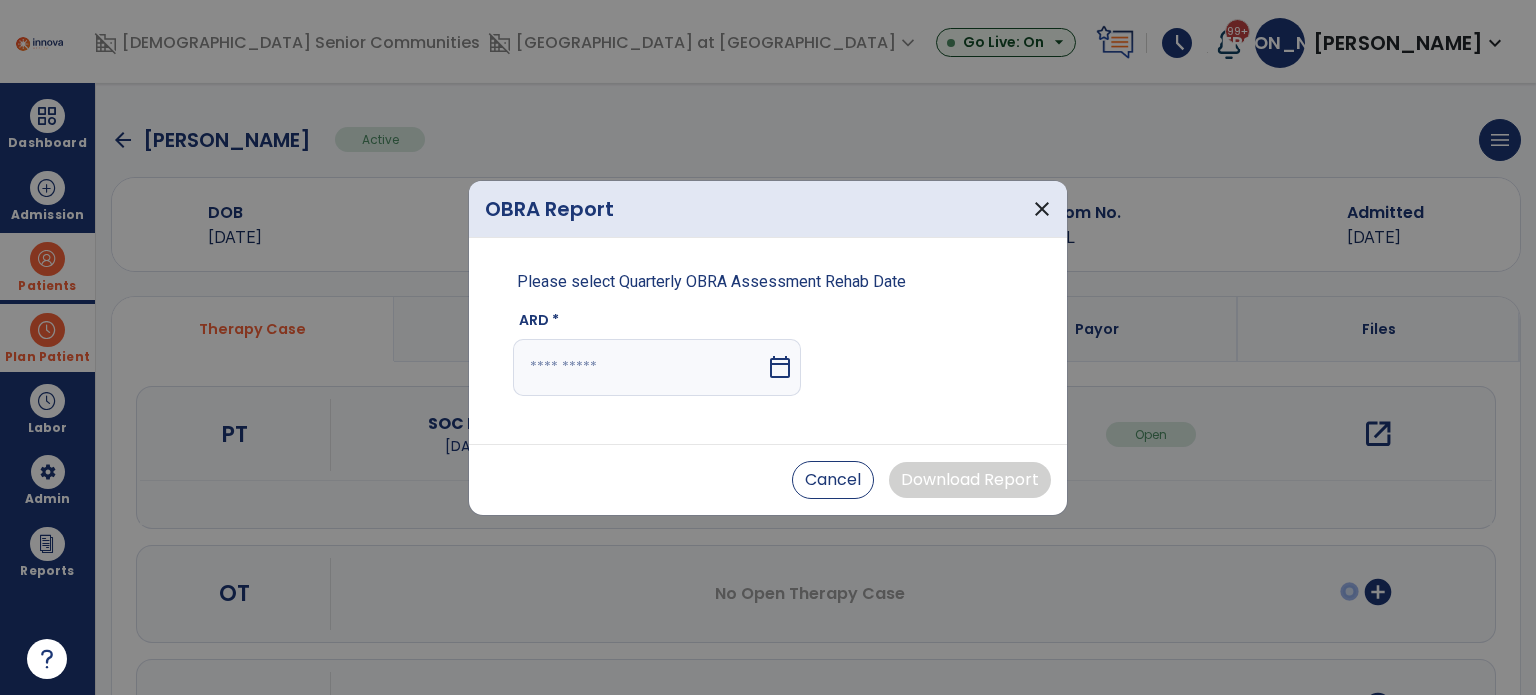 select on "*" 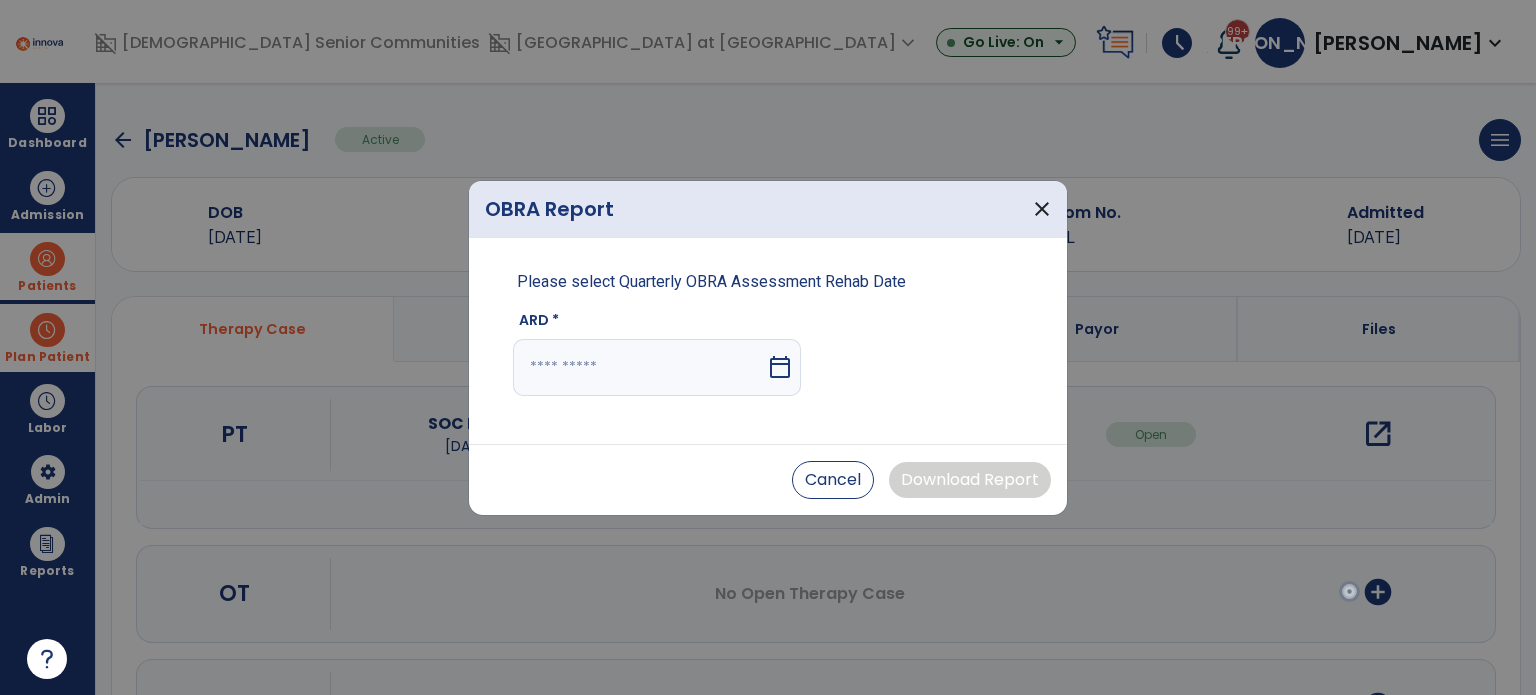 select on "****" 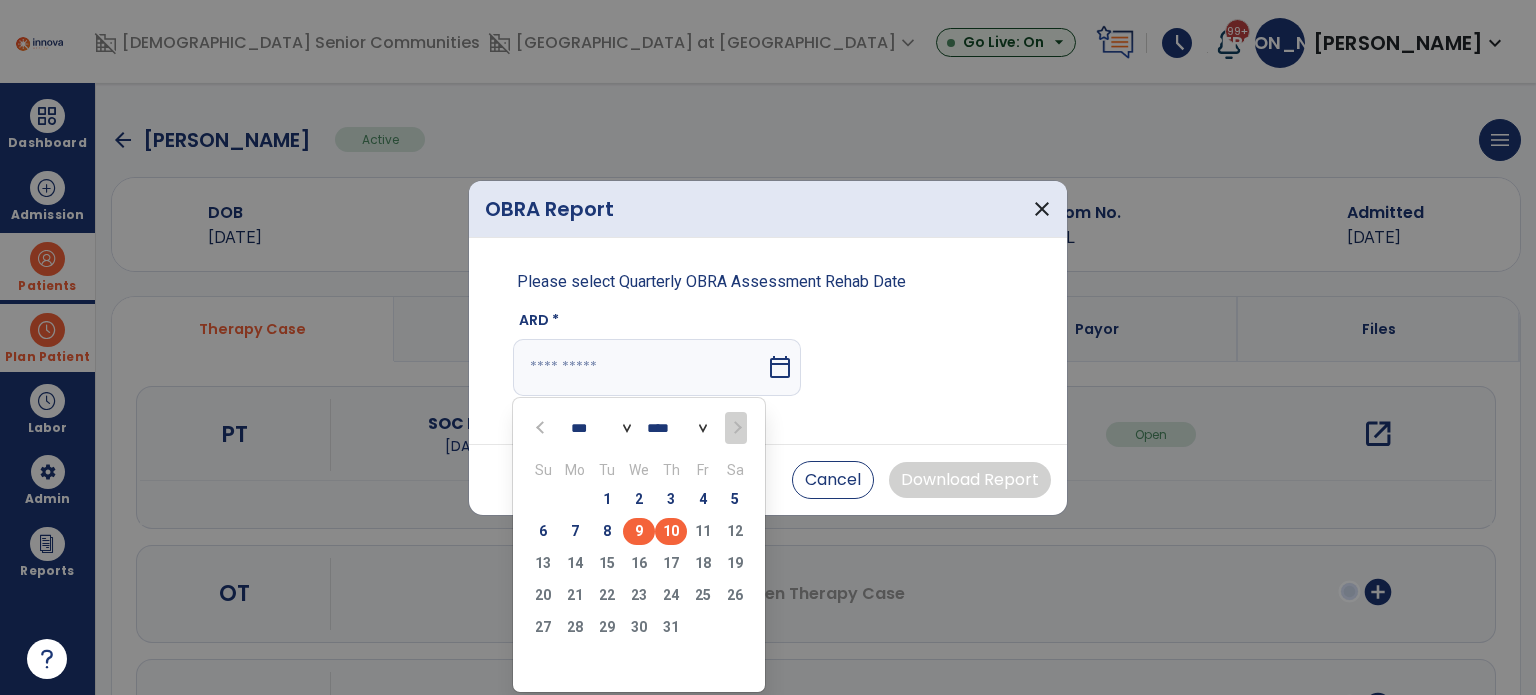 click on "9" at bounding box center (639, 531) 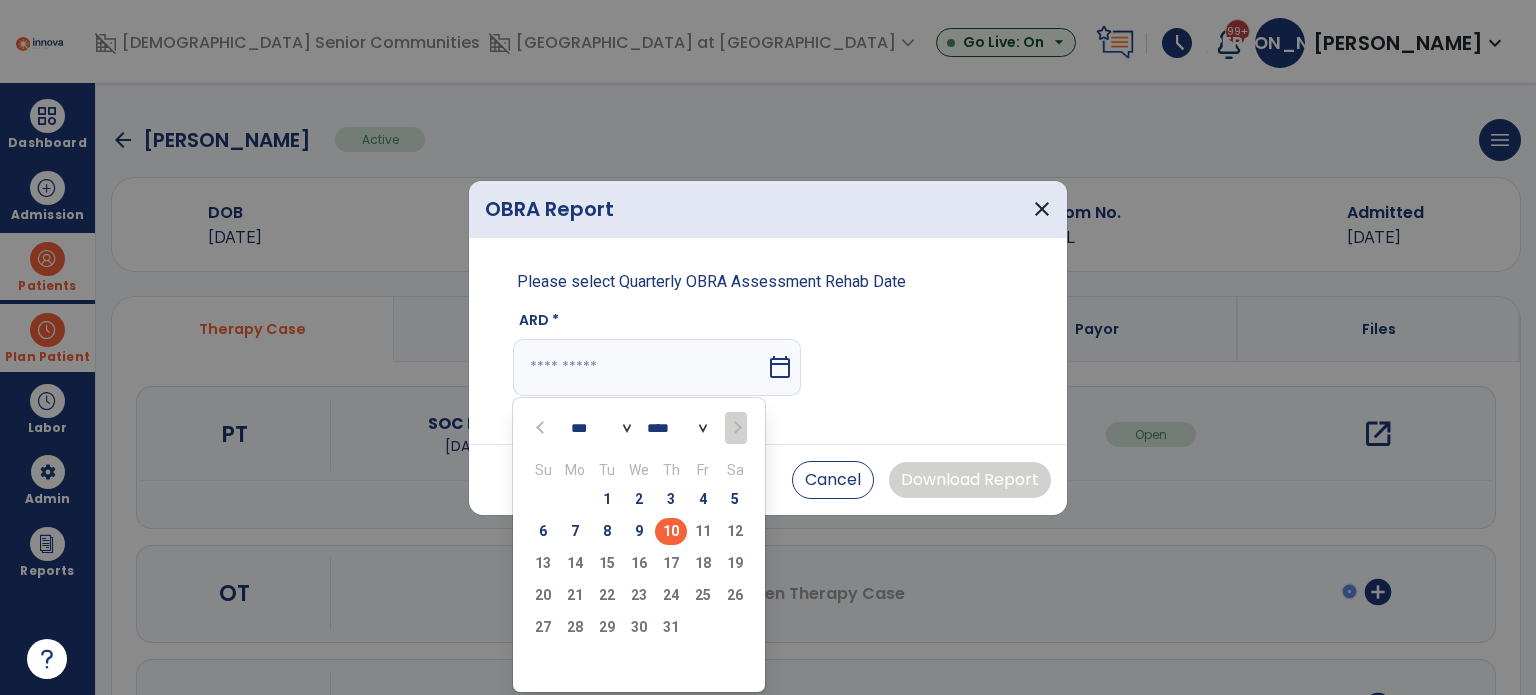 type on "********" 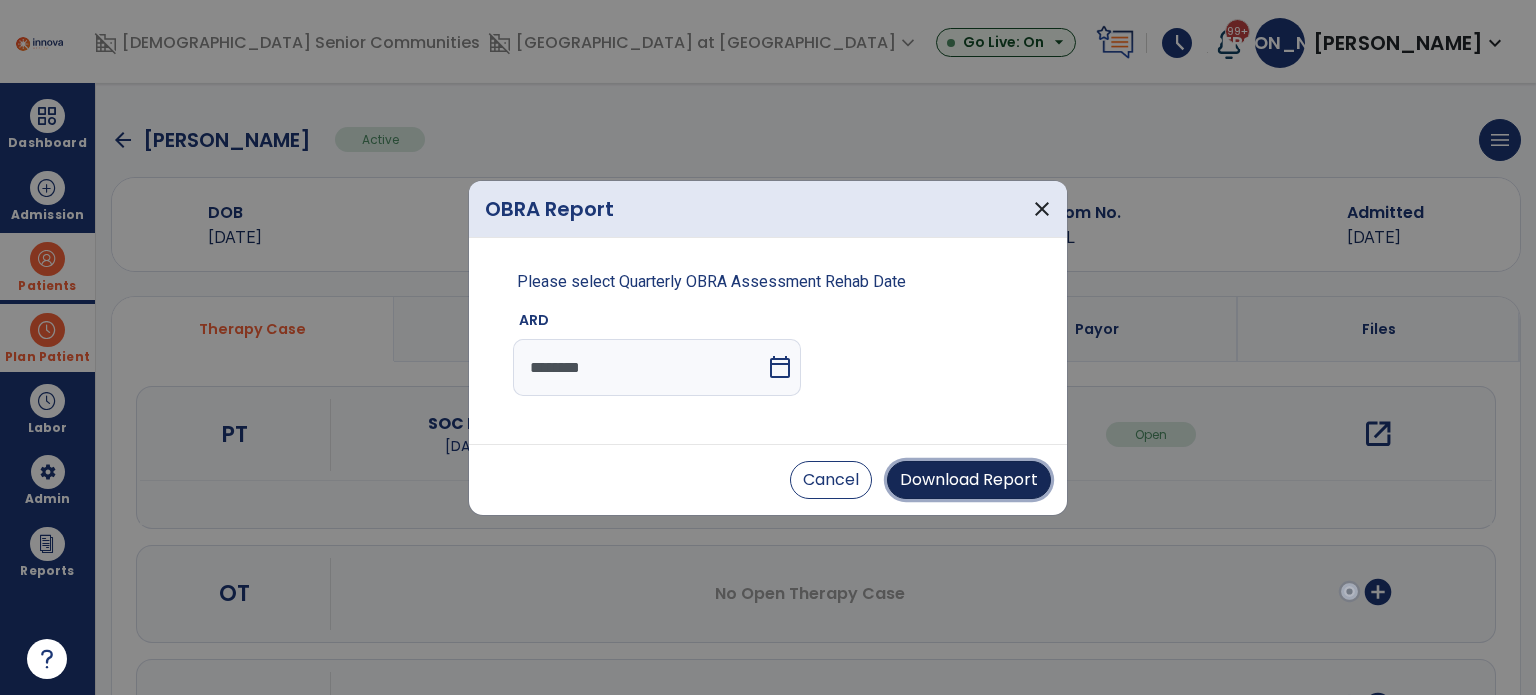 click on "Download Report" at bounding box center (969, 480) 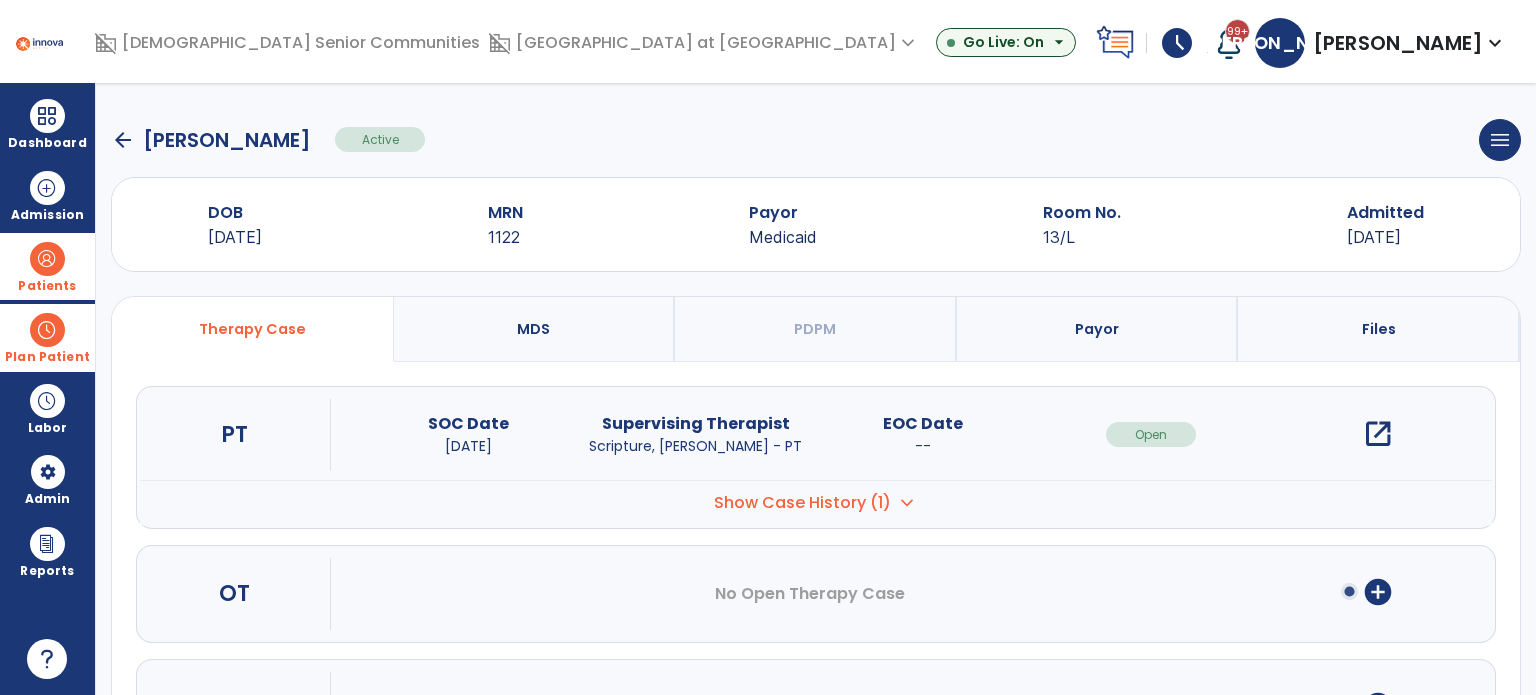 click on "arrow_back" 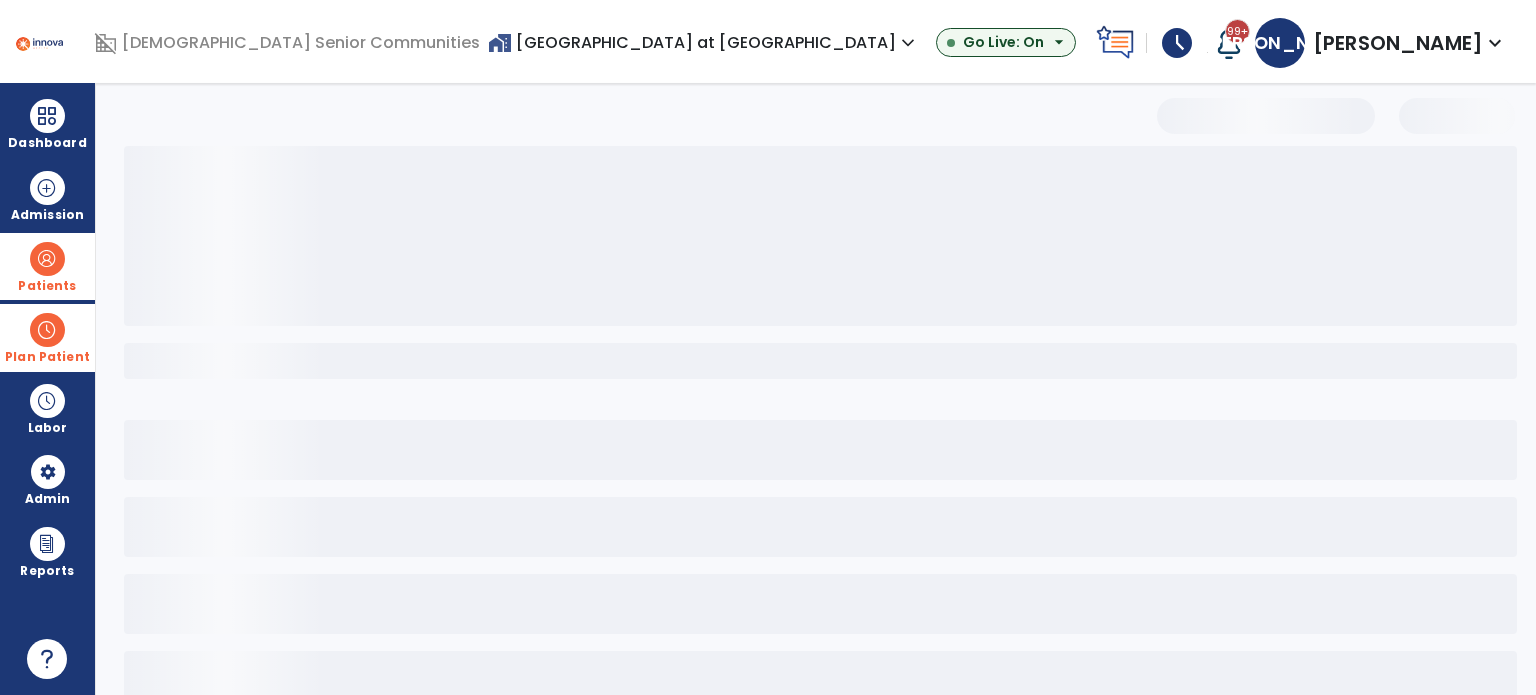 select on "***" 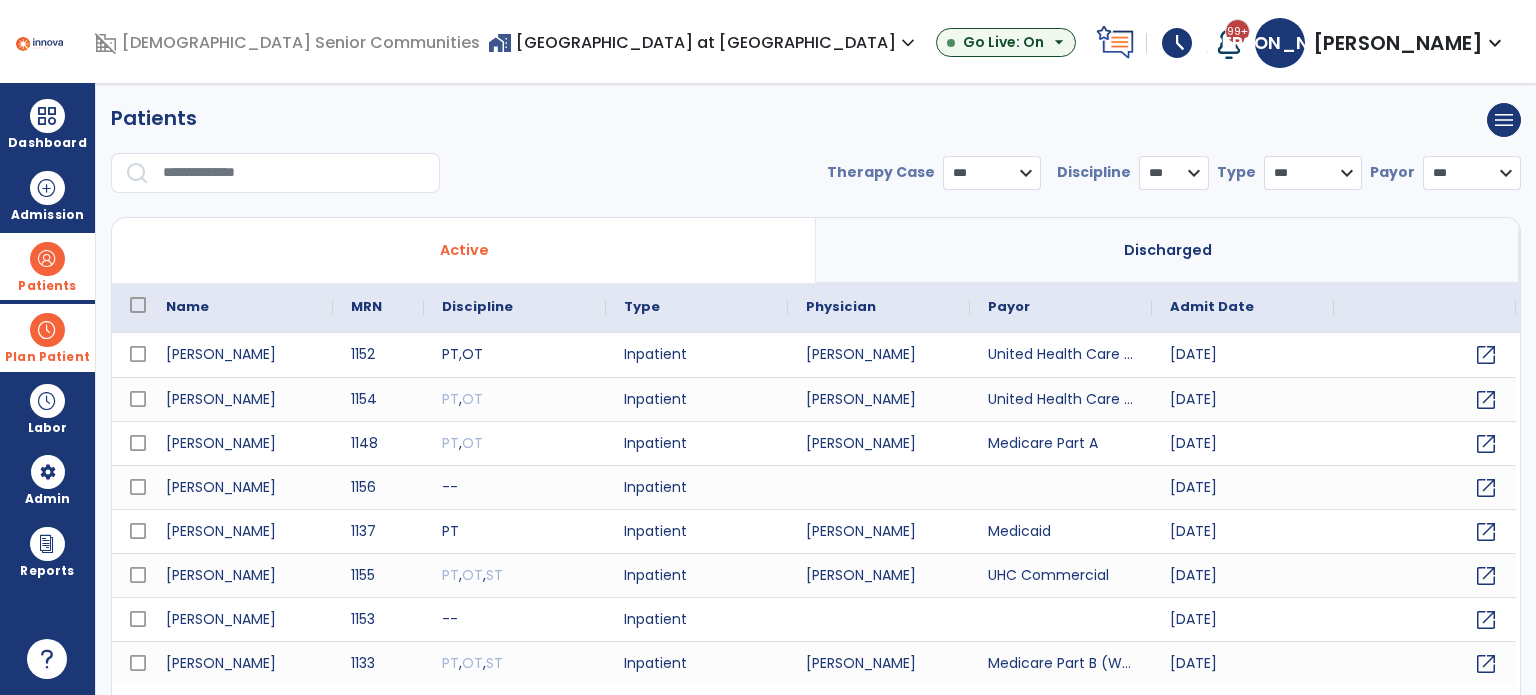 click at bounding box center [294, 173] 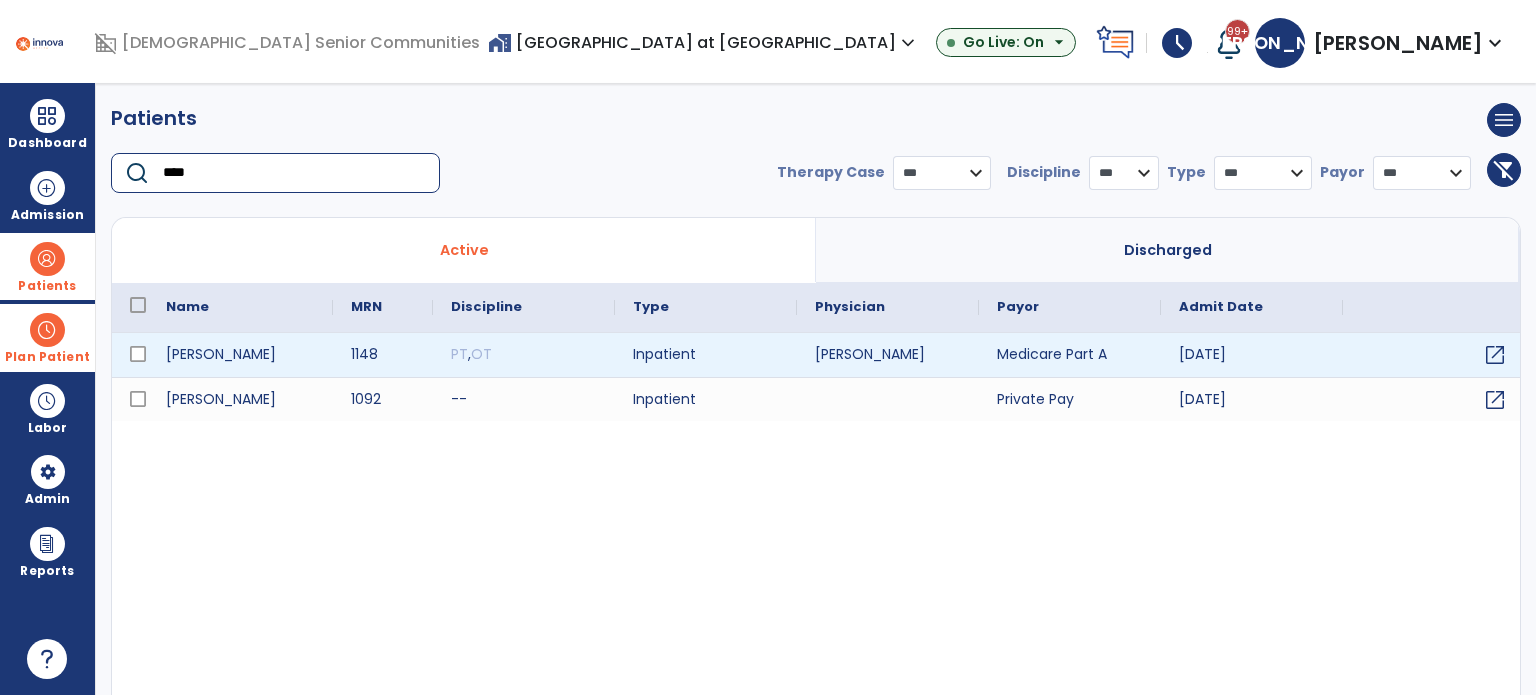 type on "****" 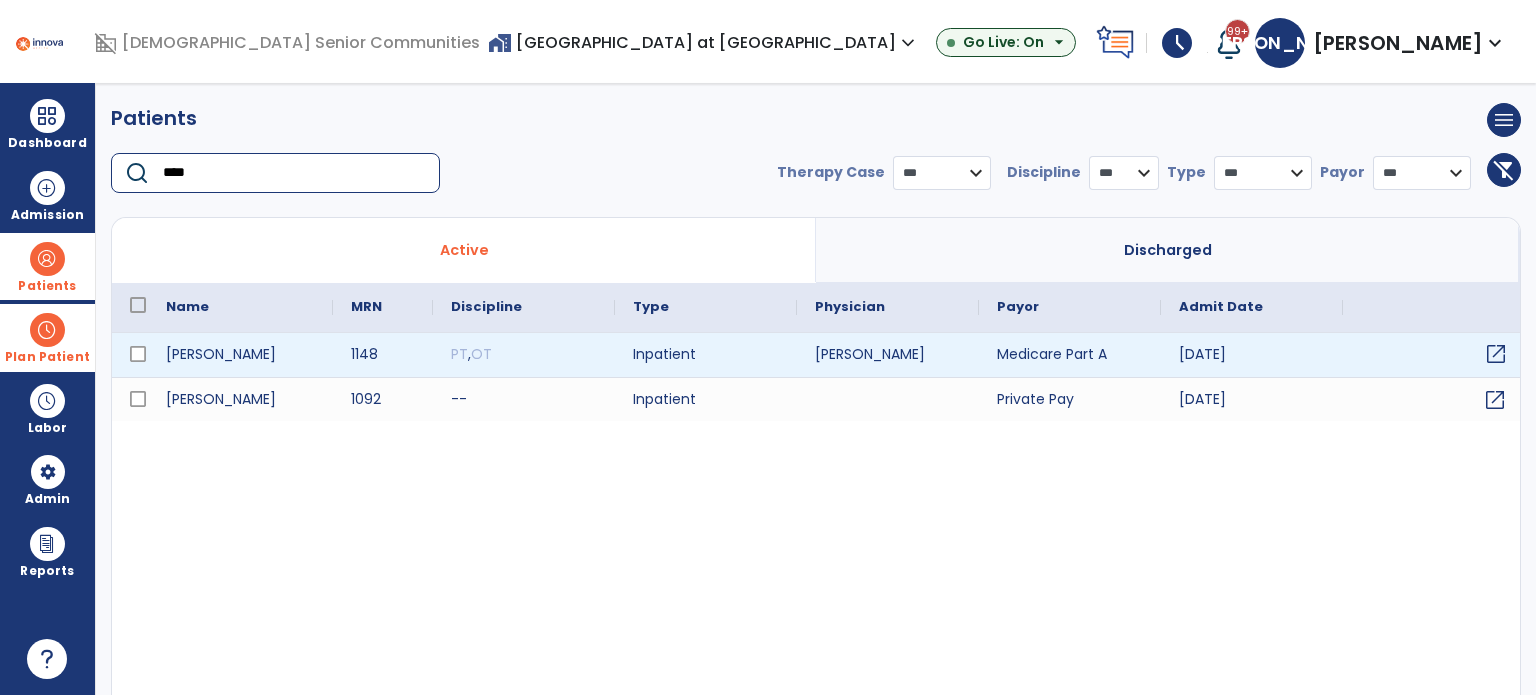 click on "open_in_new" at bounding box center (1496, 354) 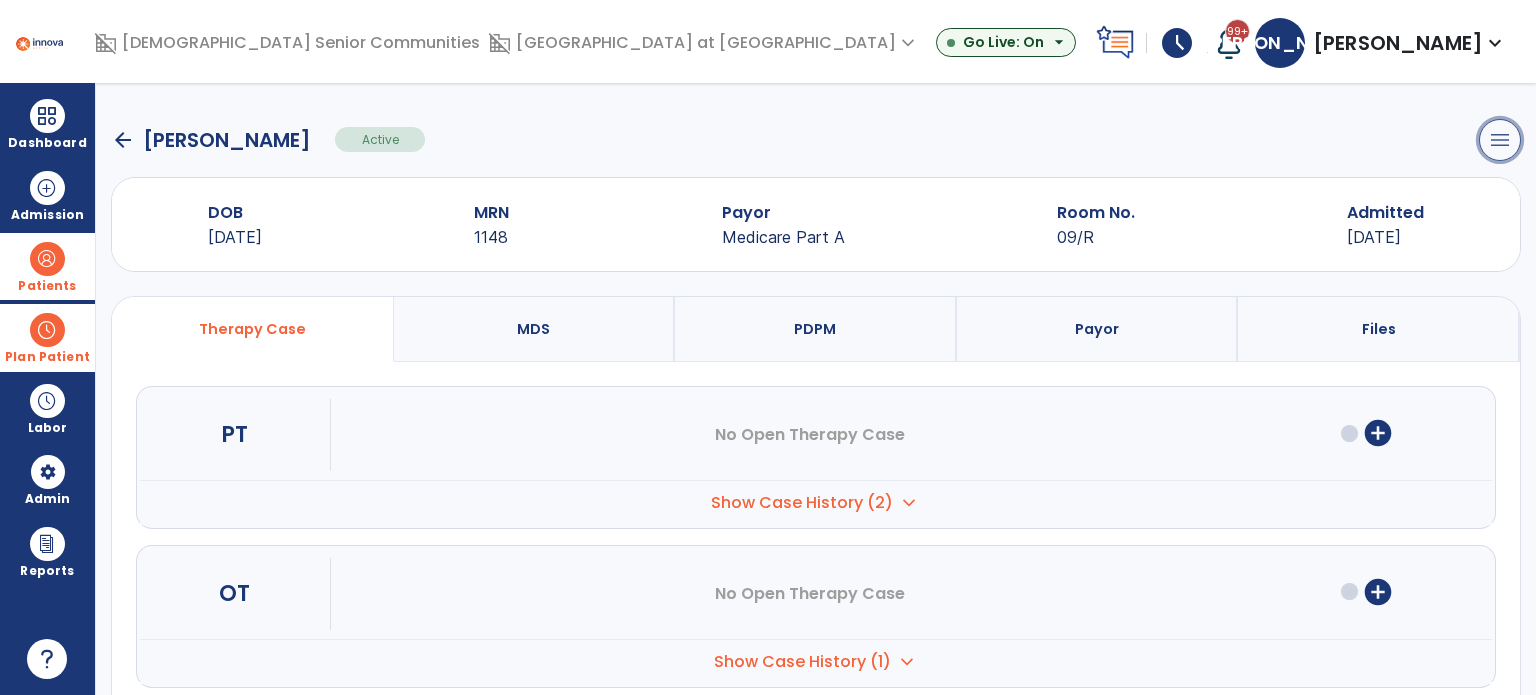 click on "menu" at bounding box center (1500, 140) 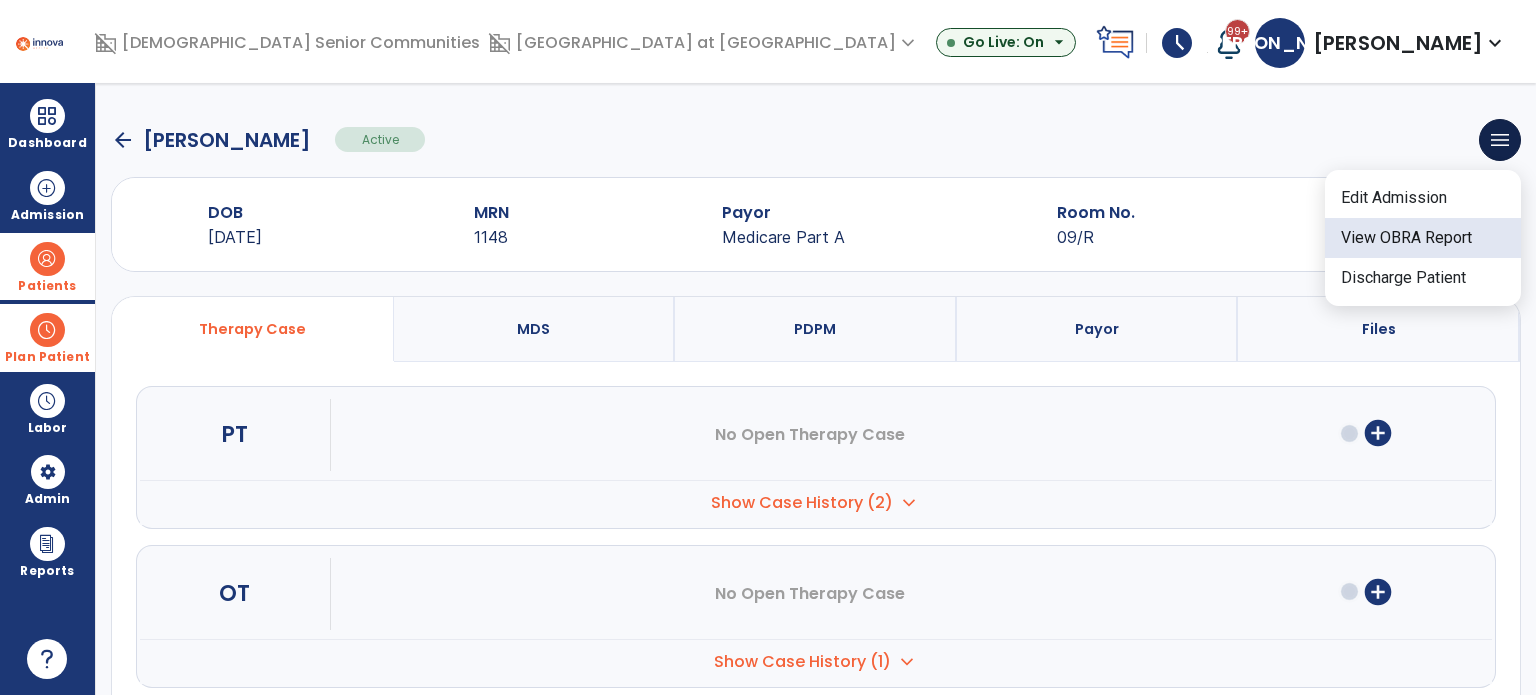 click on "View OBRA Report" 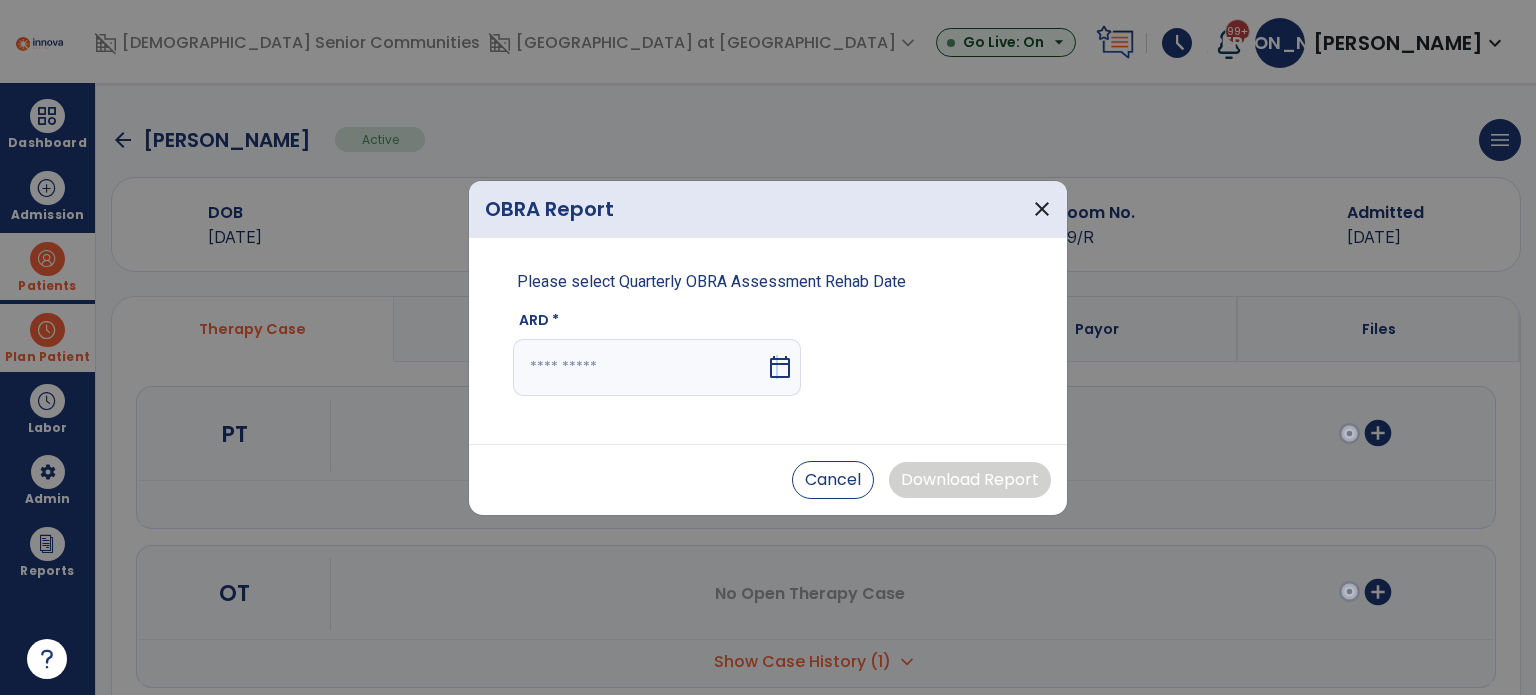 click on "calendar_today" at bounding box center (780, 367) 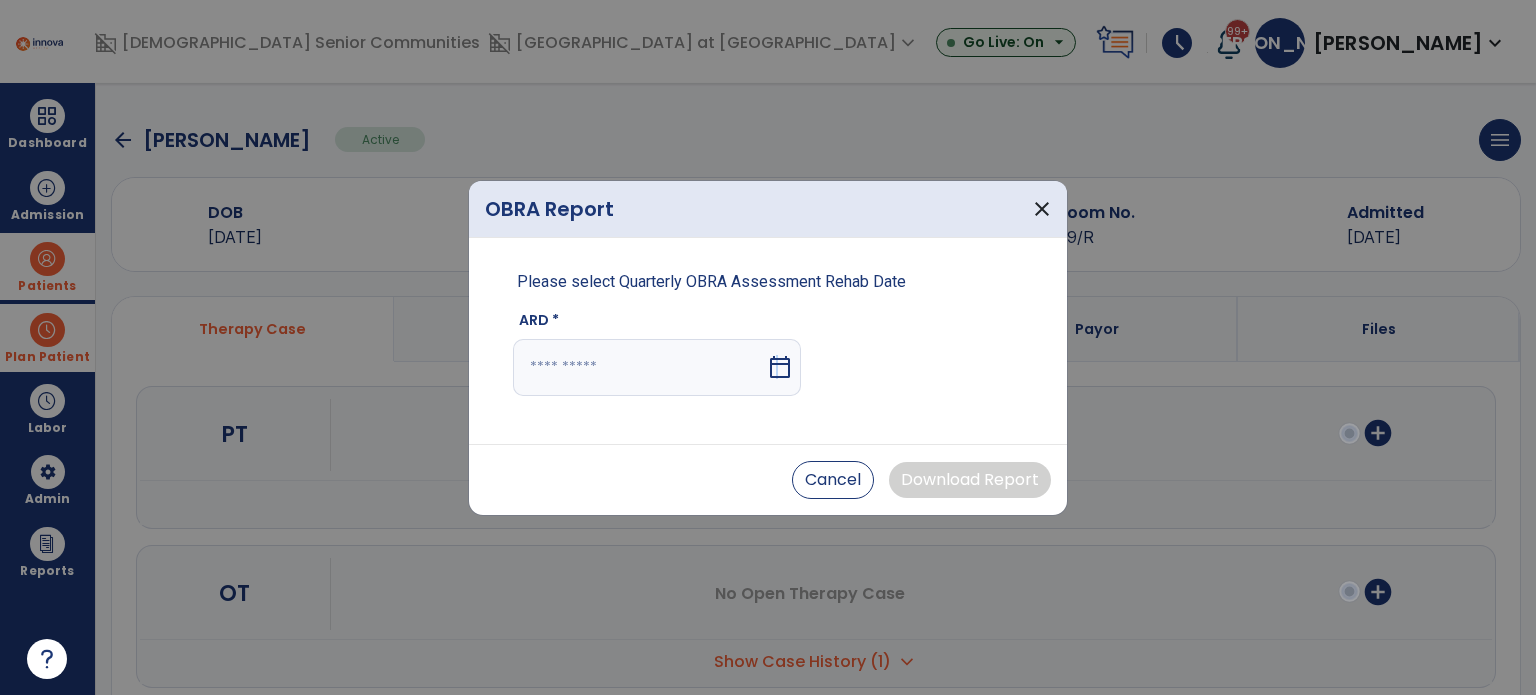 select on "*" 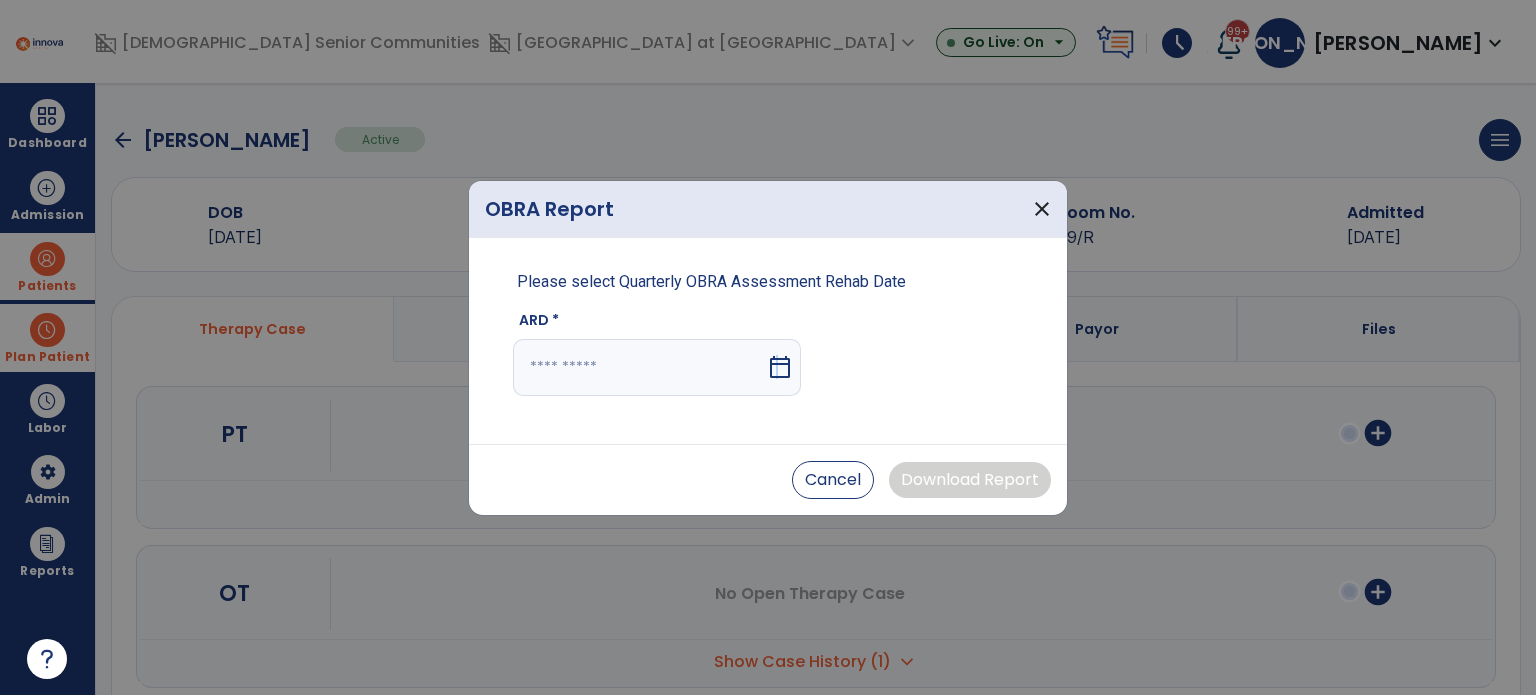 select on "****" 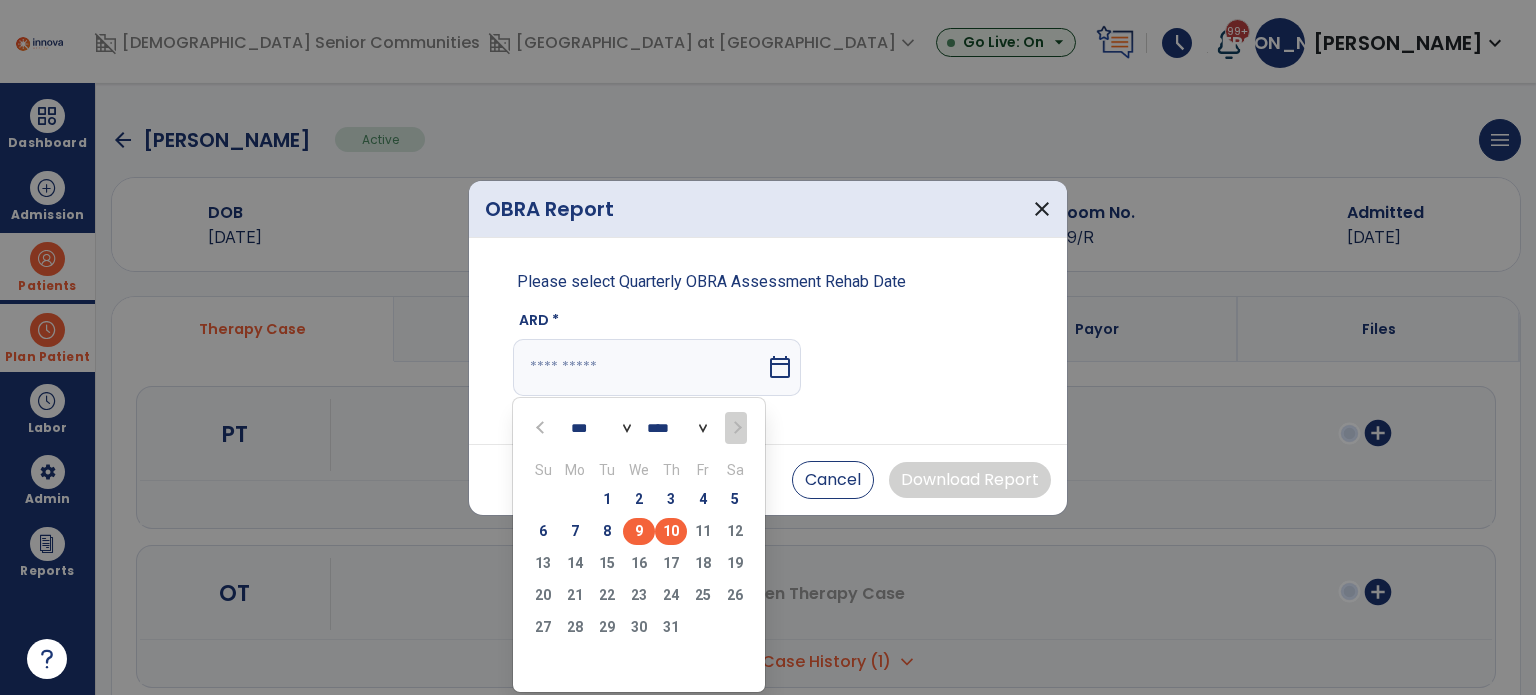 click on "9" at bounding box center (639, 531) 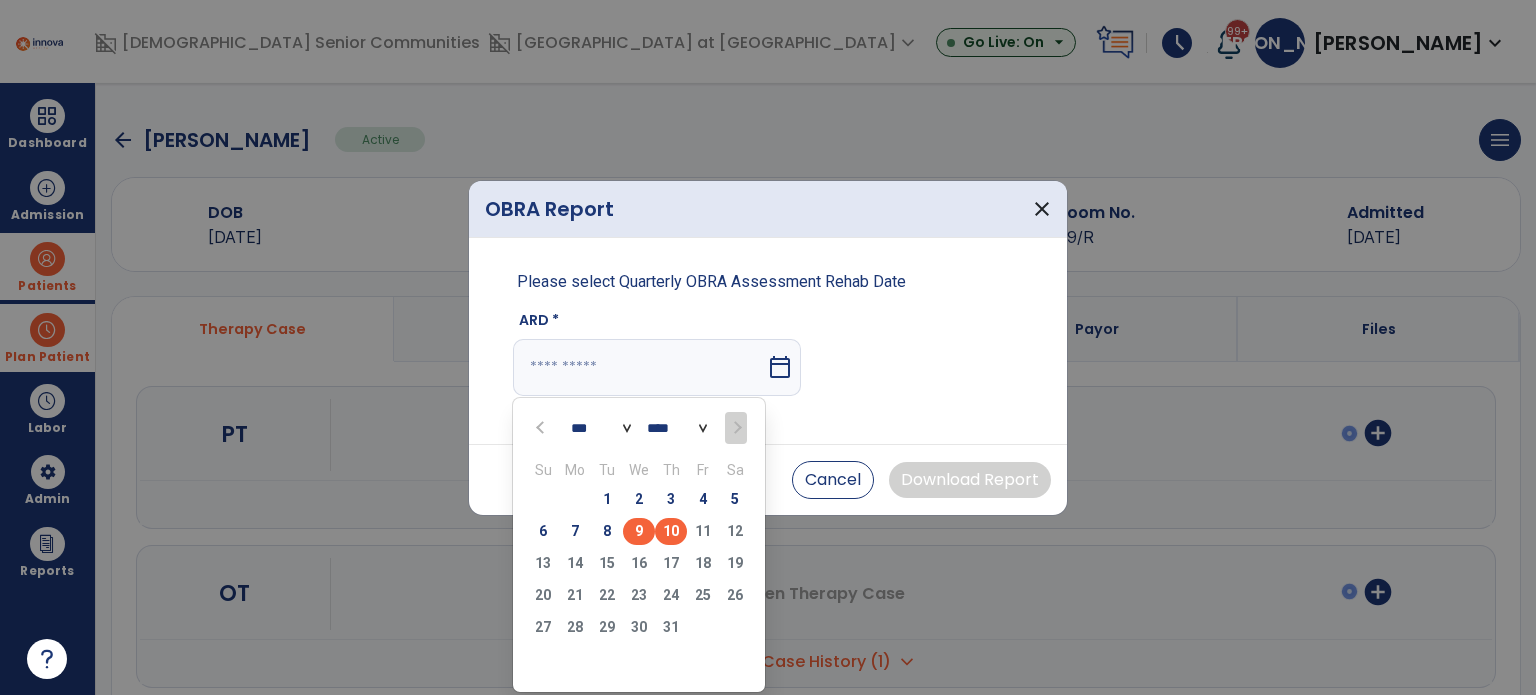 type on "********" 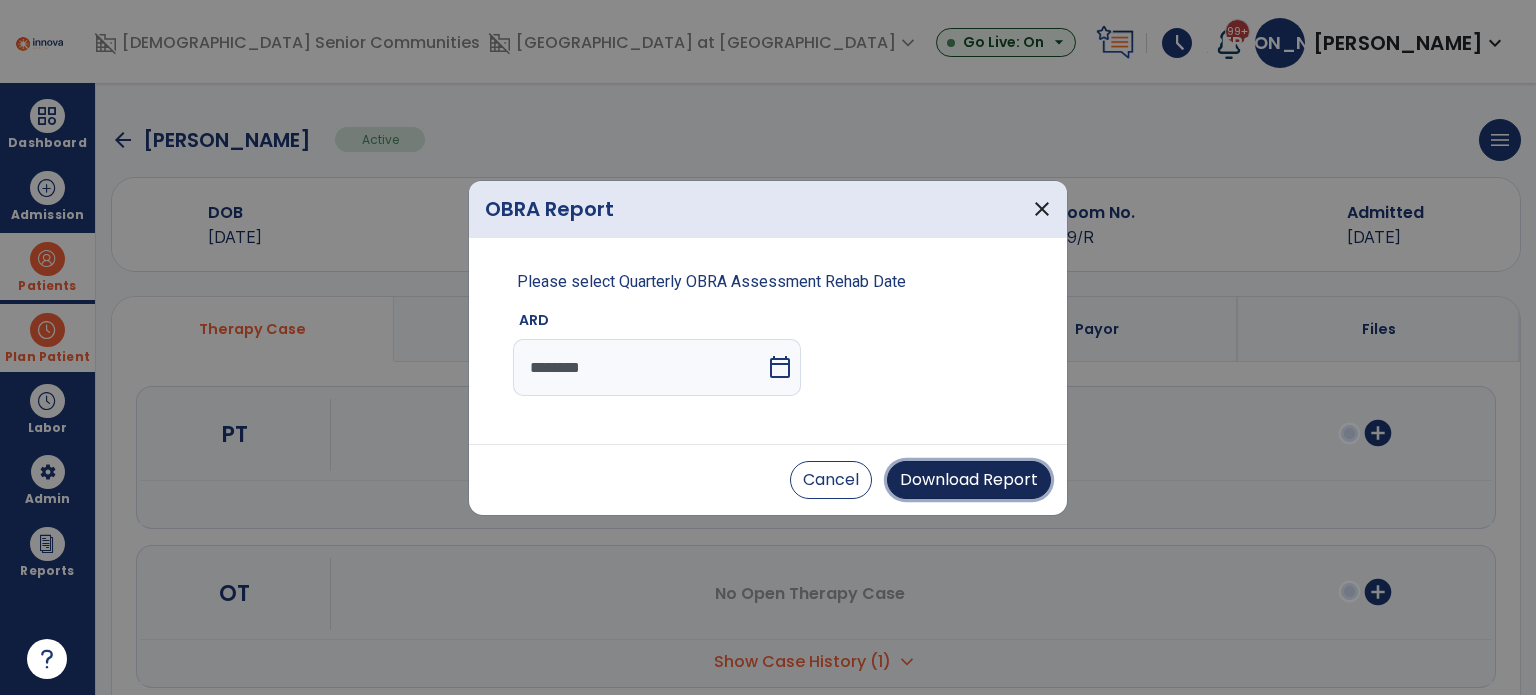 drag, startPoint x: 925, startPoint y: 476, endPoint x: 877, endPoint y: 491, distance: 50.289165 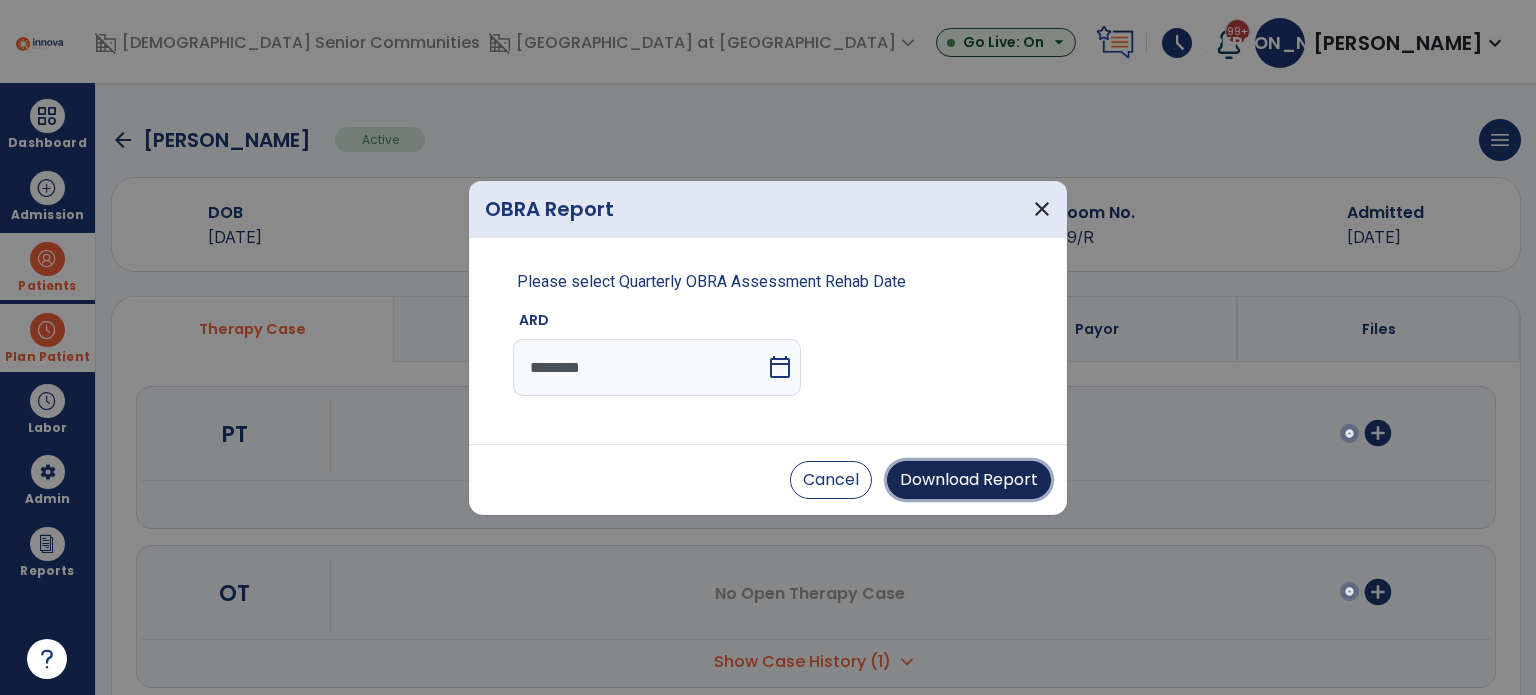 click on "Download Report" at bounding box center (969, 480) 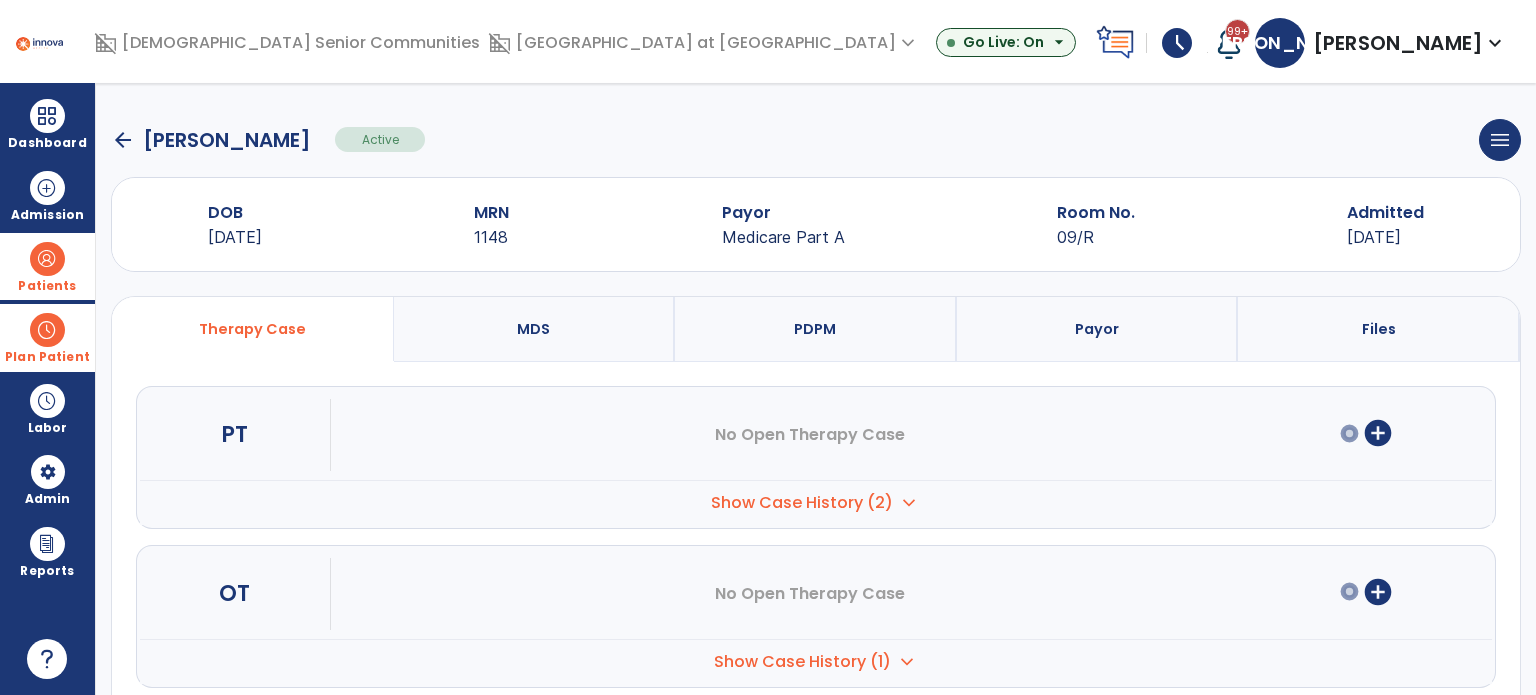 click on "PDPM" at bounding box center [815, 329] 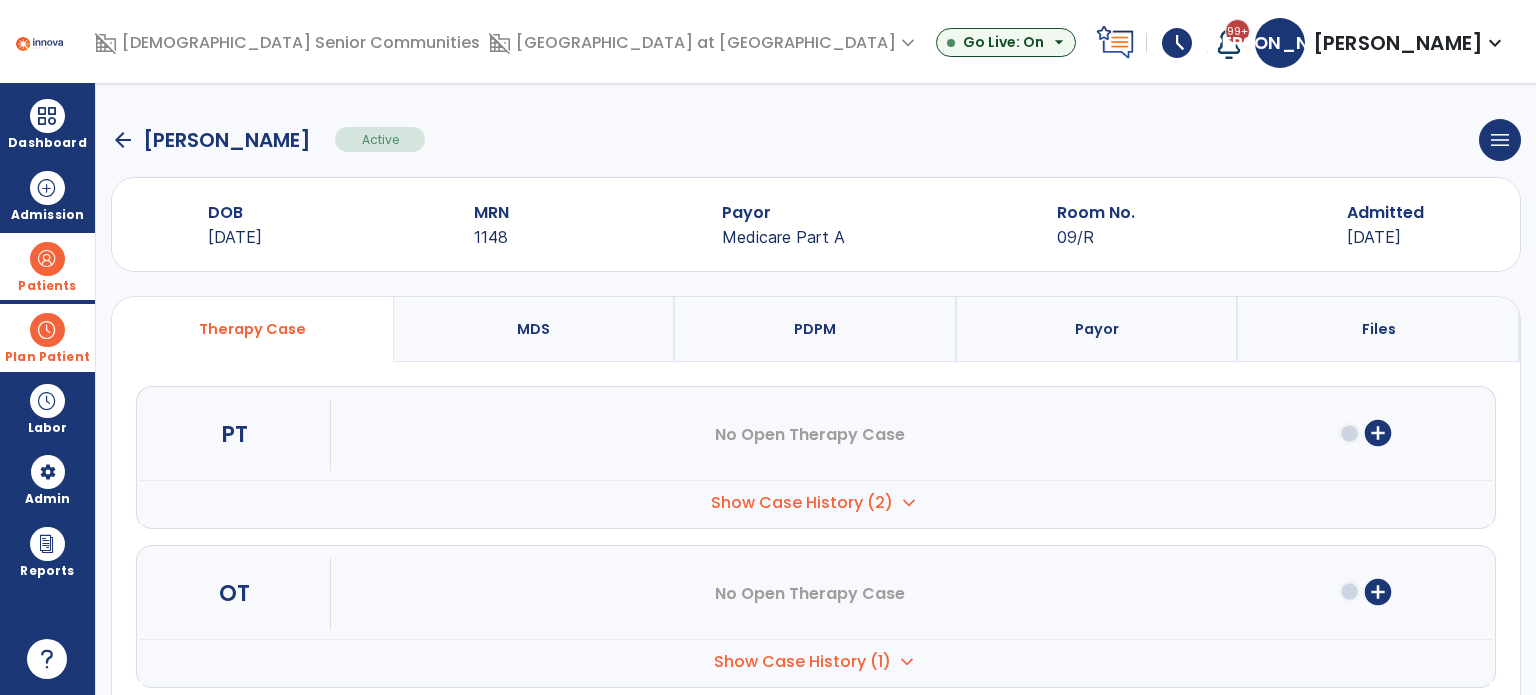 select on "***" 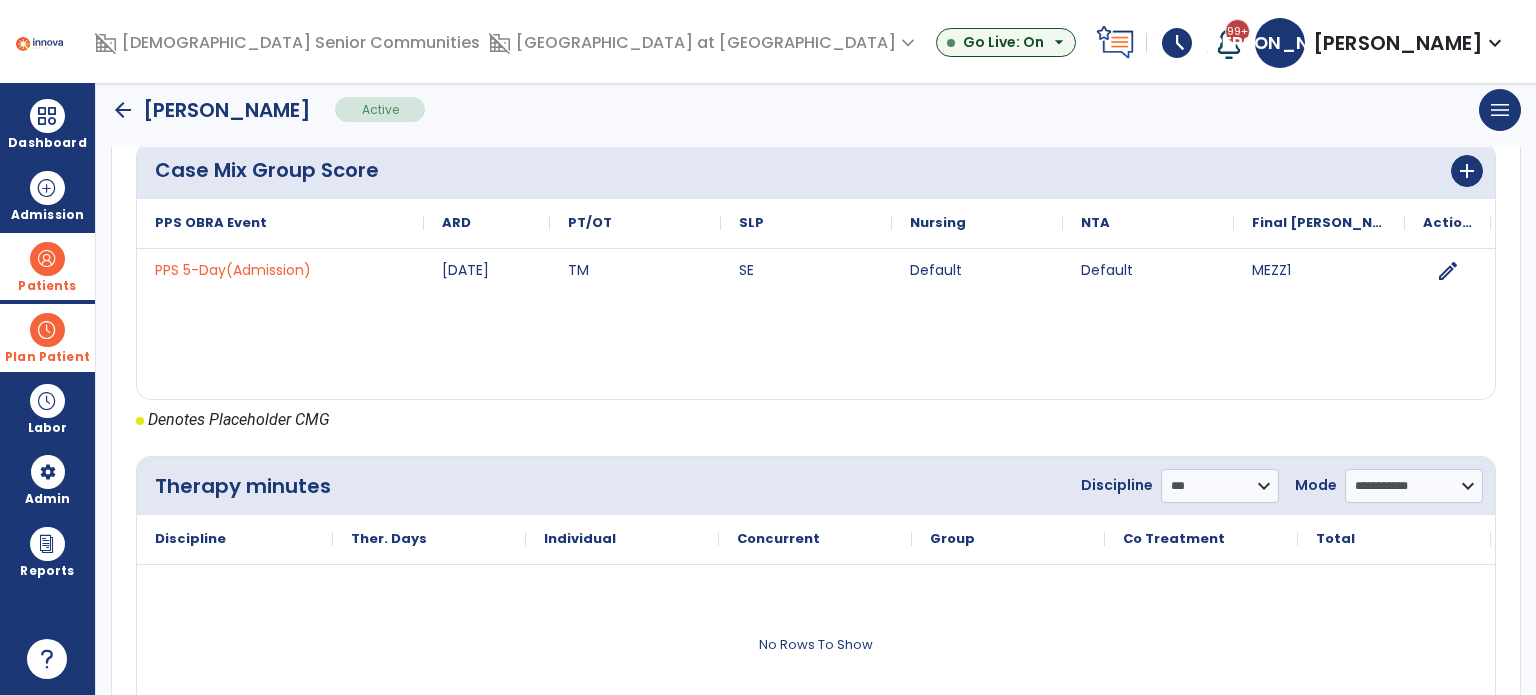 scroll, scrollTop: 862, scrollLeft: 0, axis: vertical 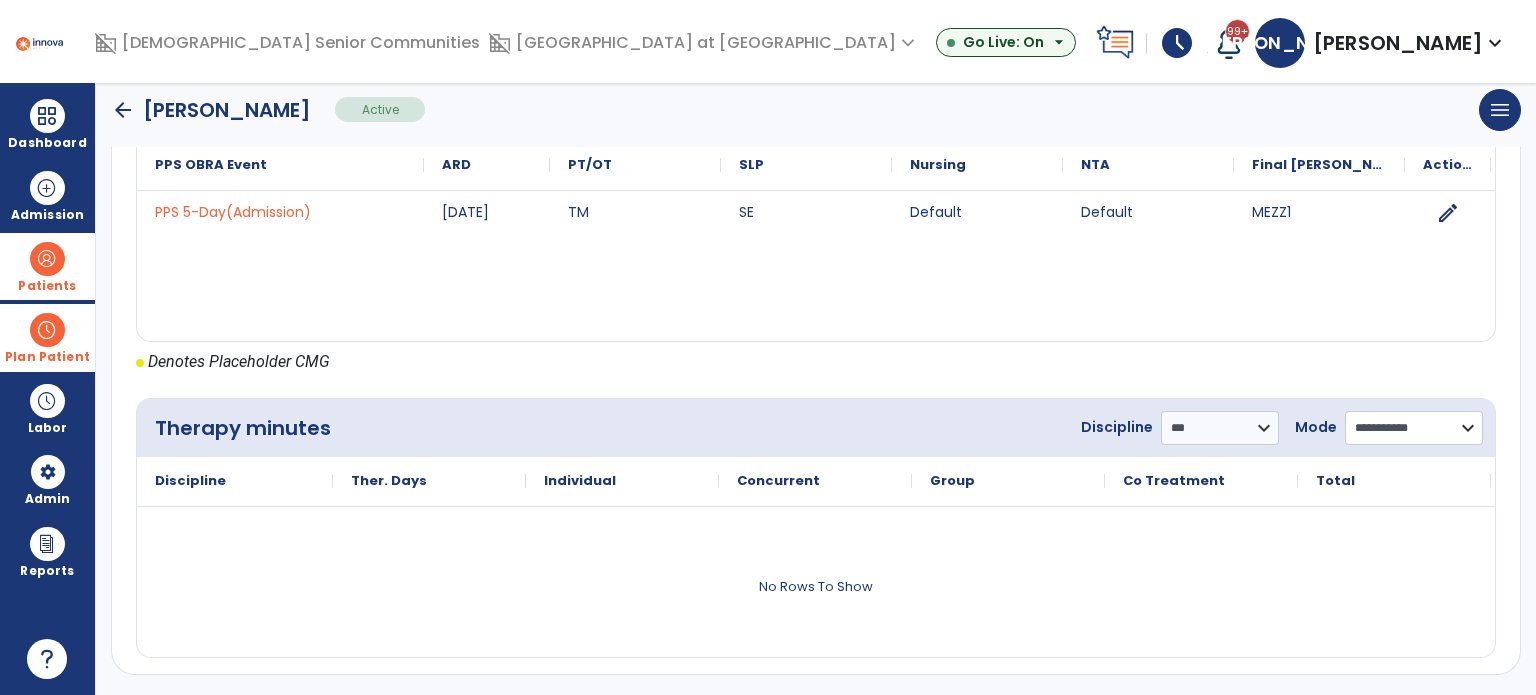 click on "**********" 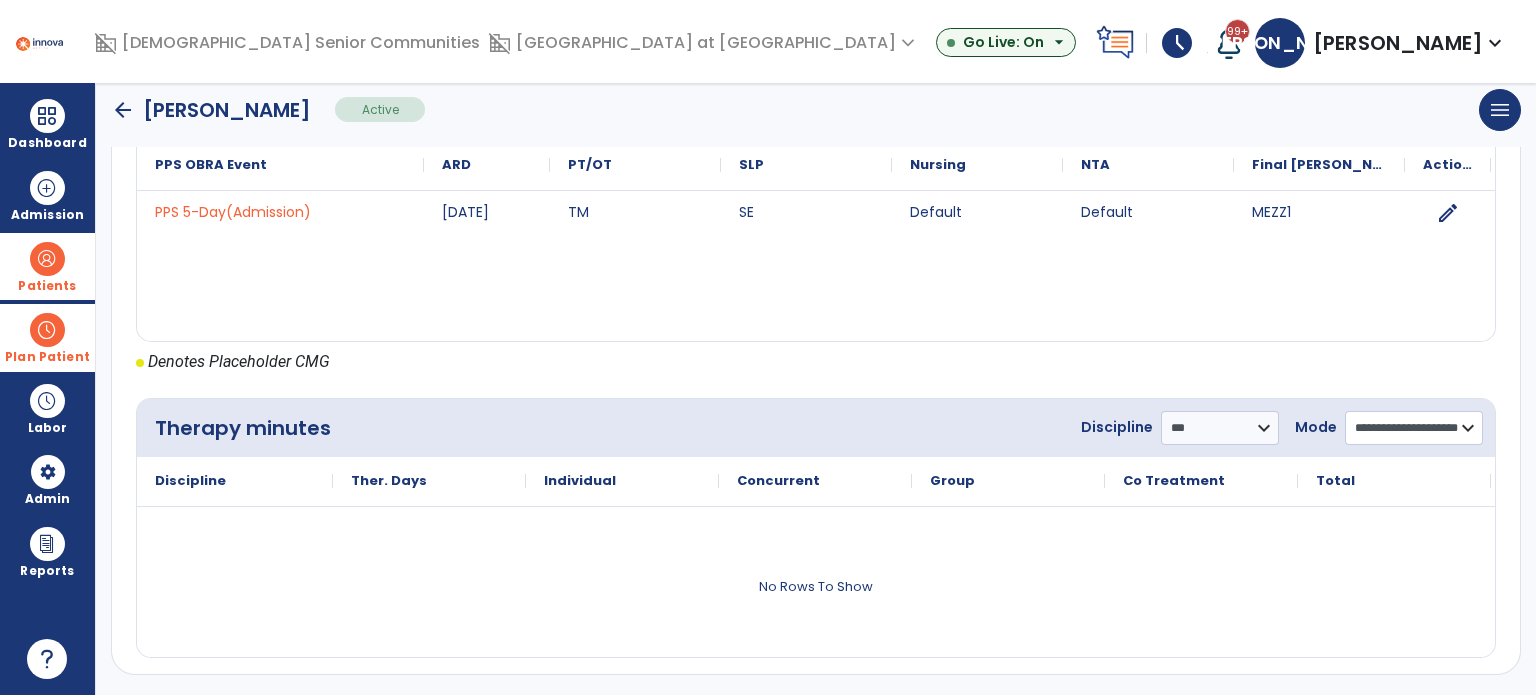 click on "**********" 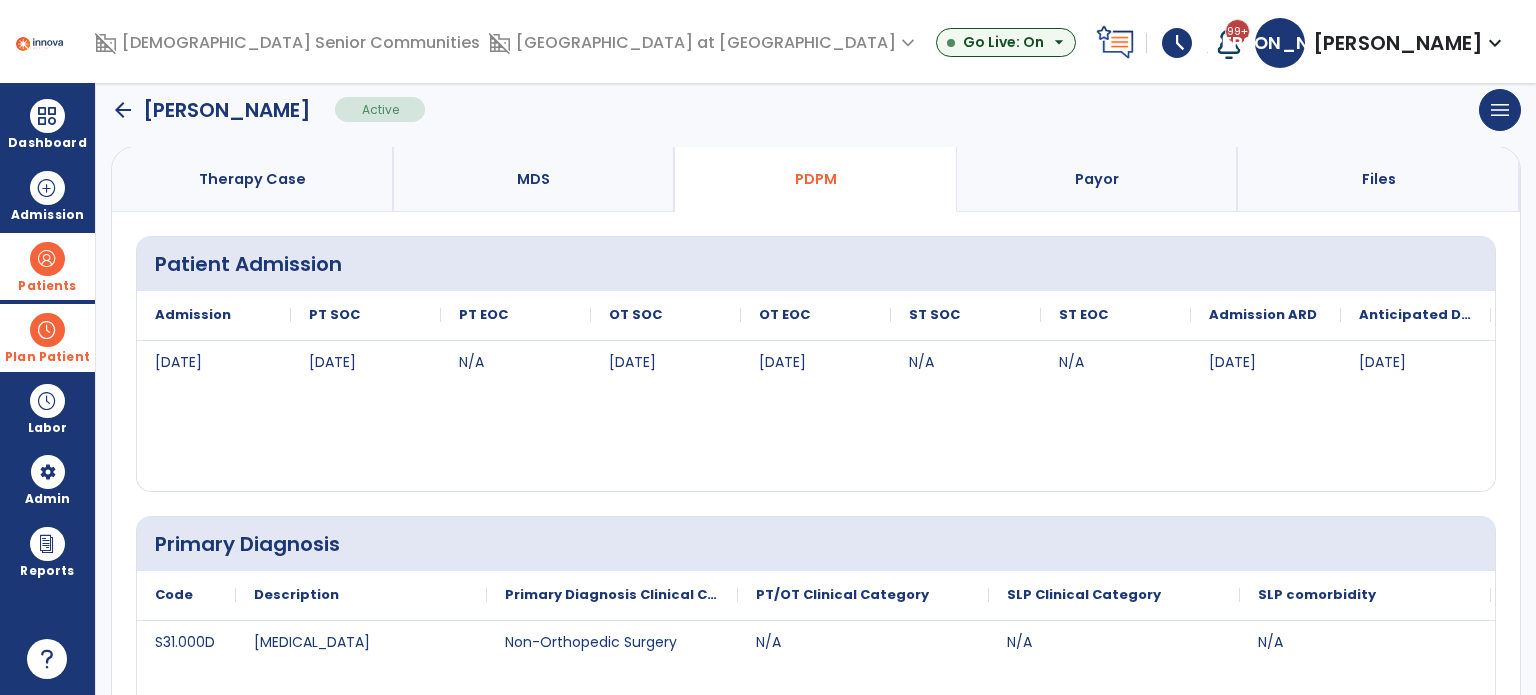 scroll, scrollTop: 0, scrollLeft: 0, axis: both 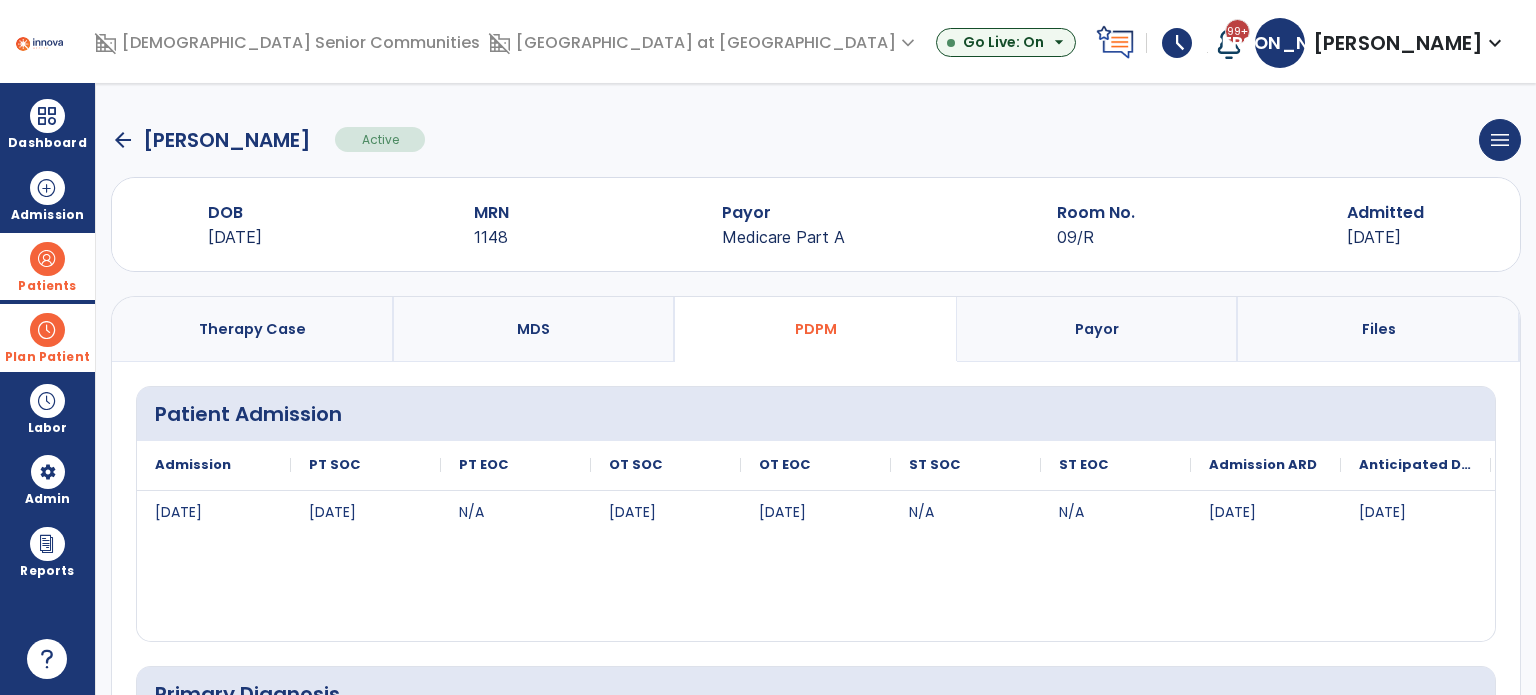 click on "arrow_back" 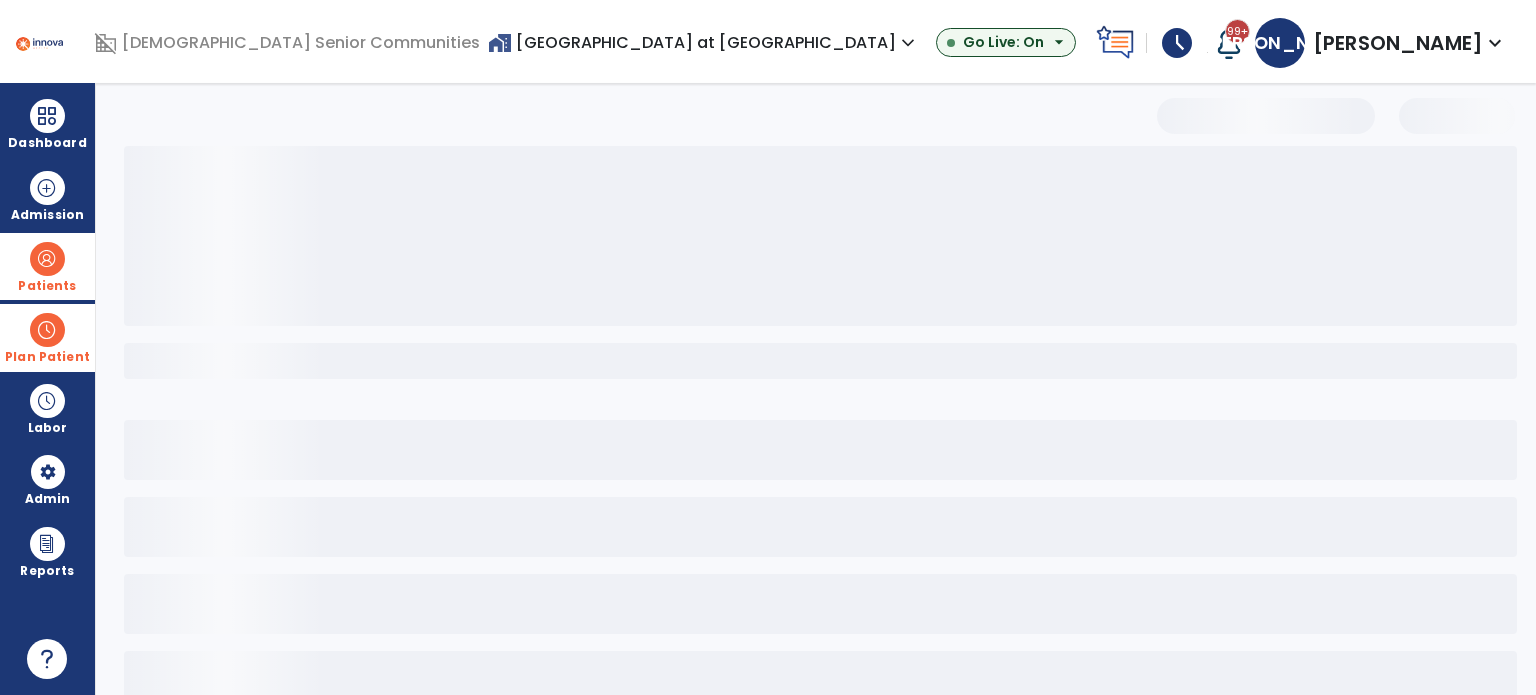 select on "***" 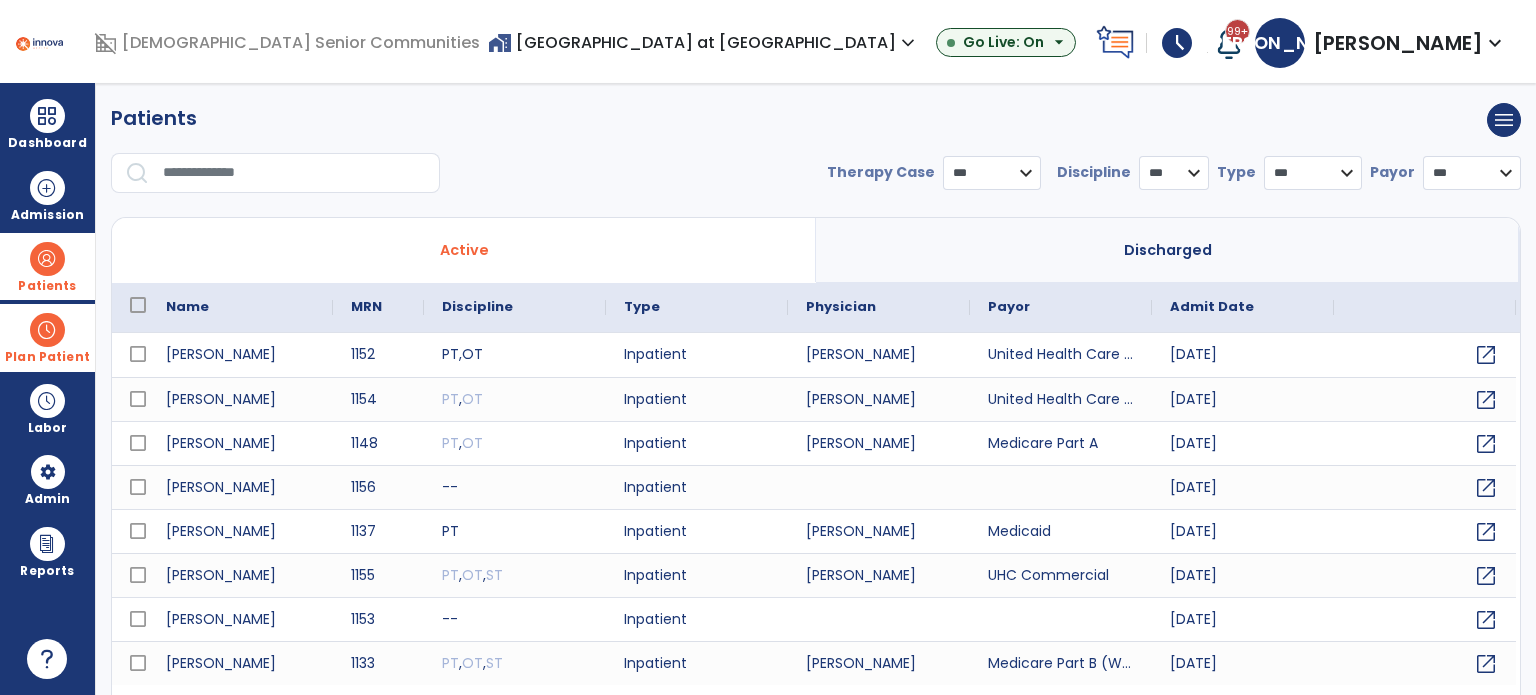 click on "home_work   Hickory Creek at Greensburg   expand_more" at bounding box center [704, 42] 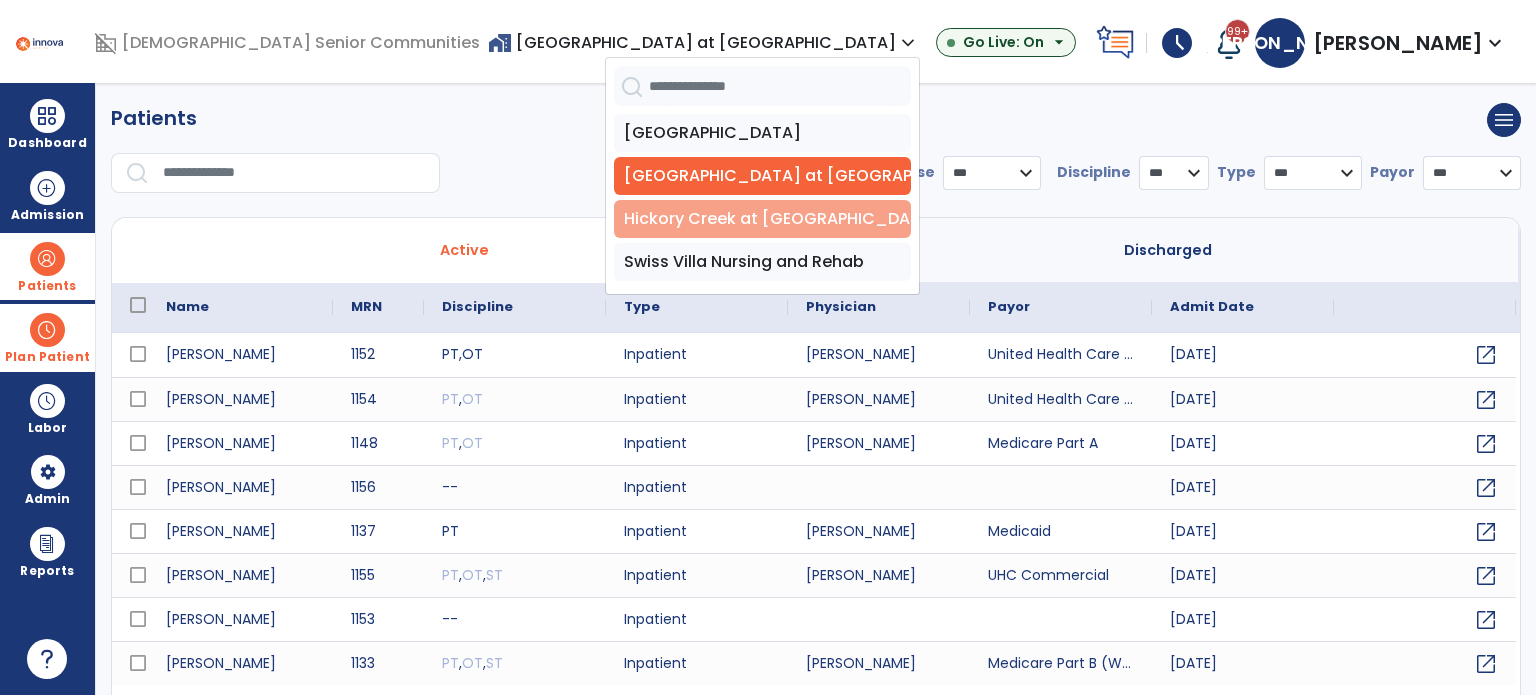 click on "Hickory Creek at [GEOGRAPHIC_DATA]" at bounding box center (762, 219) 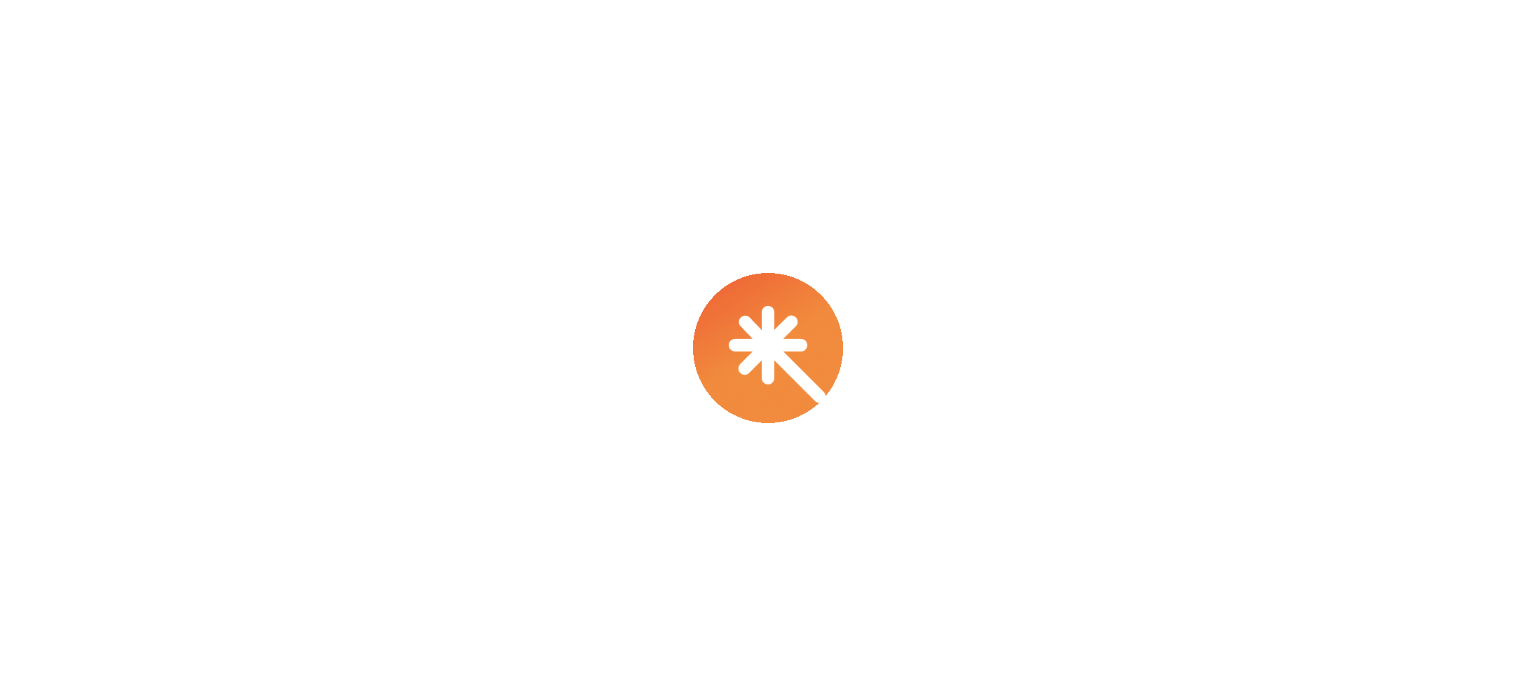 scroll, scrollTop: 0, scrollLeft: 0, axis: both 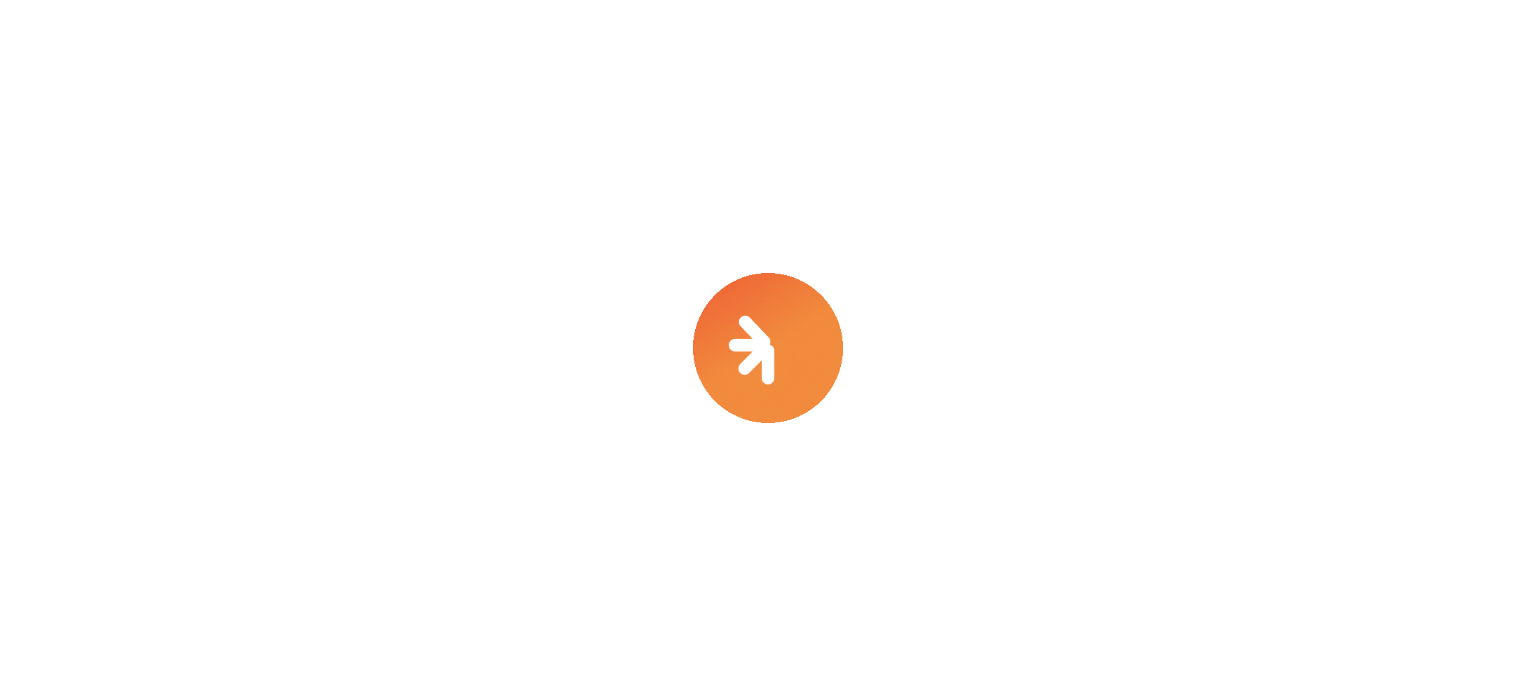 select on "***" 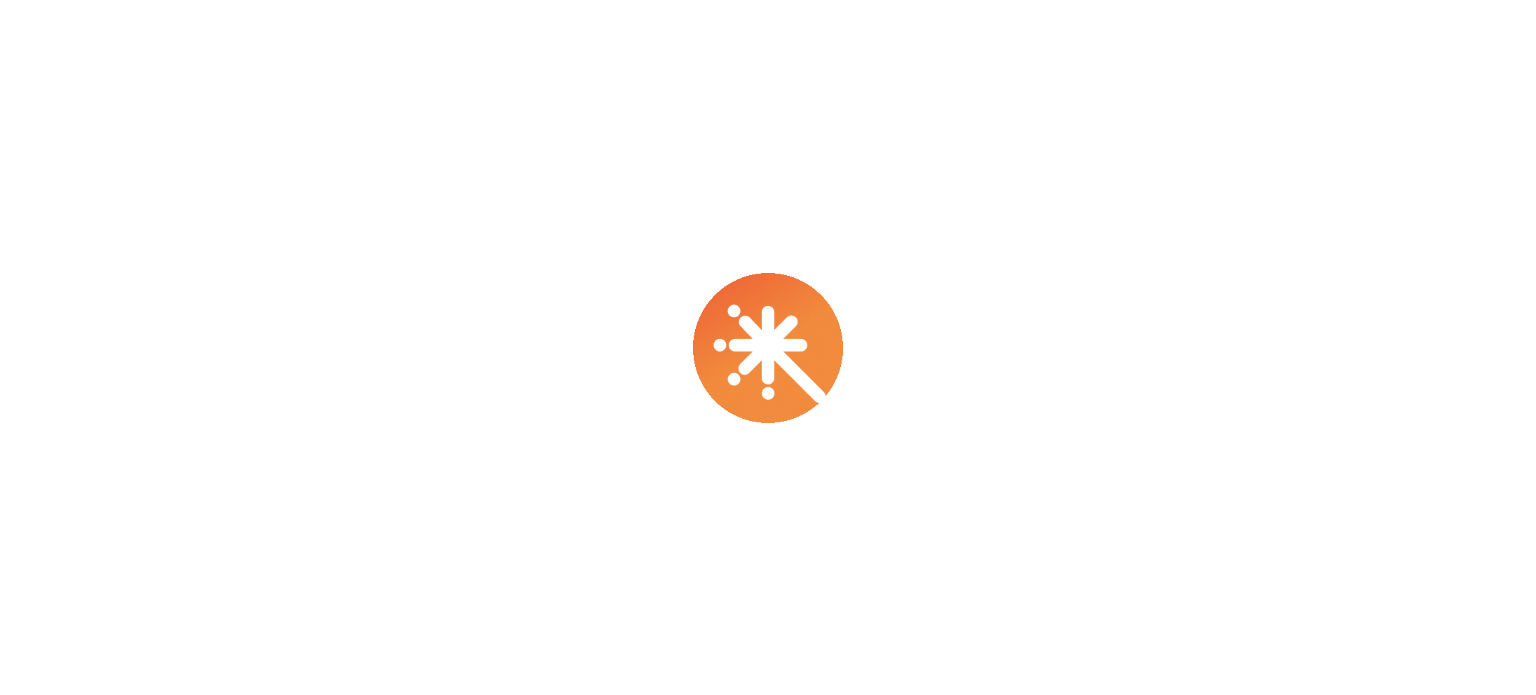 select on "****" 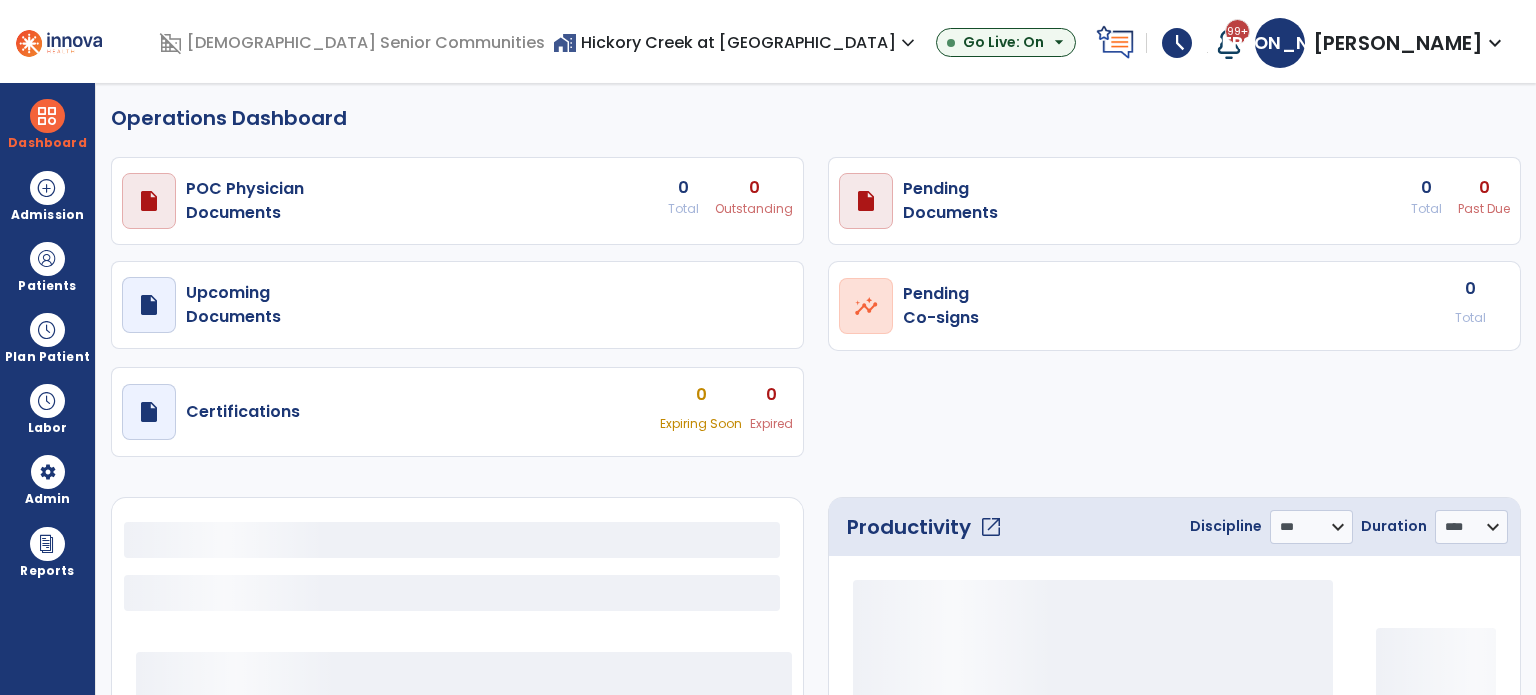 select on "***" 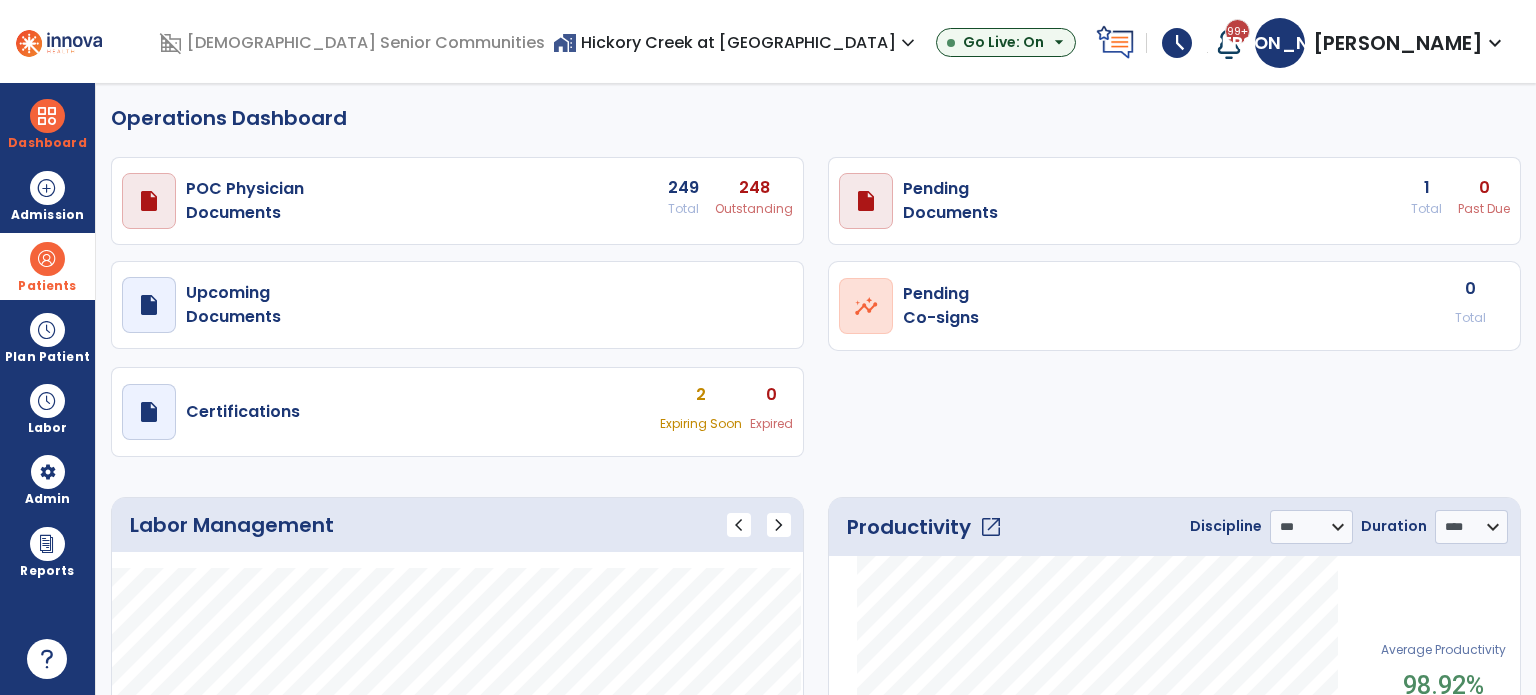 click at bounding box center [47, 259] 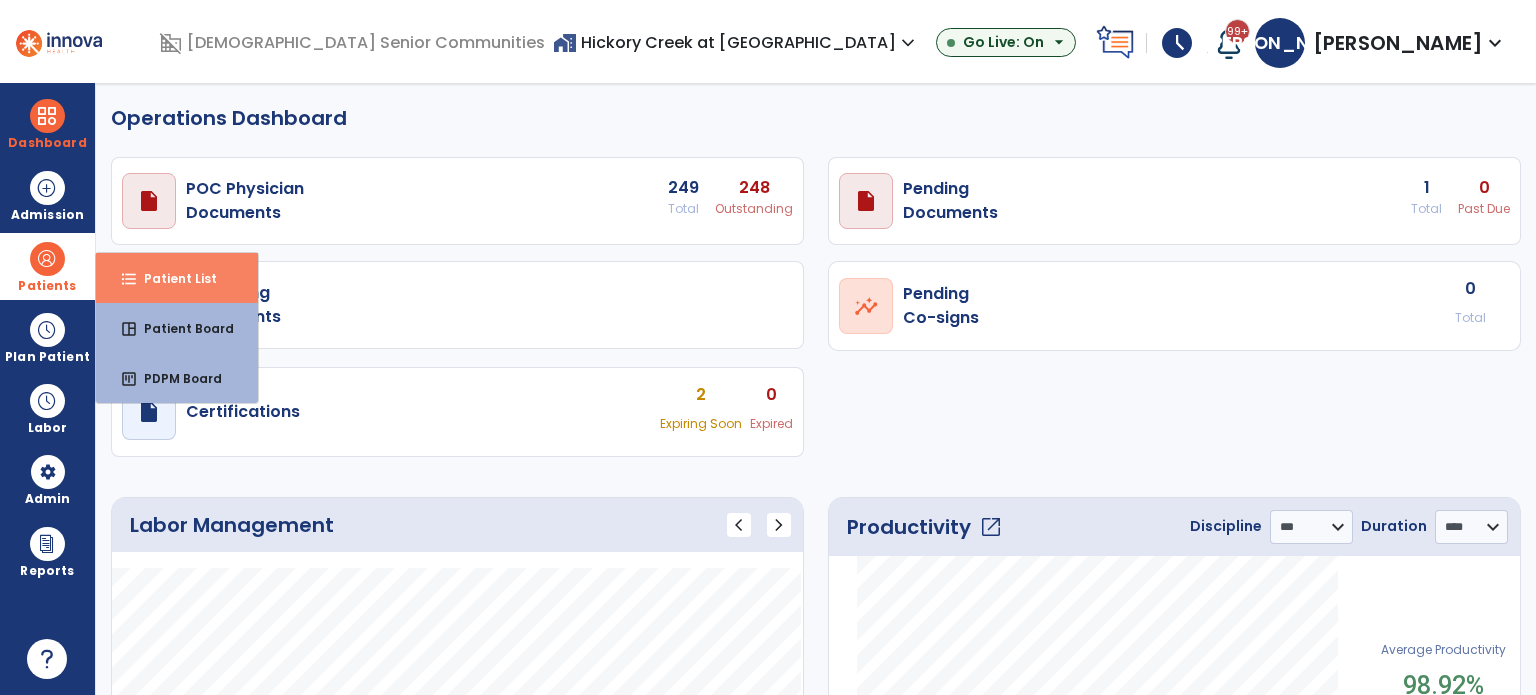 click on "format_list_bulleted  Patient List" at bounding box center (177, 278) 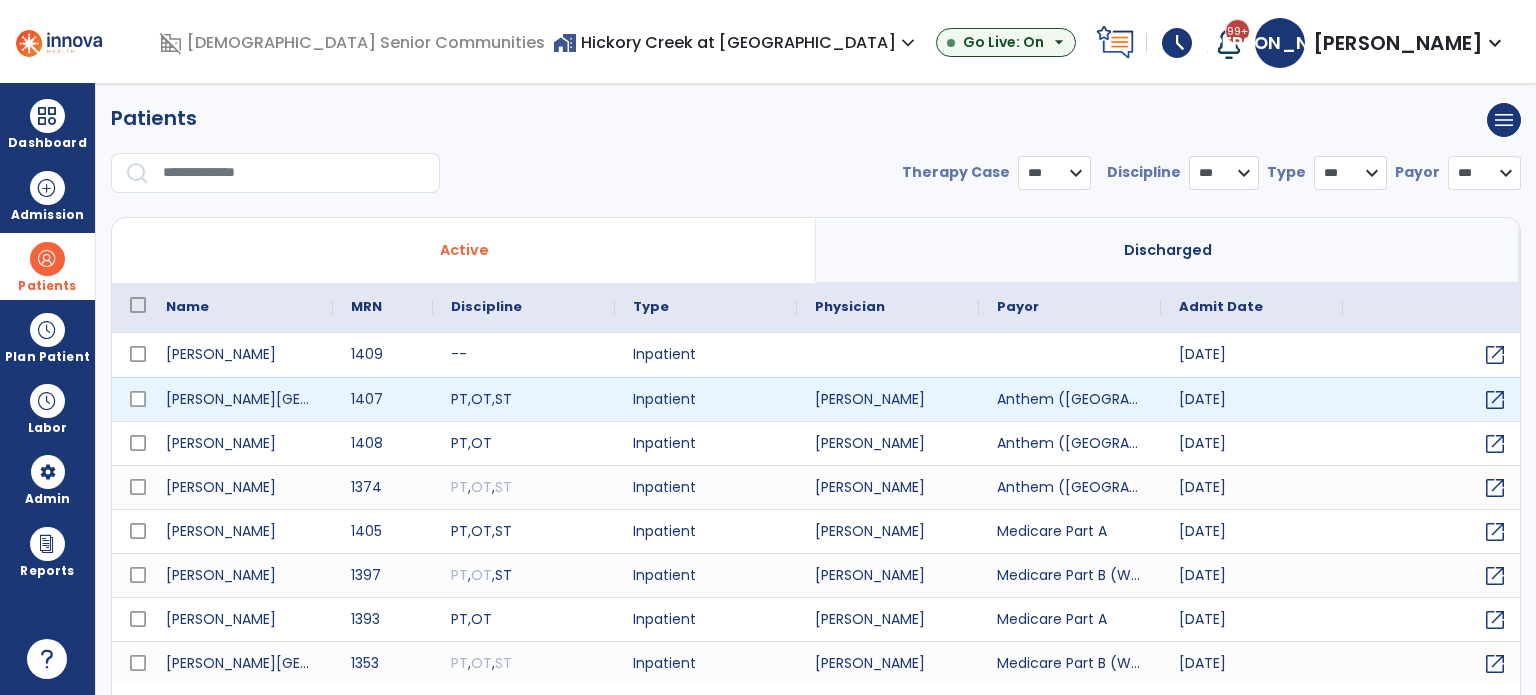 select on "***" 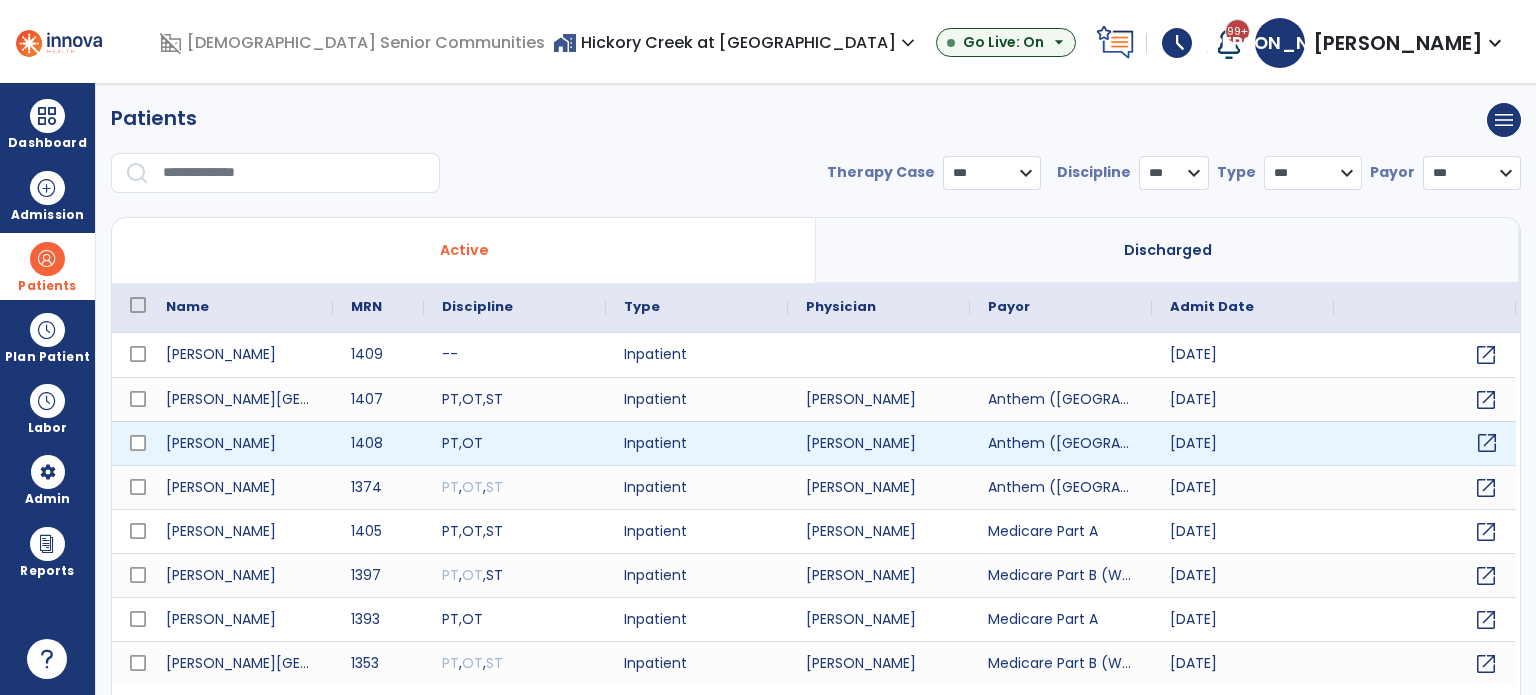 click on "open_in_new" at bounding box center (1487, 443) 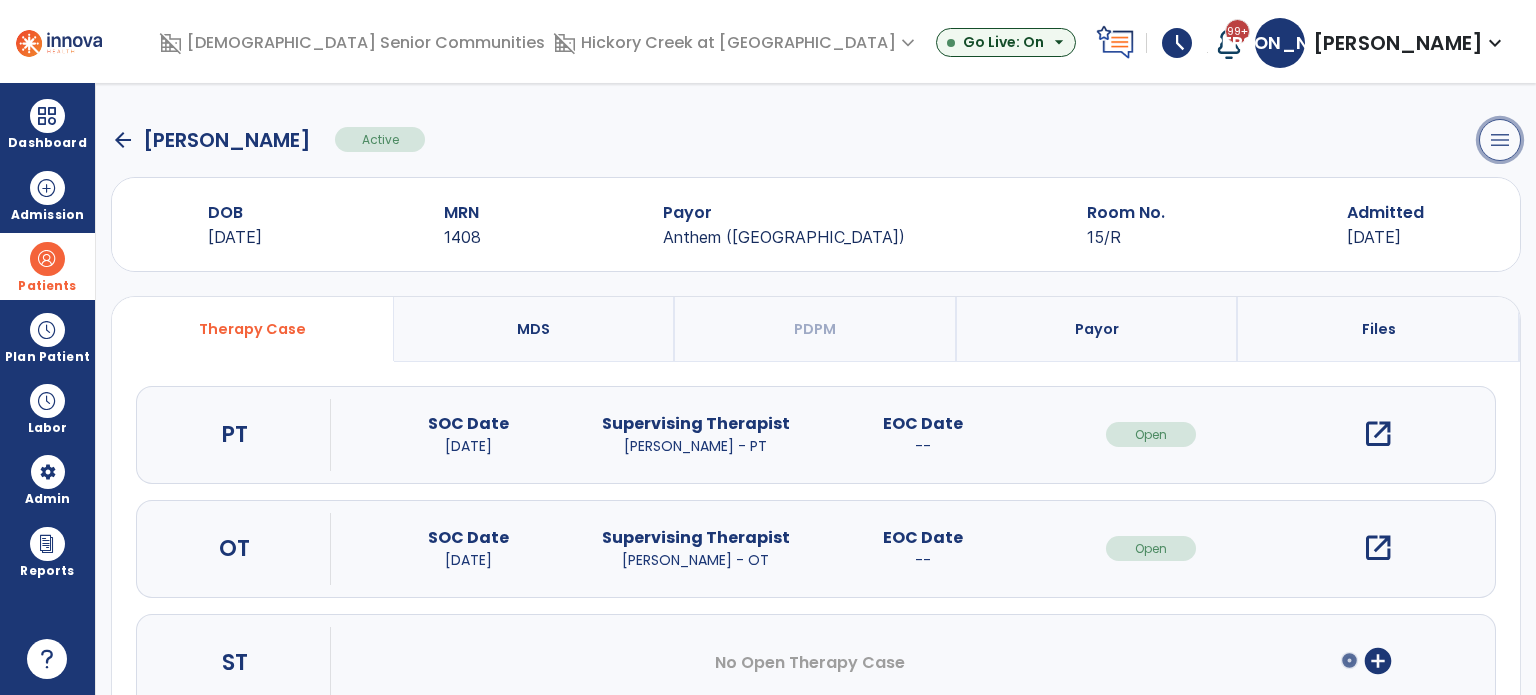 click on "menu" at bounding box center [1500, 140] 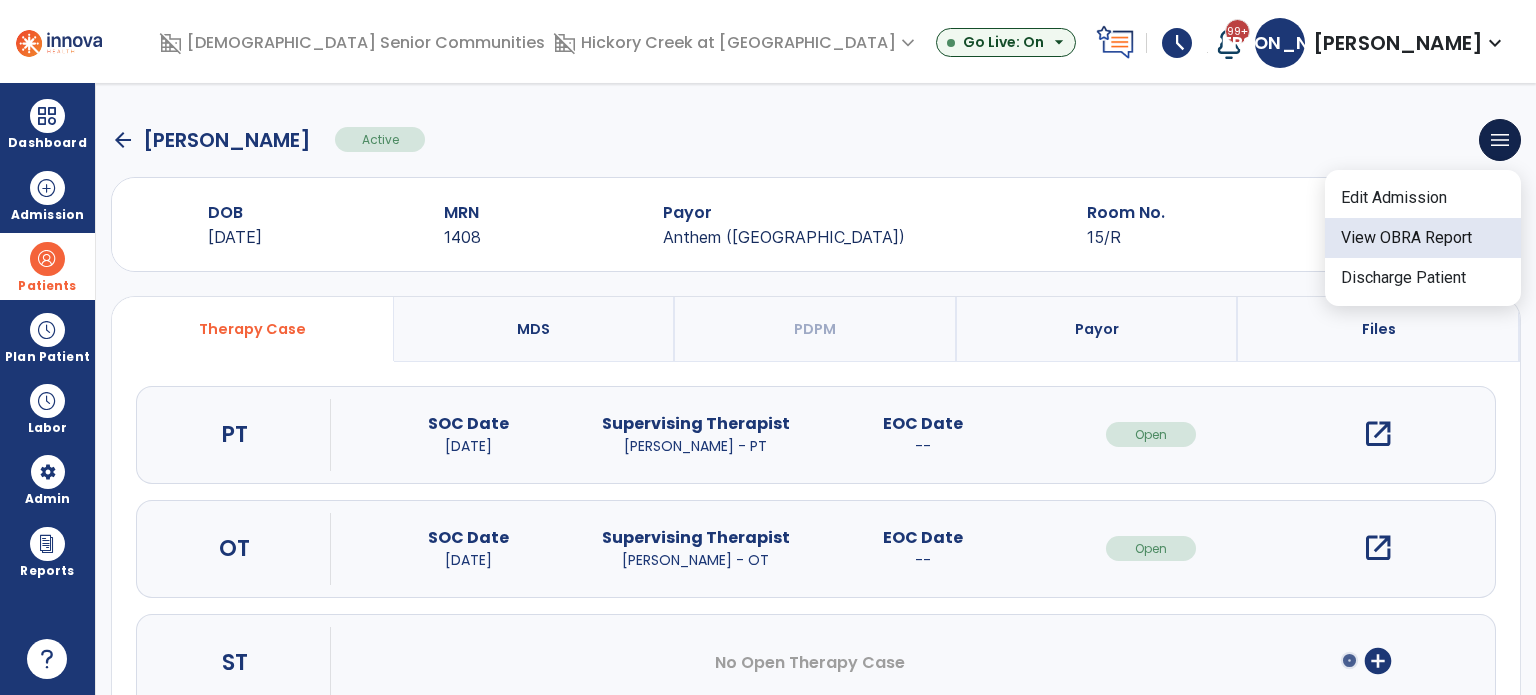 click on "View OBRA Report" 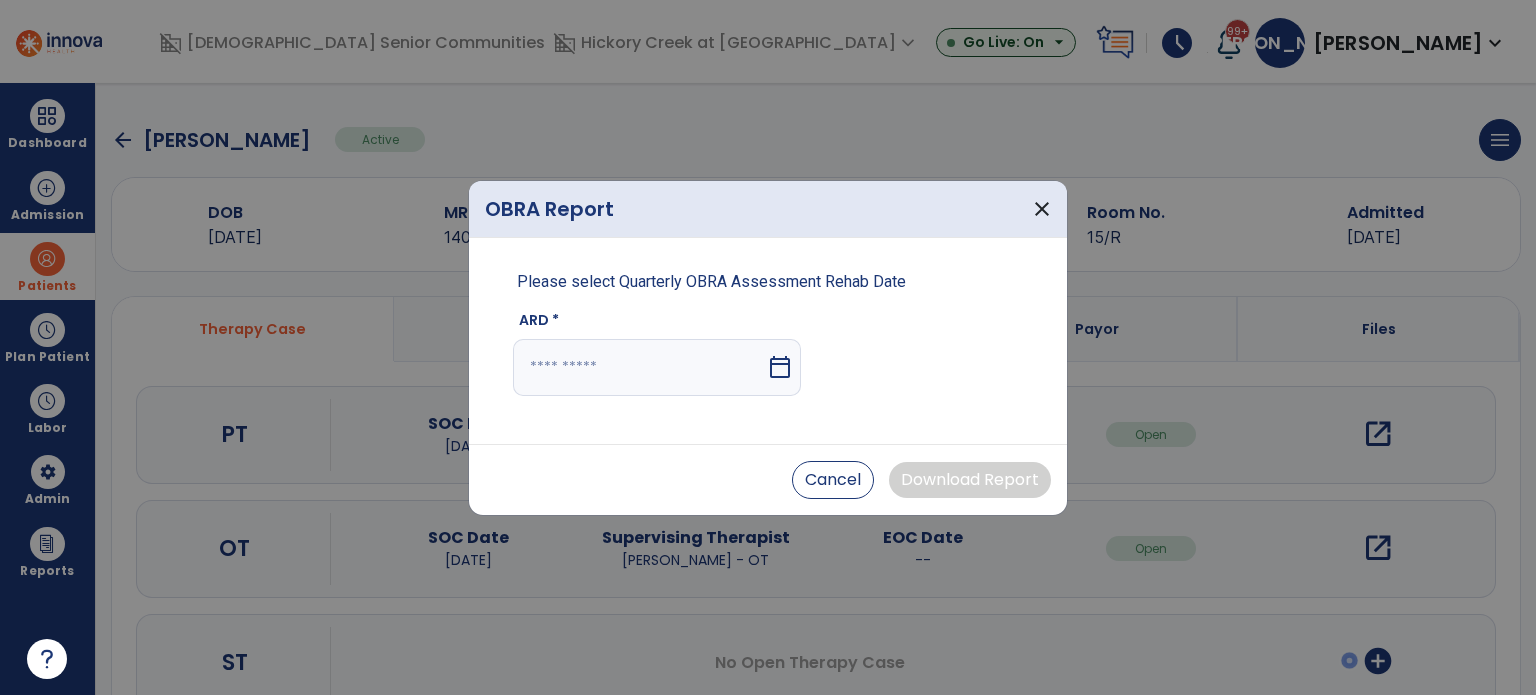 click on "calendar_today" at bounding box center [780, 367] 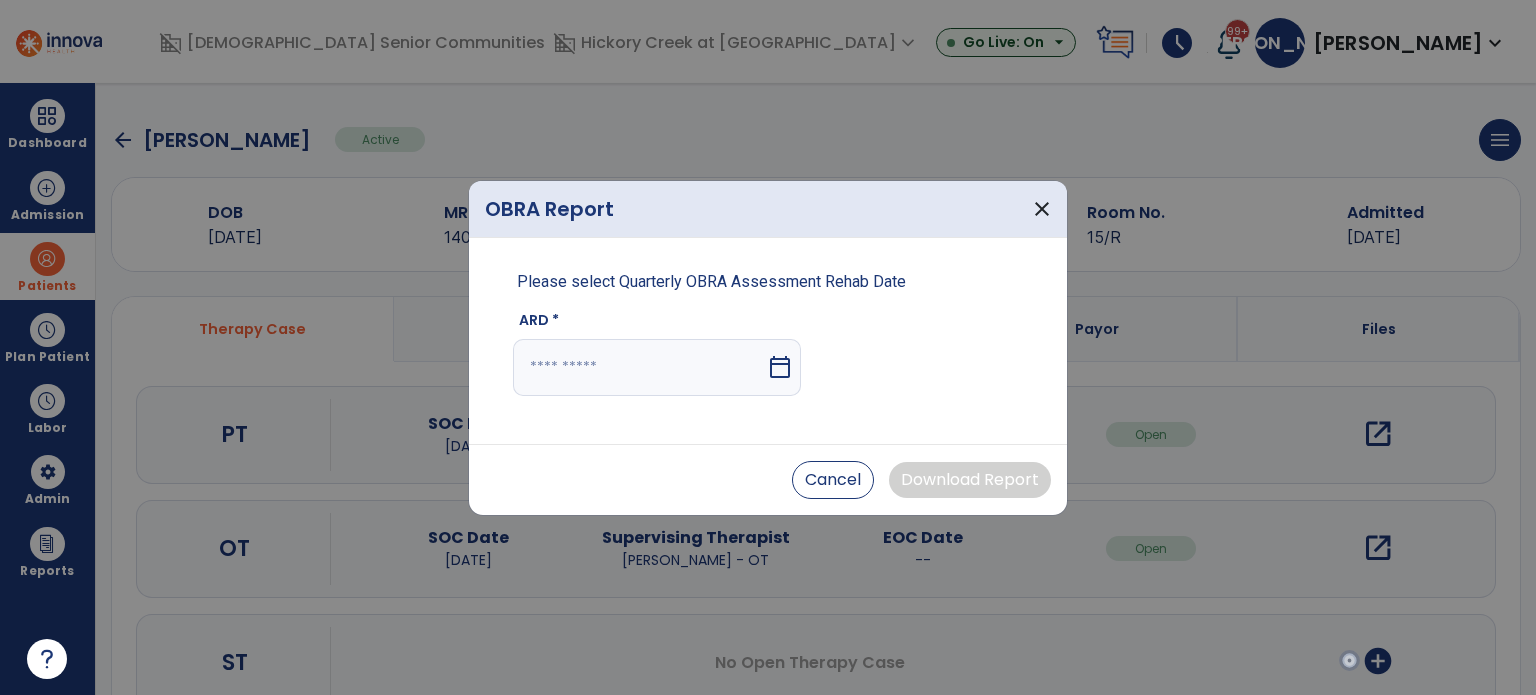 select on "*" 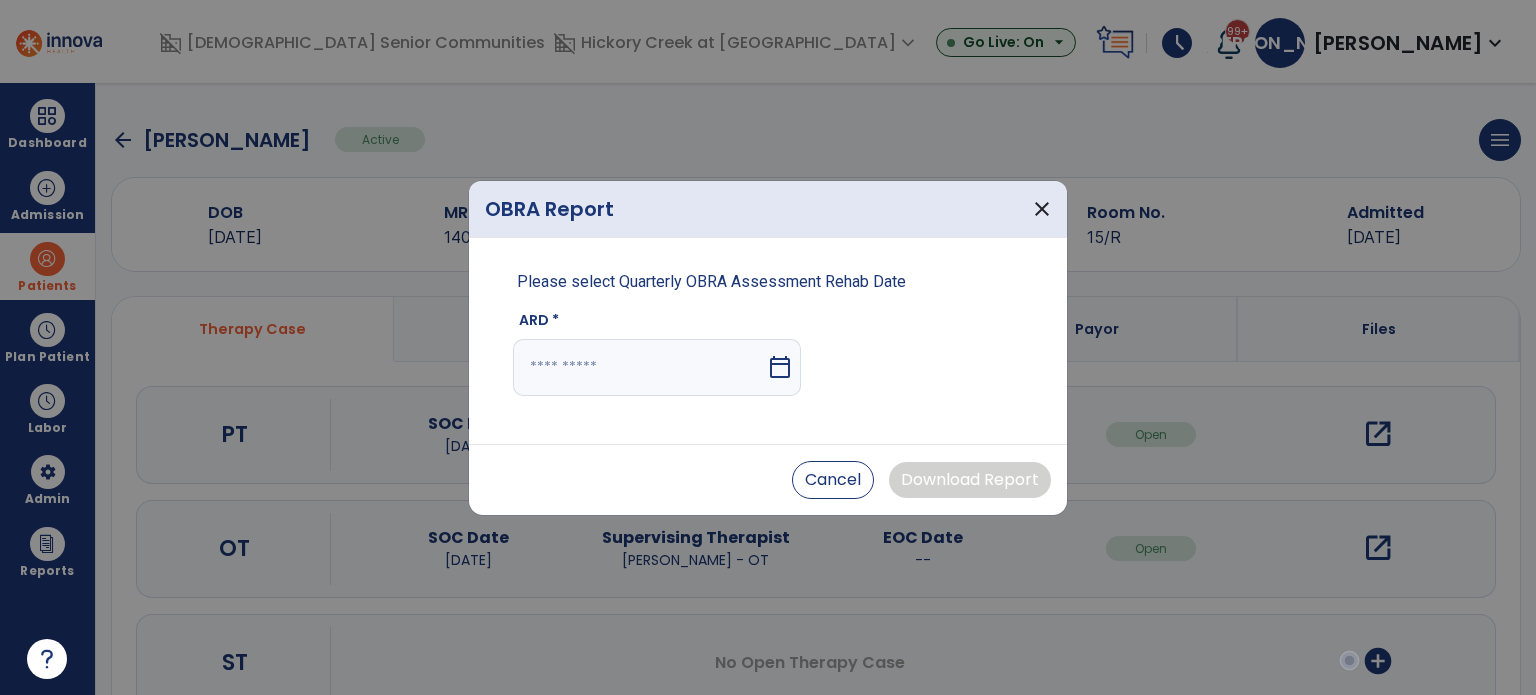 select on "****" 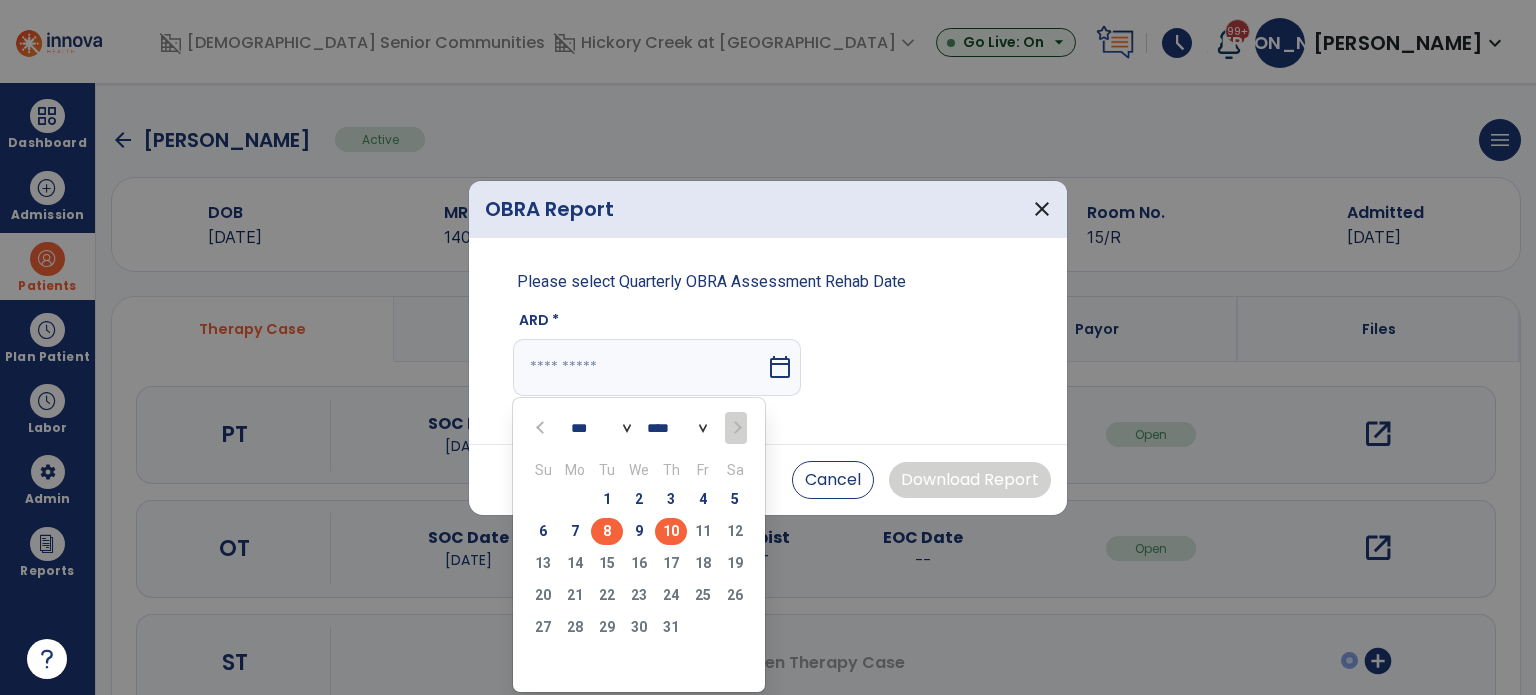 click on "8" at bounding box center (607, 531) 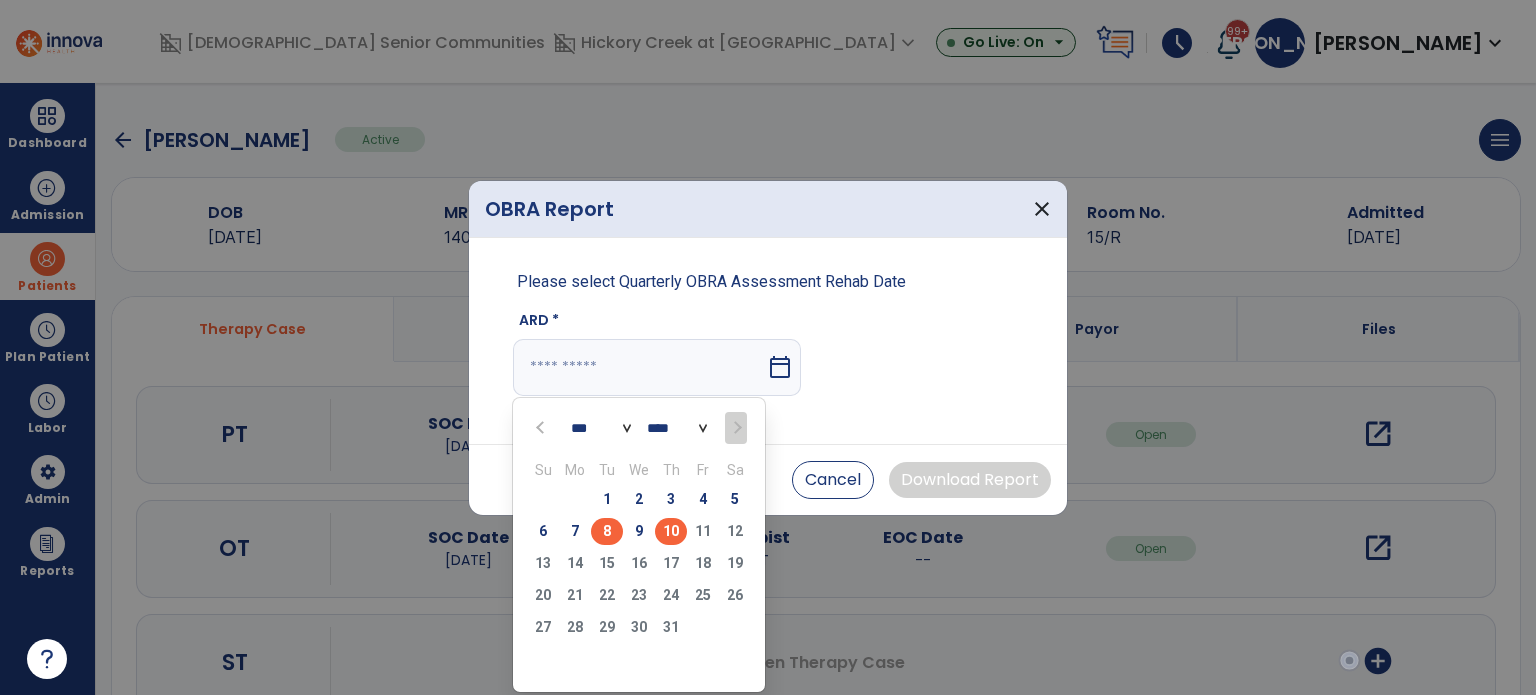 type on "********" 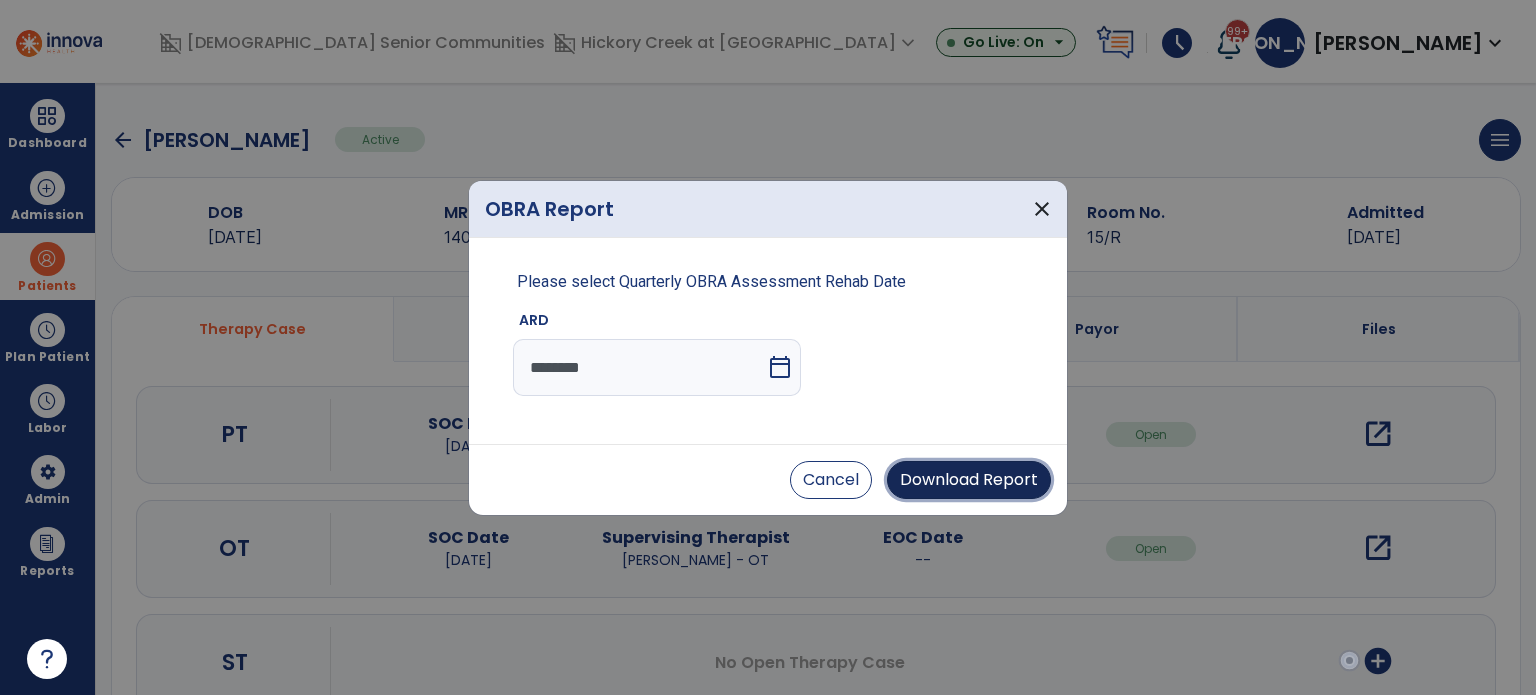 drag, startPoint x: 1021, startPoint y: 480, endPoint x: 1011, endPoint y: 476, distance: 10.770329 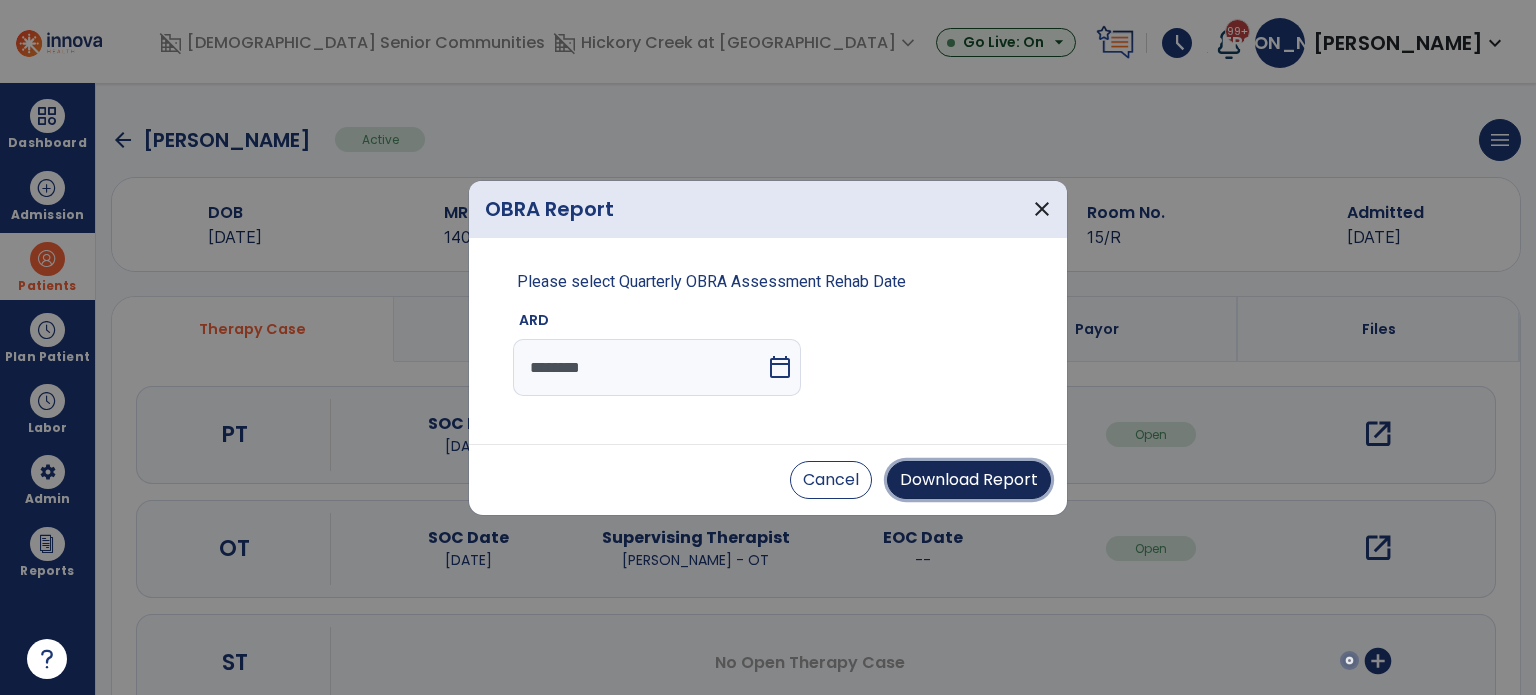 click on "Download Report" at bounding box center [969, 480] 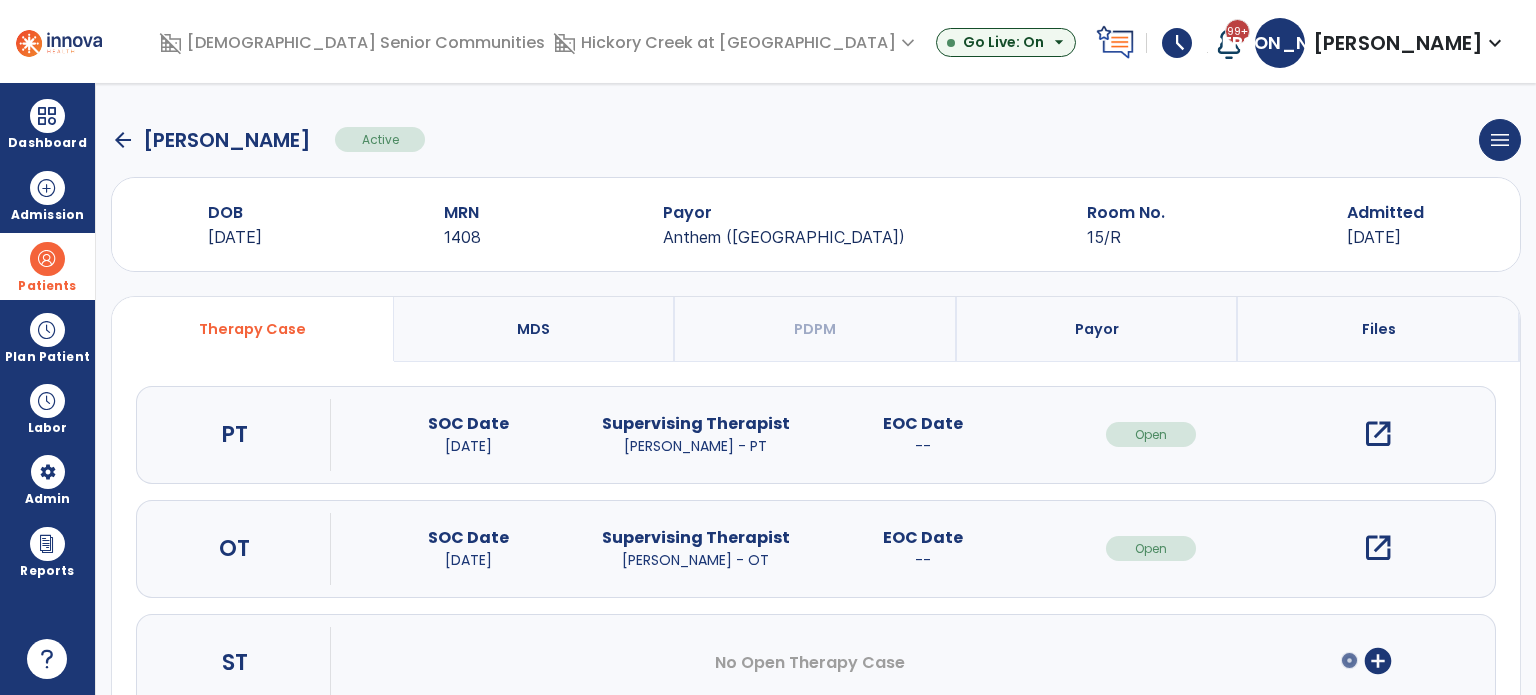 click on "arrow_back" 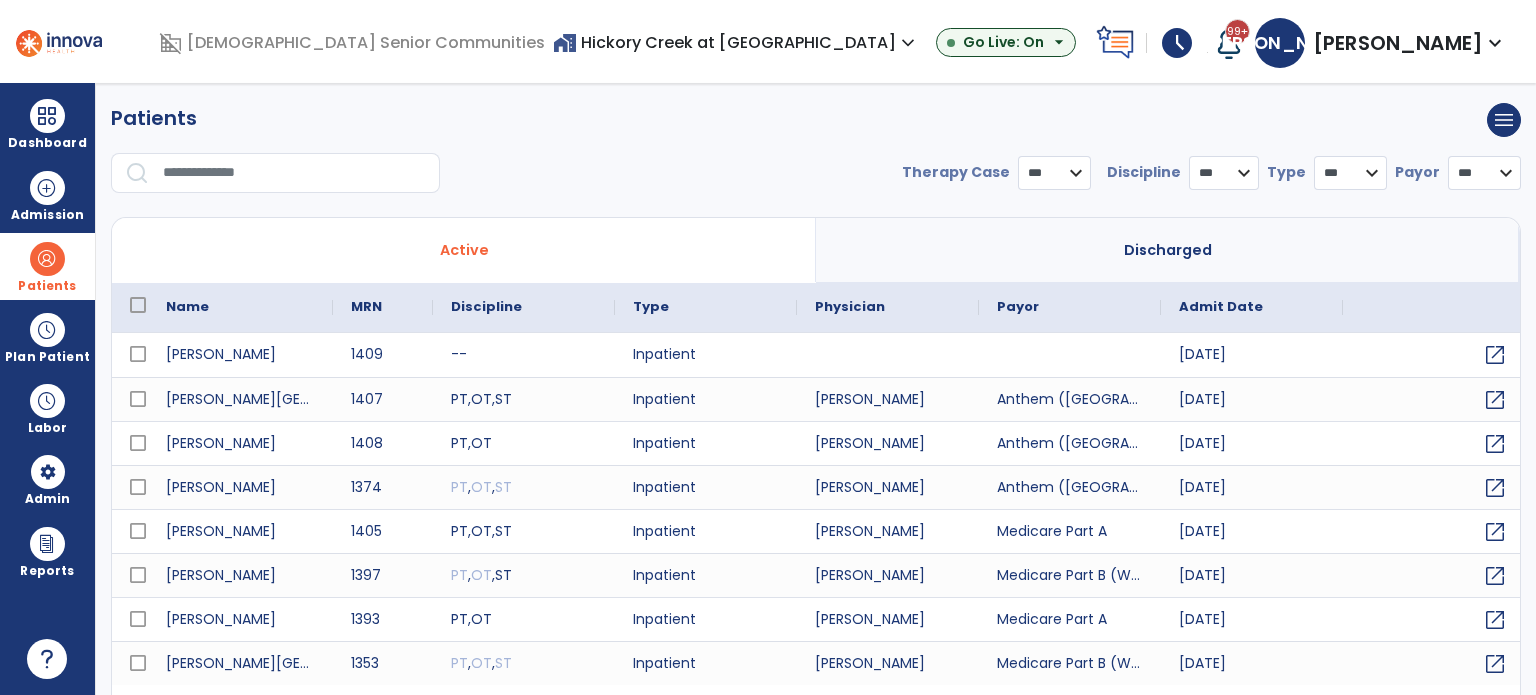 select on "***" 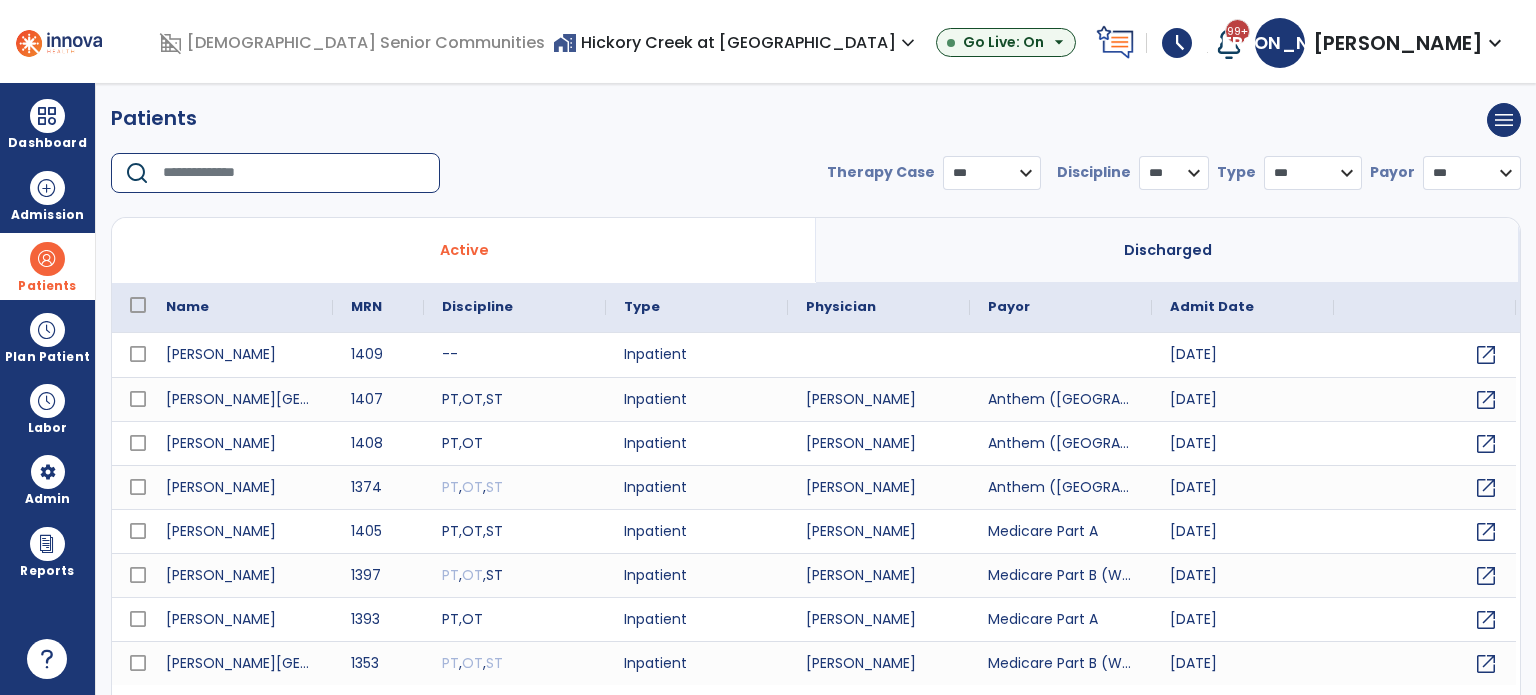 click at bounding box center [294, 173] 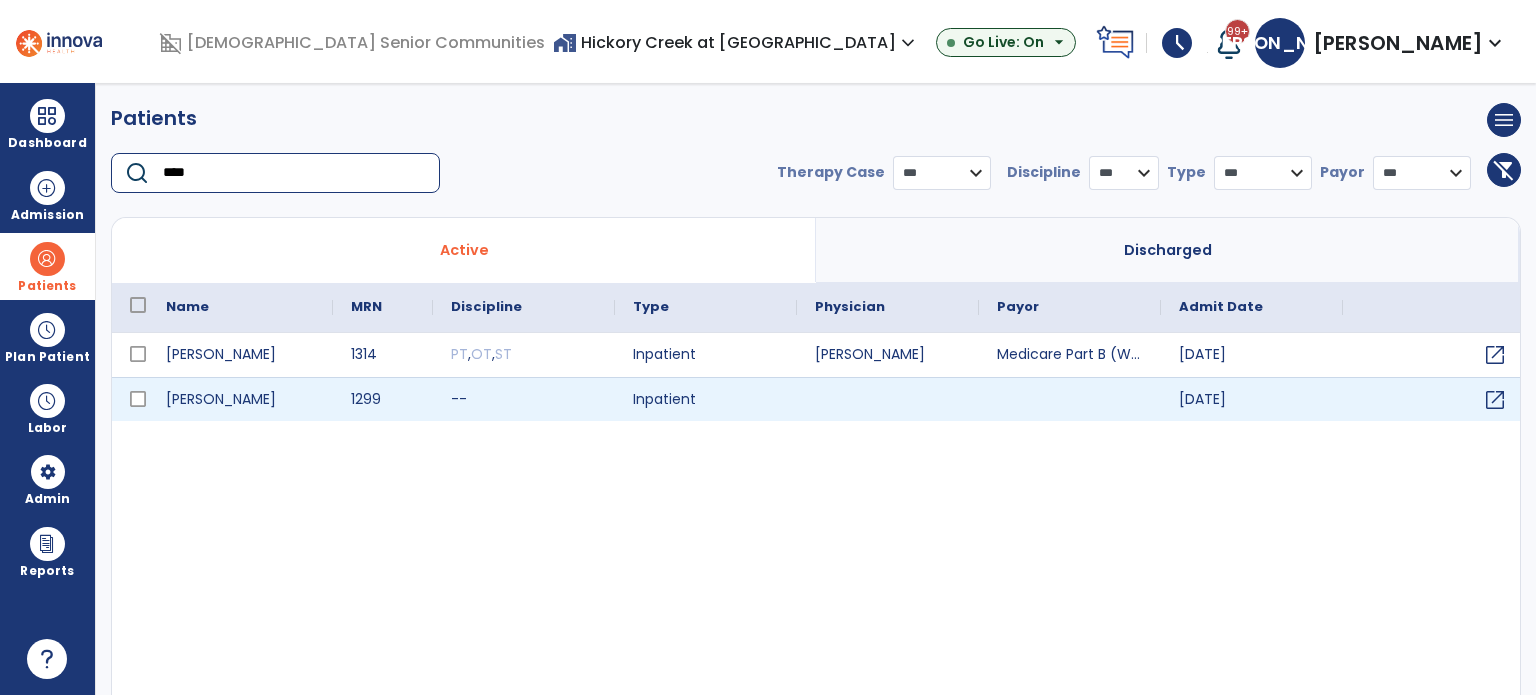 type on "****" 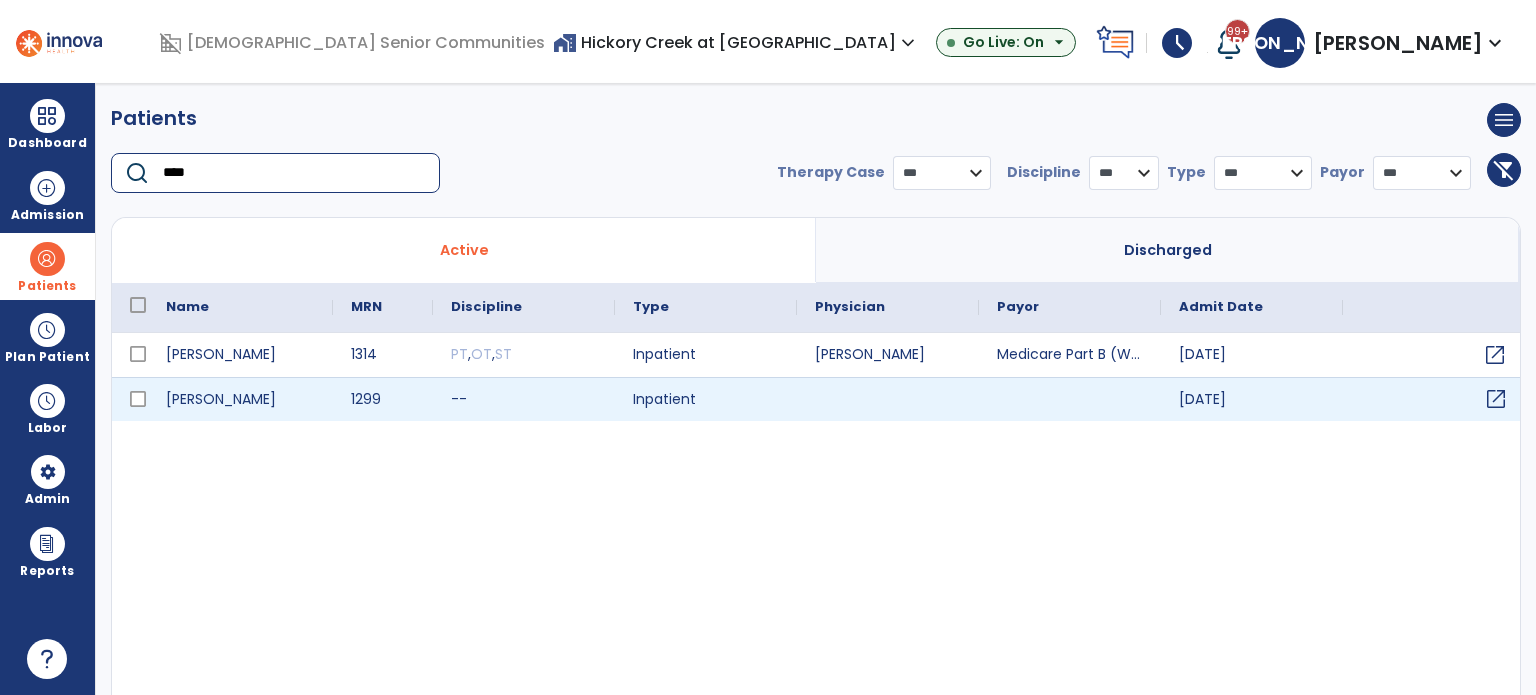 click on "open_in_new" at bounding box center [1496, 399] 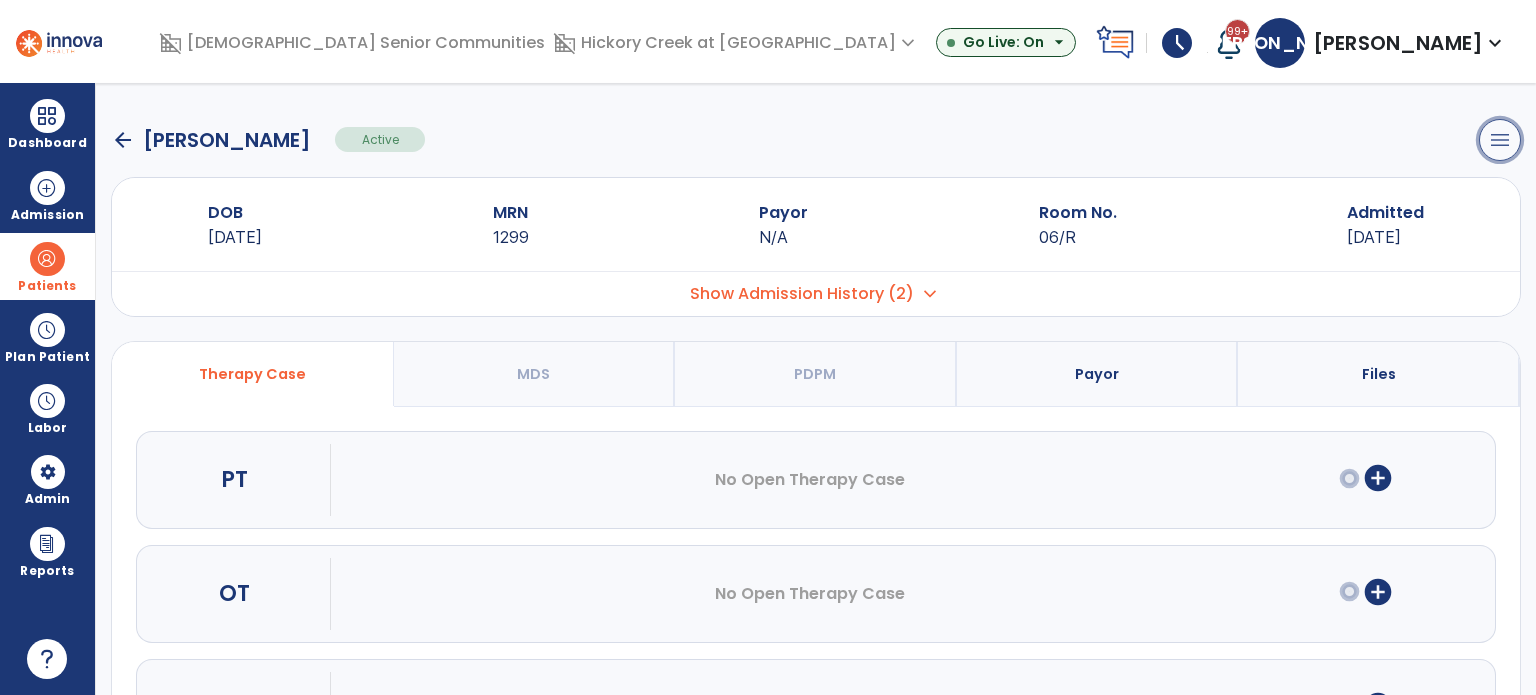 click on "menu" at bounding box center [1500, 140] 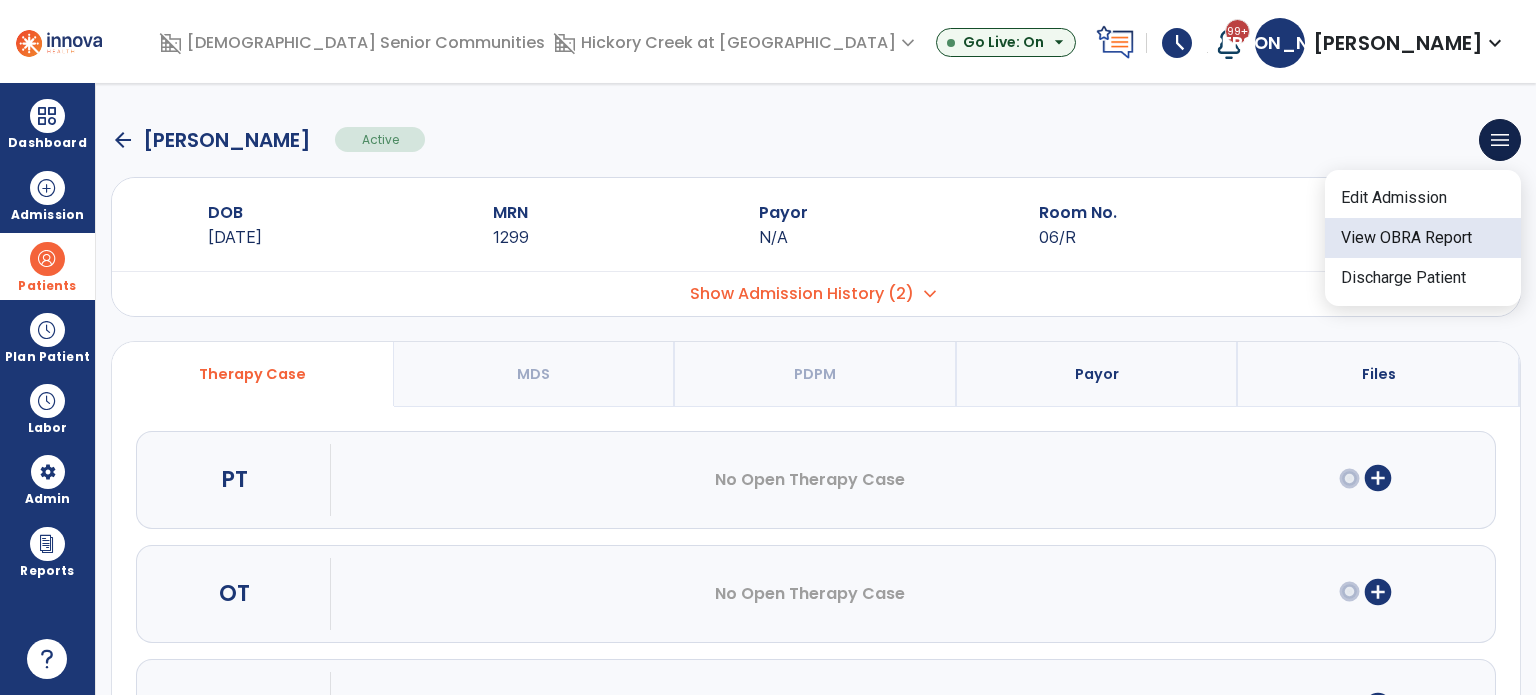 click on "View OBRA Report" 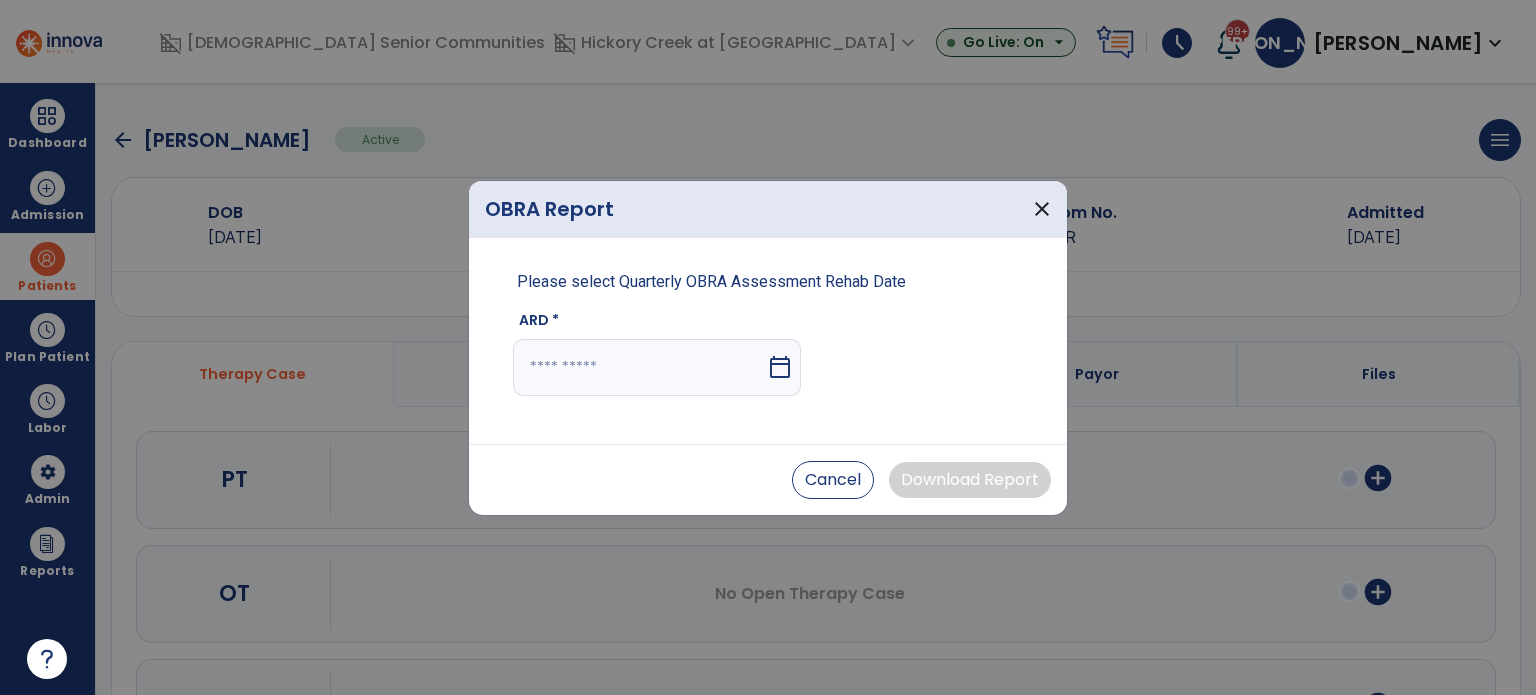 click on "calendar_today" at bounding box center (780, 367) 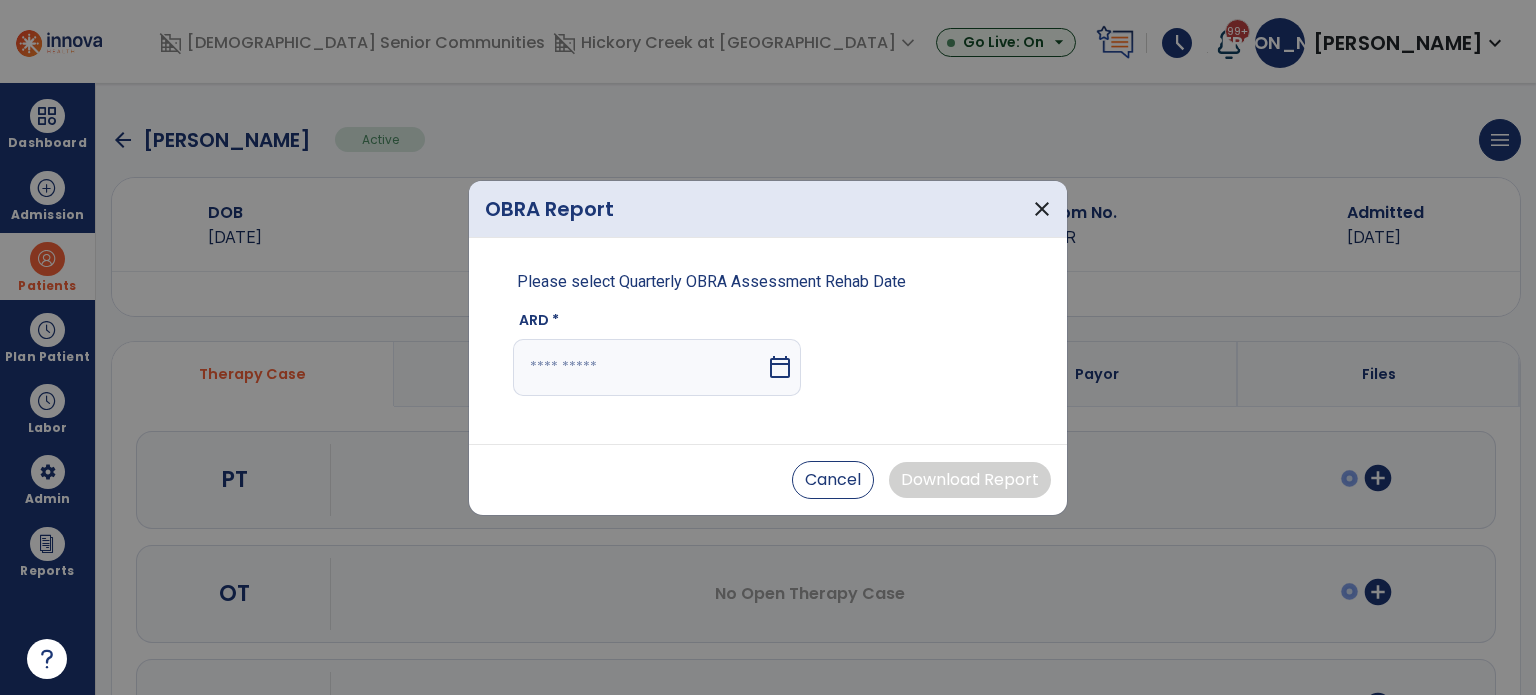 select on "*" 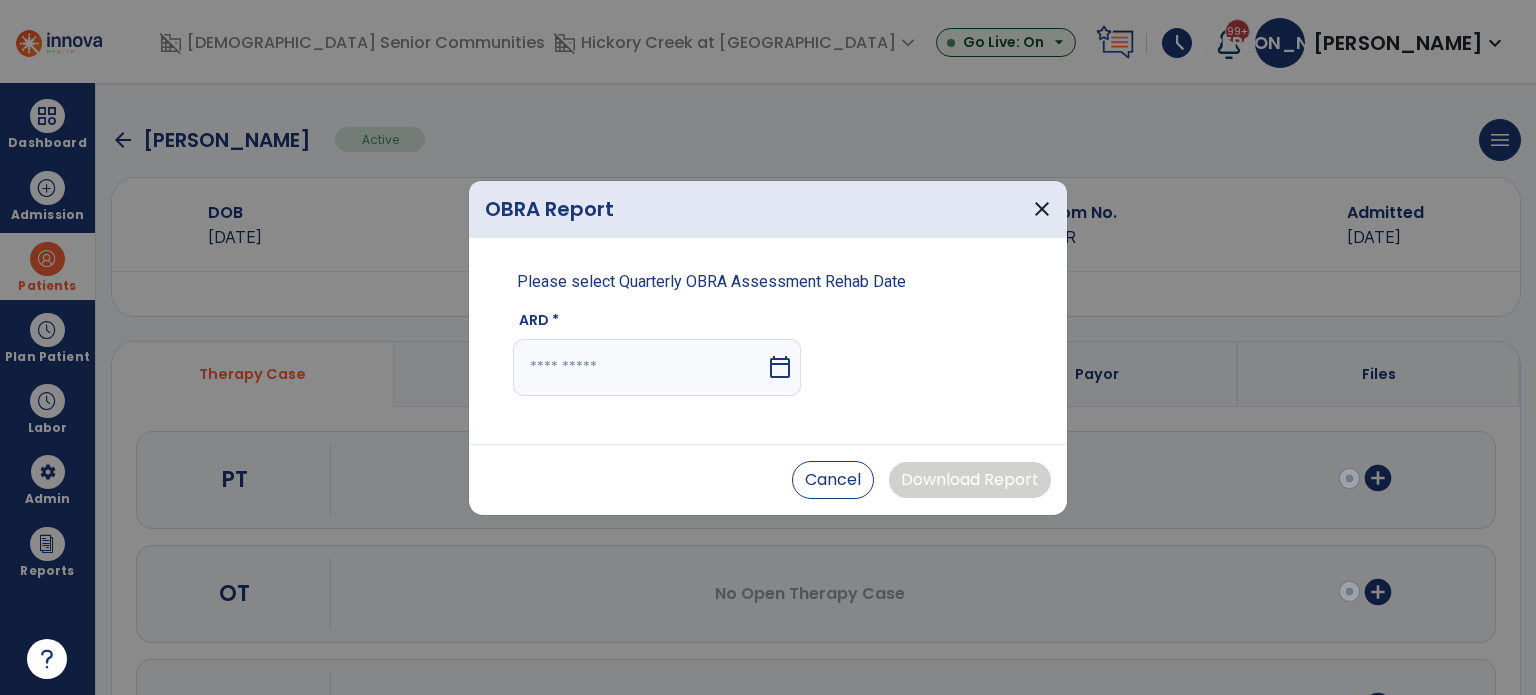 select on "****" 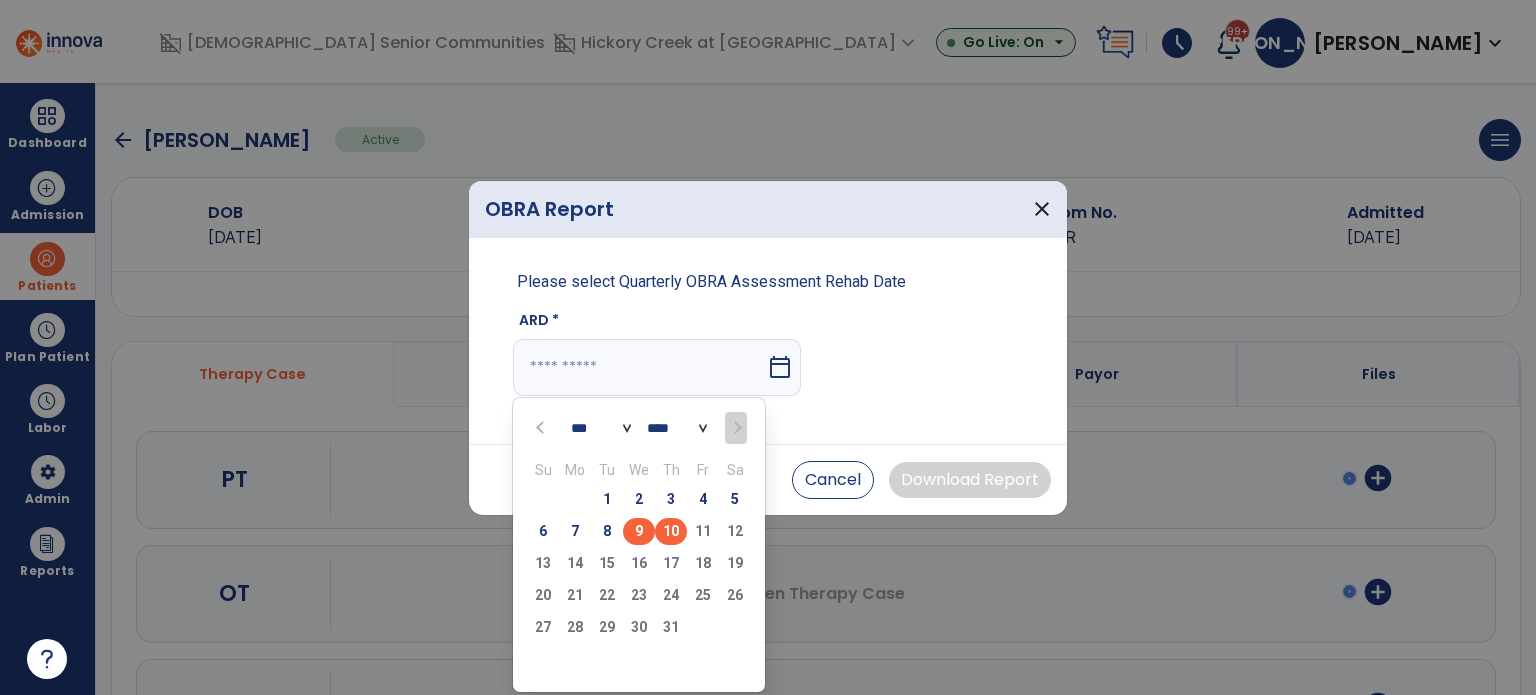click on "9" at bounding box center (639, 531) 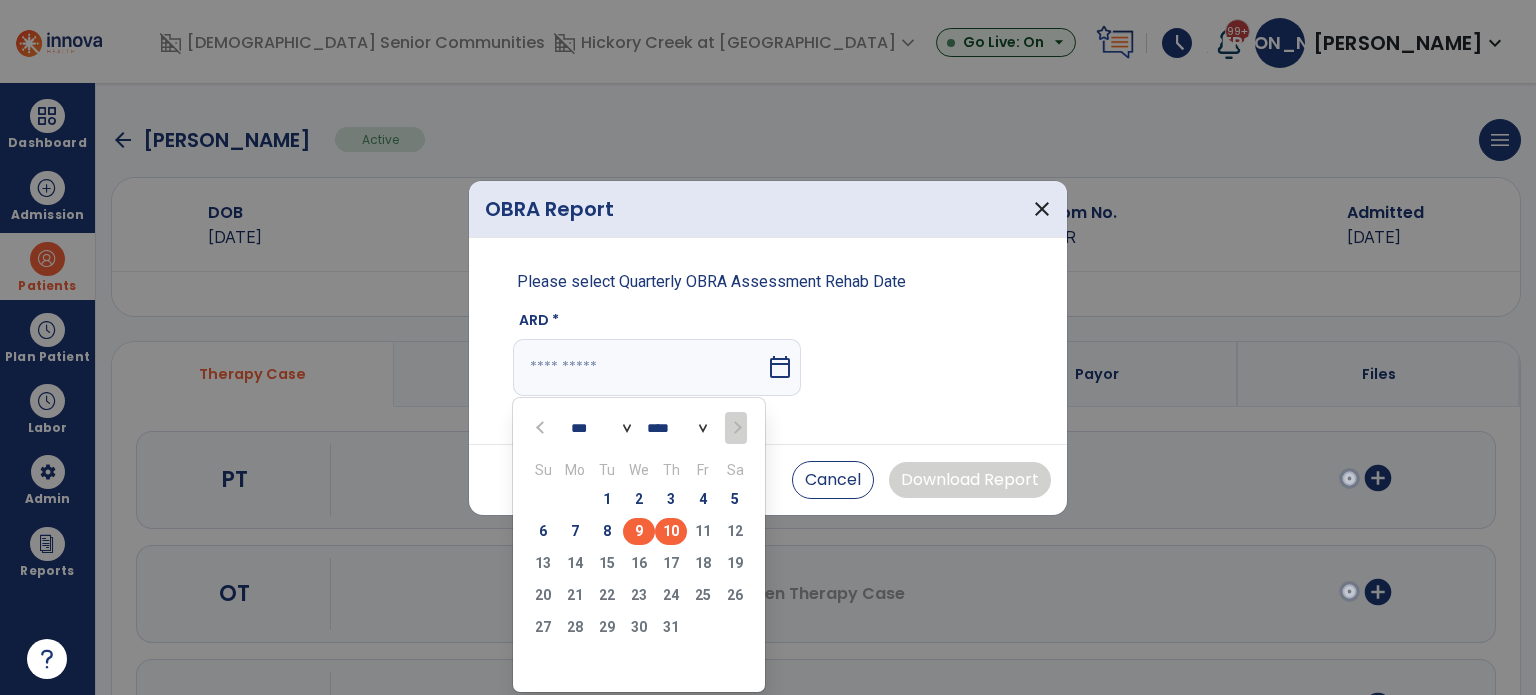 type on "********" 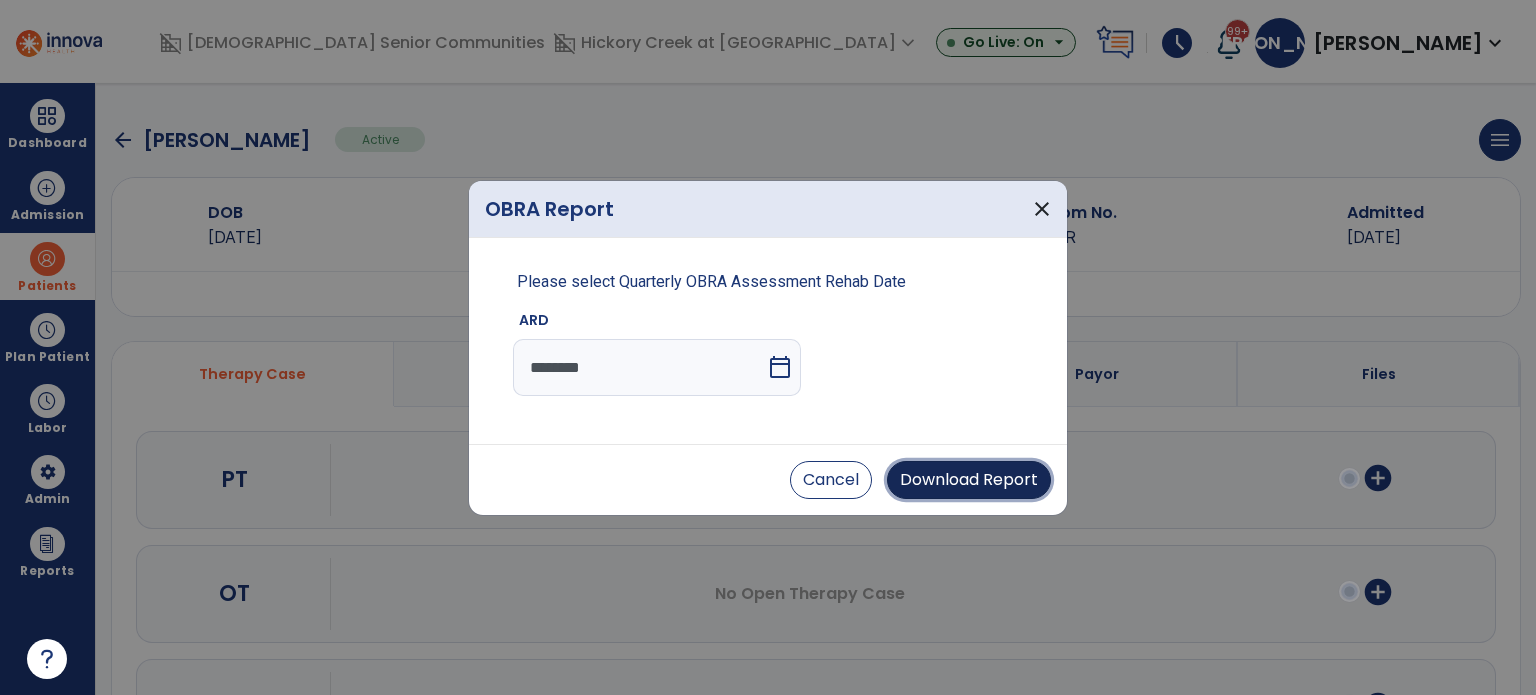 click on "Download Report" at bounding box center [969, 480] 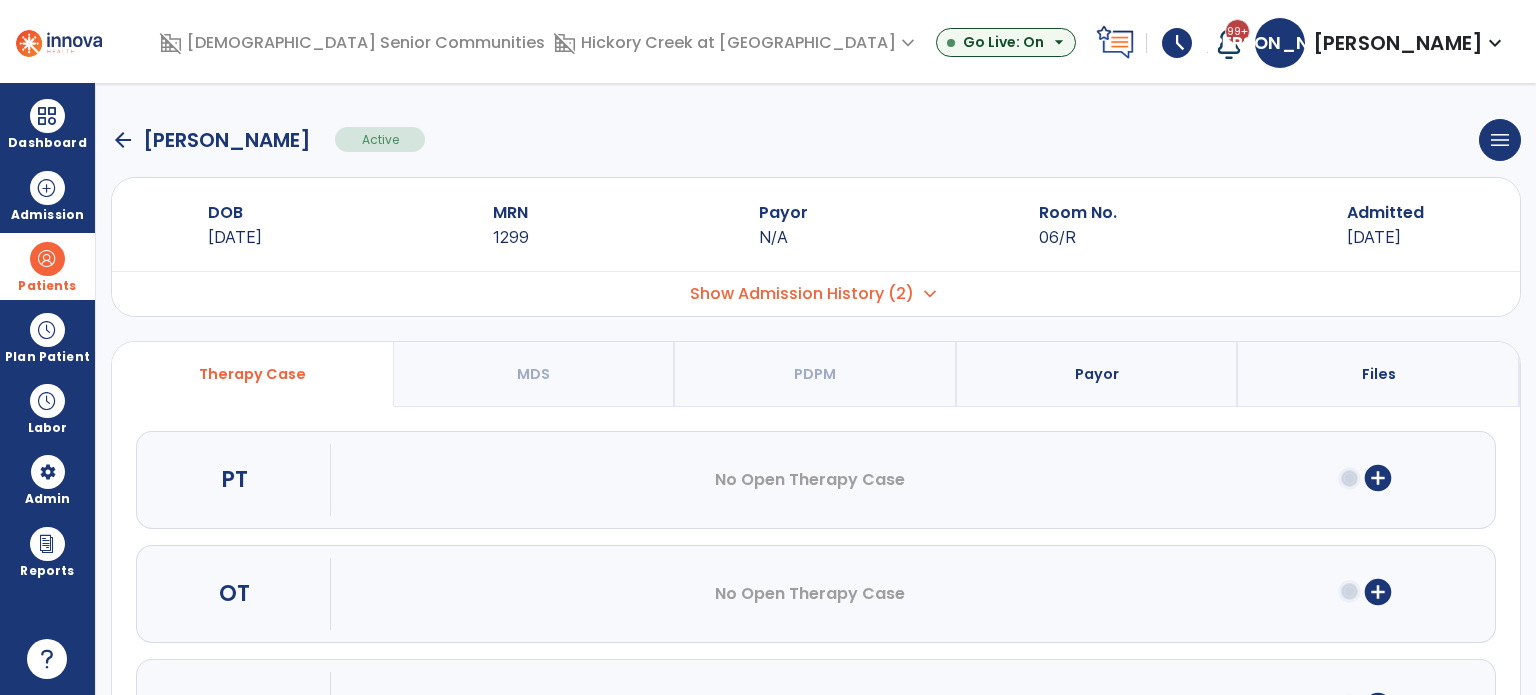 click on "arrow_back" 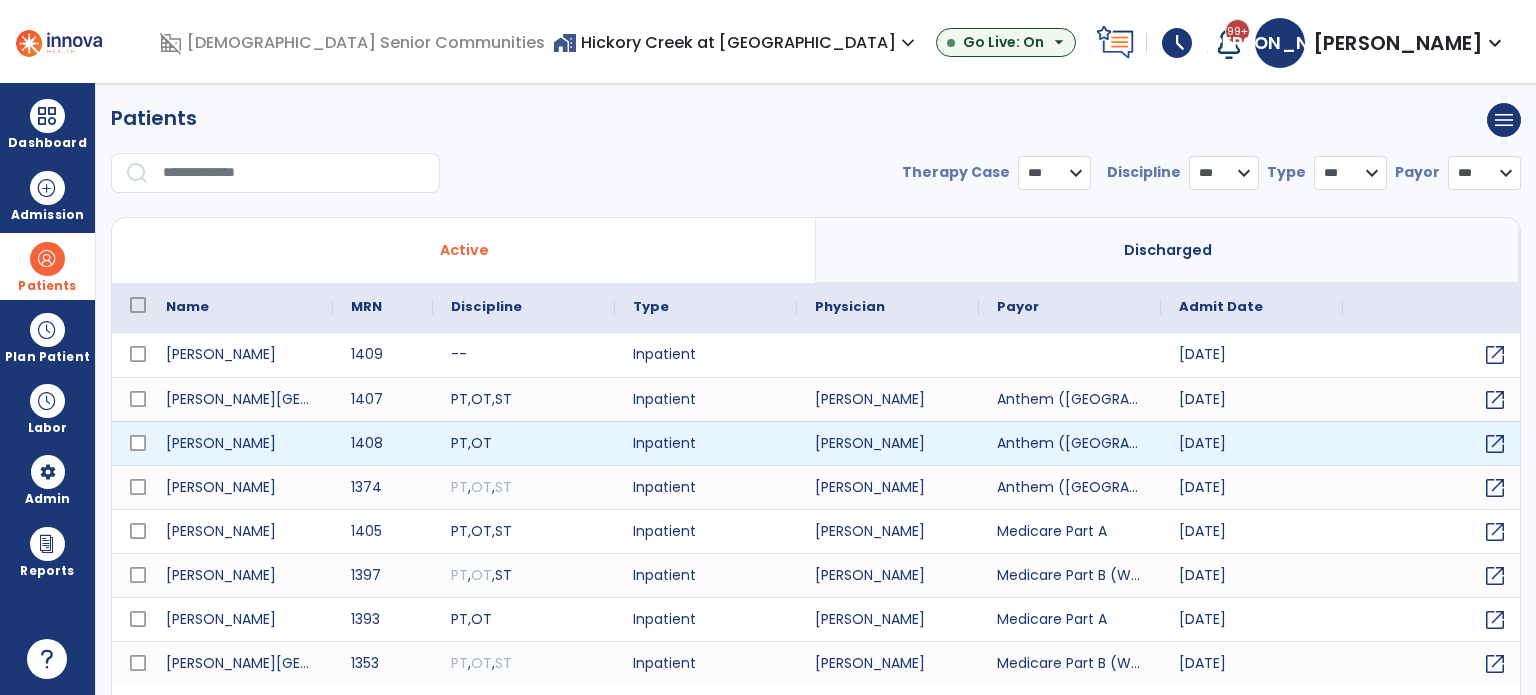 select on "***" 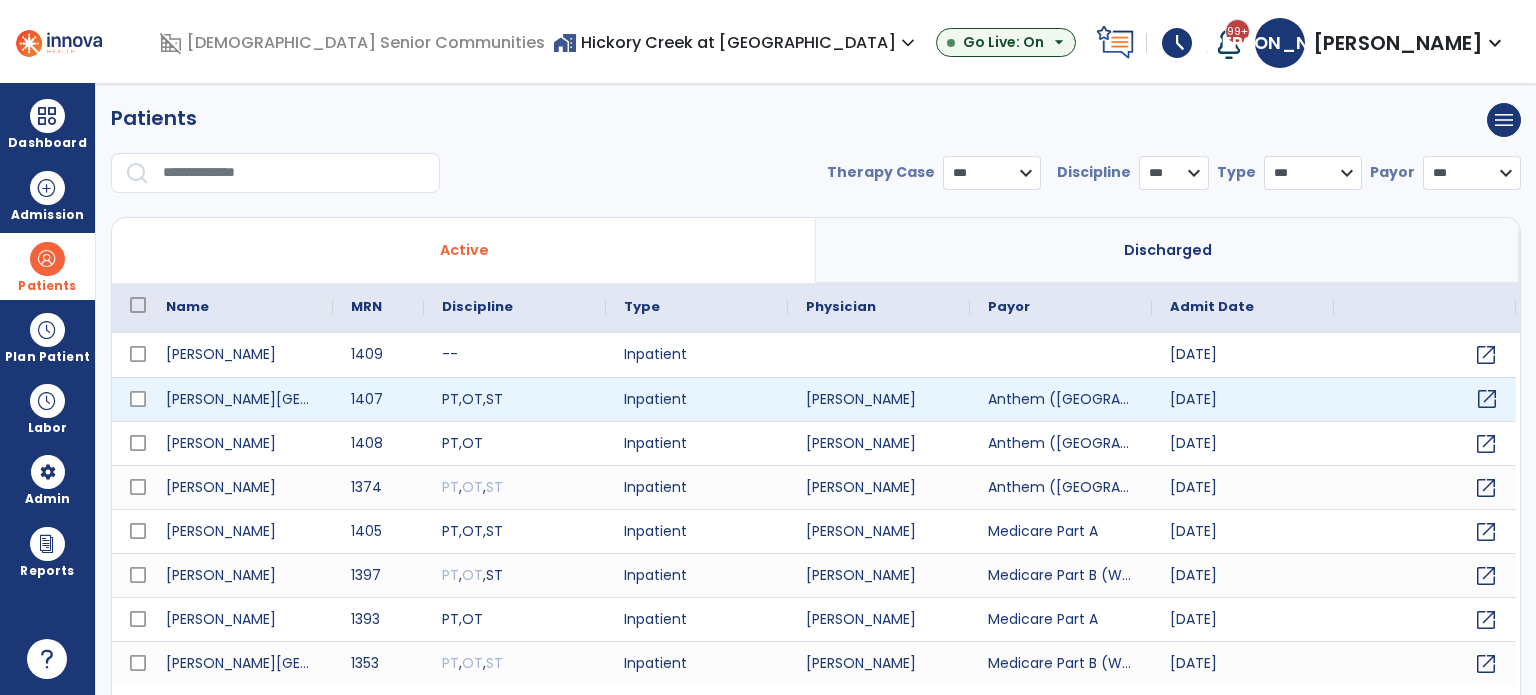 click on "open_in_new" at bounding box center (1487, 399) 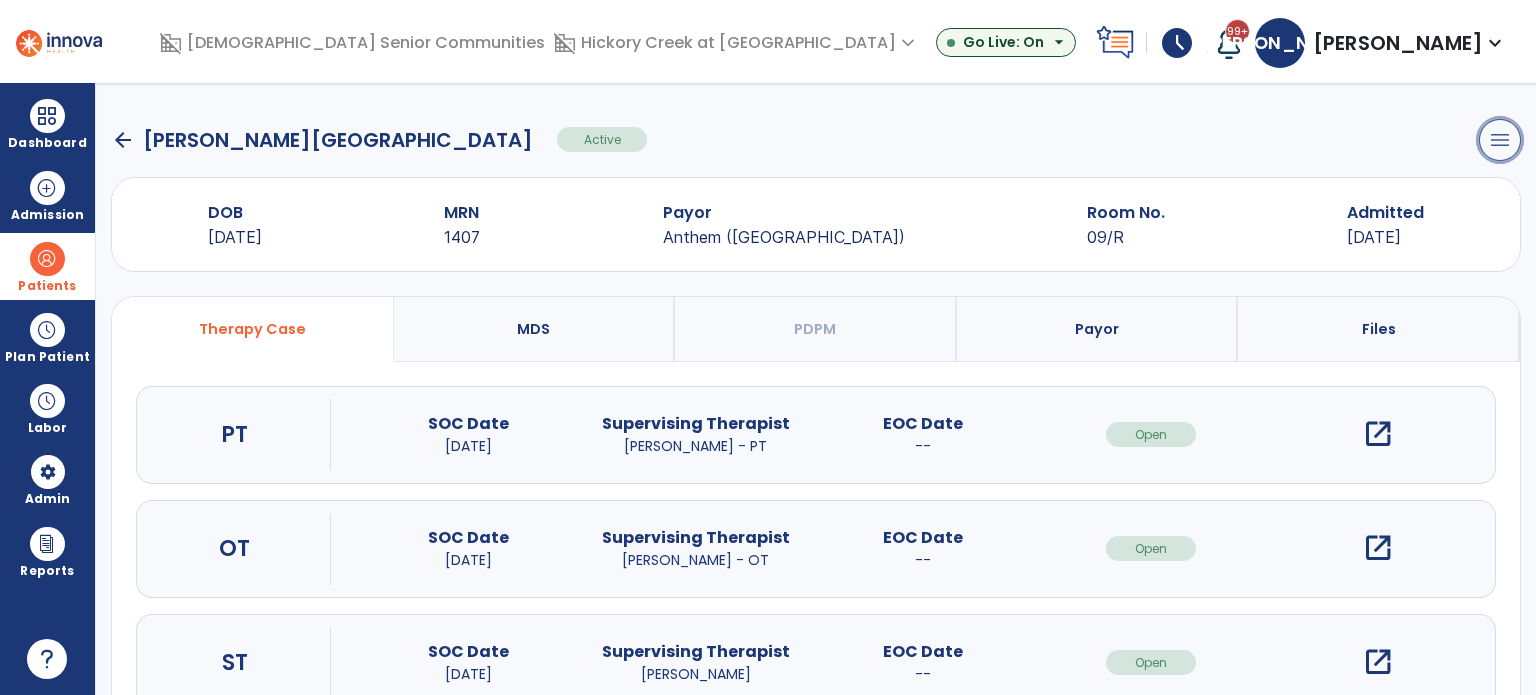 click on "menu" at bounding box center (1500, 140) 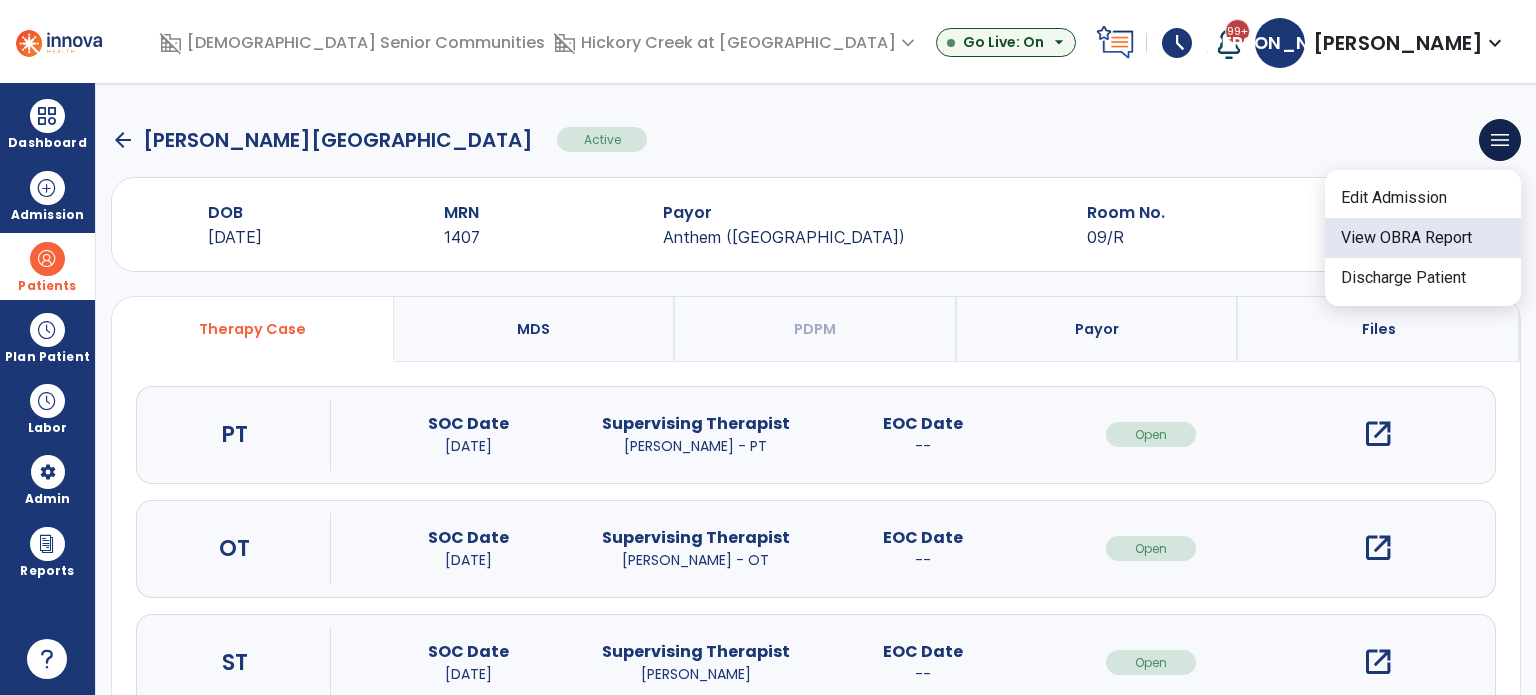 click on "View OBRA Report" 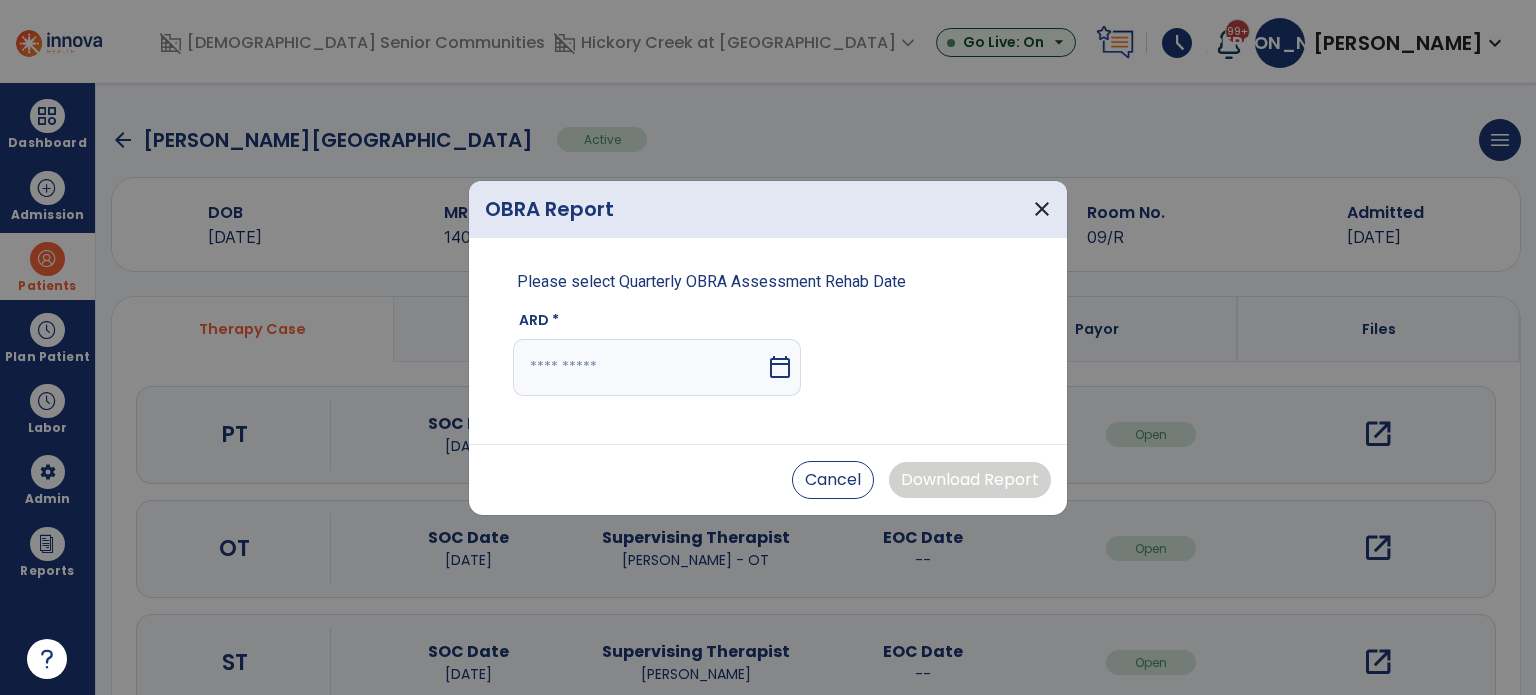 click on "calendar_today" at bounding box center (780, 367) 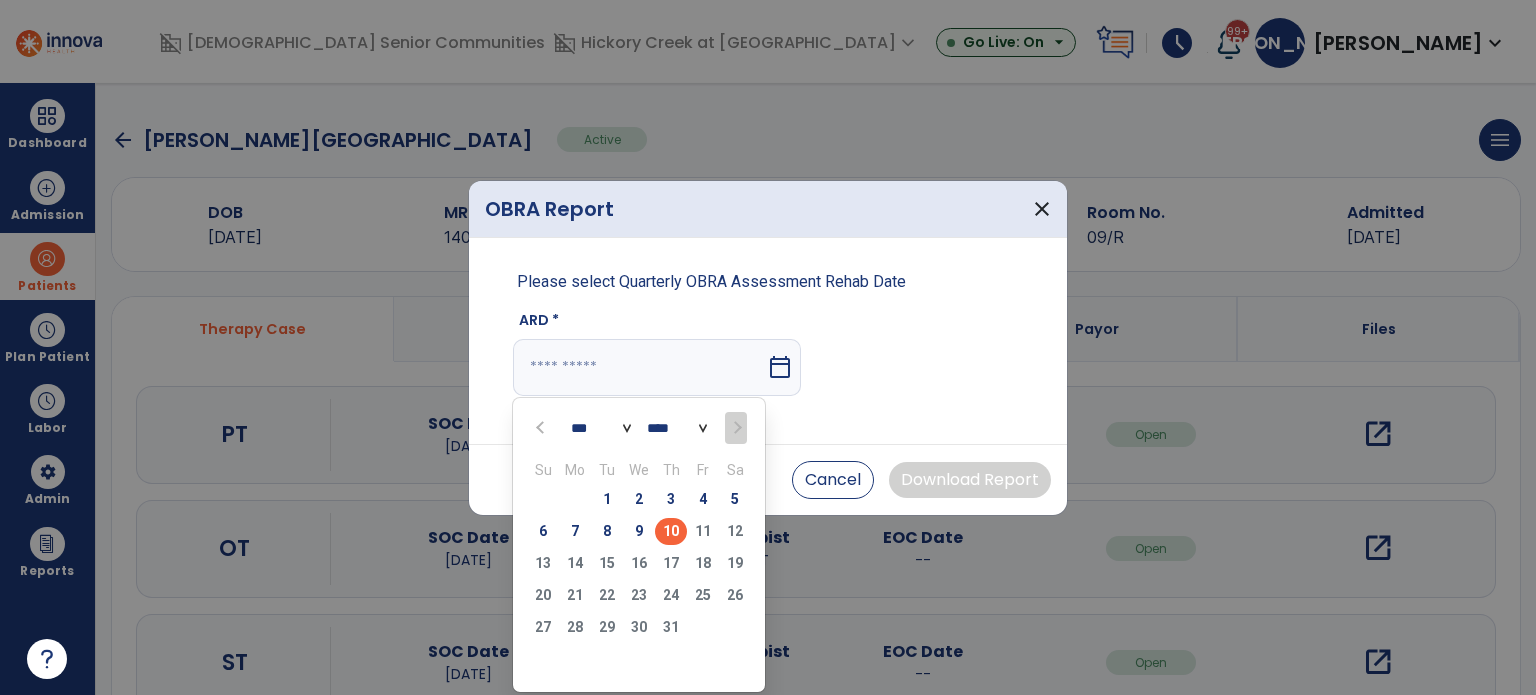 drag, startPoint x: 639, startPoint y: 531, endPoint x: 700, endPoint y: 515, distance: 63.06346 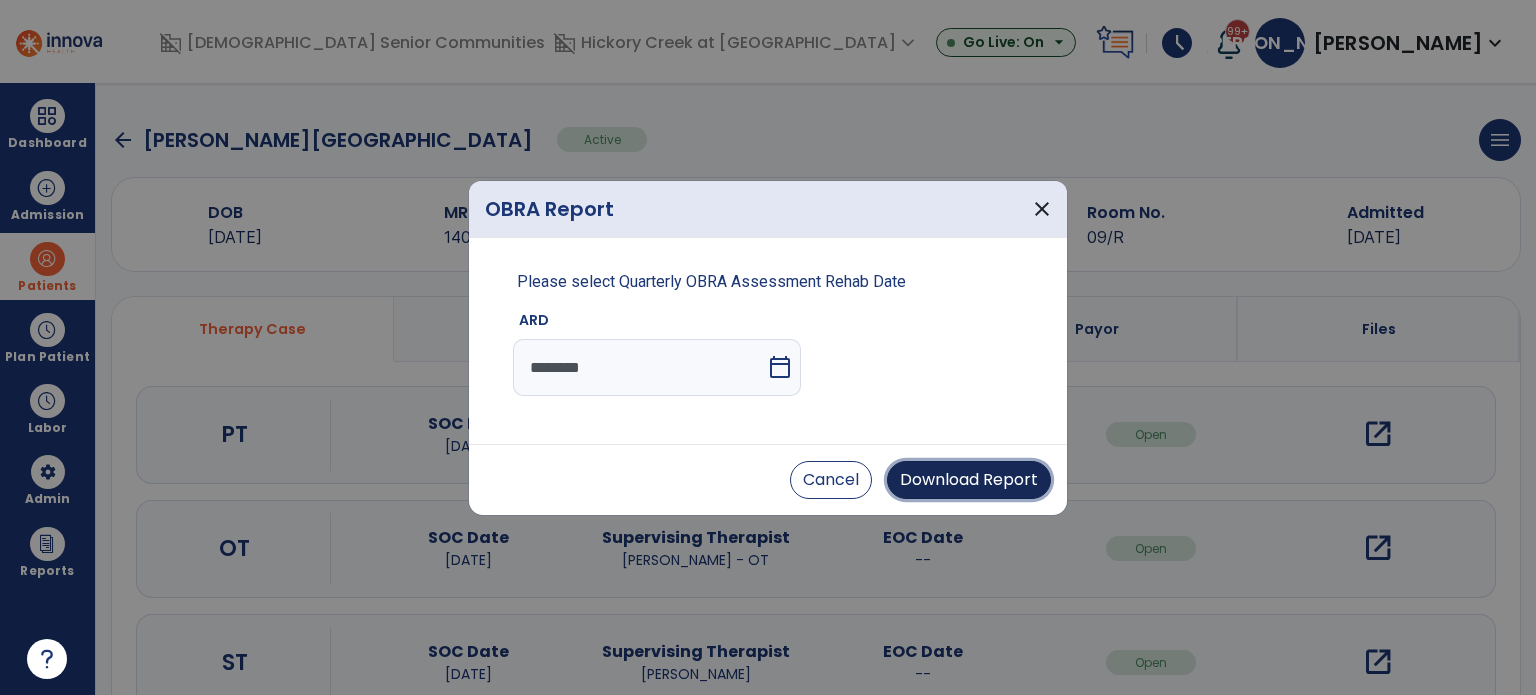 click on "Download Report" at bounding box center [969, 480] 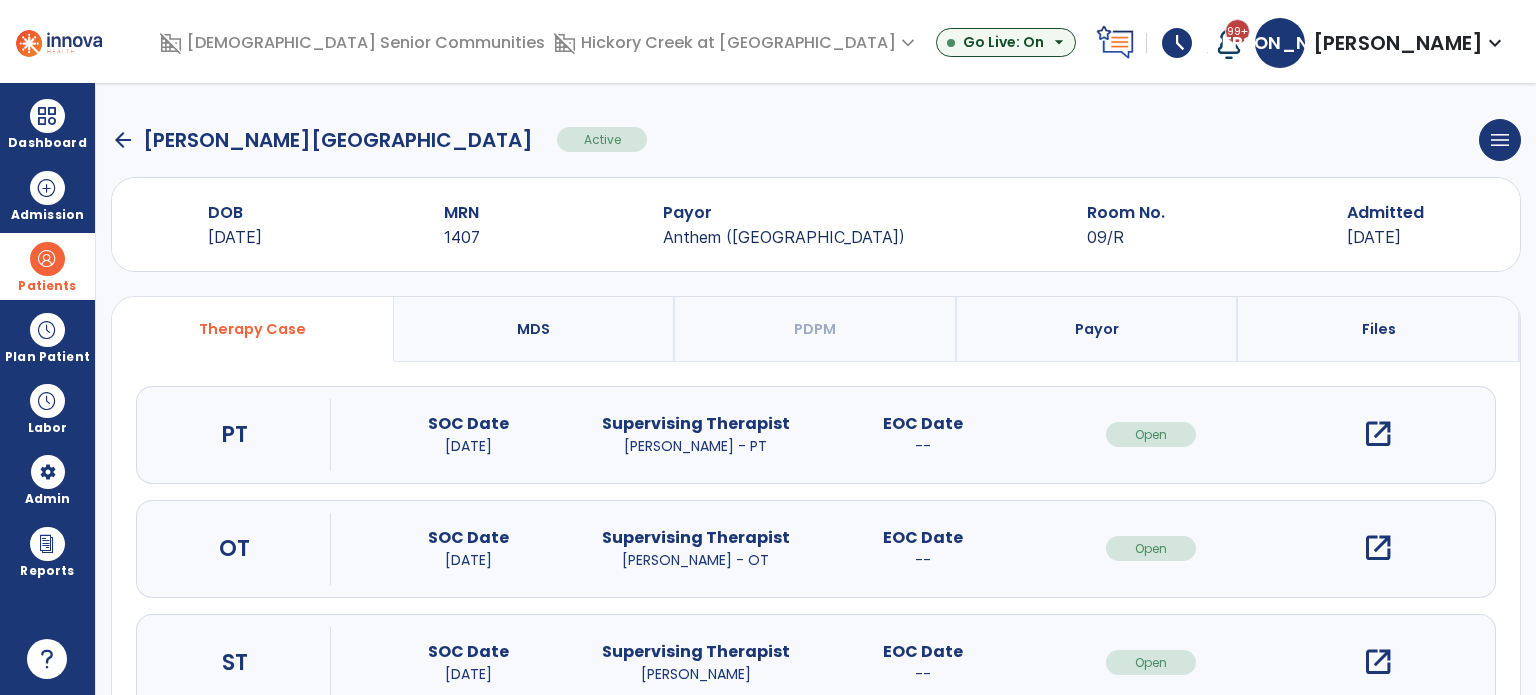 click on "arrow_back" 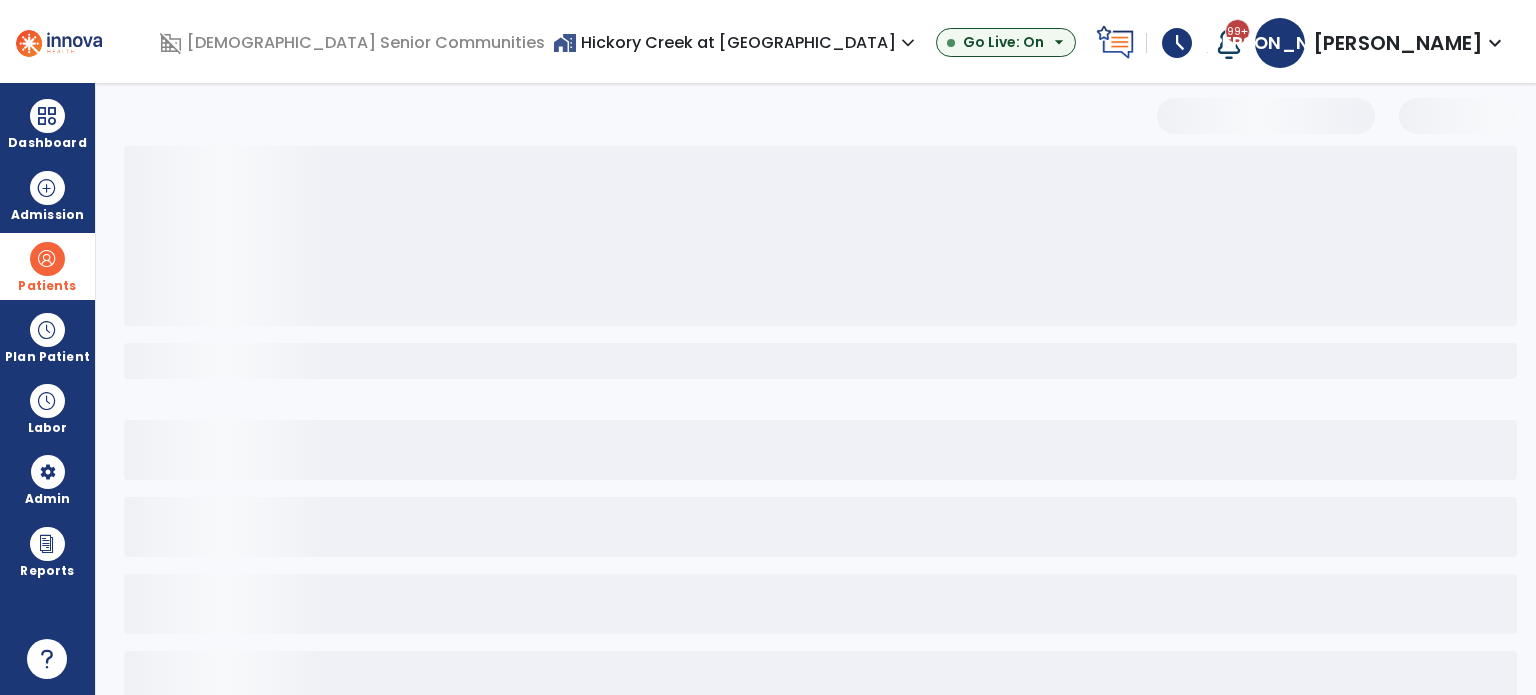 select on "***" 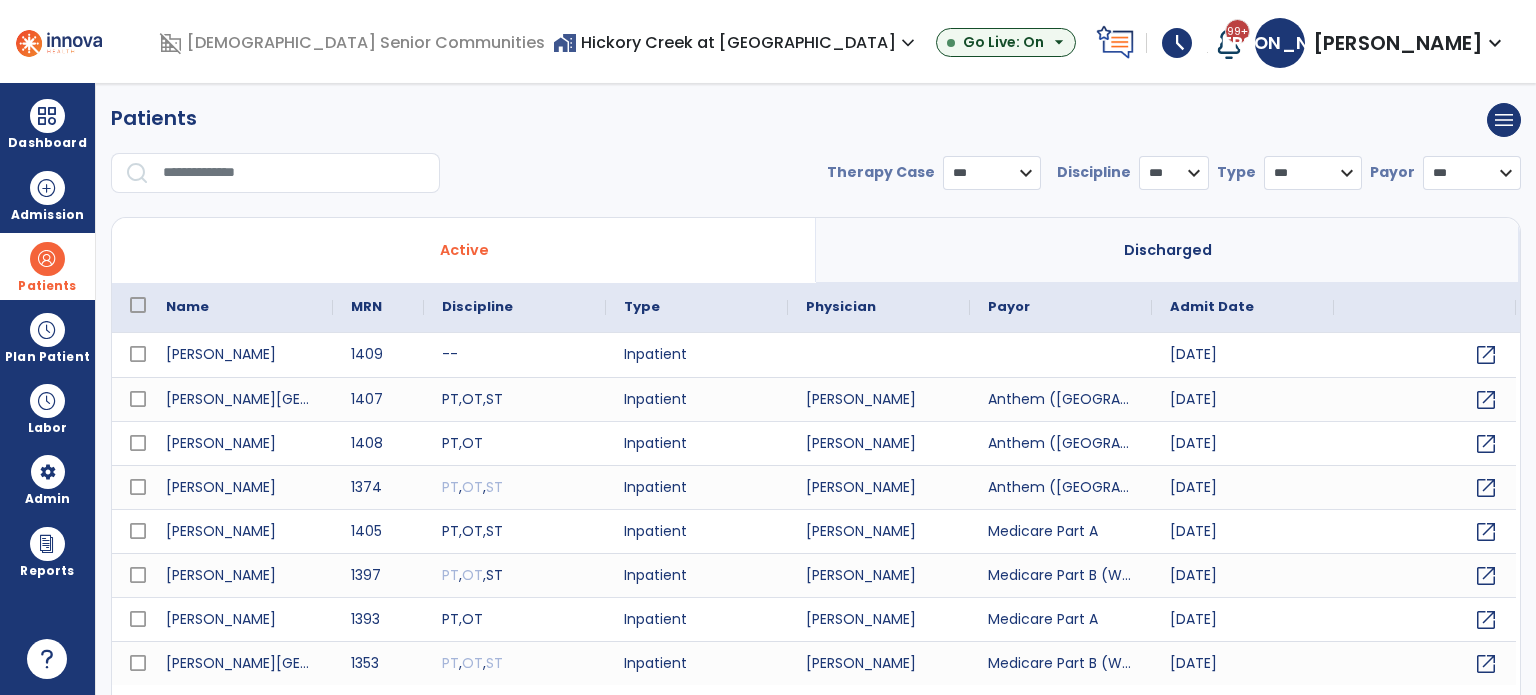 click at bounding box center (294, 173) 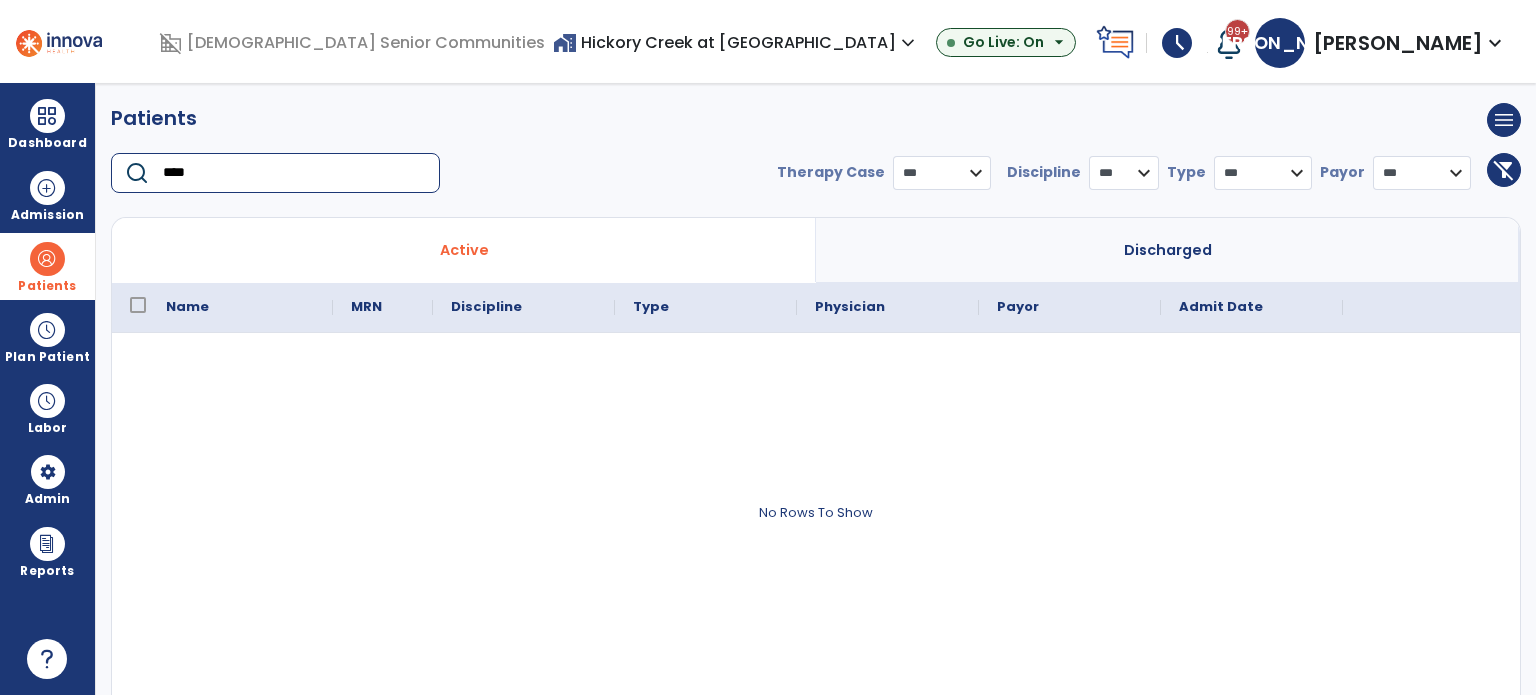 type on "****" 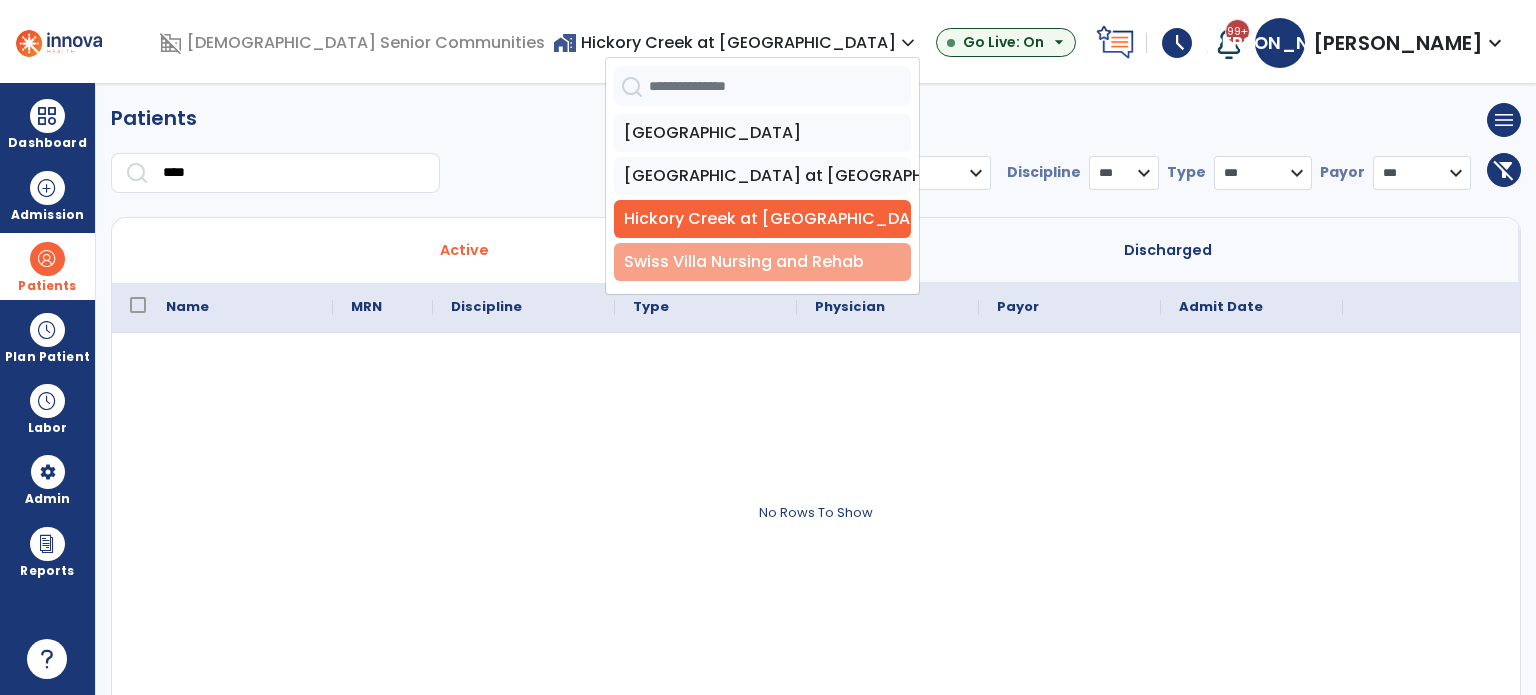 click on "Swiss Villa Nursing and Rehab" at bounding box center (762, 262) 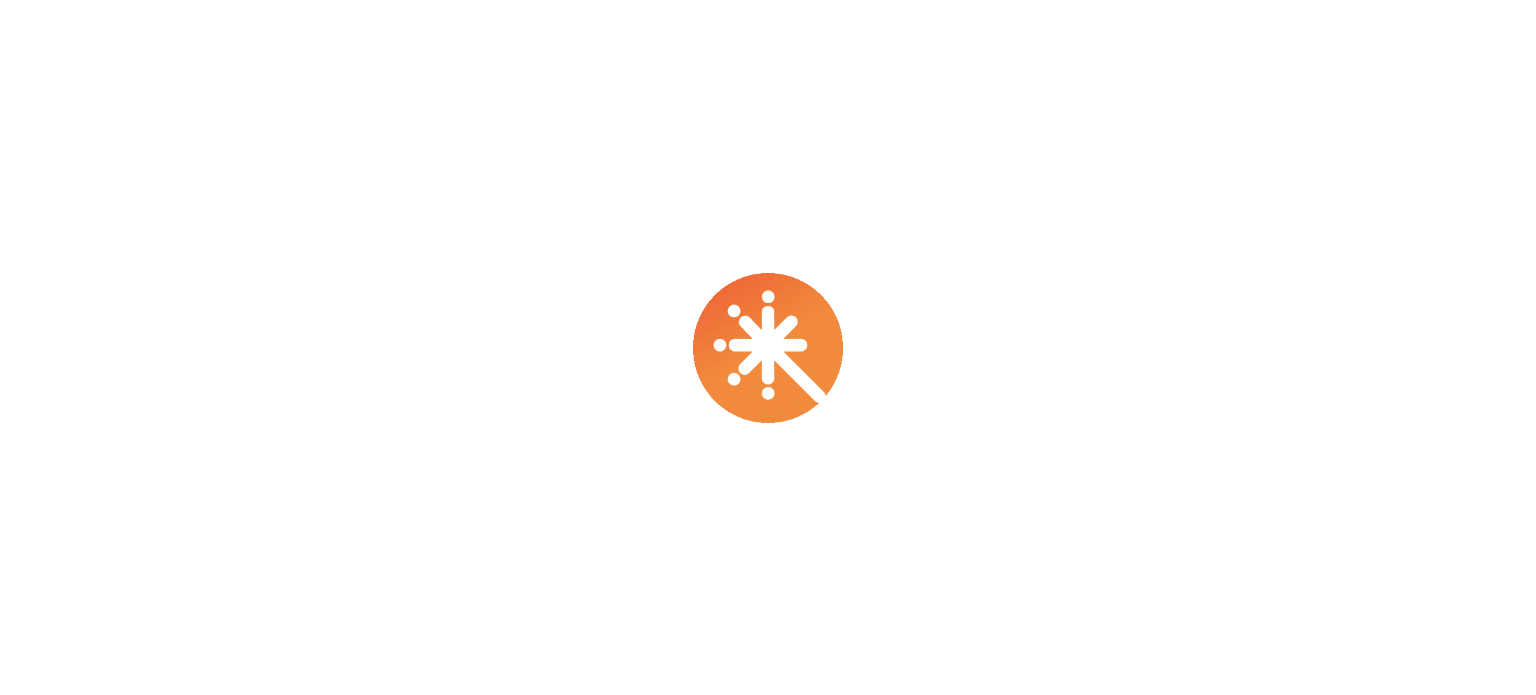 scroll, scrollTop: 0, scrollLeft: 0, axis: both 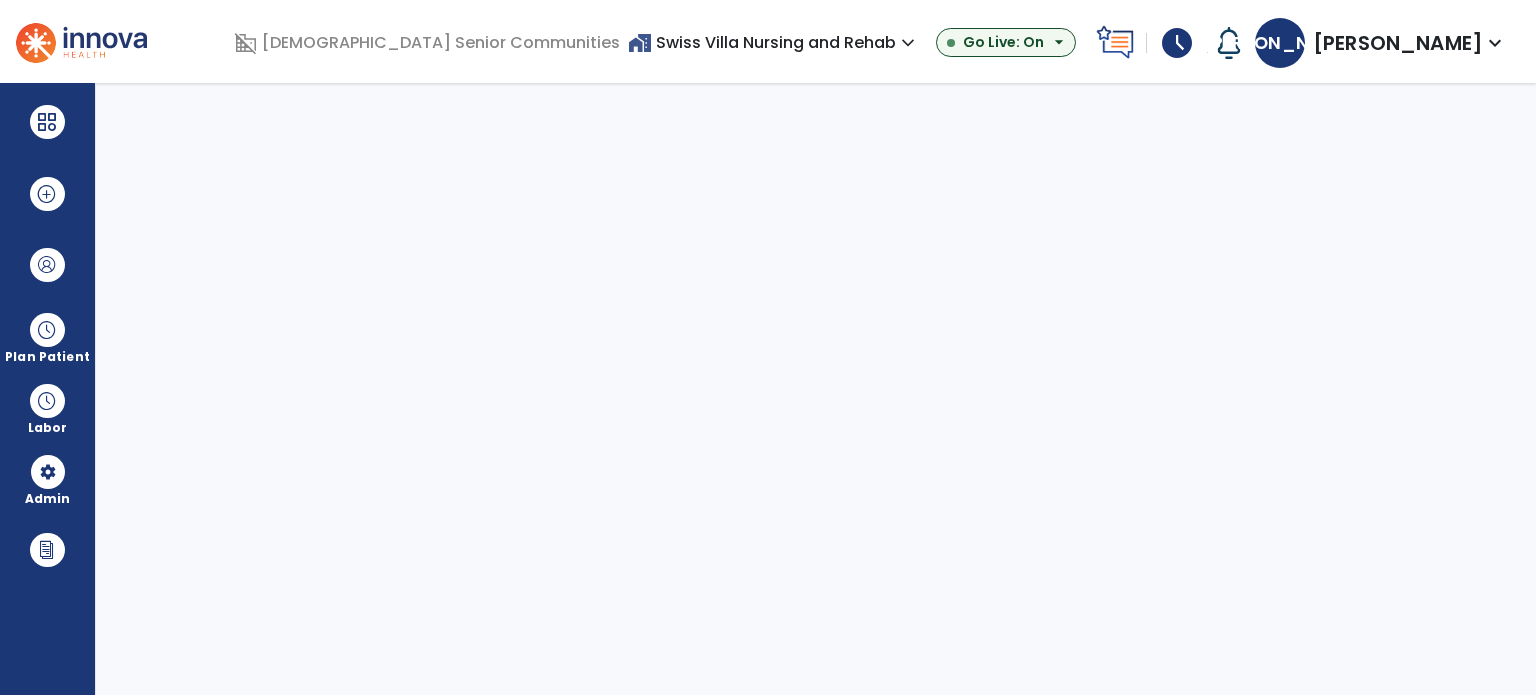 select on "***" 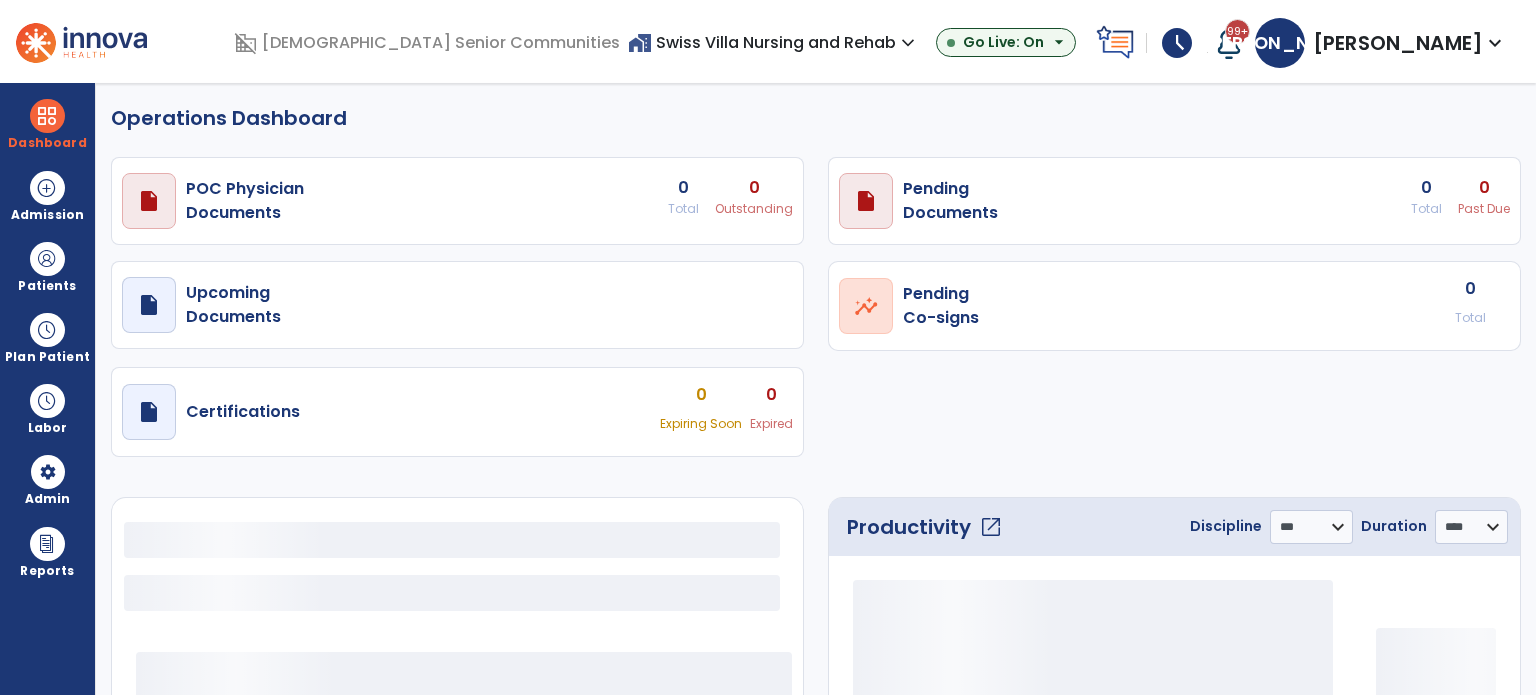 select on "***" 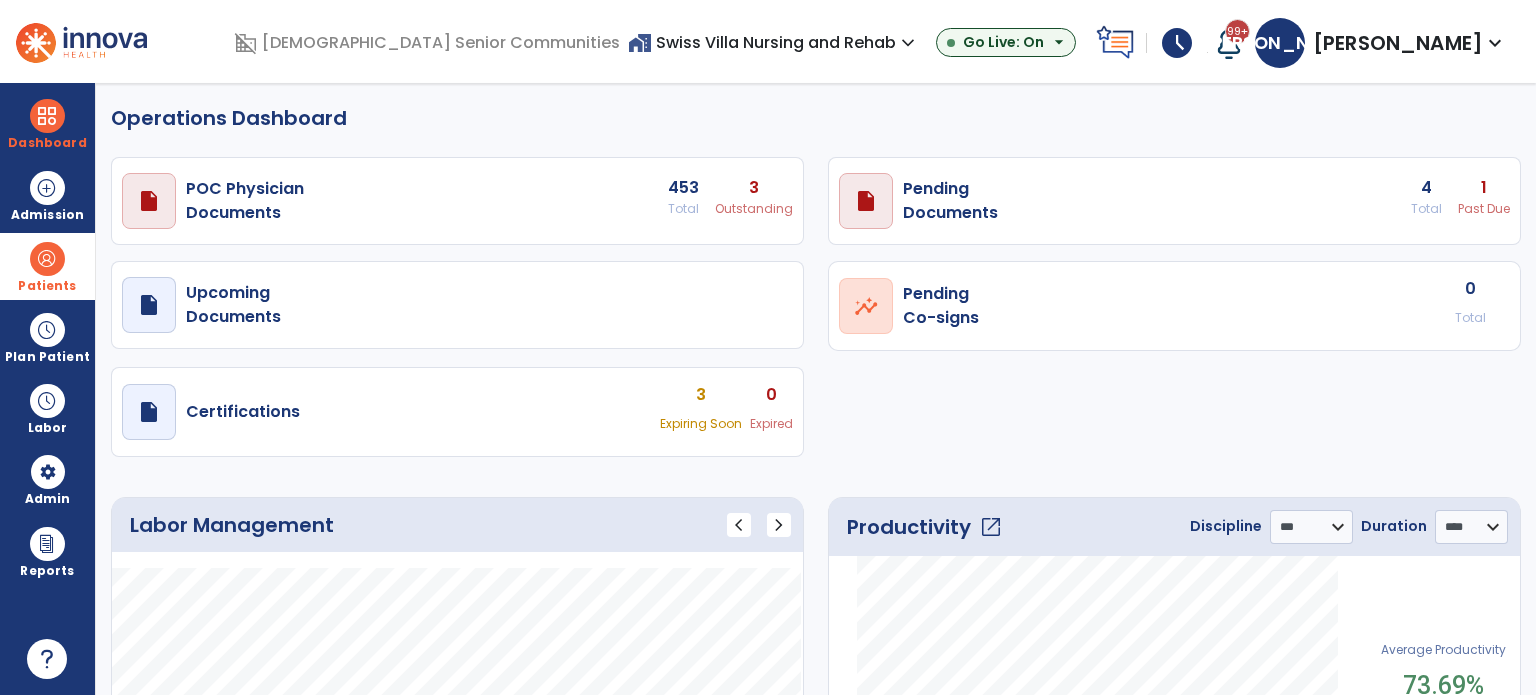 click at bounding box center [47, 259] 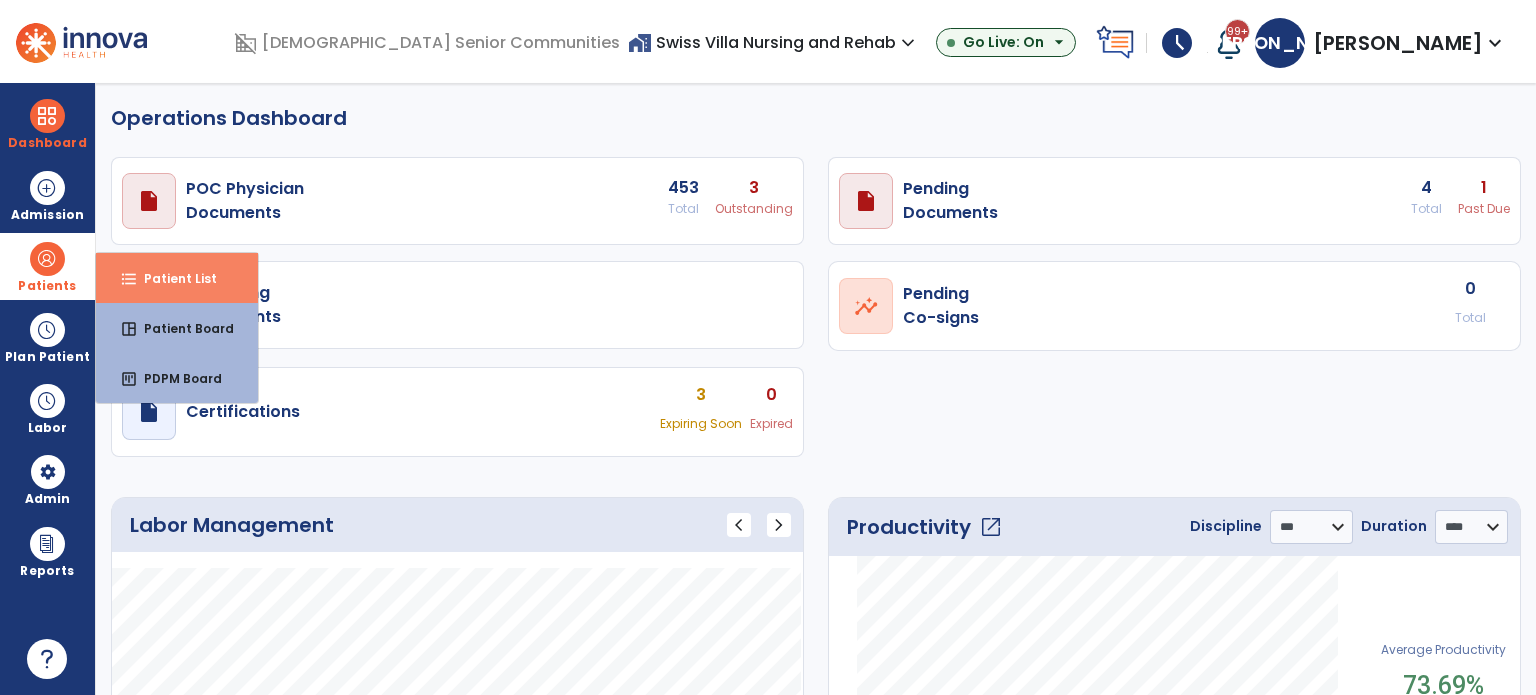 click on "format_list_bulleted  Patient List" at bounding box center [177, 278] 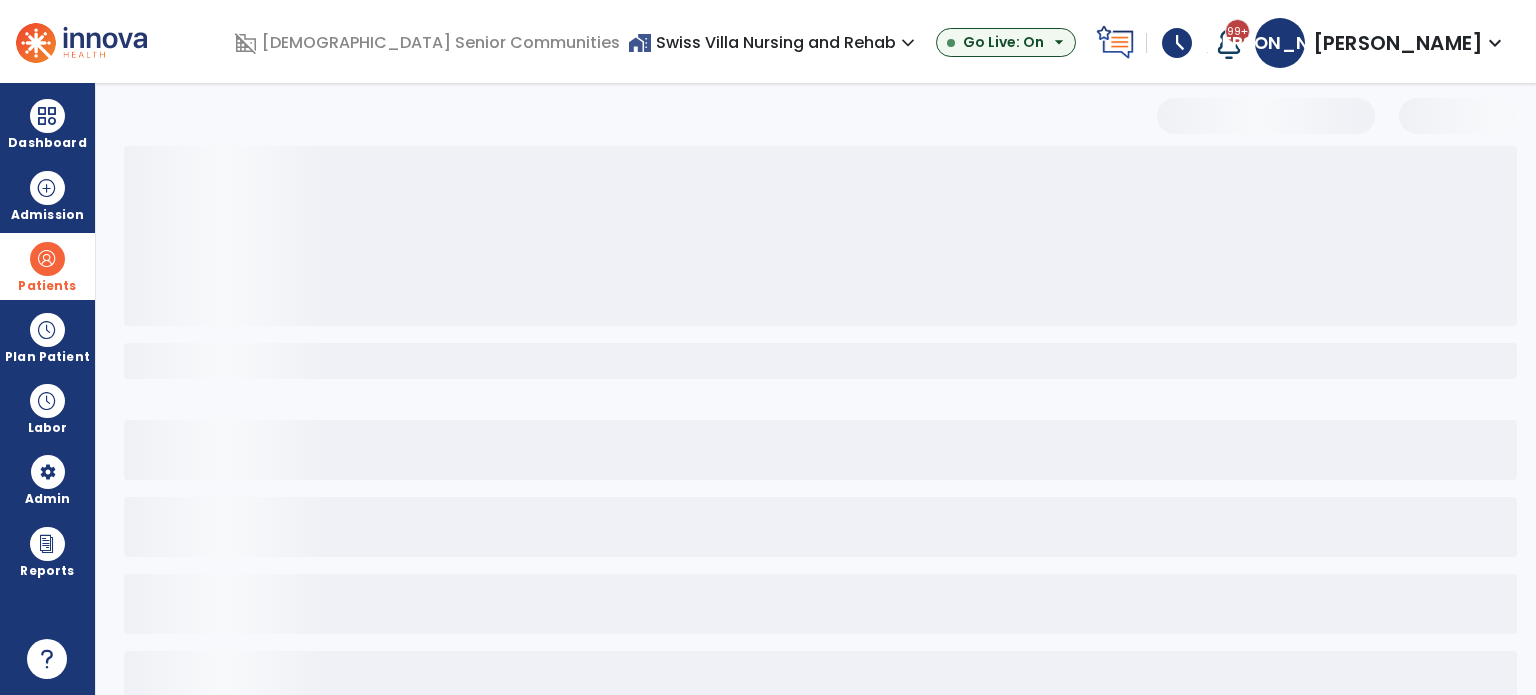 select on "***" 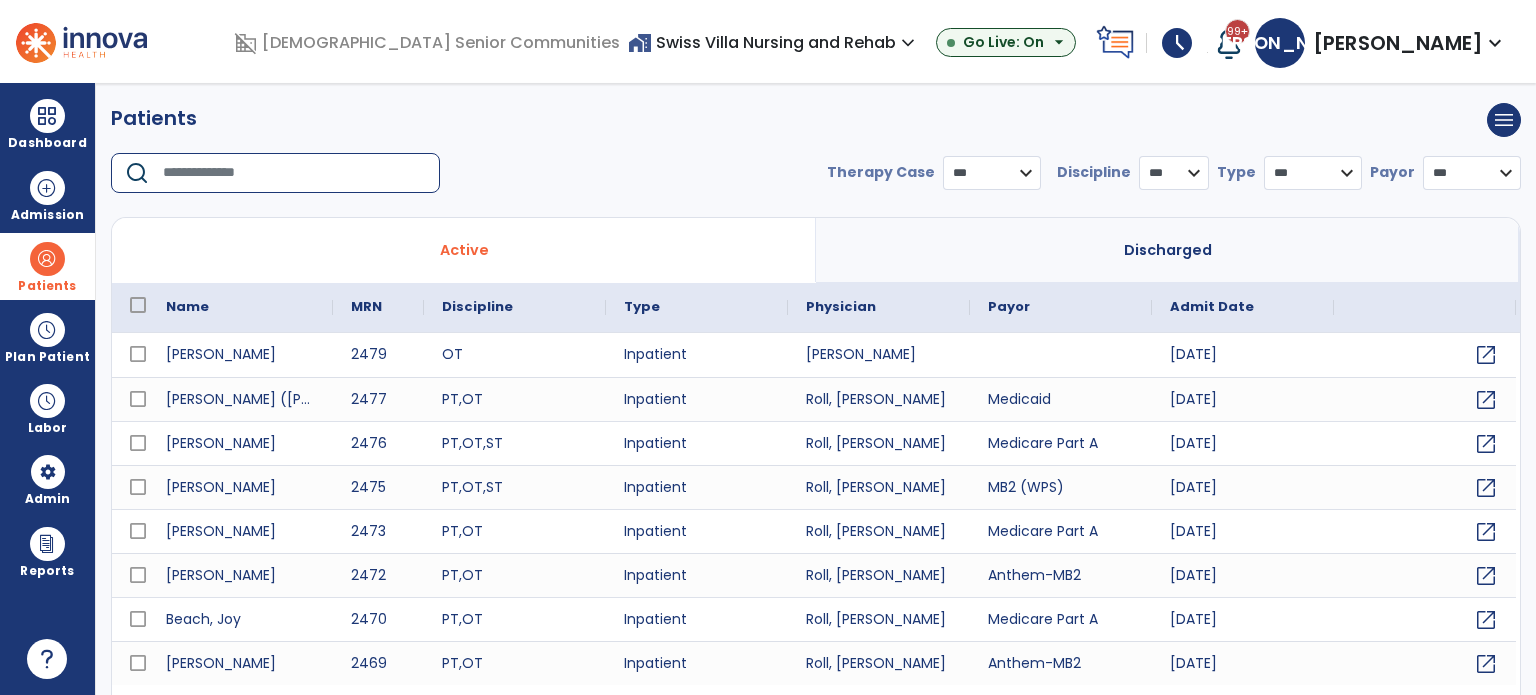 click at bounding box center (294, 173) 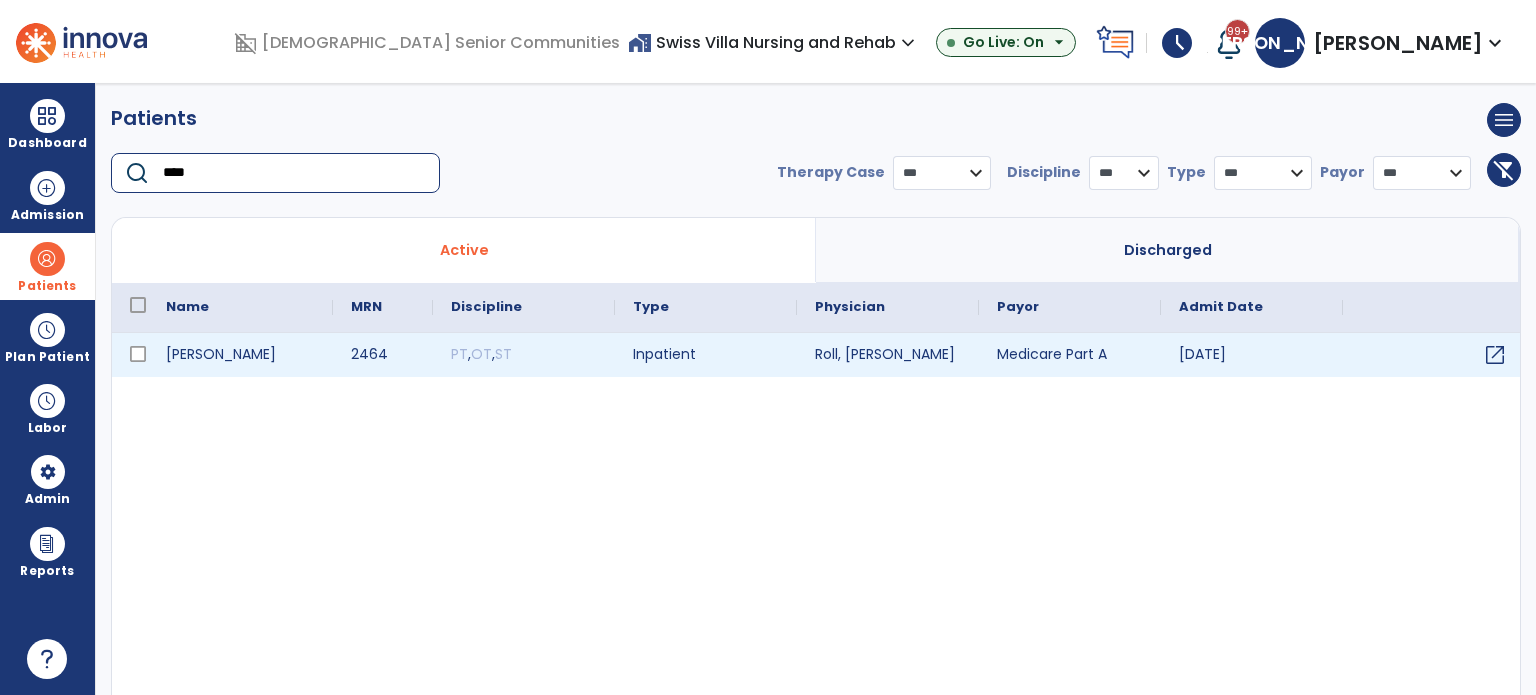 type on "****" 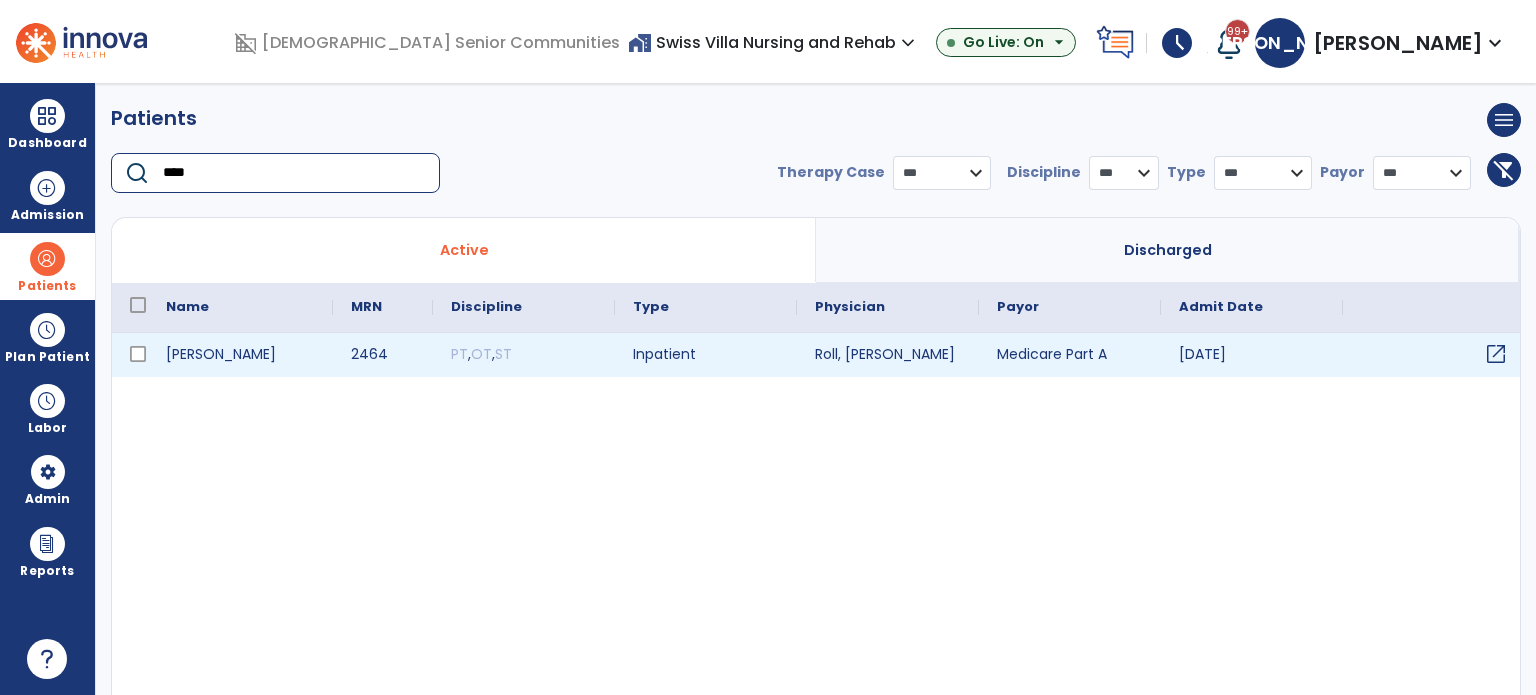 click on "open_in_new" at bounding box center [1496, 354] 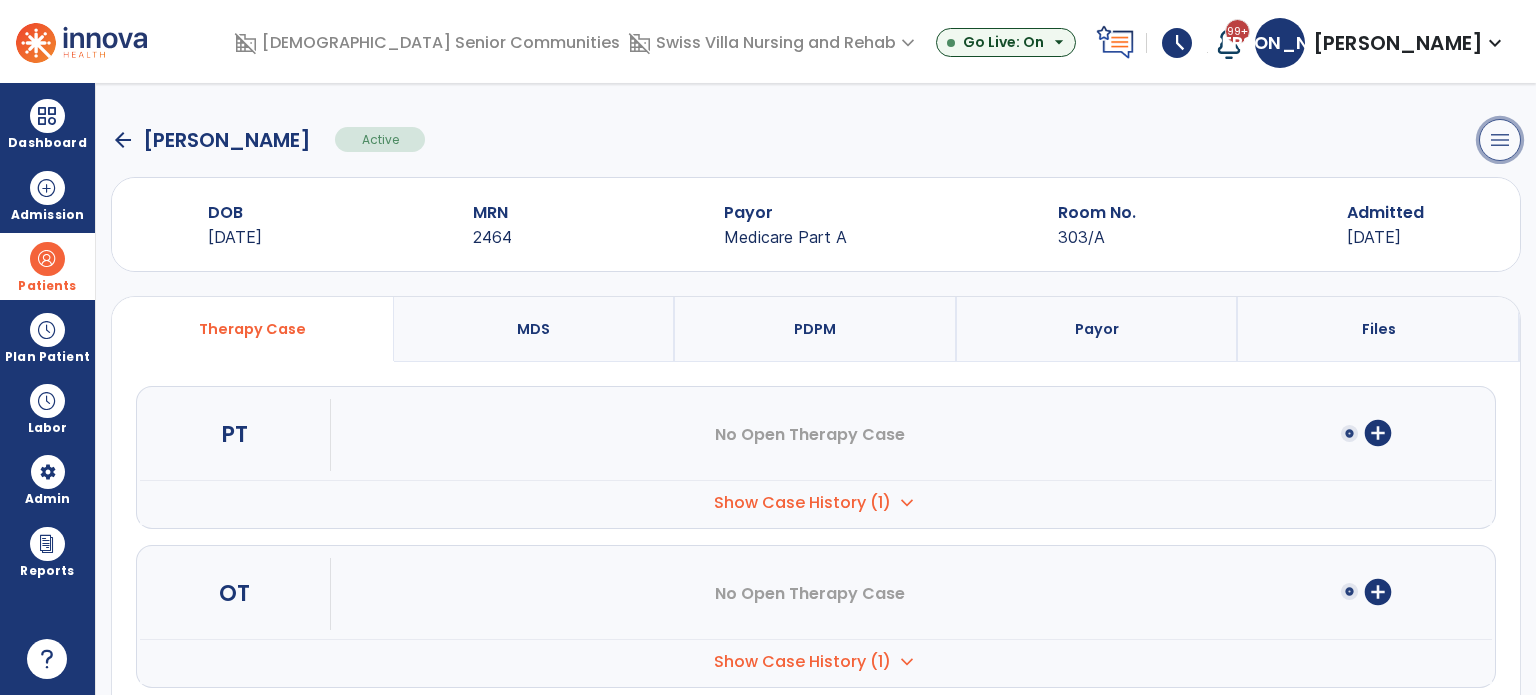 click on "menu" at bounding box center (1500, 140) 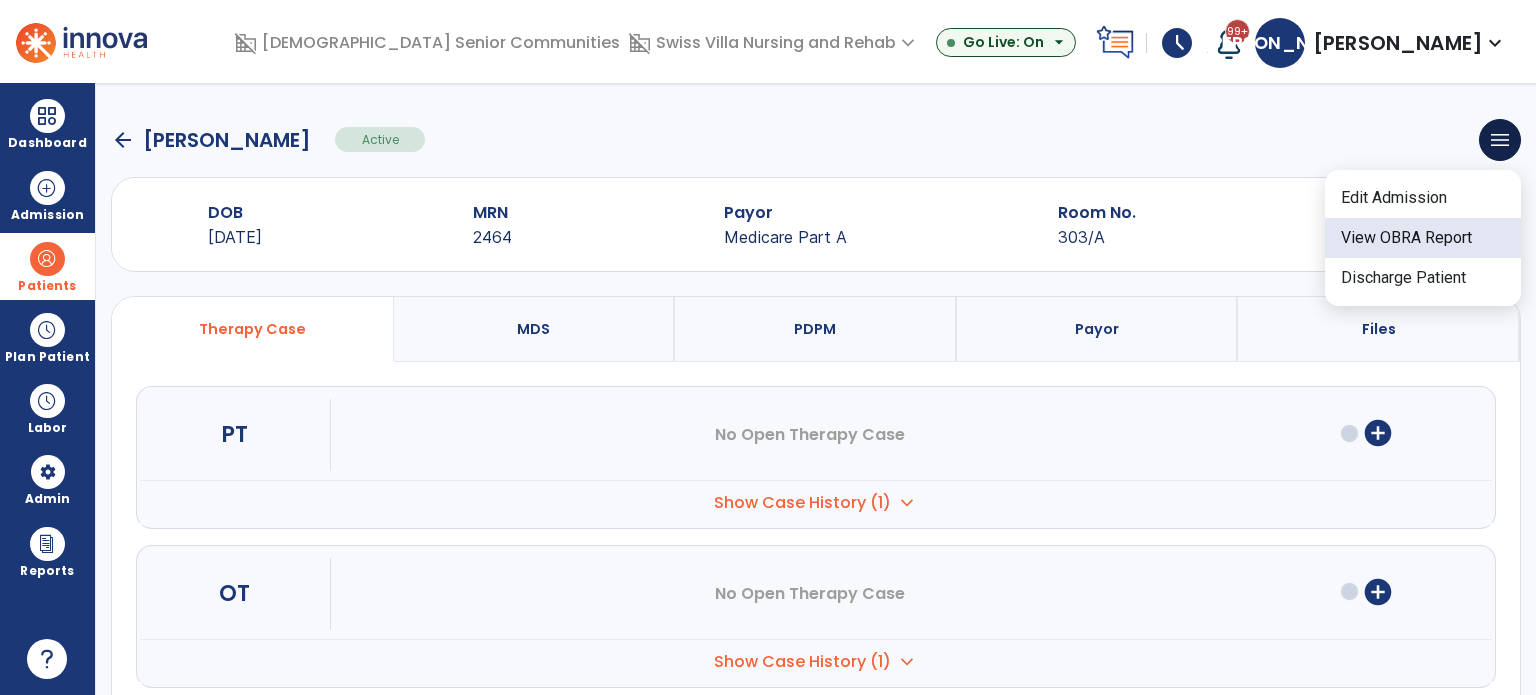 click on "View OBRA Report" 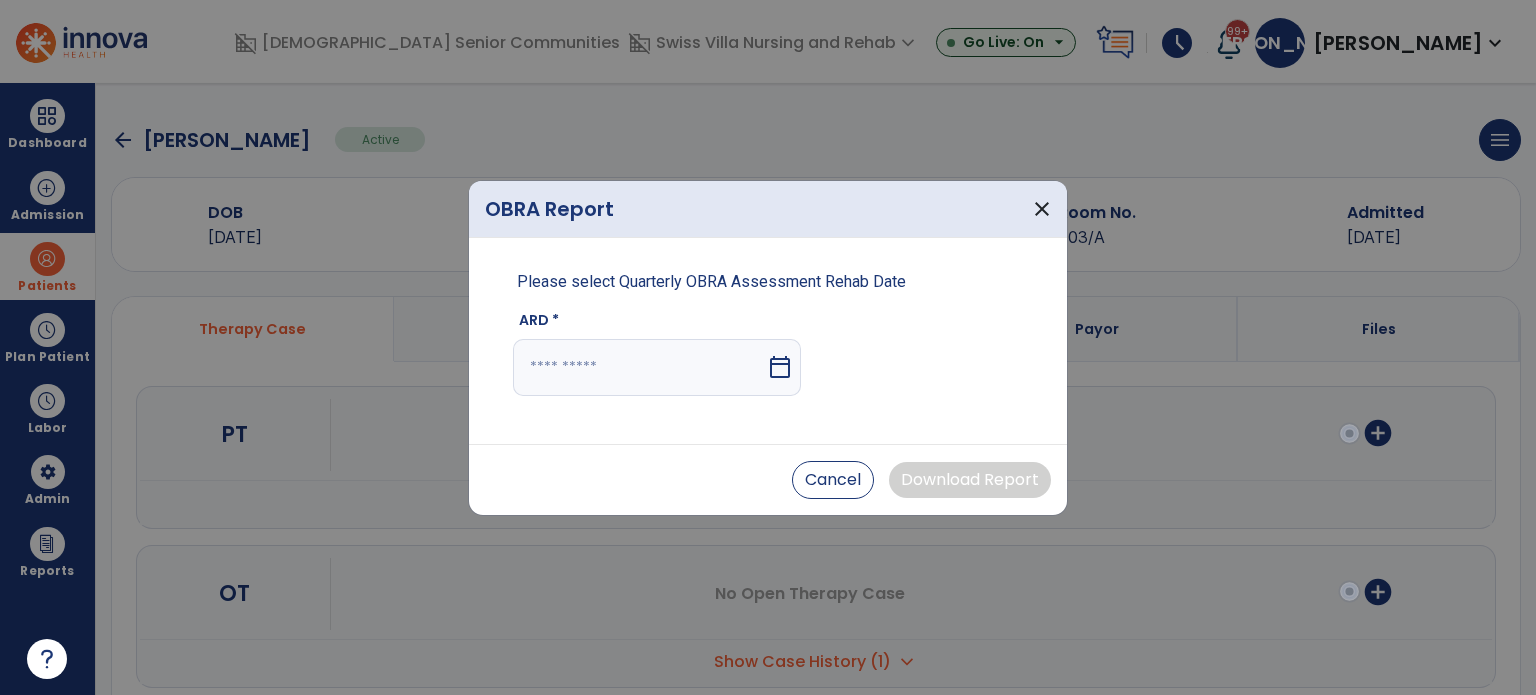 click on "calendar_today" at bounding box center (780, 367) 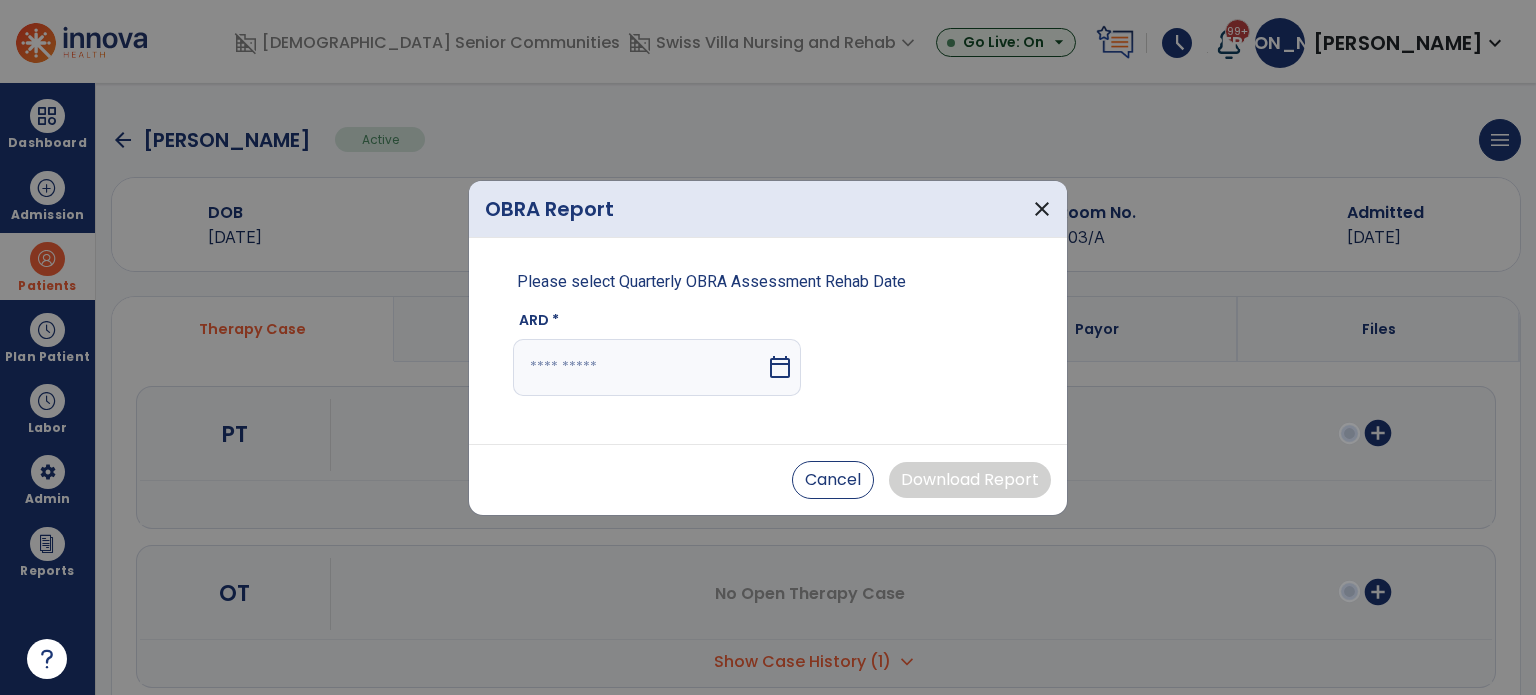 select on "*" 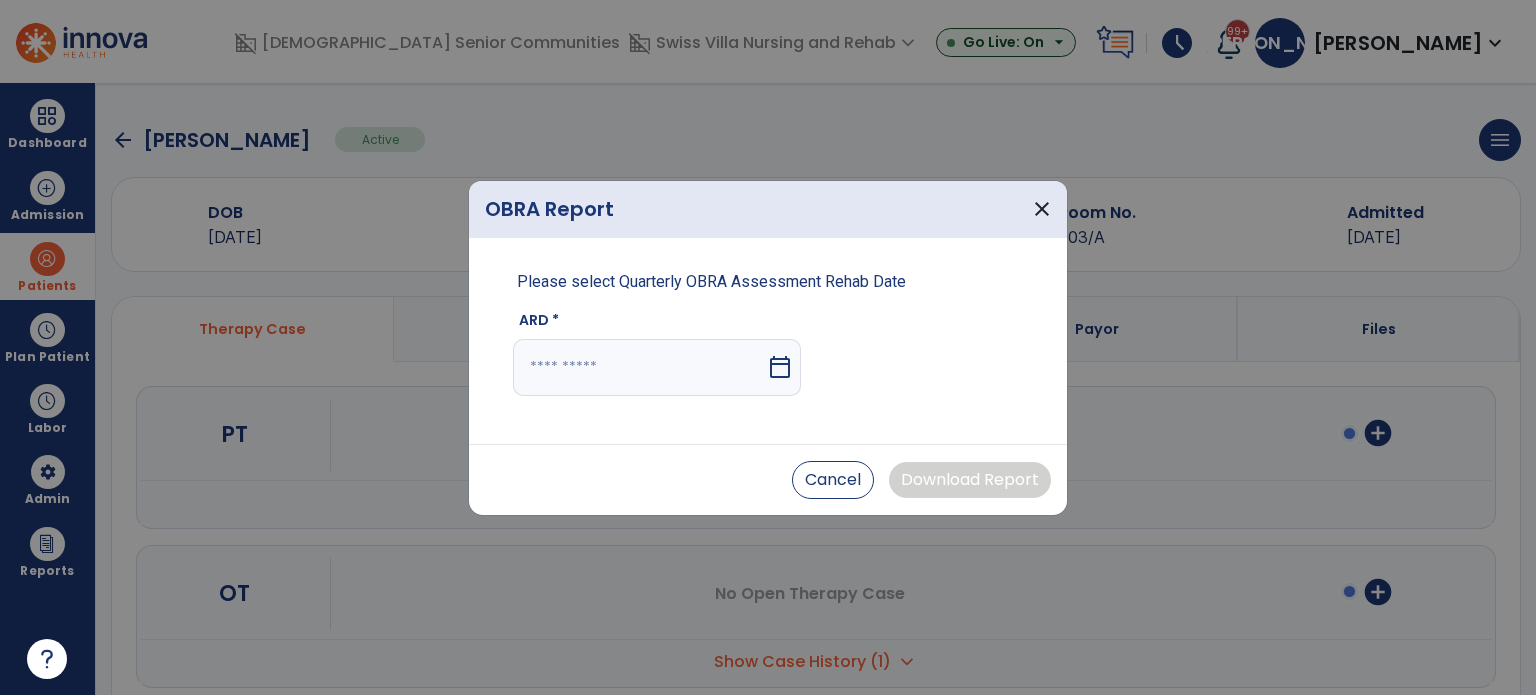 select on "****" 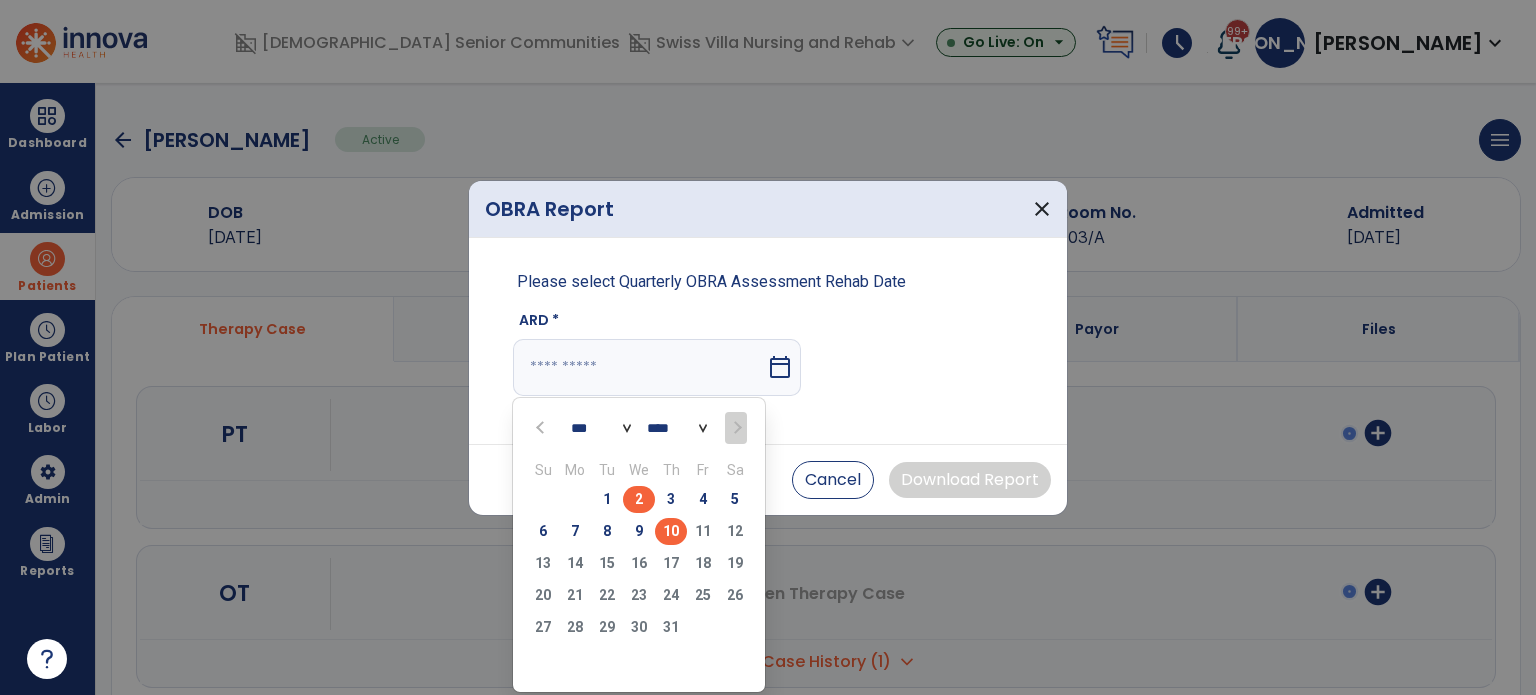 click on "2" at bounding box center (639, 499) 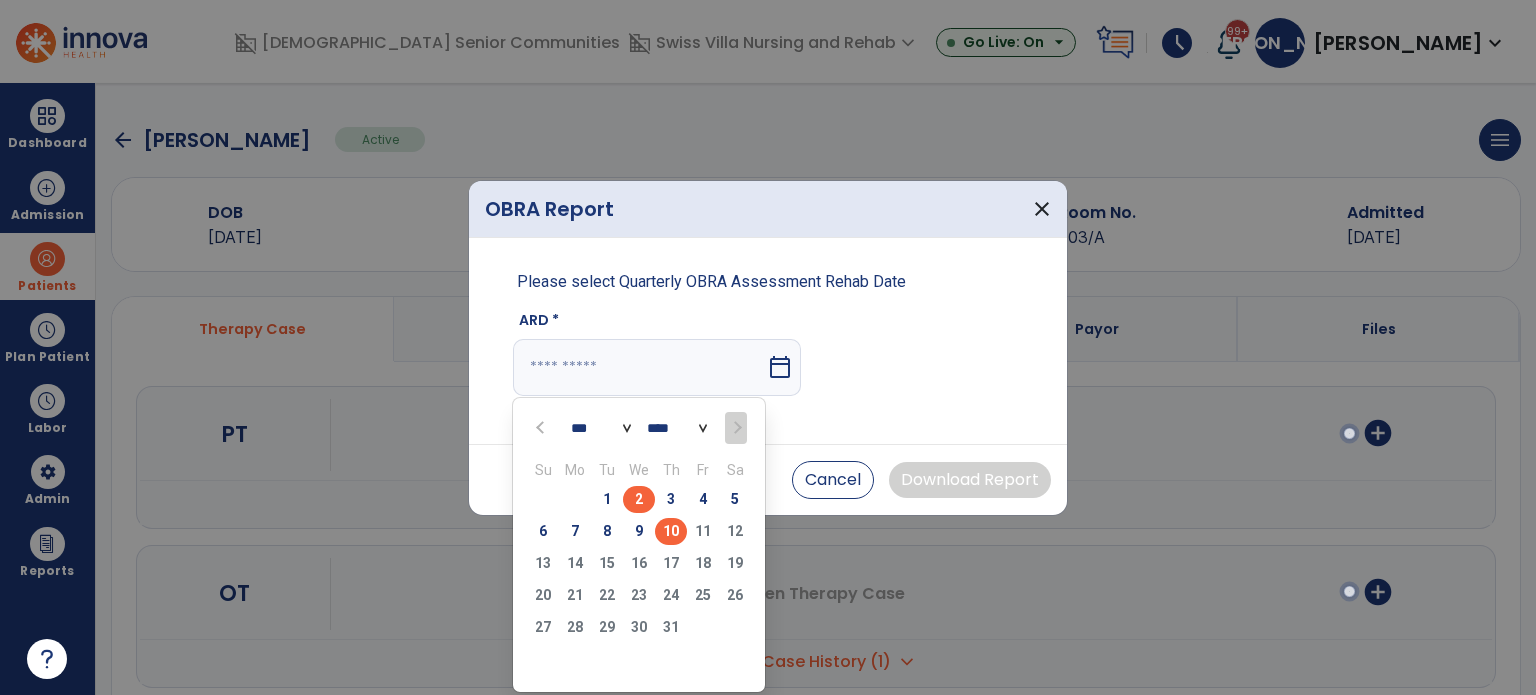 type on "********" 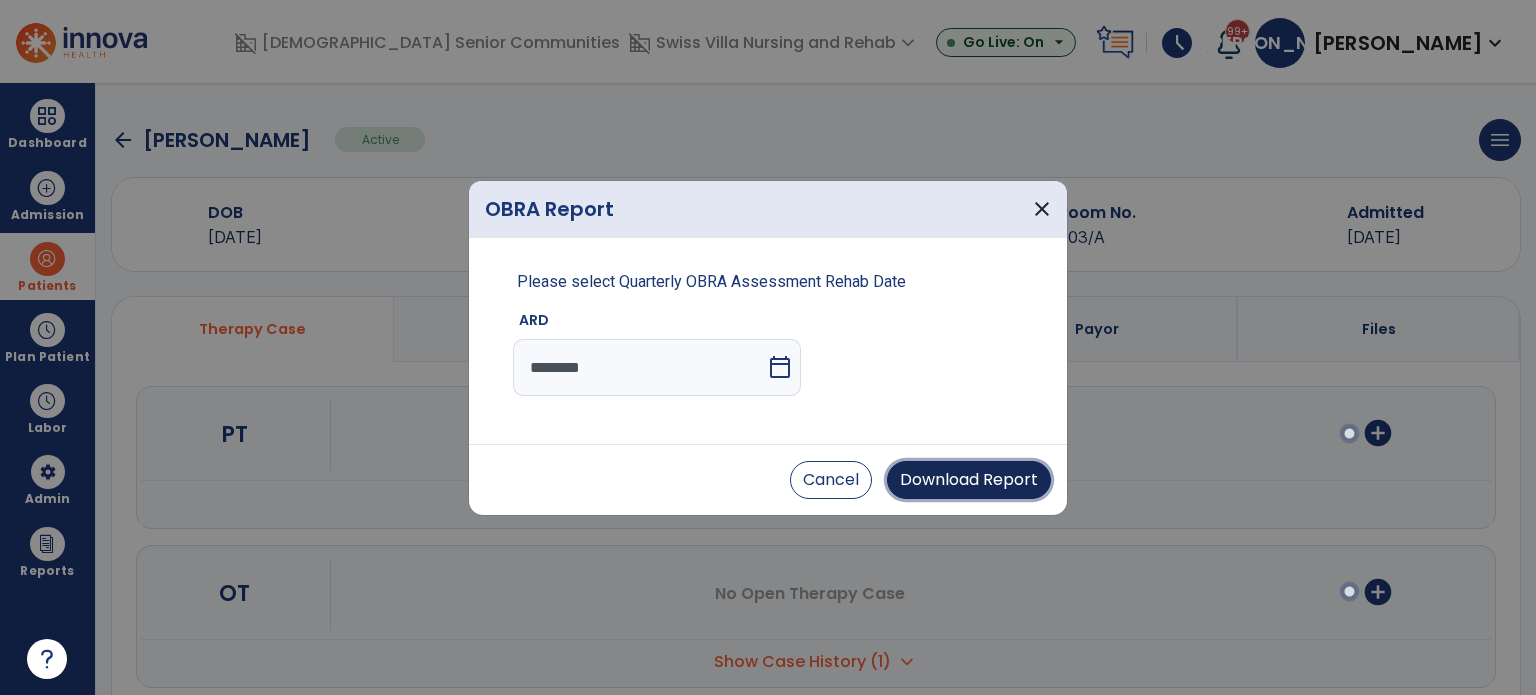 click on "Download Report" at bounding box center (969, 480) 